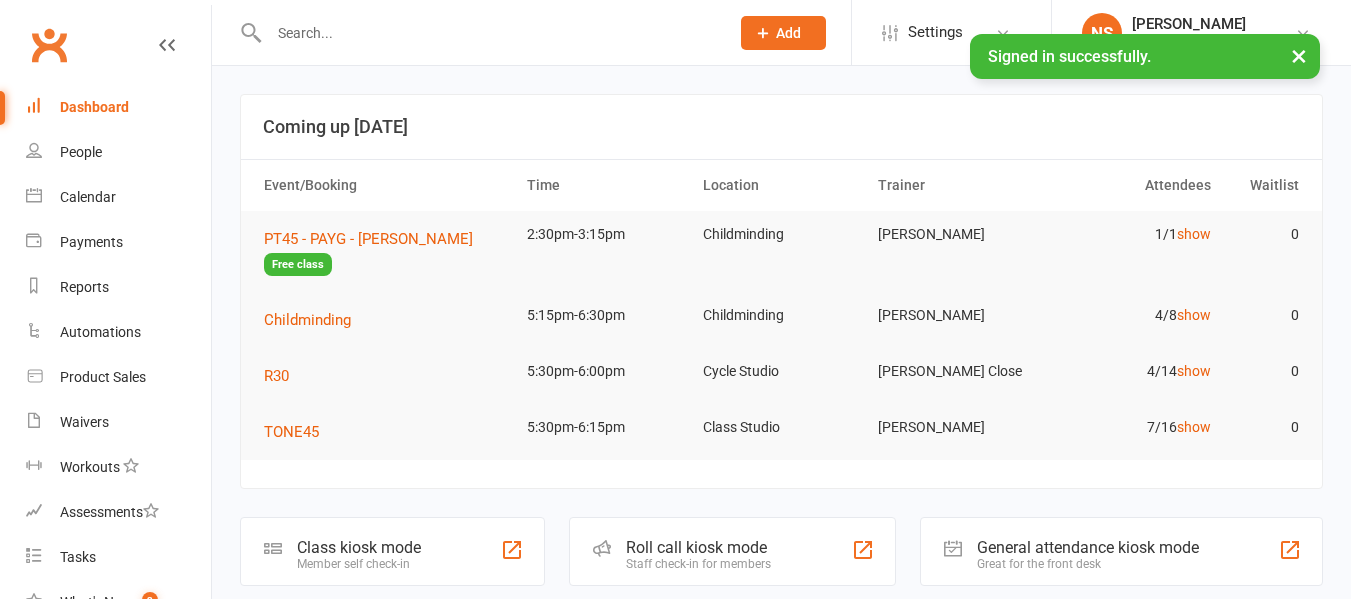 scroll, scrollTop: 0, scrollLeft: 0, axis: both 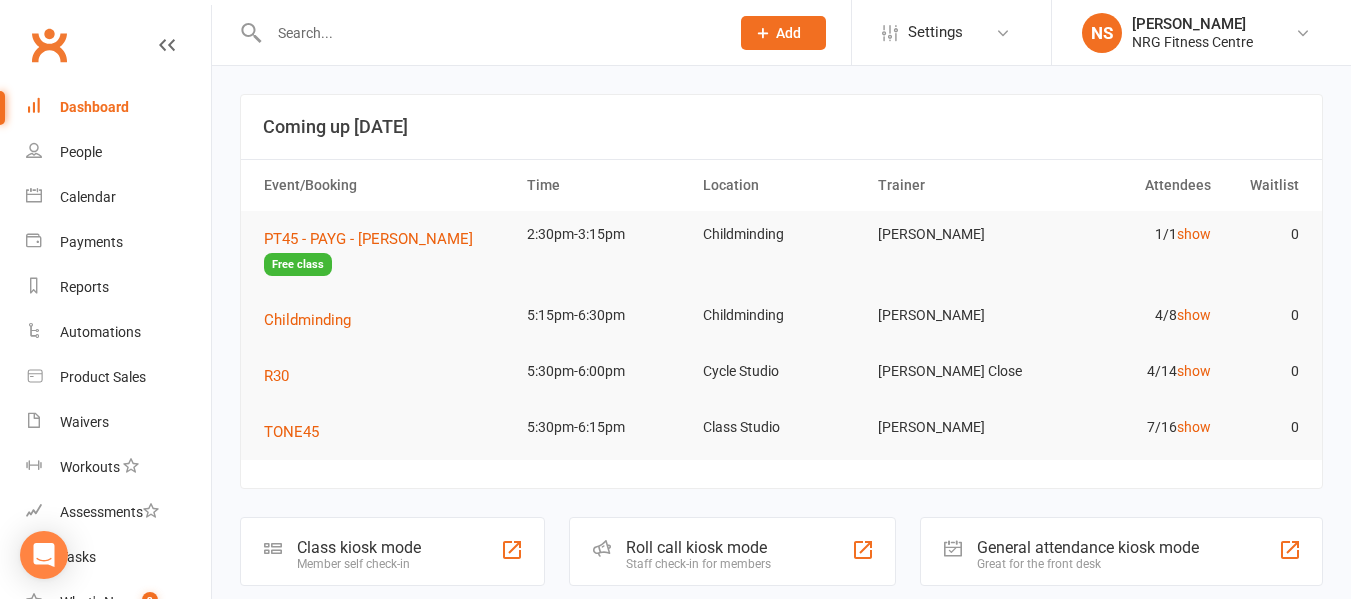 click at bounding box center (489, 33) 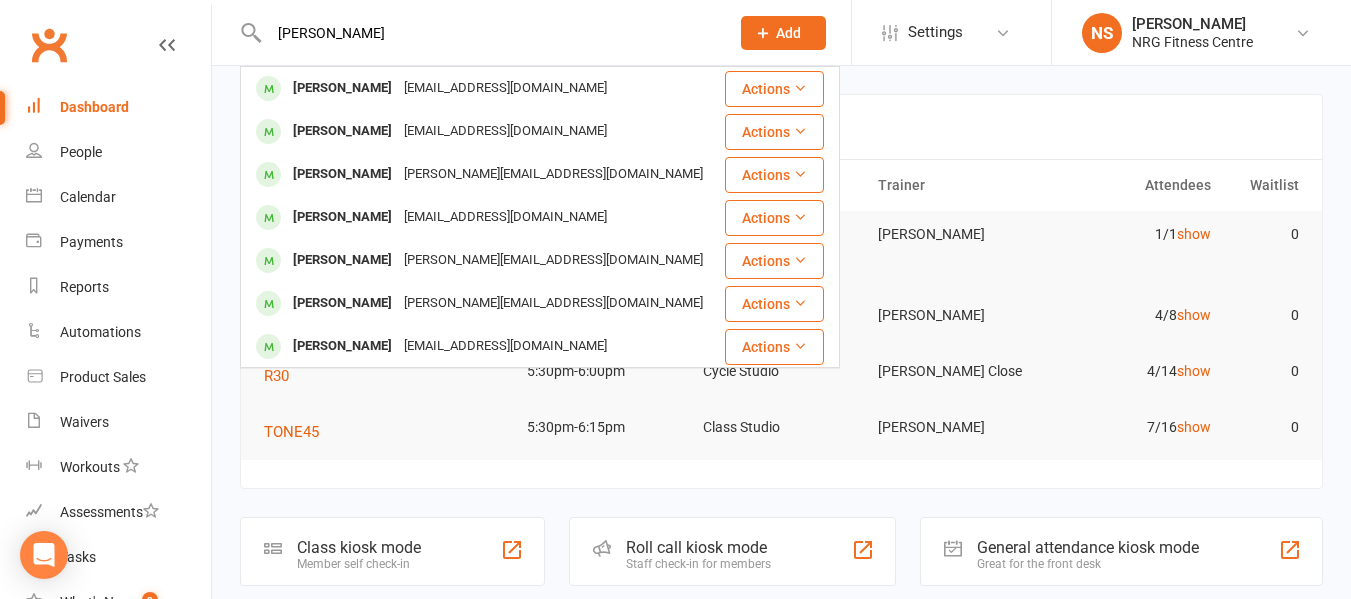 type on "[PERSON_NAME]" 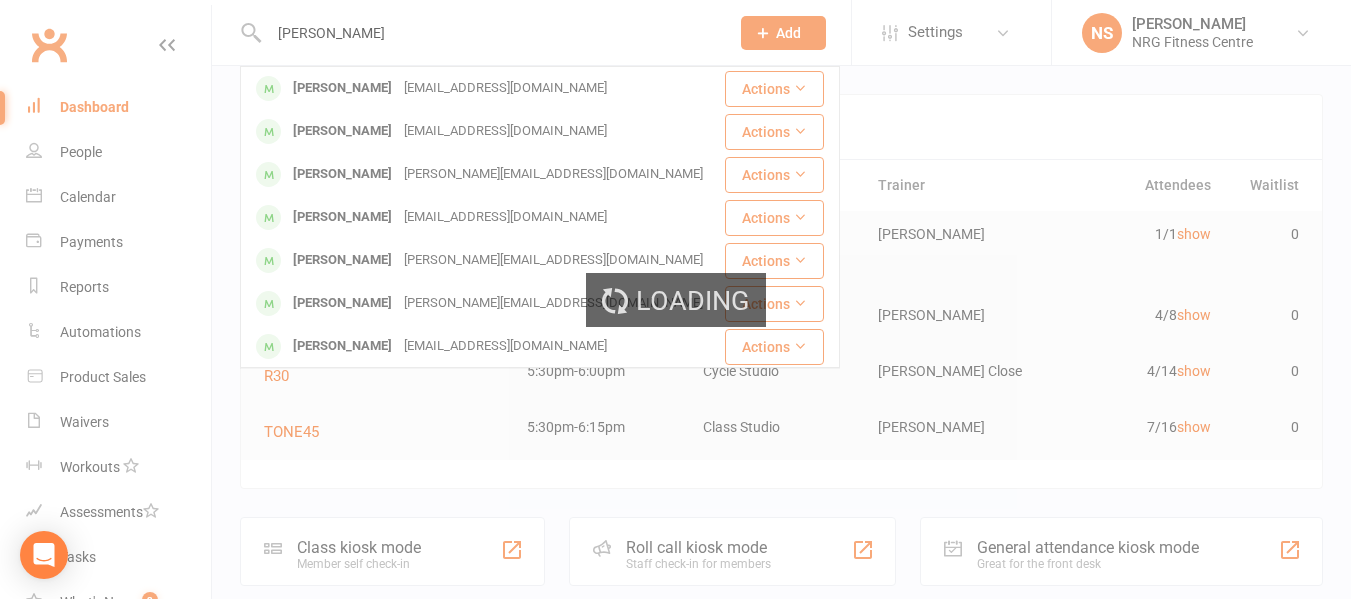 type 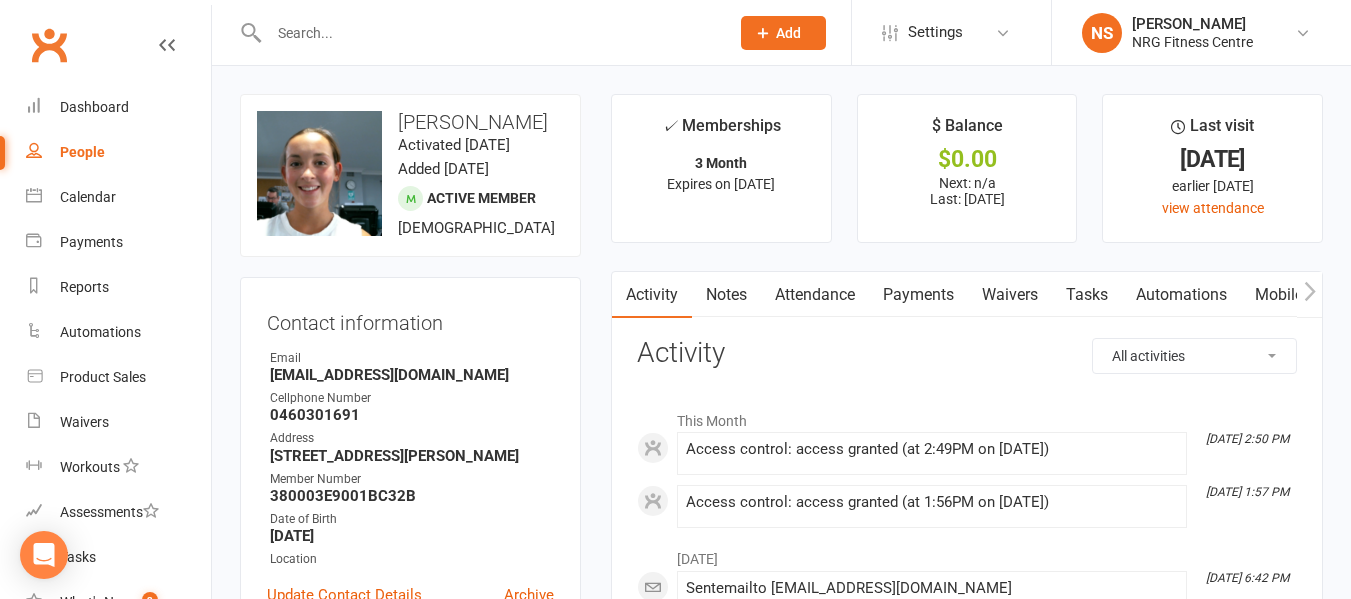 click on "People" at bounding box center (118, 152) 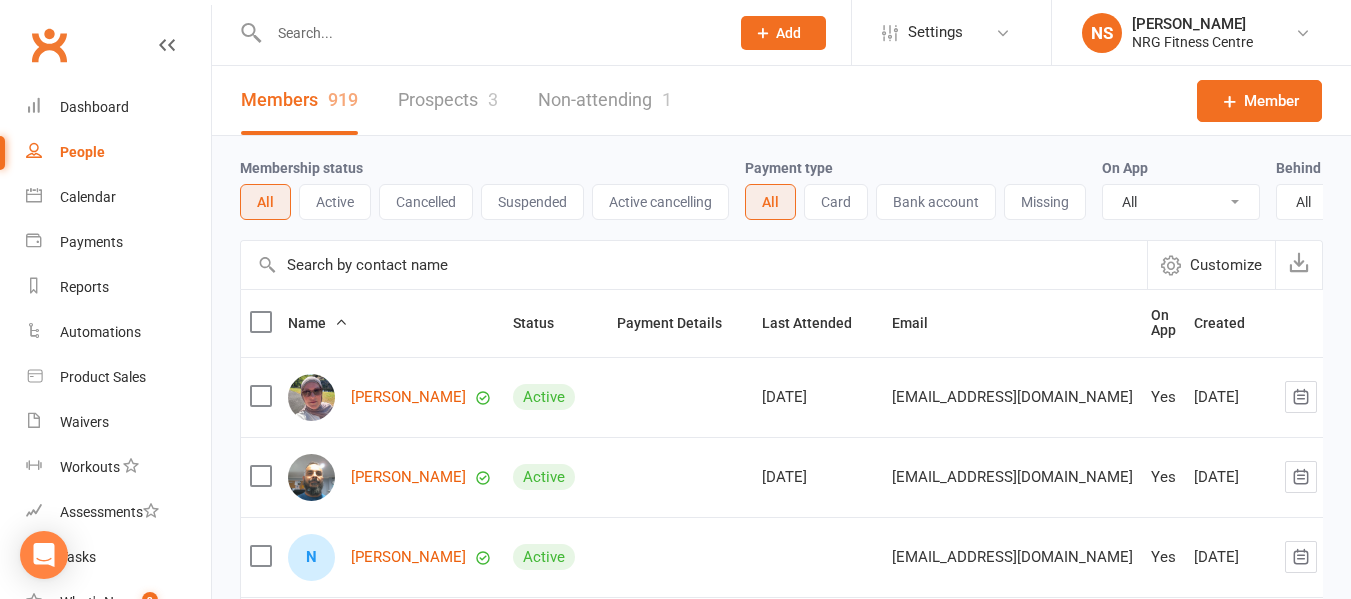click on "People" at bounding box center [82, 152] 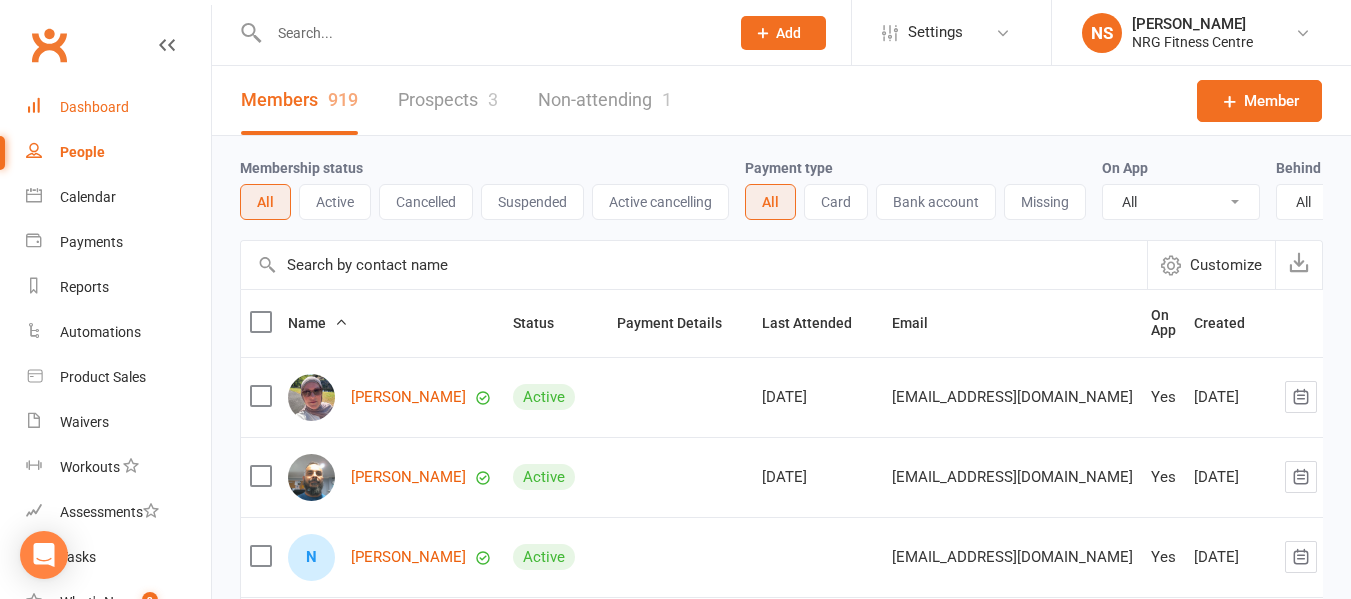 click on "Dashboard" at bounding box center [118, 107] 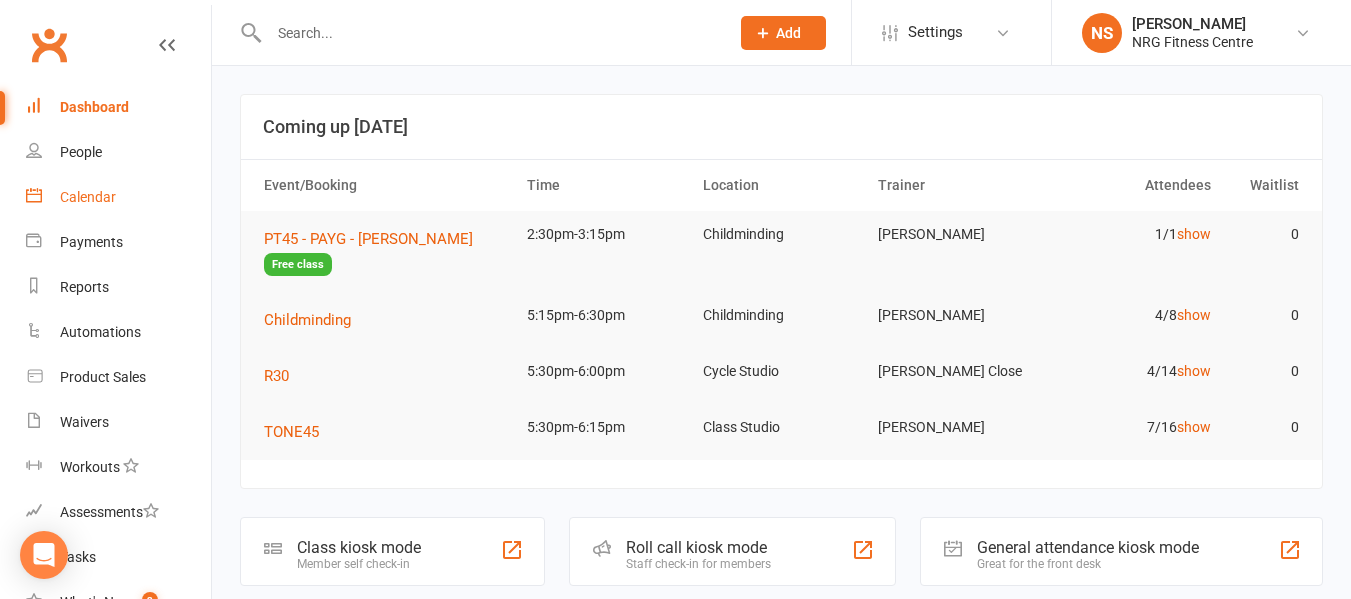 click on "Calendar" at bounding box center [118, 197] 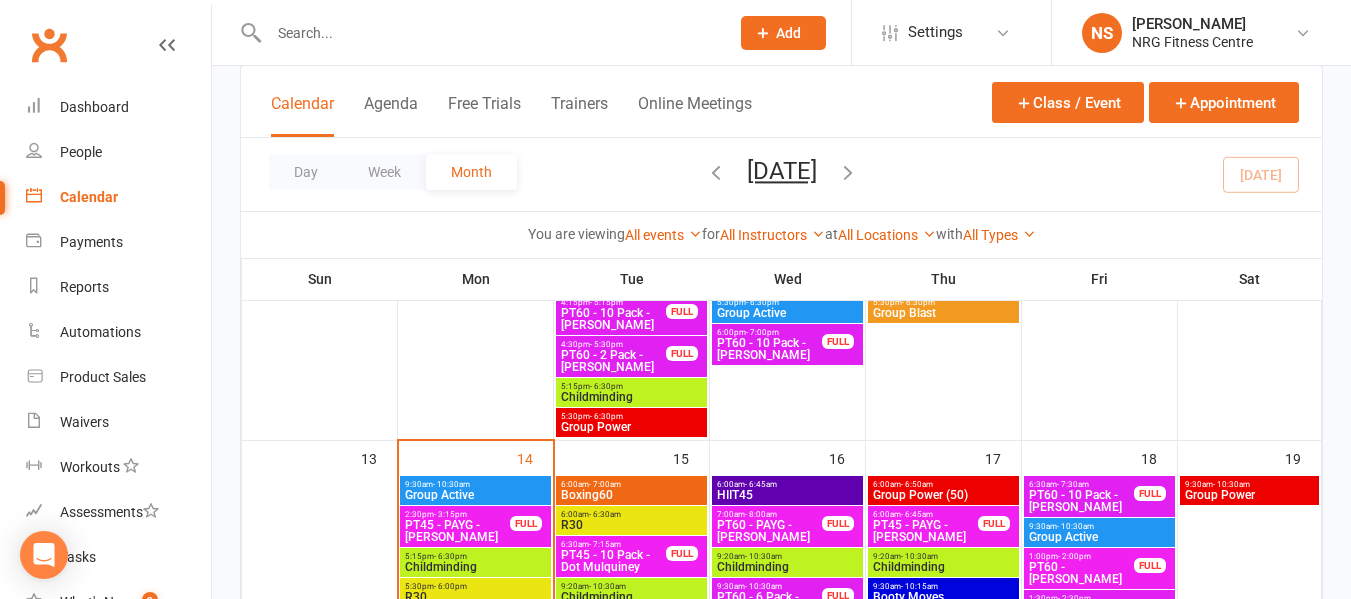 scroll, scrollTop: 1100, scrollLeft: 0, axis: vertical 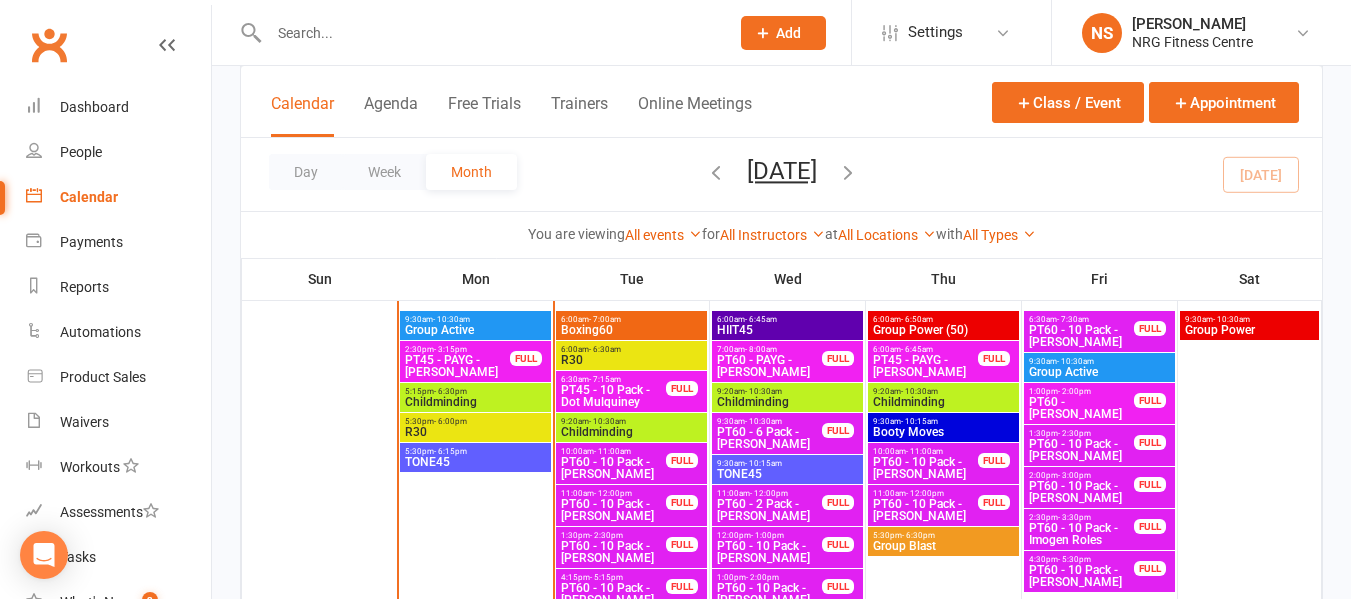 click on "Boxing60" at bounding box center [631, 330] 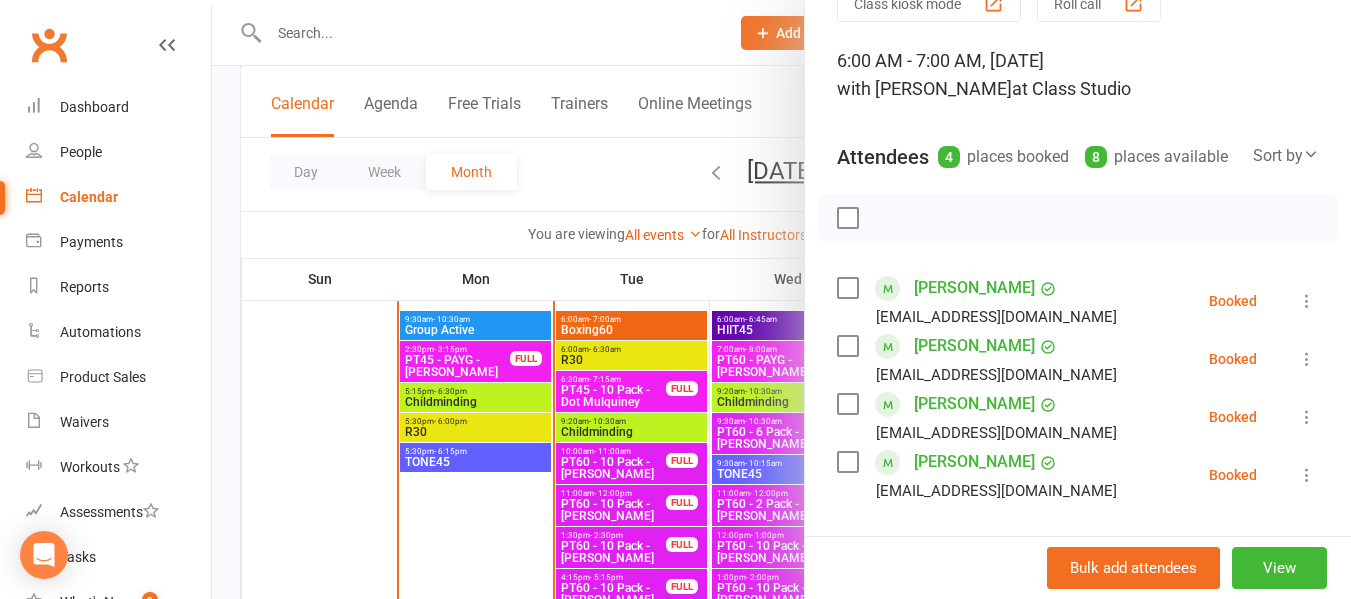 scroll, scrollTop: 200, scrollLeft: 0, axis: vertical 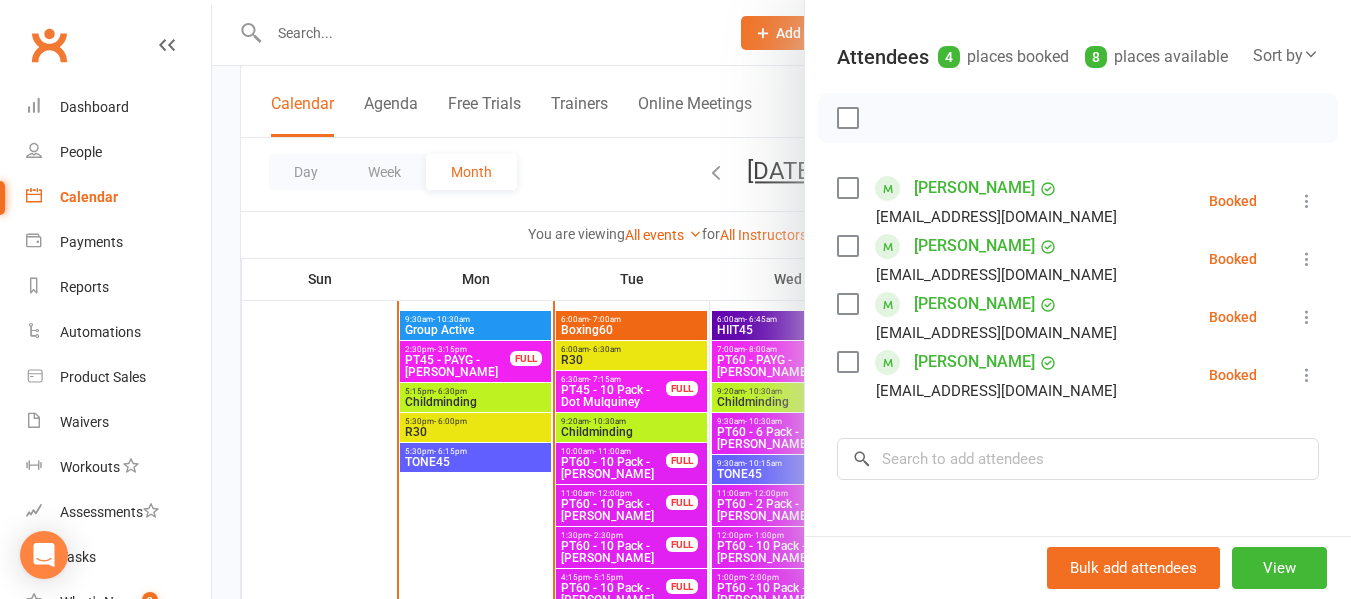 click at bounding box center (781, 299) 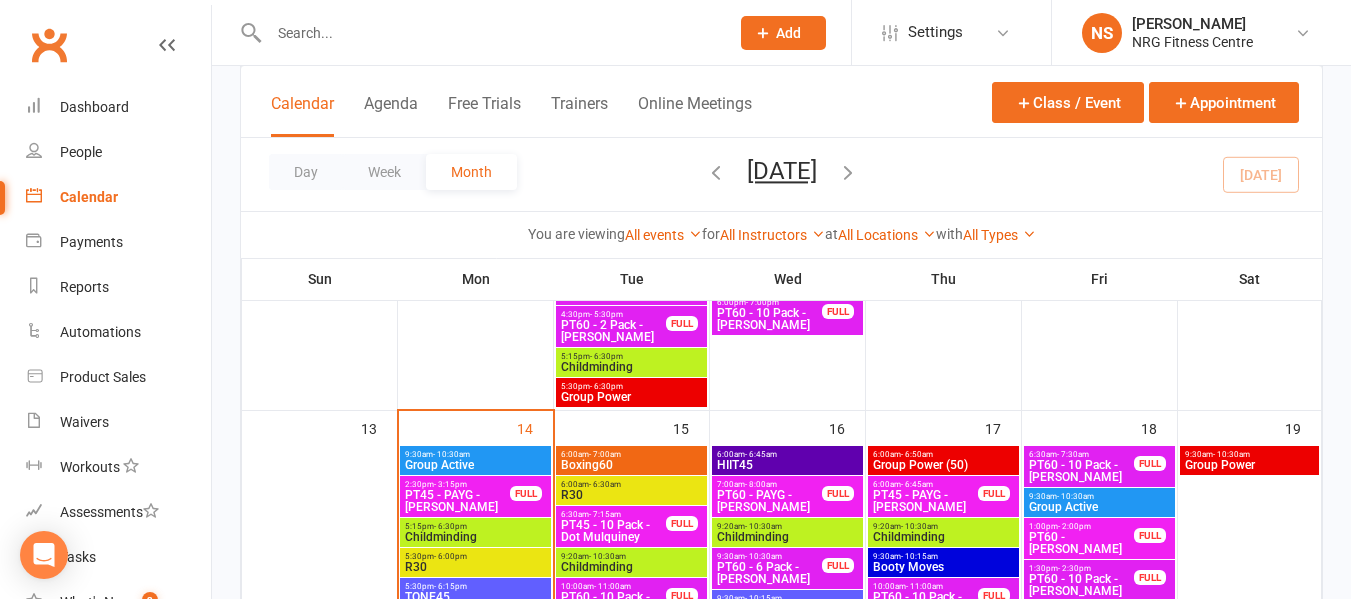 scroll, scrollTop: 1000, scrollLeft: 0, axis: vertical 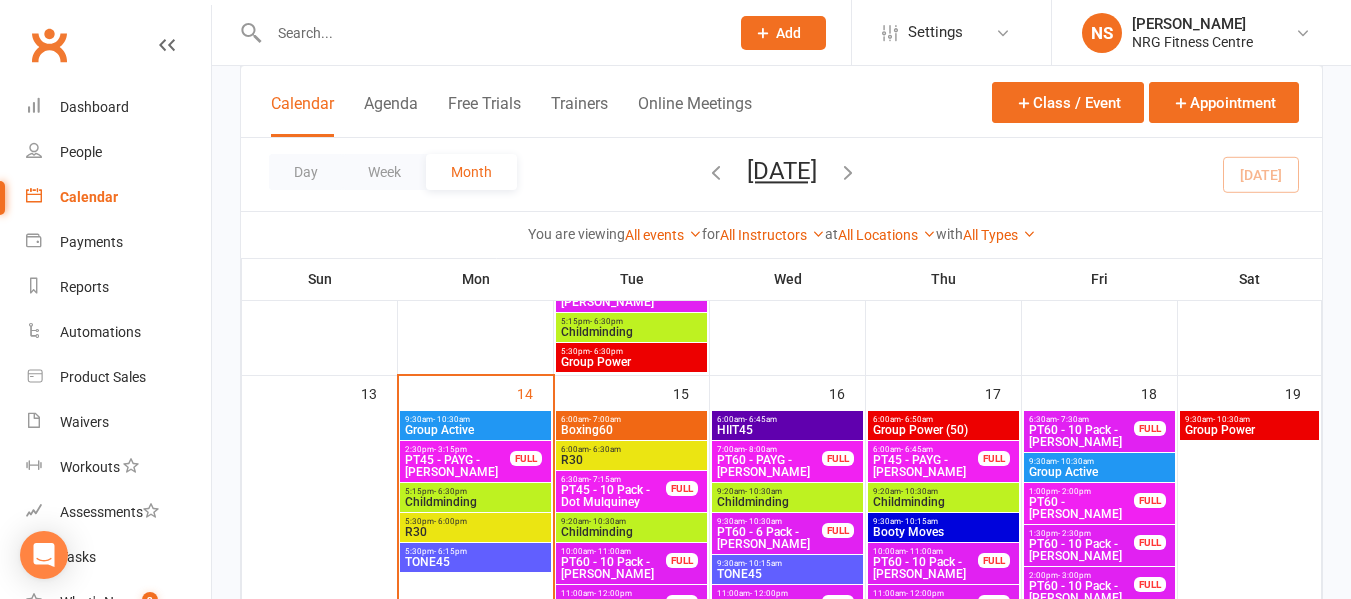 click on "Boxing60" at bounding box center (631, 430) 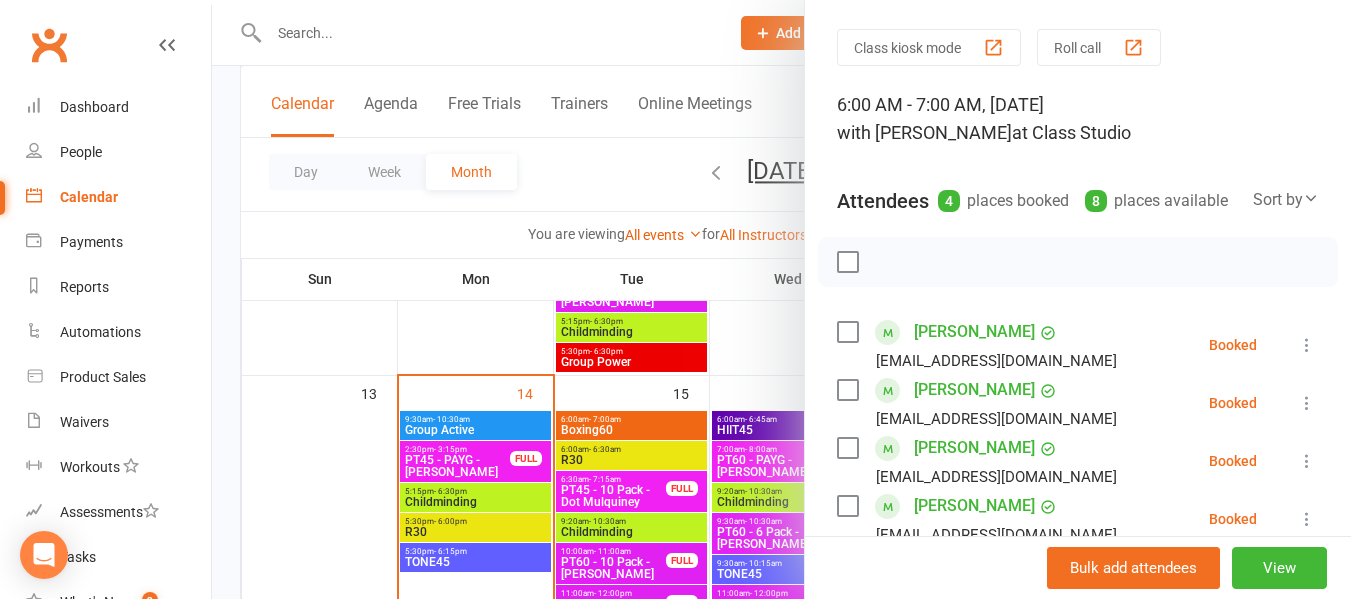 scroll, scrollTop: 100, scrollLeft: 0, axis: vertical 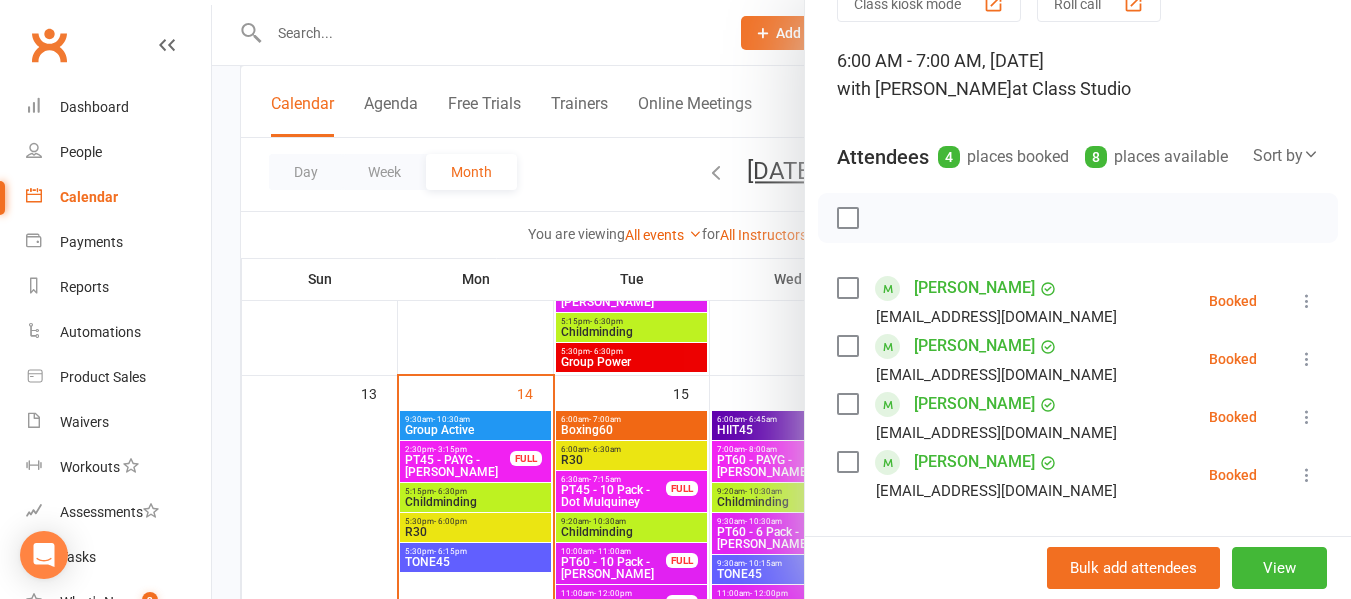 click at bounding box center (781, 299) 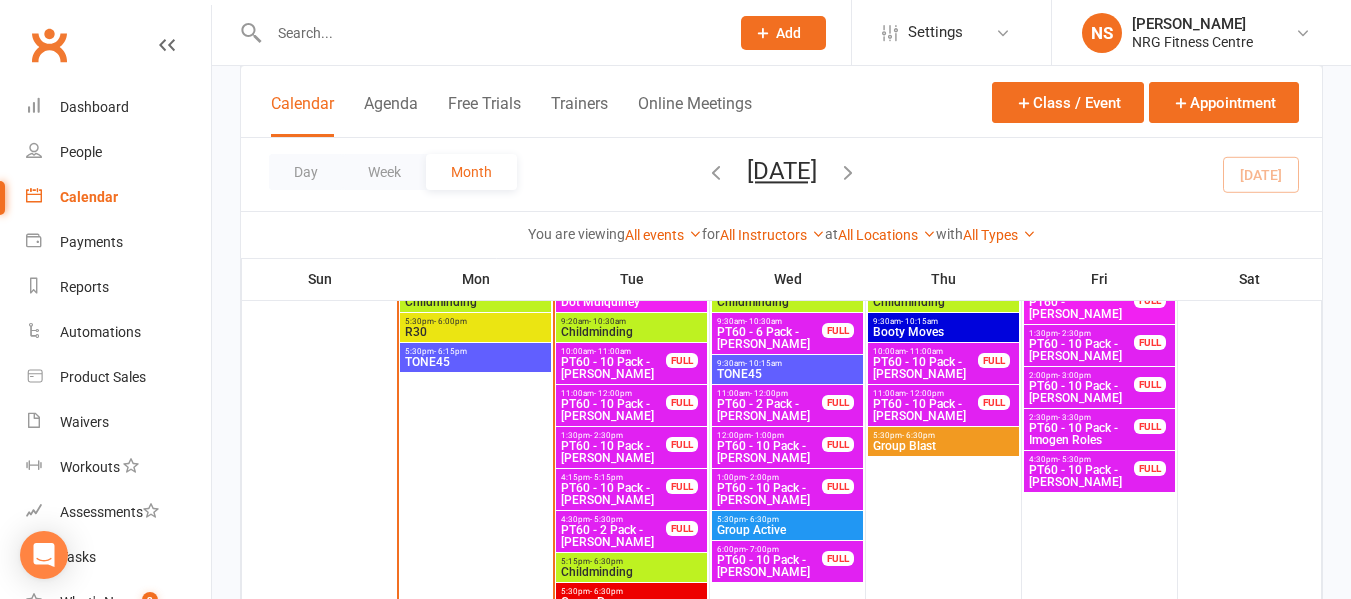 scroll, scrollTop: 1100, scrollLeft: 0, axis: vertical 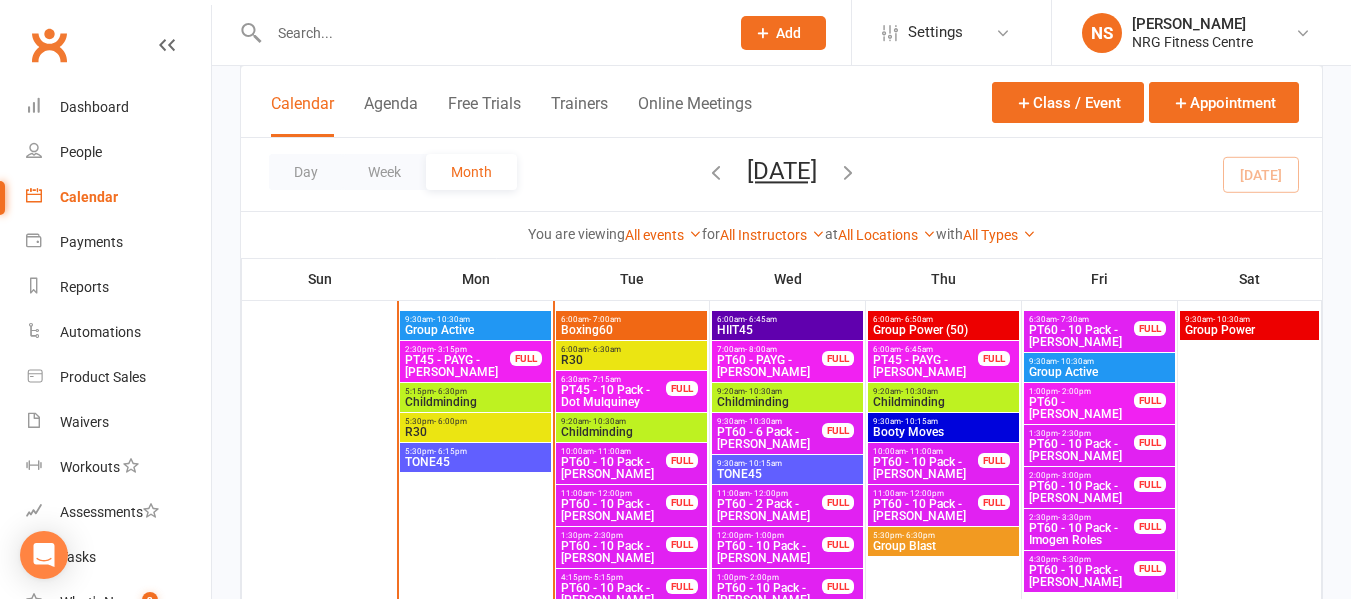 click on "6:00am  - 7:00am" at bounding box center (631, 319) 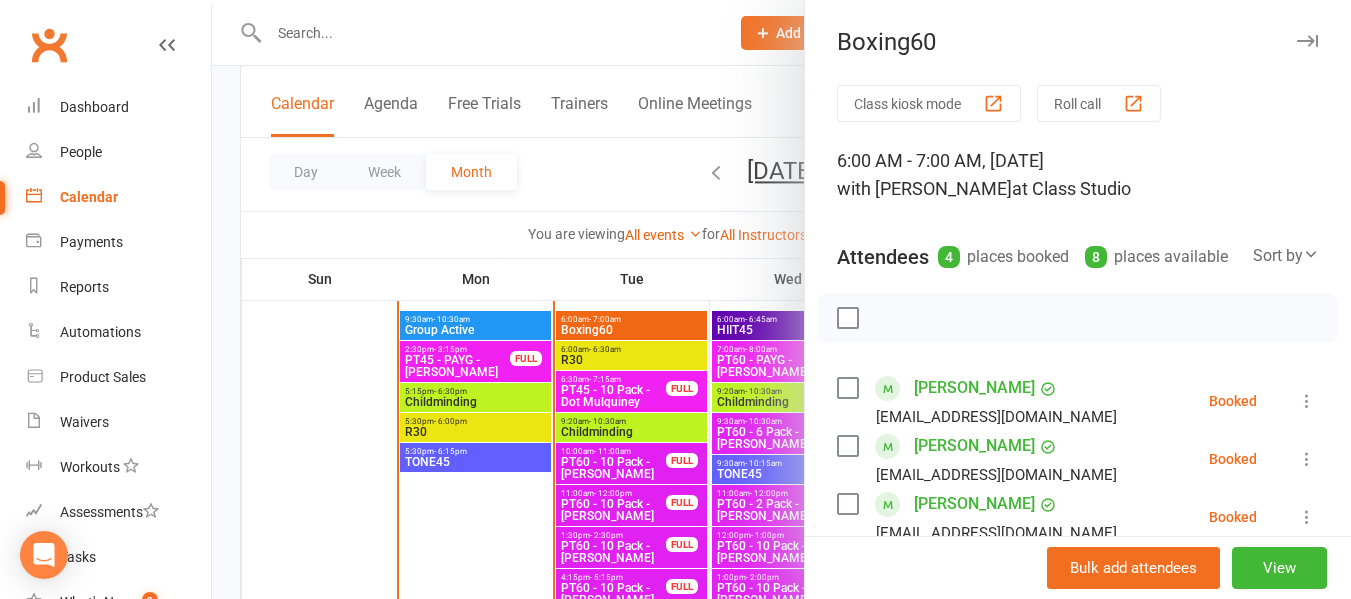 scroll, scrollTop: 100, scrollLeft: 0, axis: vertical 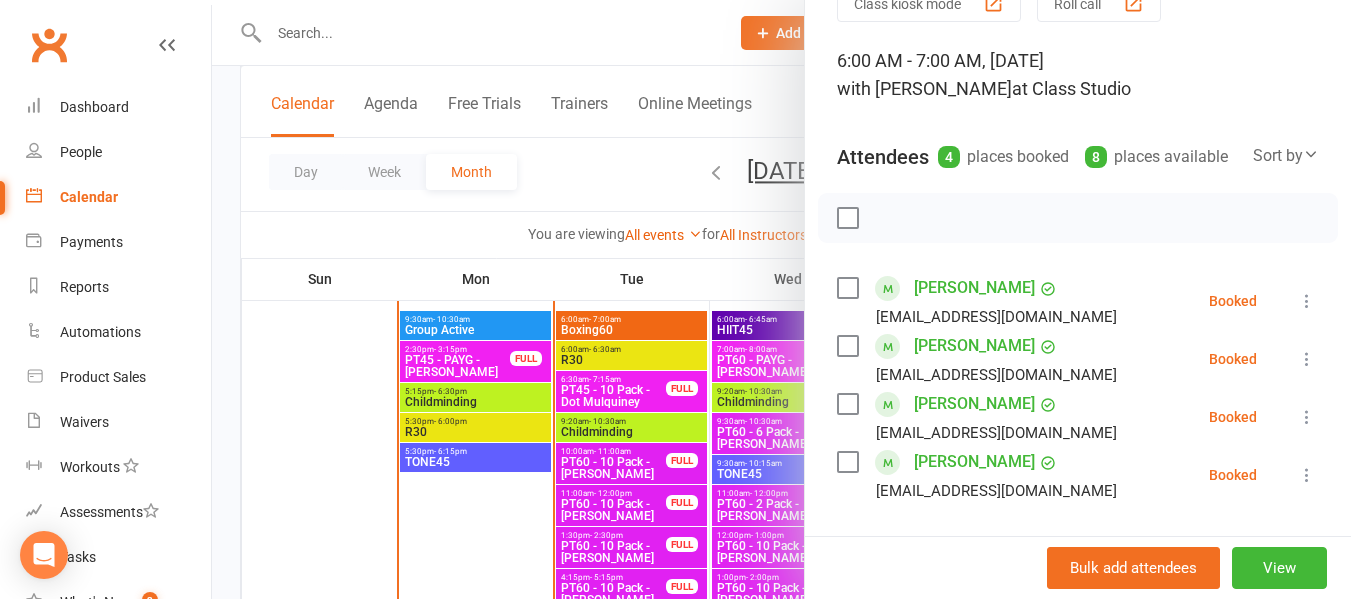 click at bounding box center [781, 299] 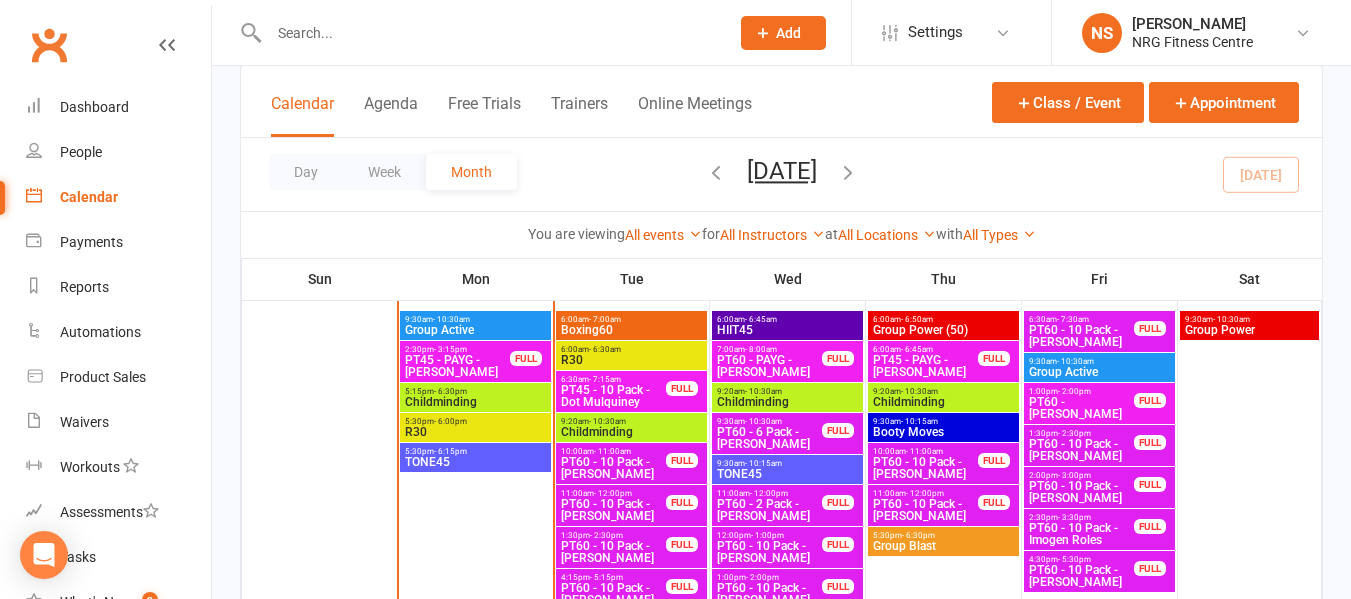 scroll, scrollTop: 1200, scrollLeft: 0, axis: vertical 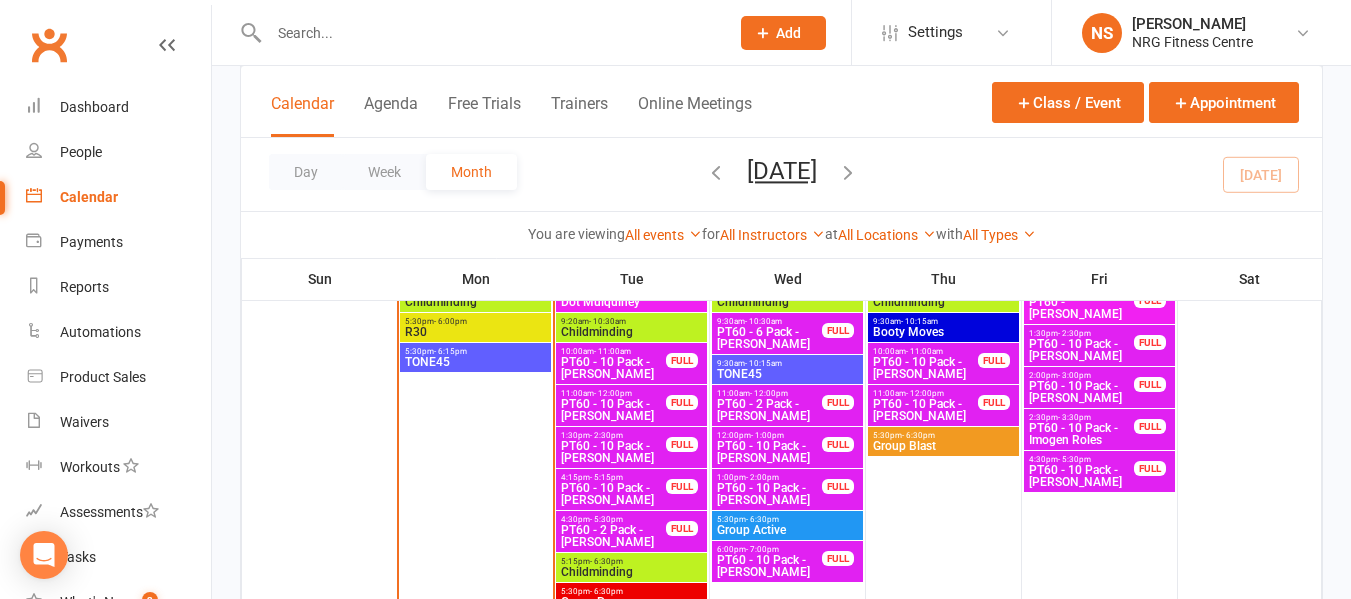 click on "PT60 - 6 Pack - [PERSON_NAME]" at bounding box center (769, 338) 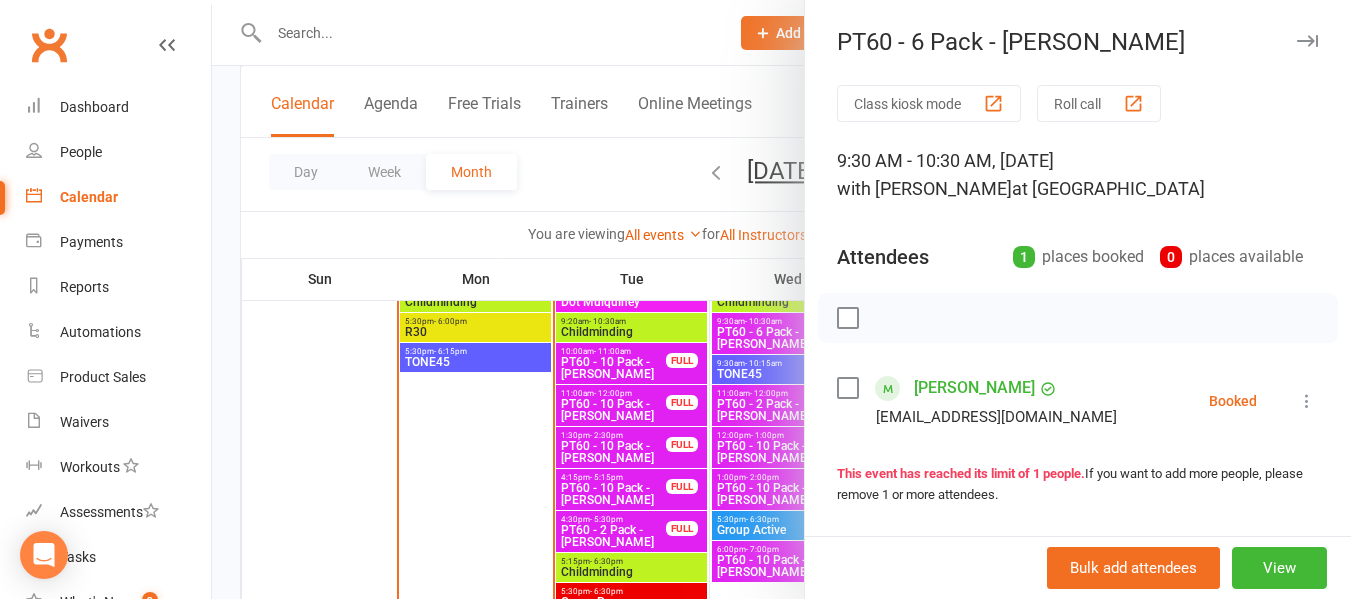 click on "Bulk add attendees  View" at bounding box center [1078, 567] 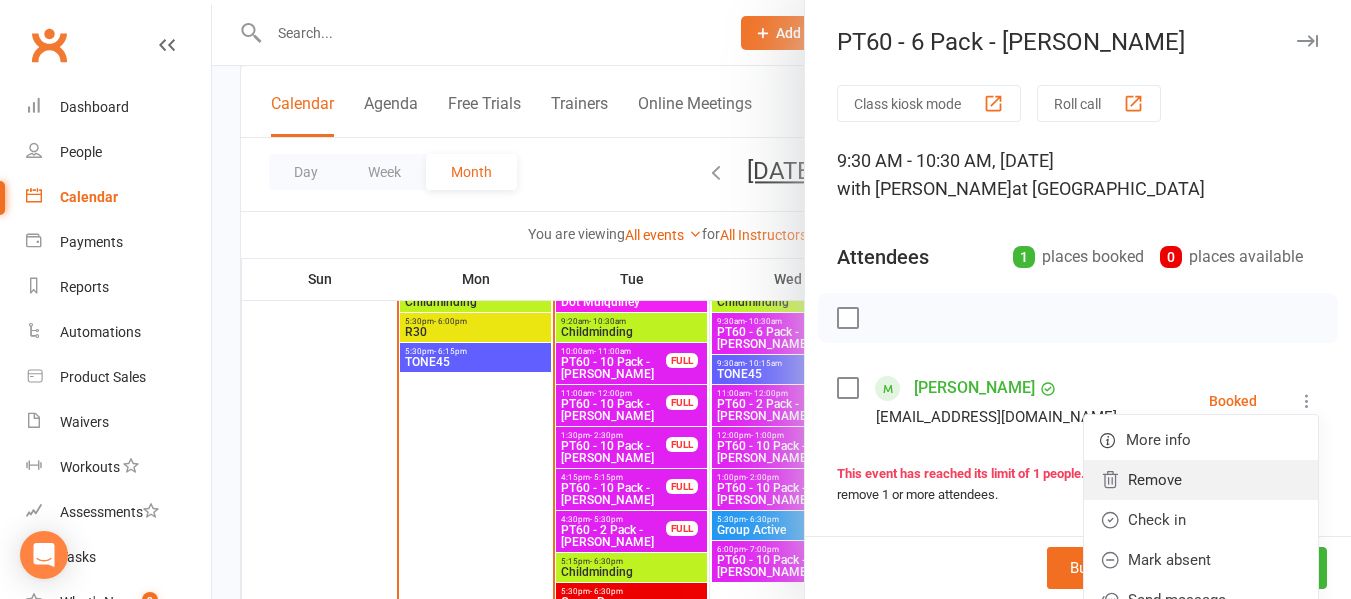 click on "Remove" at bounding box center [1201, 480] 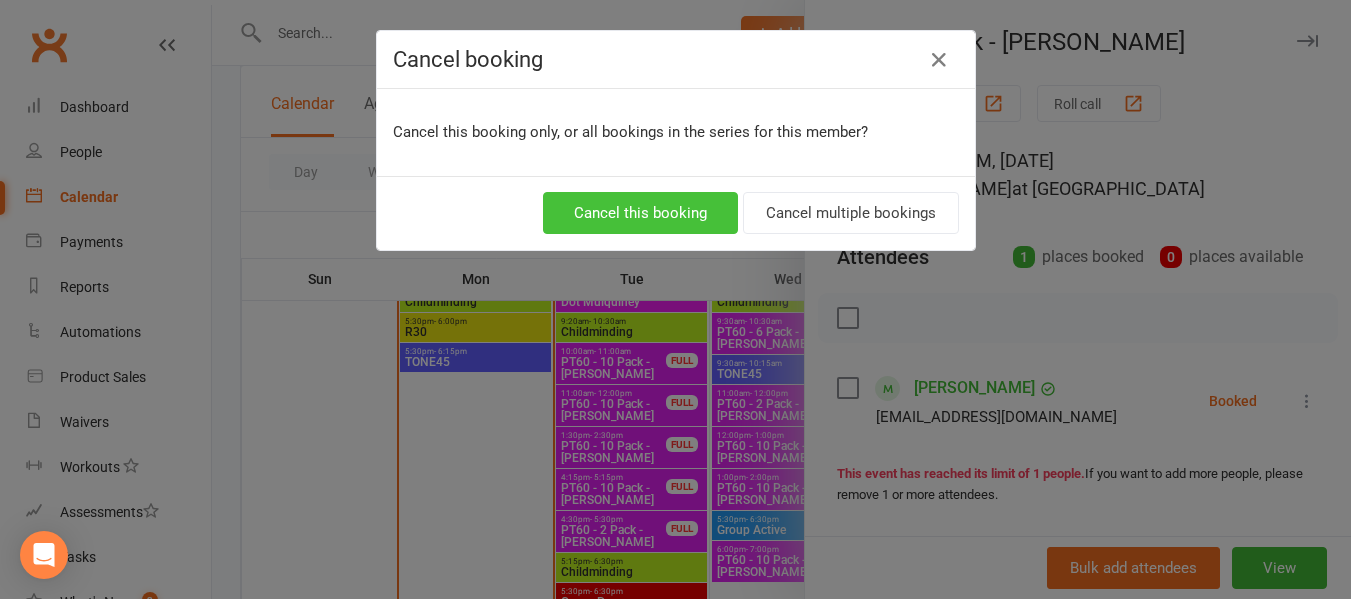 click on "Cancel this booking" at bounding box center [640, 213] 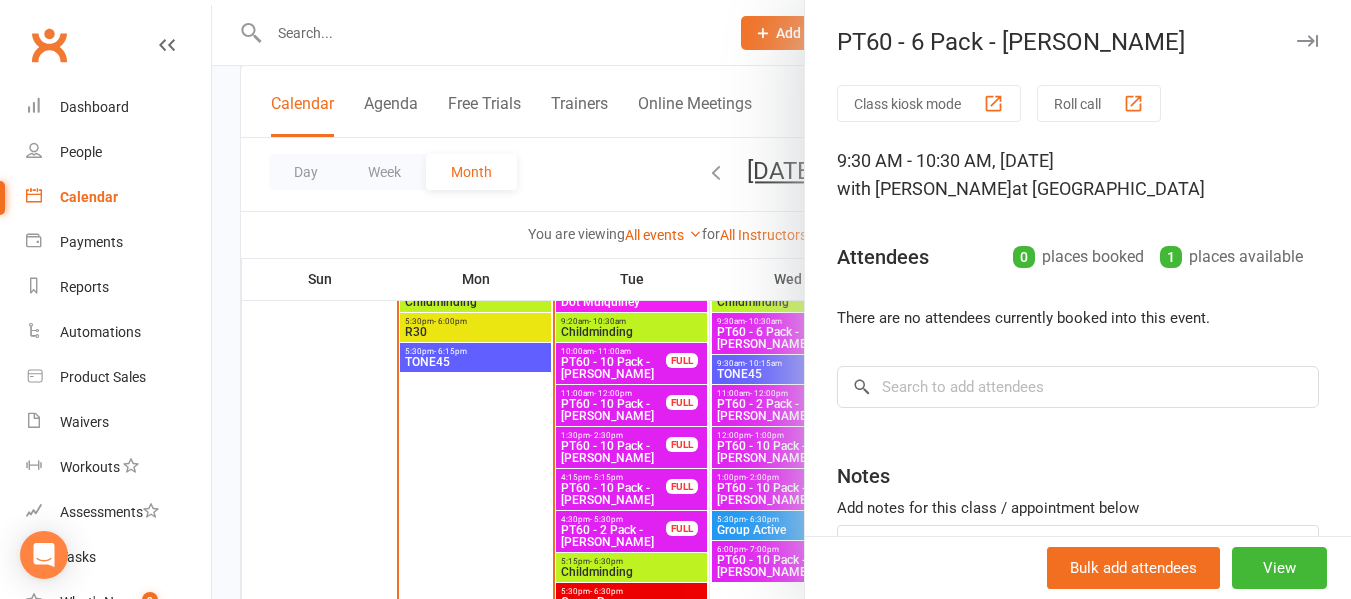 click at bounding box center (781, 299) 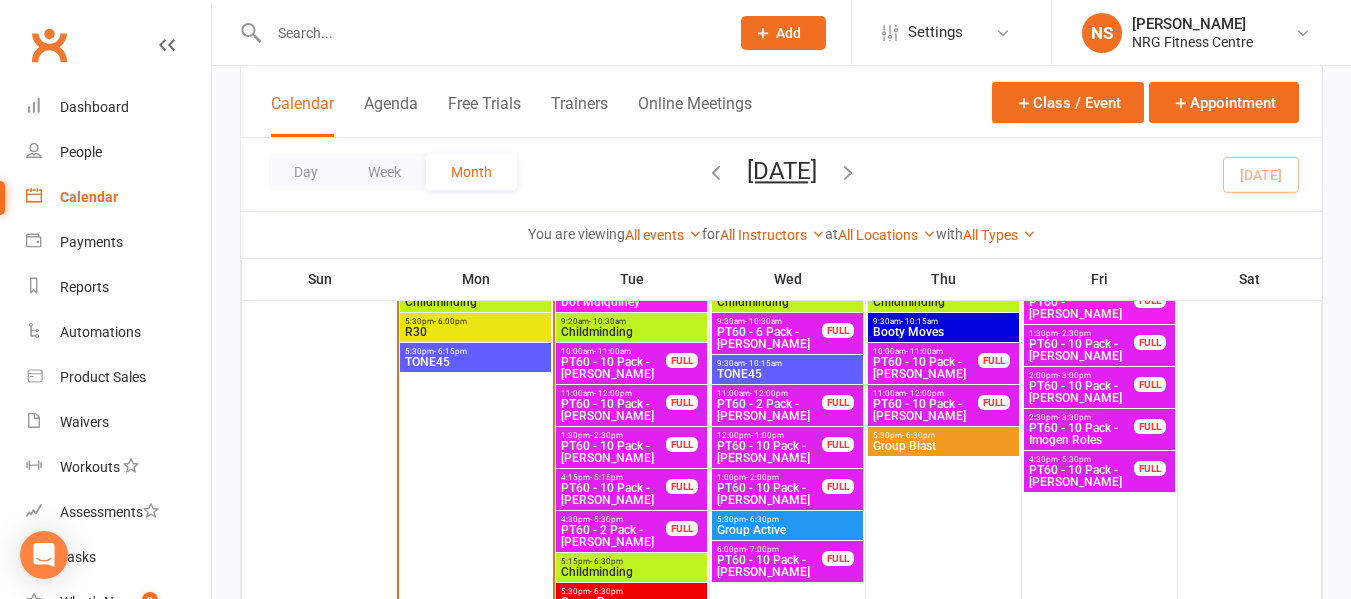 click on "PT60 - 10 Pack - [PERSON_NAME]" at bounding box center (613, 368) 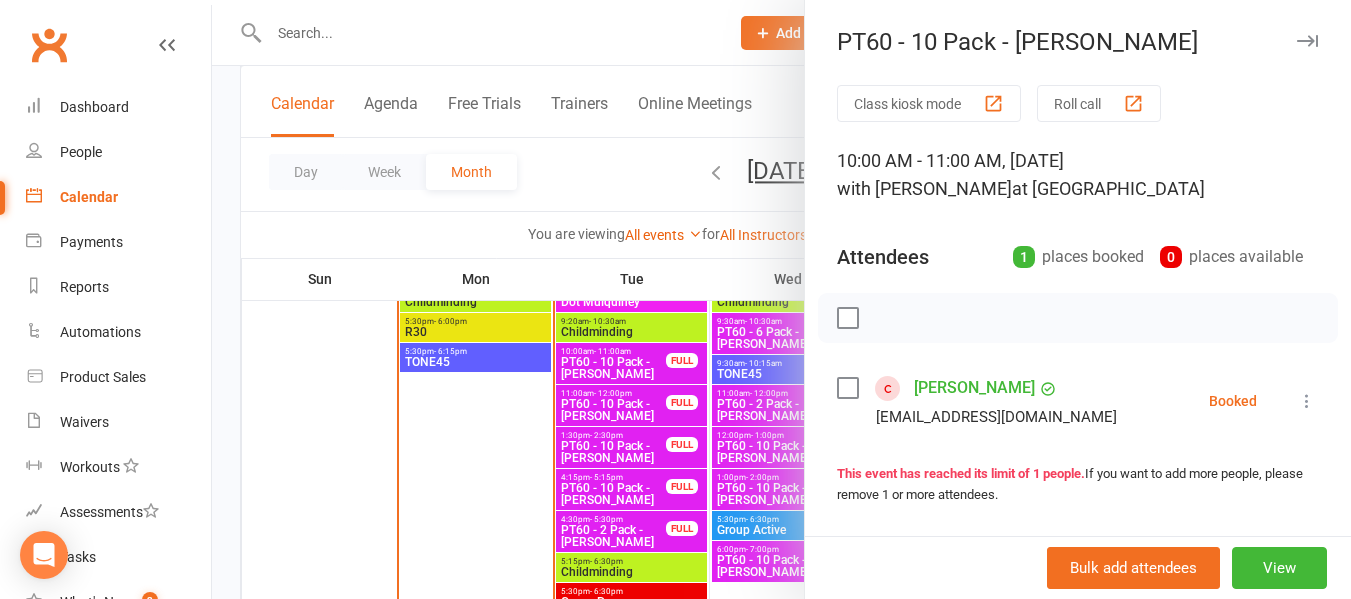 click at bounding box center (781, 299) 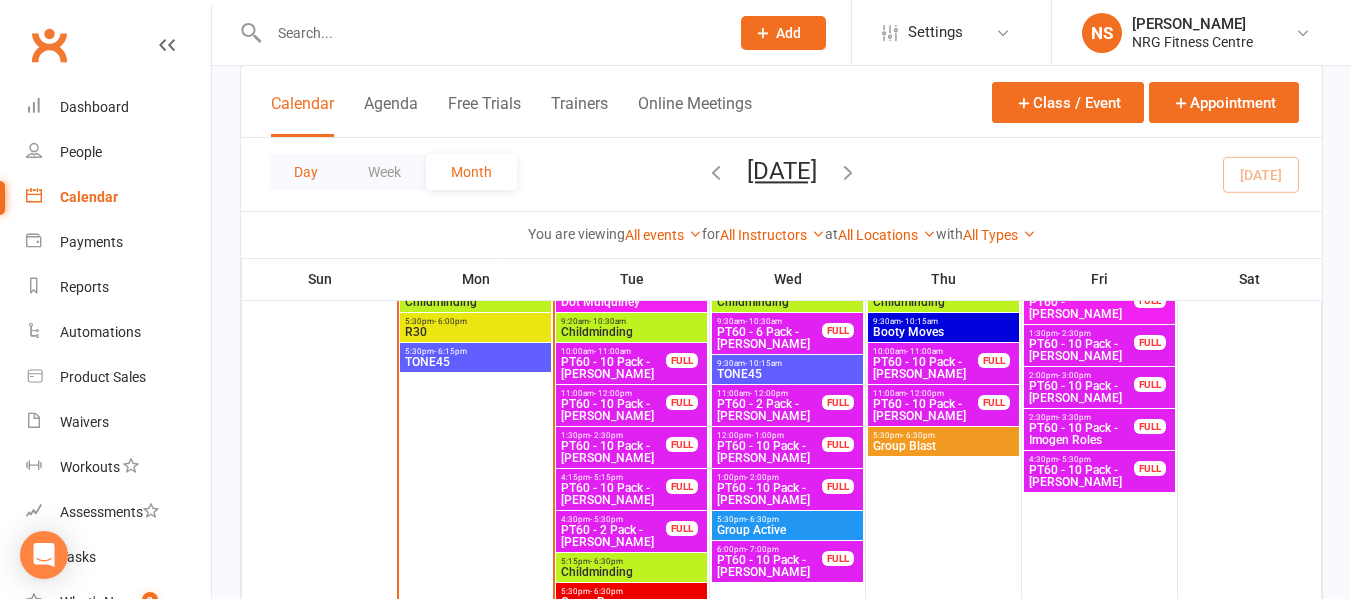 click on "Day" at bounding box center [306, 172] 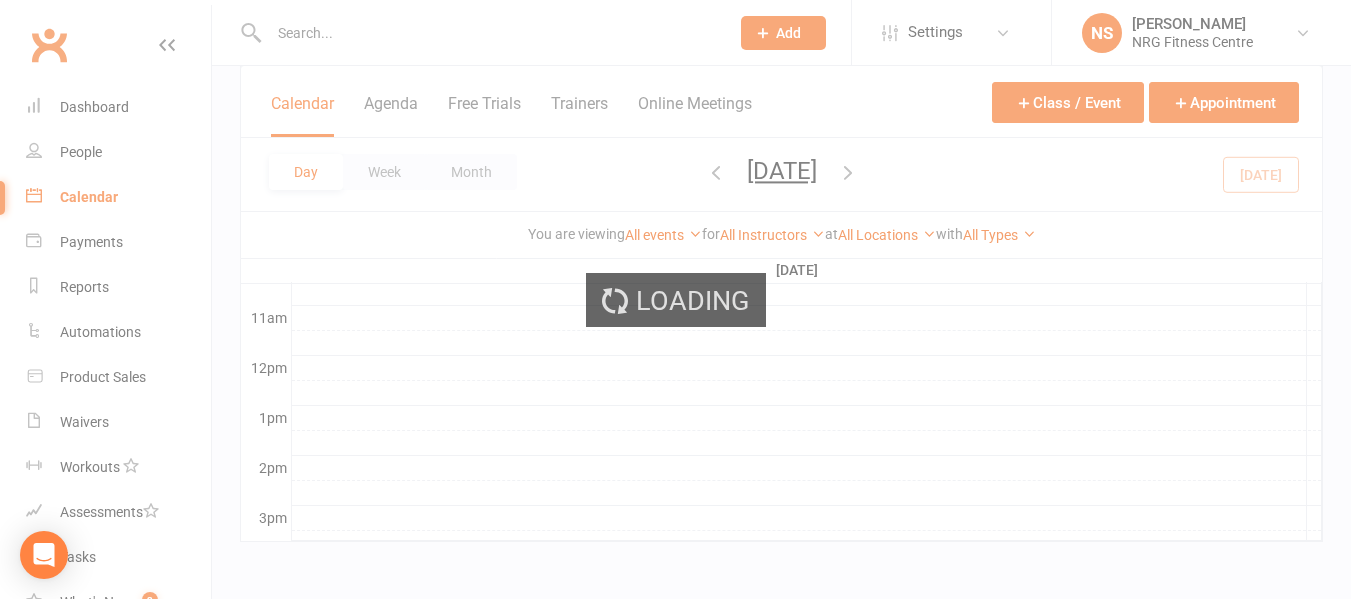 scroll, scrollTop: 652, scrollLeft: 0, axis: vertical 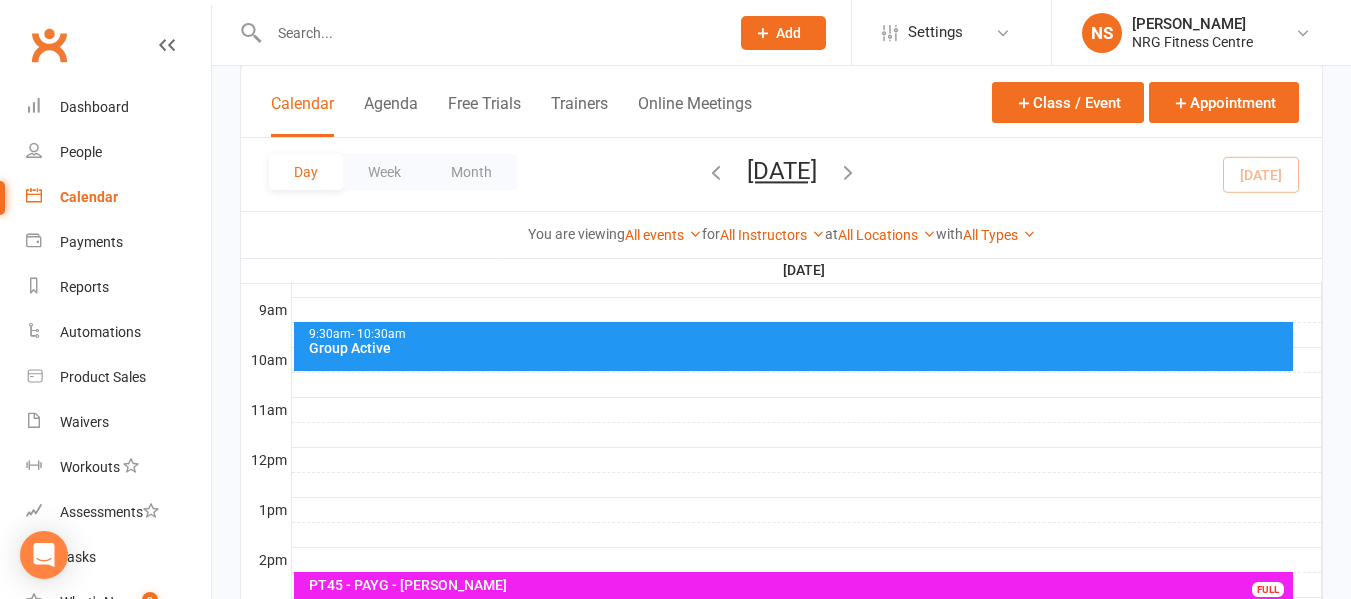 click at bounding box center [848, 174] 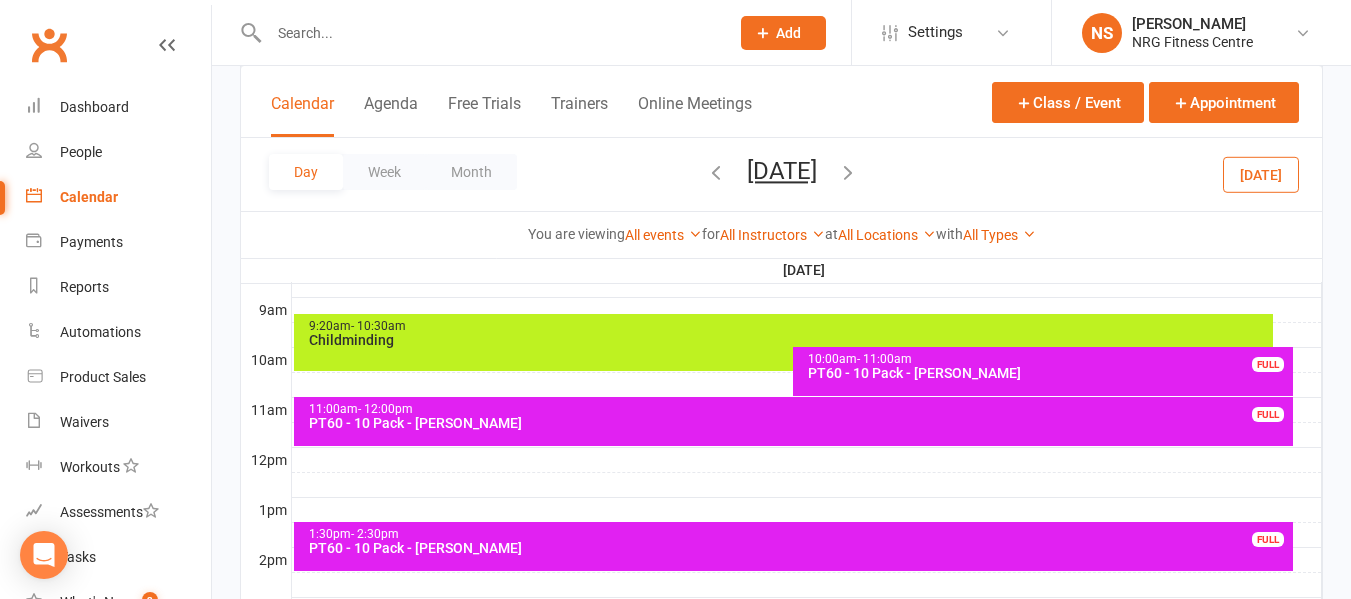click at bounding box center (807, 460) 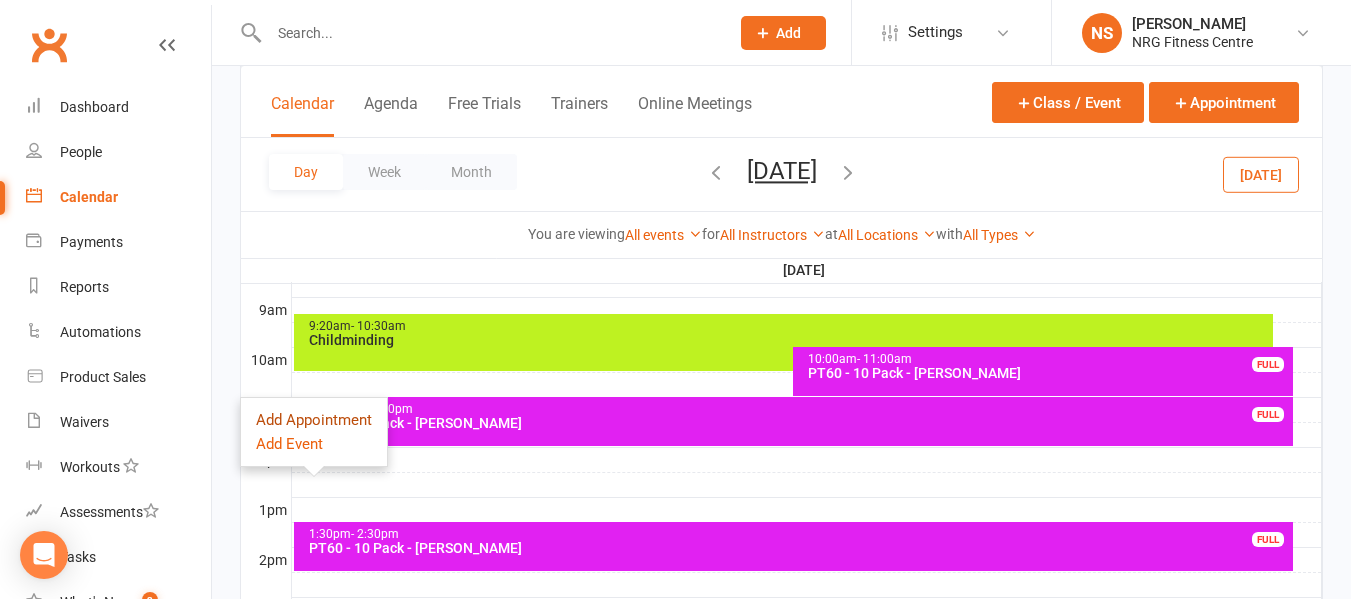 click on "Add Appointment" at bounding box center [314, 420] 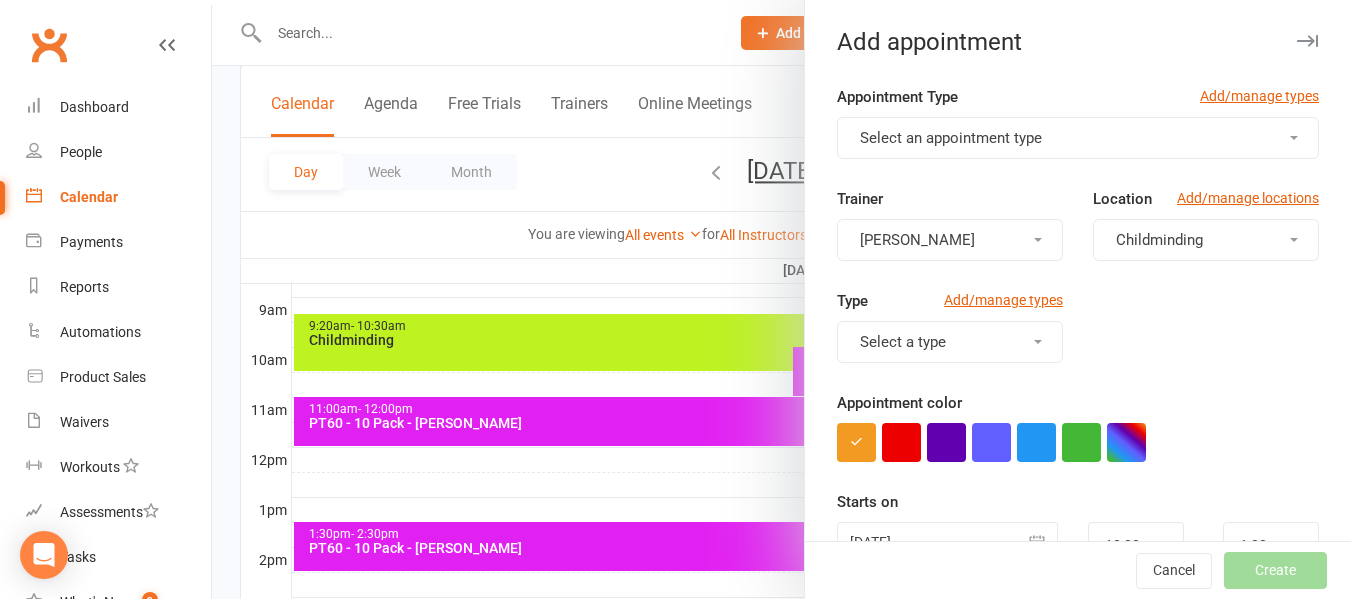 click on "[PERSON_NAME]" at bounding box center (950, 240) 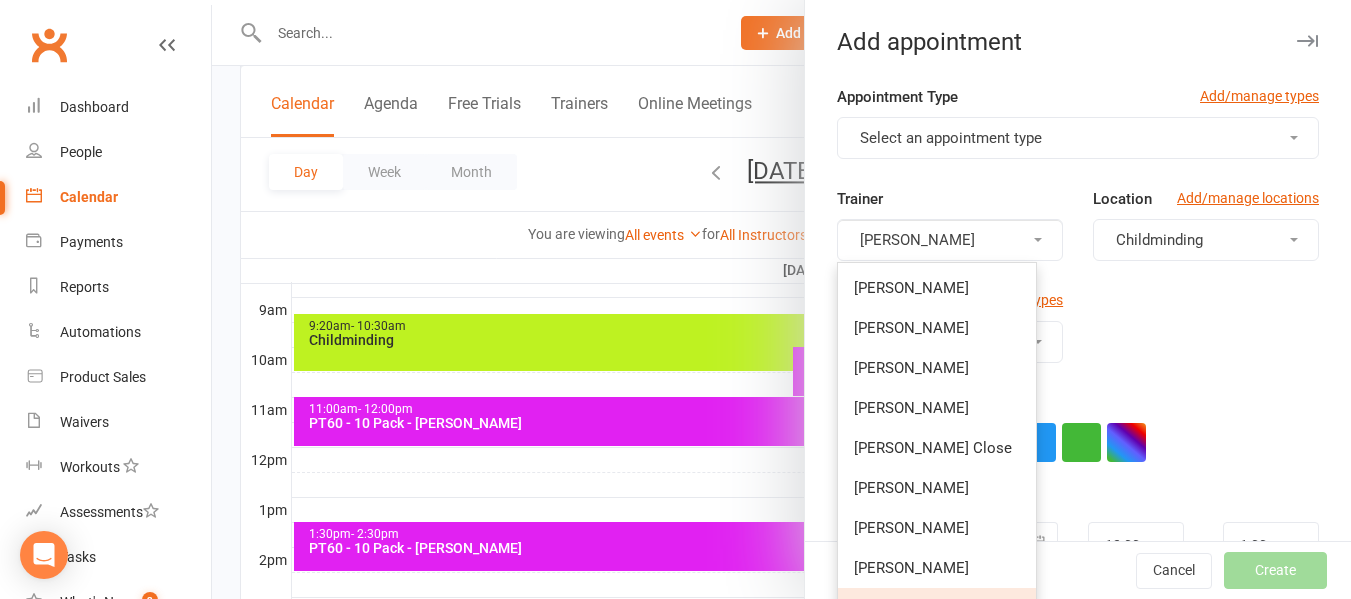 click on "[PERSON_NAME]" at bounding box center [950, 240] 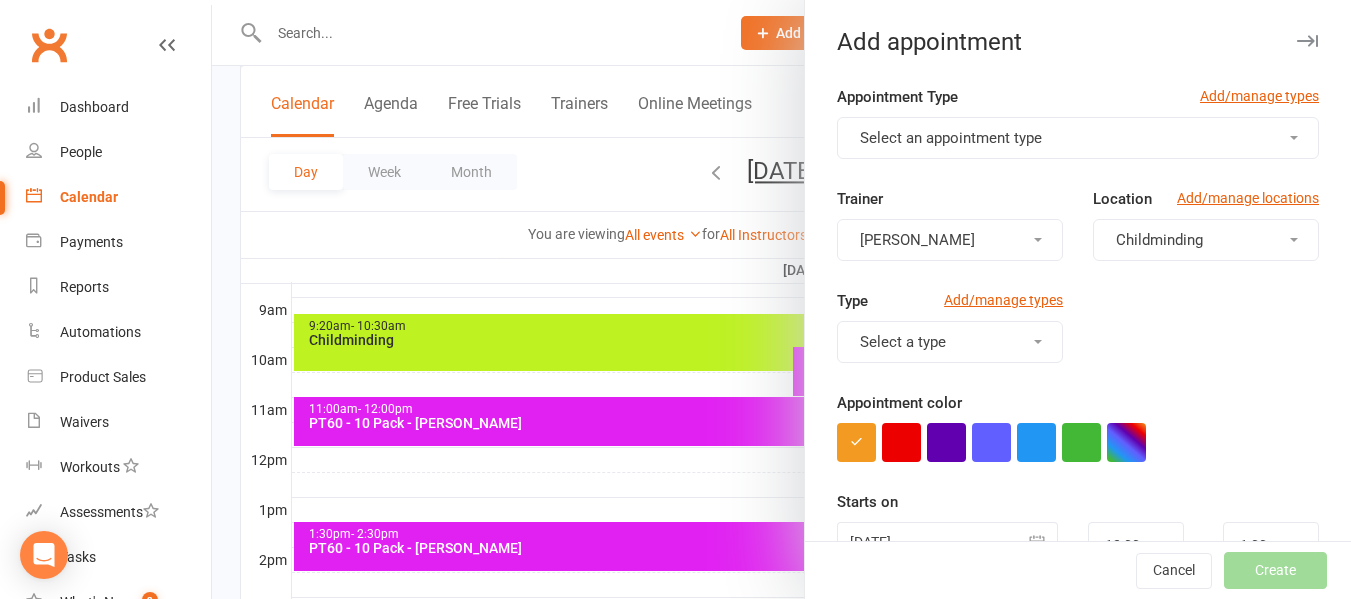click on "Select an appointment type" at bounding box center (1078, 138) 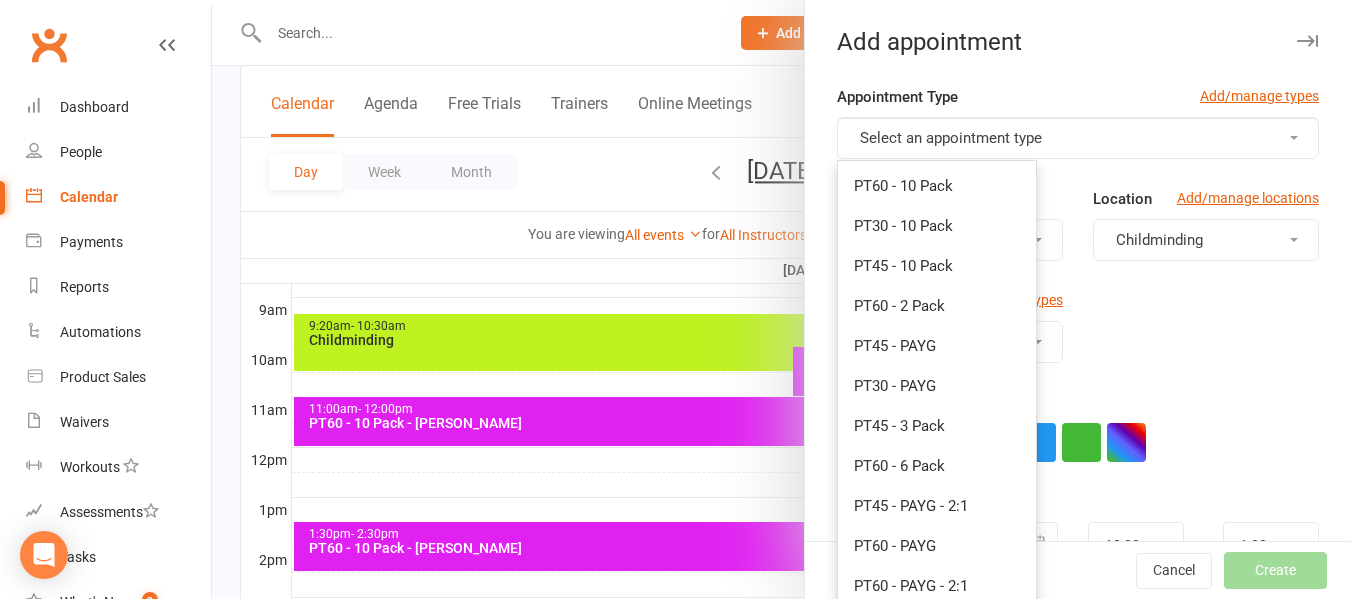 click on "Type Add/manage types
Select a type" at bounding box center [1078, 340] 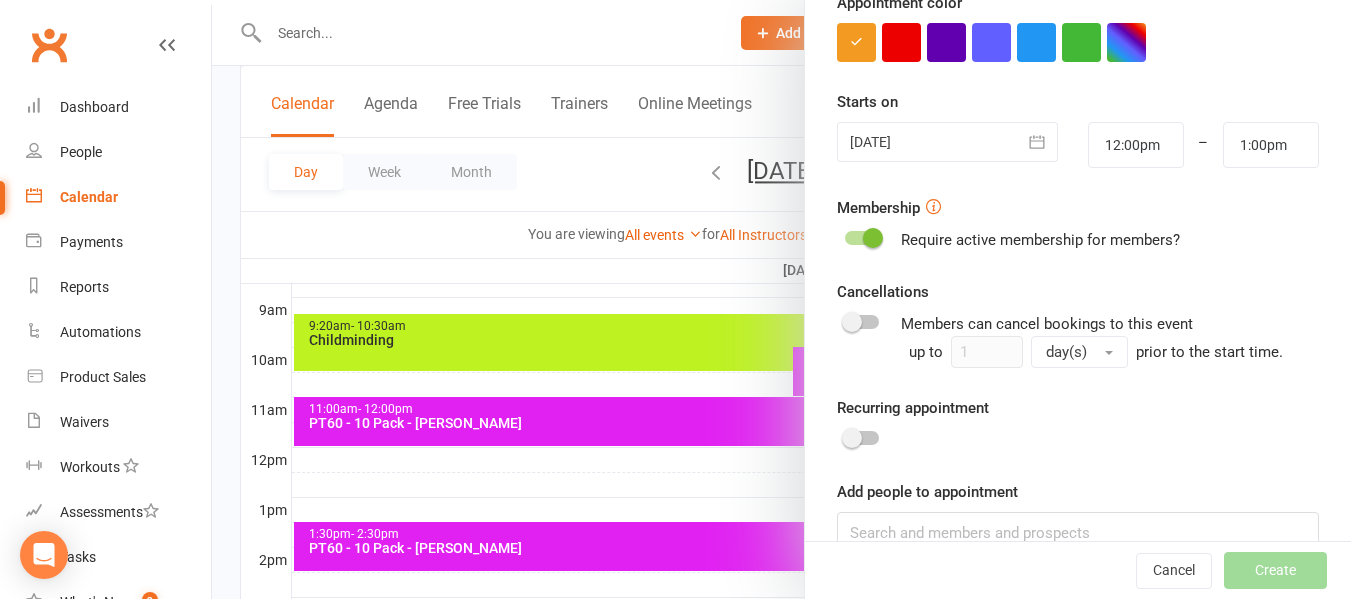 scroll, scrollTop: 441, scrollLeft: 0, axis: vertical 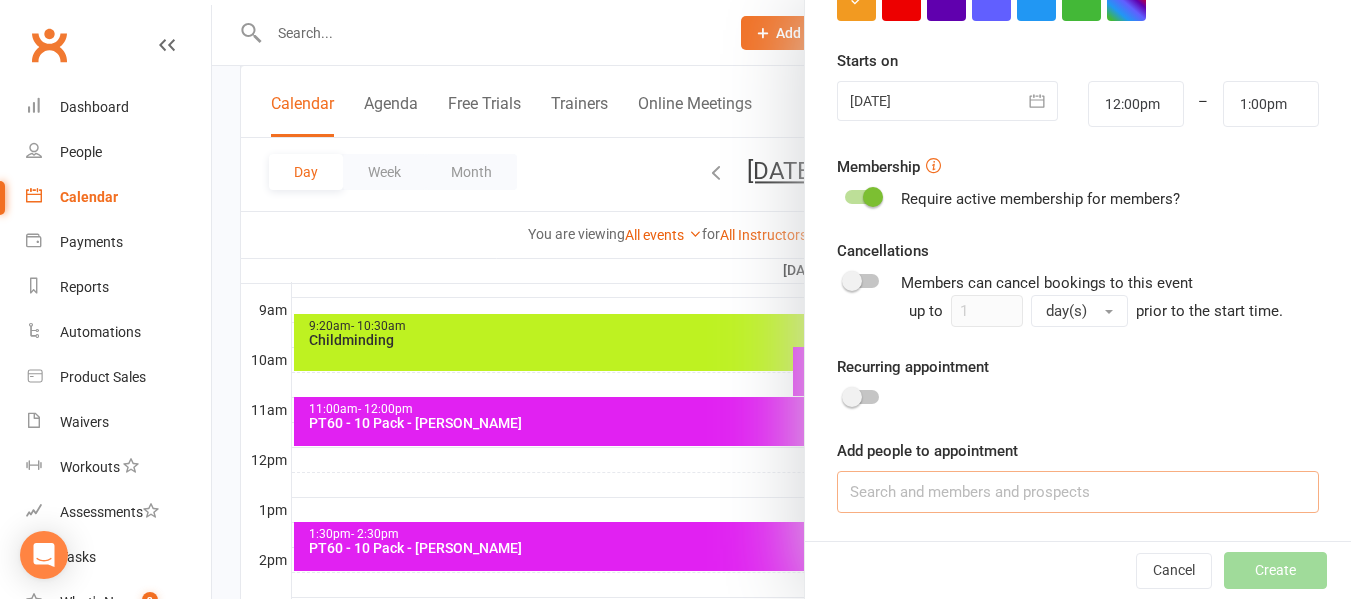 click at bounding box center [1078, 492] 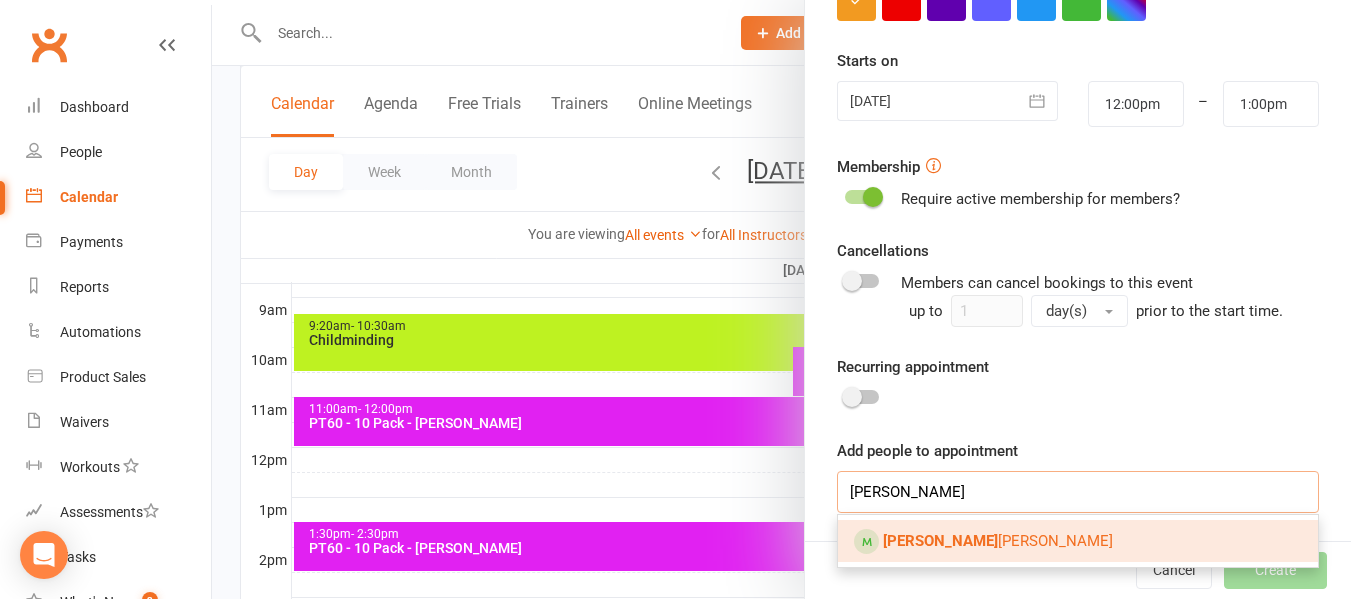 type on "[PERSON_NAME]" 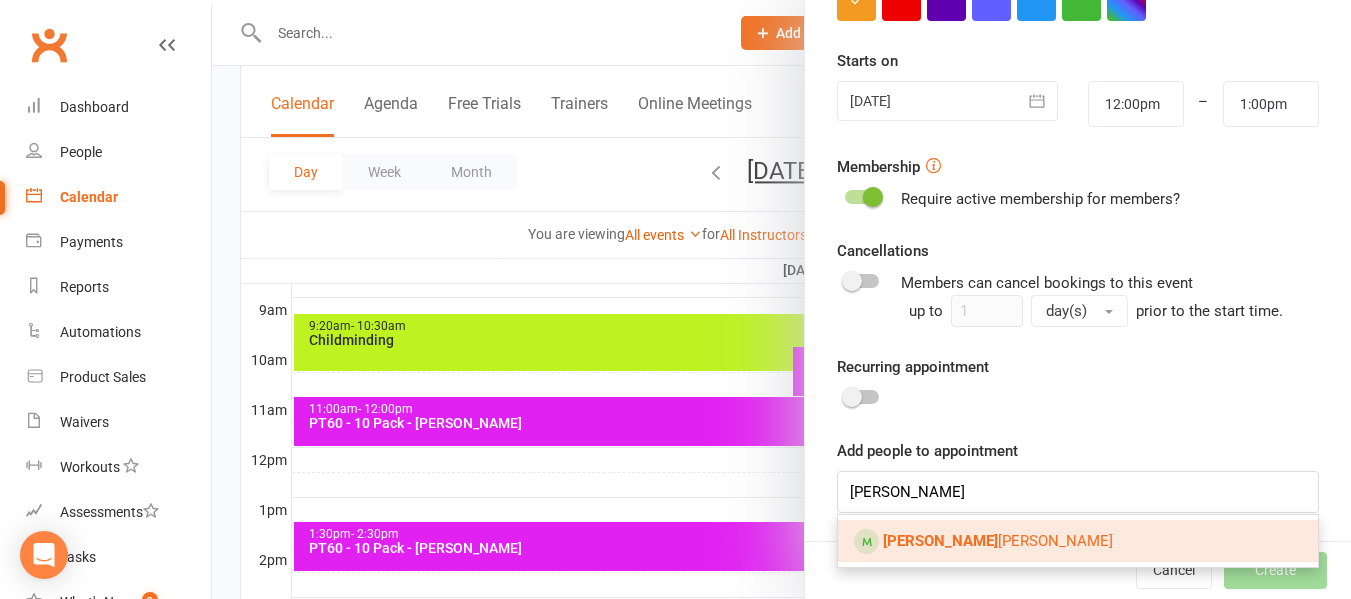 click on "[PERSON_NAME]" at bounding box center (1078, 541) 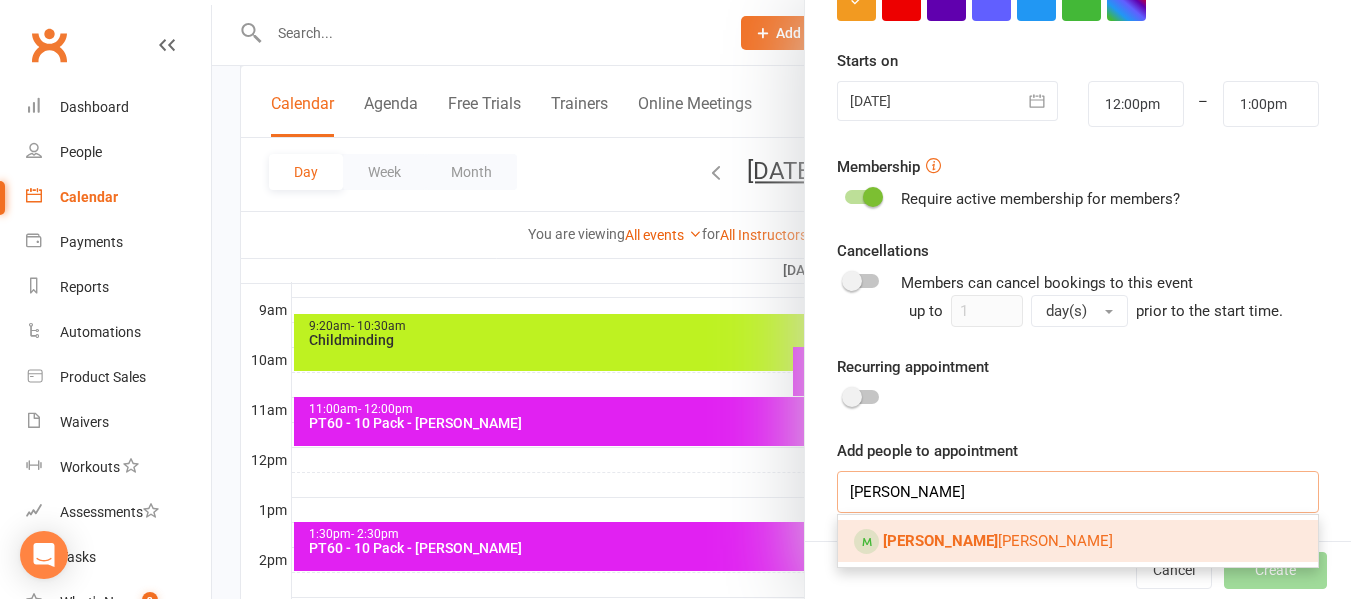 type 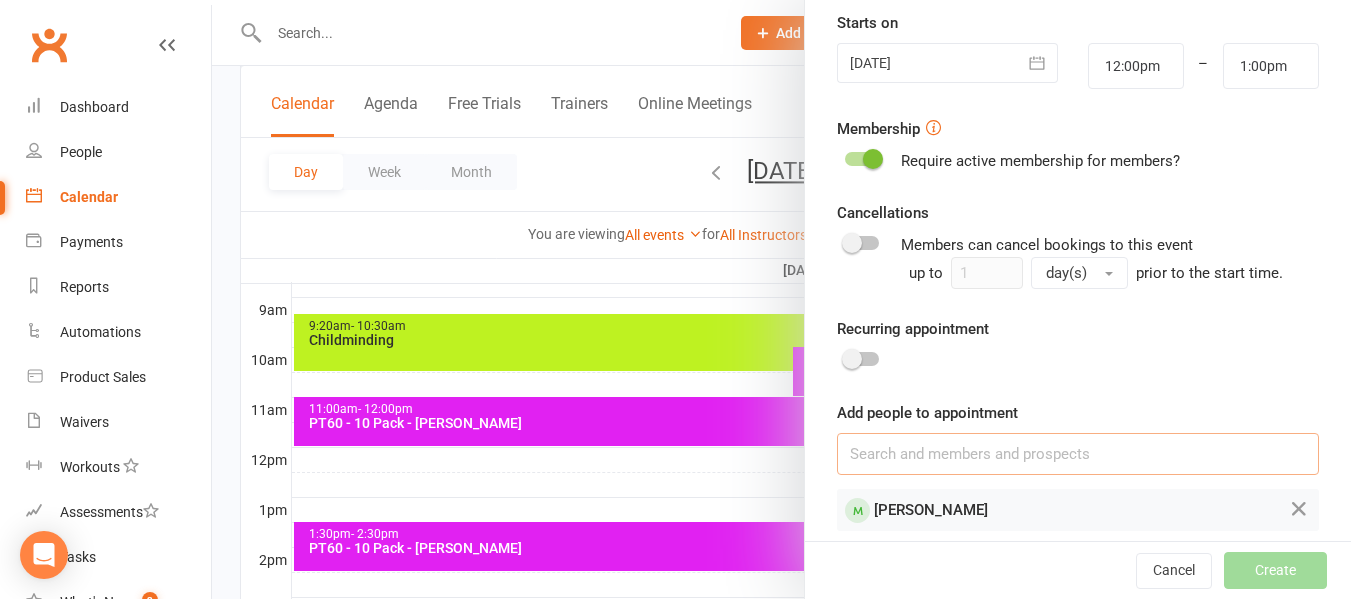 scroll, scrollTop: 497, scrollLeft: 0, axis: vertical 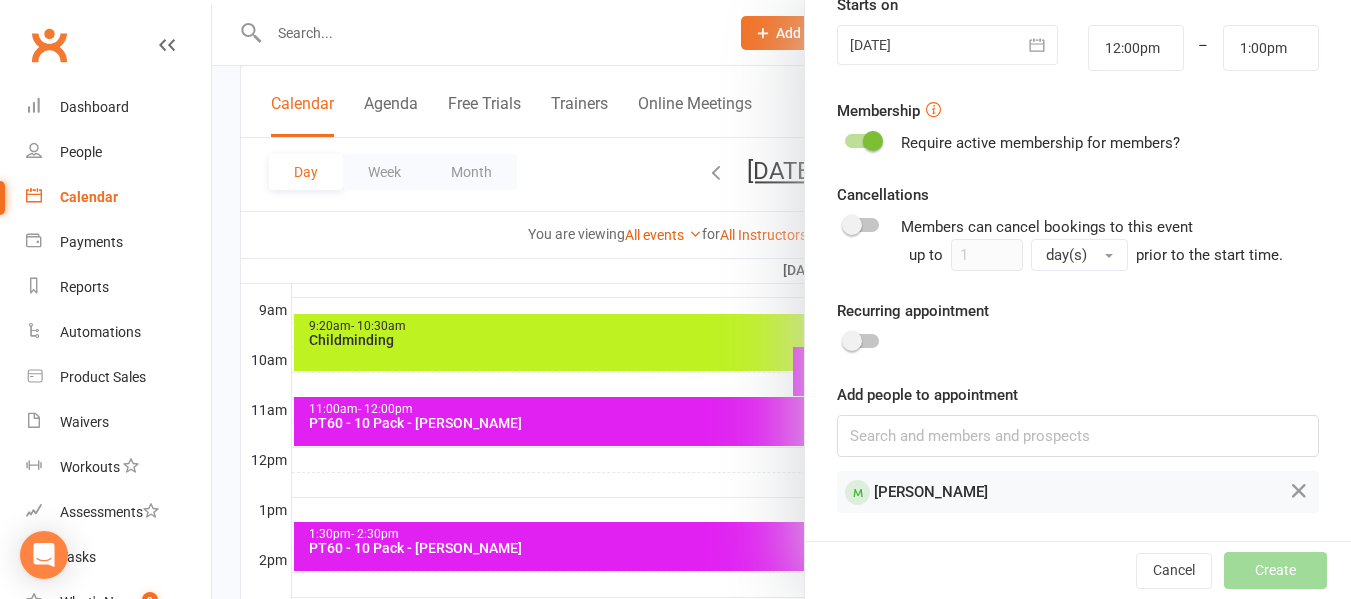 click on "[PERSON_NAME]" at bounding box center [1032, 492] 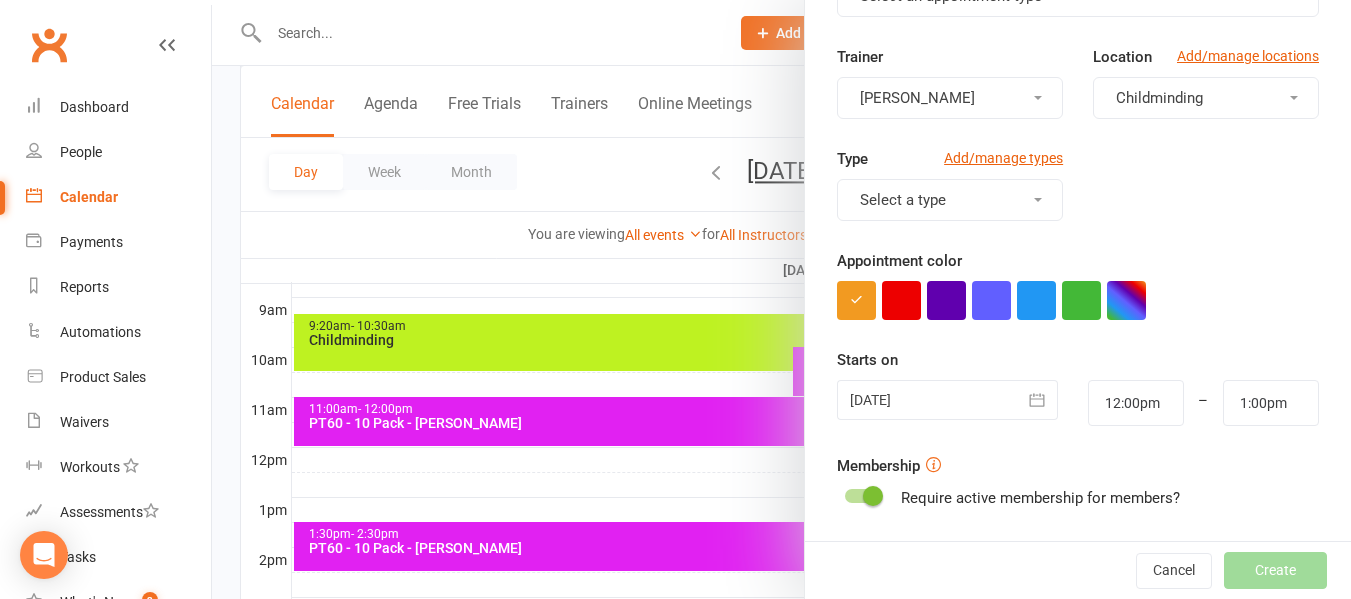 scroll, scrollTop: 97, scrollLeft: 0, axis: vertical 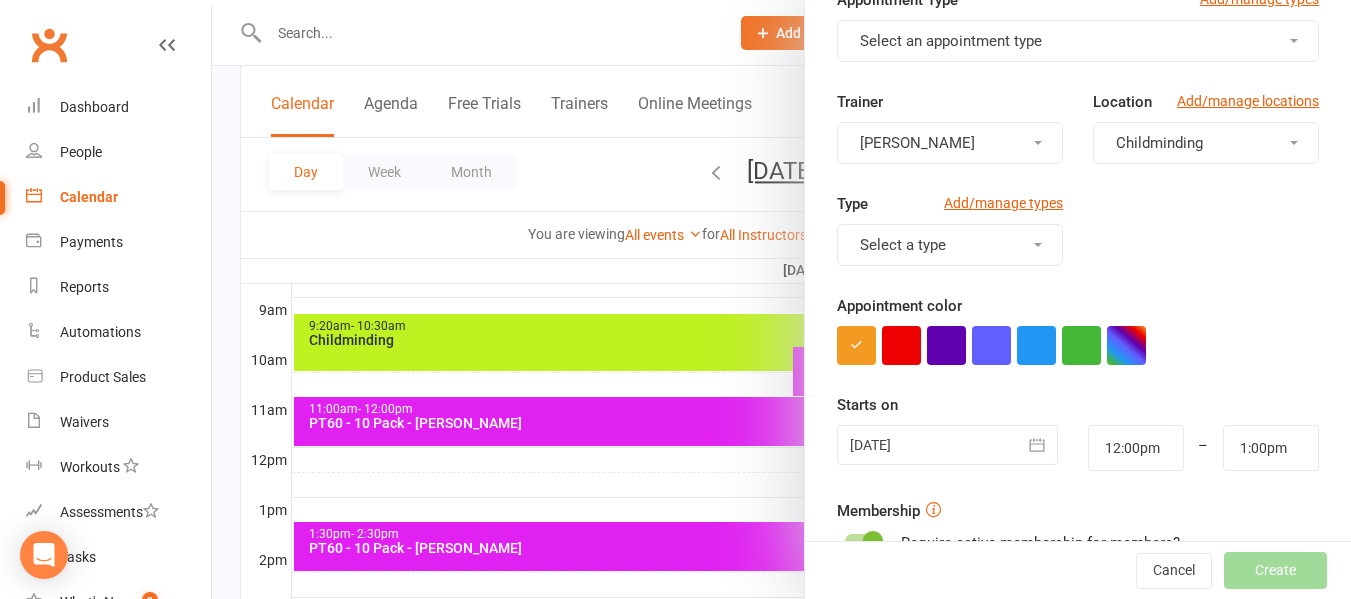 click on "Childminding" at bounding box center (1159, 143) 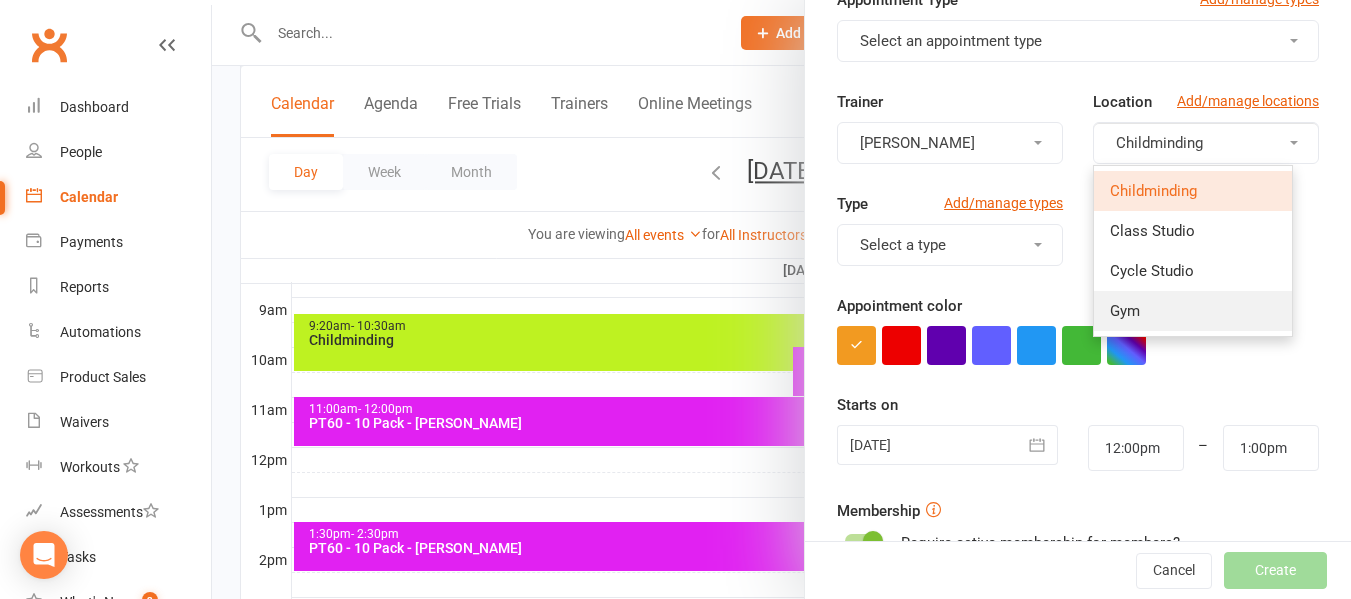 click on "Gym" at bounding box center [1193, 311] 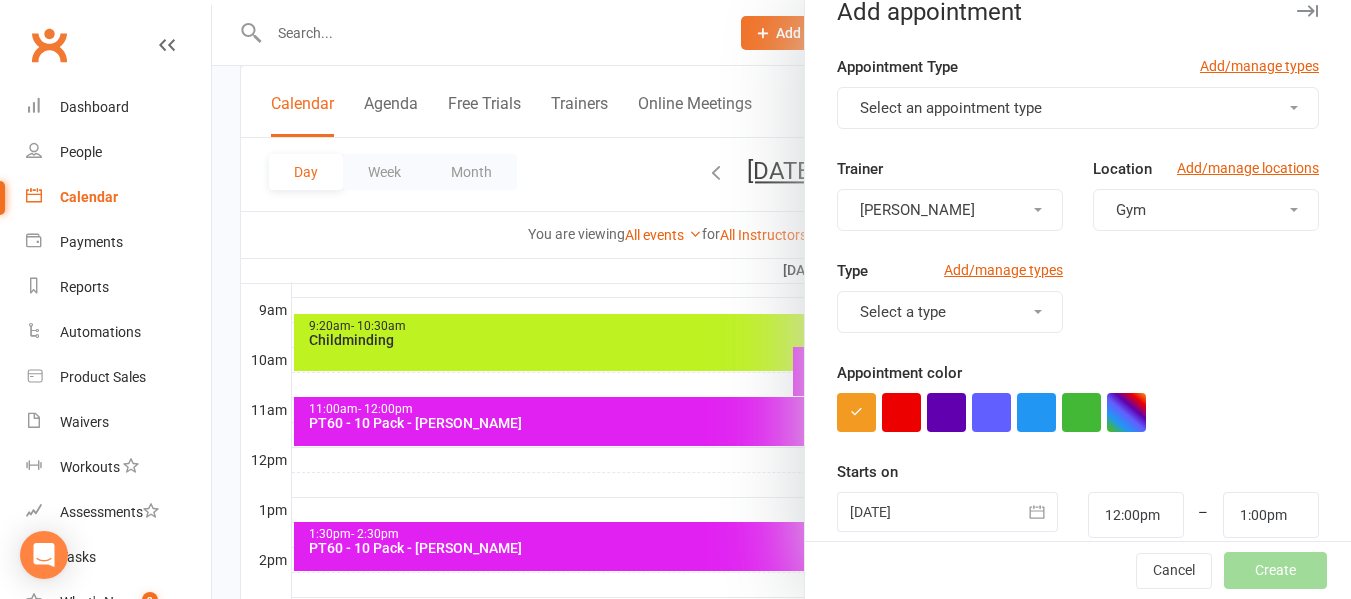 scroll, scrollTop: 0, scrollLeft: 0, axis: both 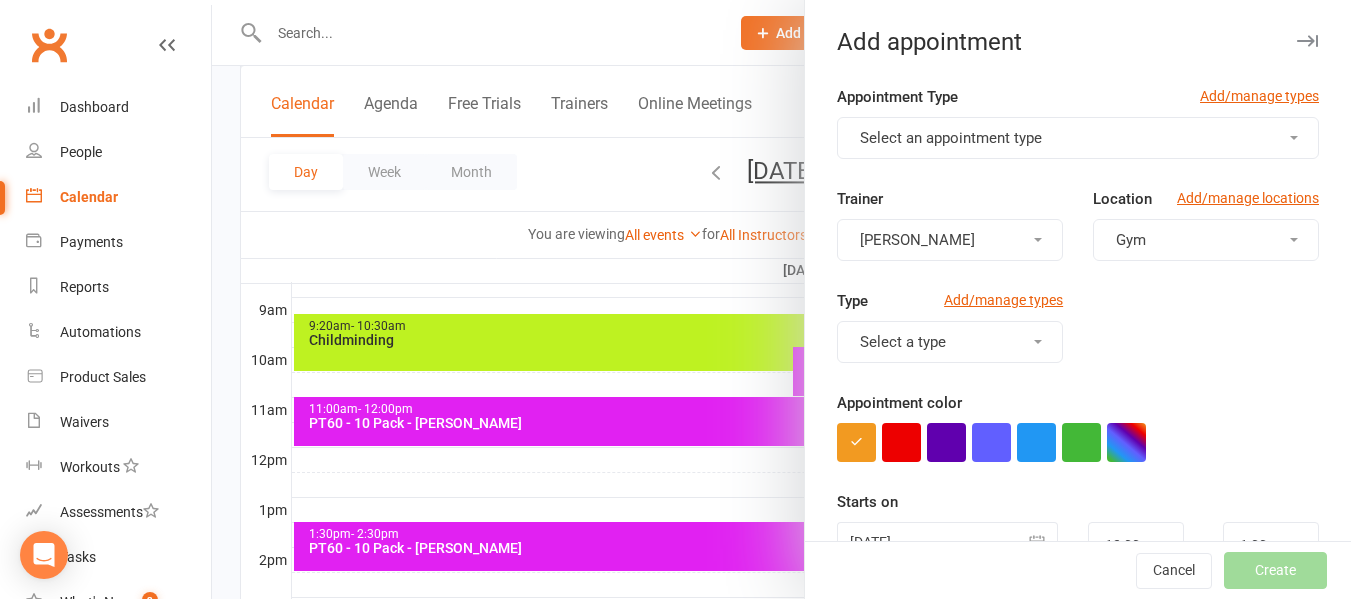 click on "Select a type" at bounding box center [950, 342] 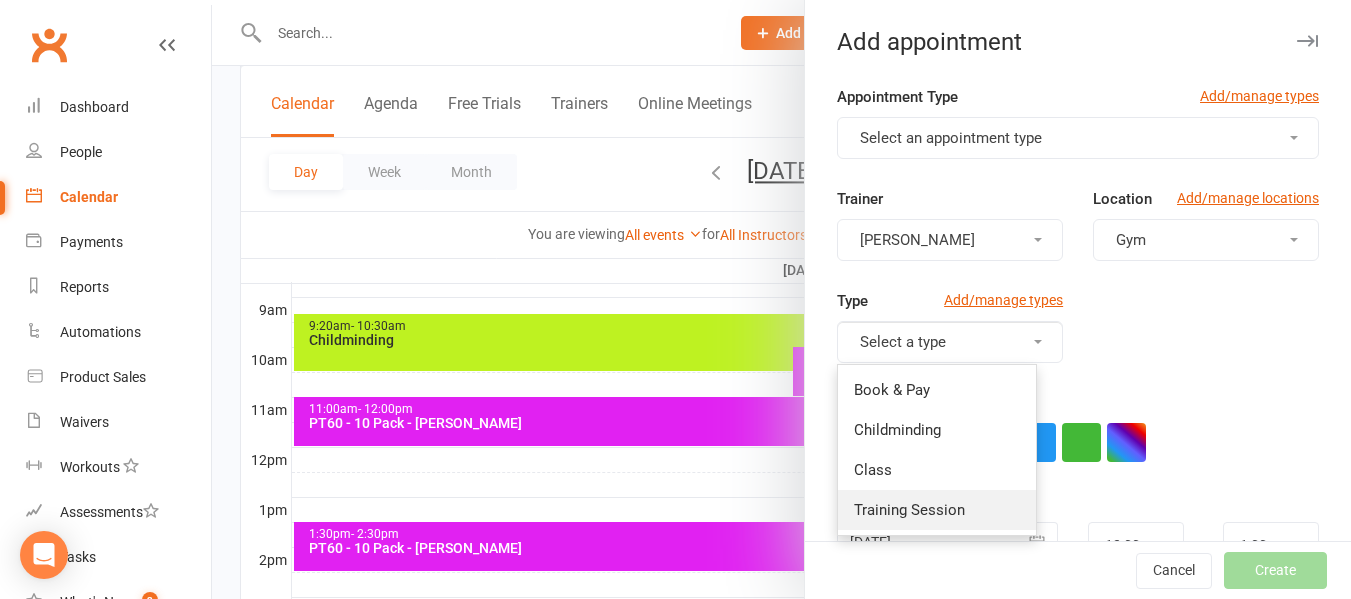 click on "Training Session" at bounding box center [909, 510] 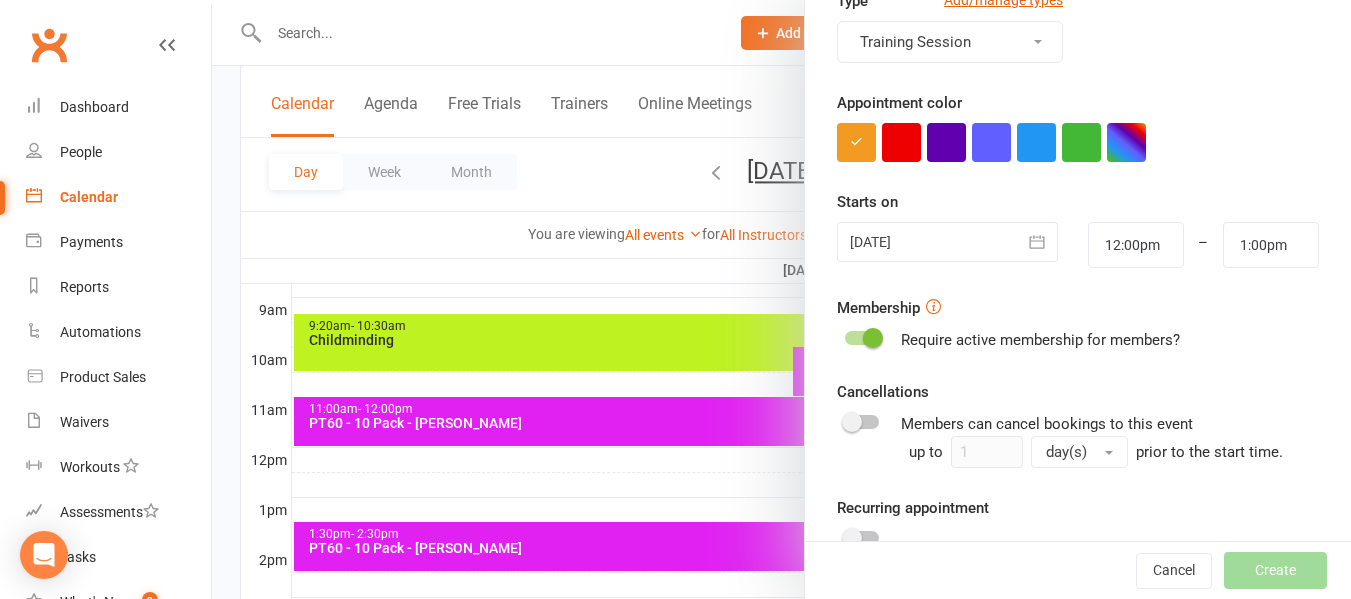 scroll, scrollTop: 400, scrollLeft: 0, axis: vertical 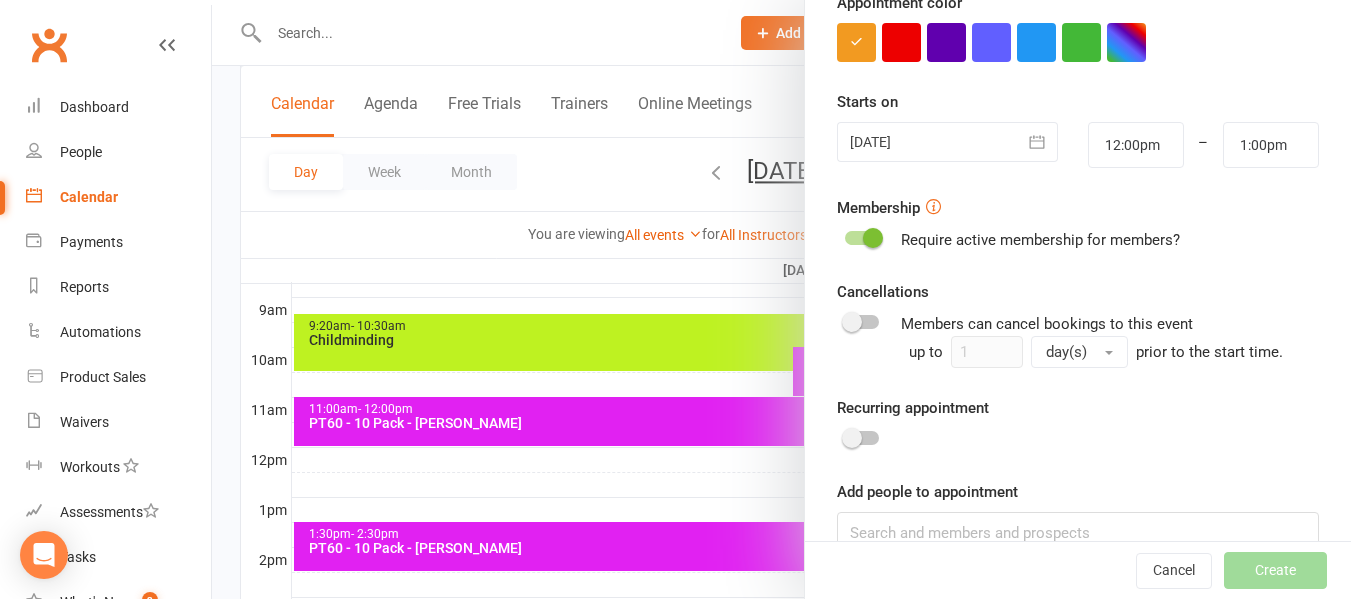 click on "Cancel Create" at bounding box center (1078, 570) 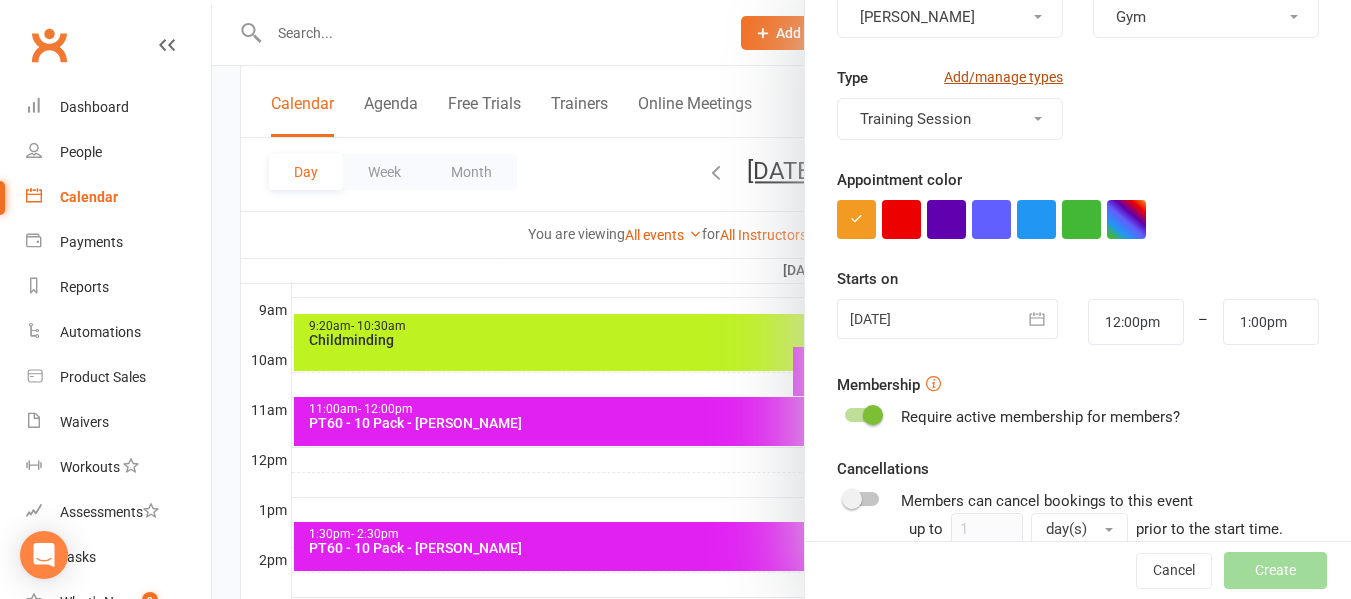 scroll, scrollTop: 0, scrollLeft: 0, axis: both 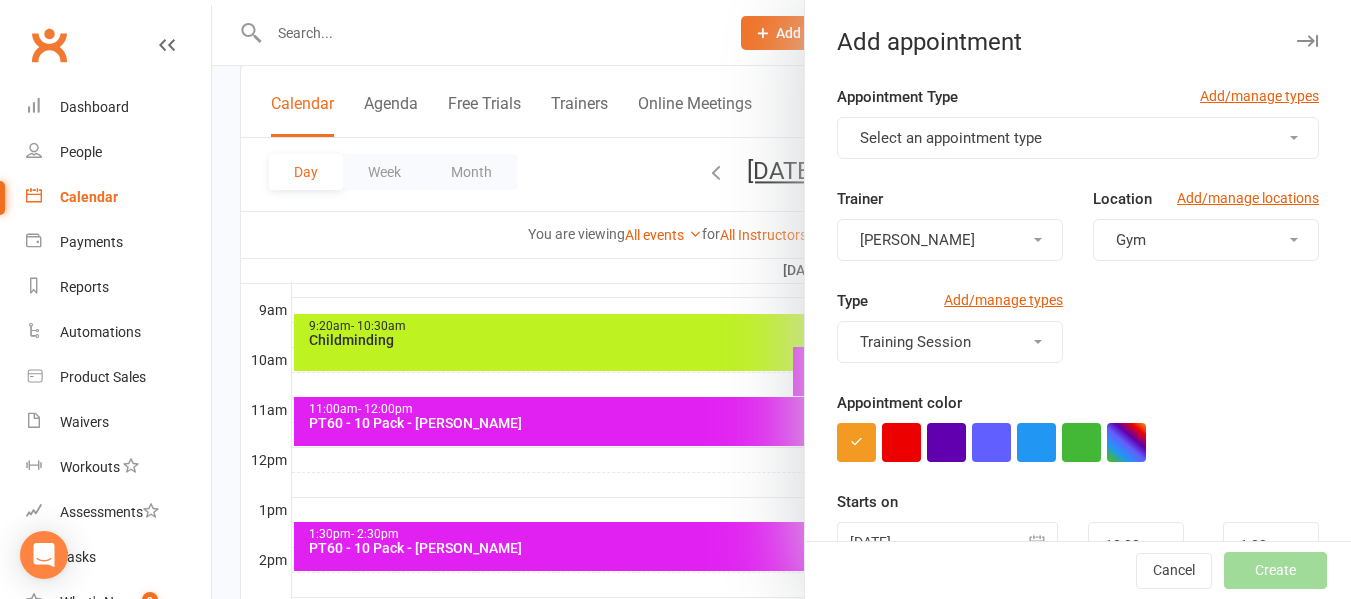 click on "Select an appointment type" at bounding box center (1078, 138) 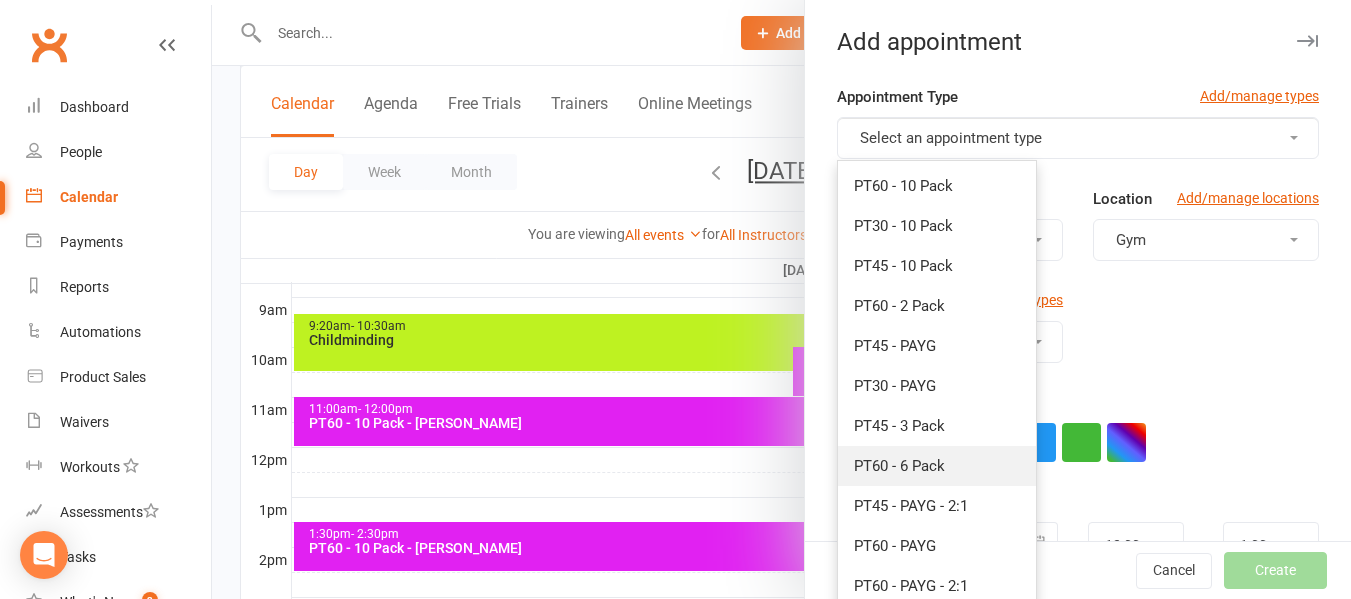 click on "PT60 - 6 Pack" at bounding box center [899, 466] 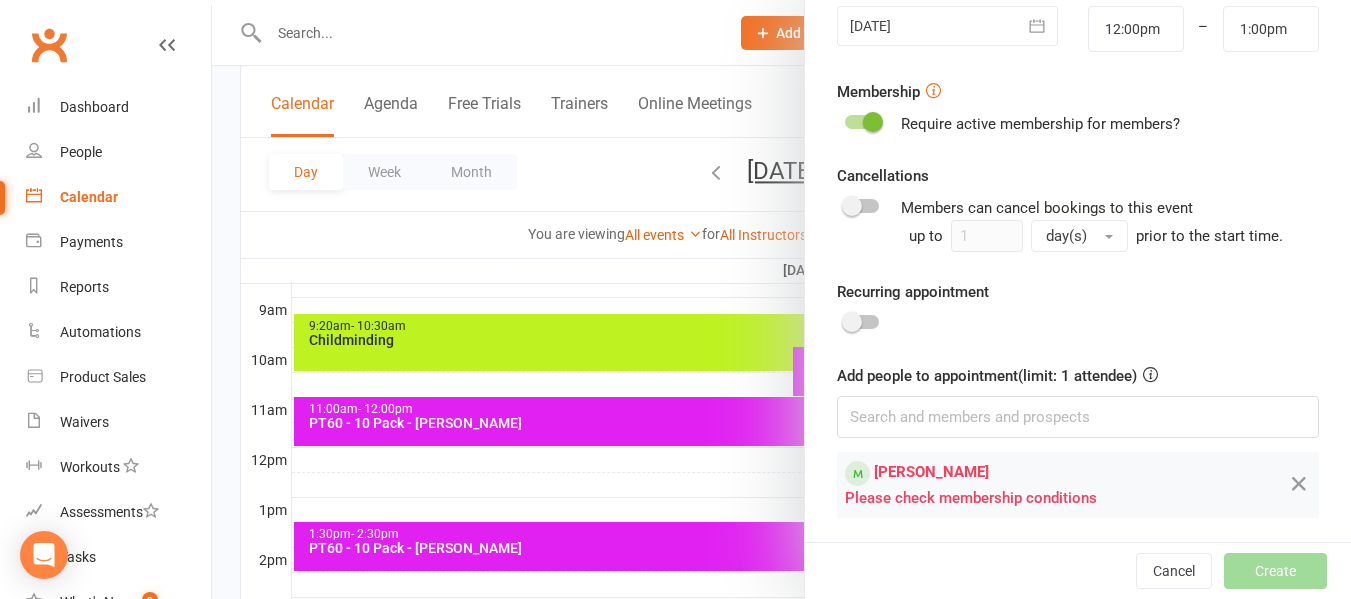 scroll, scrollTop: 520, scrollLeft: 0, axis: vertical 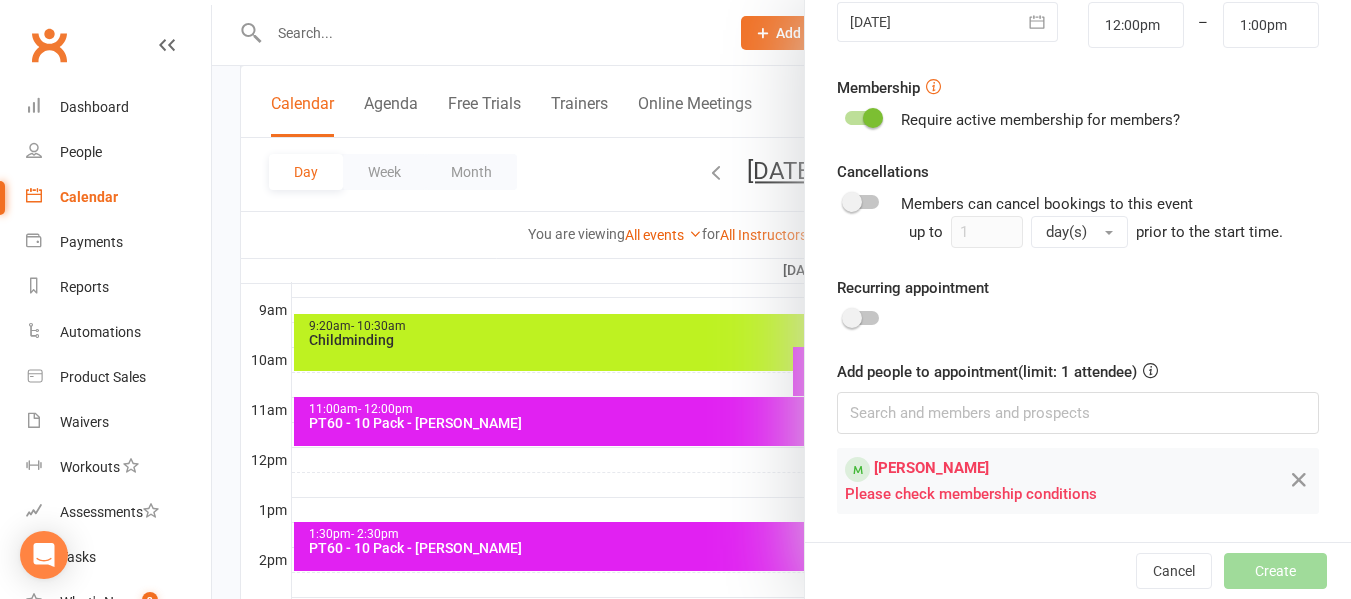 click on "Please check membership conditions" at bounding box center (1048, 494) 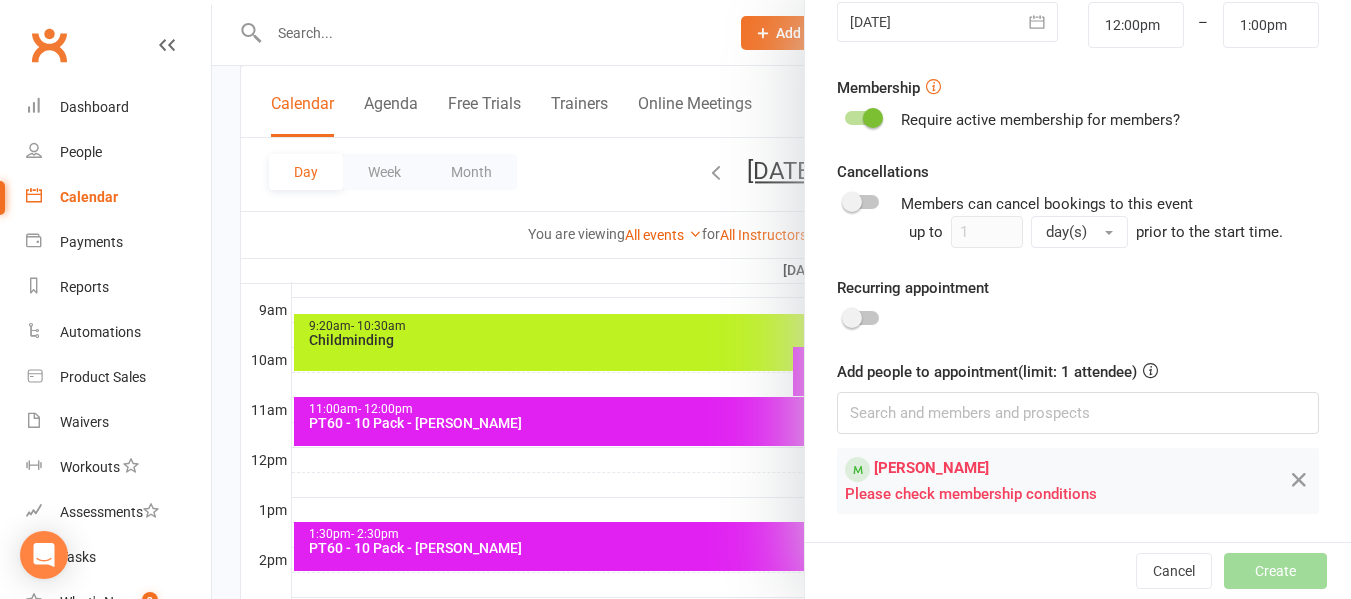 click on "[PERSON_NAME] Please check membership conditions" at bounding box center [1048, 481] 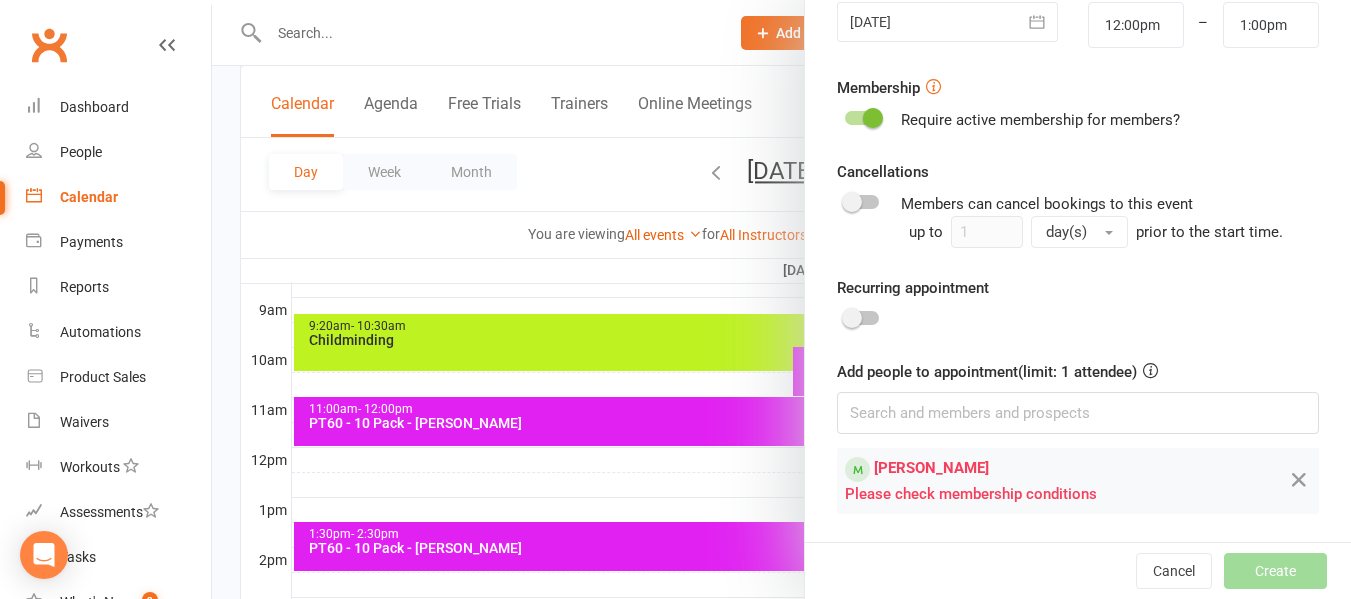 click on "[PERSON_NAME] Please check membership conditions" at bounding box center (1048, 481) 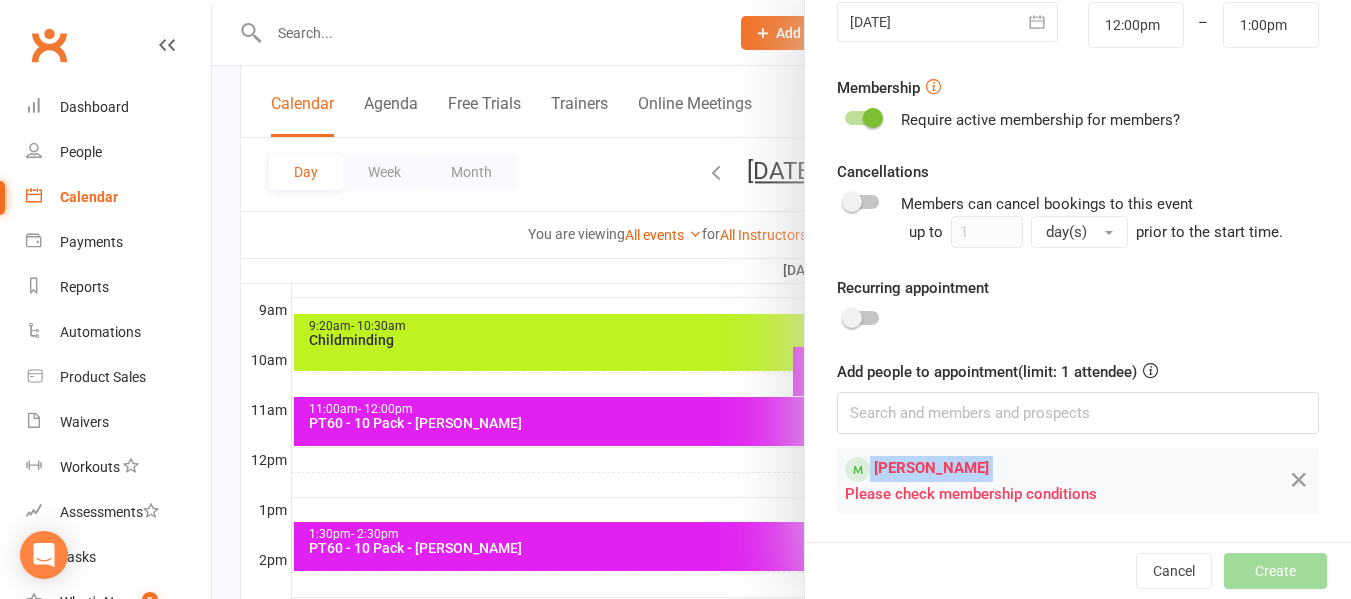 click on "[PERSON_NAME] Please check membership conditions" at bounding box center [1048, 481] 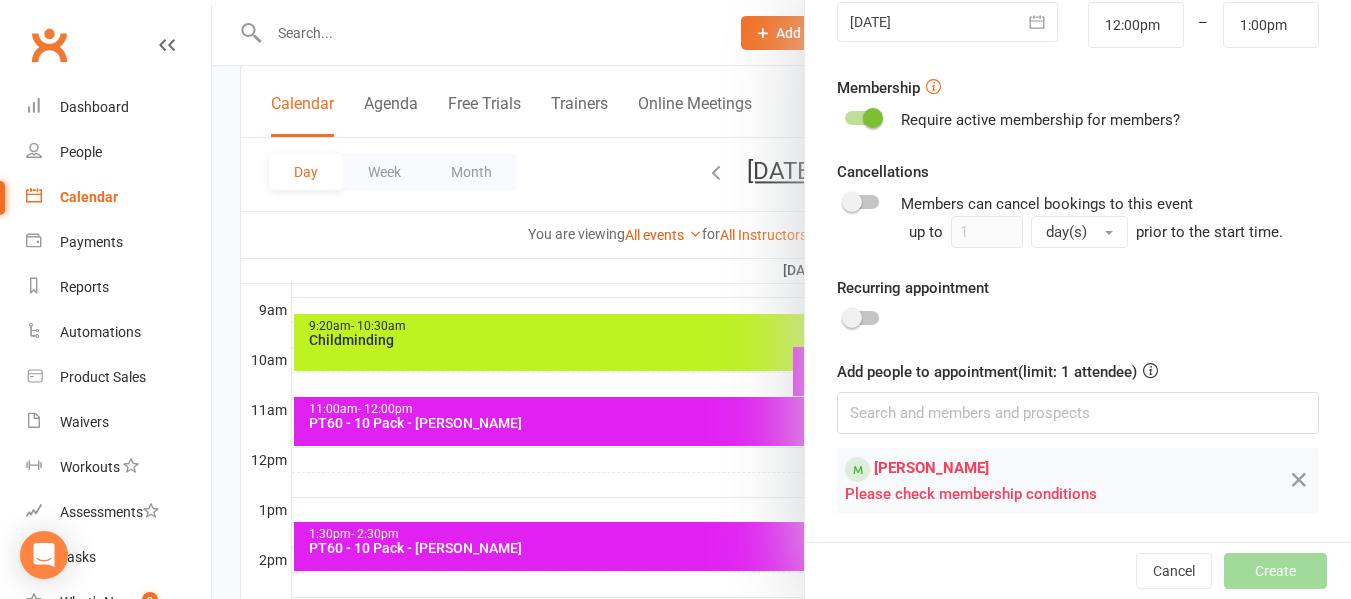 click on "Appointment Type Add/manage types
PT60 - 6 Pack
Trainer
[PERSON_NAME]
Location Add/manage locations
Gym
Type Add/manage types
Training Session
Appointment color Time 12:00pm – 1:00pm Starts on [DATE]
[DATE]
Sun Mon Tue Wed Thu Fri Sat
27
29
30
01
02
03
04
05
28
06
07
08
09
10
11
12
29
13
14
15
16
17 18" at bounding box center [1078, 53] 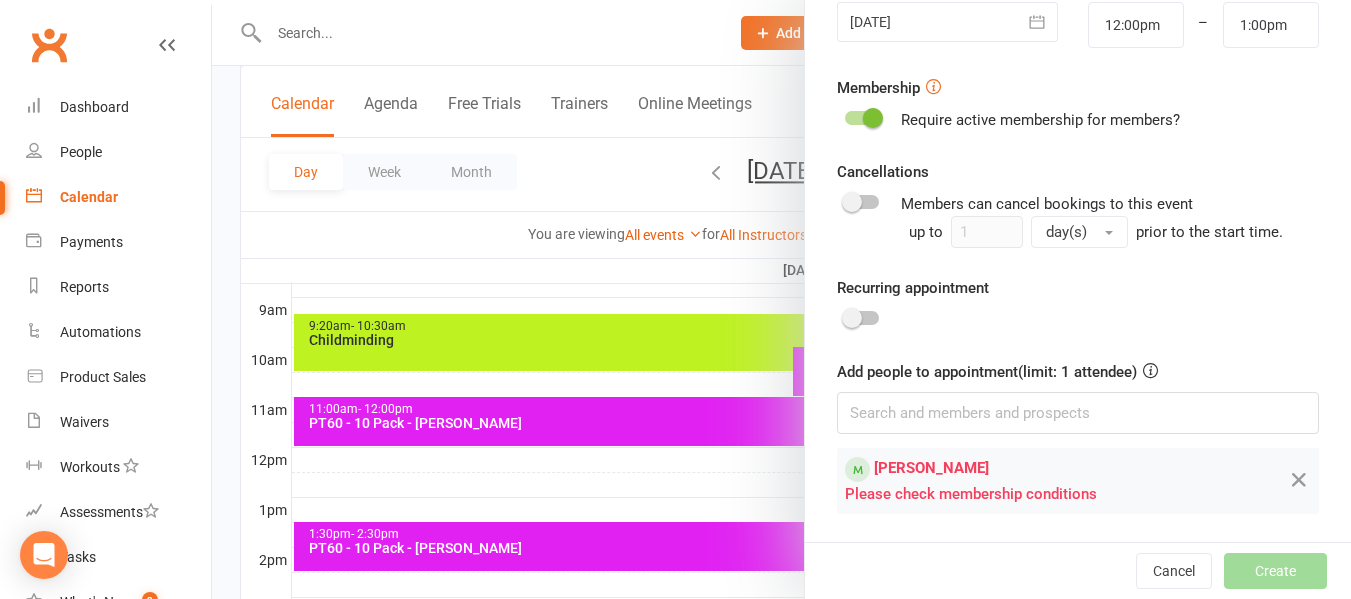 click at bounding box center (781, 299) 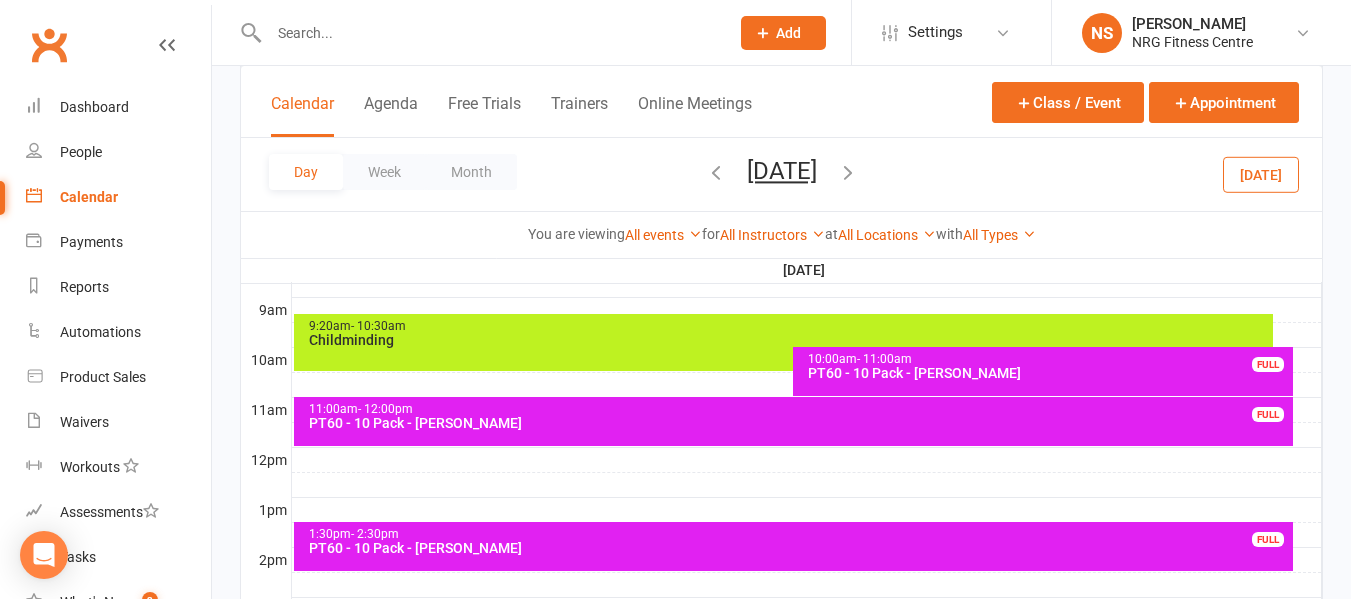 click at bounding box center (489, 33) 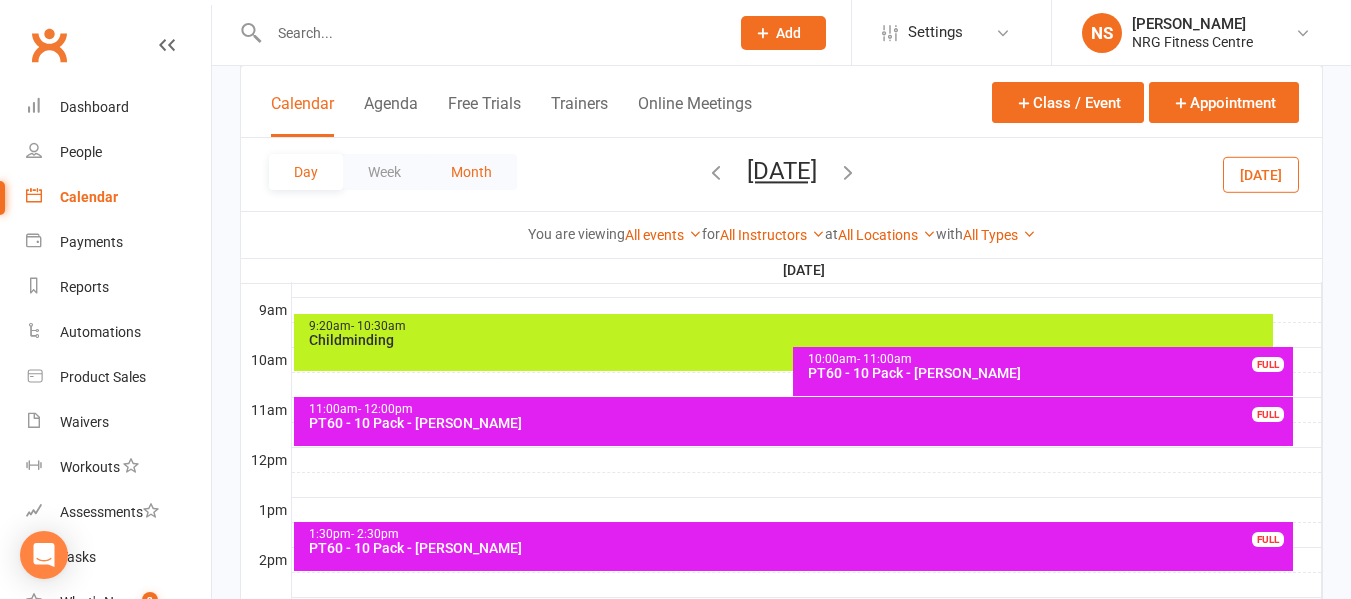 click on "Month" at bounding box center (471, 172) 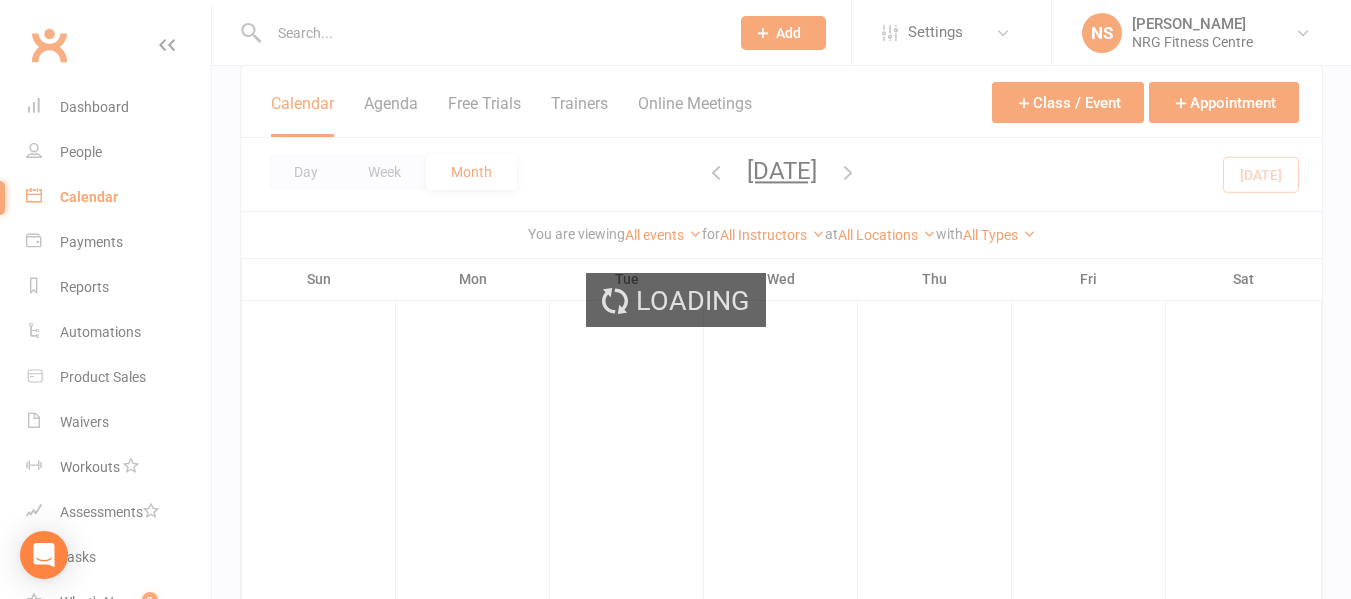 click on "Loading" at bounding box center [675, 299] 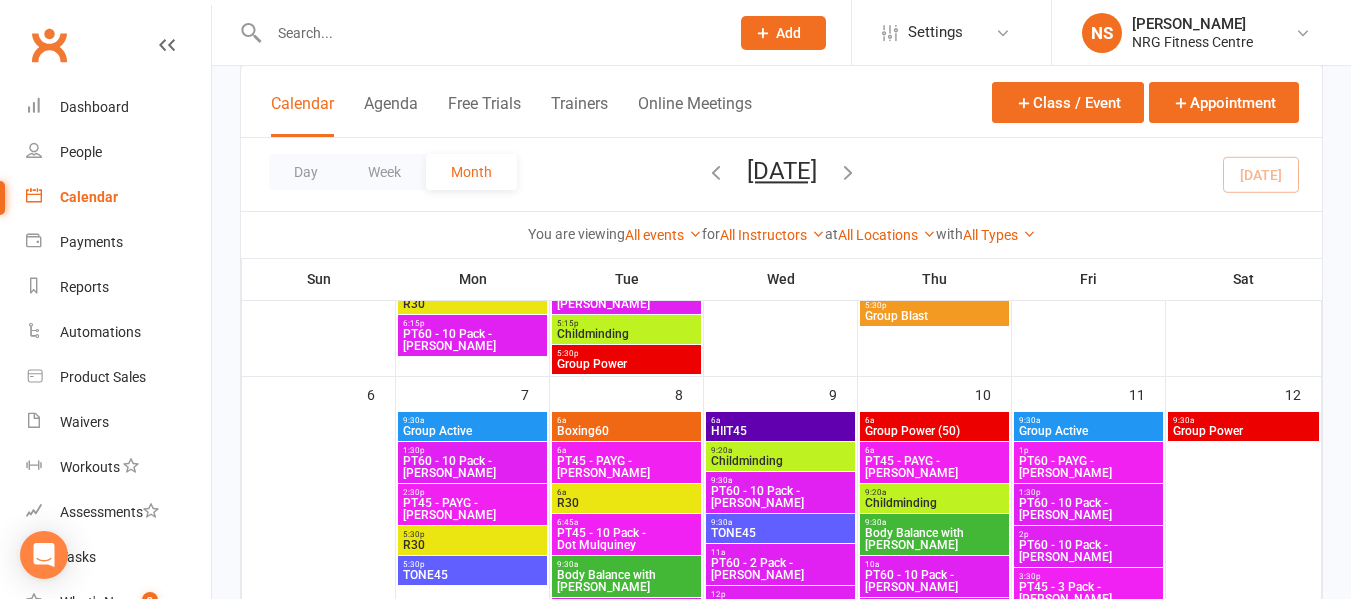 click at bounding box center [489, 33] 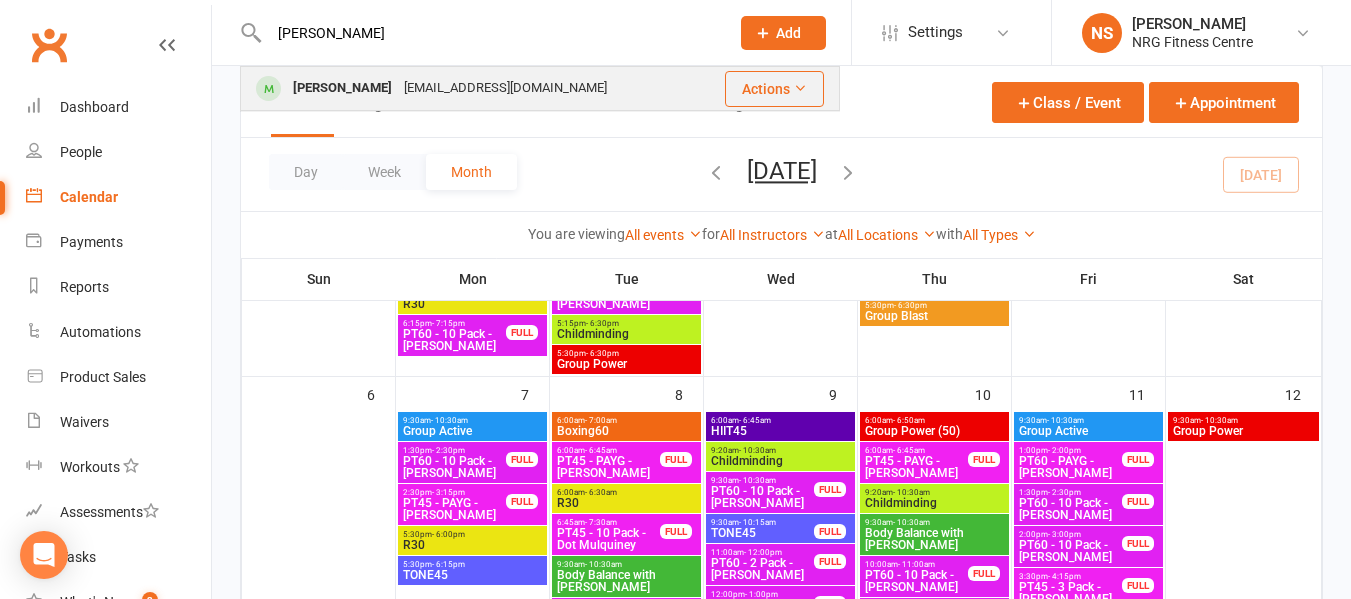 type on "[PERSON_NAME]" 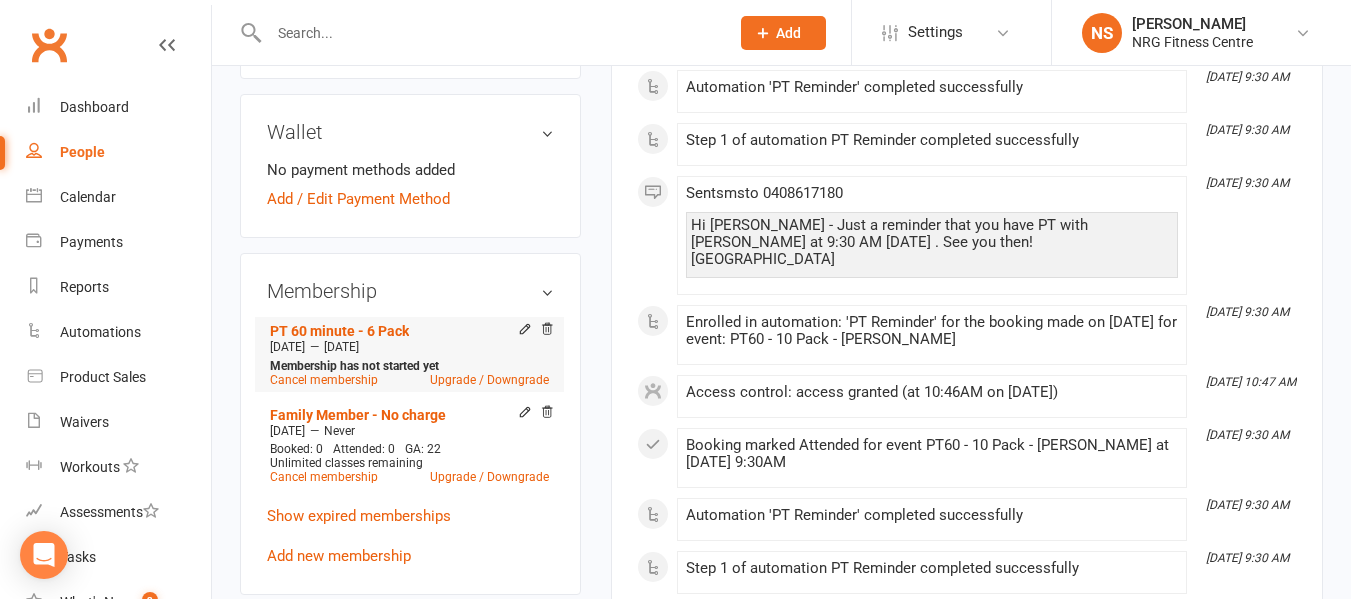 scroll, scrollTop: 600, scrollLeft: 0, axis: vertical 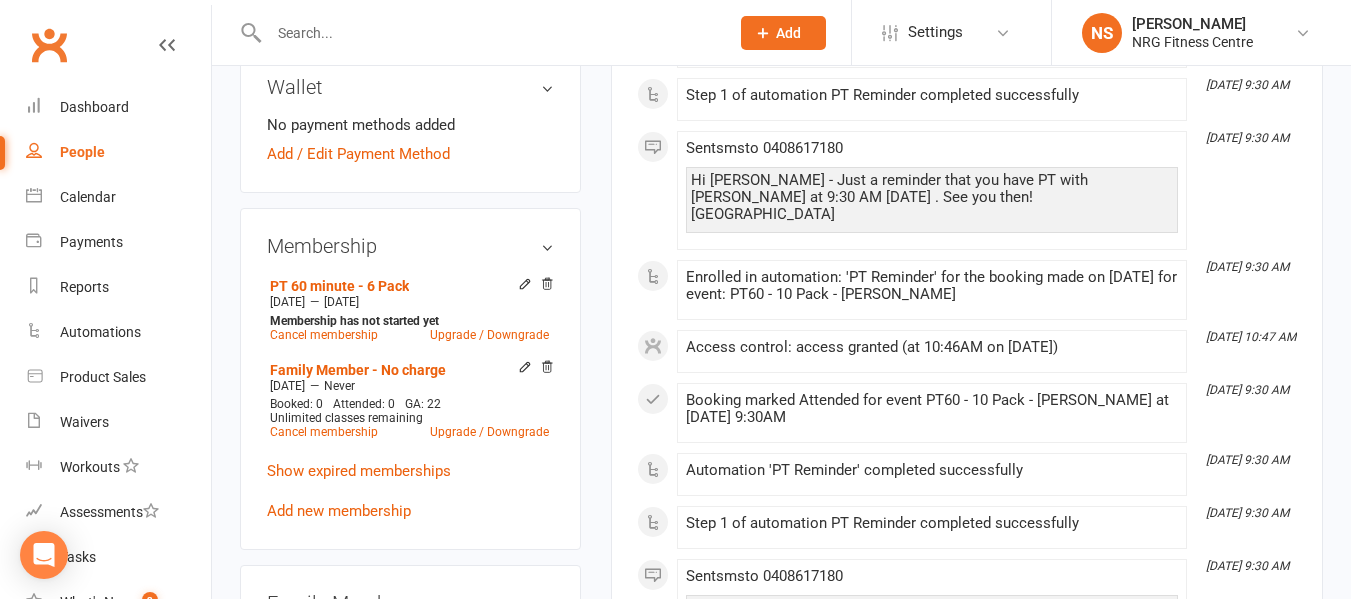 click on "upload photo change photo [PERSON_NAME] Activated [DATE] Added [DATE]   Active member [DEMOGRAPHIC_DATA]  Contact information Owner   Email  [EMAIL_ADDRESS][DOMAIN_NAME]
Cellphone Number  [PHONE_NUMBER]
Address  Marree [STREET_ADDRESS]
Member Number  380003E90009D32B
Date of Birth  [DEMOGRAPHIC_DATA]
Location
Update Contact Details Archive
Wallet No payment methods added
Add / Edit Payment Method
Membership      PT 60 minute - 6 Pack [DATE] — [DATE] Membership has not started yet     Cancel membership Upgrade / Downgrade     Family Member - No charge [DATE] — Never Booked: 0 Attended: 0 GA: 22 Unlimited classes remaining   Cancel membership Upgrade / Downgrade Show expired memberships Add new membership
Family Members   [PERSON_NAME] - Child  [PERSON_NAME] - Child  [PERSON_NAME] - Spouse / Partner Add link to existing contact  Add link to new contact
Suspensions  No active suspensions found. Add new suspension
Email / SMS Subscriptions  edit No" at bounding box center [410, 614] 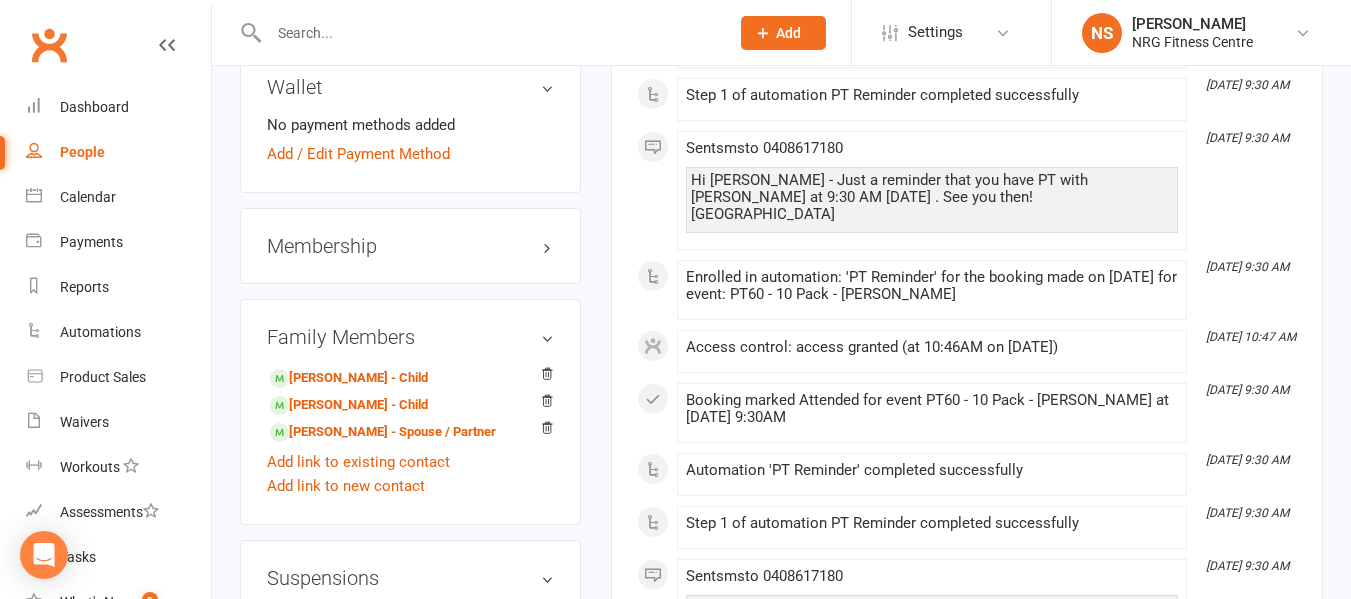 click on "Membership" at bounding box center (410, 246) 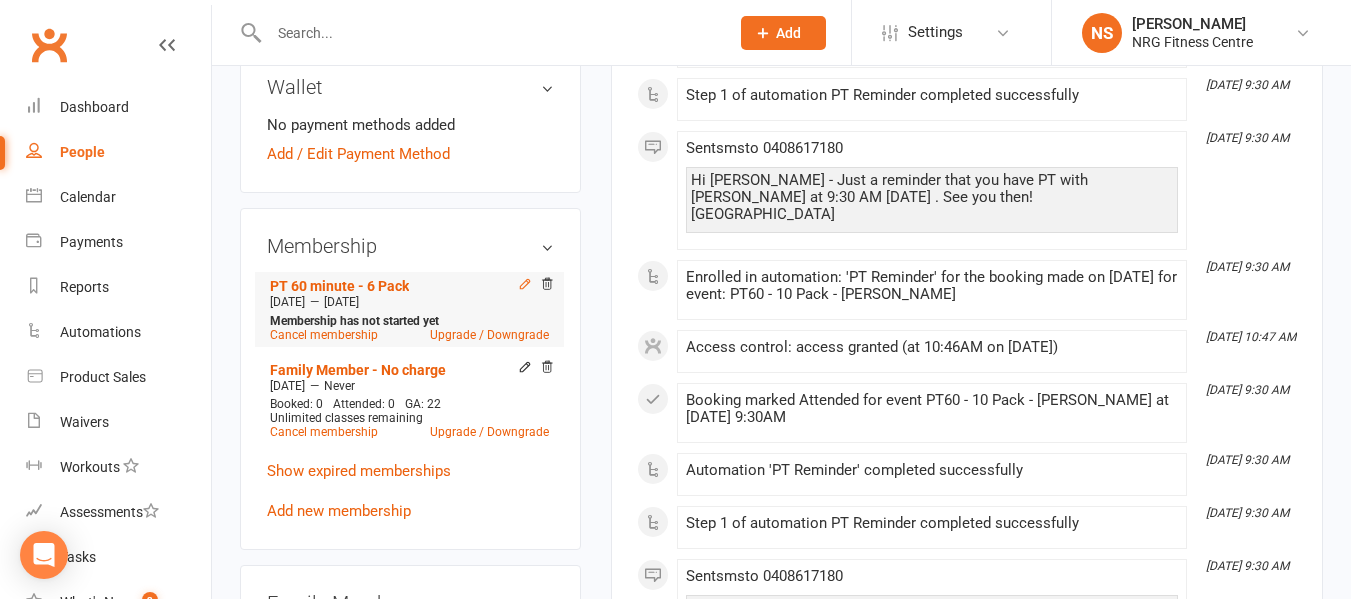 click 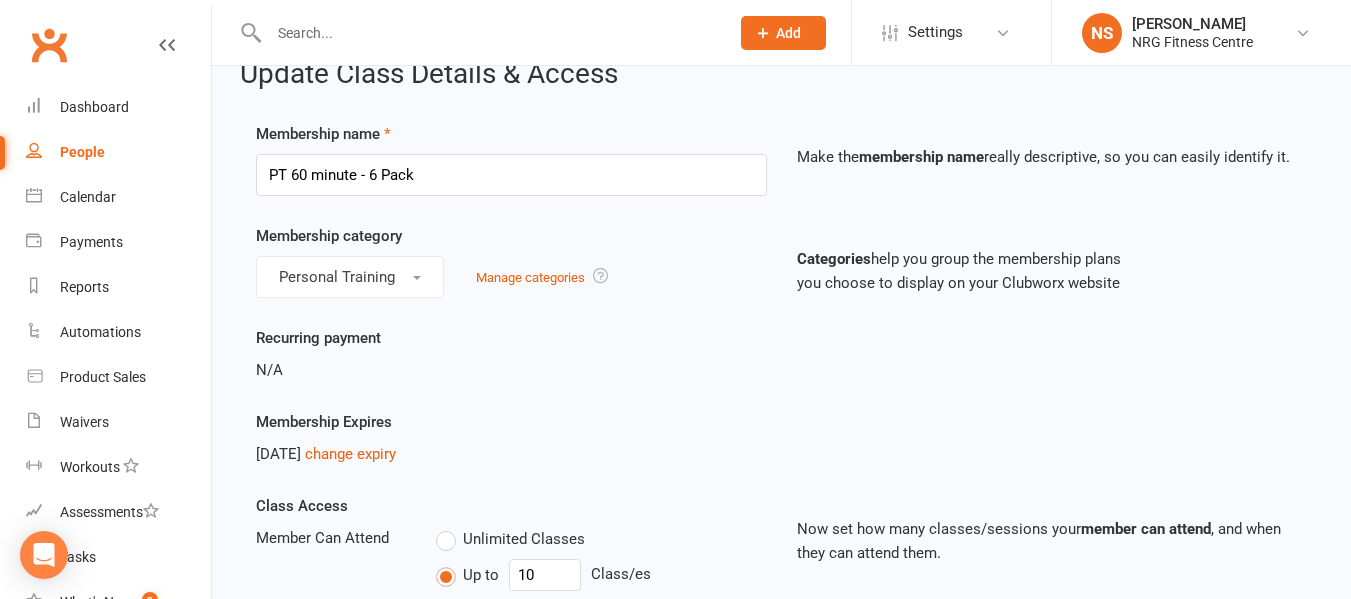 scroll, scrollTop: 0, scrollLeft: 0, axis: both 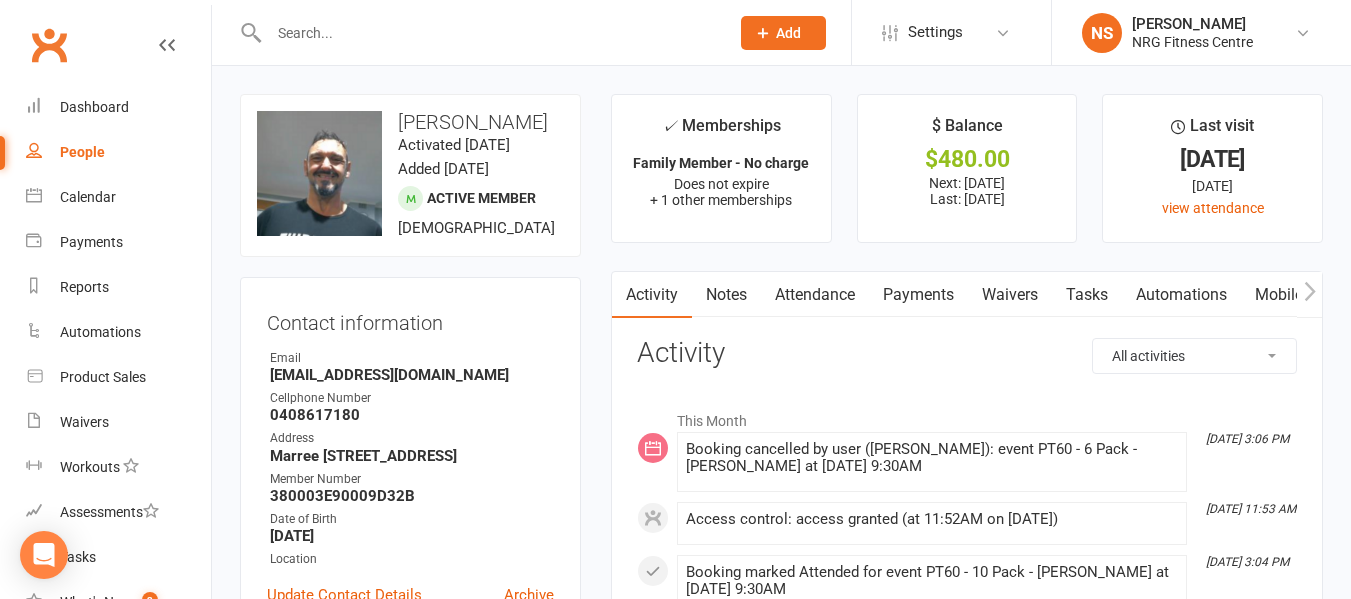 click on "People" at bounding box center (118, 152) 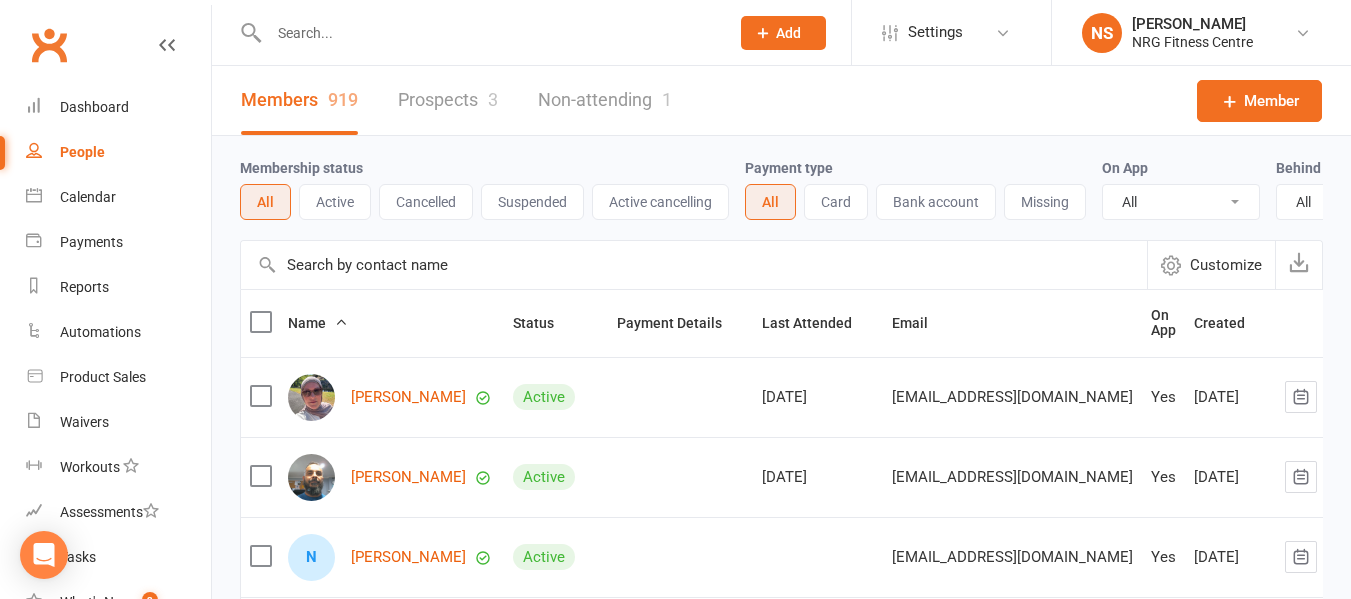 click at bounding box center (489, 33) 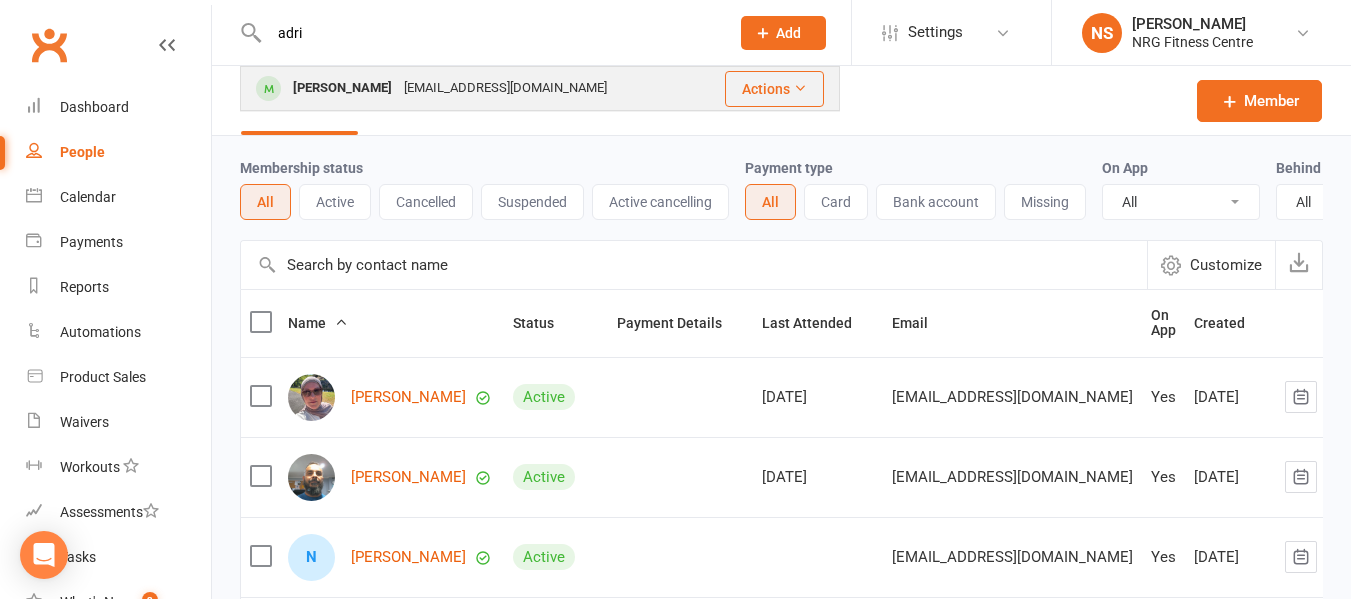 type on "adri" 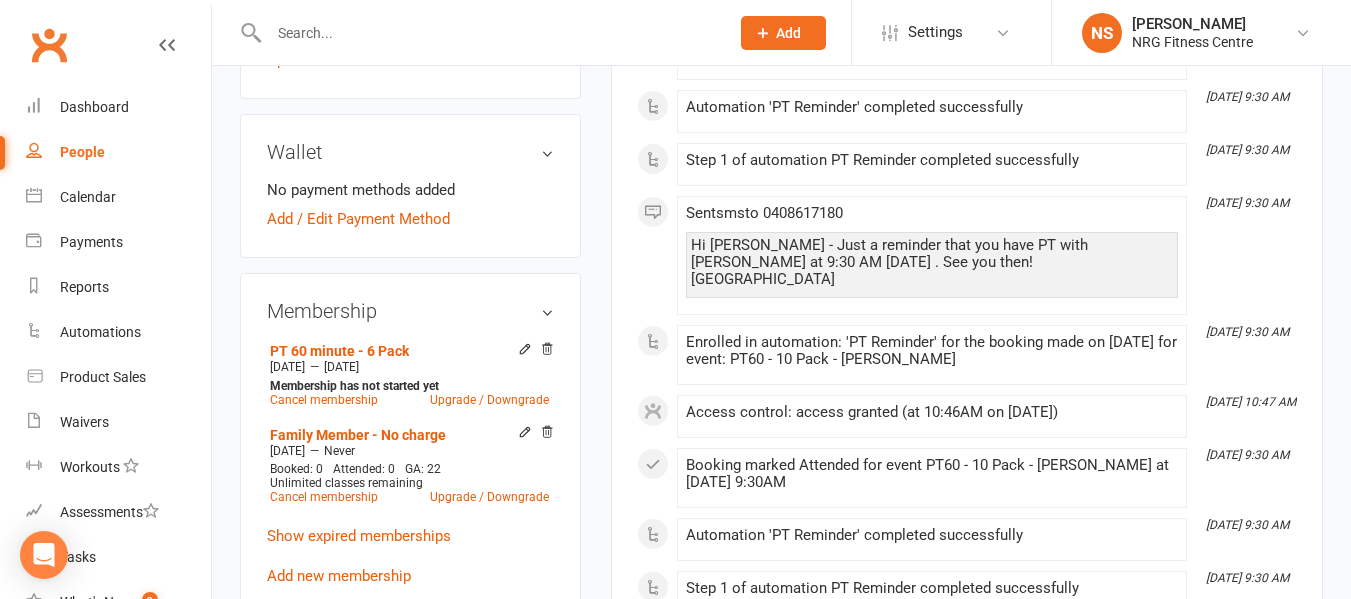 scroll, scrollTop: 500, scrollLeft: 0, axis: vertical 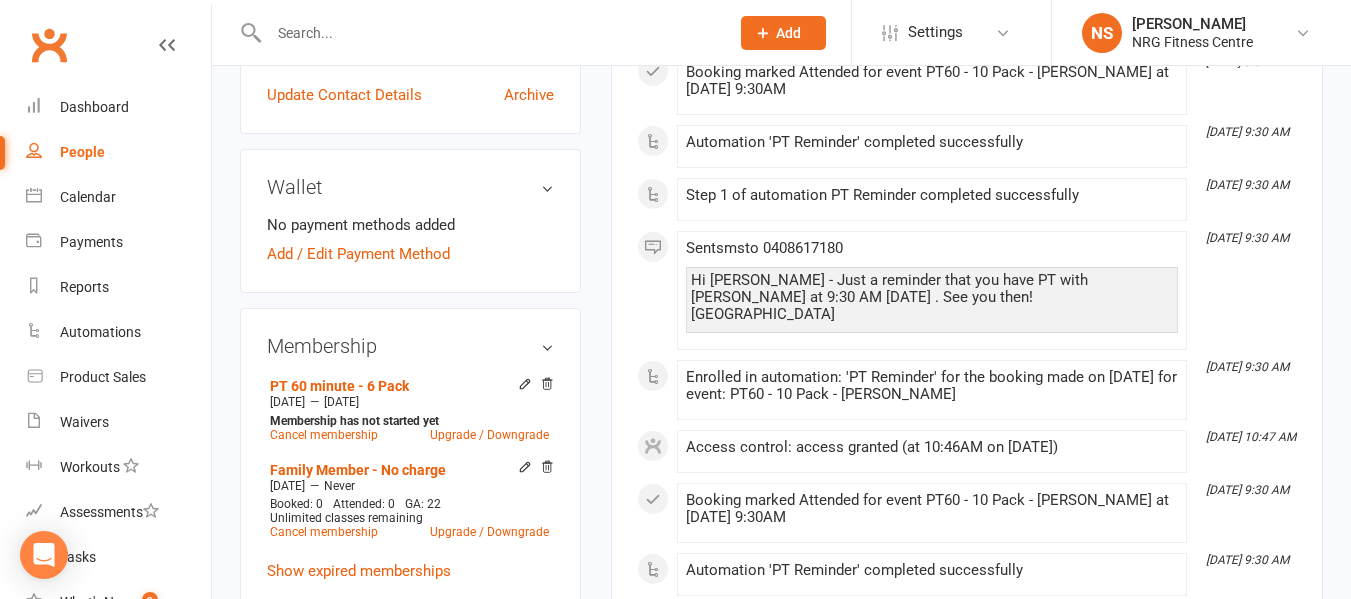 click at bounding box center [489, 33] 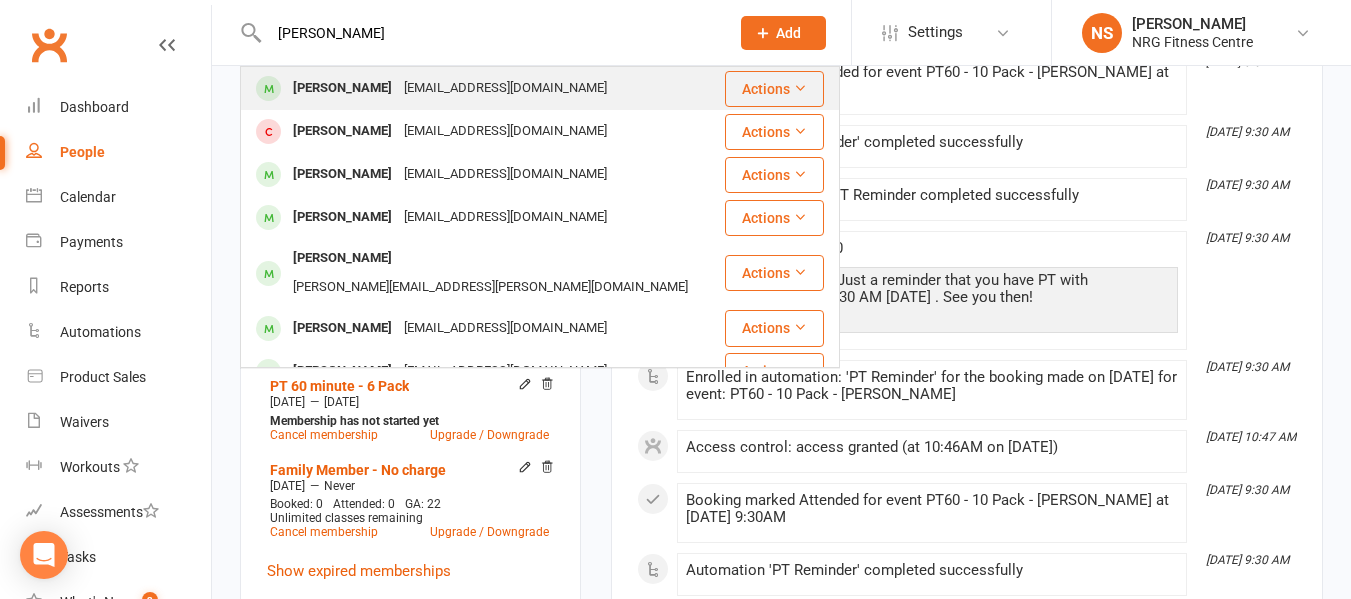 type on "[PERSON_NAME]" 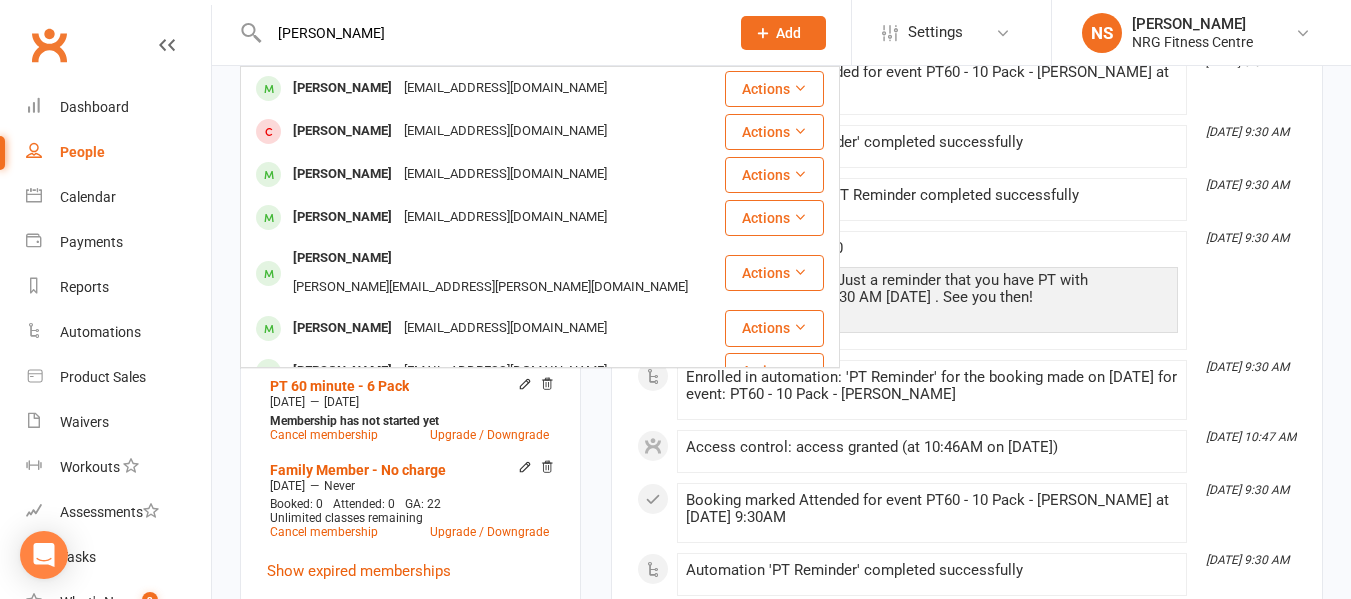 click on "[EMAIL_ADDRESS][DOMAIN_NAME]" at bounding box center [505, 88] 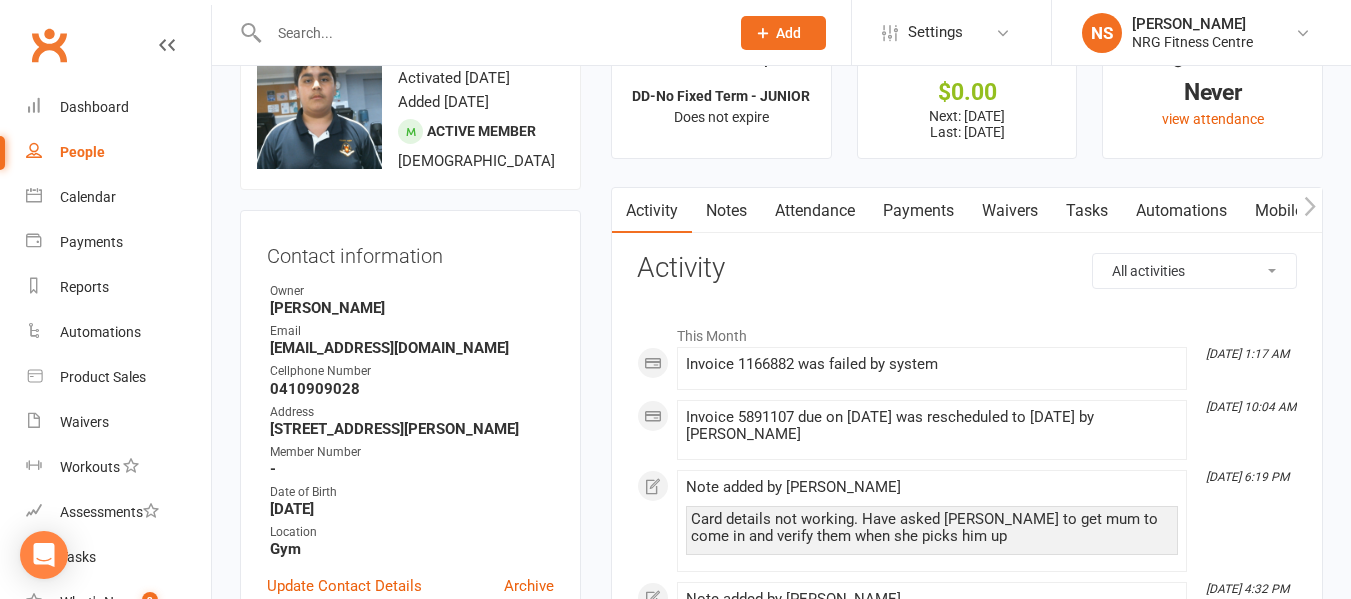 scroll, scrollTop: 100, scrollLeft: 0, axis: vertical 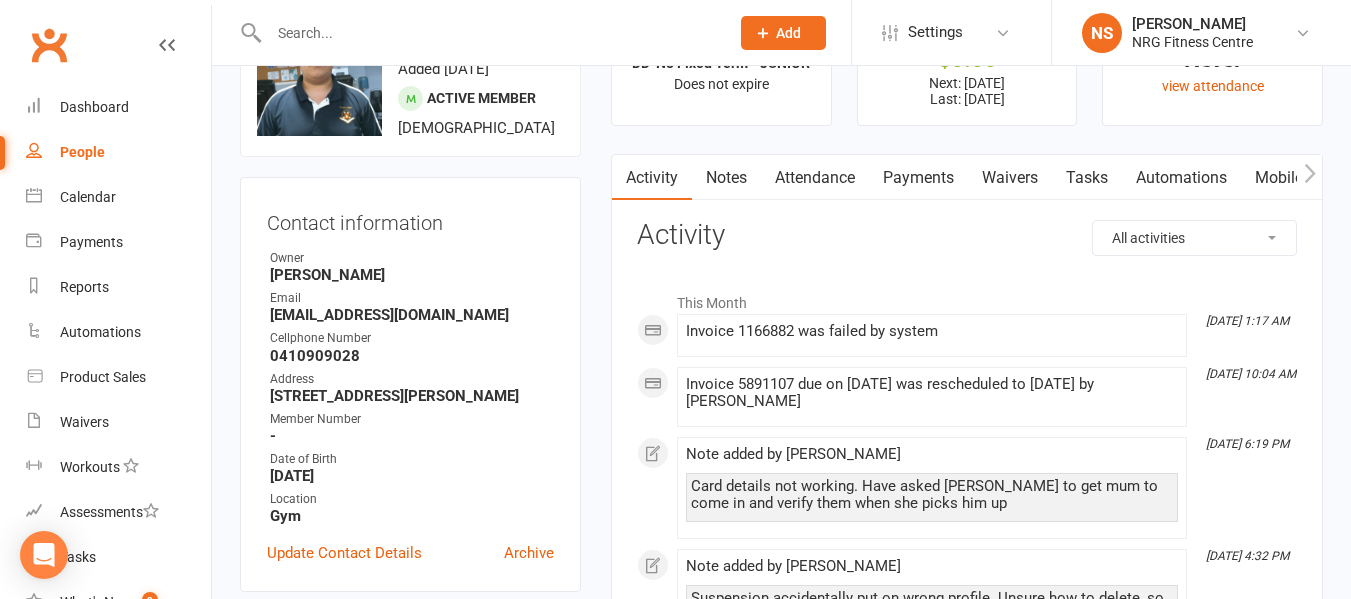 click on "Attendance" at bounding box center [815, 178] 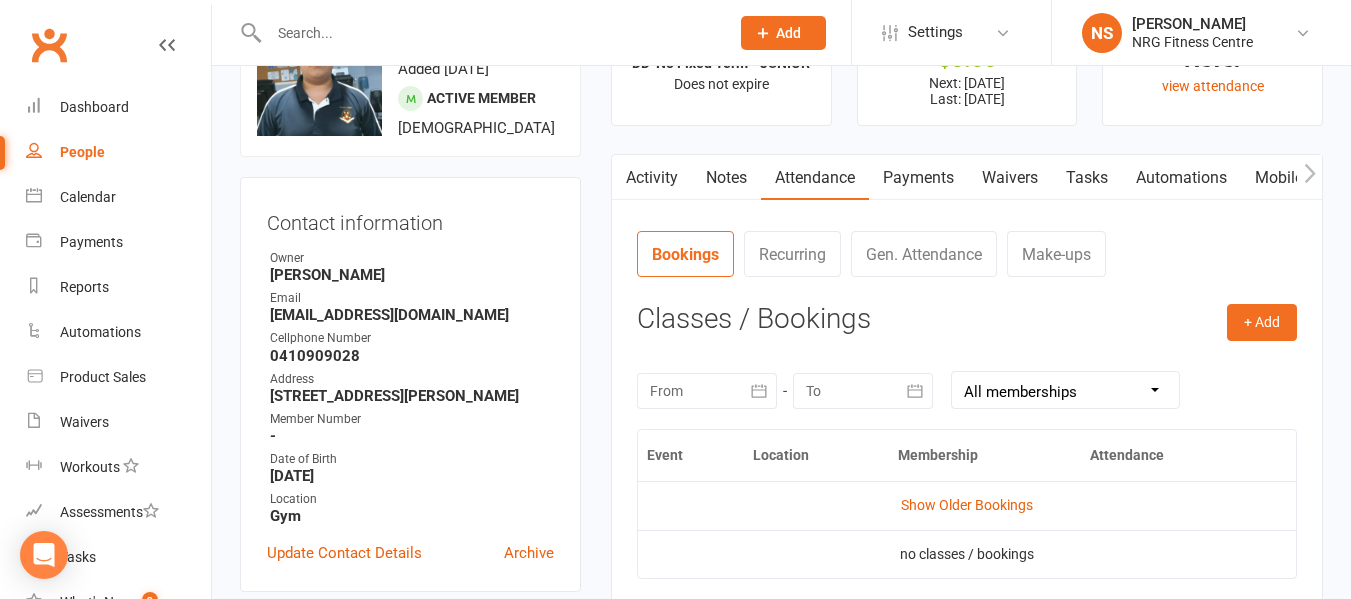 click on "Payments" at bounding box center (918, 178) 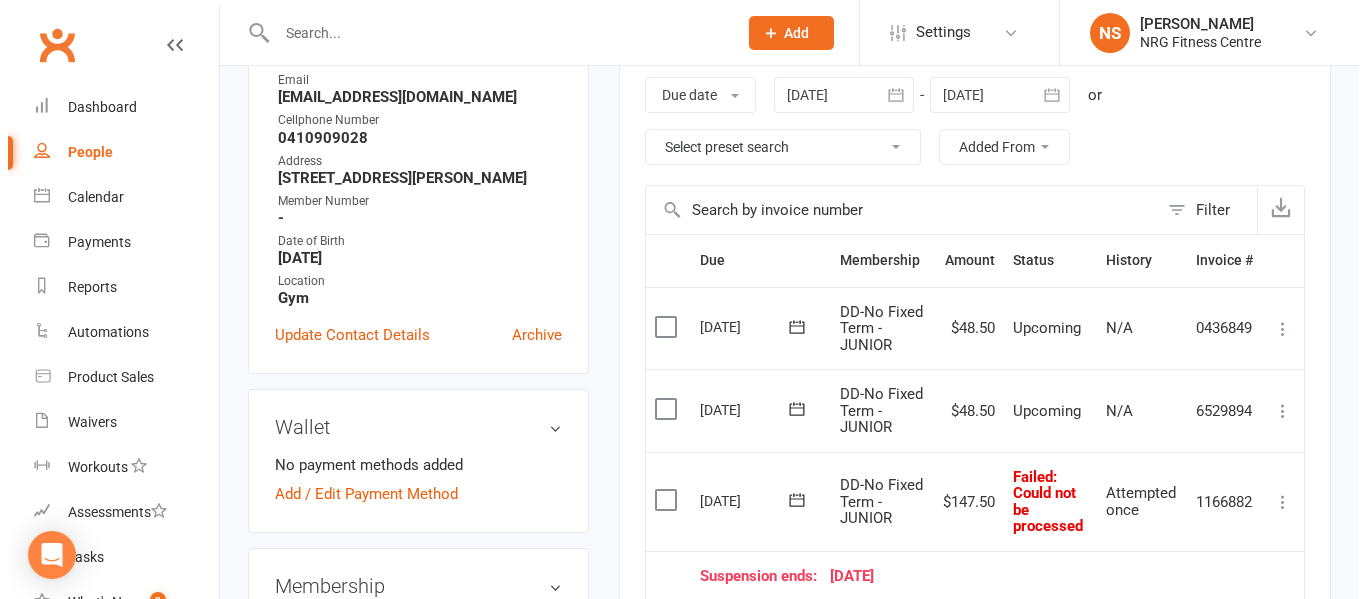 scroll, scrollTop: 300, scrollLeft: 0, axis: vertical 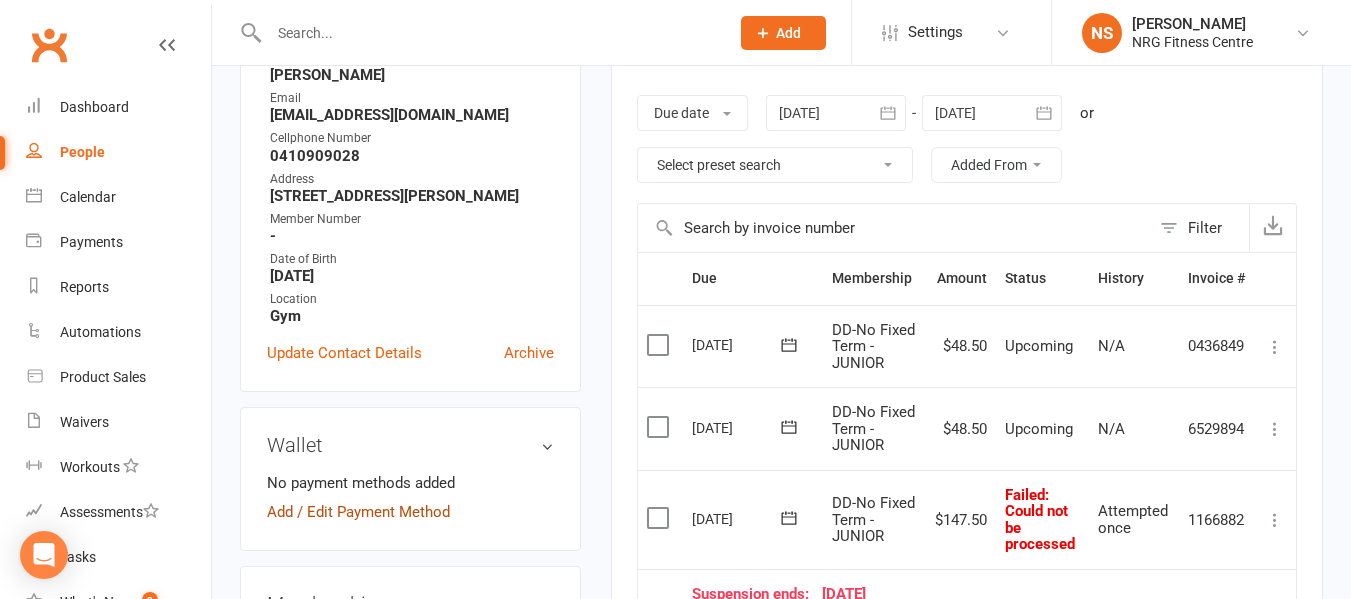 click on "Add / Edit Payment Method" at bounding box center [358, 512] 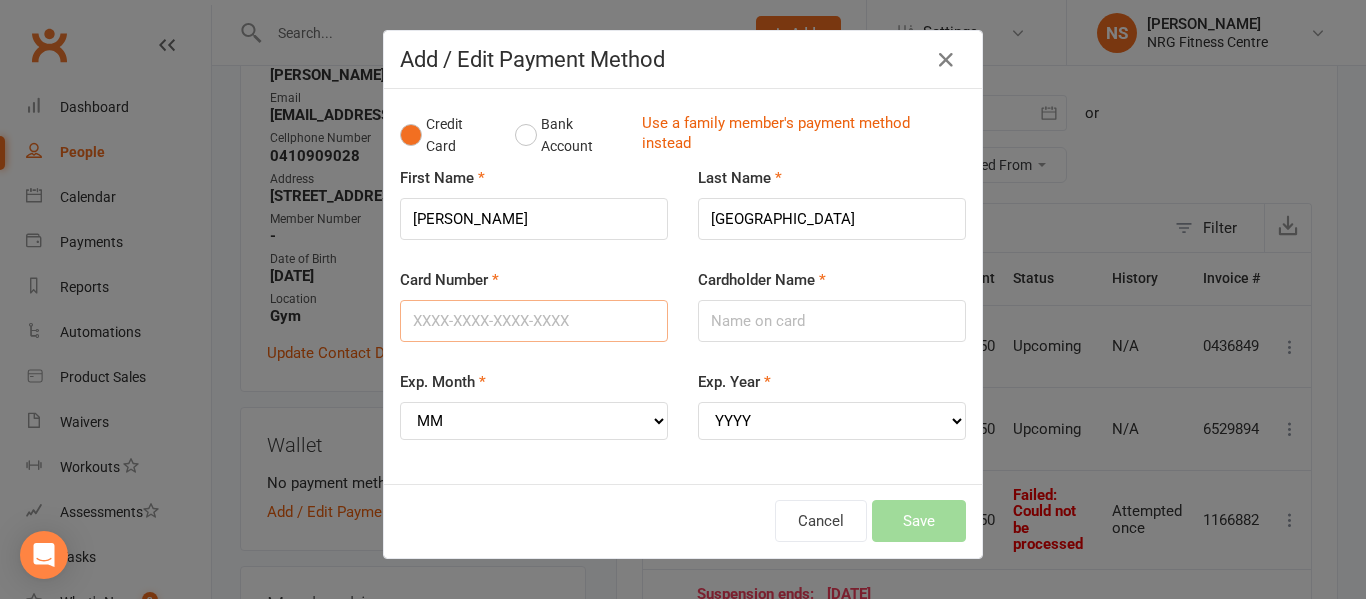 click on "Card Number" at bounding box center (534, 321) 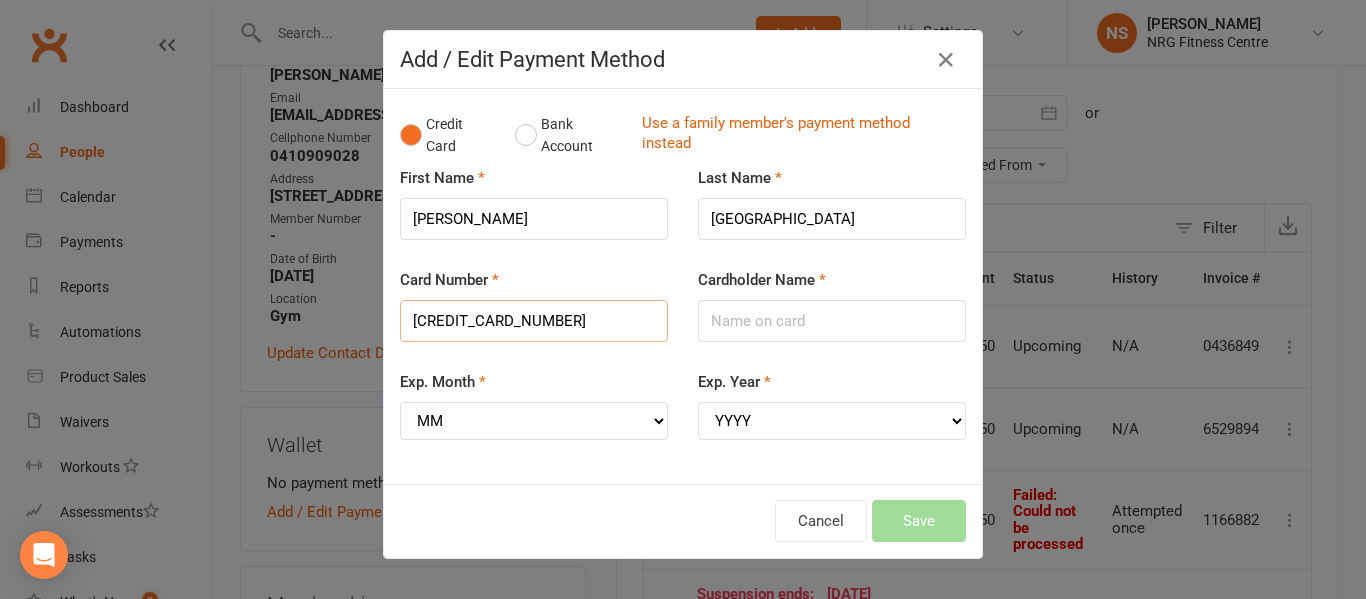 type on "[CREDIT_CARD_NUMBER]" 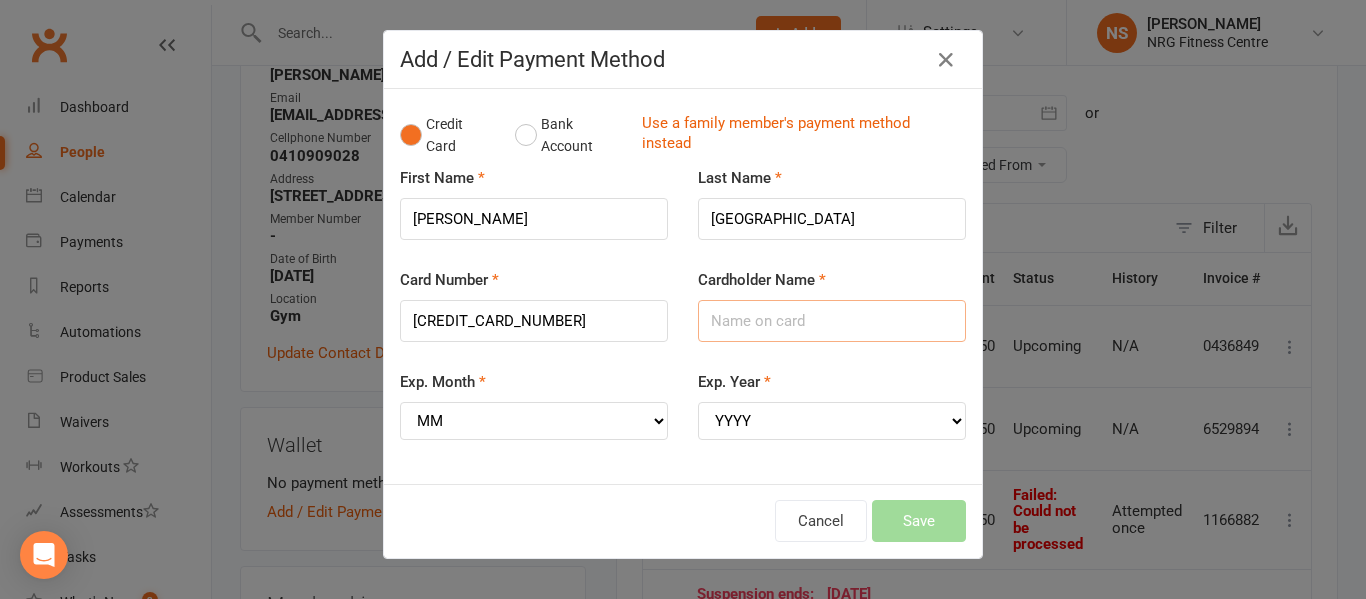 click on "Cardholder Name" at bounding box center [832, 321] 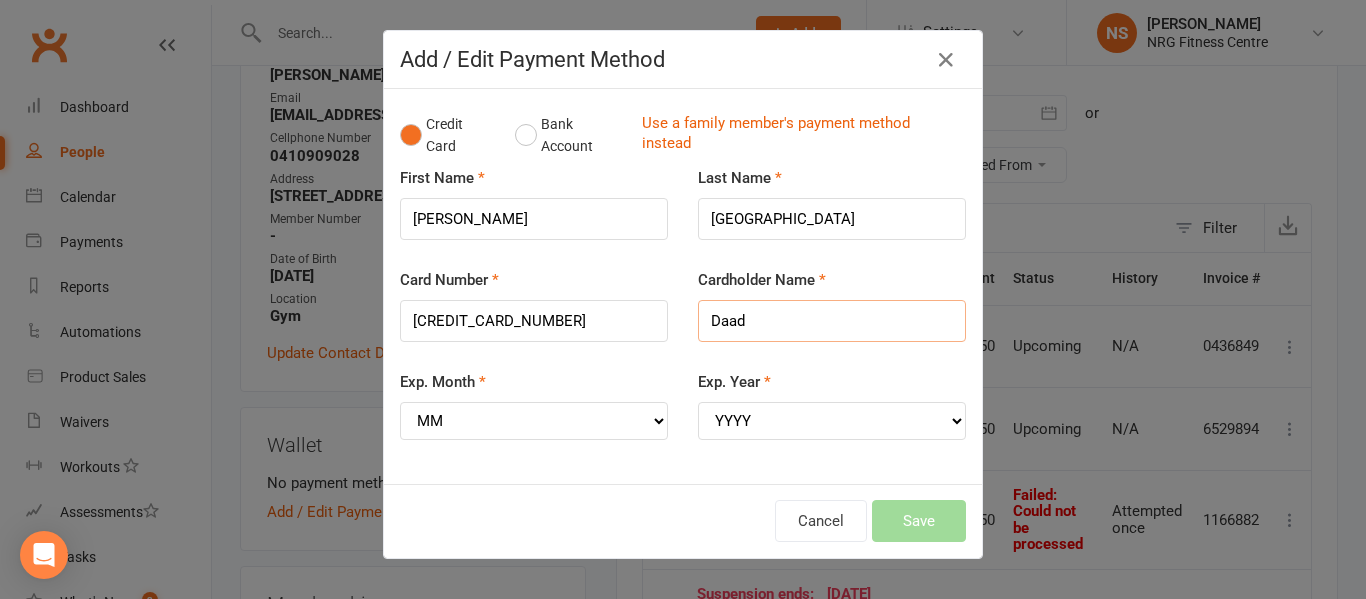 type on "[PERSON_NAME]" 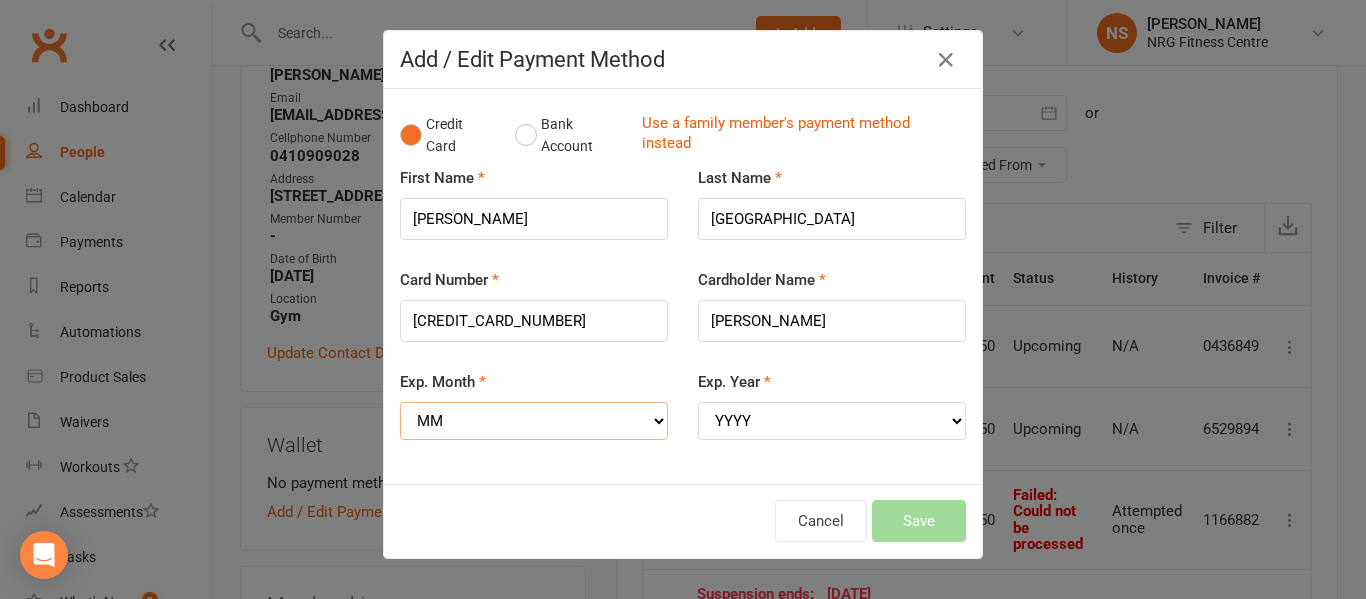 click on "MM 01 02 03 04 05 06 07 08 09 10 11 12" at bounding box center [534, 421] 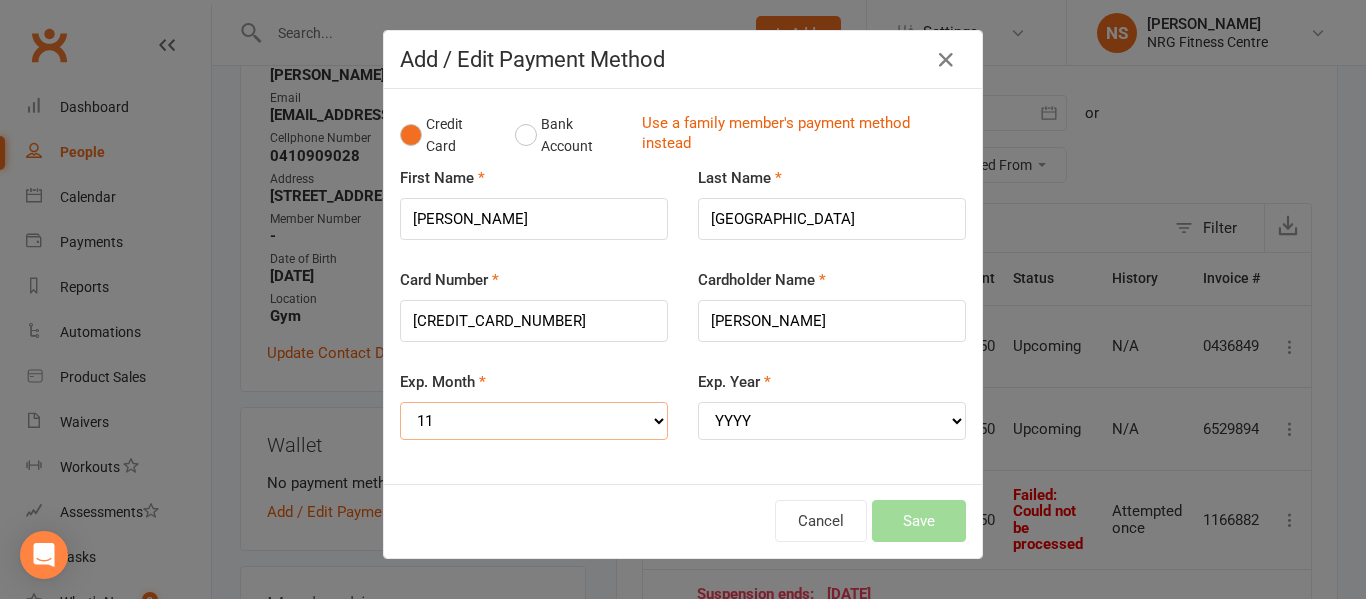 click on "MM 01 02 03 04 05 06 07 08 09 10 11 12" at bounding box center (534, 421) 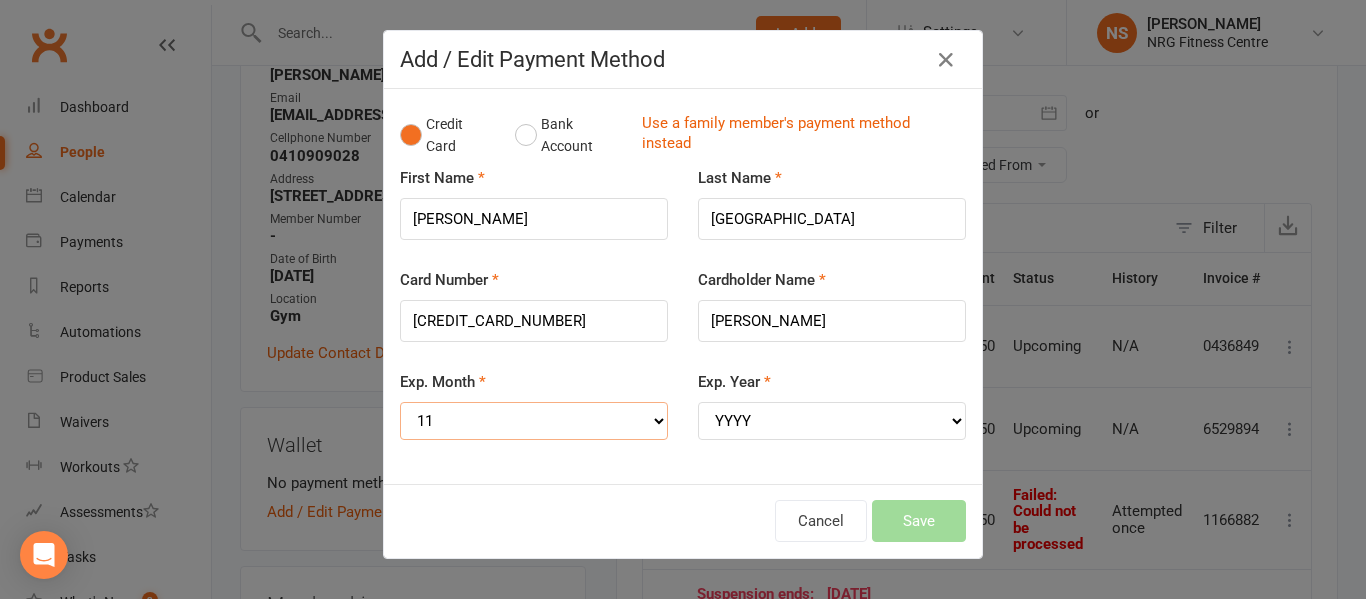 click on "MM 01 02 03 04 05 06 07 08 09 10 11 12" at bounding box center [534, 421] 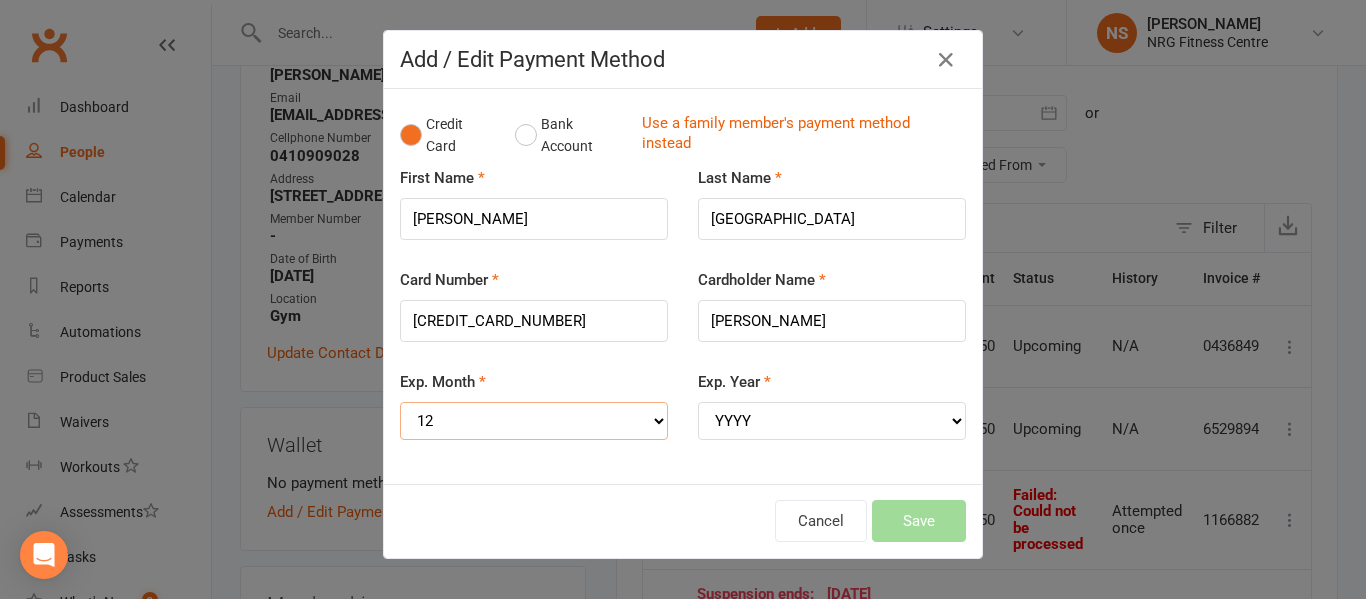 click on "MM 01 02 03 04 05 06 07 08 09 10 11 12" at bounding box center (534, 421) 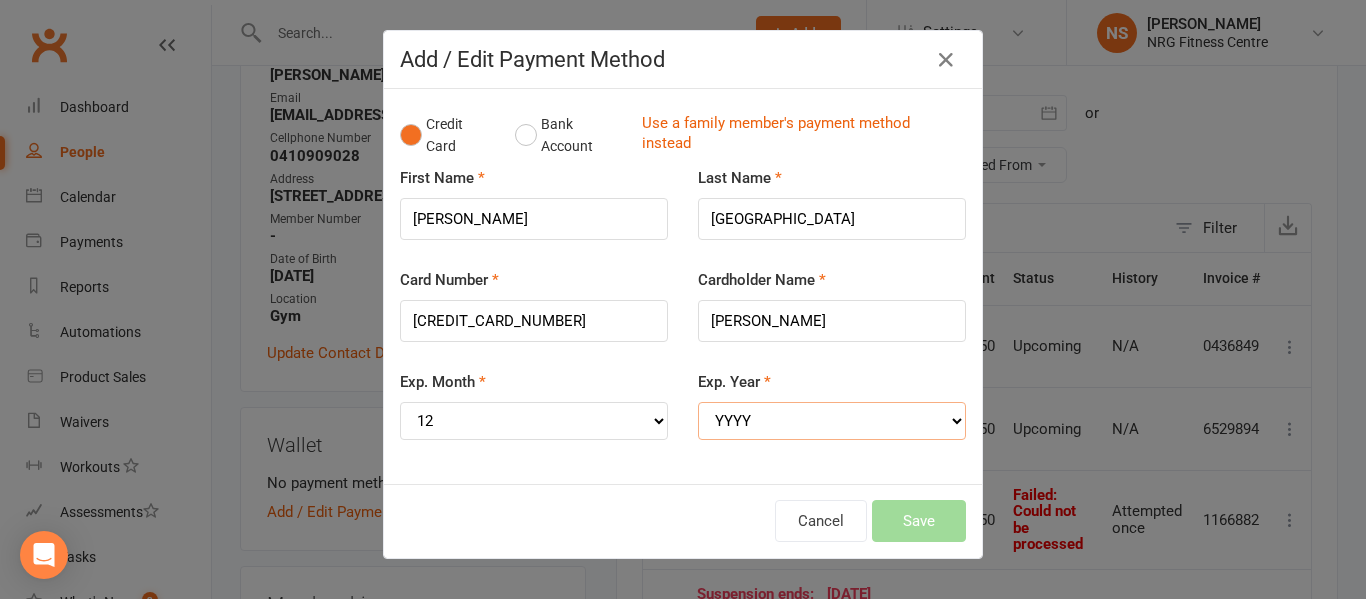 click on "YYYY 2025 2026 2027 2028 2029 2030 2031 2032 2033 2034" at bounding box center (832, 421) 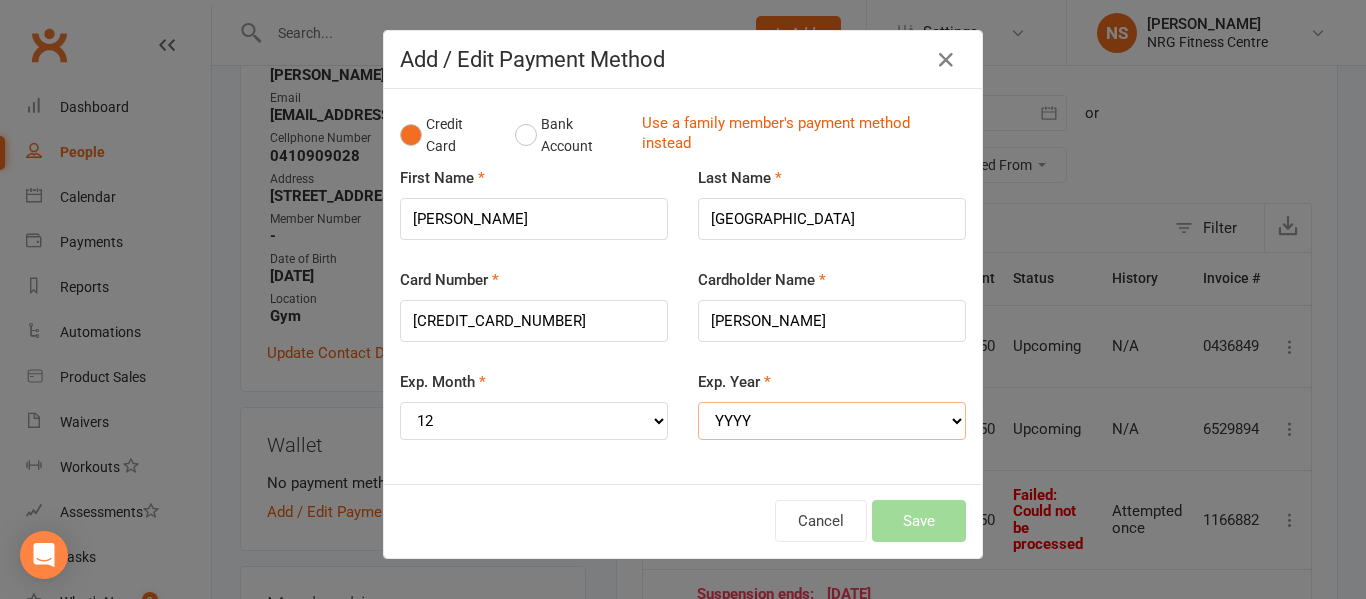 select on "2025" 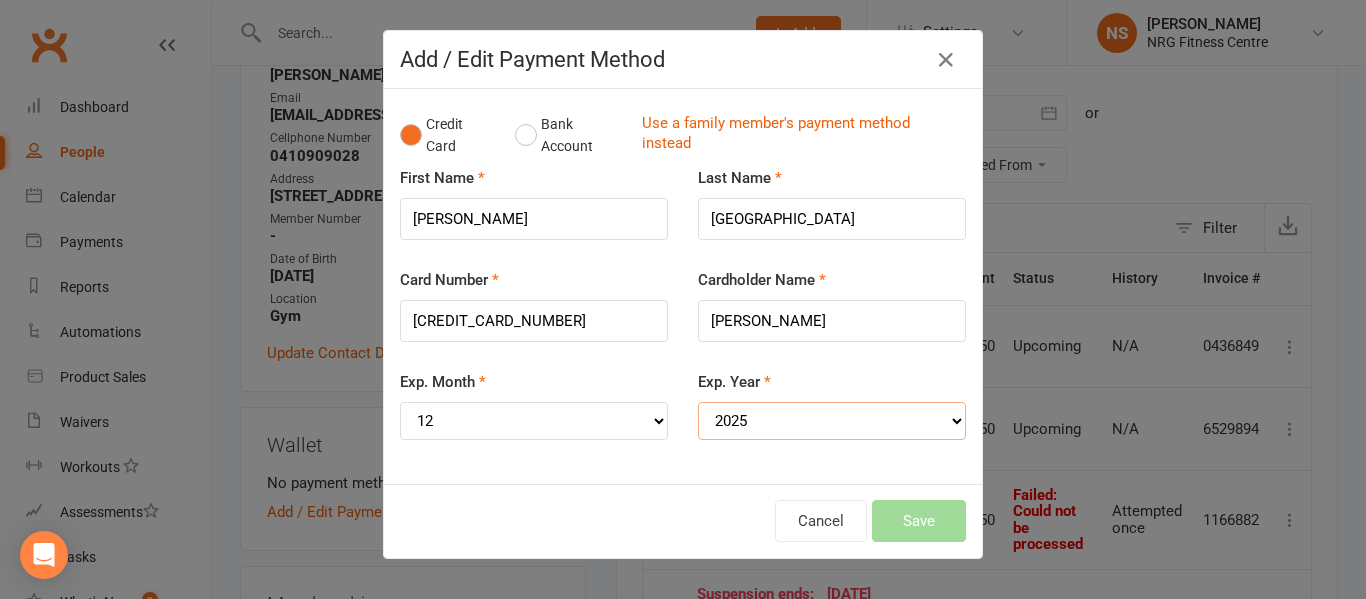 click on "YYYY 2025 2026 2027 2028 2029 2030 2031 2032 2033 2034" at bounding box center [832, 421] 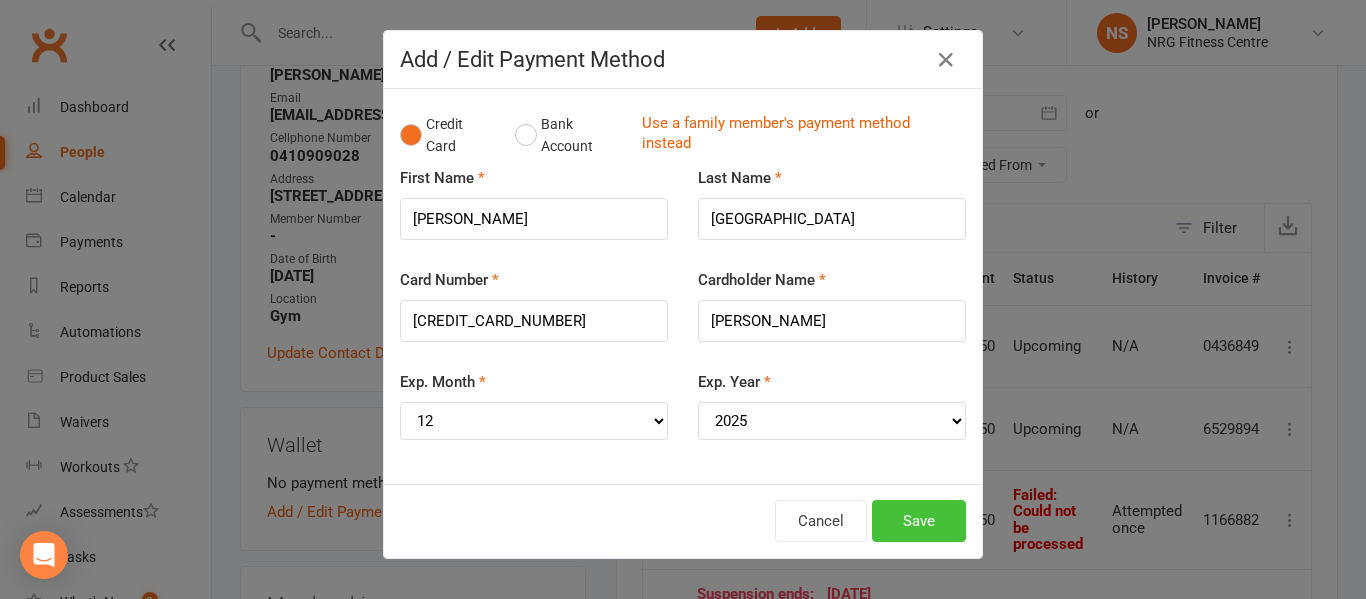 click on "Save" at bounding box center (919, 521) 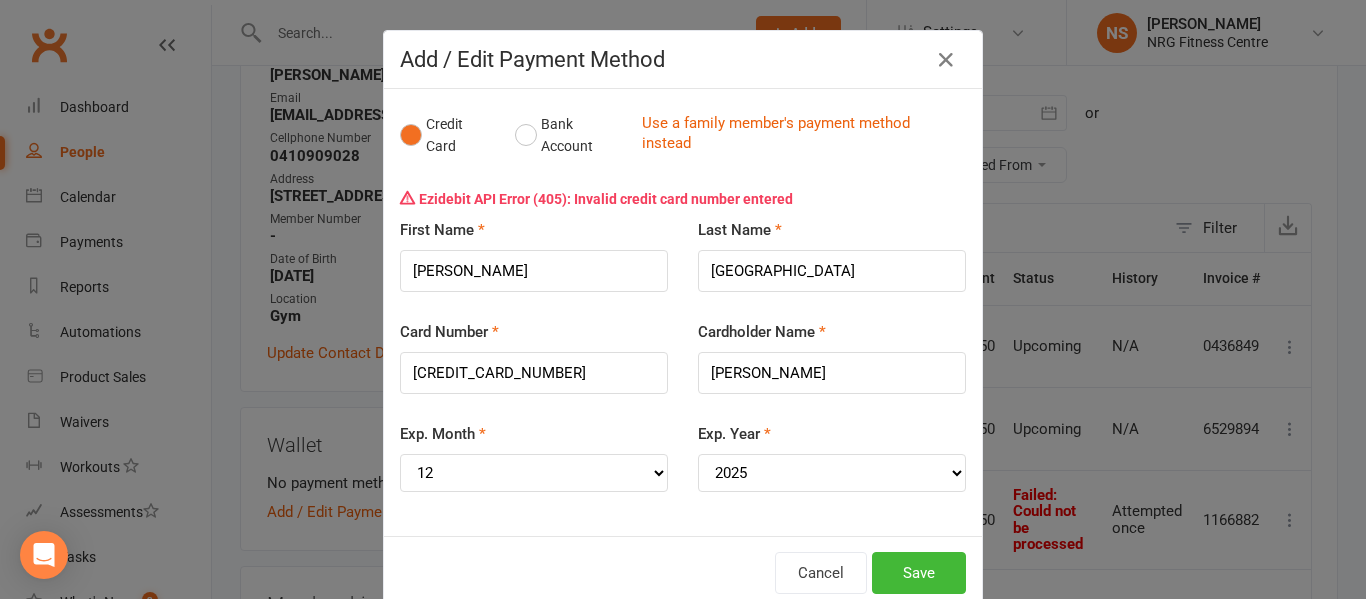 scroll, scrollTop: 42, scrollLeft: 0, axis: vertical 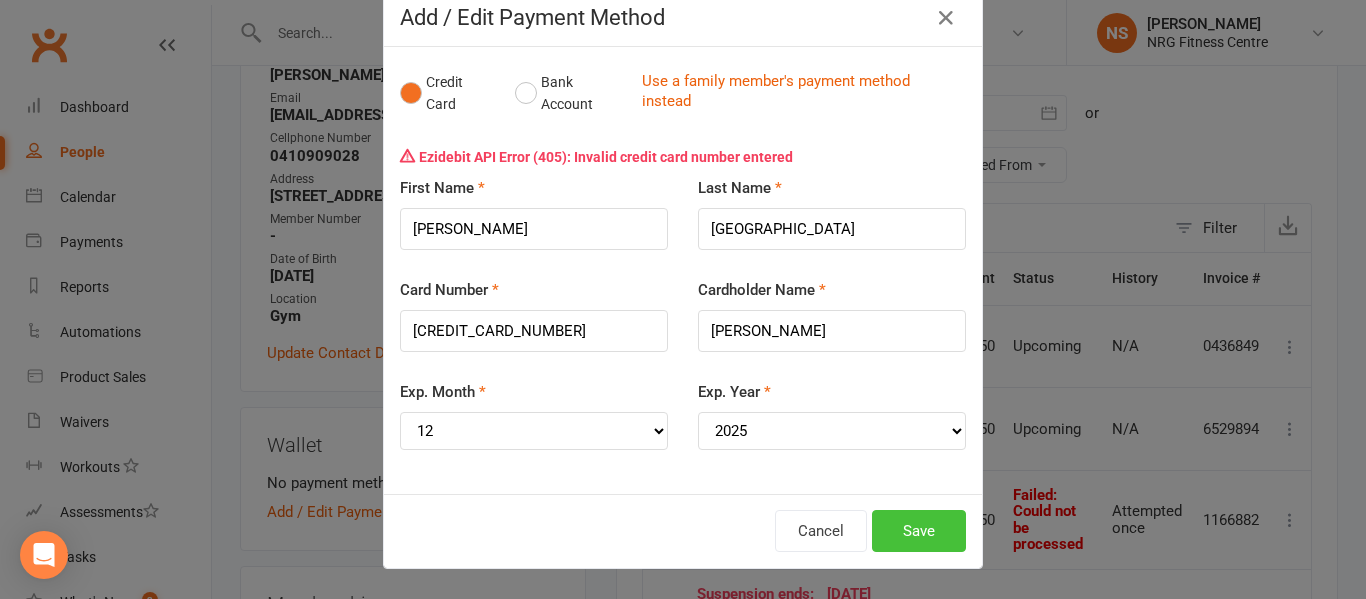 click on "Save" at bounding box center [919, 531] 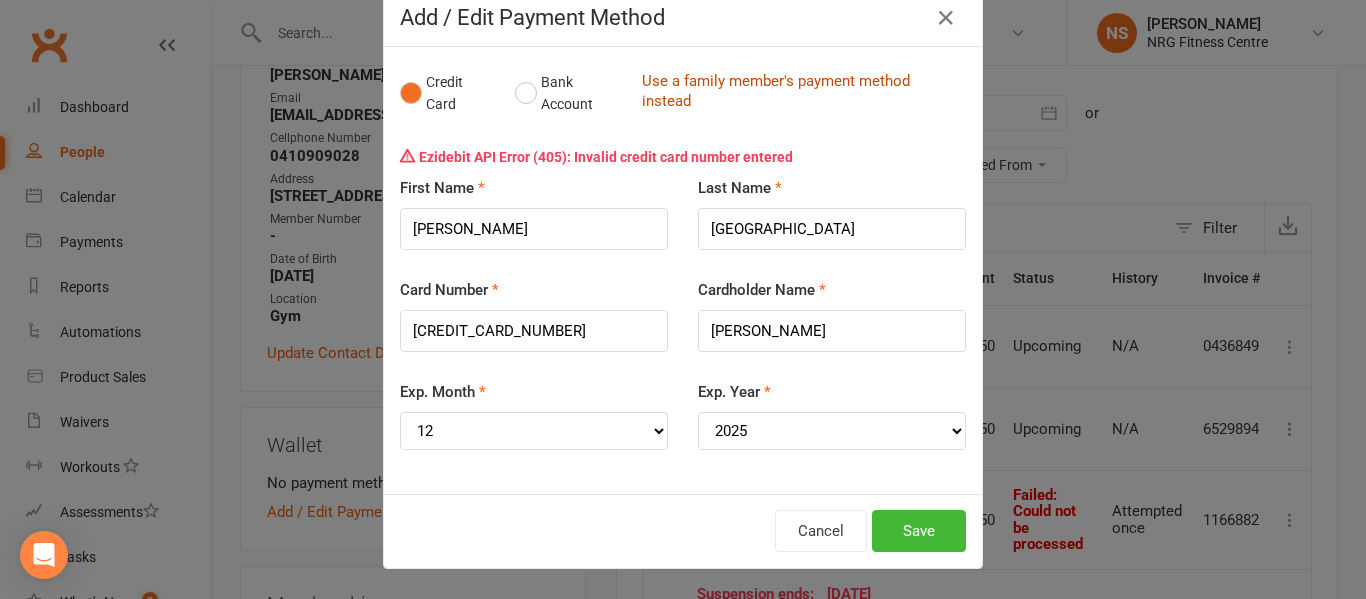 click on "Use a family member's payment method instead" at bounding box center [799, 93] 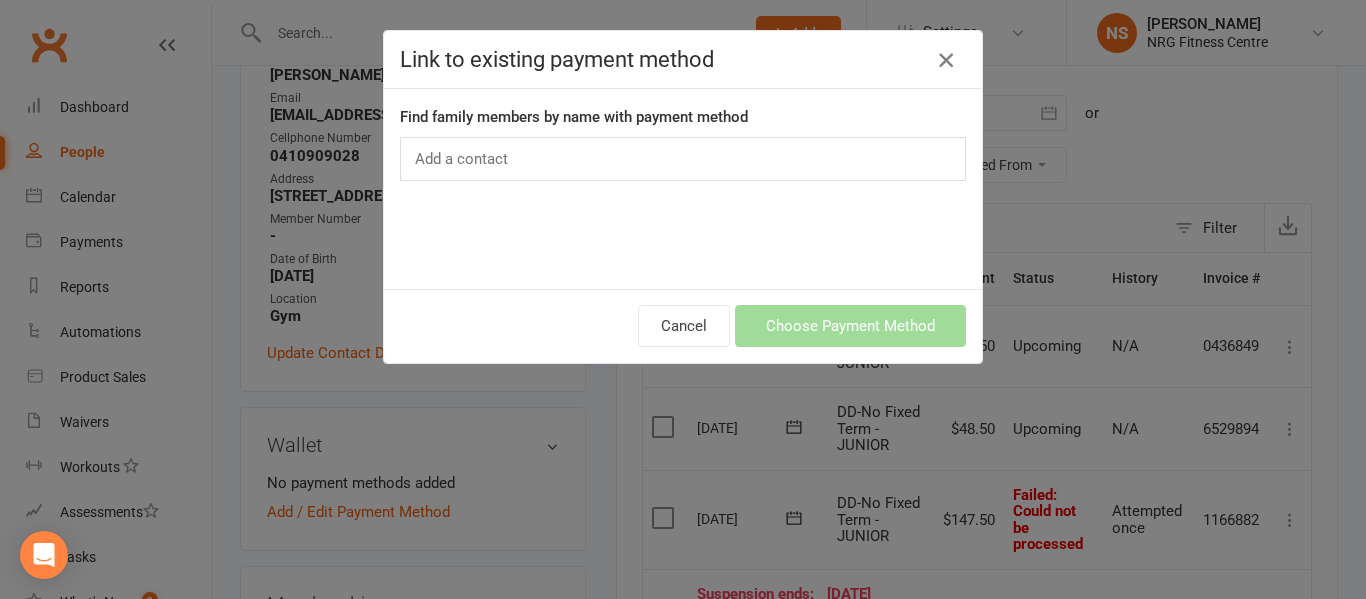 click at bounding box center (946, 60) 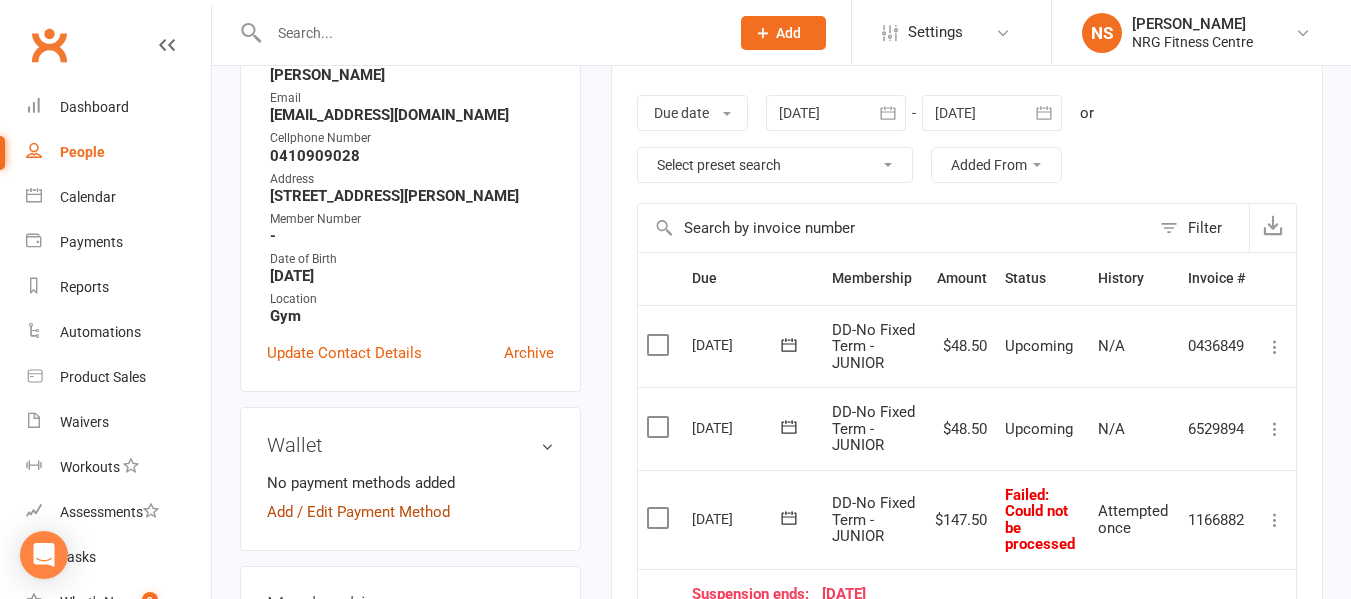 click on "Add / Edit Payment Method" at bounding box center (358, 512) 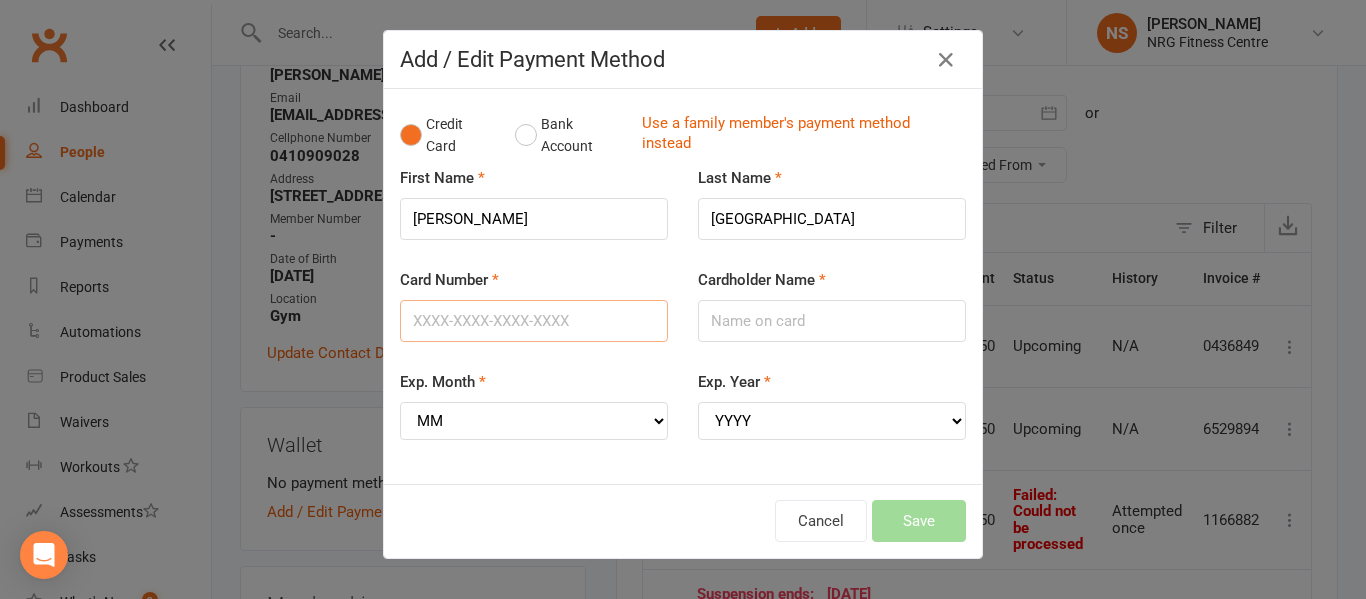 click on "Card Number" at bounding box center [534, 321] 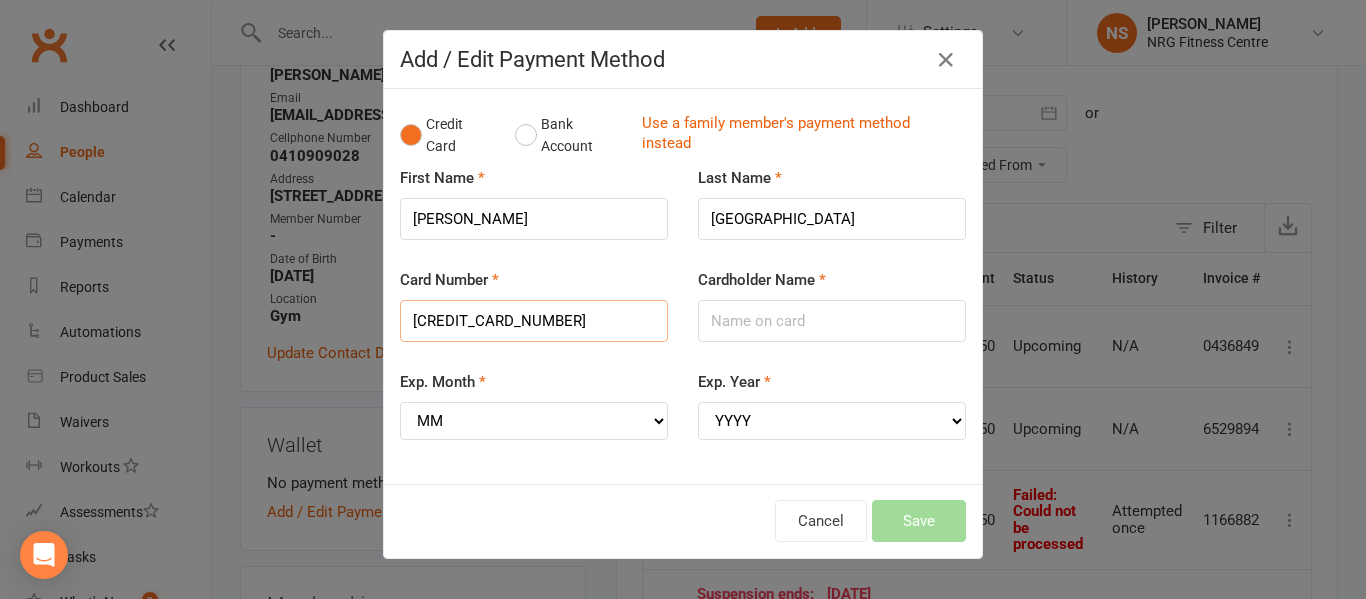 type on "[CREDIT_CARD_NUMBER]" 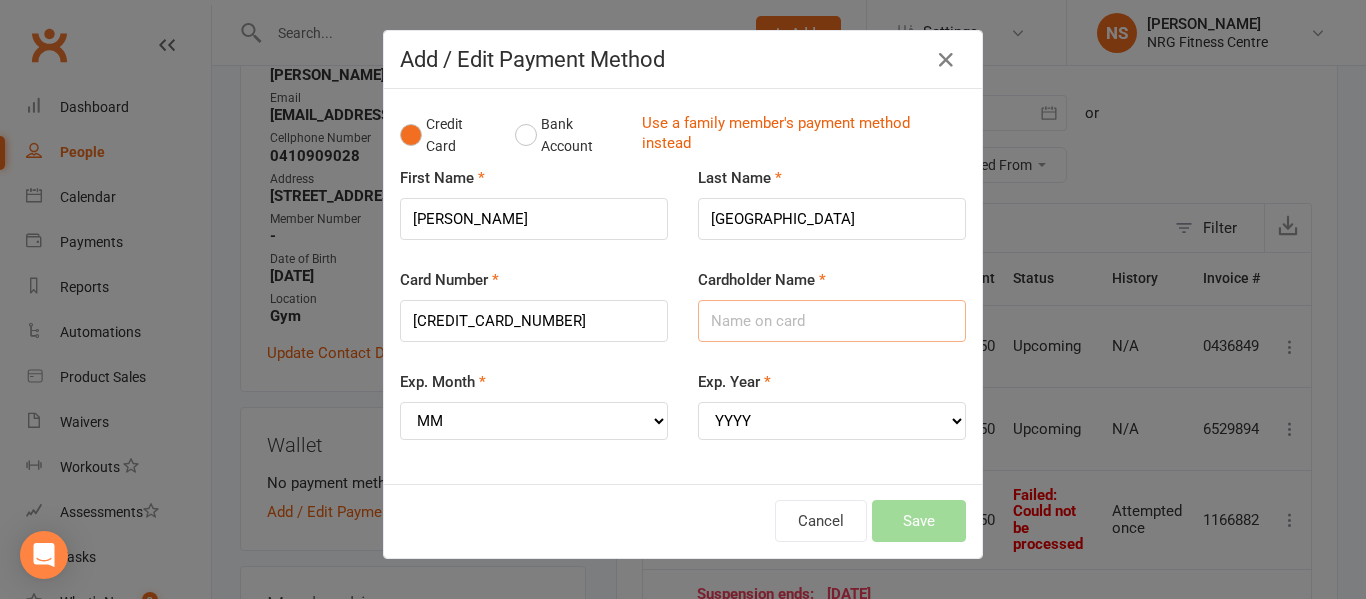 click on "Cardholder Name" at bounding box center (832, 321) 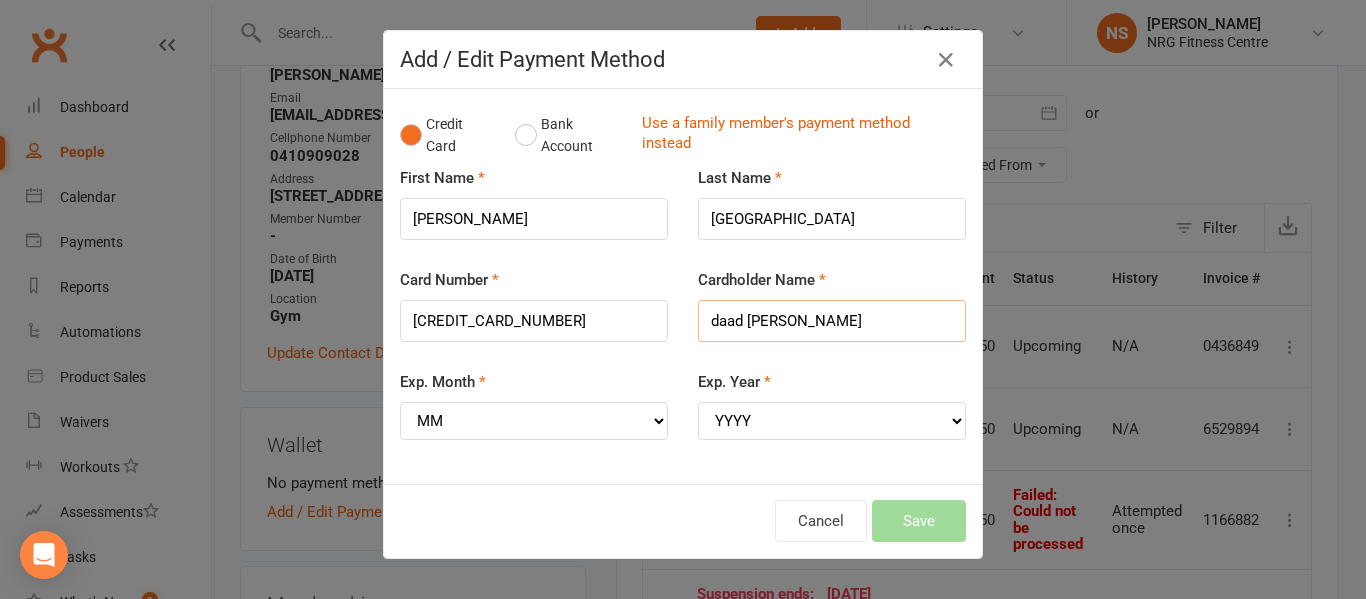 type on "daad [PERSON_NAME]" 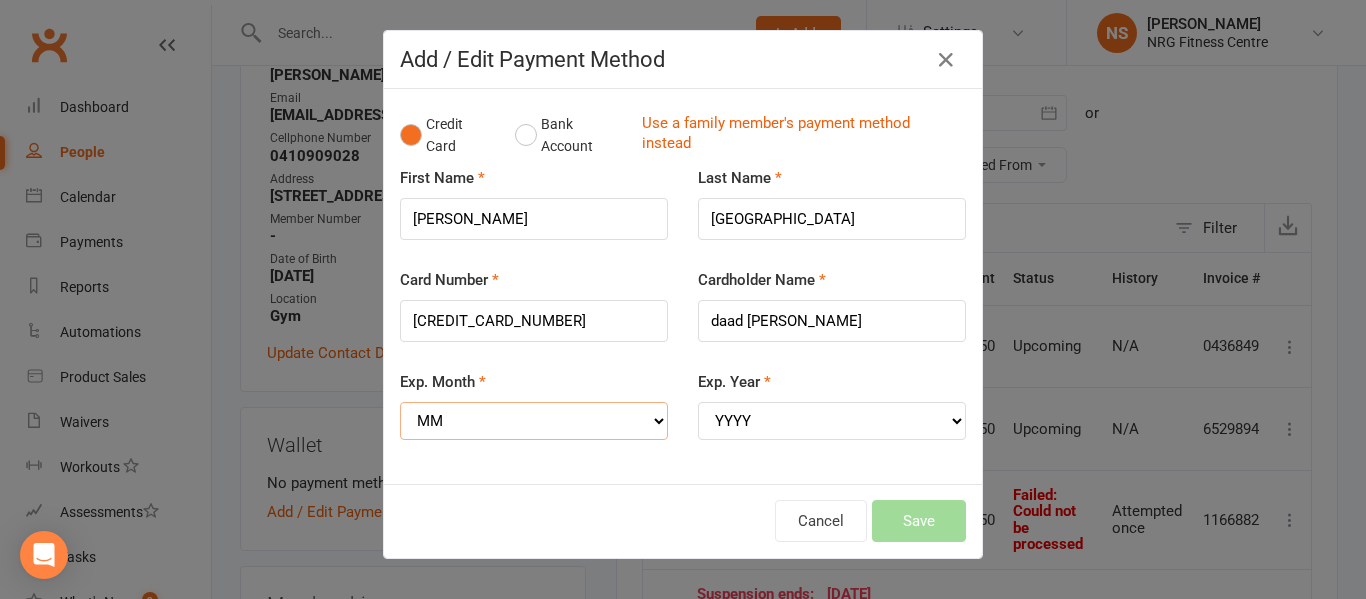 click on "MM 01 02 03 04 05 06 07 08 09 10 11 12" at bounding box center (534, 421) 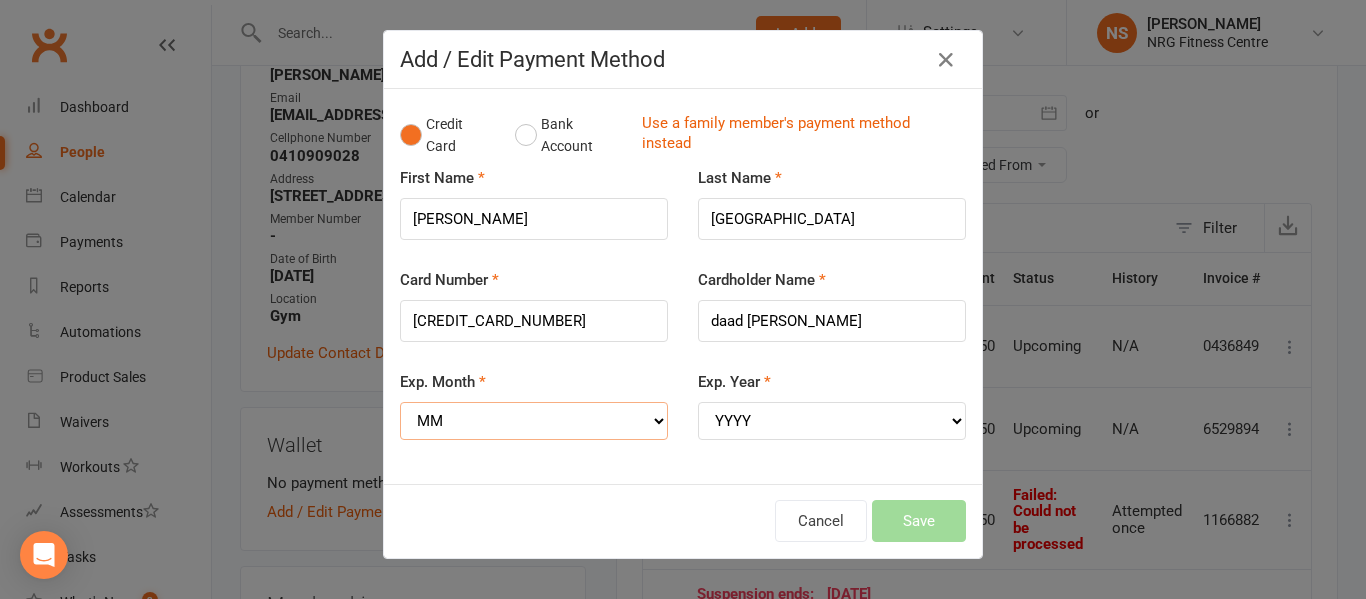 select on "12" 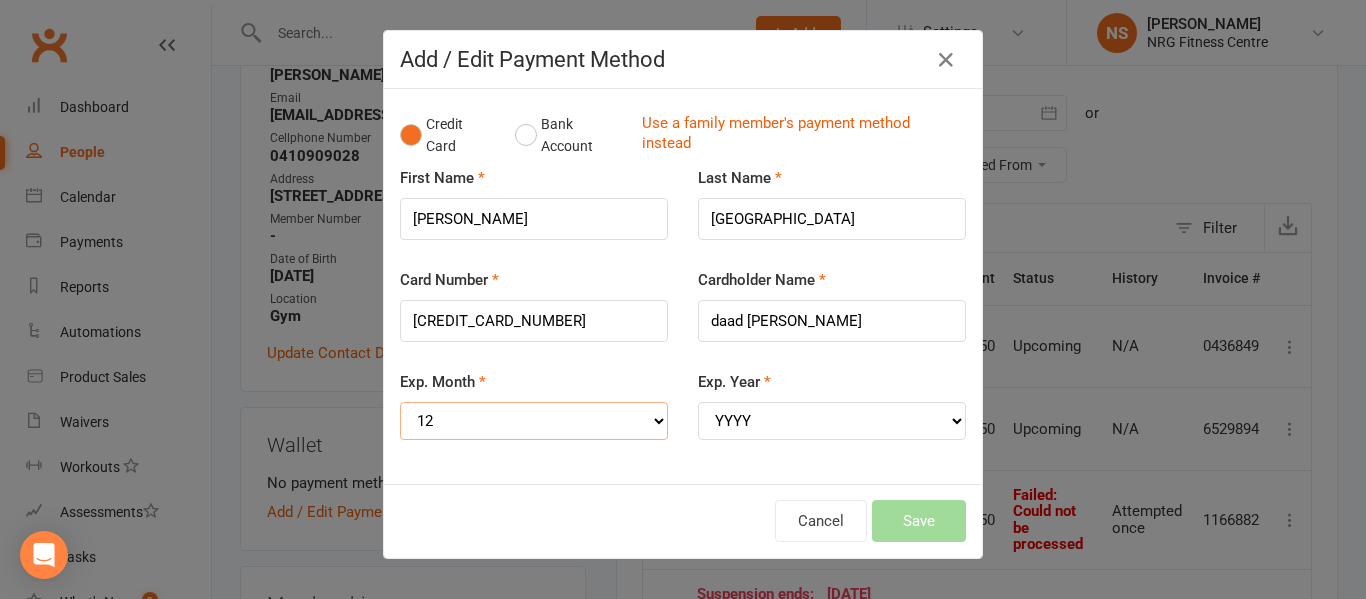 click on "MM 01 02 03 04 05 06 07 08 09 10 11 12" at bounding box center (534, 421) 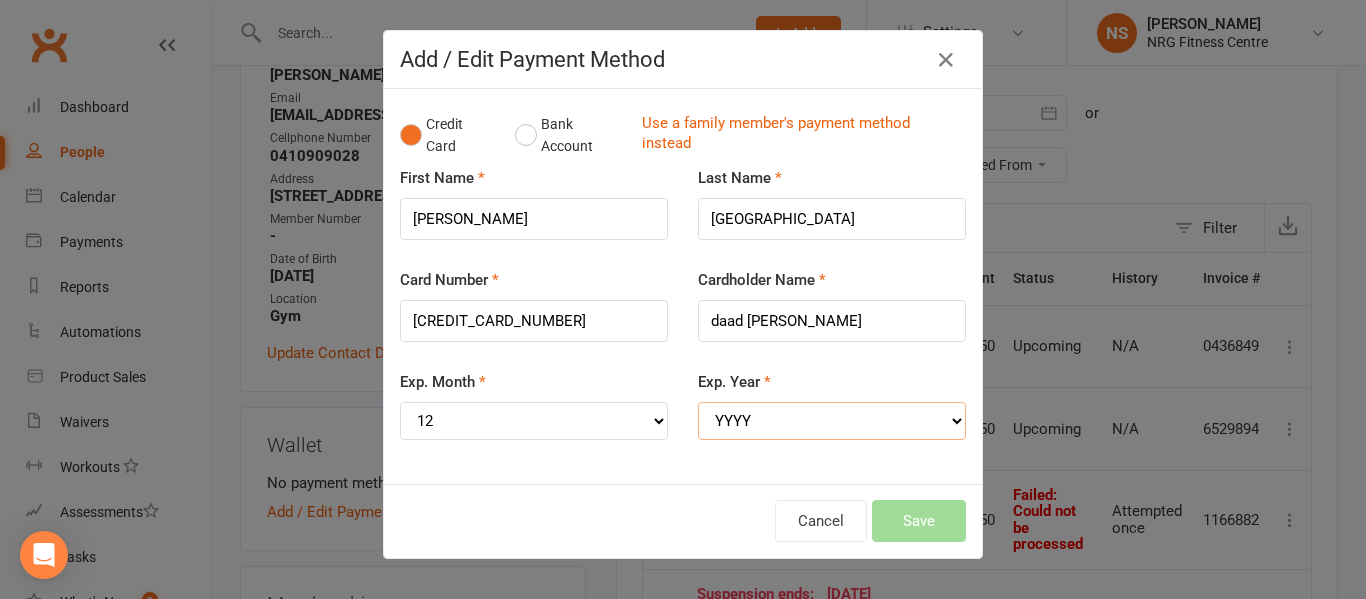 click on "YYYY 2025 2026 2027 2028 2029 2030 2031 2032 2033 2034" at bounding box center [832, 421] 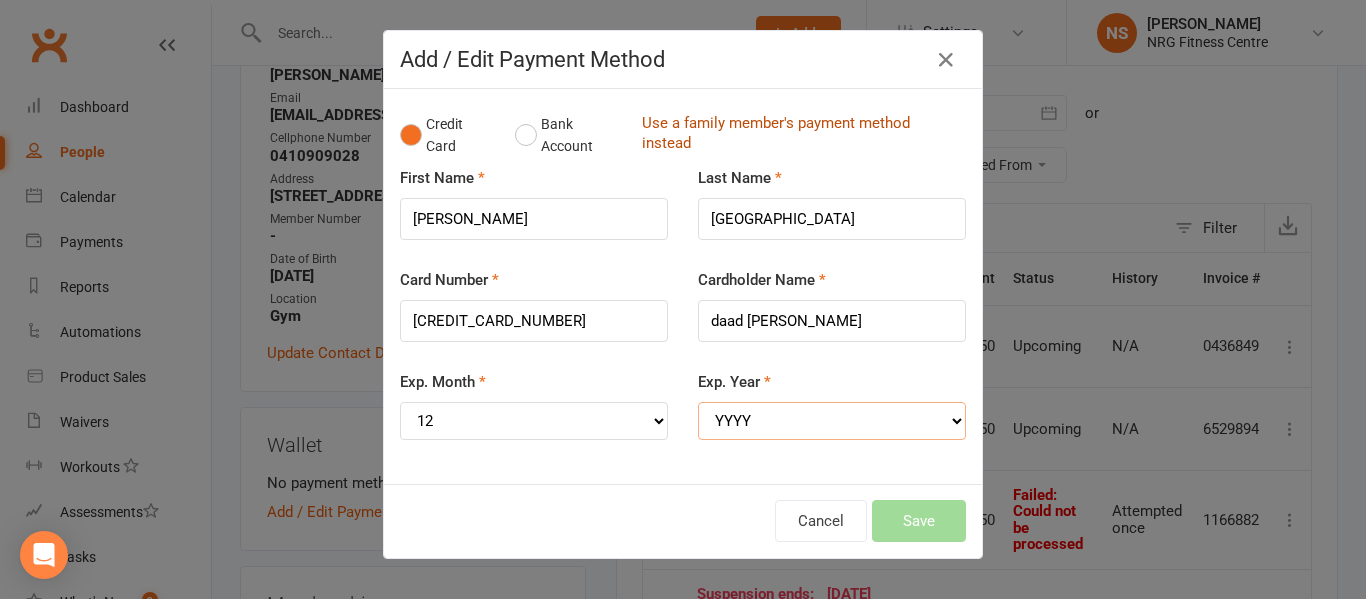 select on "2025" 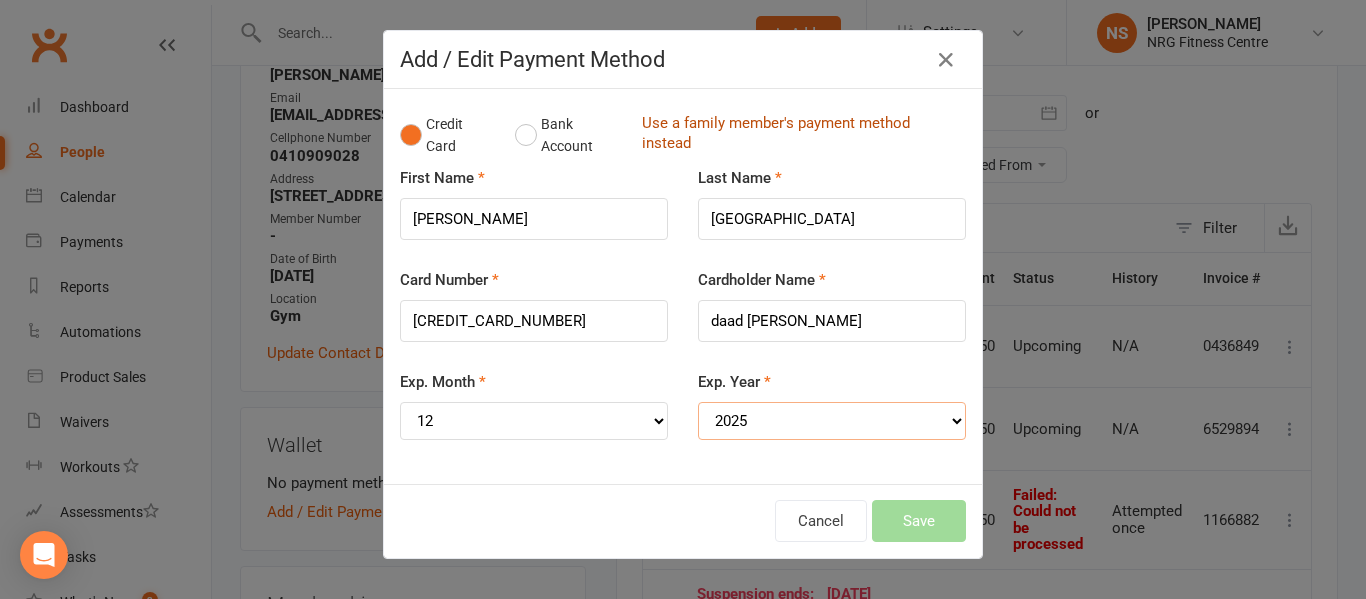 click on "YYYY 2025 2026 2027 2028 2029 2030 2031 2032 2033 2034" at bounding box center [832, 421] 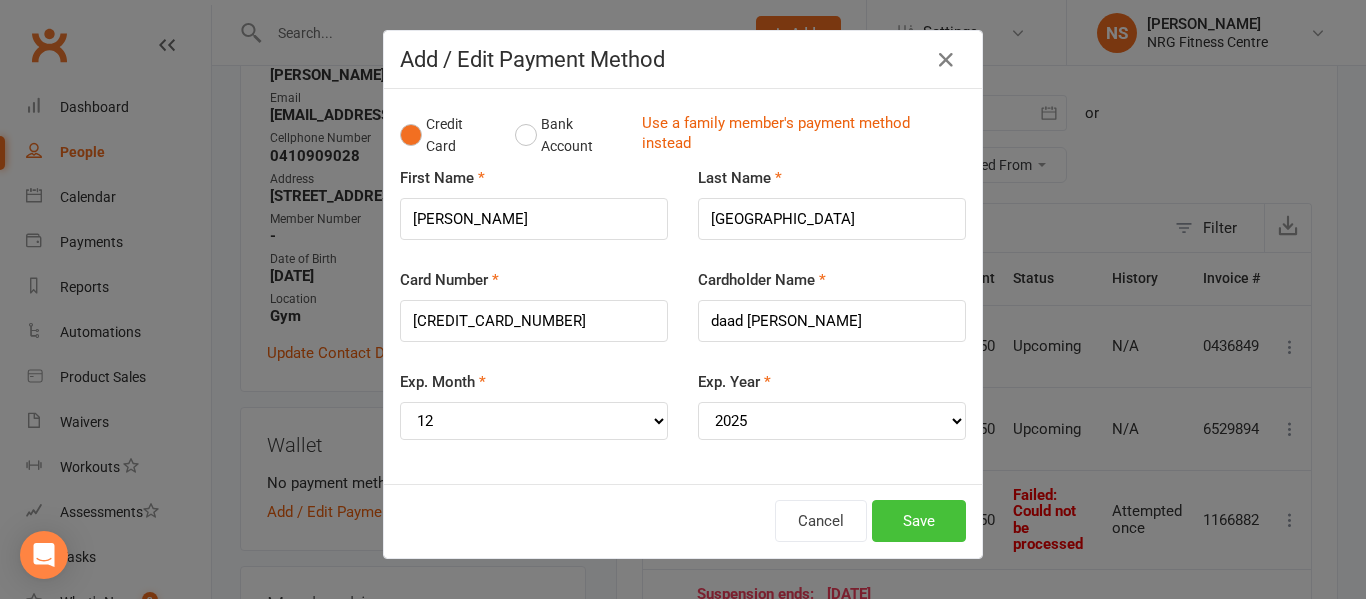 click on "Save" at bounding box center [919, 521] 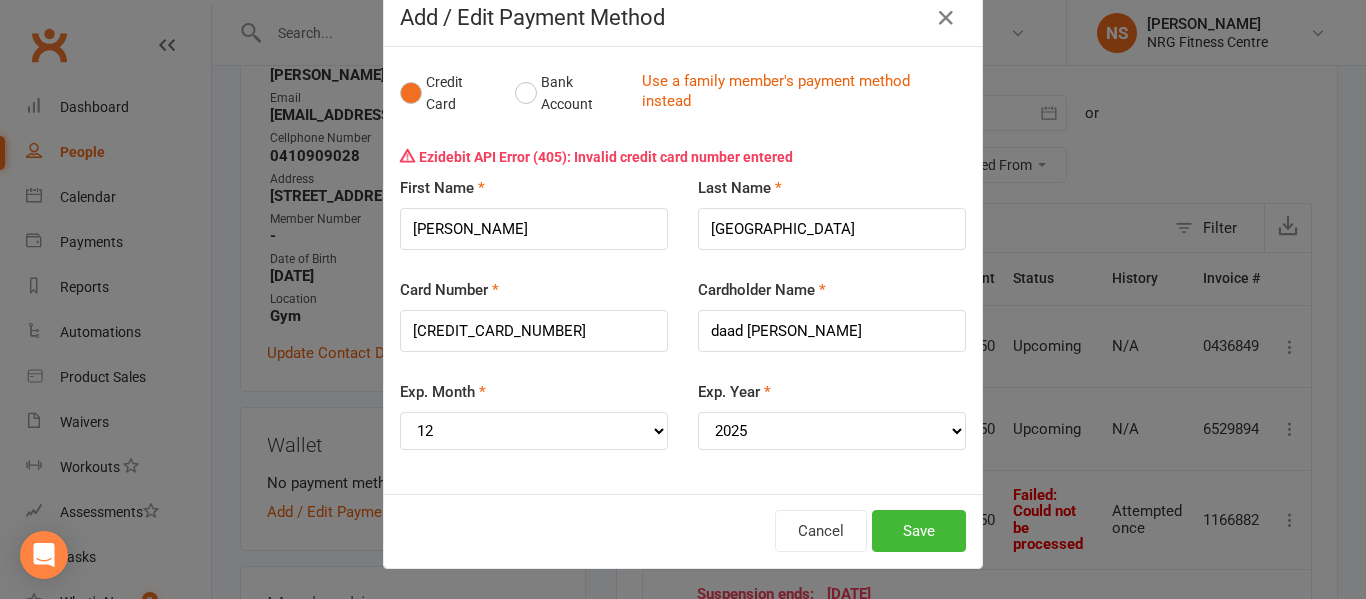 scroll, scrollTop: 0, scrollLeft: 0, axis: both 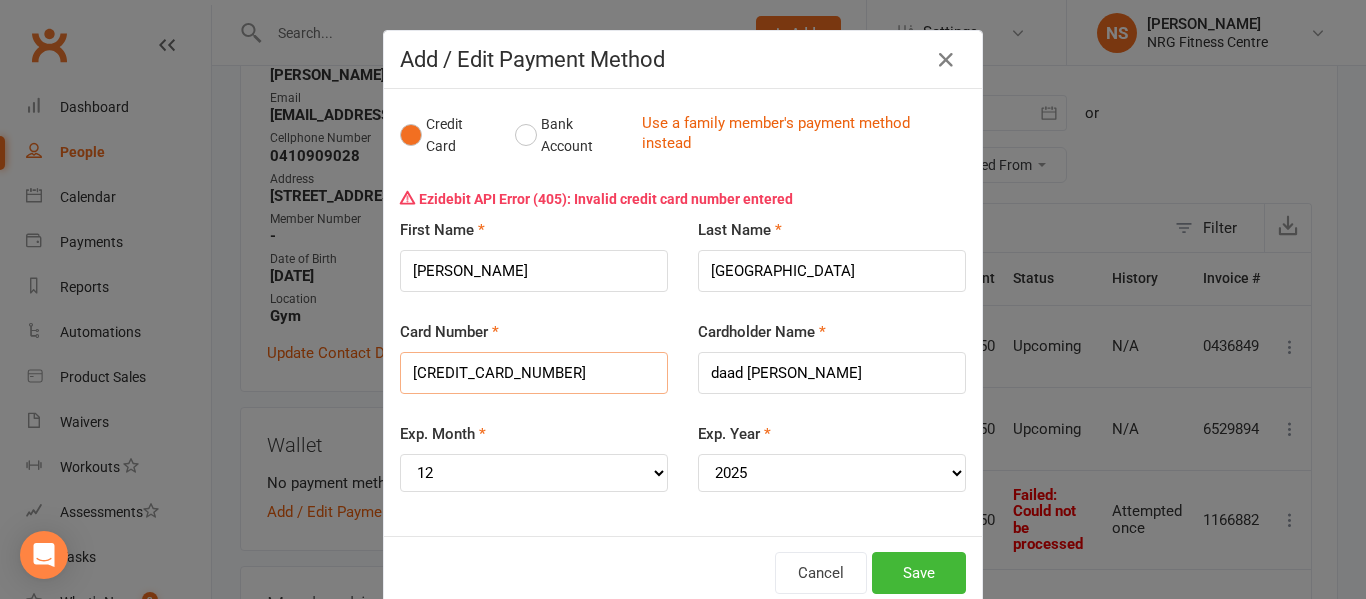 click on "[CREDIT_CARD_NUMBER]" at bounding box center (534, 373) 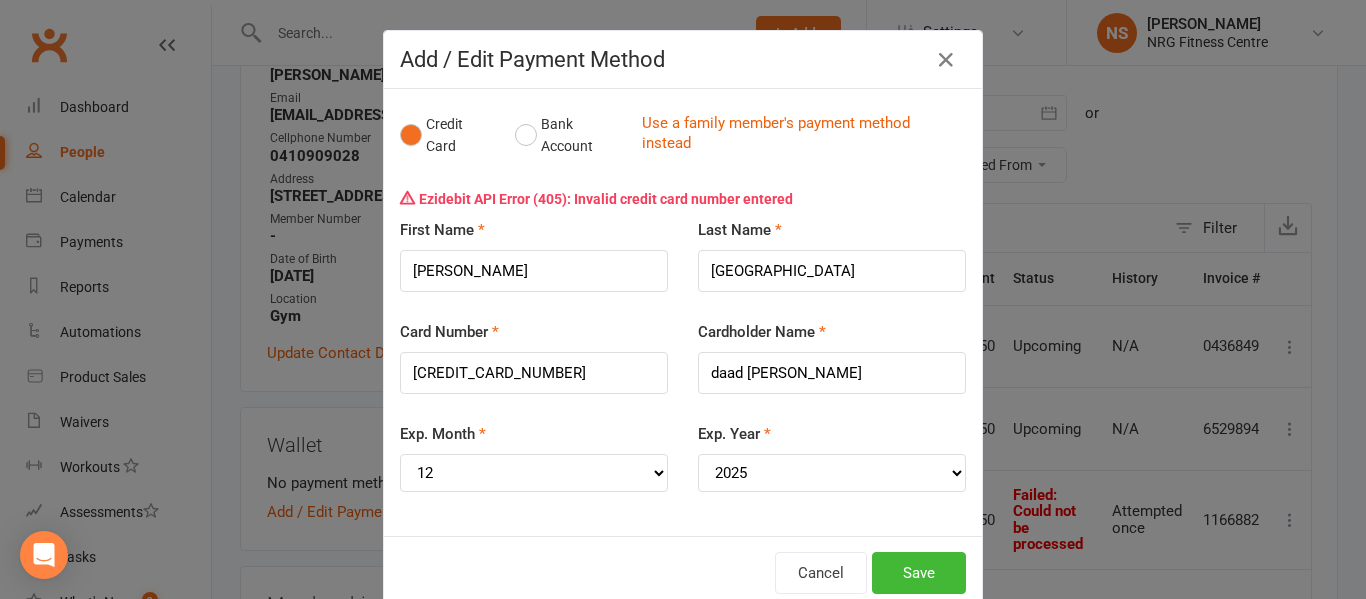 click on "Card Number [CREDIT_CARD_NUMBER]" at bounding box center (534, 371) 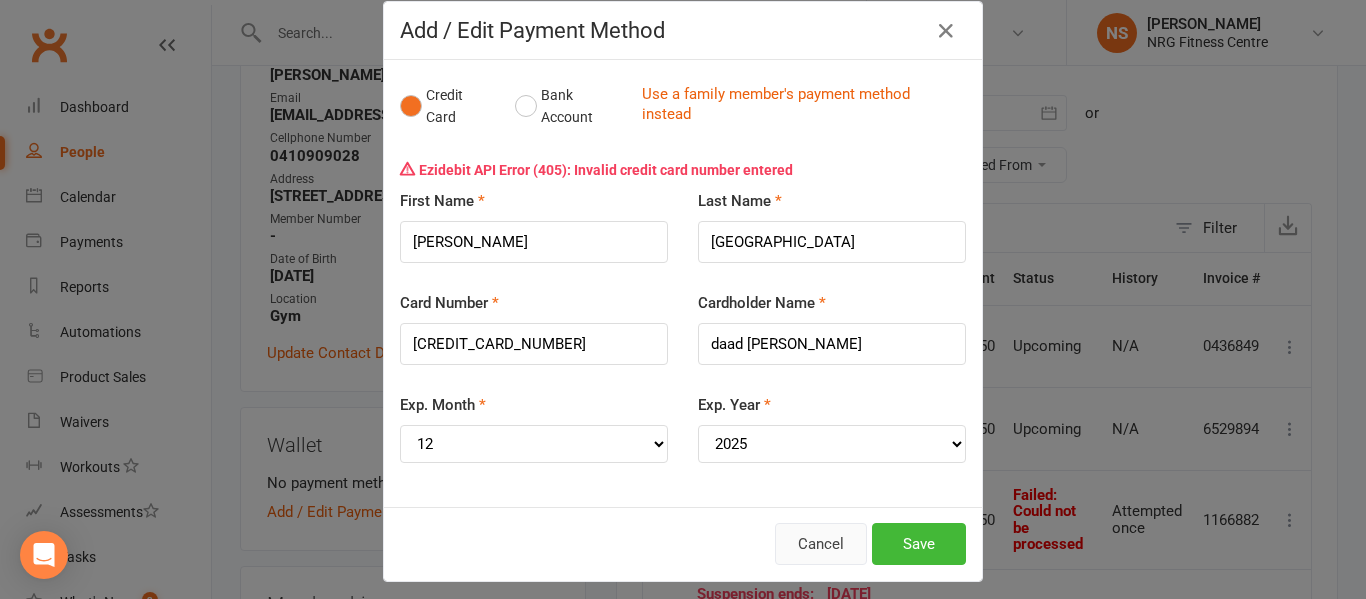 scroll, scrollTop: 42, scrollLeft: 0, axis: vertical 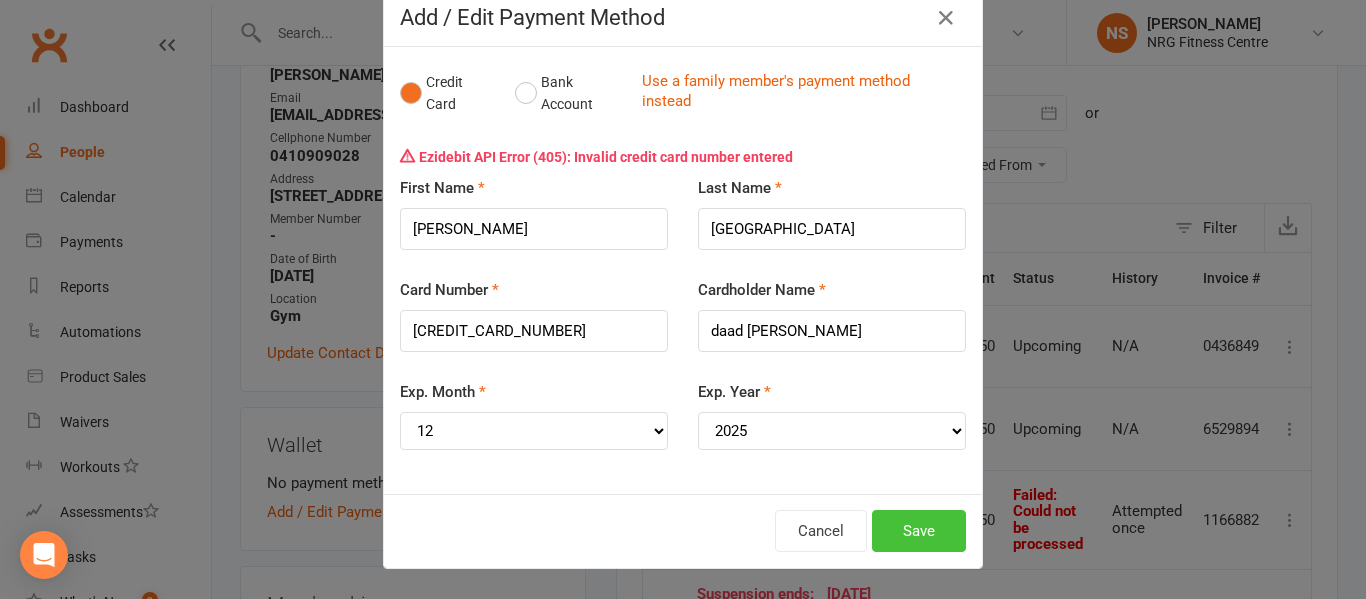 click on "Save" at bounding box center (919, 531) 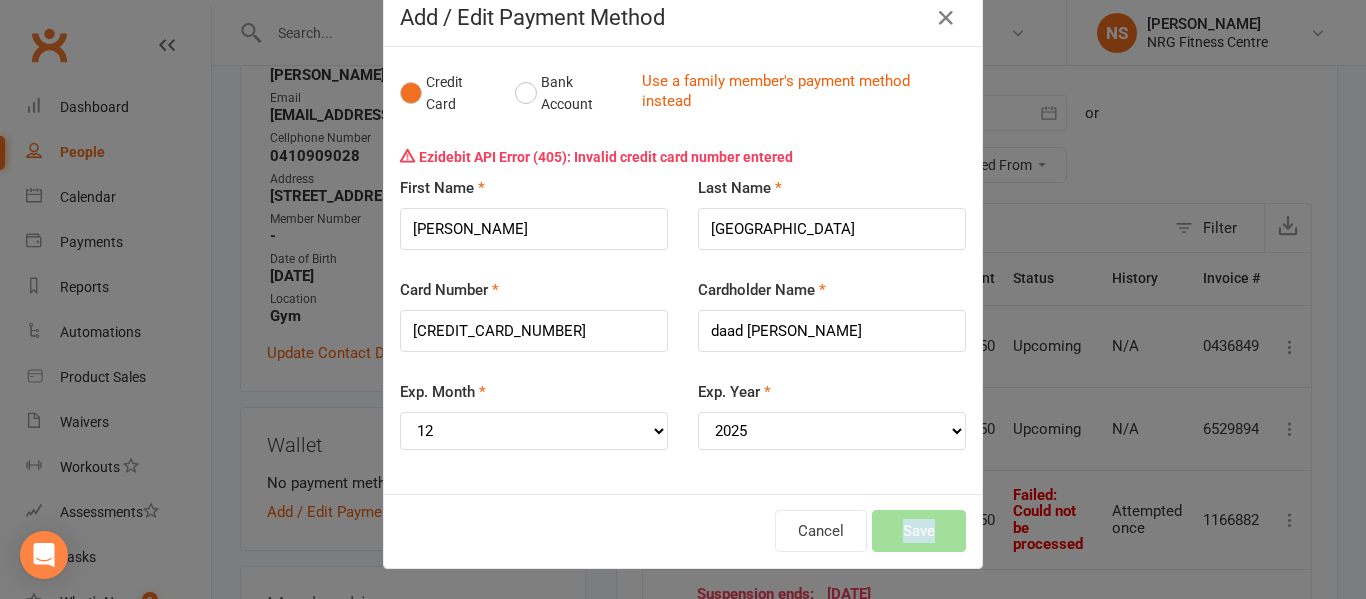click on "Cancel Save" at bounding box center [683, 531] 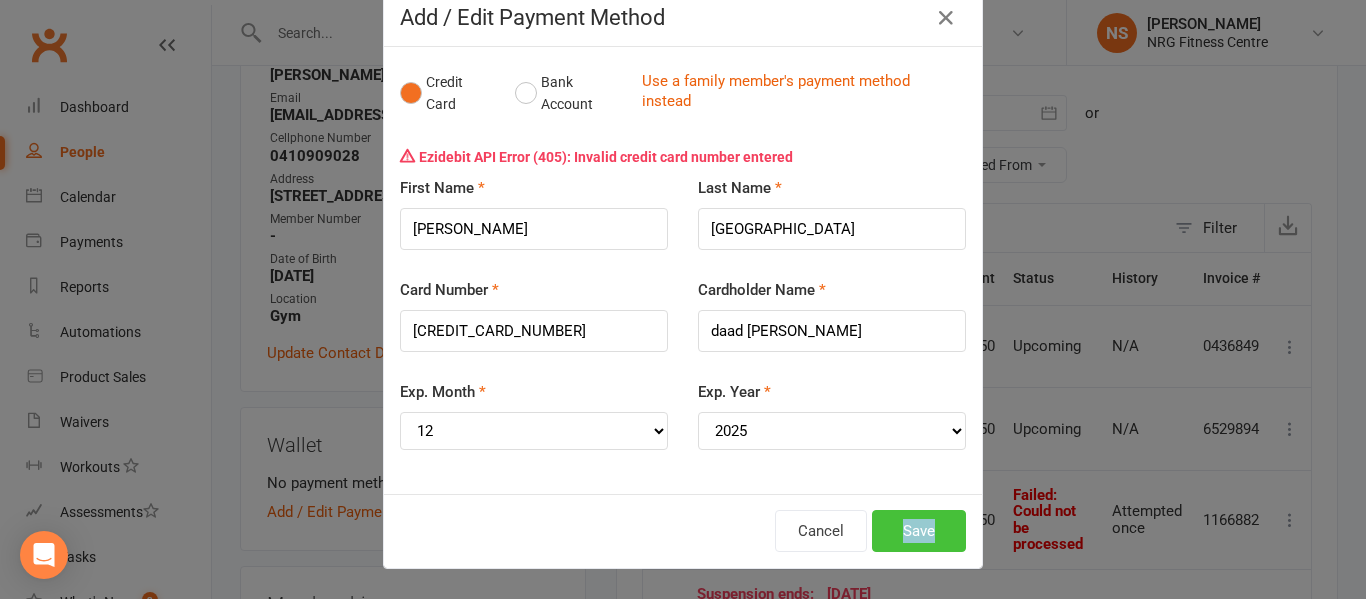 click on "Save" at bounding box center [919, 531] 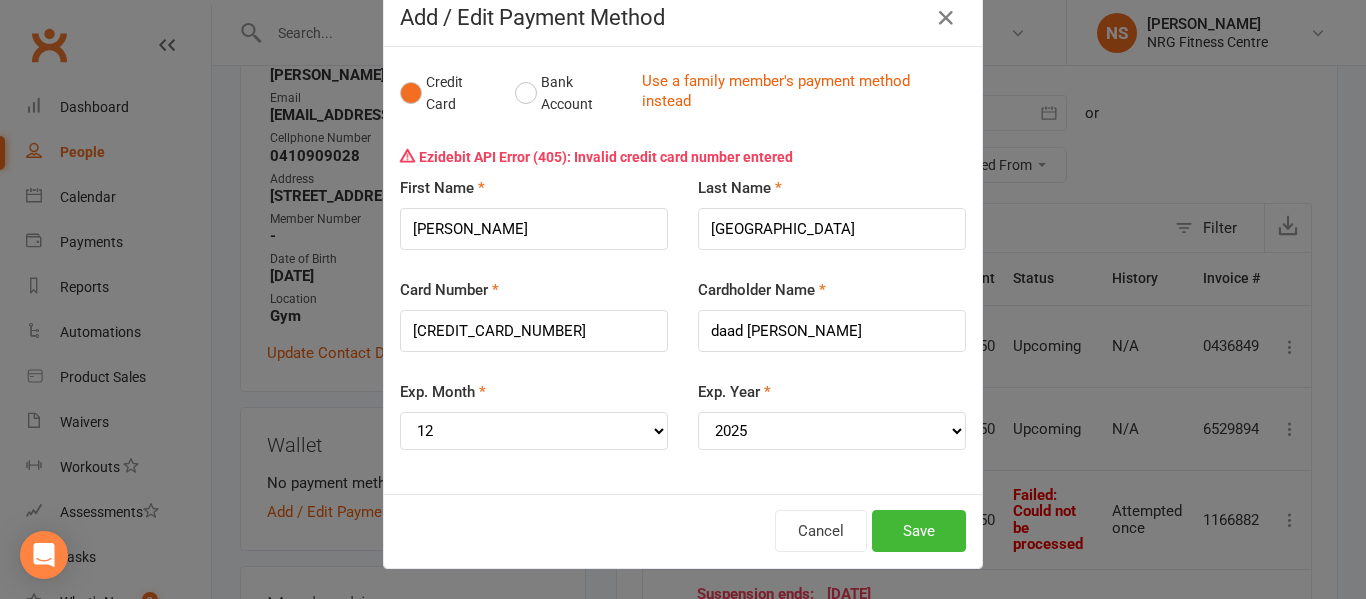 click on "Credit Card Bank Account Use a family member's payment method instead Ezidebit API Error (405): Invalid credit card number entered First Name [PERSON_NAME] Last Name Salem Card Number [CREDIT_CARD_NUMBER] Cardholder Name daad [PERSON_NAME] Exp. Month MM 01 02 03 04 05 06 07 08 09 10 11 12 Exp. Year YYYY 2025 2026 2027 2028 2029 2030 2031 2032 2033 2034 [EMAIL_ADDRESS][DOMAIN_NAME] 0410909028 10158-CP-2745243-1752472039-6328674990" at bounding box center [683, 270] 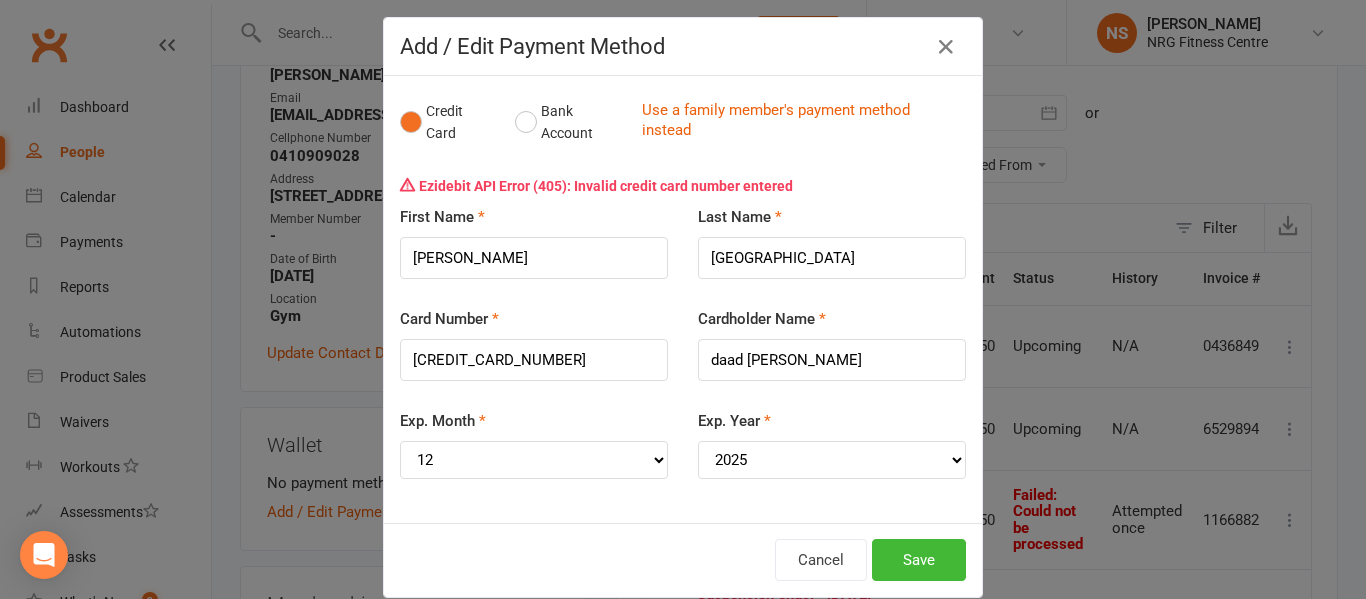 scroll, scrollTop: 0, scrollLeft: 0, axis: both 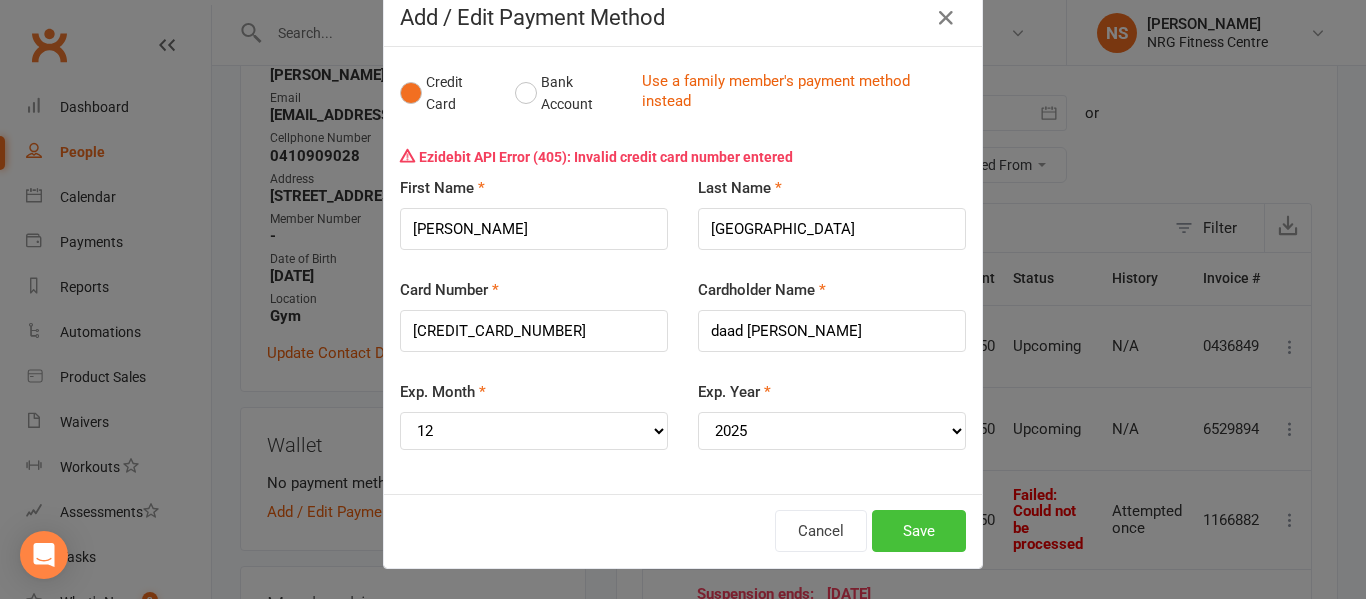click on "Save" at bounding box center [919, 531] 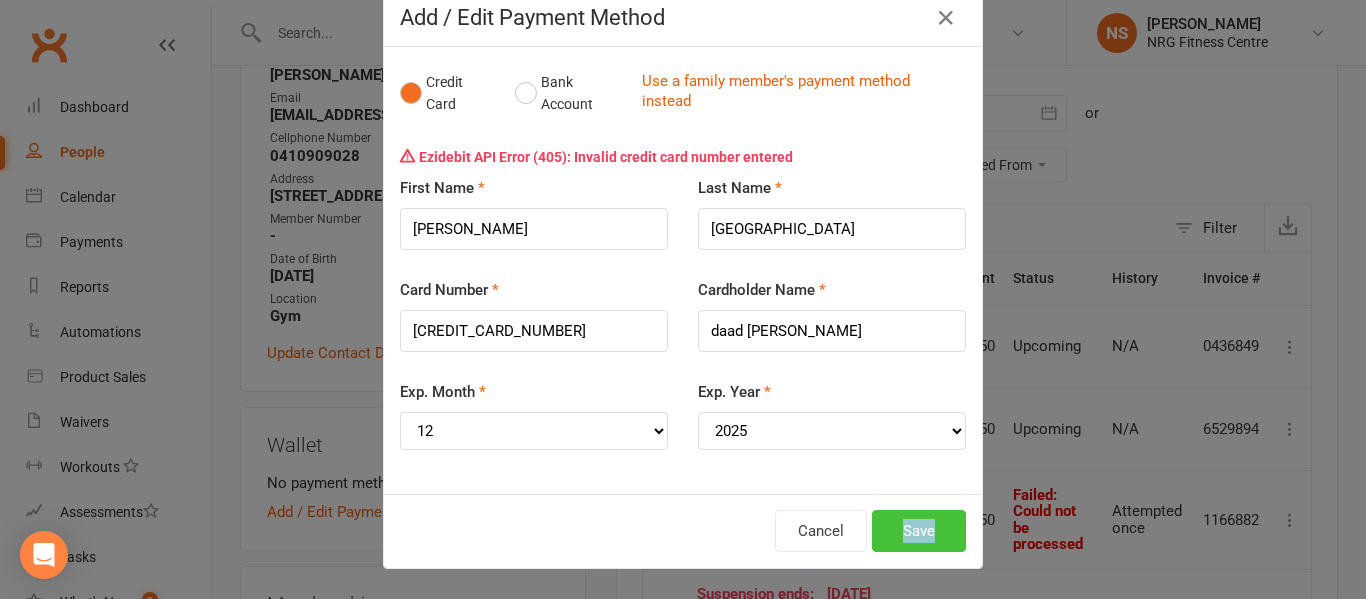 click on "Cancel Save" at bounding box center (683, 531) 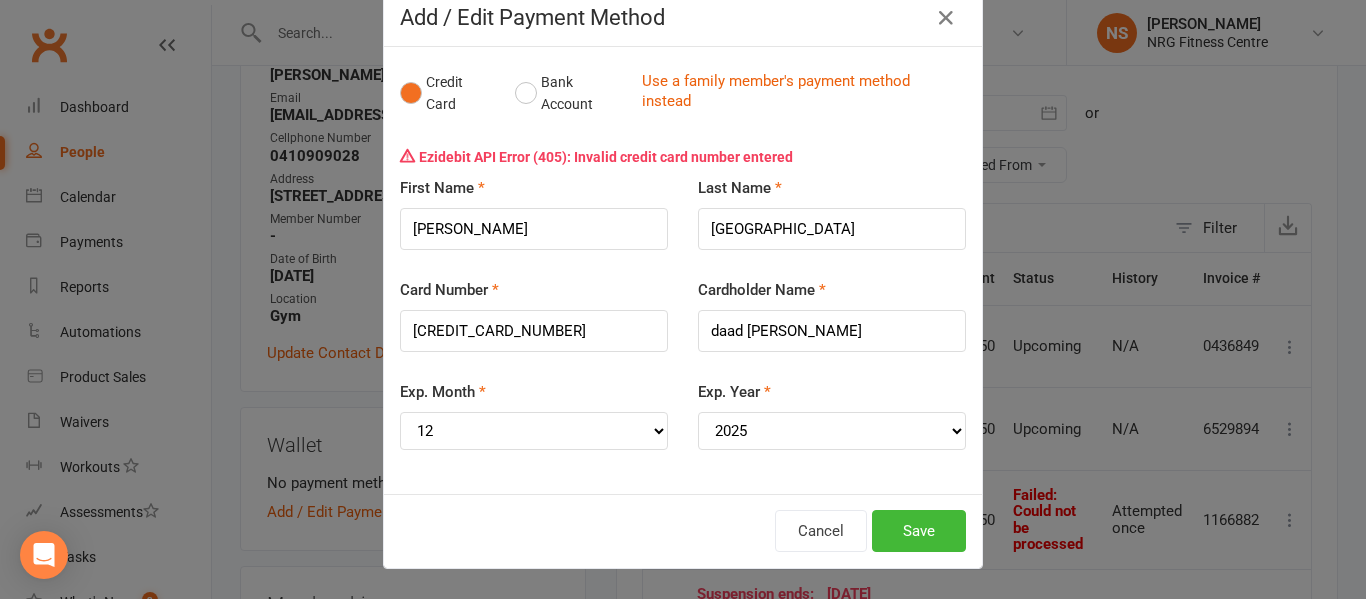click on "Cancel Save" at bounding box center [683, 531] 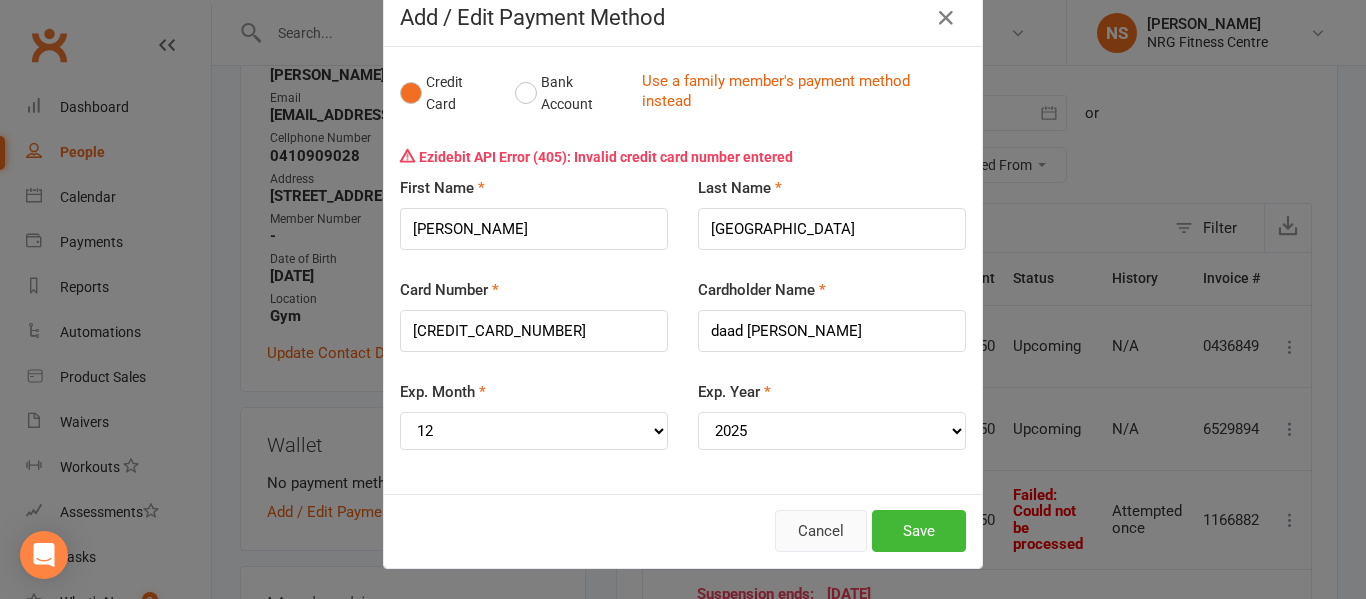 click on "Cancel" at bounding box center (821, 531) 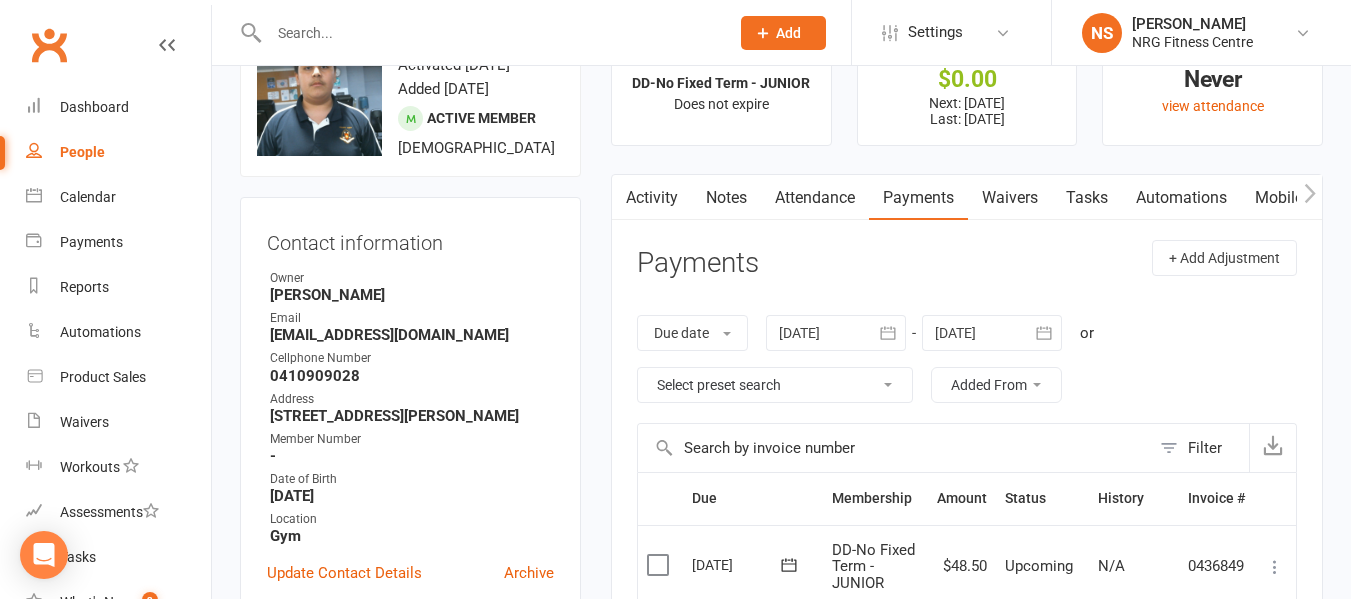 scroll, scrollTop: 0, scrollLeft: 0, axis: both 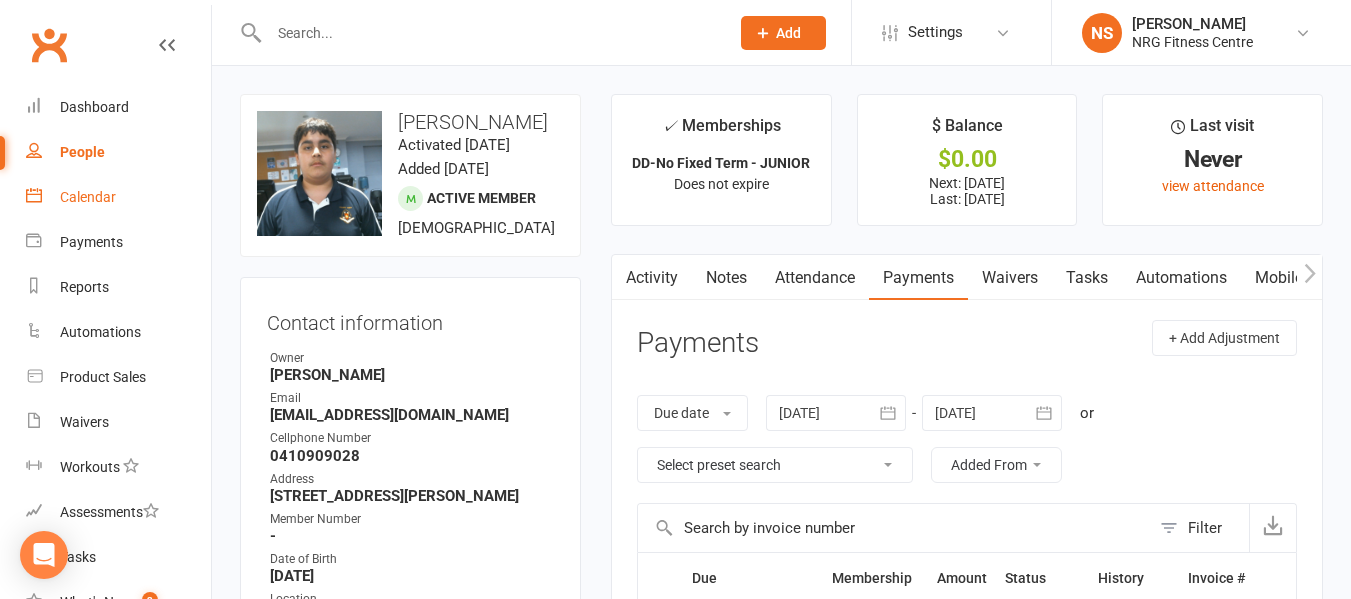 click on "Calendar" at bounding box center [118, 197] 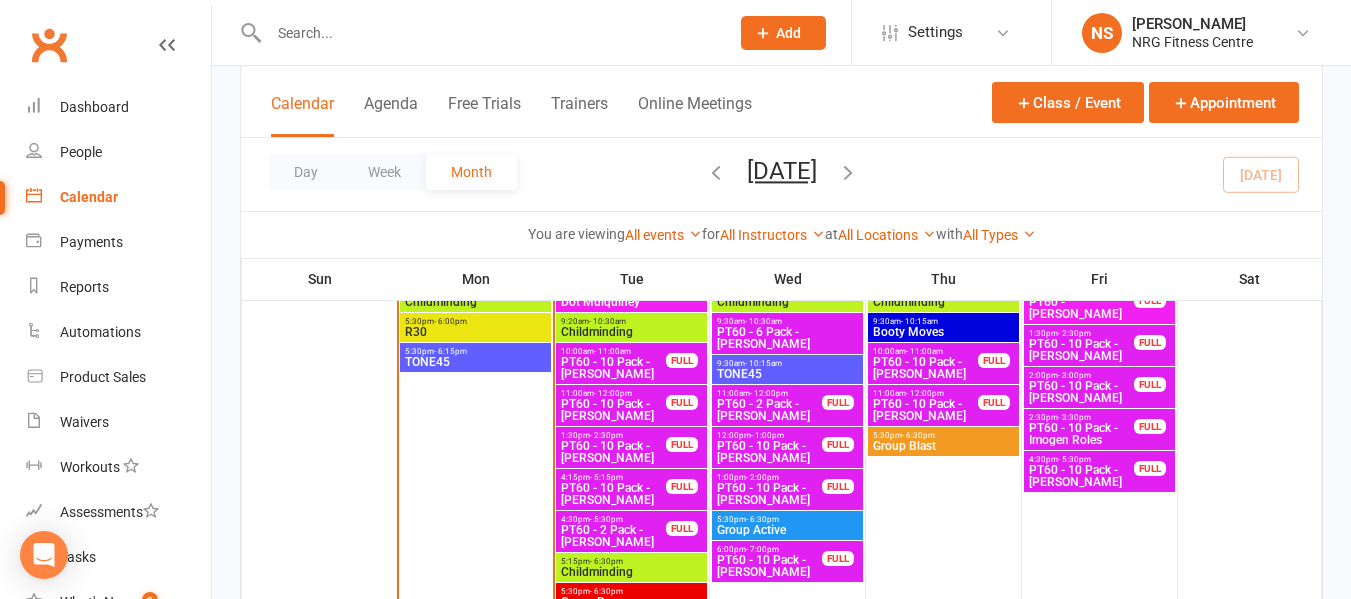 scroll, scrollTop: 1100, scrollLeft: 0, axis: vertical 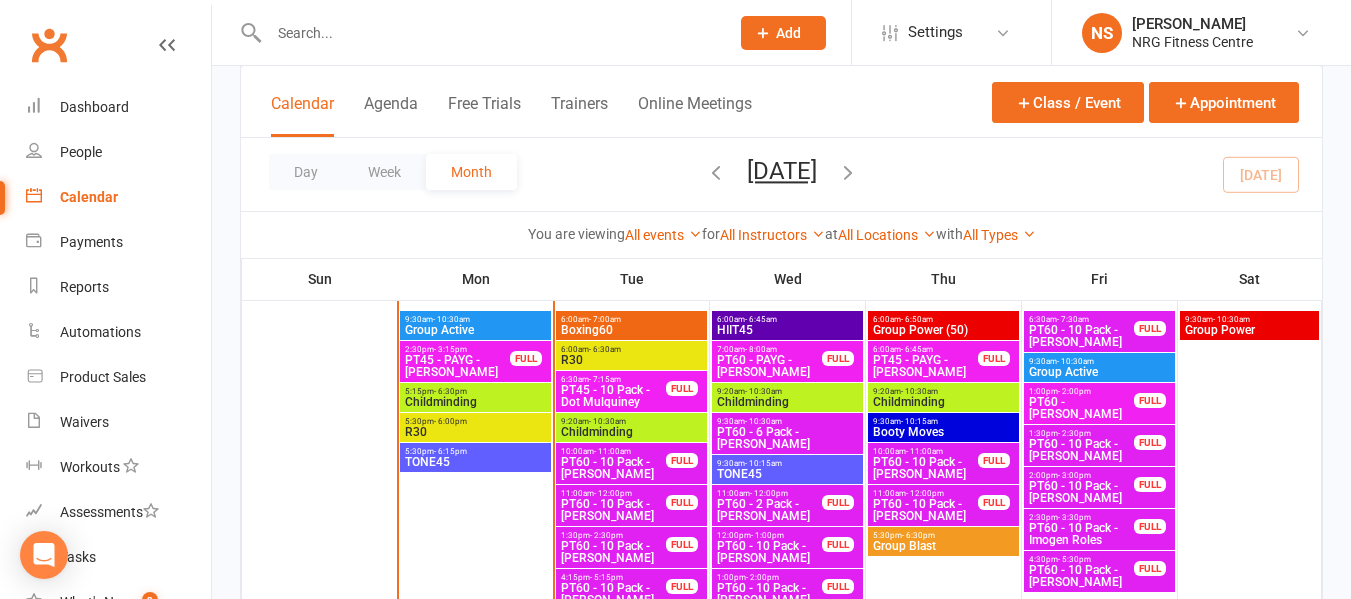 click on "5:15pm  - 6:30pm Childminding" at bounding box center (475, 397) 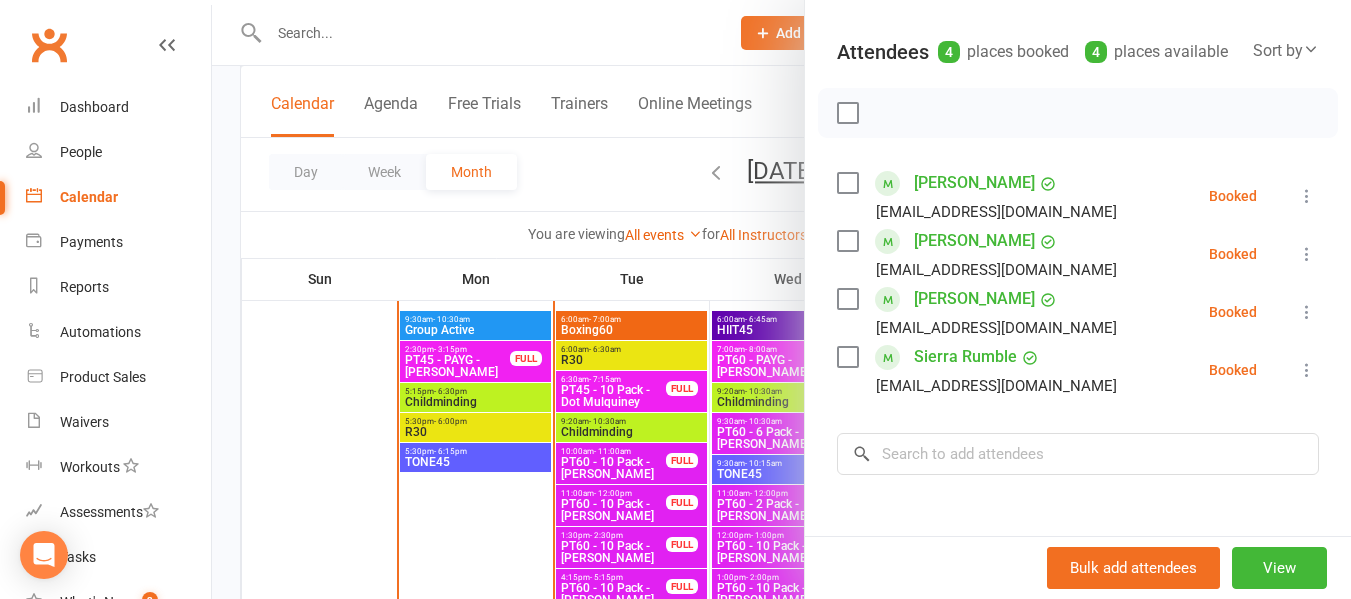 scroll, scrollTop: 200, scrollLeft: 0, axis: vertical 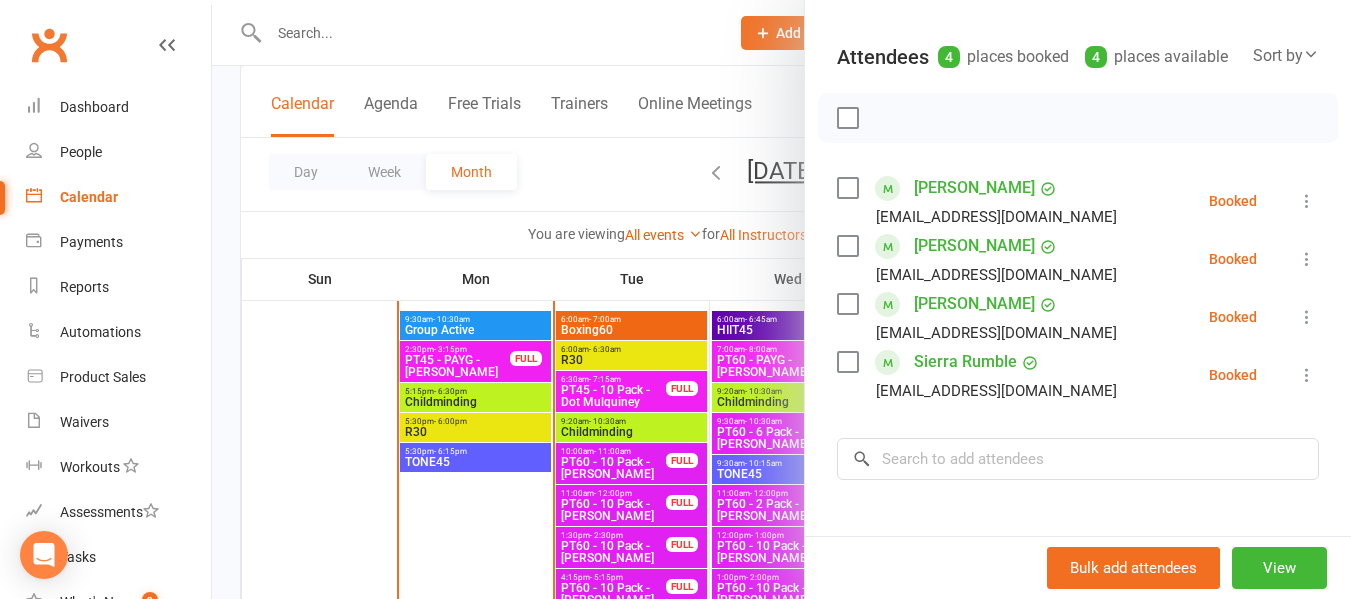 click at bounding box center [781, 299] 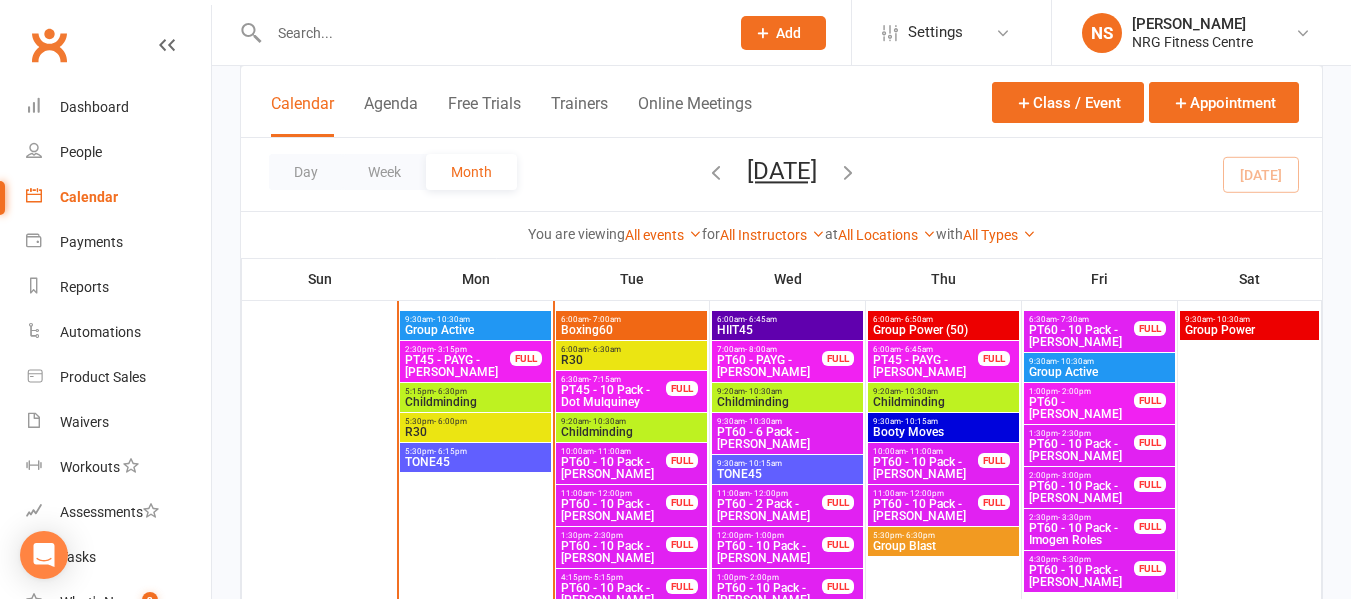click on "R30" at bounding box center [475, 432] 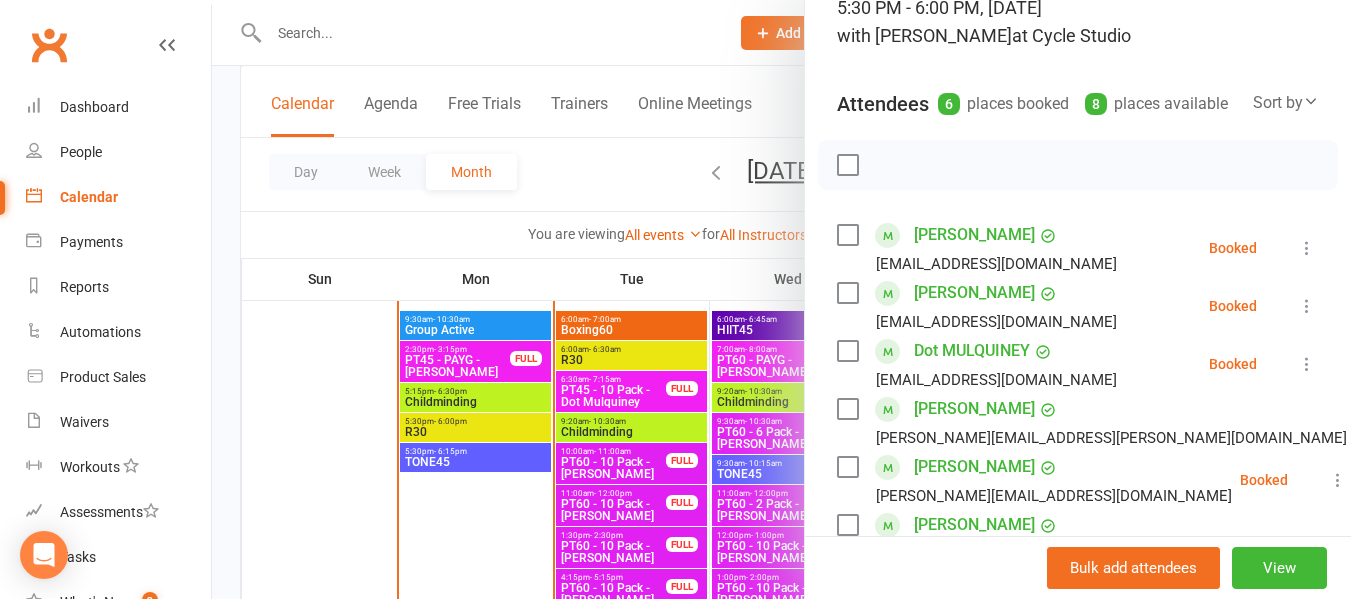 scroll, scrollTop: 200, scrollLeft: 0, axis: vertical 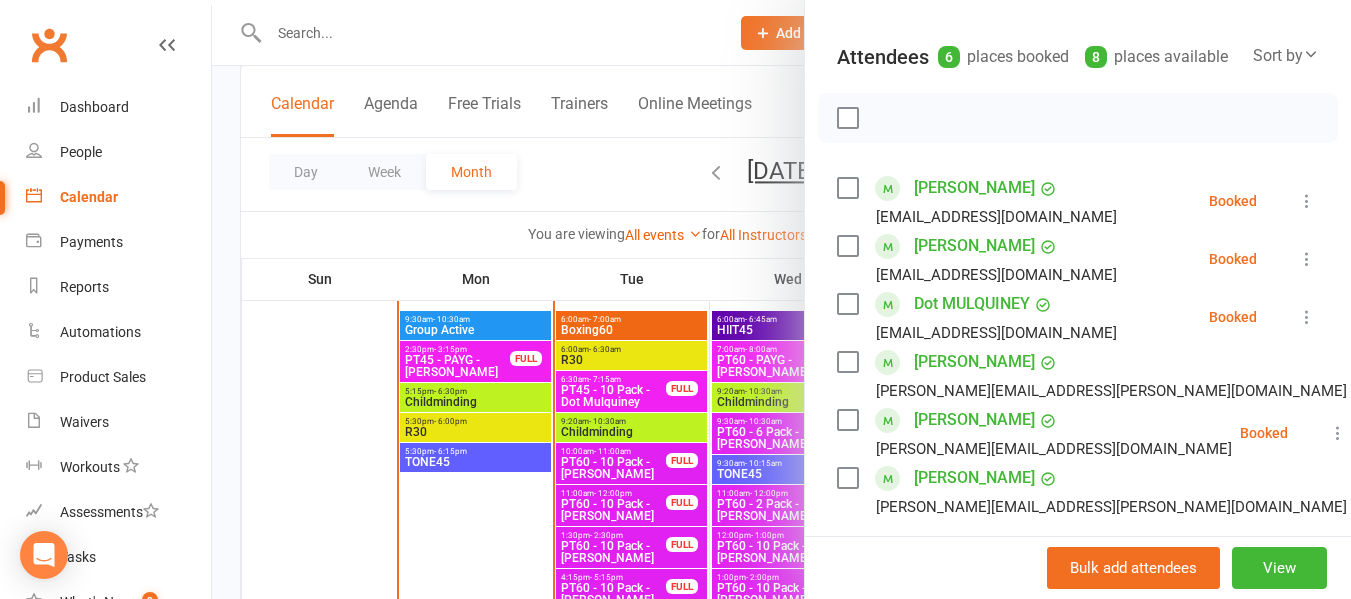 click at bounding box center [847, 188] 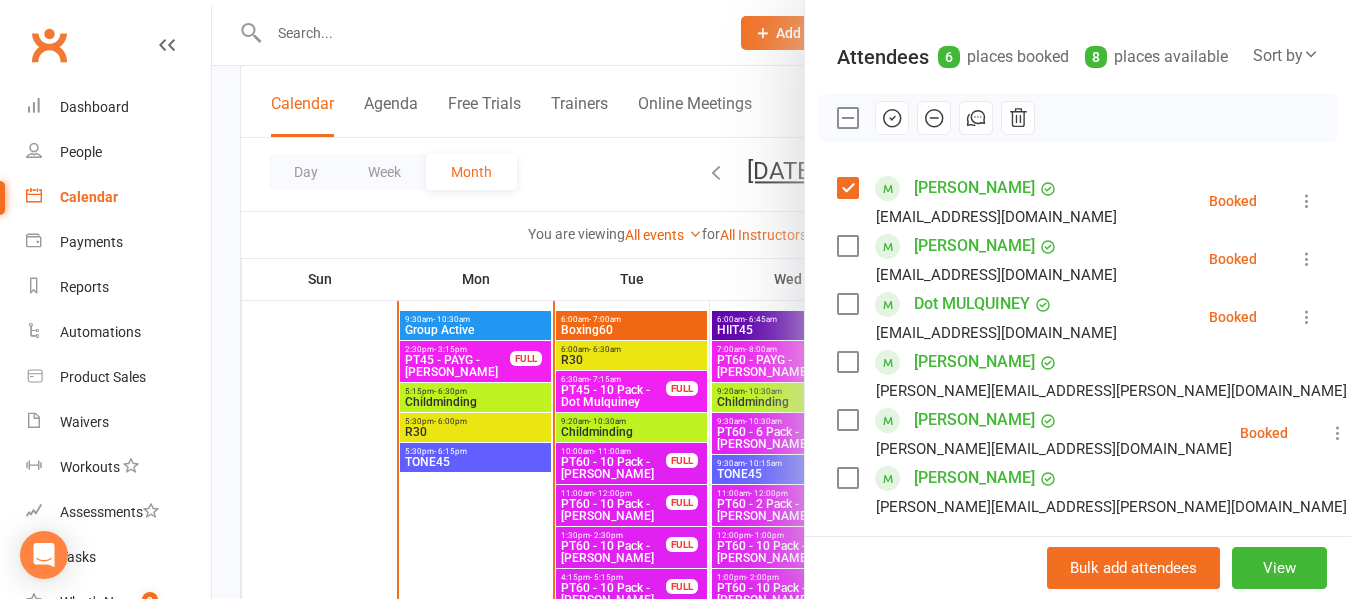 click at bounding box center (847, 246) 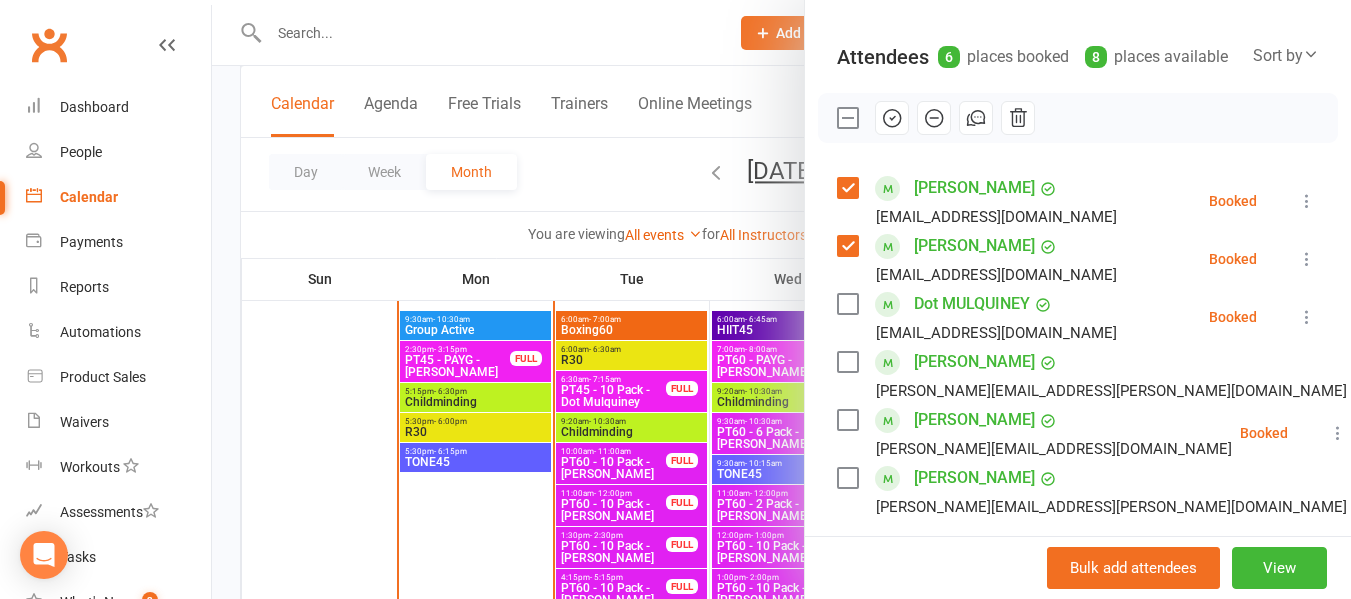 click at bounding box center (847, 362) 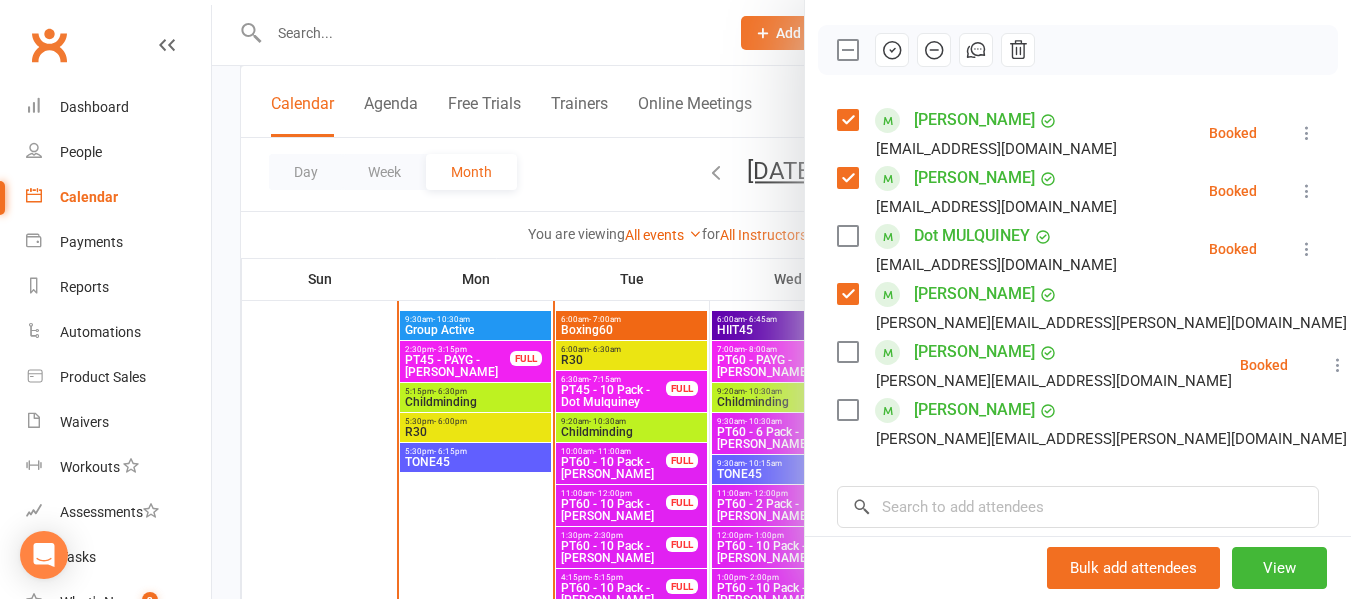 scroll, scrollTop: 300, scrollLeft: 0, axis: vertical 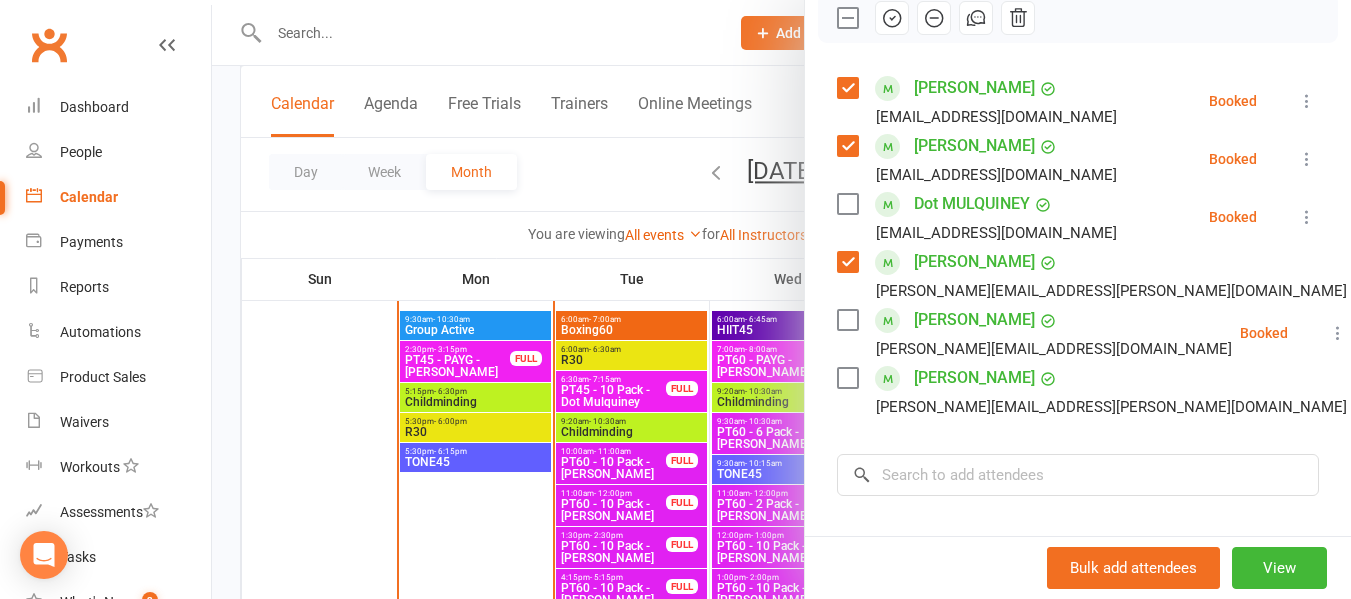 click at bounding box center [847, 378] 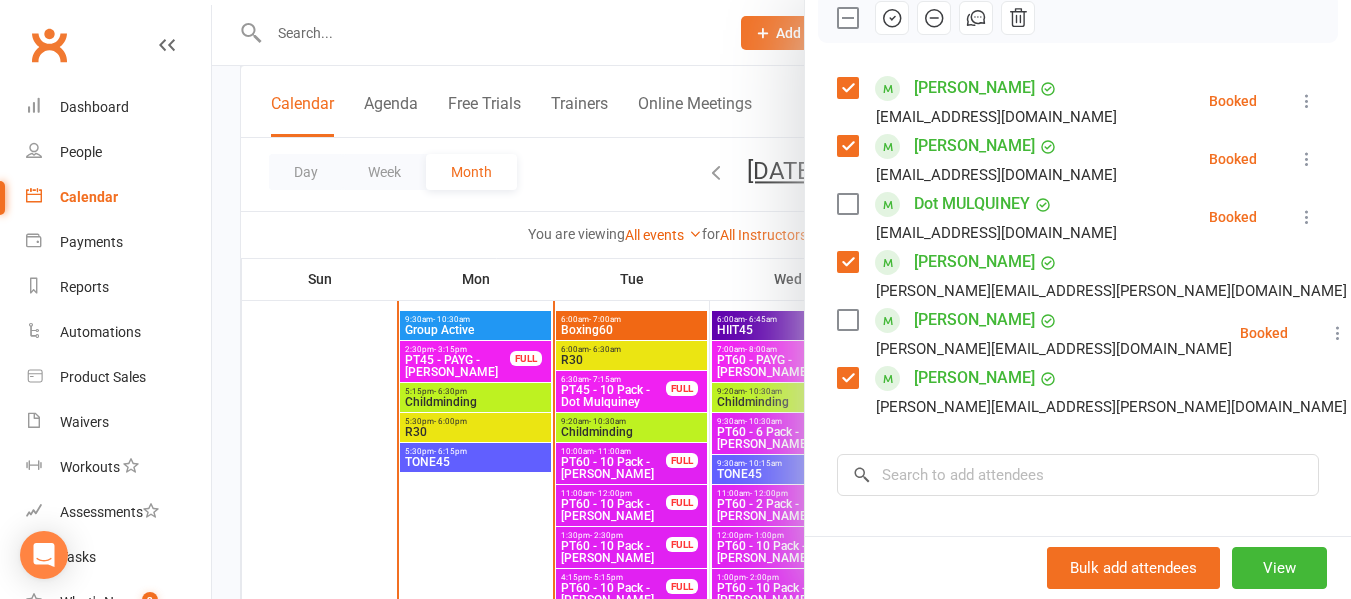 click at bounding box center [892, 18] 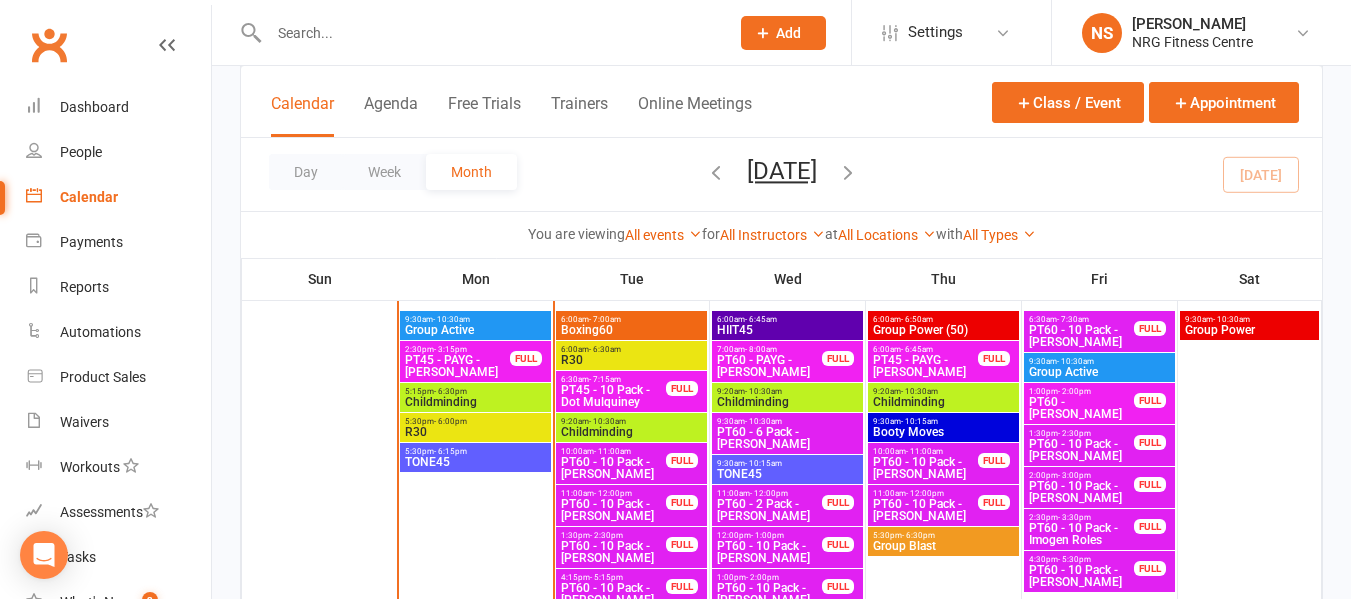 click on "TONE45" at bounding box center [475, 462] 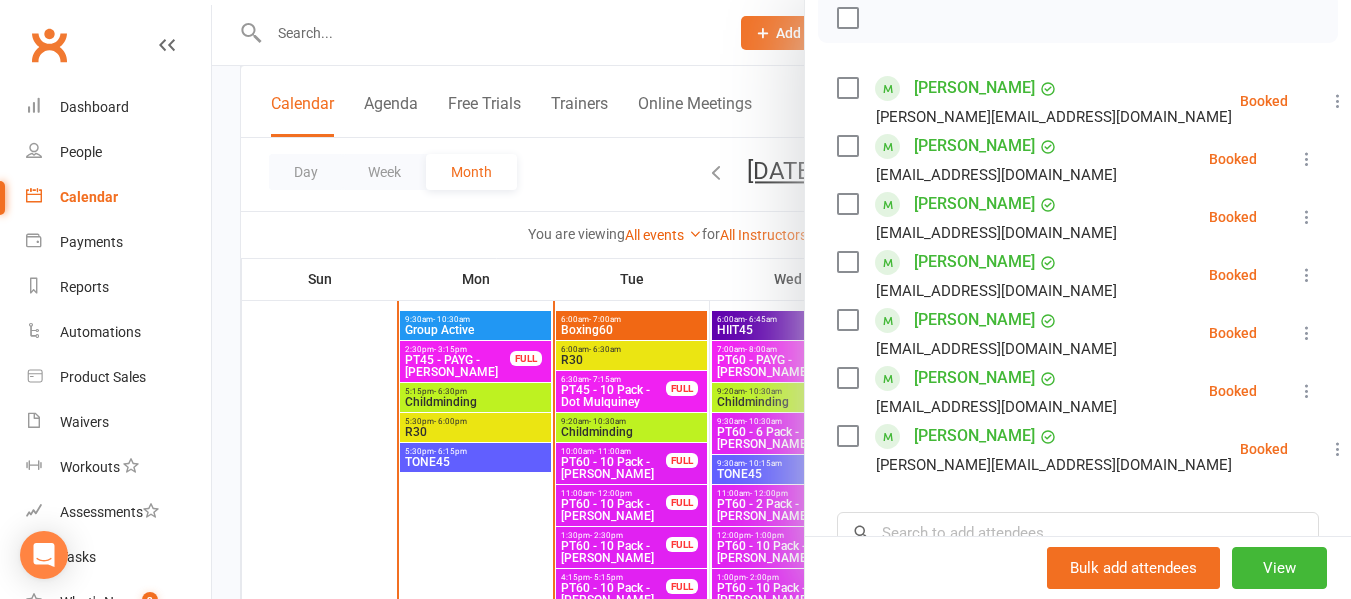 scroll, scrollTop: 400, scrollLeft: 0, axis: vertical 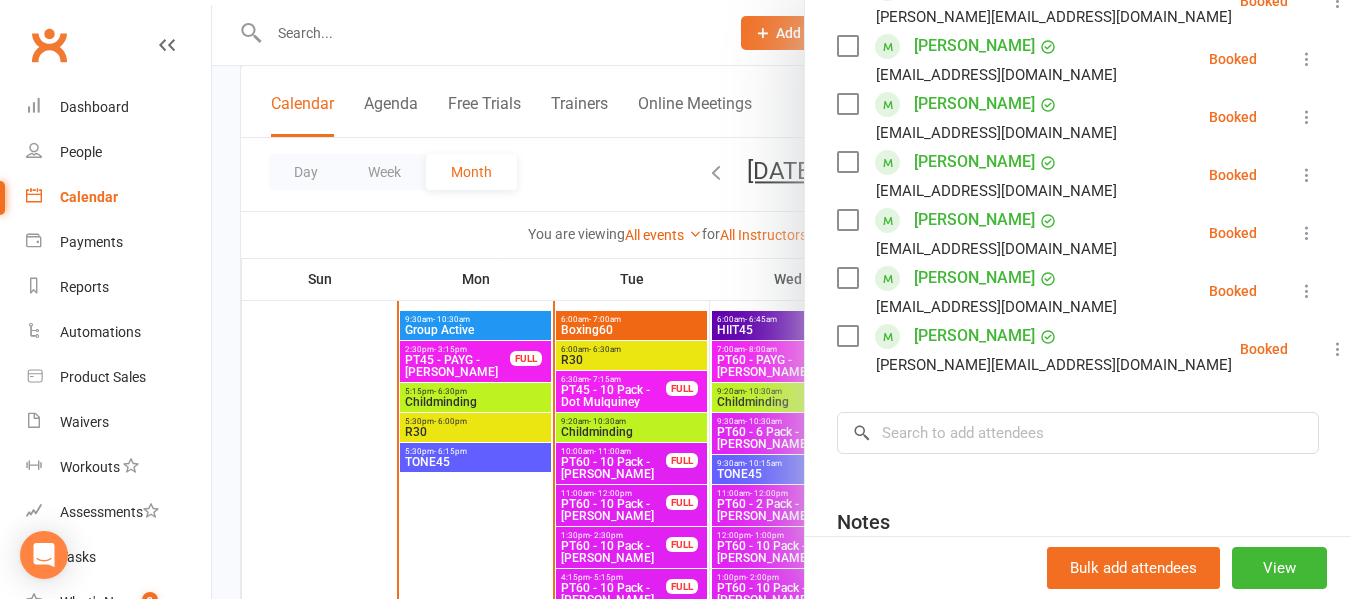 click at bounding box center [781, 299] 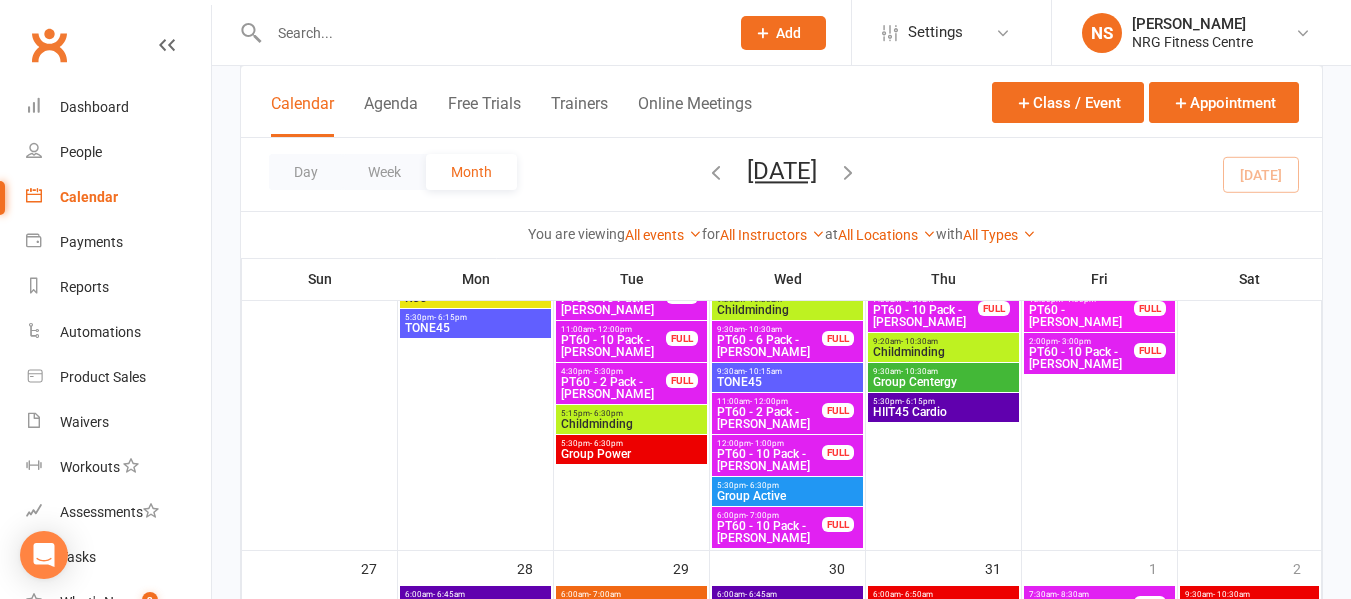 scroll, scrollTop: 1542, scrollLeft: 0, axis: vertical 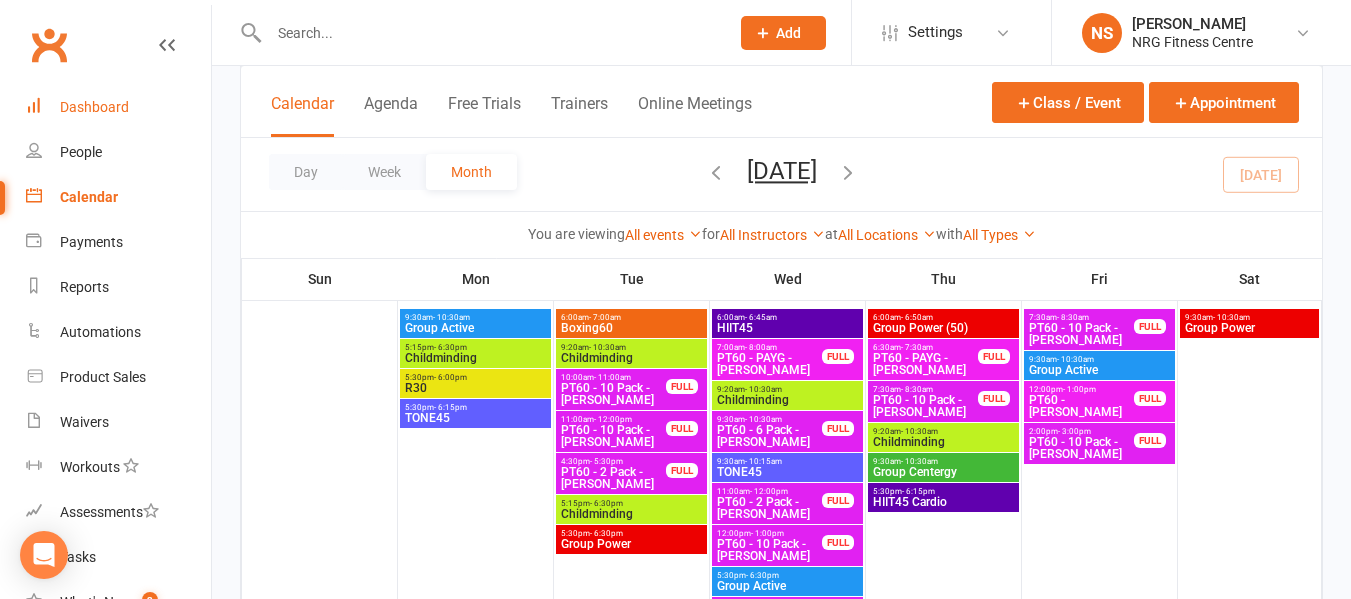 click on "Dashboard" at bounding box center [94, 107] 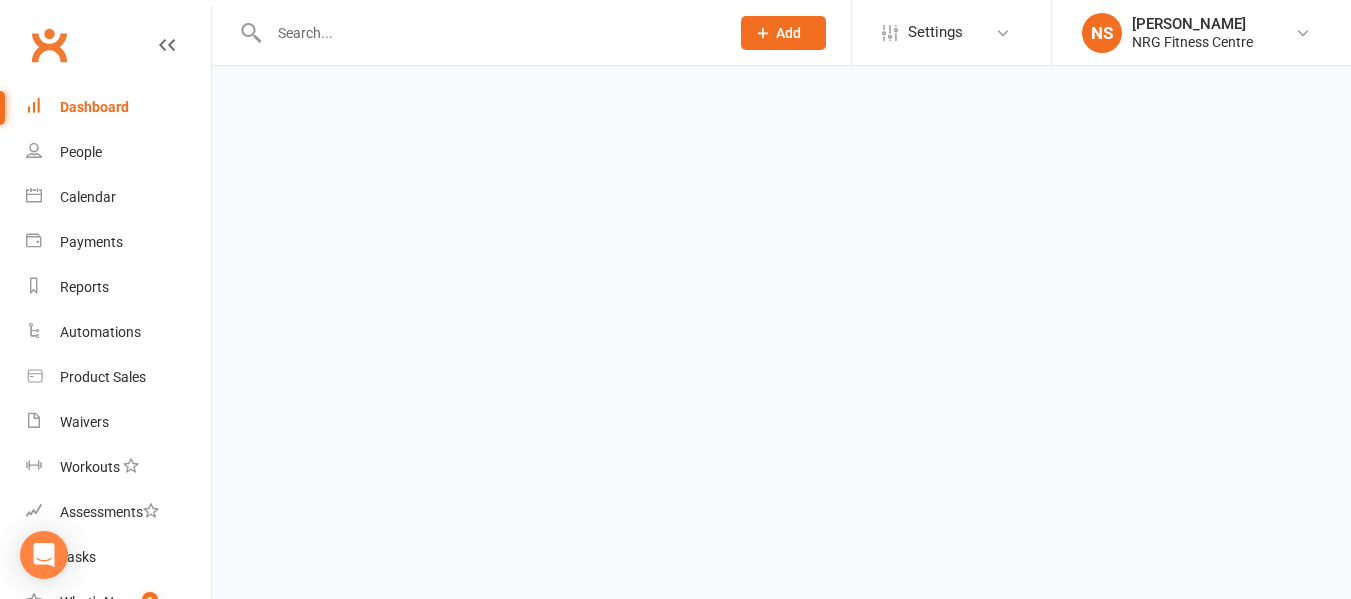 scroll, scrollTop: 0, scrollLeft: 0, axis: both 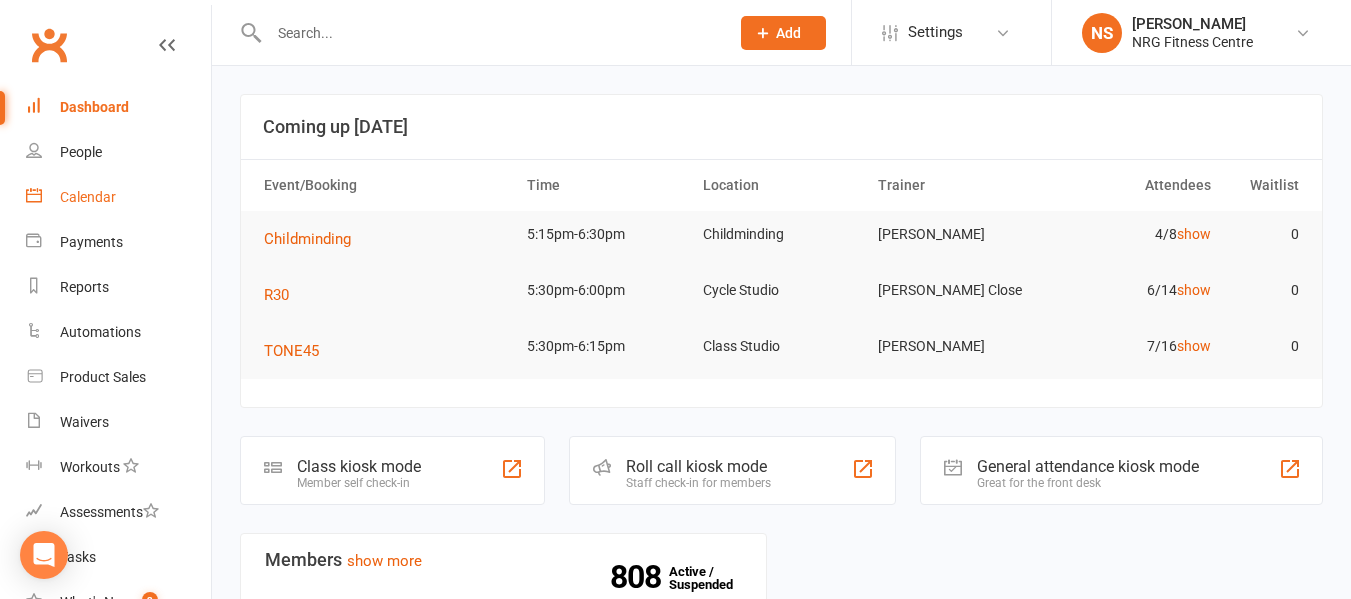 click on "Calendar" at bounding box center (88, 197) 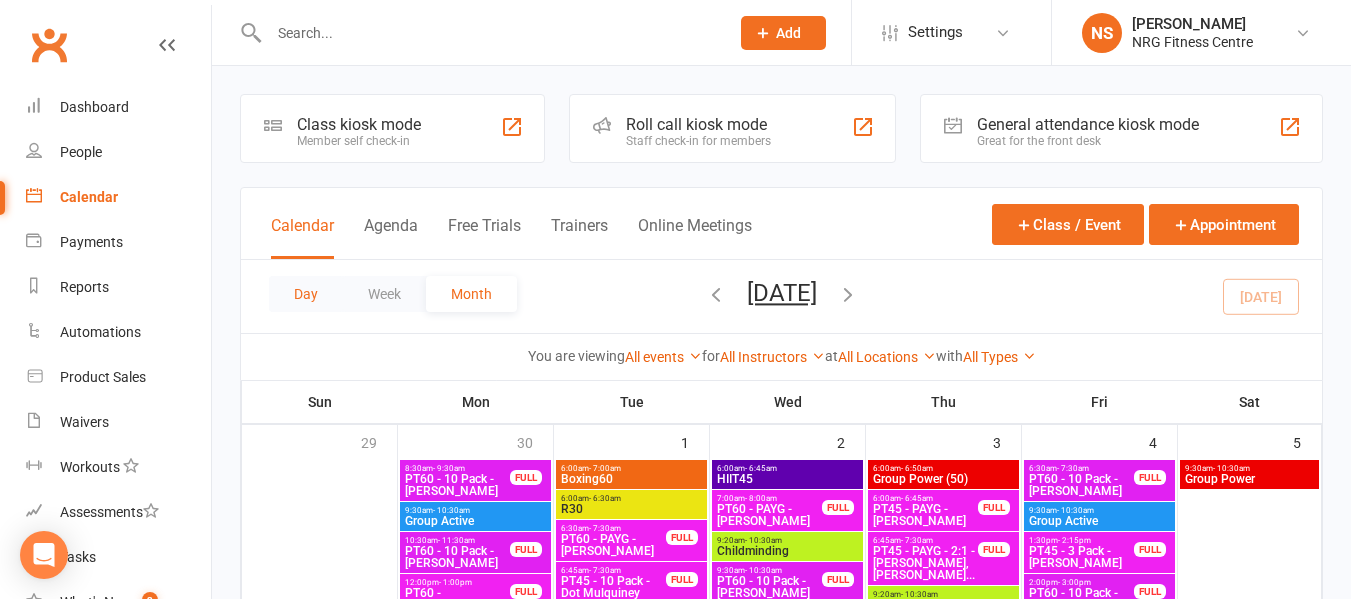 click on "Day" at bounding box center (306, 294) 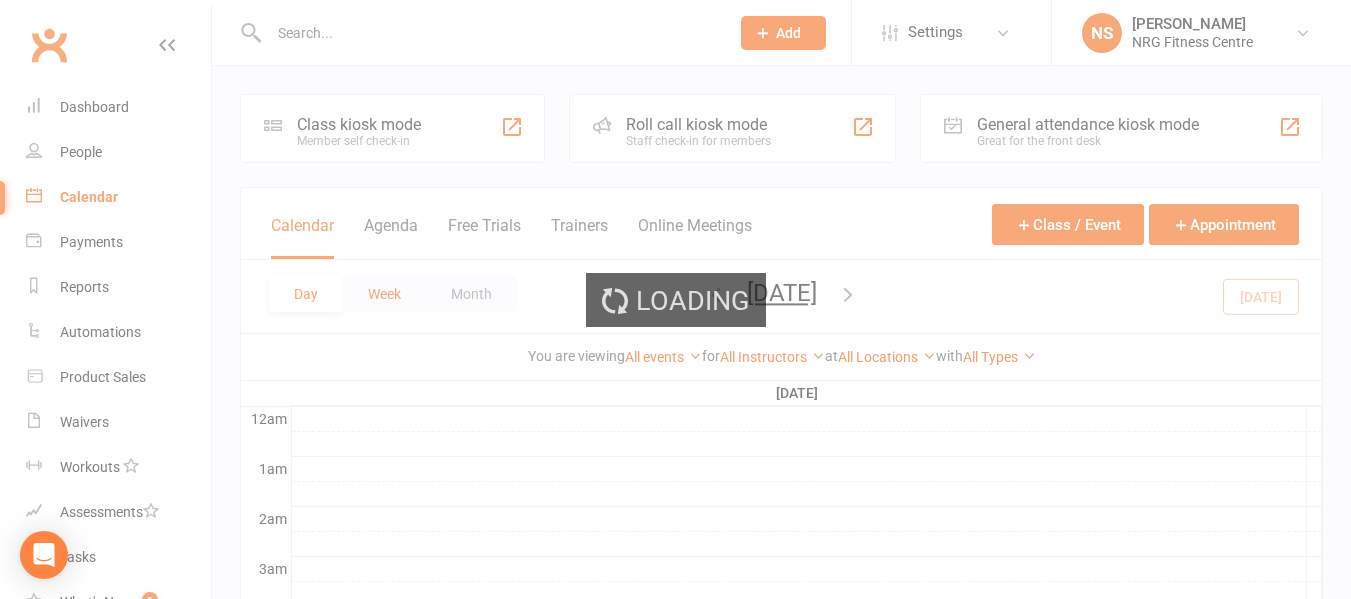 scroll, scrollTop: 0, scrollLeft: 0, axis: both 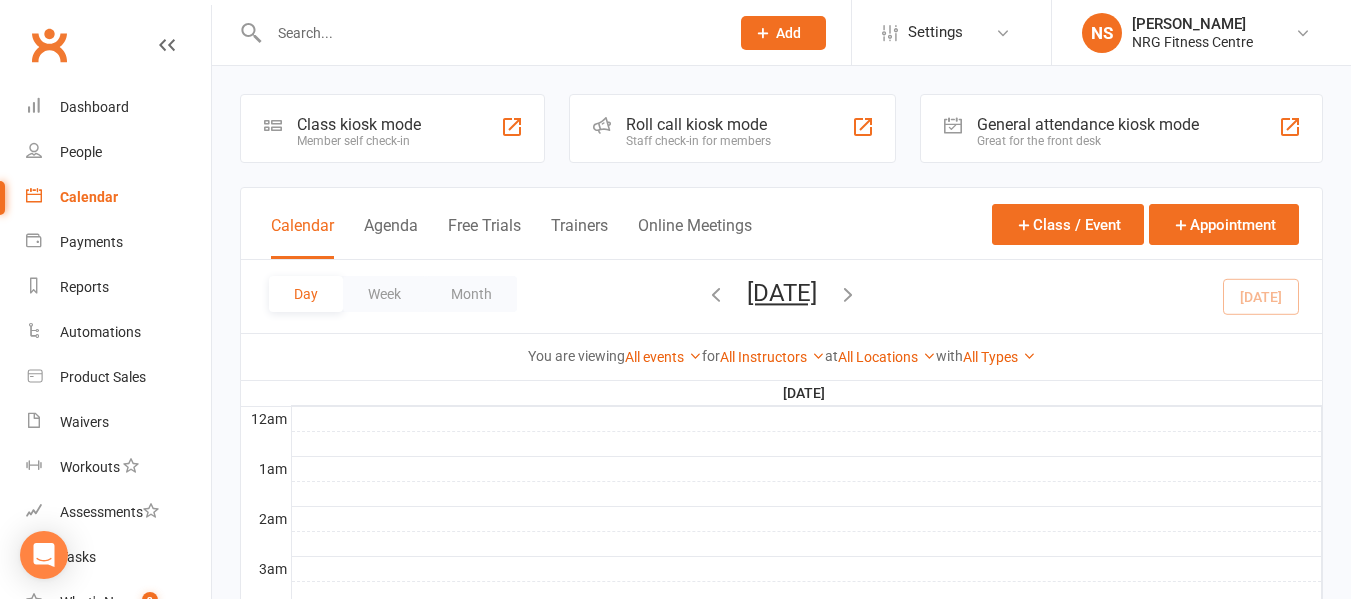 click at bounding box center (848, 294) 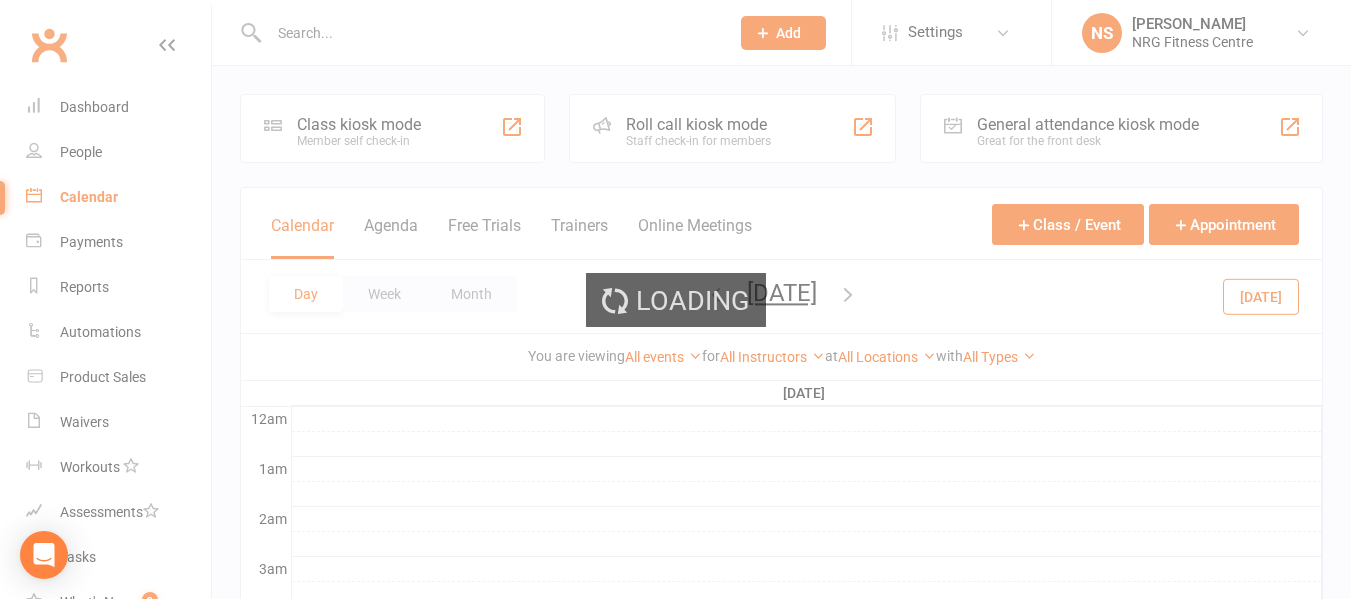 click at bounding box center (848, 294) 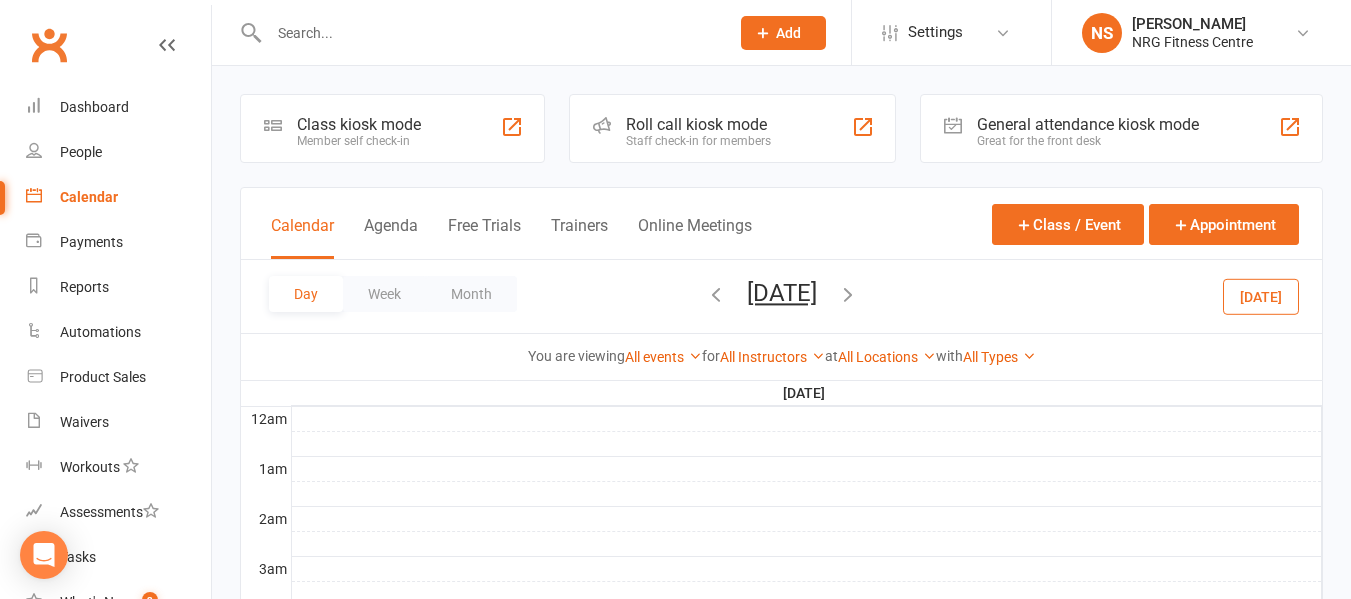 click on "Day Week Month [DATE]
[DATE]
Sun Mon Tue Wed Thu Fri Sat
29
30
01
02
03
04
05
06
07
08
09
10
11
12
13
14
15
16
17
18
19
20
21
22
23
24
25
26
27
28
29
30
31
01
02" at bounding box center [781, 296] 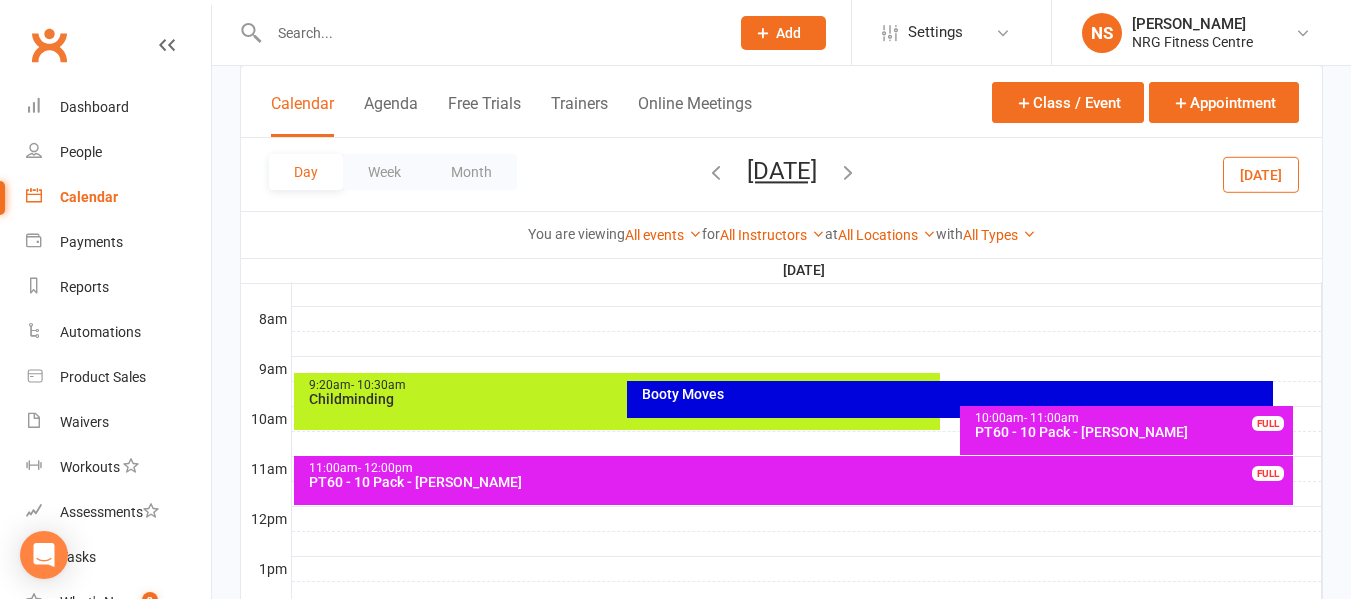 click on "Booty Moves" at bounding box center (955, 394) 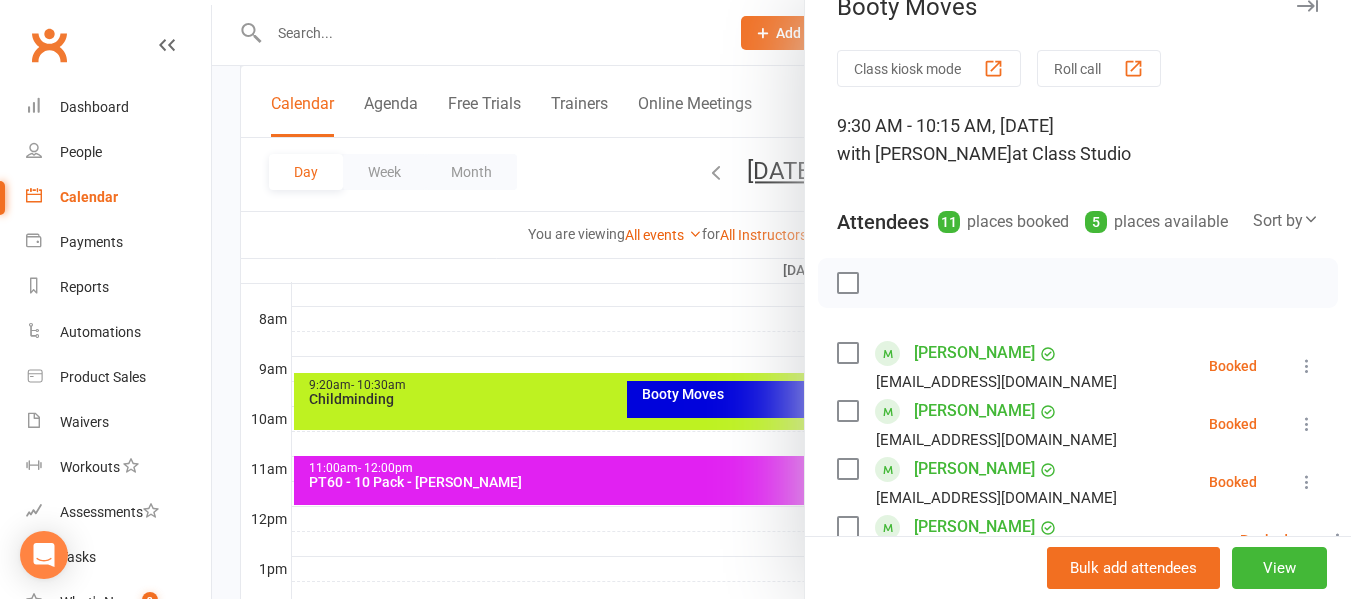 scroll, scrollTop: 0, scrollLeft: 0, axis: both 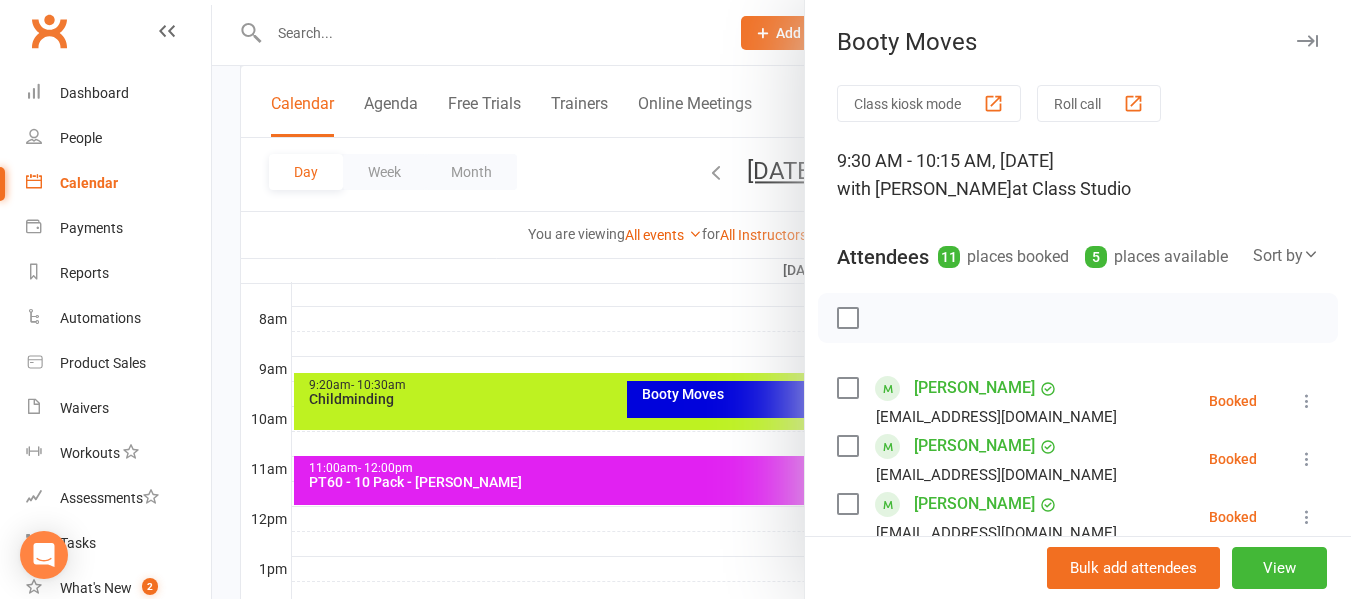 click at bounding box center [781, 299] 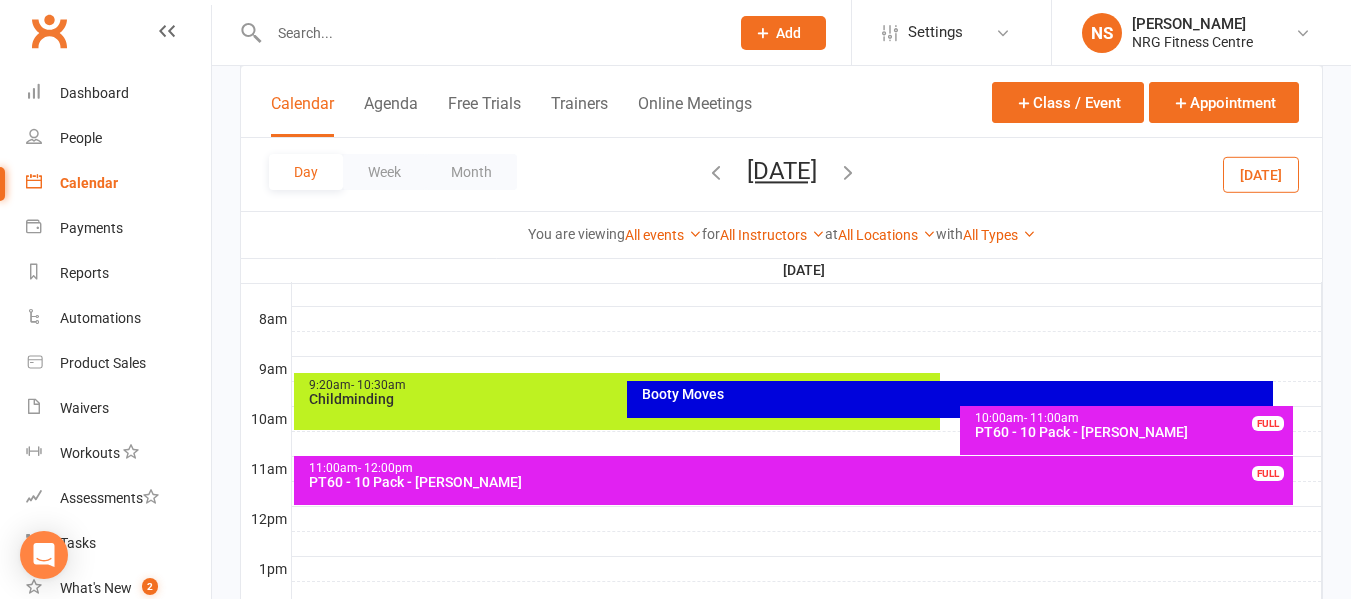 click on "Calendar" at bounding box center [118, 183] 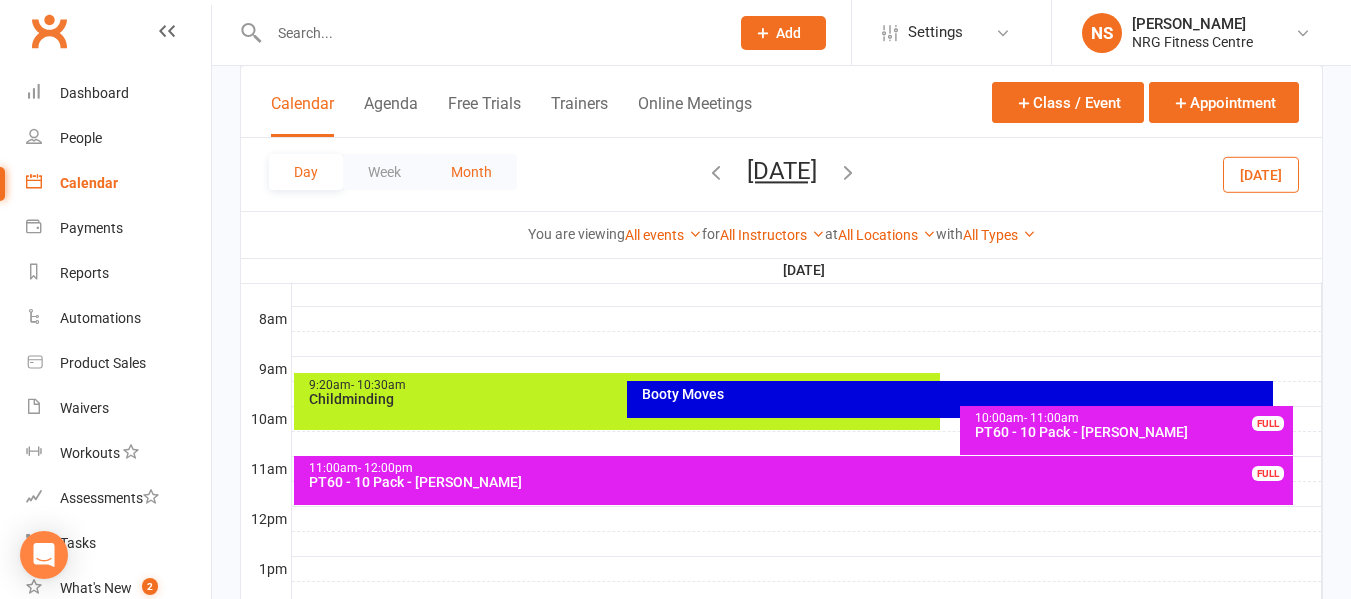 click on "Month" at bounding box center [471, 172] 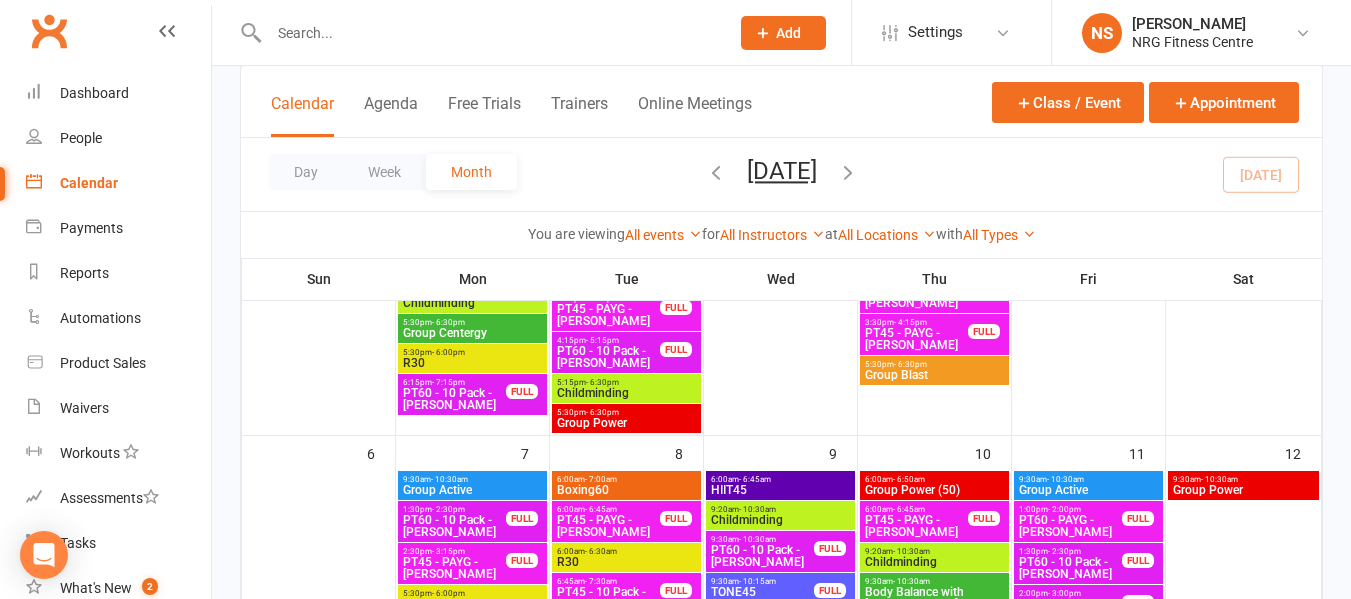 click on "Calendar" at bounding box center (118, 183) 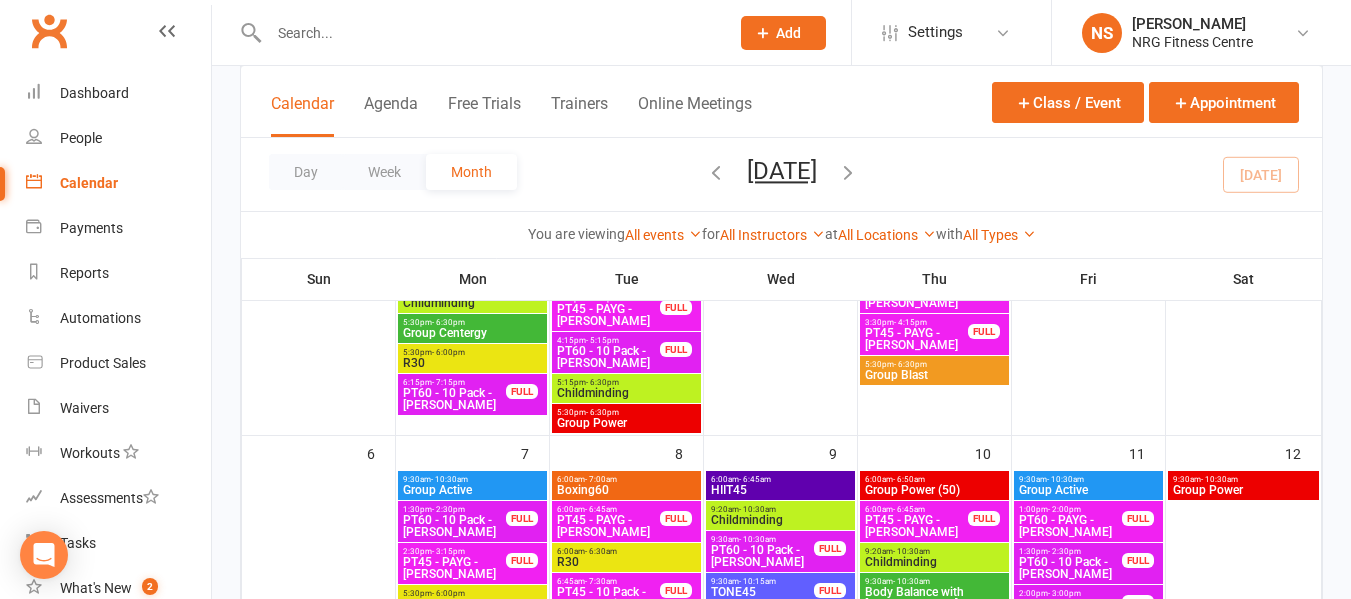 click at bounding box center [477, 32] 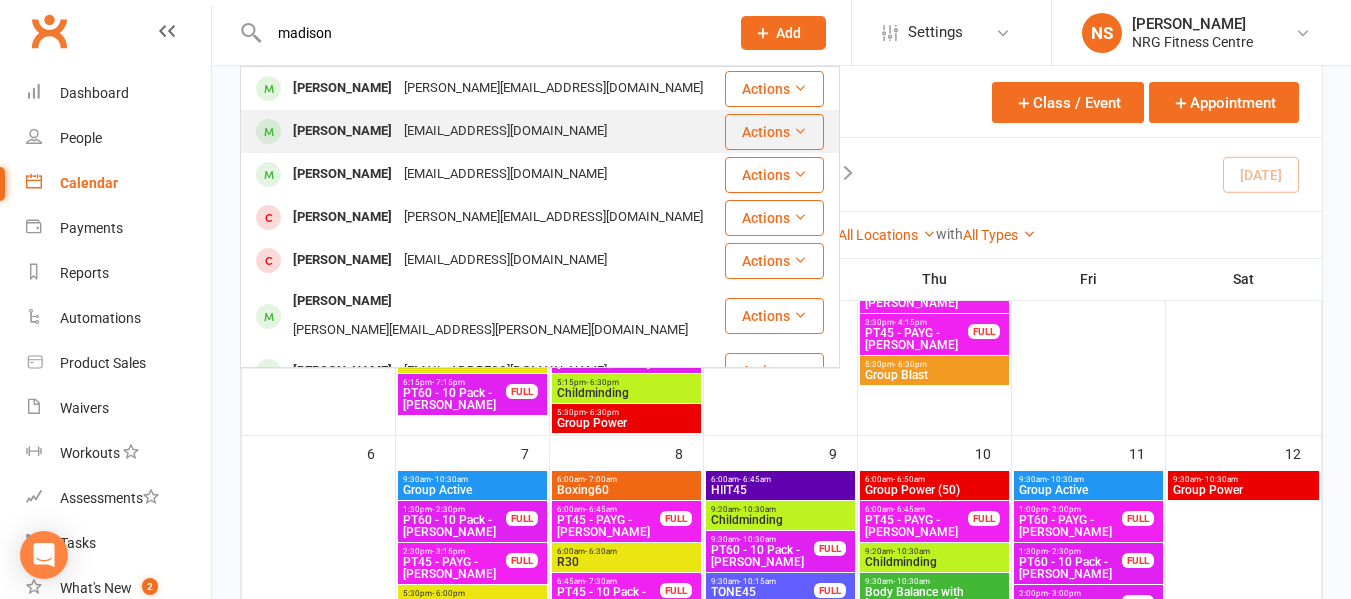 type on "madison" 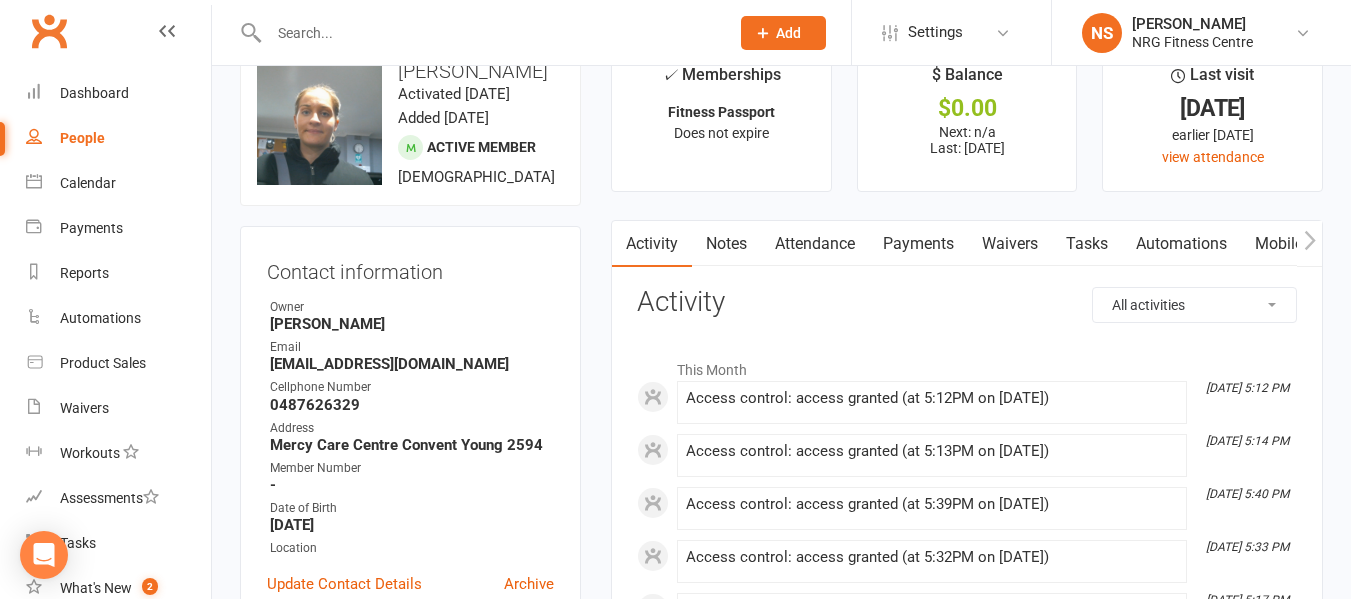 scroll, scrollTop: 100, scrollLeft: 0, axis: vertical 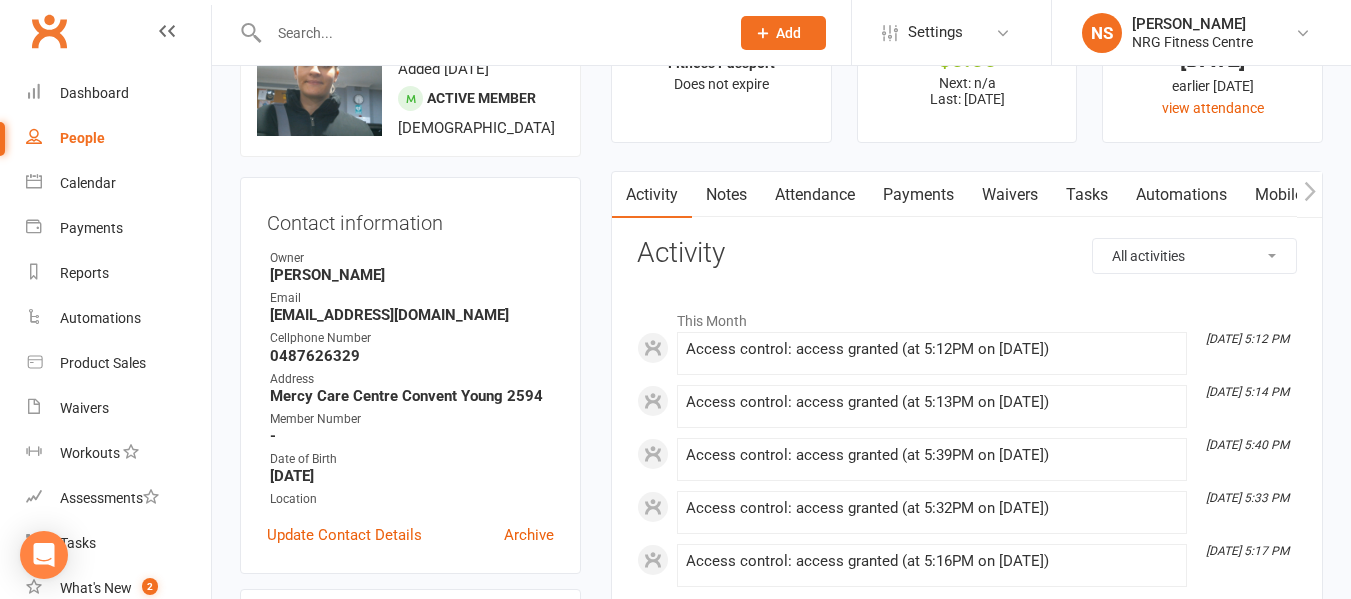 click on "People" at bounding box center (118, 138) 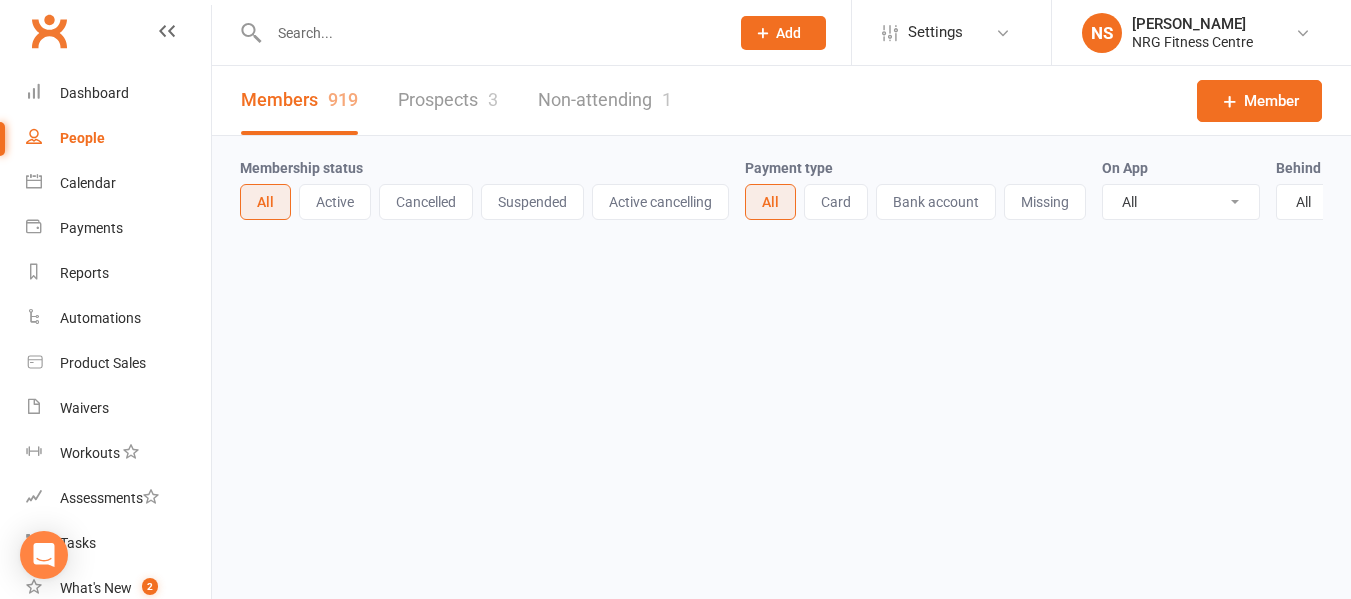 scroll, scrollTop: 0, scrollLeft: 0, axis: both 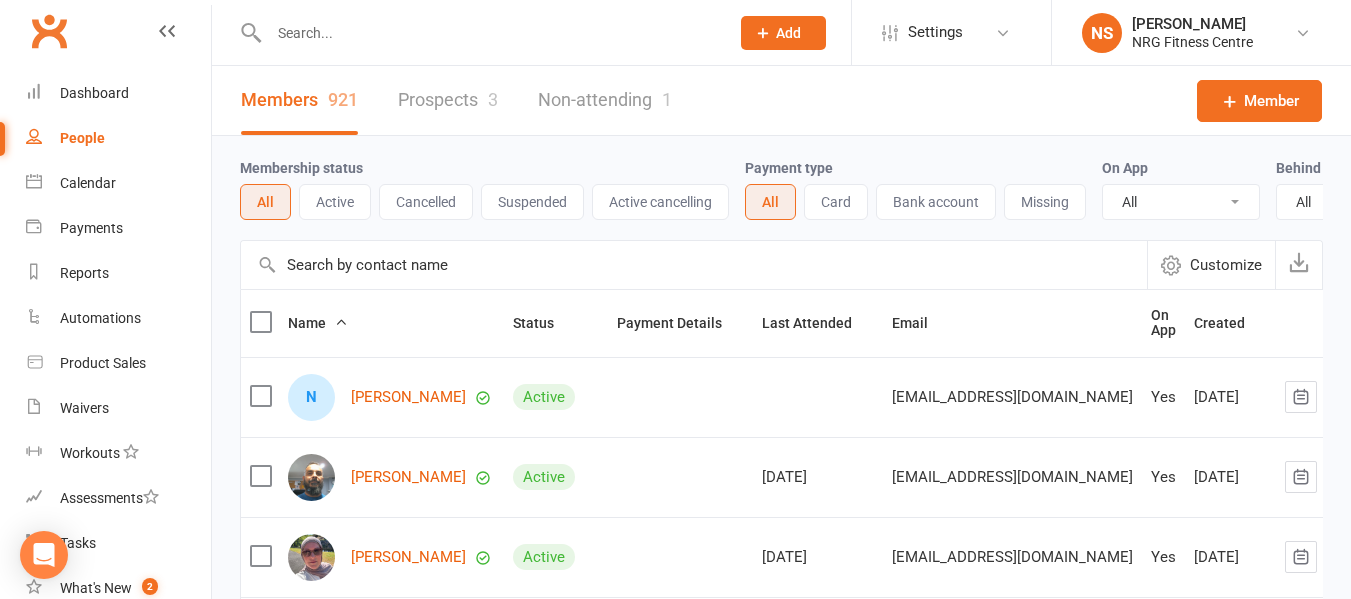 click at bounding box center (489, 33) 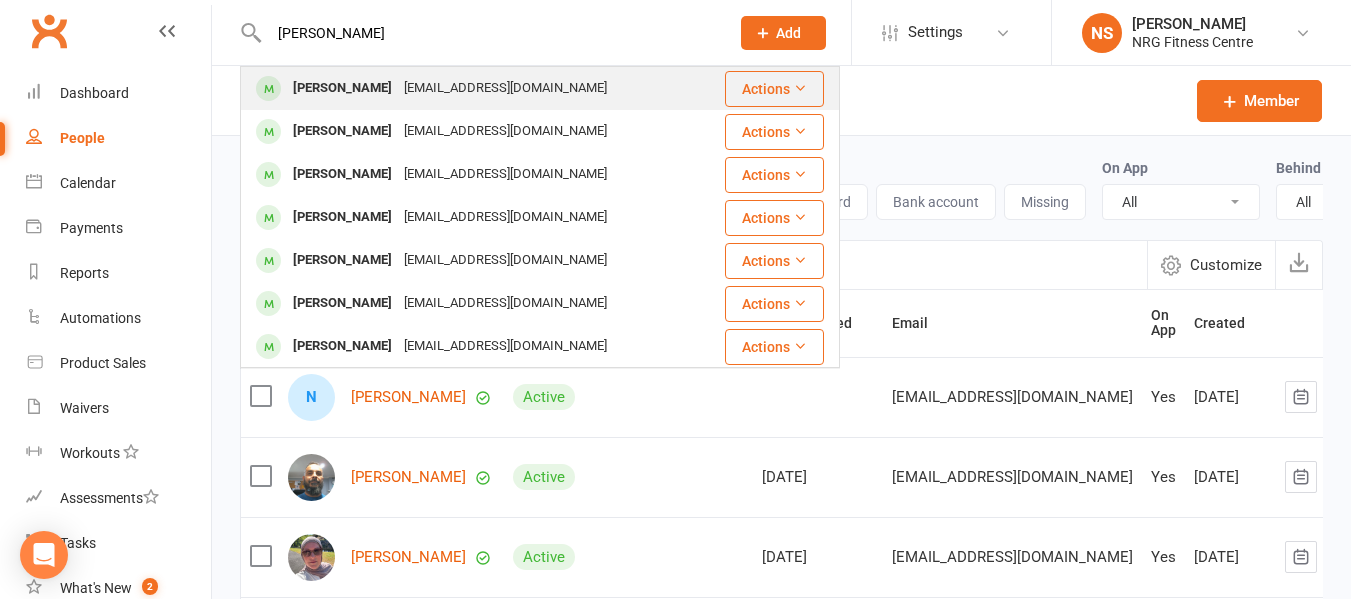 type on "[PERSON_NAME]" 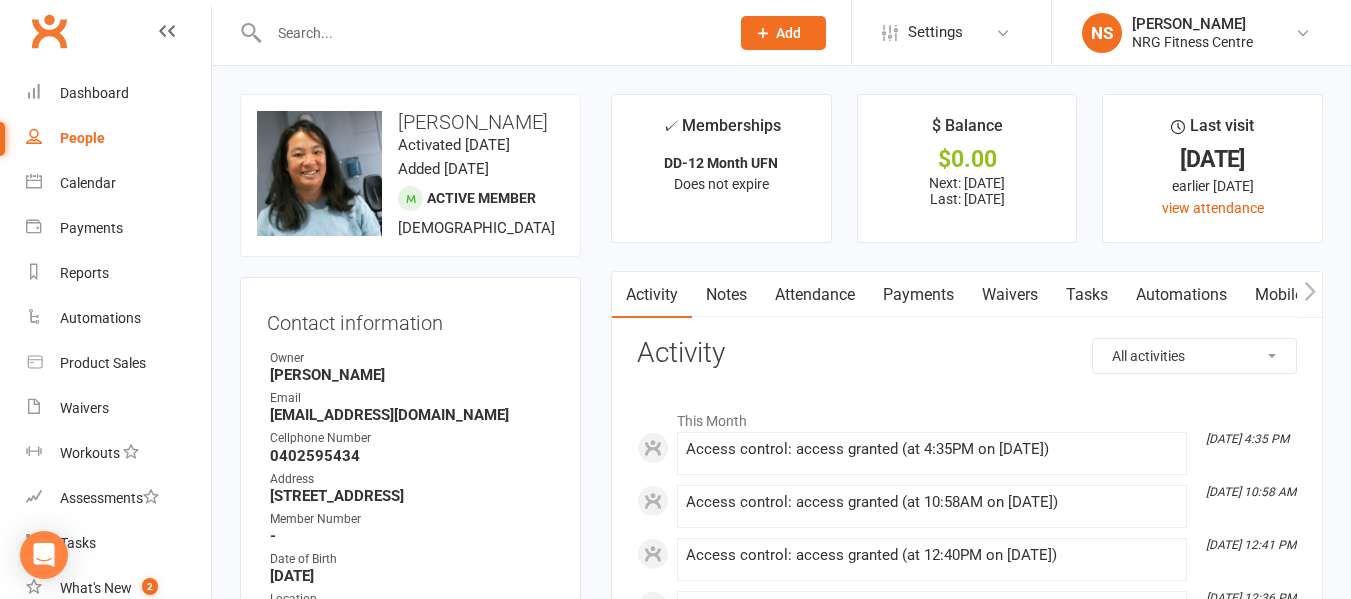 click on "People" at bounding box center [82, 138] 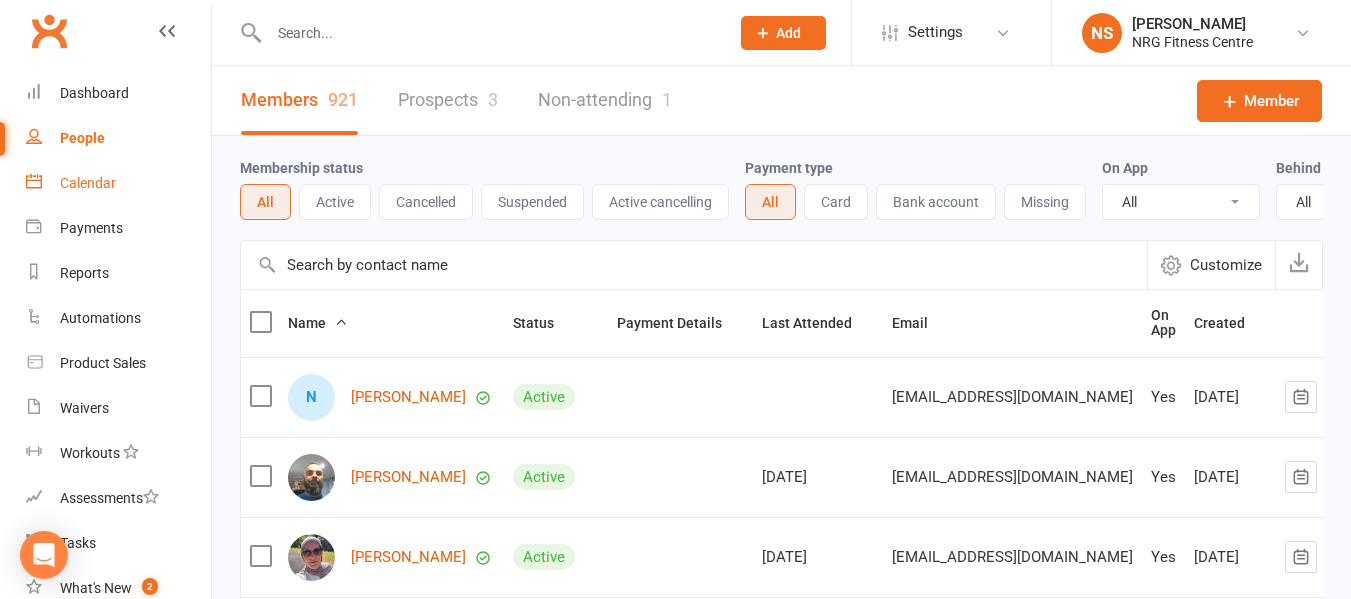 click on "Calendar" at bounding box center (118, 183) 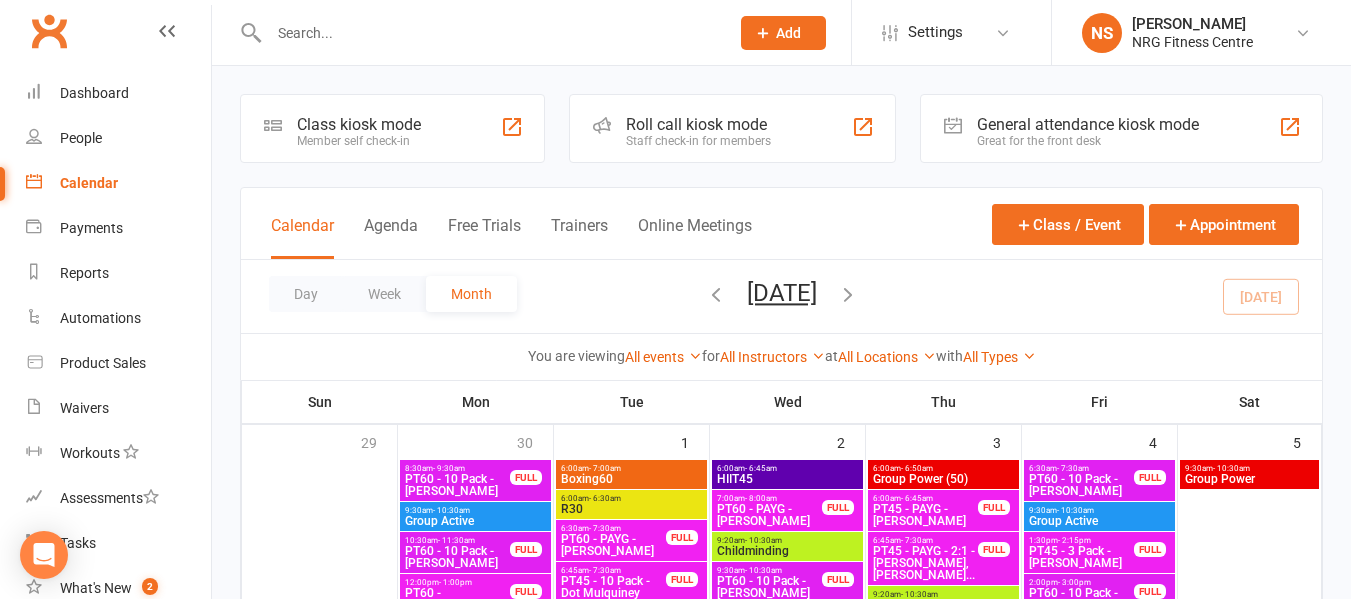 click at bounding box center [489, 33] 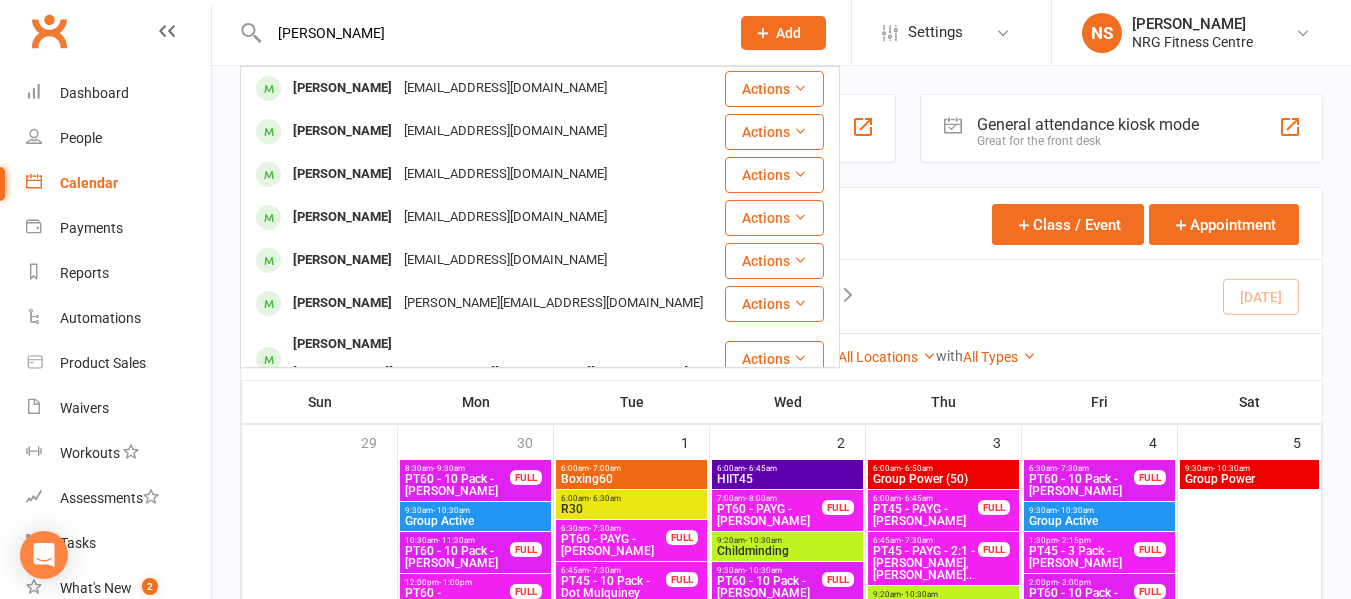 type on "[PERSON_NAME]" 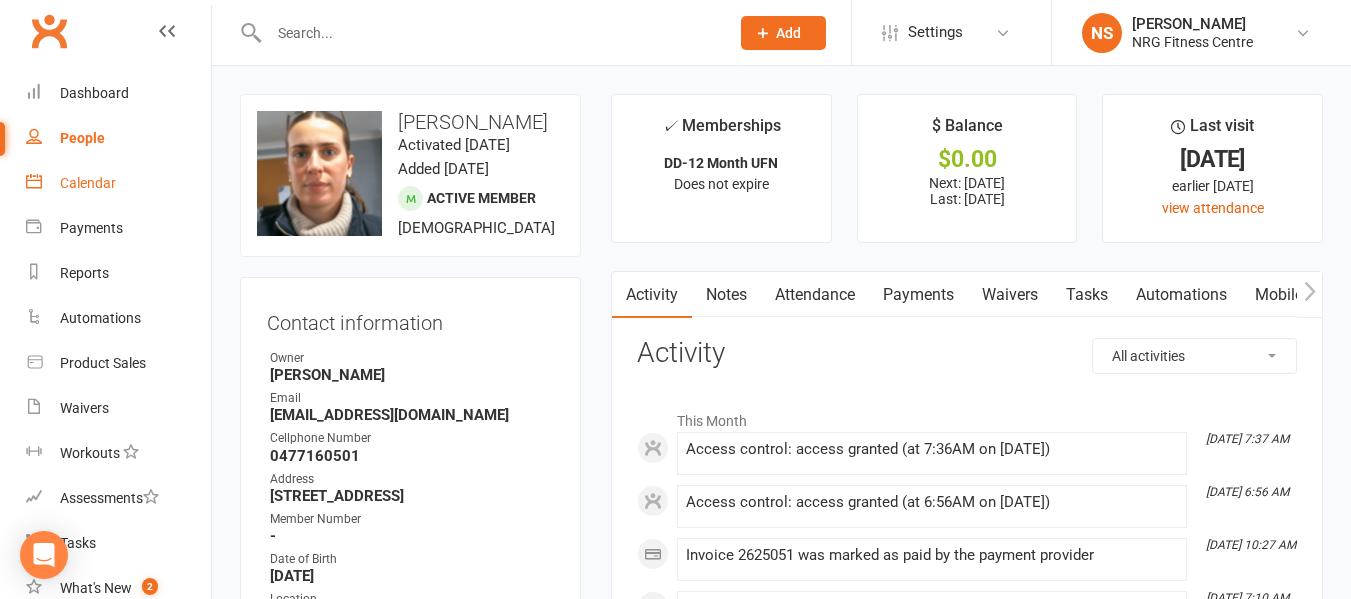 drag, startPoint x: 102, startPoint y: 184, endPoint x: 114, endPoint y: 176, distance: 14.422205 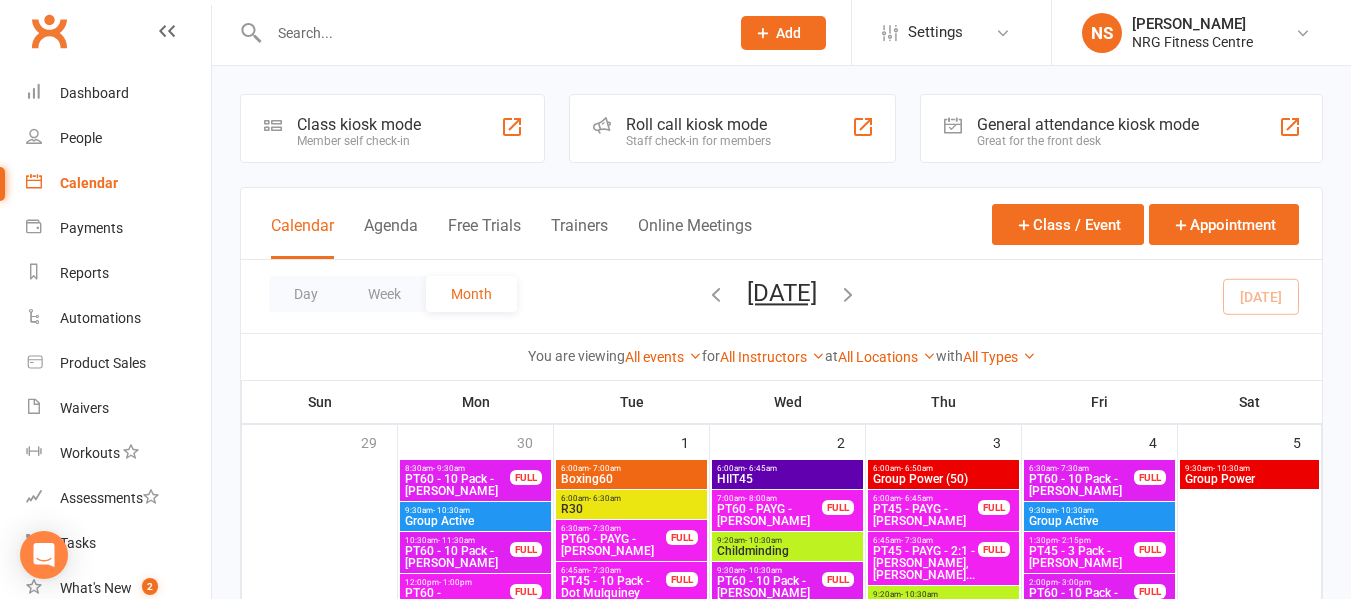 click at bounding box center [477, 32] 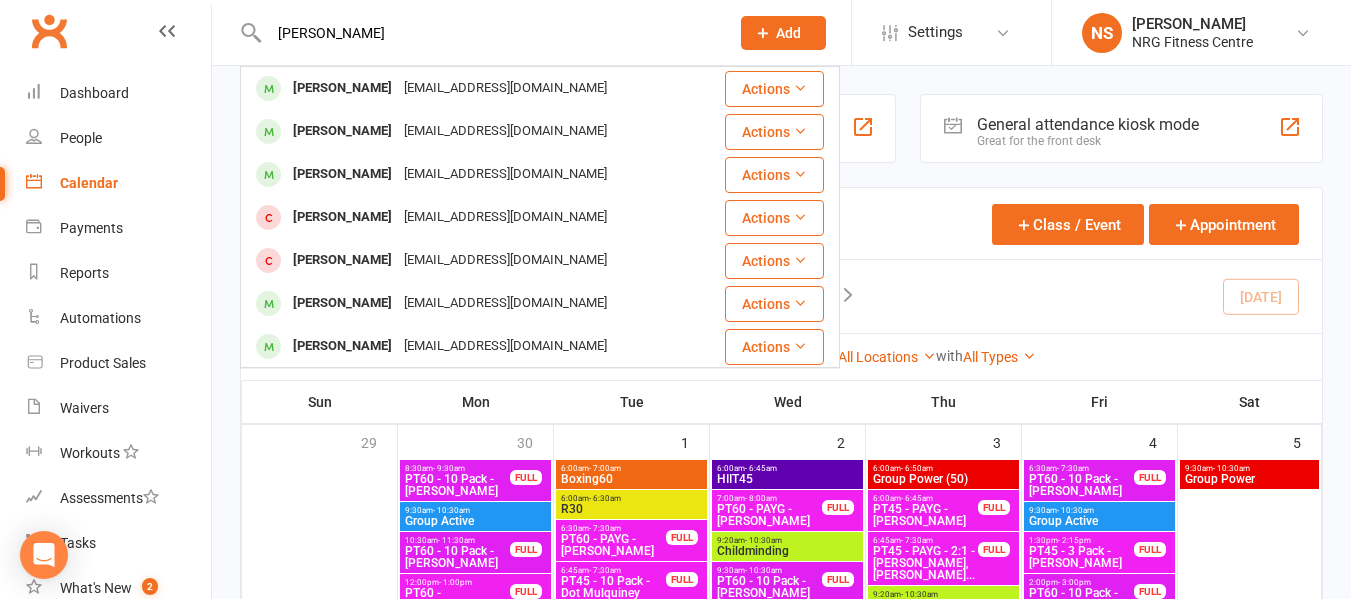 type on "[PERSON_NAME]" 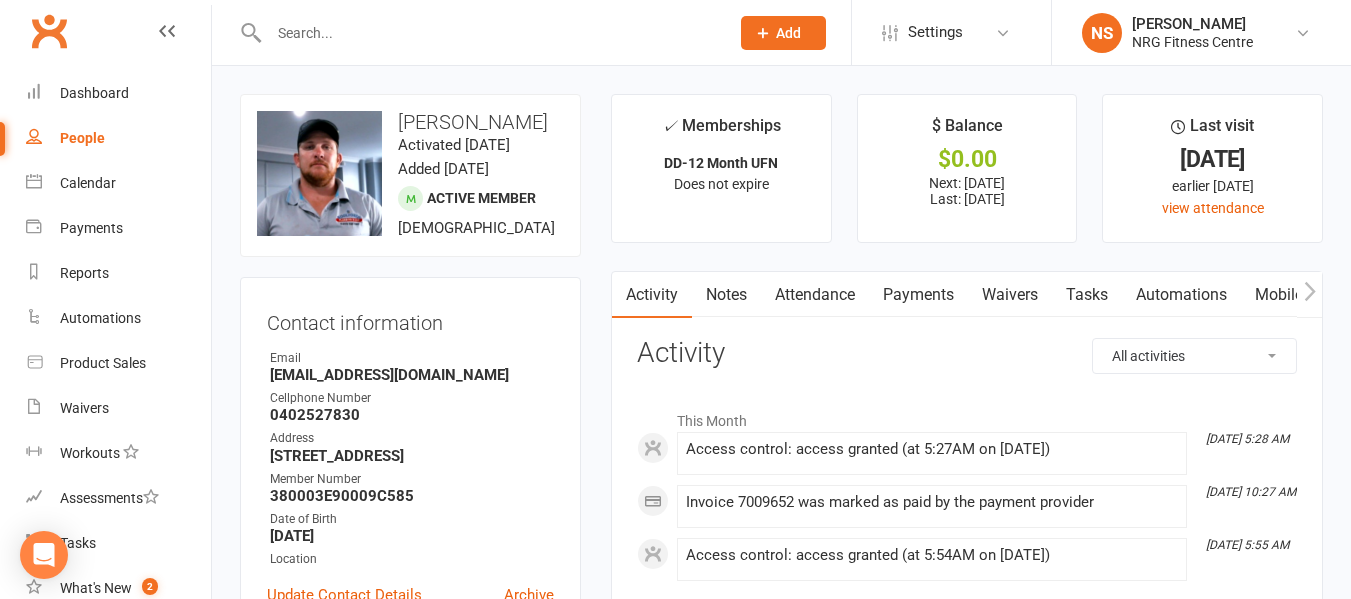 click on "People" at bounding box center [118, 138] 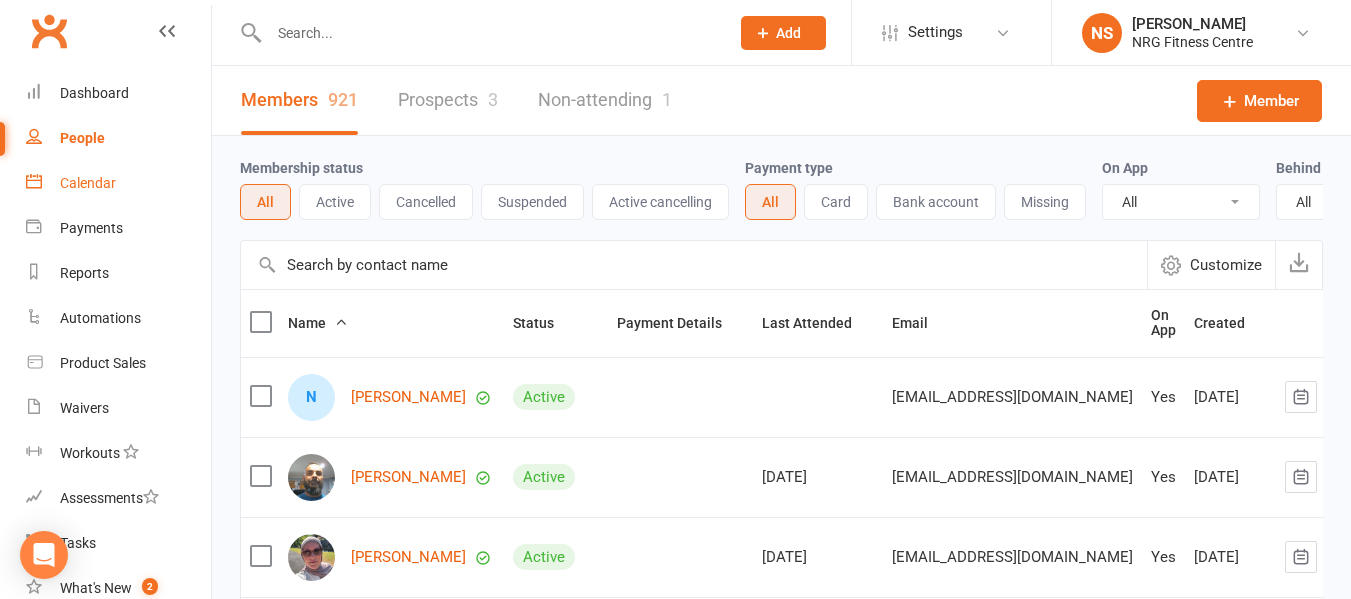 click on "Calendar" at bounding box center (118, 183) 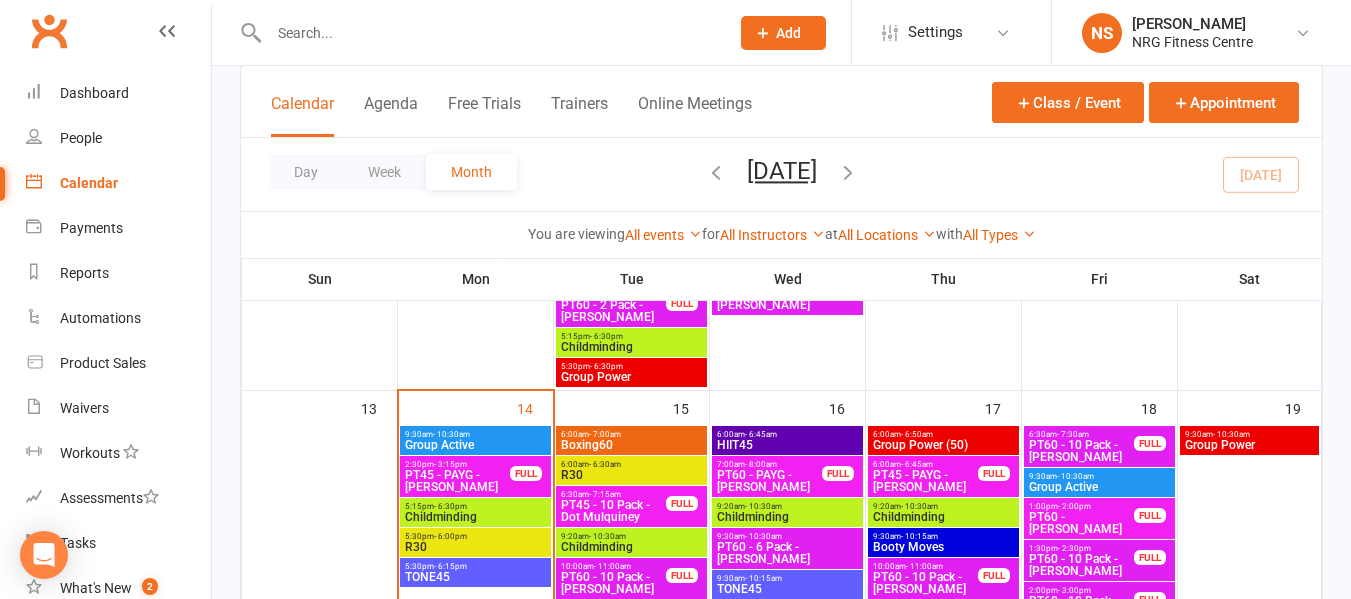 scroll, scrollTop: 1100, scrollLeft: 0, axis: vertical 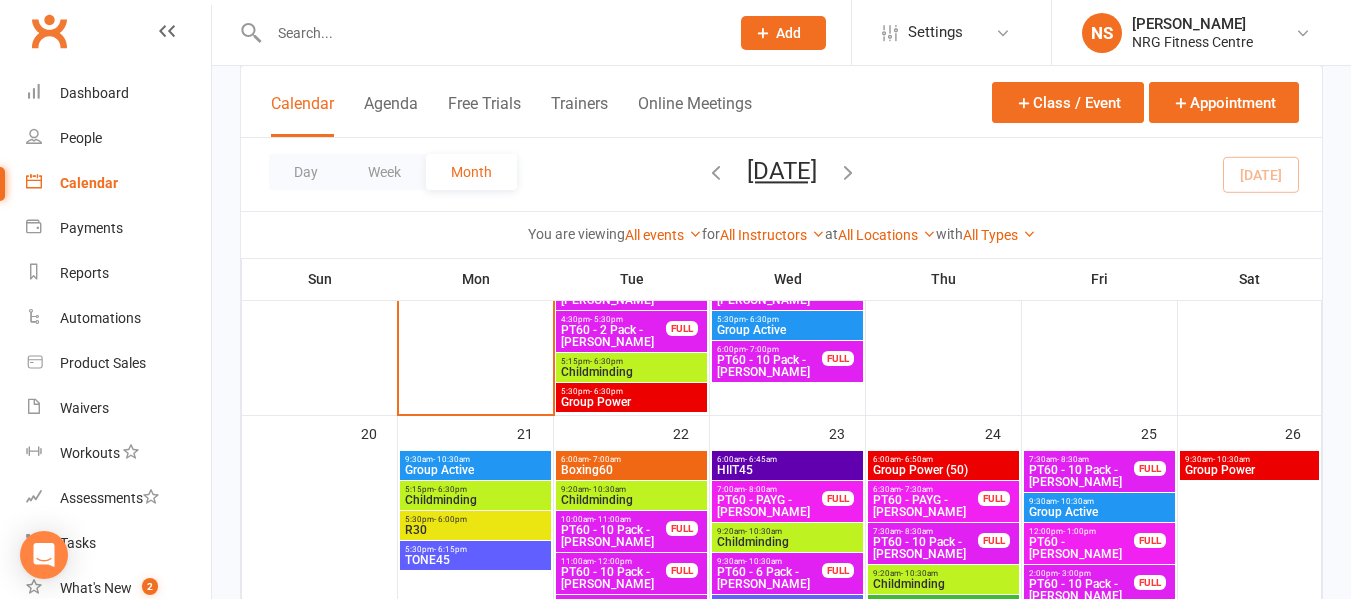 click at bounding box center [489, 33] 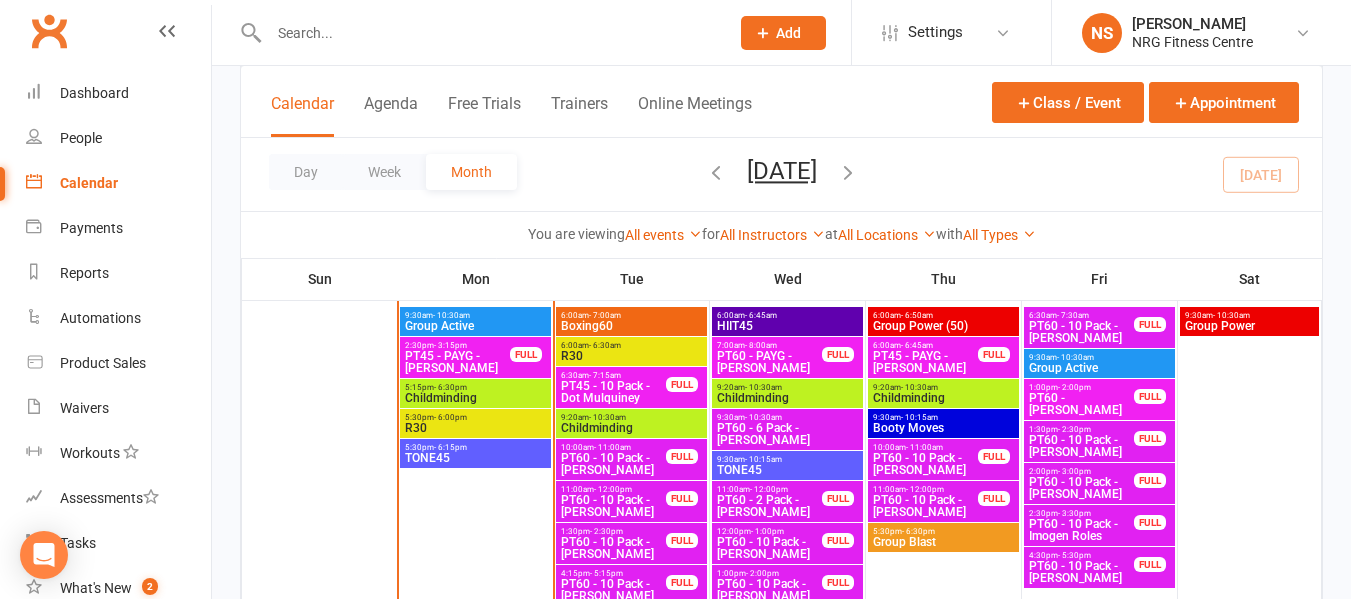 scroll, scrollTop: 1100, scrollLeft: 0, axis: vertical 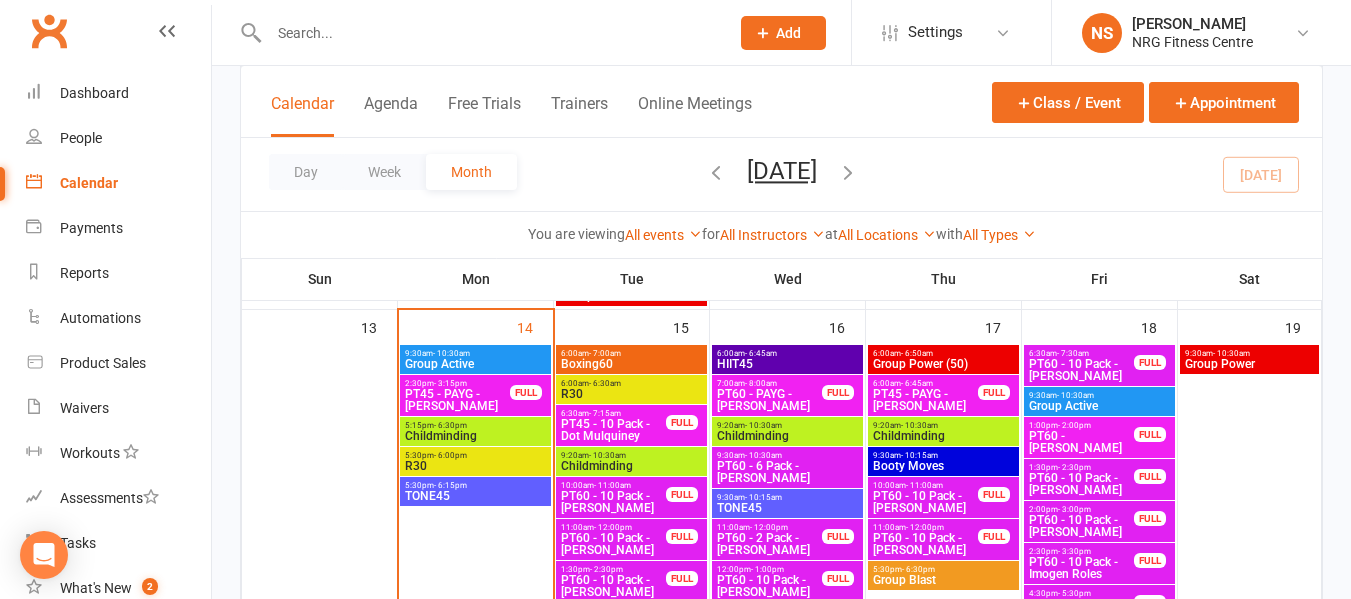 click on "Calendar" at bounding box center [118, 183] 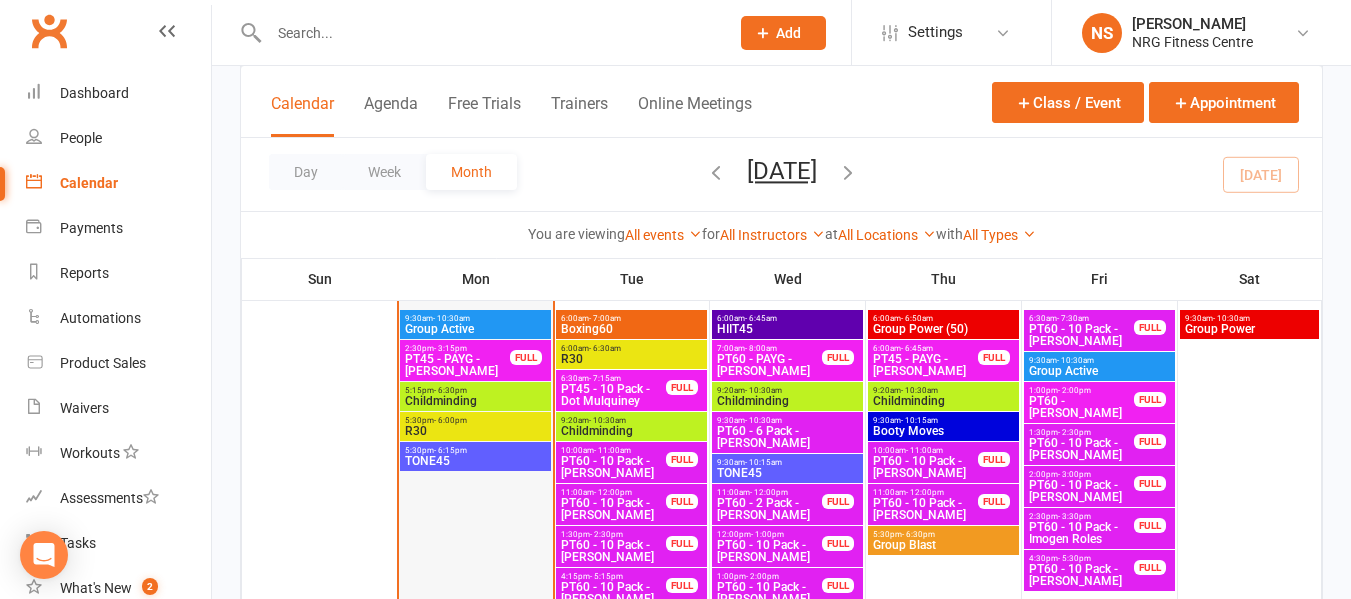 scroll, scrollTop: 1066, scrollLeft: 0, axis: vertical 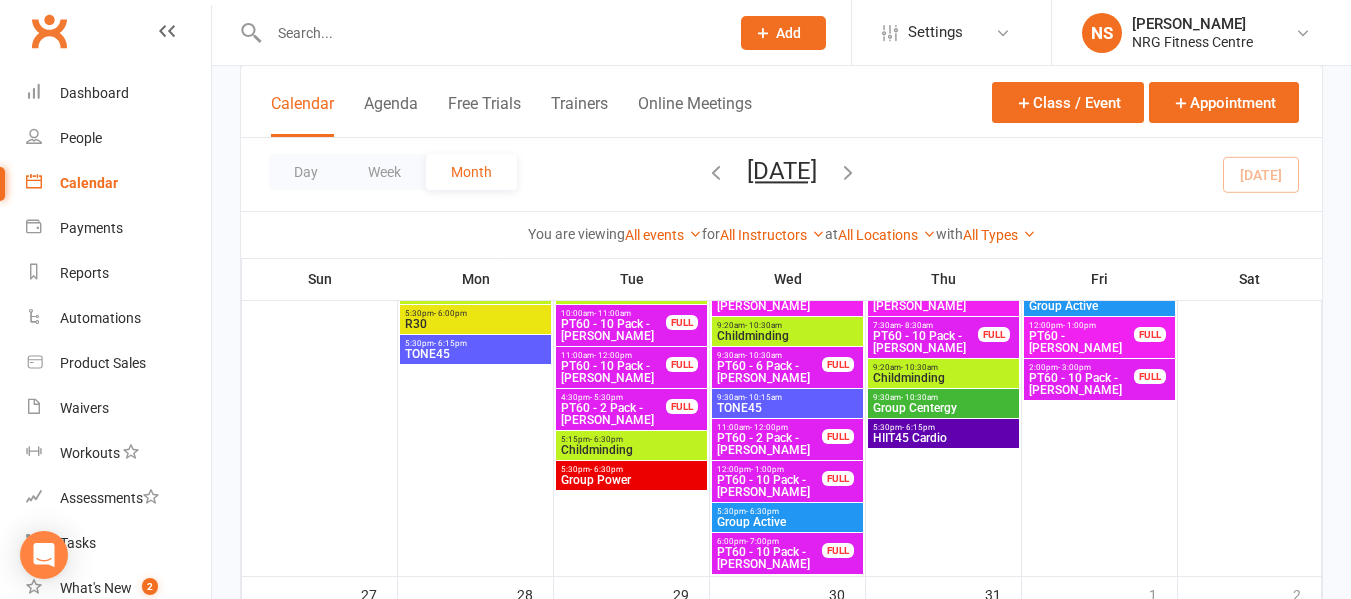 click on "HIIT45 Cardio" at bounding box center [943, 438] 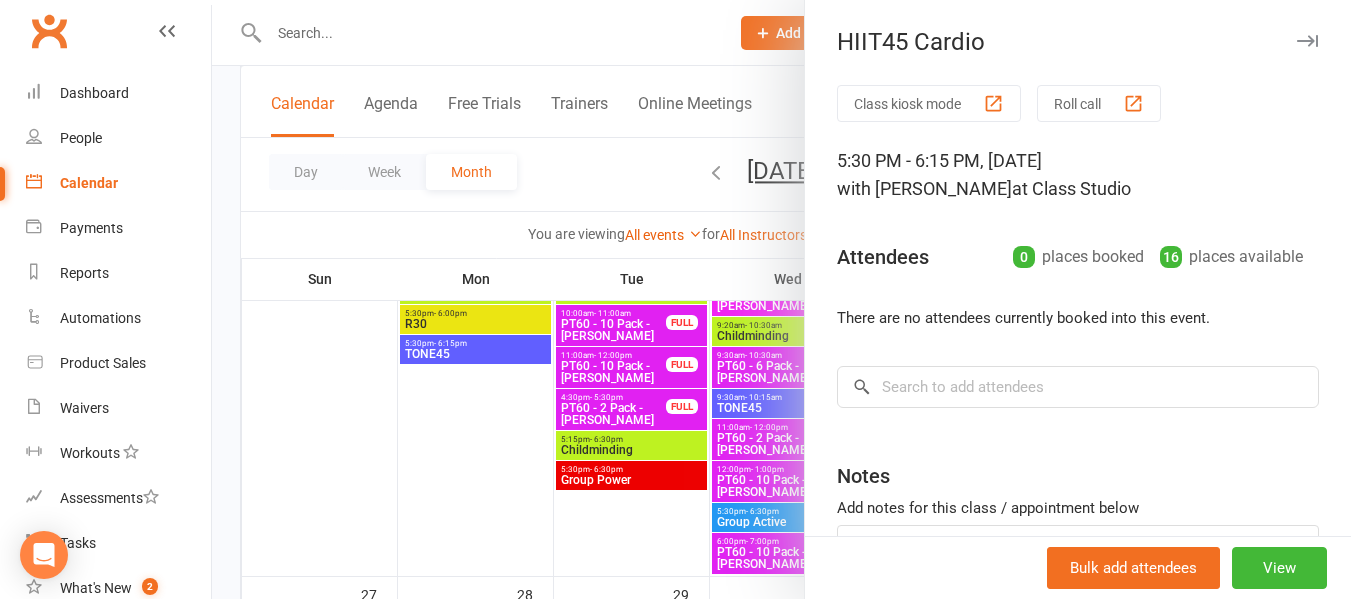 click at bounding box center [781, 299] 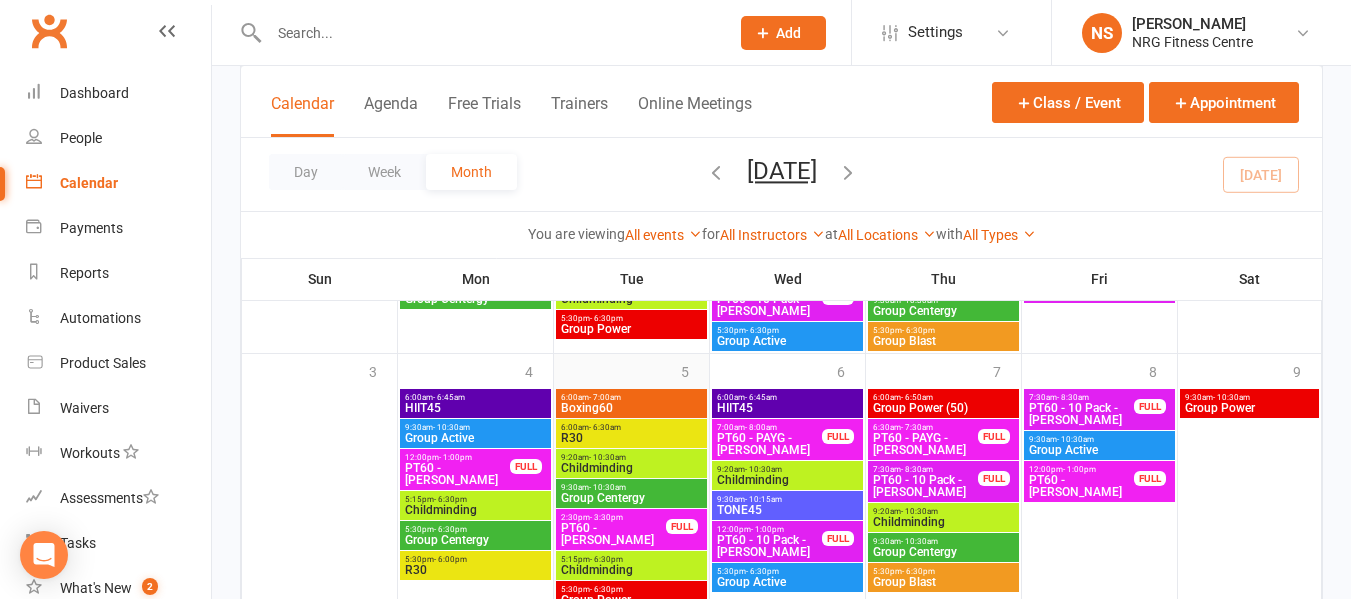 scroll, scrollTop: 2142, scrollLeft: 0, axis: vertical 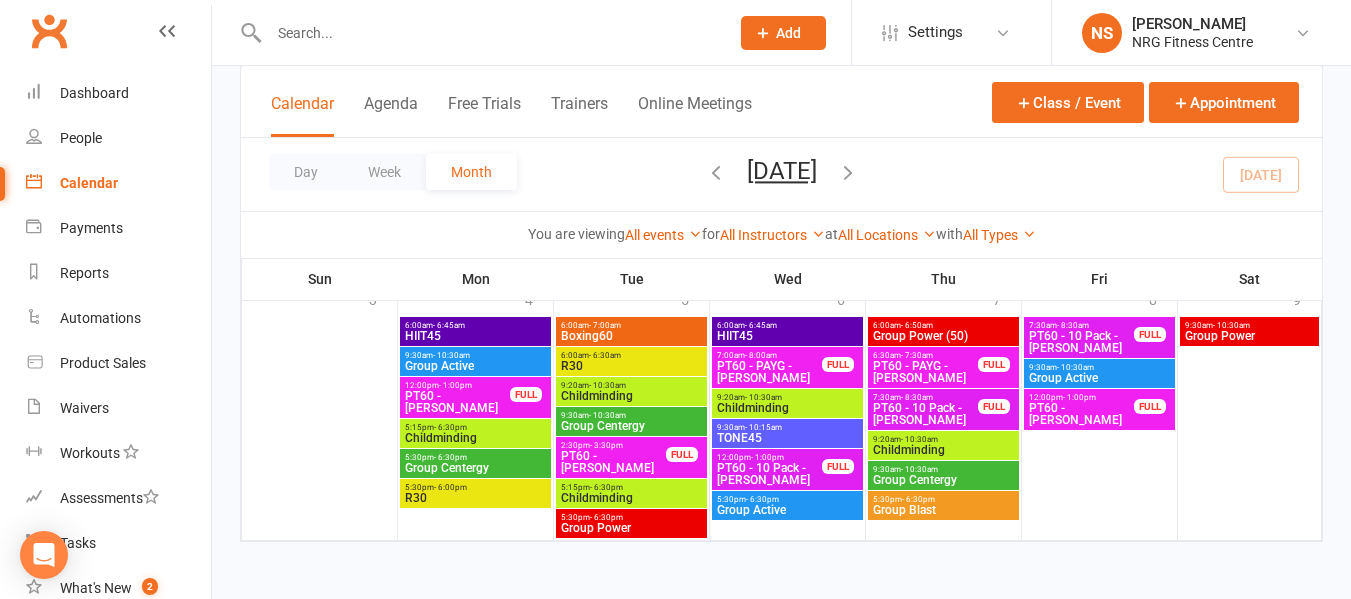click on "Calendar" at bounding box center (118, 183) 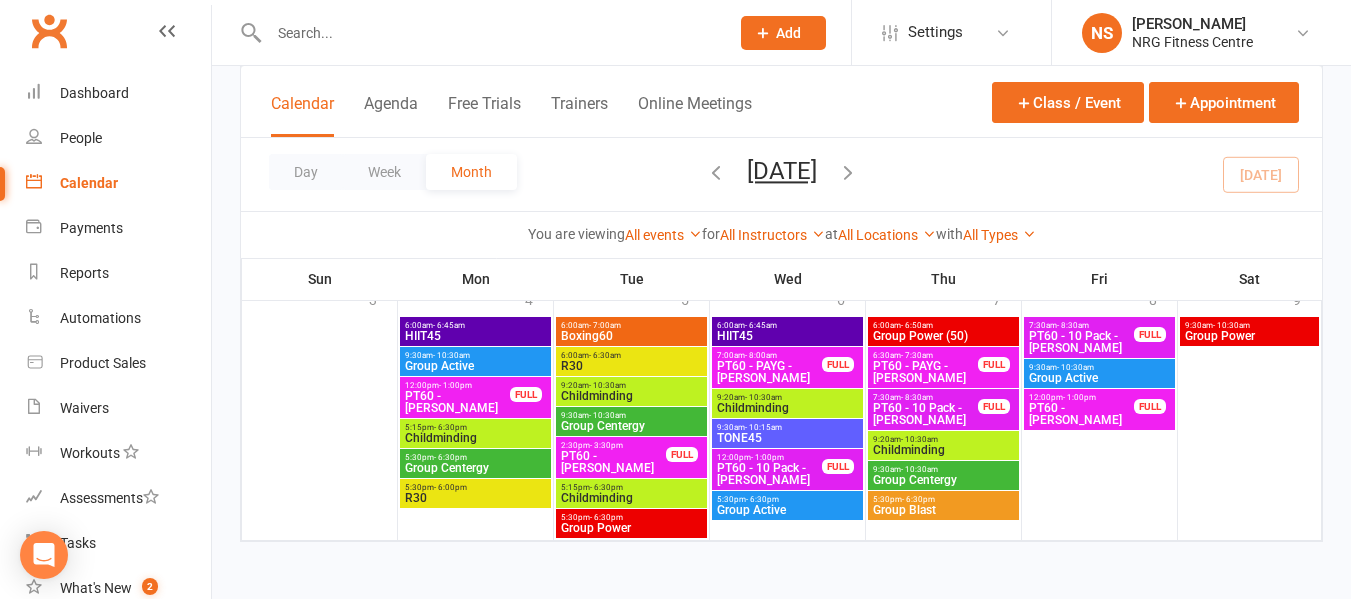 click on "Calendar" at bounding box center (118, 183) 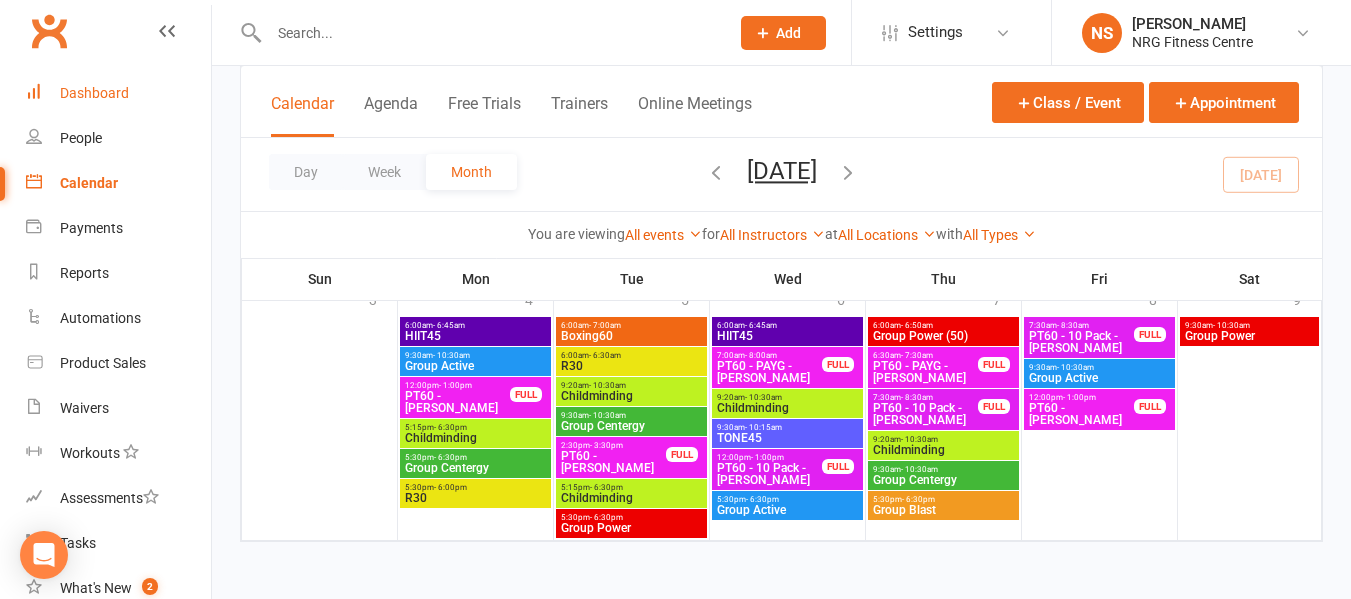 click on "Dashboard" at bounding box center (118, 93) 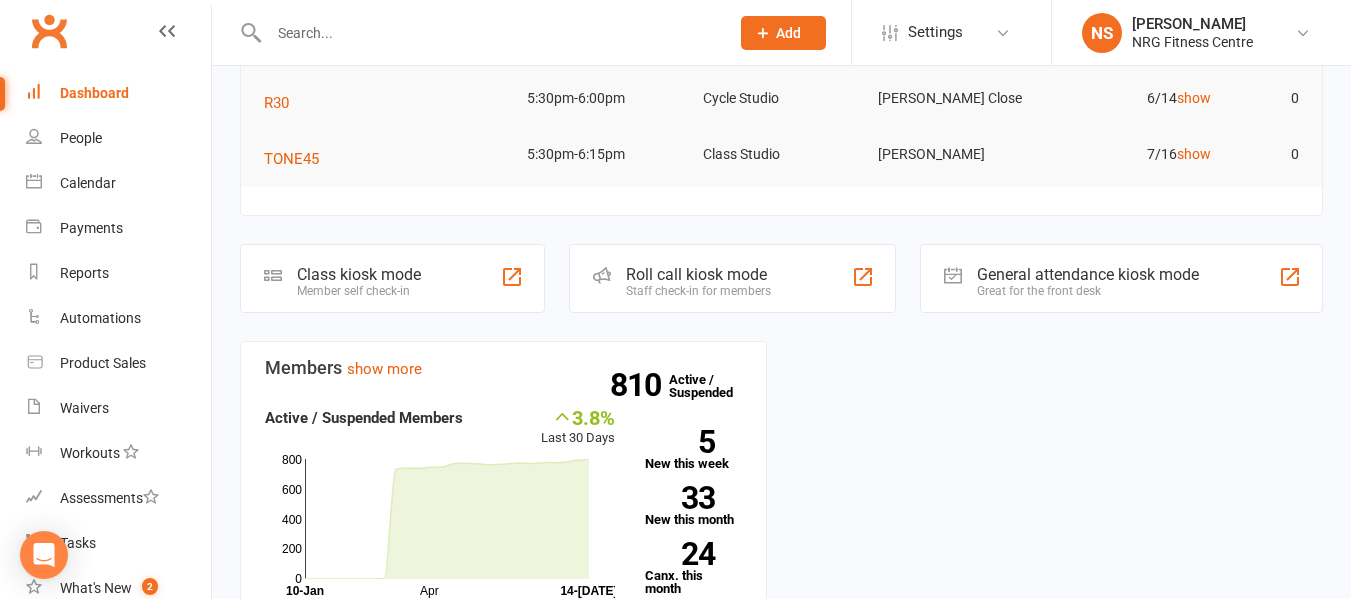 scroll, scrollTop: 200, scrollLeft: 0, axis: vertical 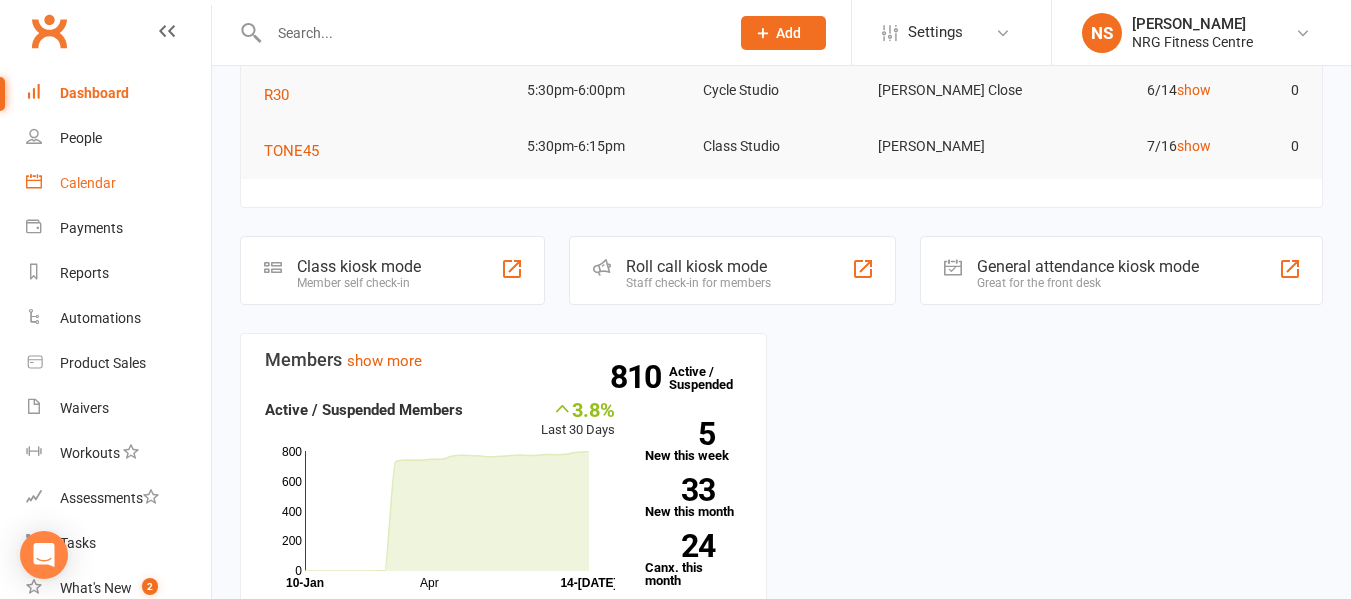 click on "Calendar" at bounding box center [118, 183] 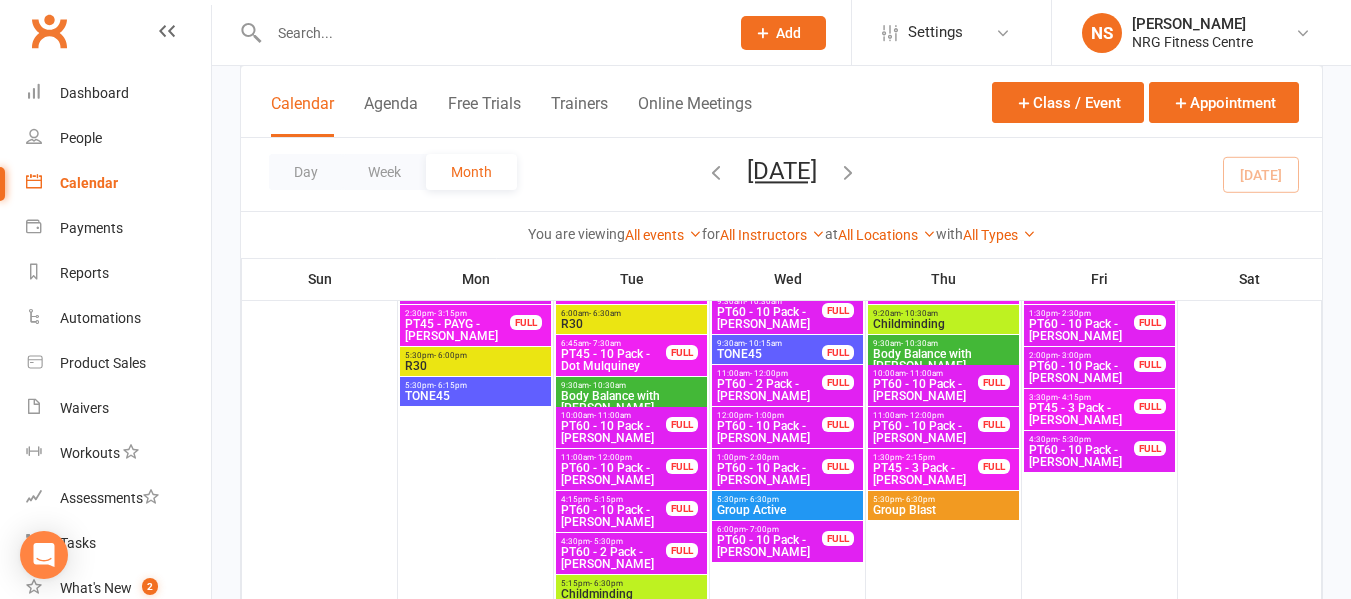 scroll, scrollTop: 800, scrollLeft: 0, axis: vertical 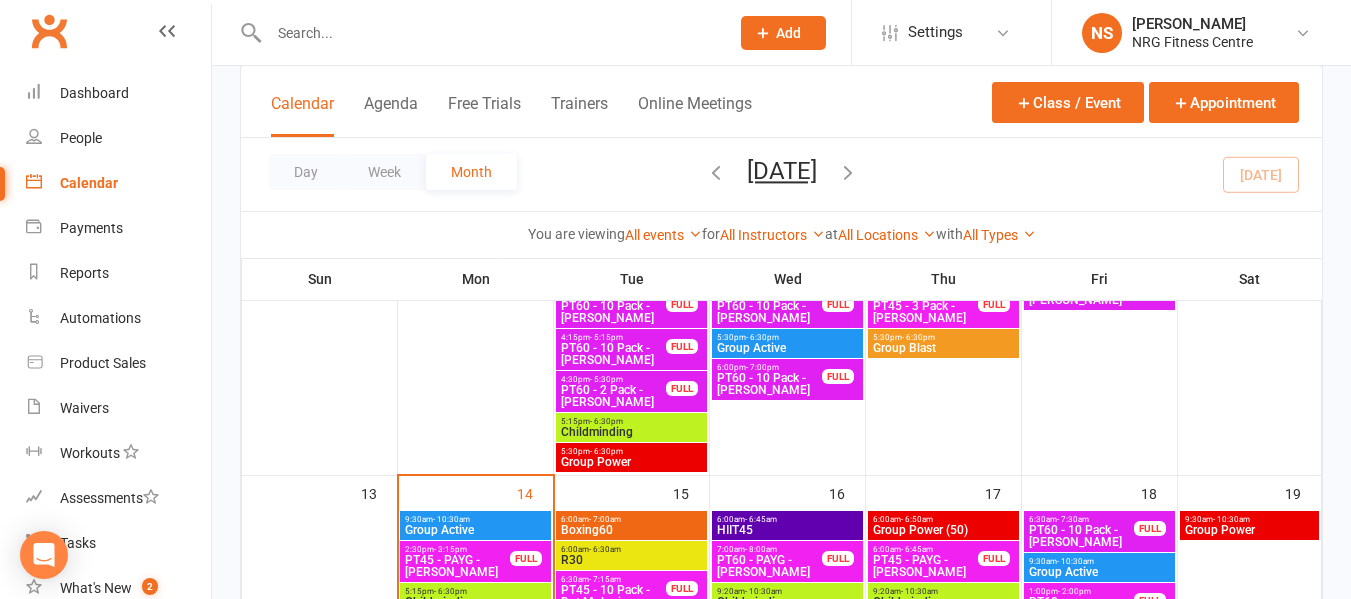 click on "- 7:00am" at bounding box center (605, 519) 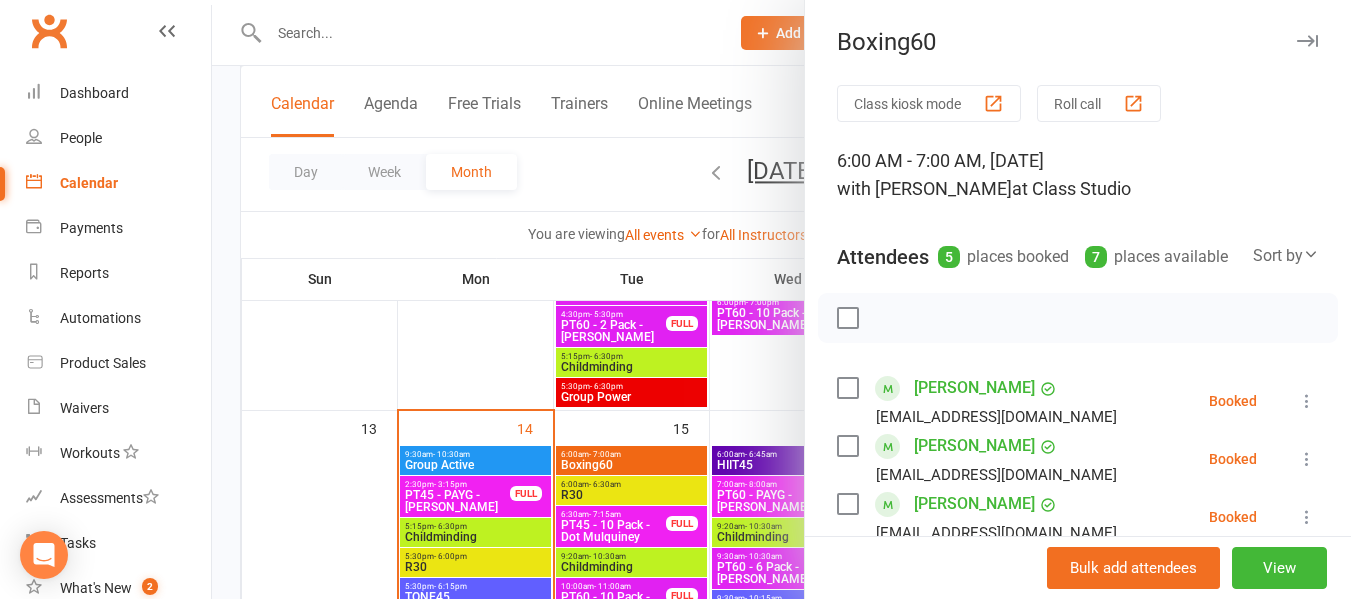 scroll, scrollTop: 1000, scrollLeft: 0, axis: vertical 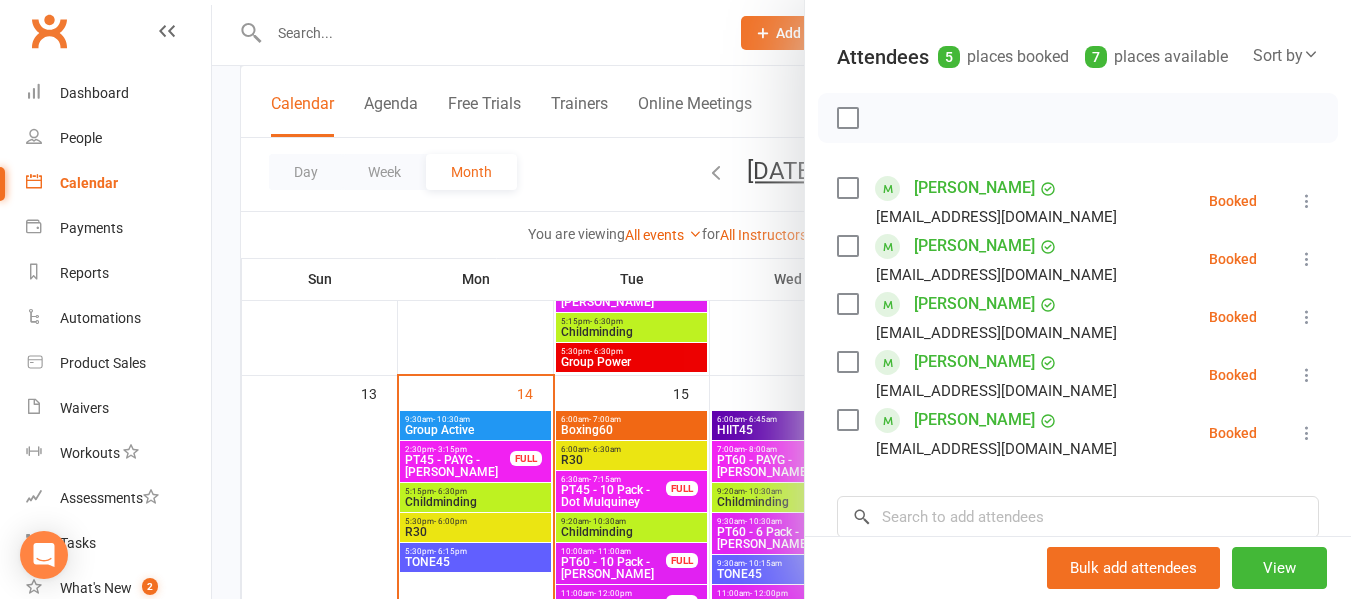 click at bounding box center [781, 299] 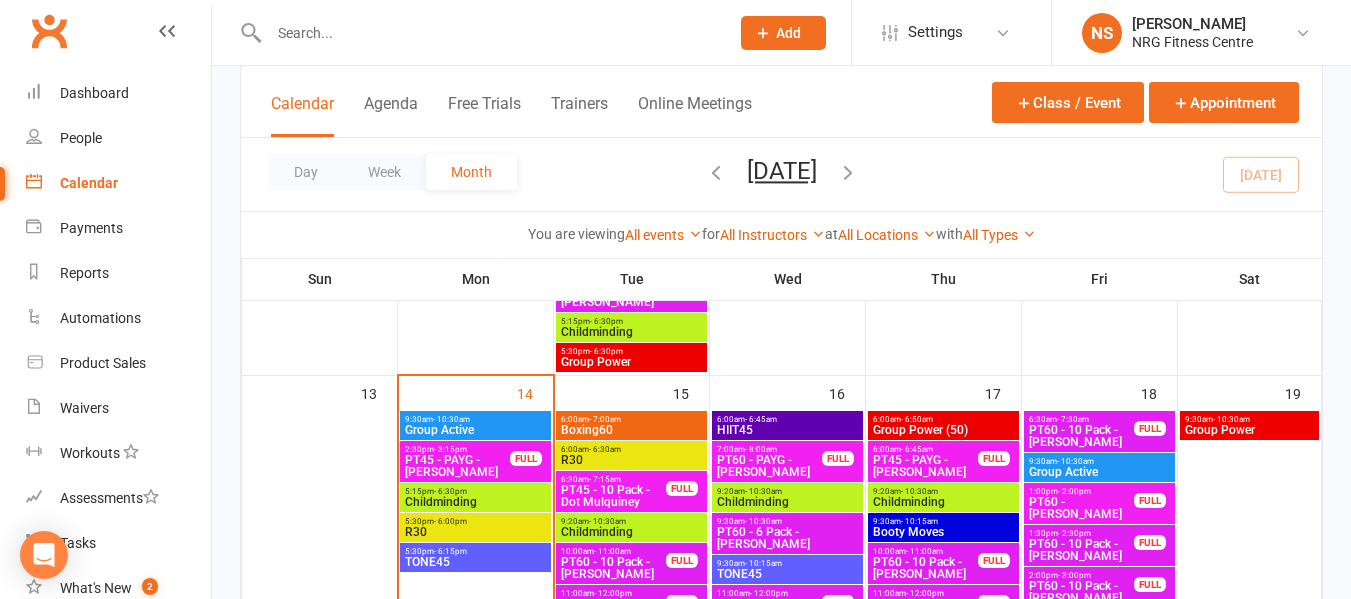 click on "6:00am  - 7:00am" at bounding box center (631, 419) 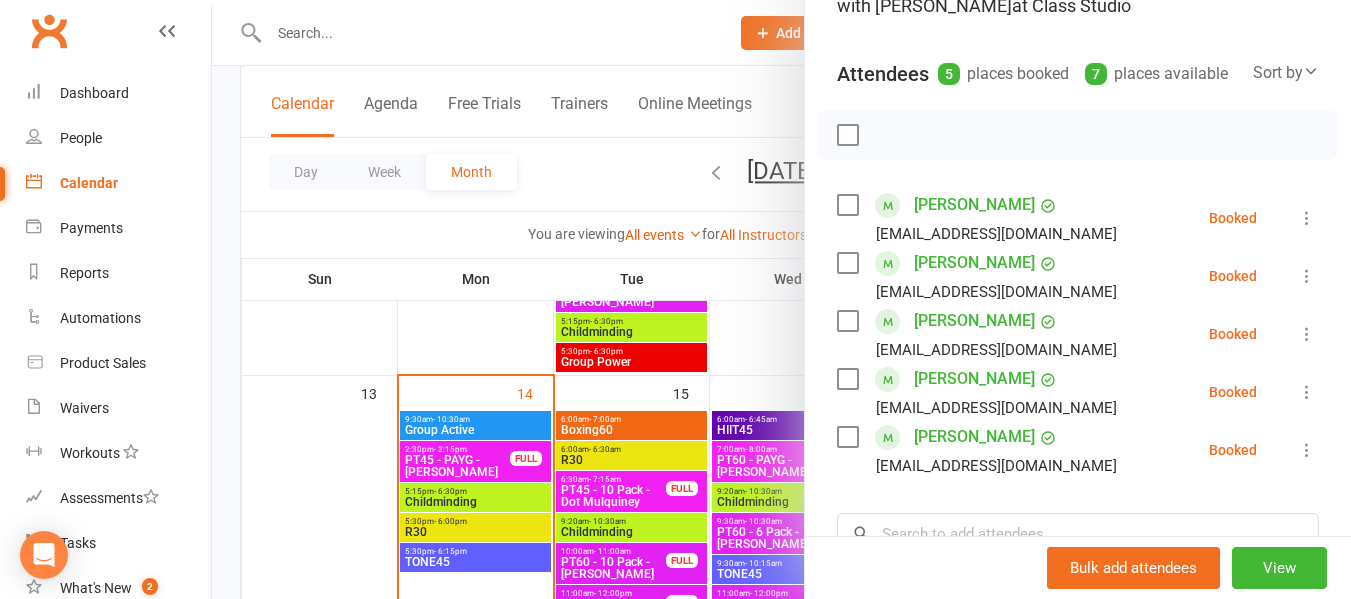scroll, scrollTop: 200, scrollLeft: 0, axis: vertical 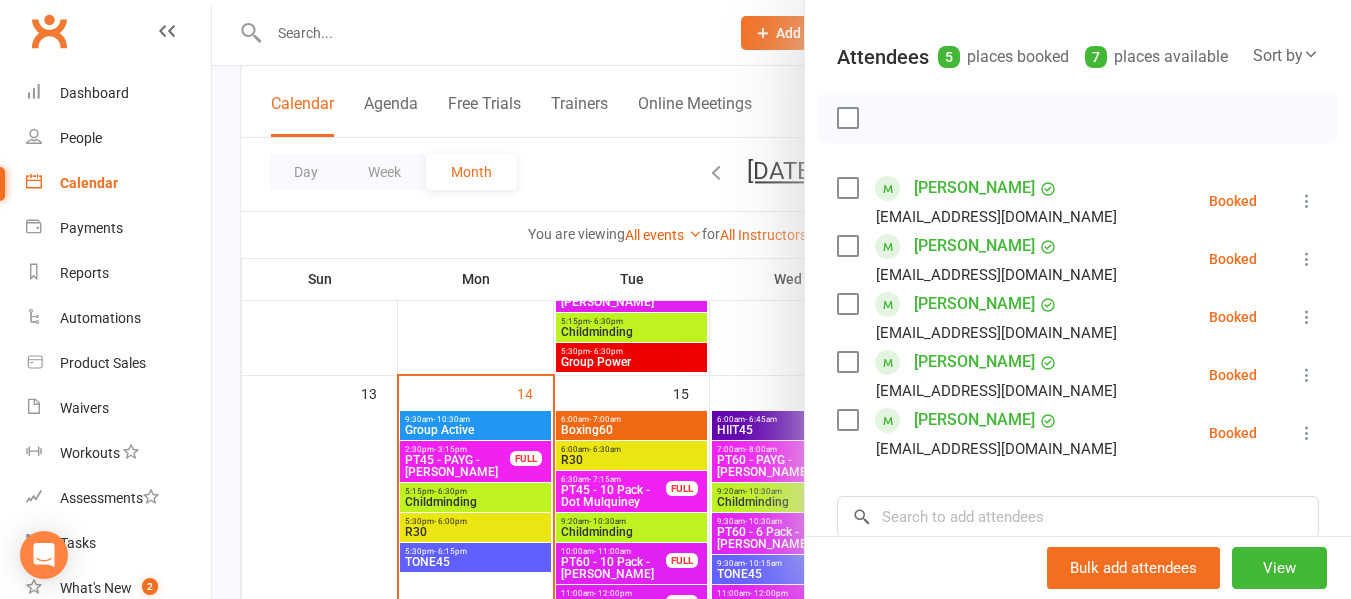 click at bounding box center [781, 299] 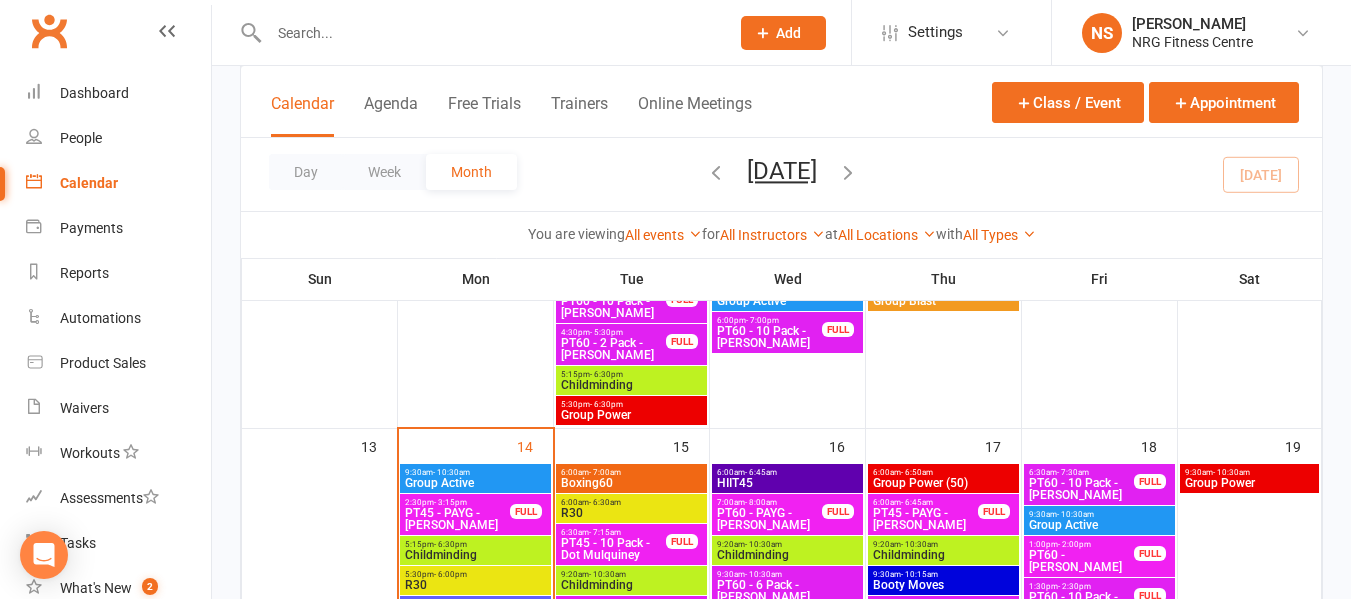 scroll, scrollTop: 900, scrollLeft: 0, axis: vertical 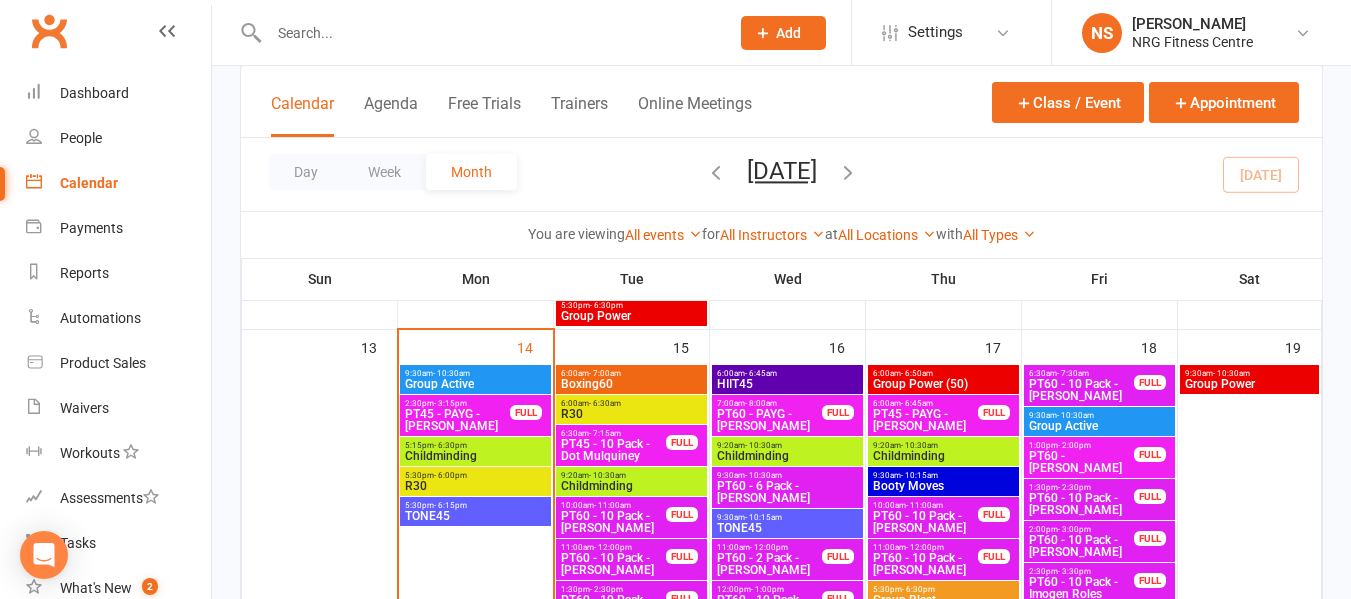 click on "- 7:00am" at bounding box center [605, 373] 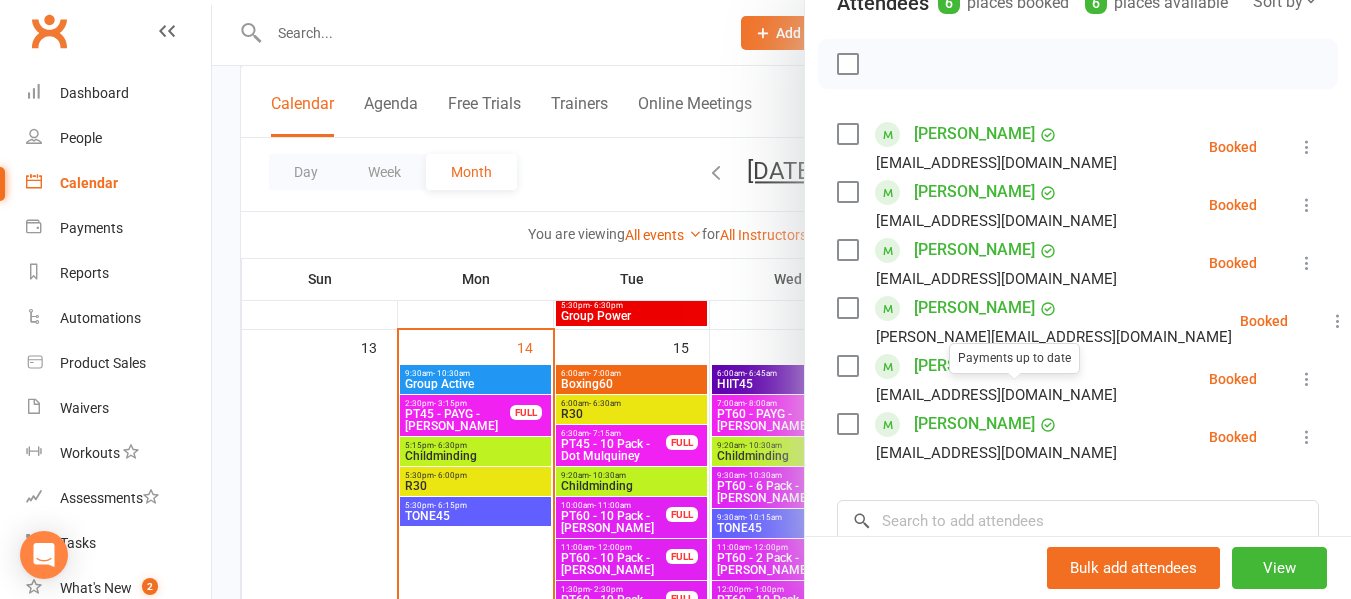 scroll, scrollTop: 300, scrollLeft: 0, axis: vertical 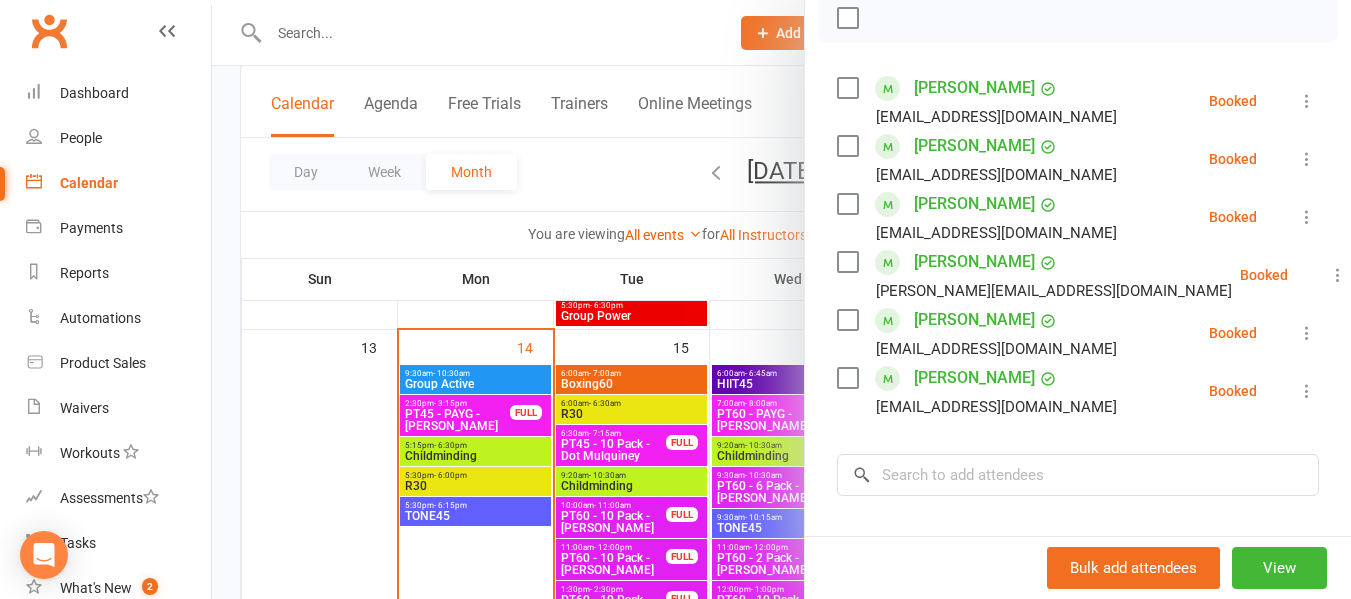 click at bounding box center [781, 299] 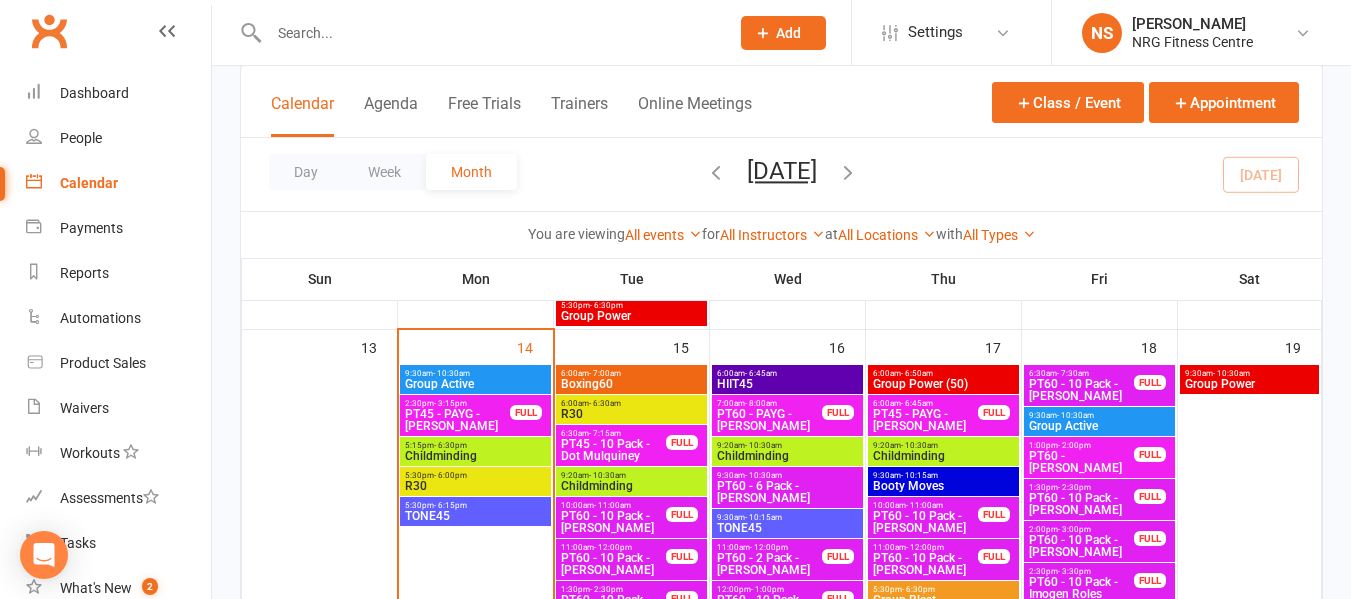 click on "R30" at bounding box center [631, 414] 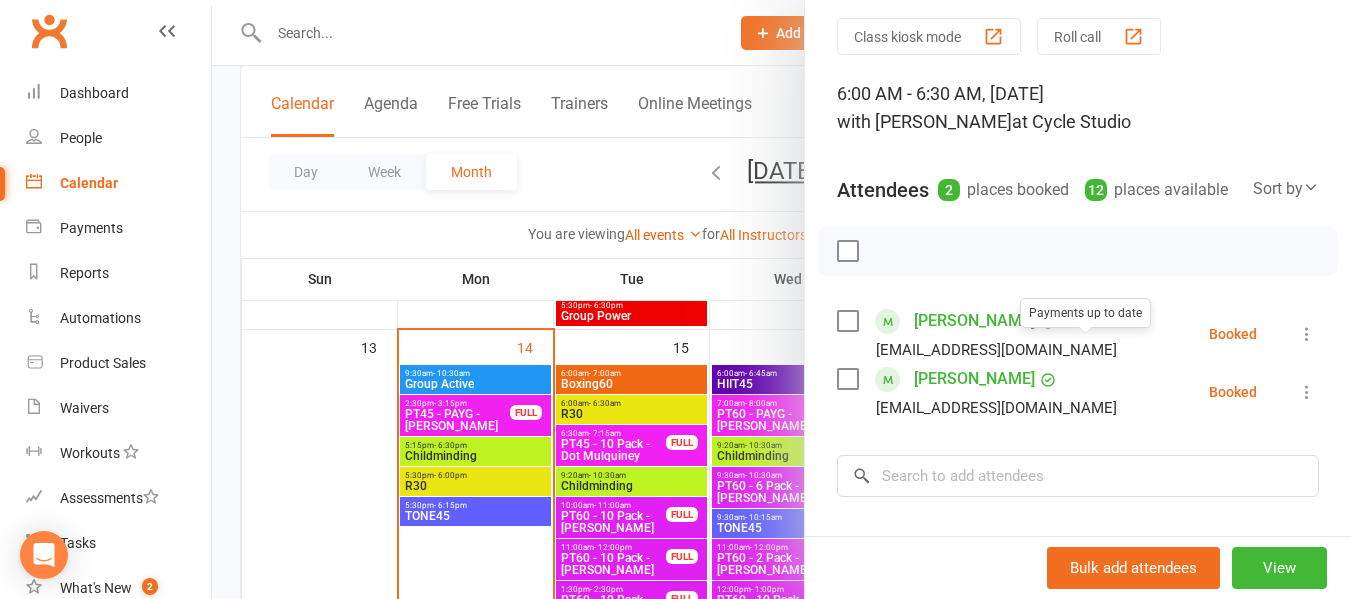 scroll, scrollTop: 100, scrollLeft: 0, axis: vertical 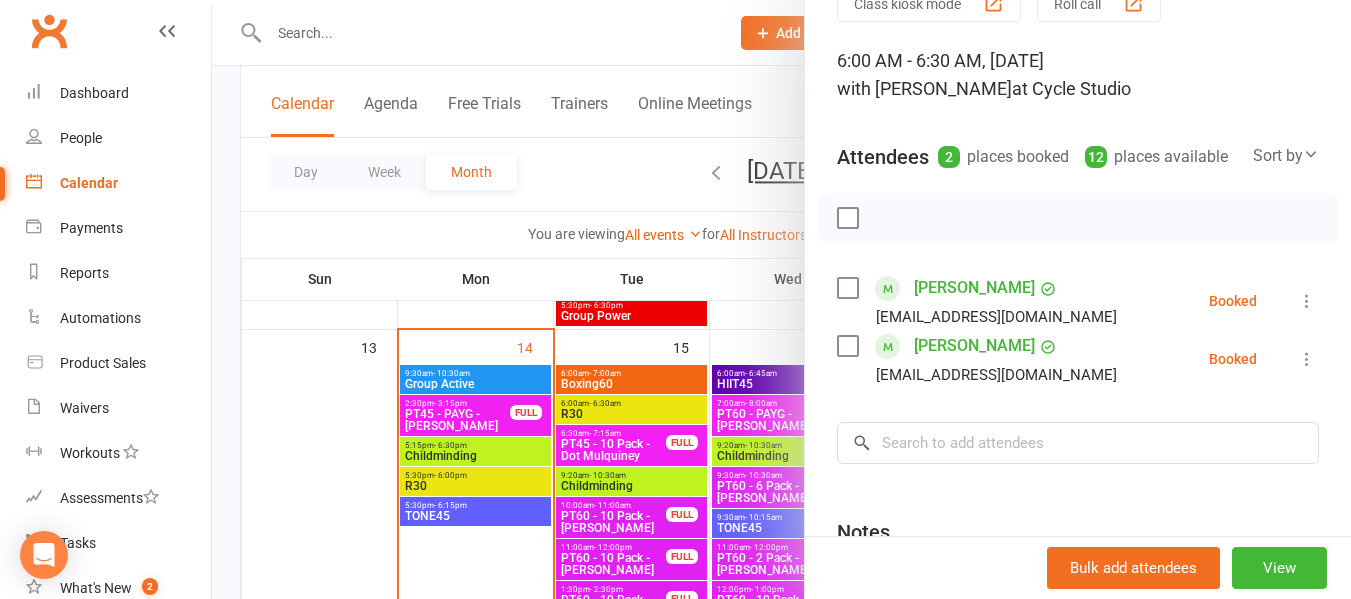 click at bounding box center [781, 299] 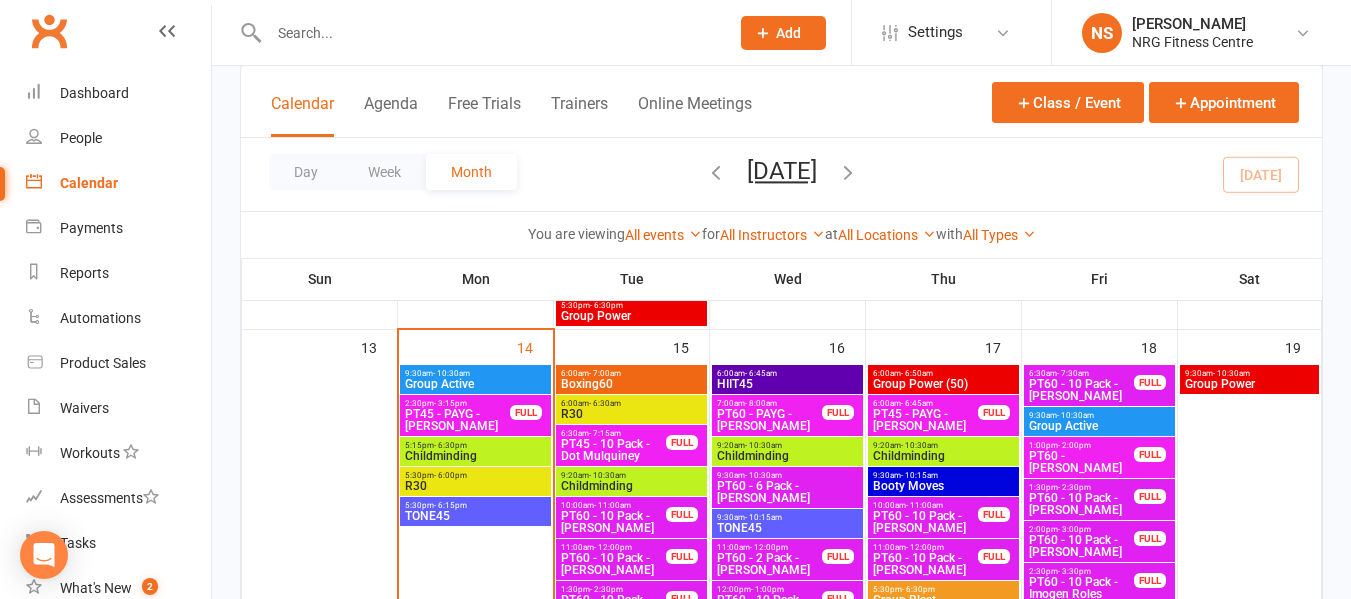 click on "5:30pm  - 6:00pm" at bounding box center [475, 475] 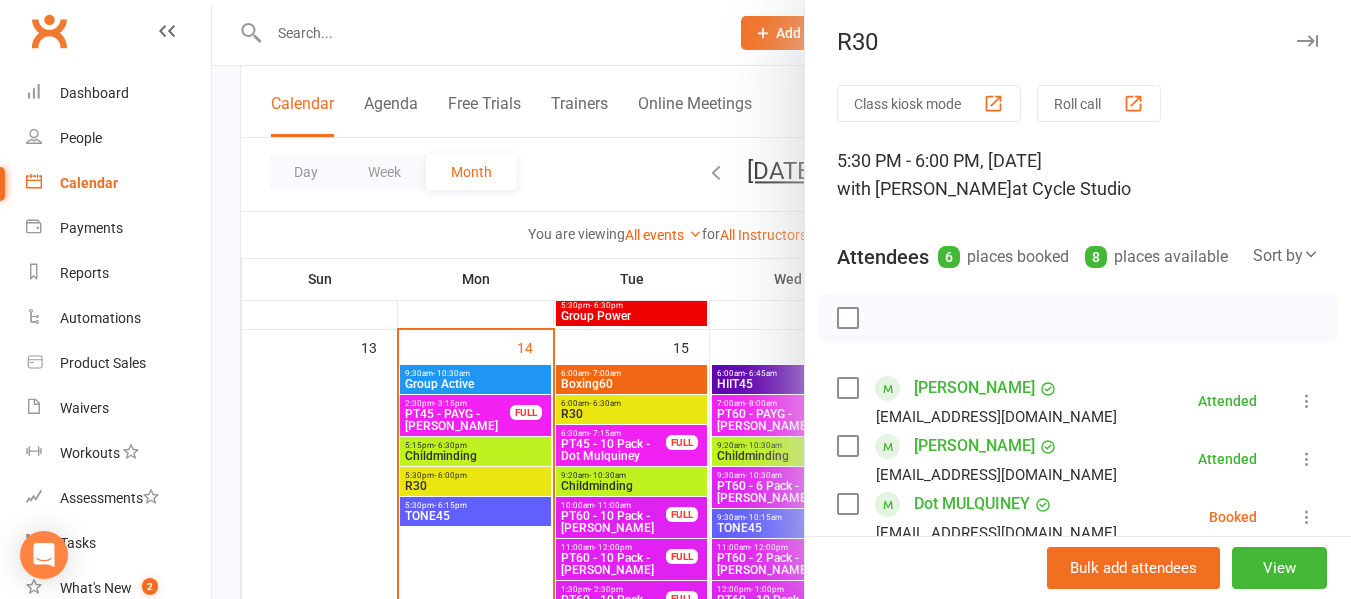 scroll, scrollTop: 200, scrollLeft: 0, axis: vertical 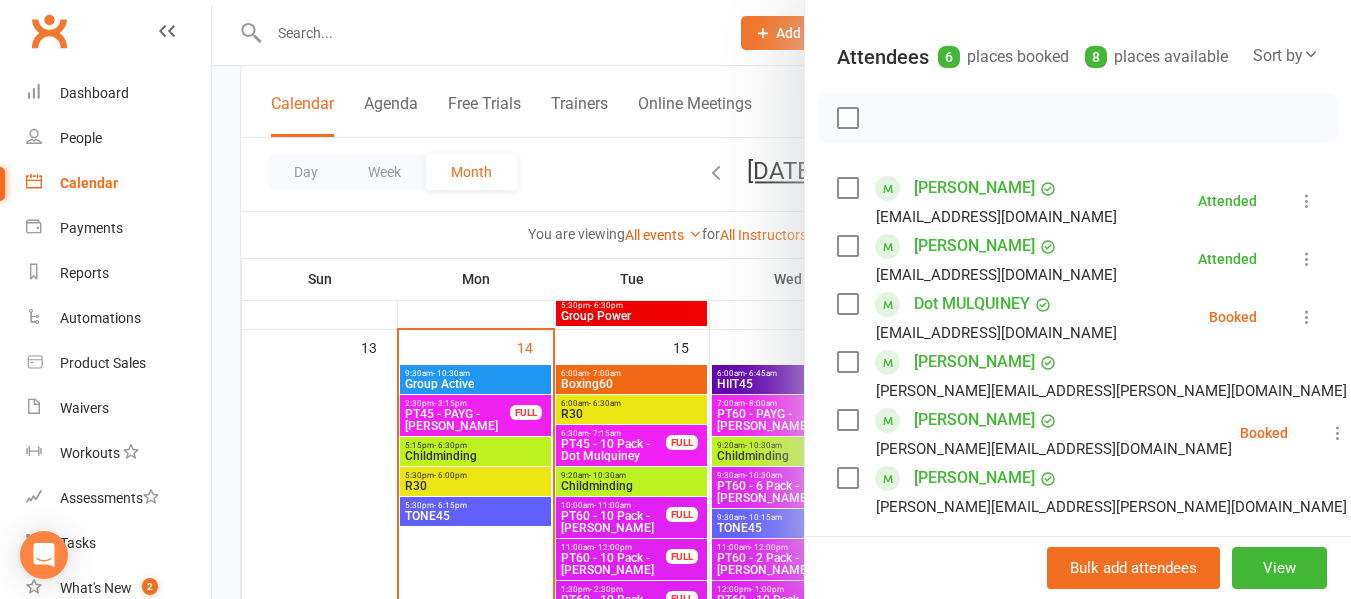 click at bounding box center [847, 304] 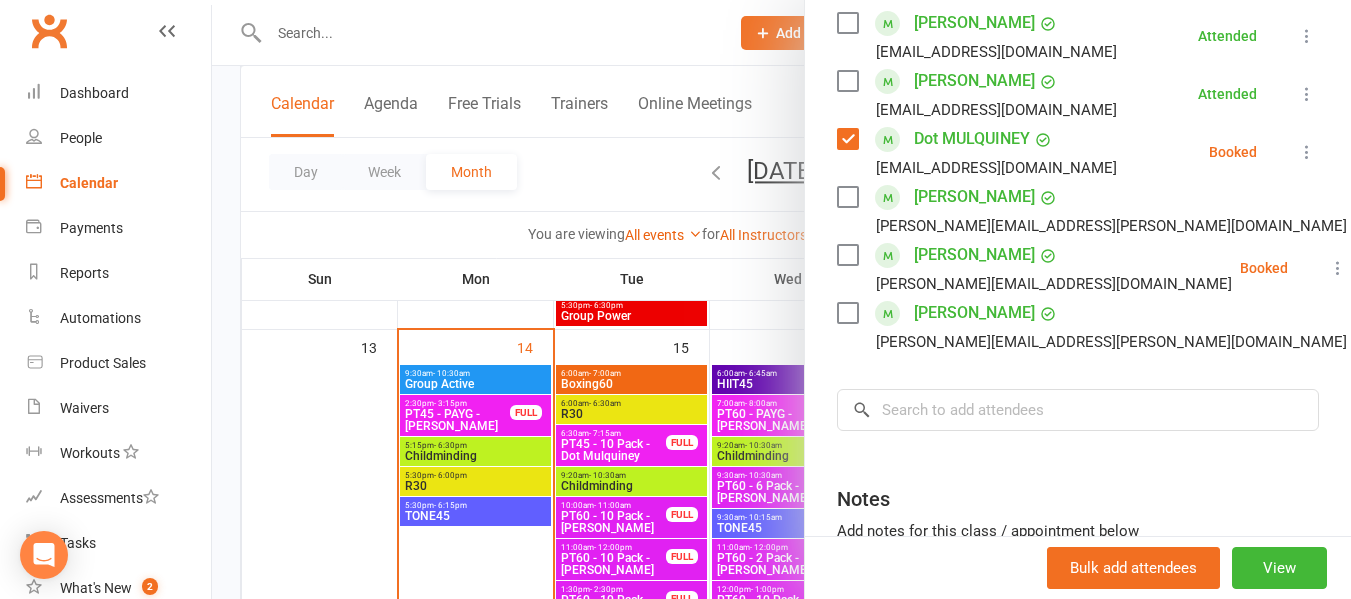 scroll, scrollTop: 400, scrollLeft: 0, axis: vertical 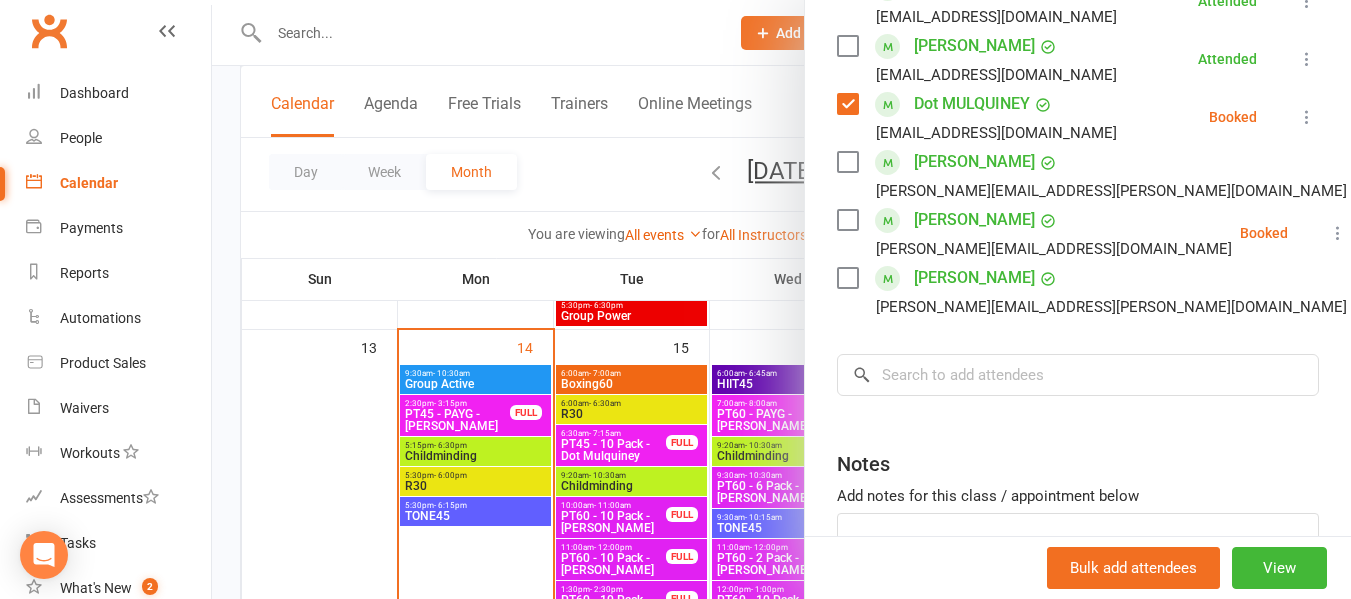 click at bounding box center [847, 220] 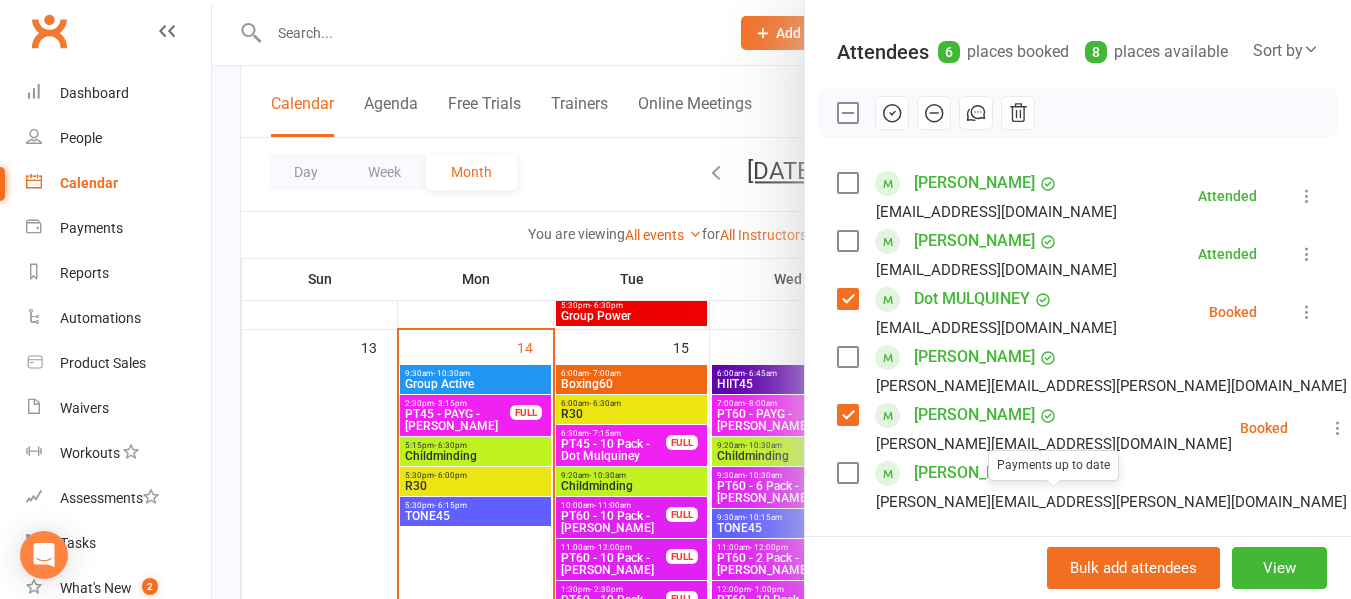 scroll, scrollTop: 200, scrollLeft: 0, axis: vertical 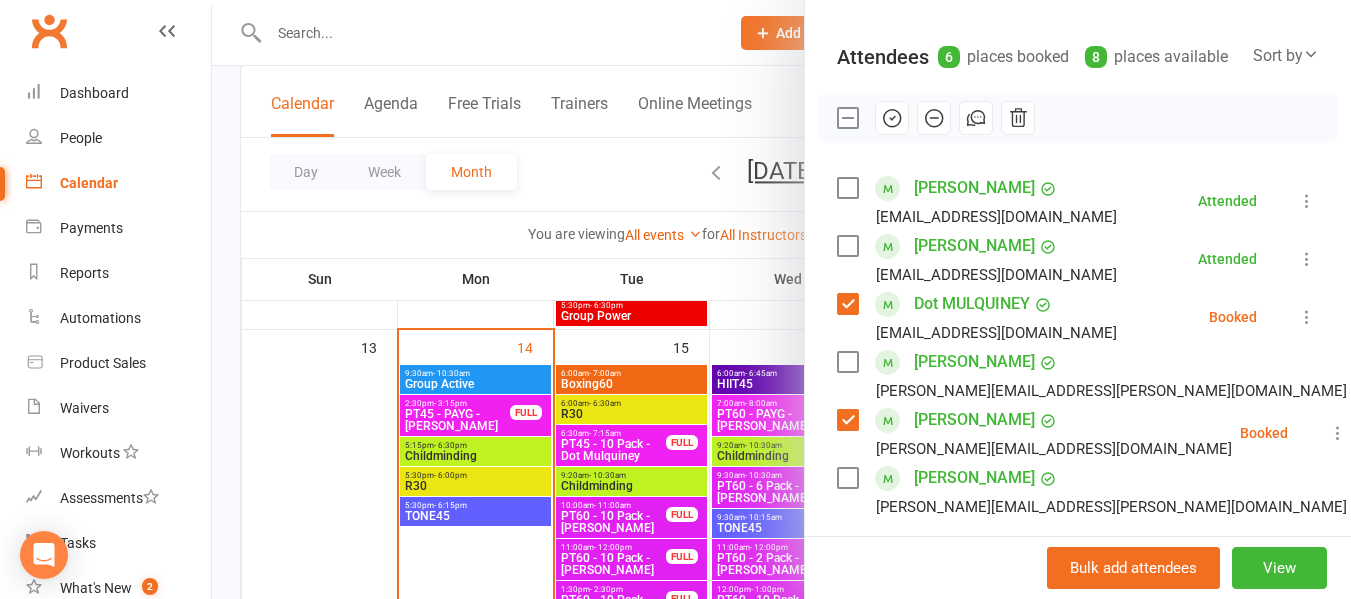 click 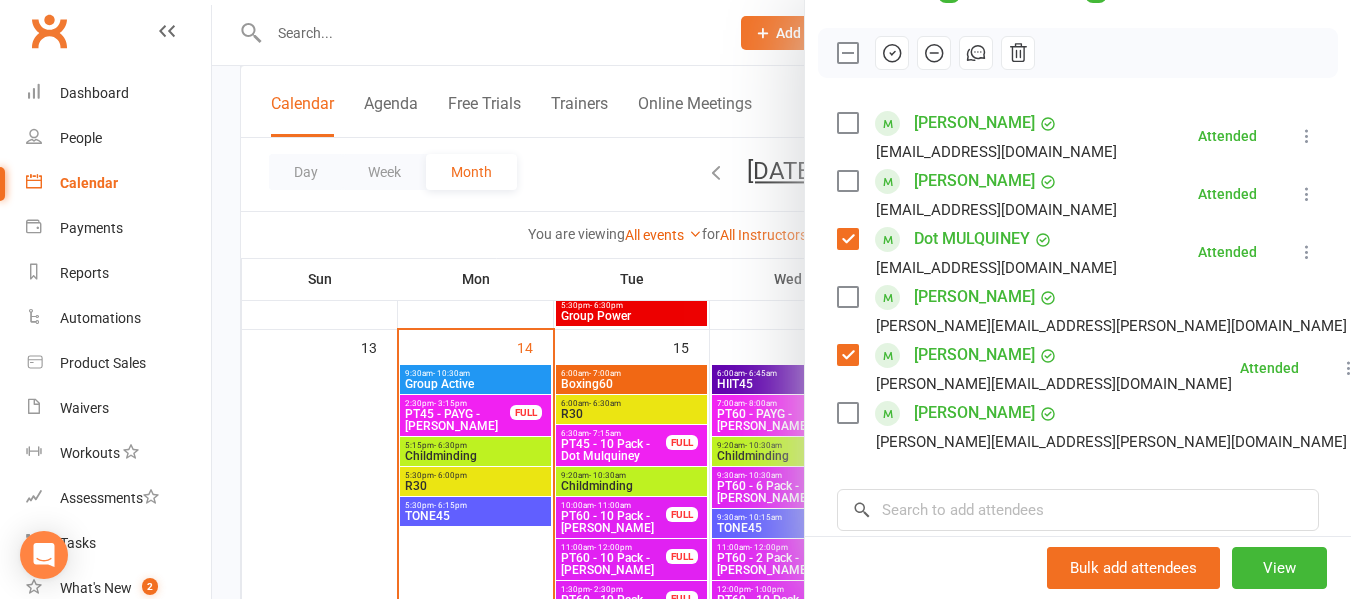 scroll, scrollTop: 300, scrollLeft: 0, axis: vertical 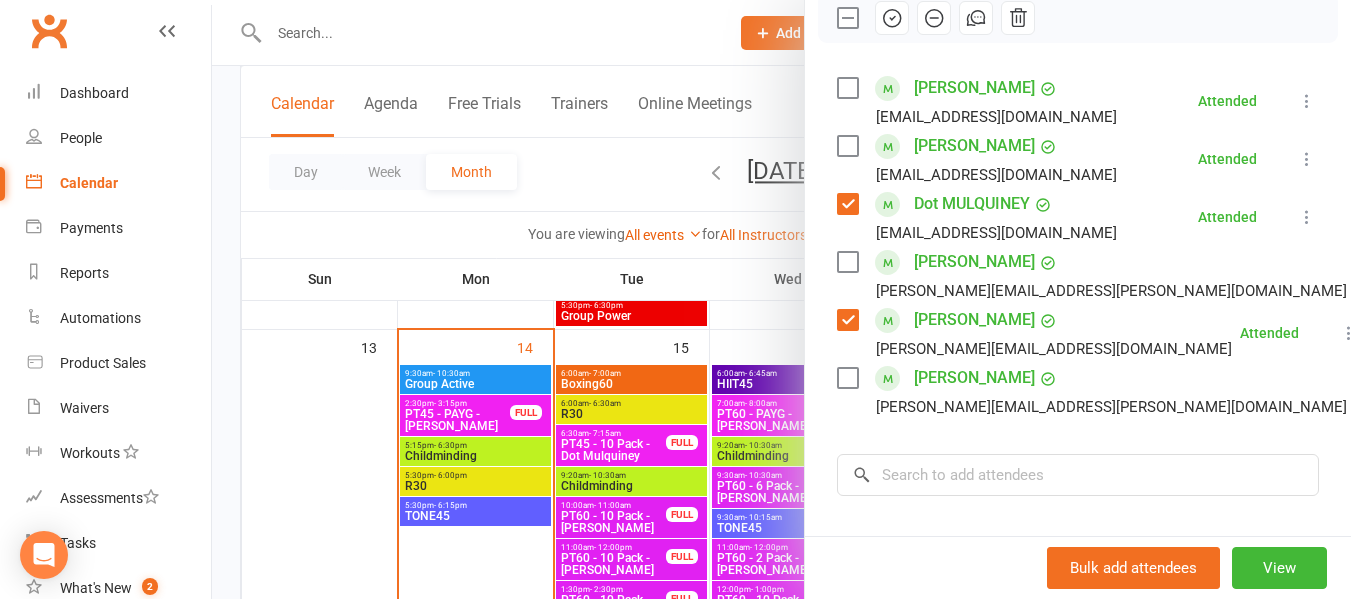 click on "Class kiosk mode  Roll call  5:30 PM - 6:00 PM, [DATE] with [PERSON_NAME] Close  at  Cycle Studio  Attendees  6  places booked 8  places available Sort by  Last name  First name  Booking created    [PERSON_NAME]  [EMAIL_ADDRESS][DOMAIN_NAME] Attended More info  Remove  Mark absent  Undo check-in  Send message  Enable recurring bookings  All bookings for series    [PERSON_NAME]  [EMAIL_ADDRESS][DOMAIN_NAME] Attended More info  Remove  Mark absent  Undo check-in  Send message  Enable recurring bookings  All bookings for series    Dot MULQUINEY  [EMAIL_ADDRESS][DOMAIN_NAME] Attended More info  Remove  [PERSON_NAME] absent  Undo check-in  Send message  Enable recurring bookings  All bookings for series    [PERSON_NAME] SWEETING  [EMAIL_ADDRESS][PERSON_NAME][DOMAIN_NAME] Attended More info  Remove  Mark absent  Undo check-in  Send message  Enable recurring bookings  All bookings for series    [PERSON_NAME]  [PERSON_NAME][EMAIL_ADDRESS][DOMAIN_NAME] Attended More info  Remove  Mark absent  Undo check-in  Send message  Enable recurring bookings  All bookings for series" at bounding box center (1078, 282) 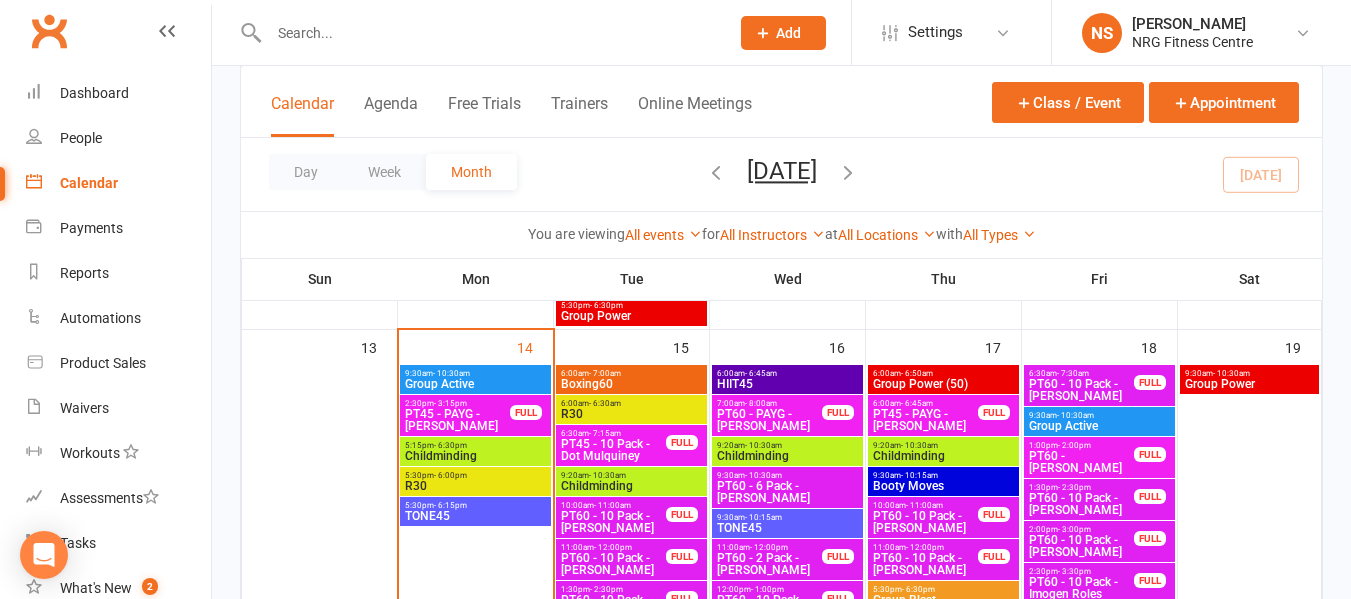 click on "5:30pm  - 6:15pm TONE45" at bounding box center (475, 511) 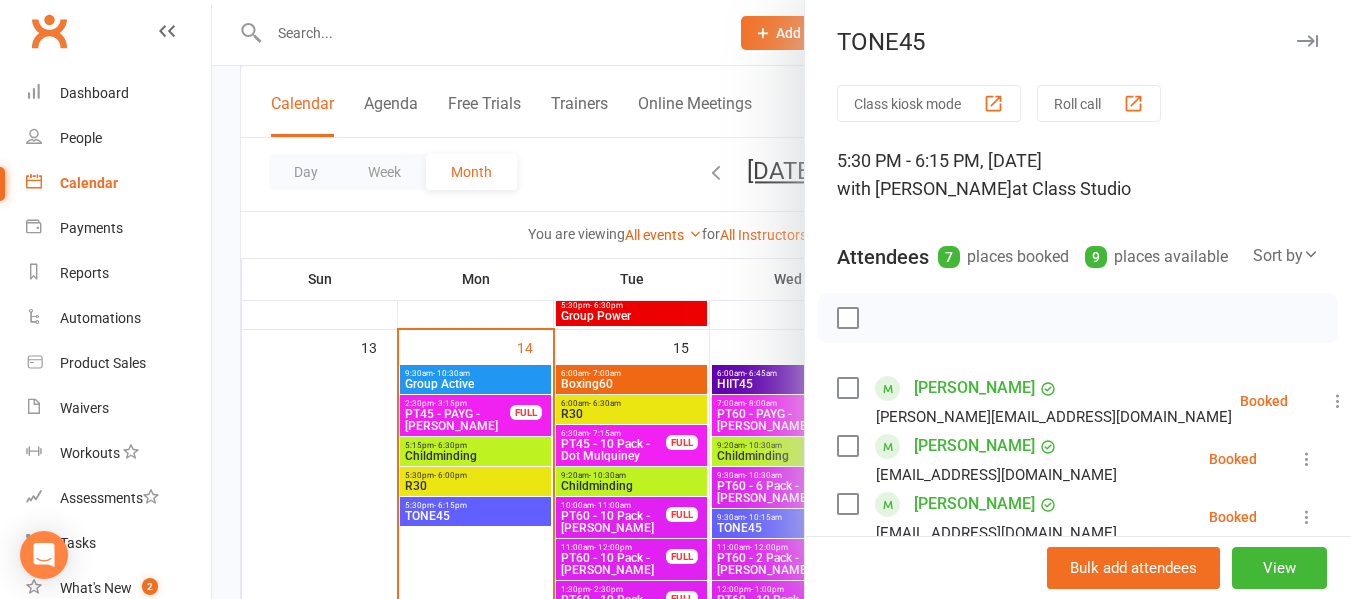 click at bounding box center (781, 299) 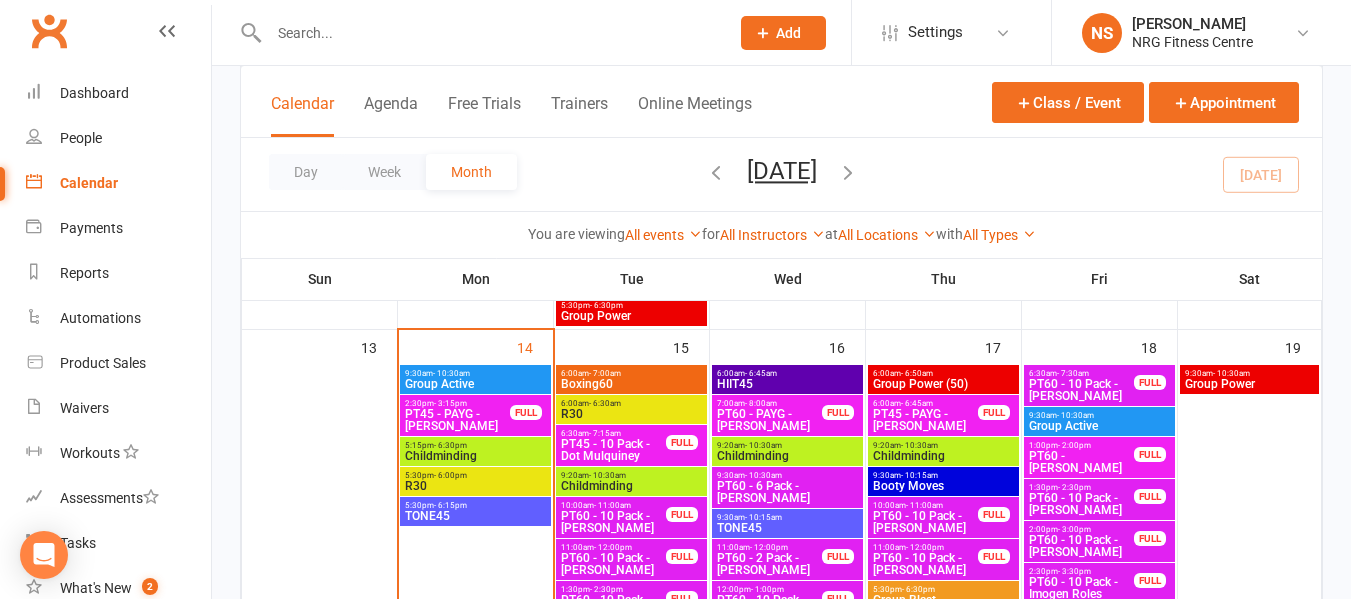 click on "Boxing60" at bounding box center (631, 384) 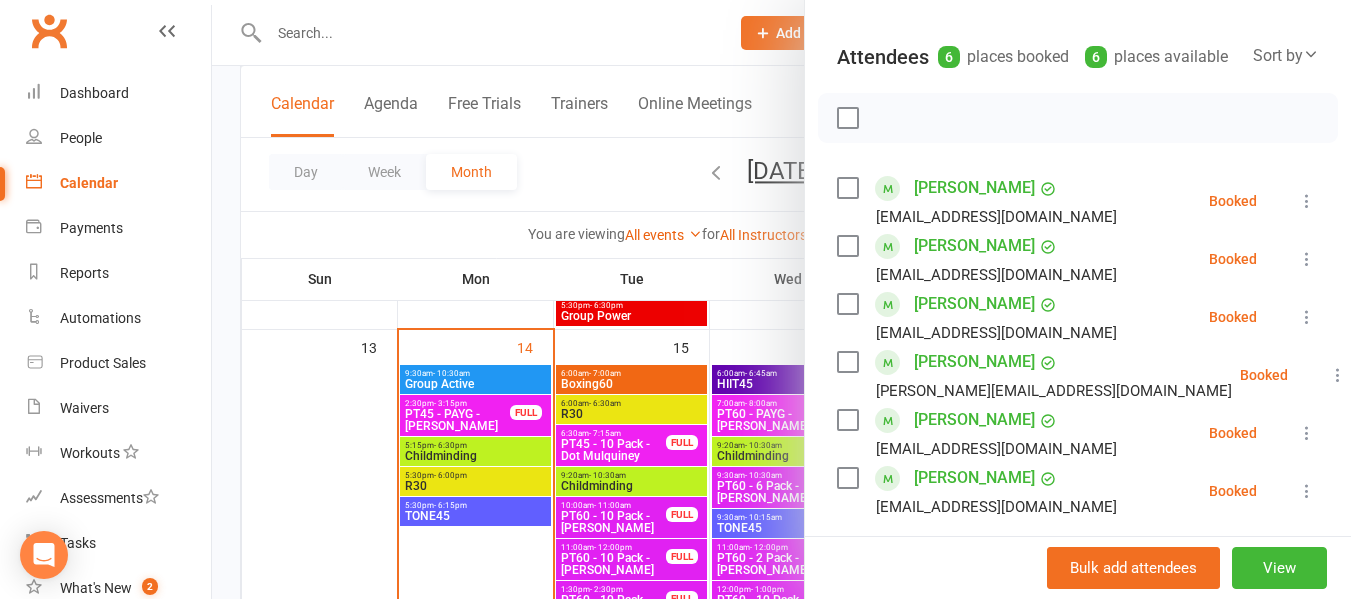 scroll, scrollTop: 300, scrollLeft: 0, axis: vertical 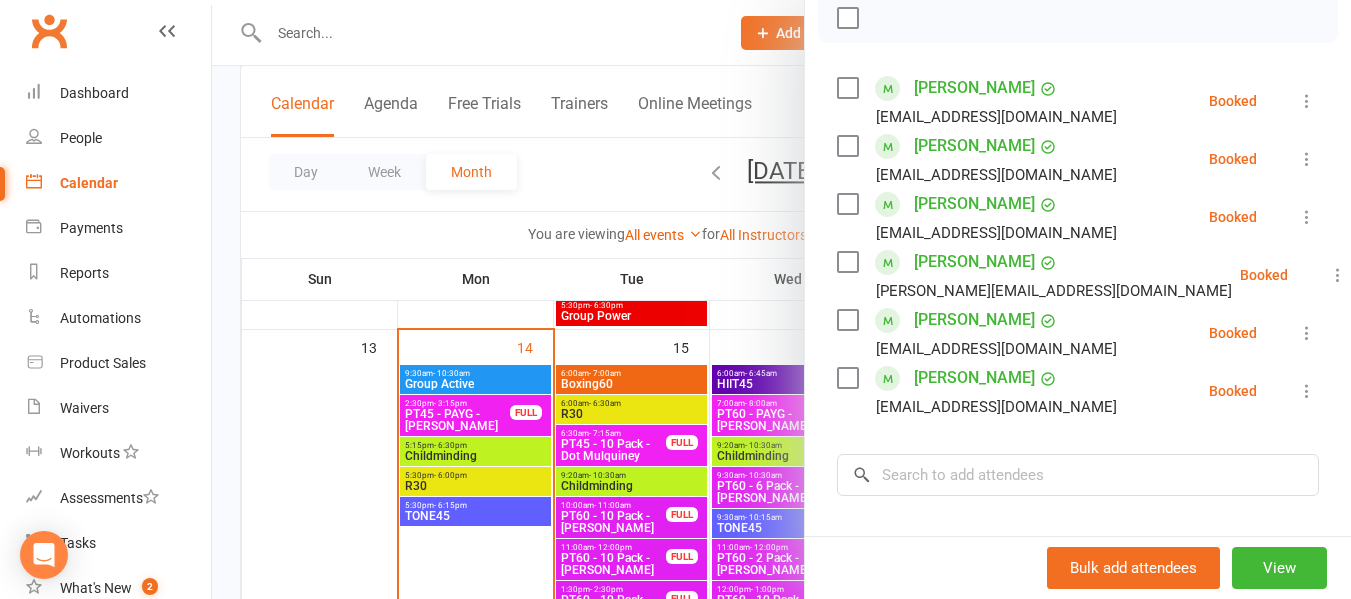 click on "[PERSON_NAME]" at bounding box center [974, 262] 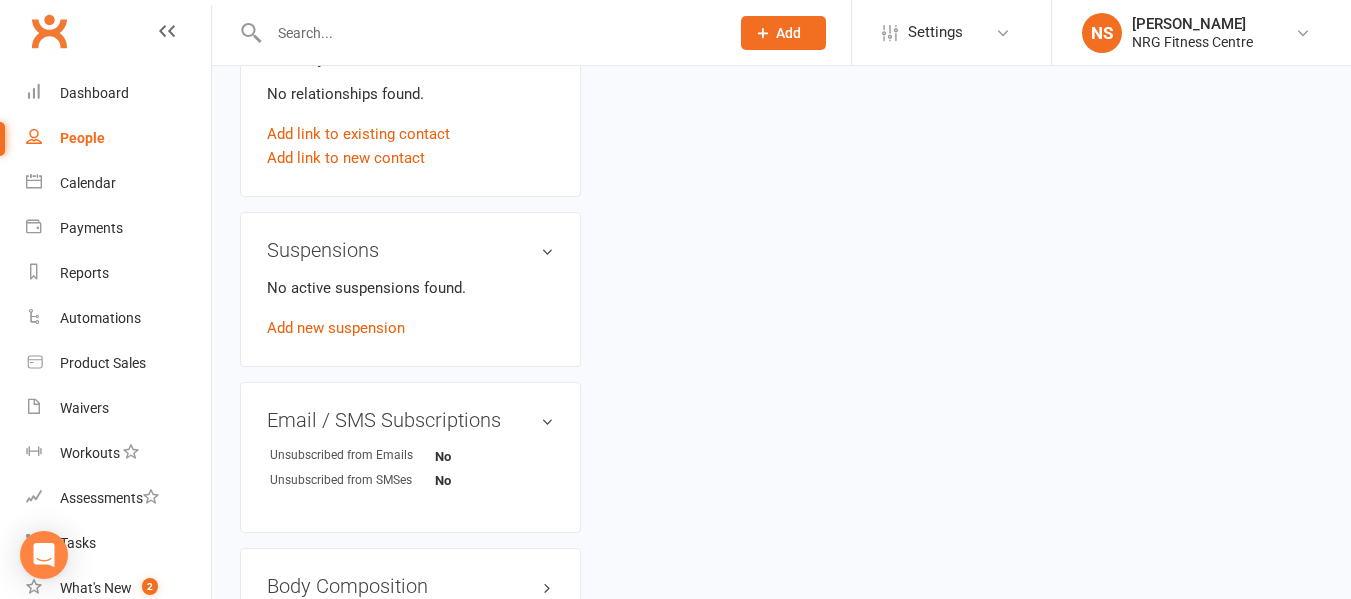 scroll, scrollTop: 0, scrollLeft: 0, axis: both 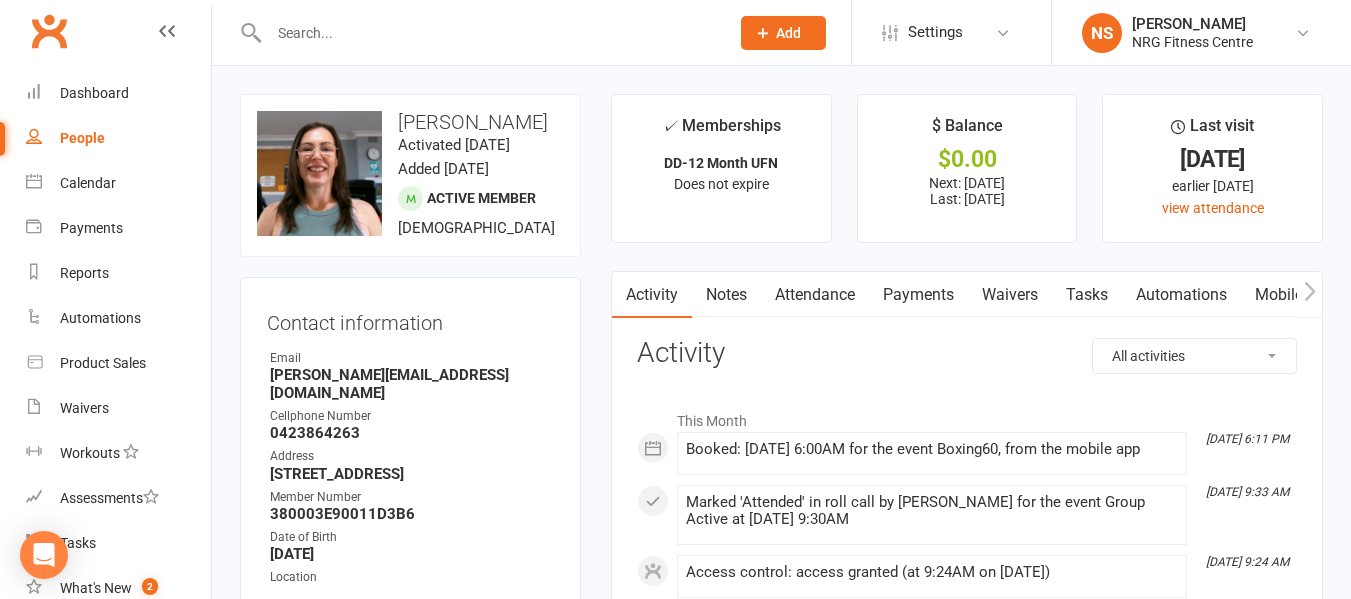 click on "People" at bounding box center [118, 138] 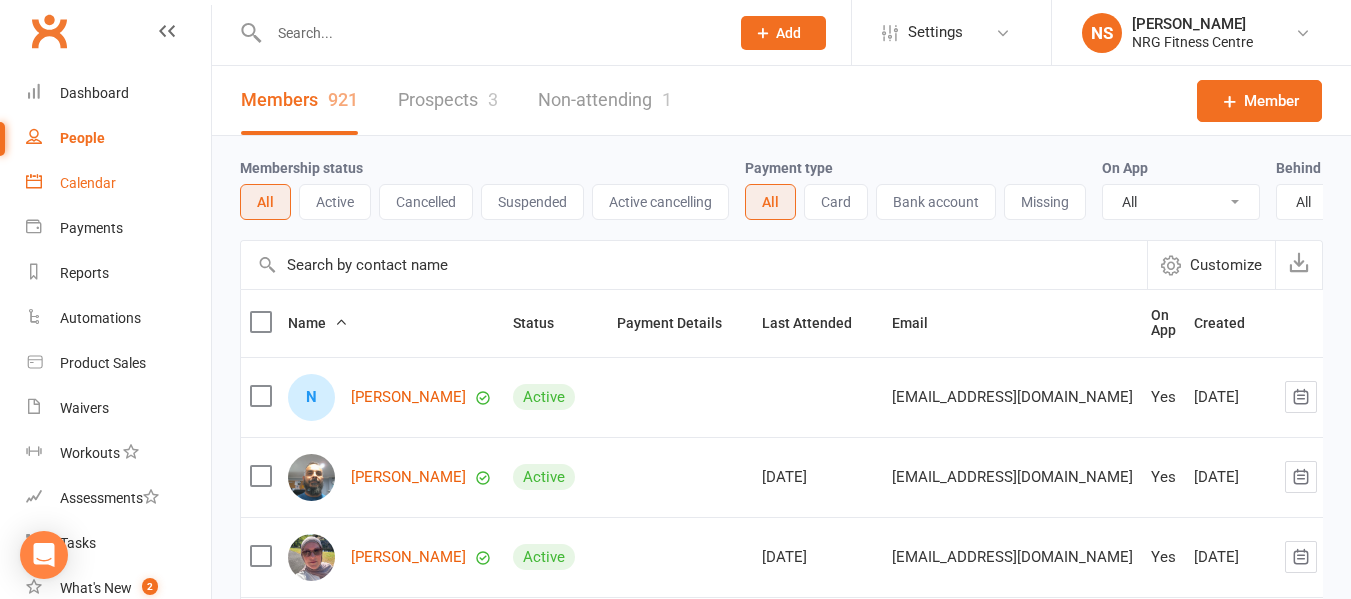 click on "Calendar" at bounding box center (118, 183) 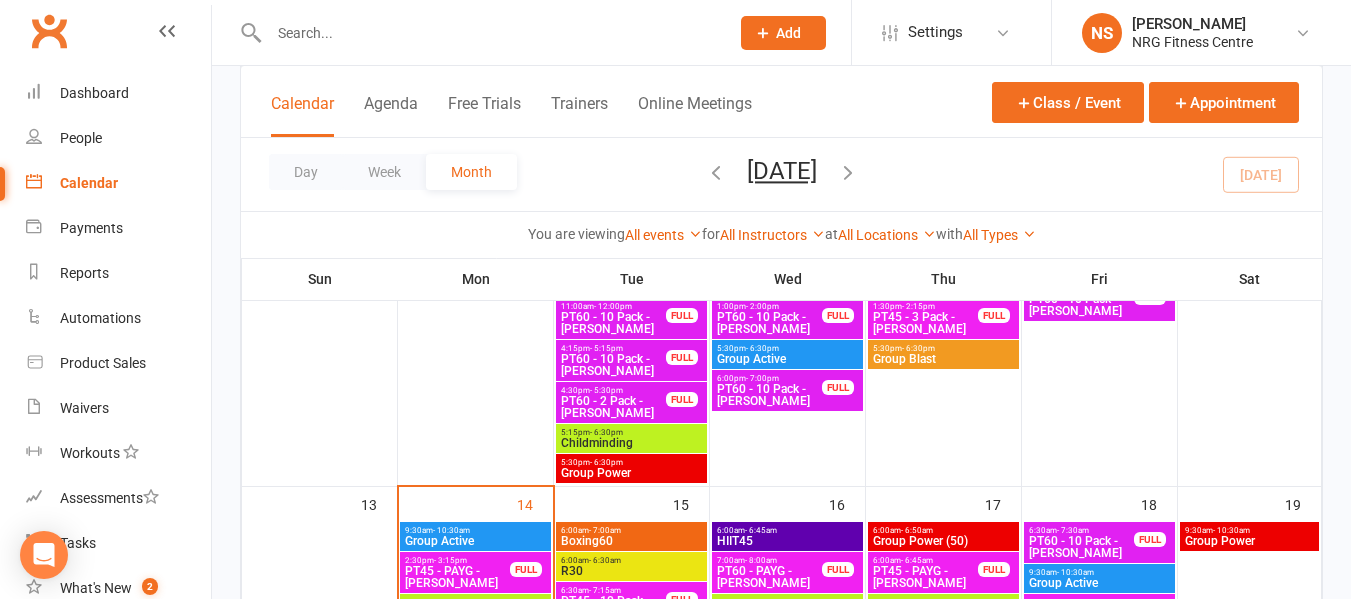 scroll, scrollTop: 1000, scrollLeft: 0, axis: vertical 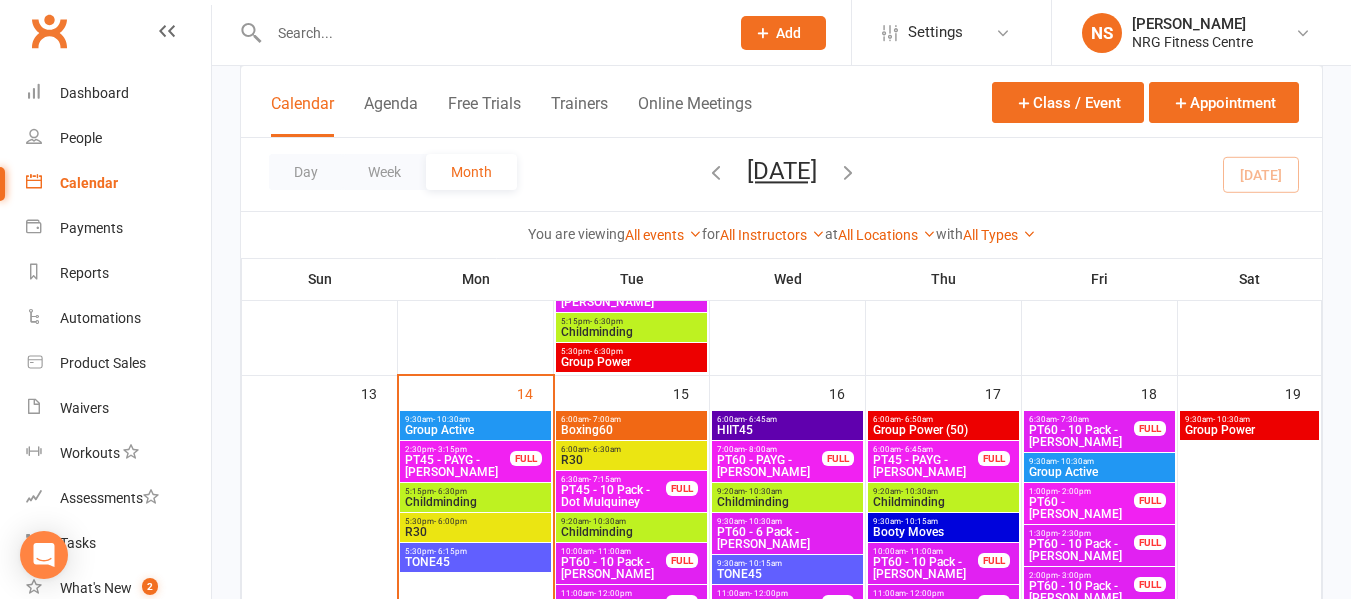 click on "6:00am  - 7:00am" at bounding box center (631, 419) 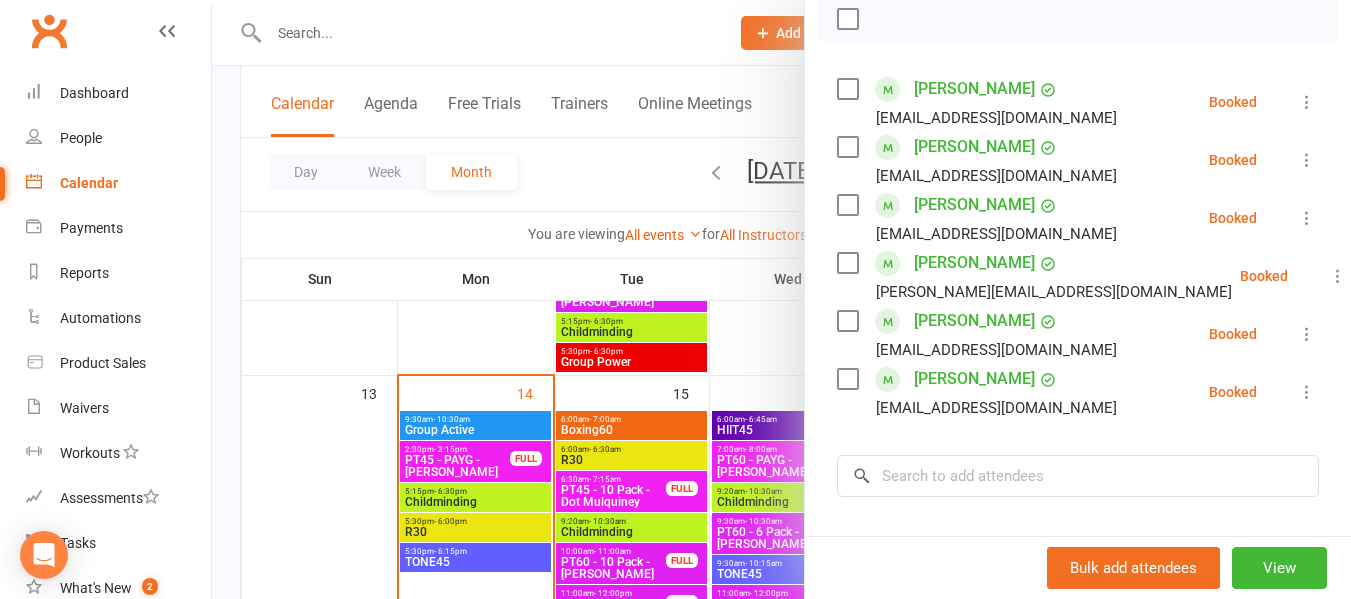 scroll, scrollTop: 300, scrollLeft: 0, axis: vertical 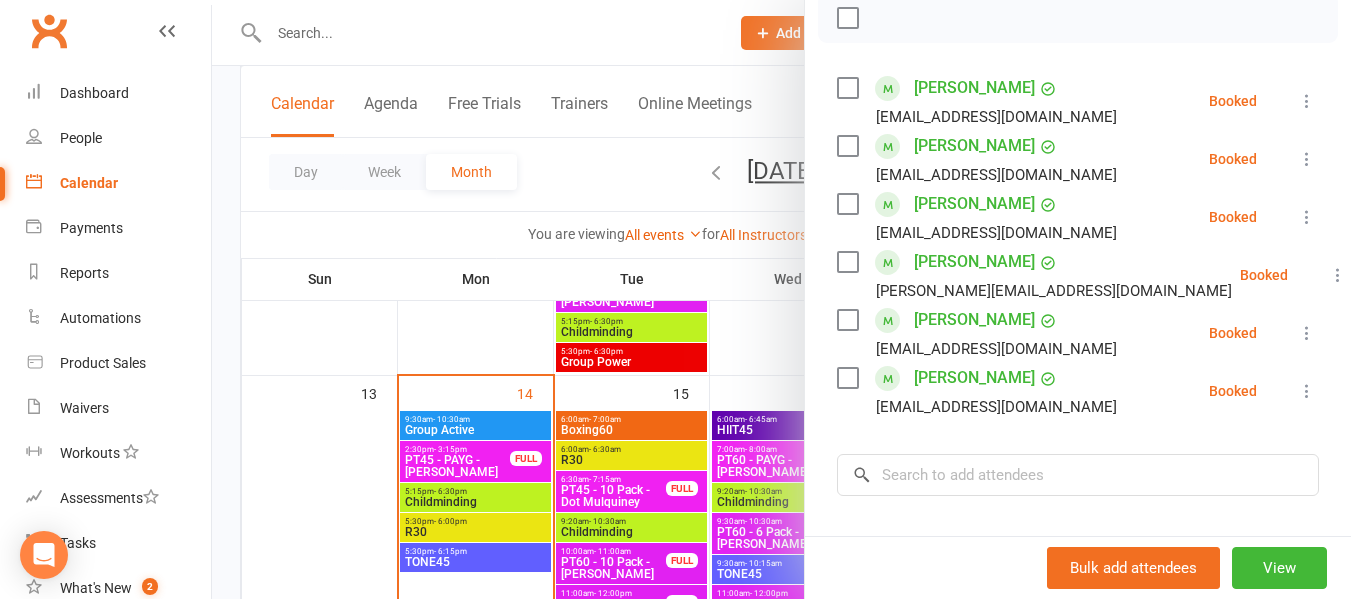 click at bounding box center [781, 299] 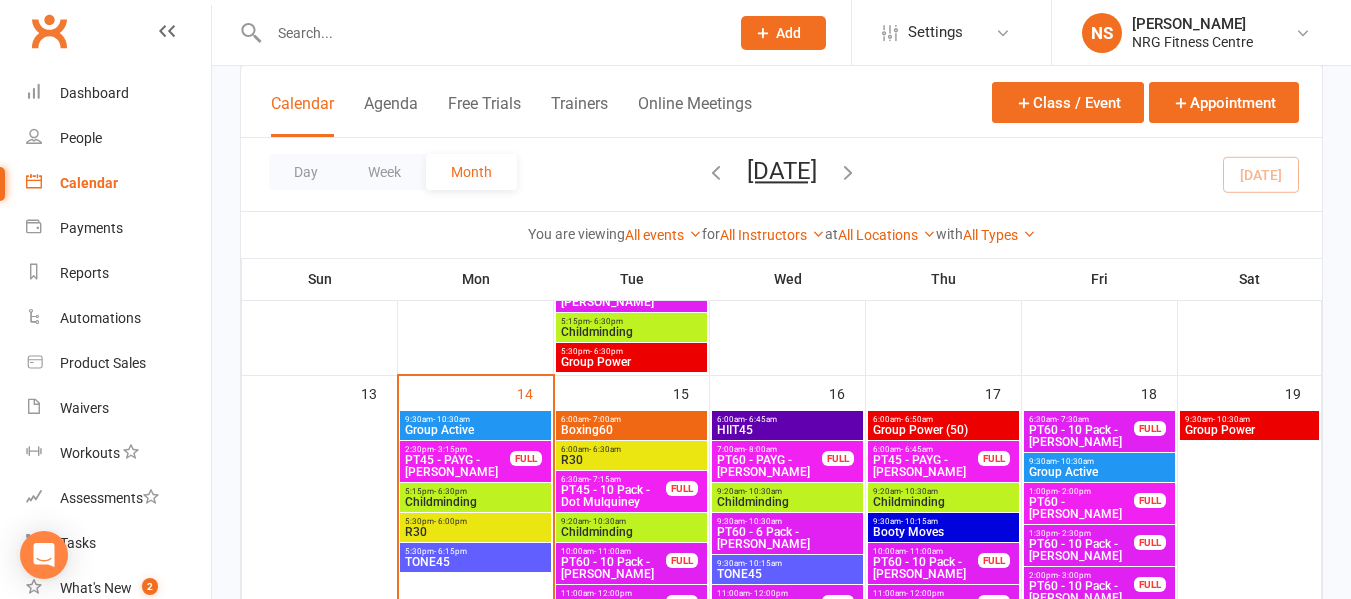 click on "TONE45" at bounding box center (475, 562) 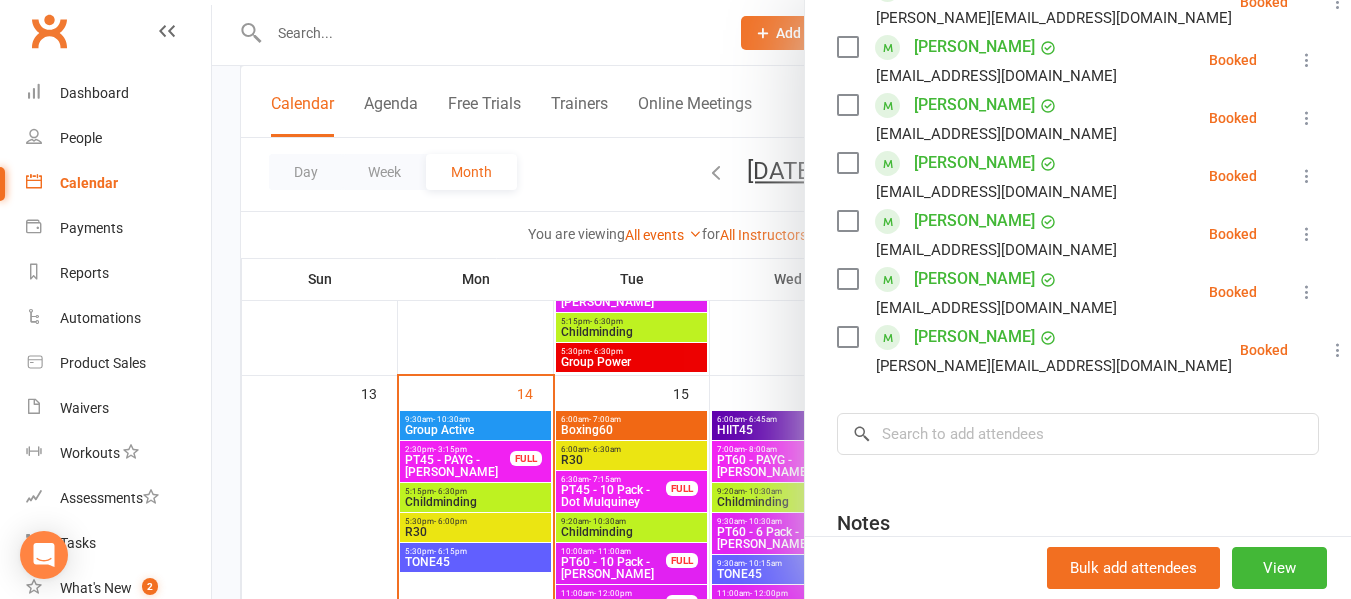 scroll, scrollTop: 400, scrollLeft: 0, axis: vertical 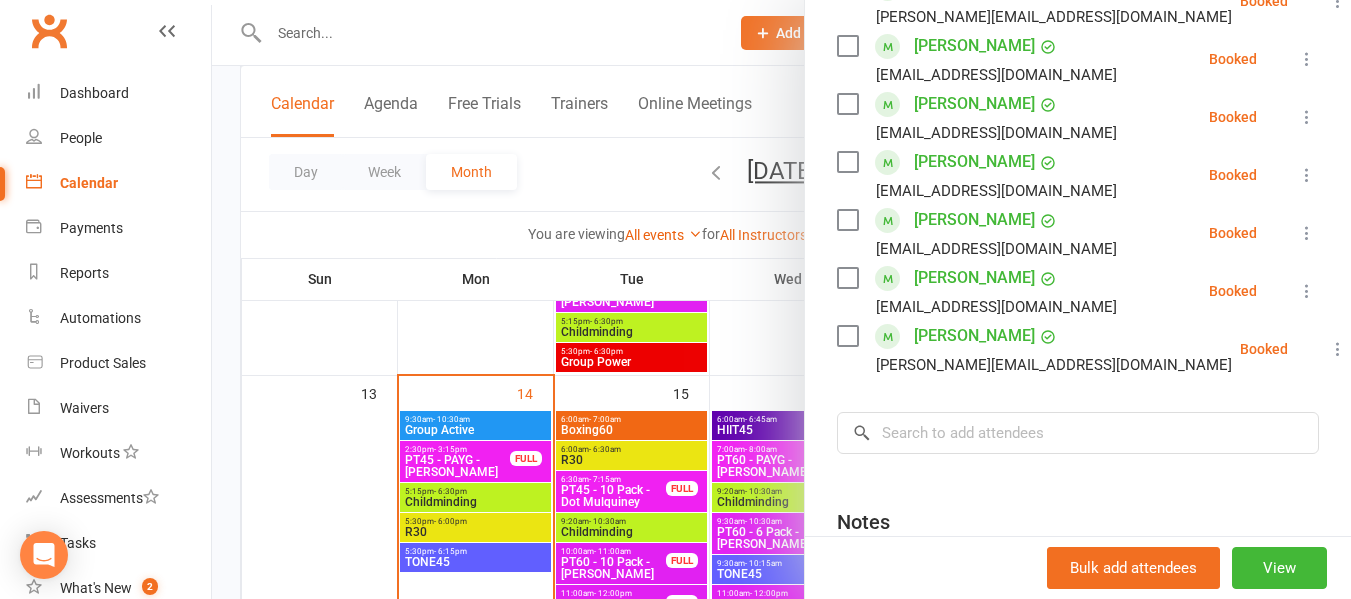 click at bounding box center (781, 299) 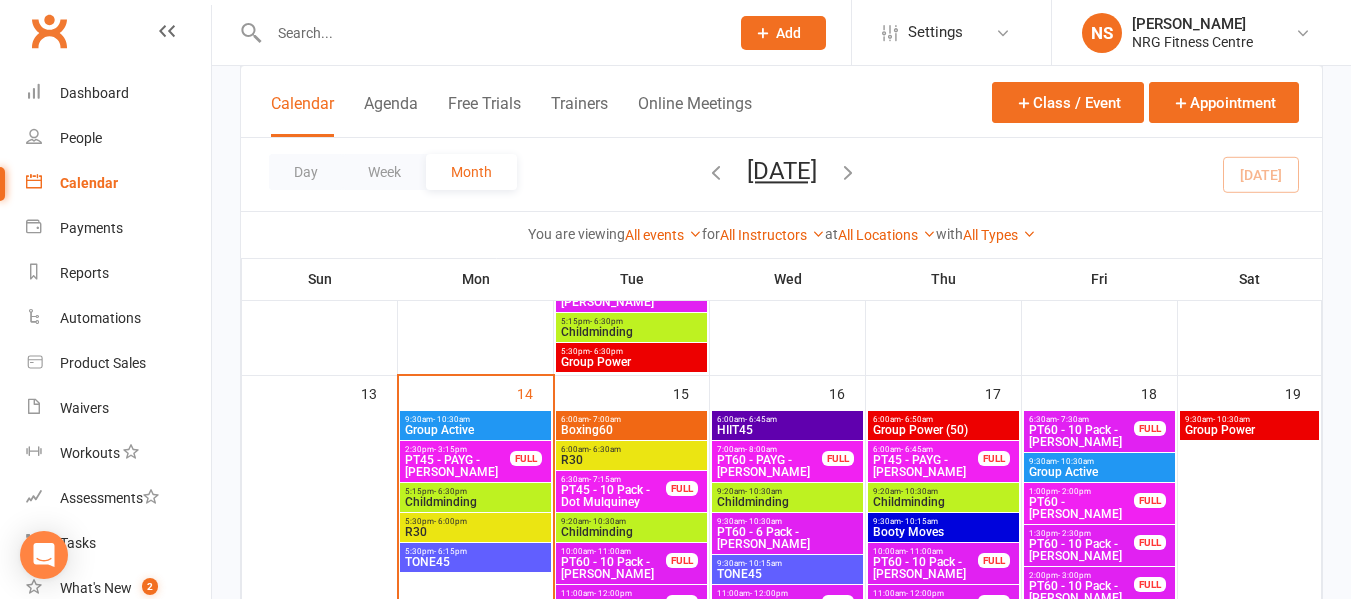 click on "TONE45" at bounding box center [475, 562] 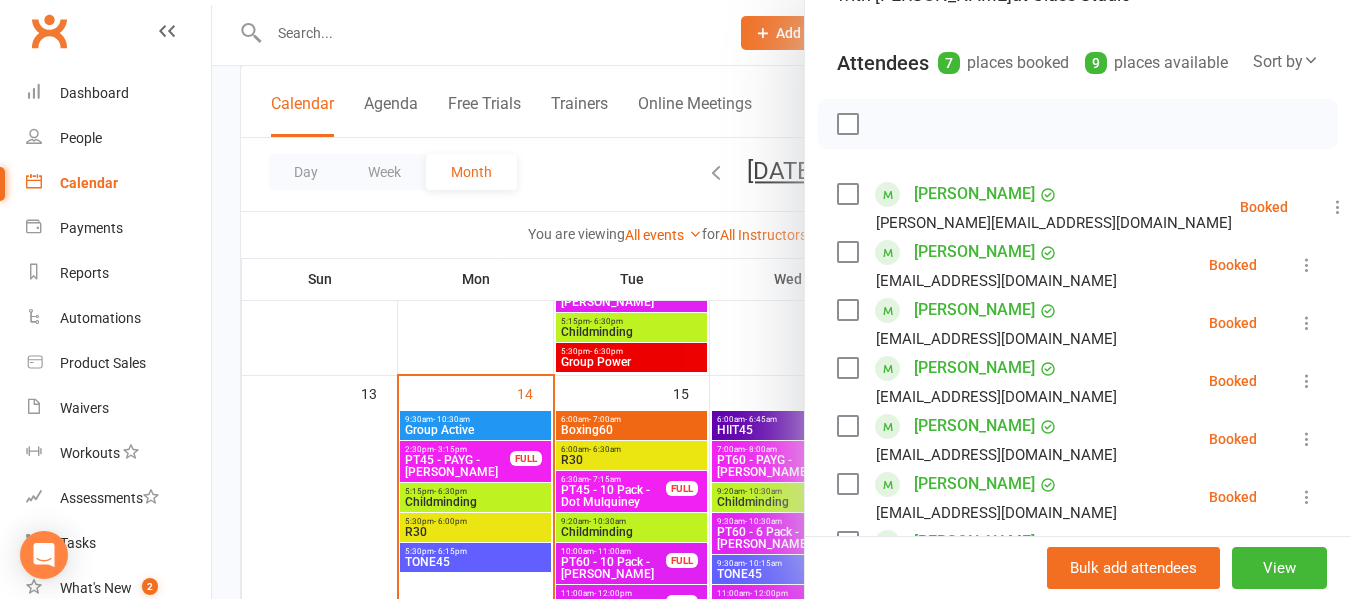 scroll, scrollTop: 200, scrollLeft: 0, axis: vertical 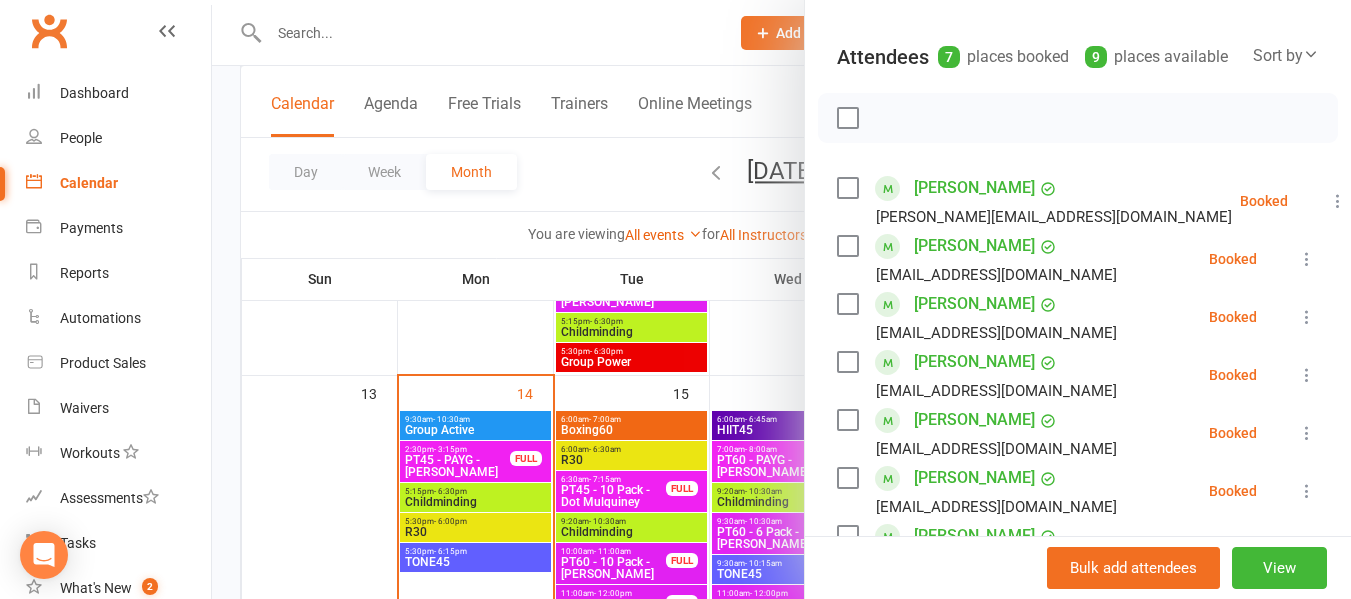 click at bounding box center (847, 188) 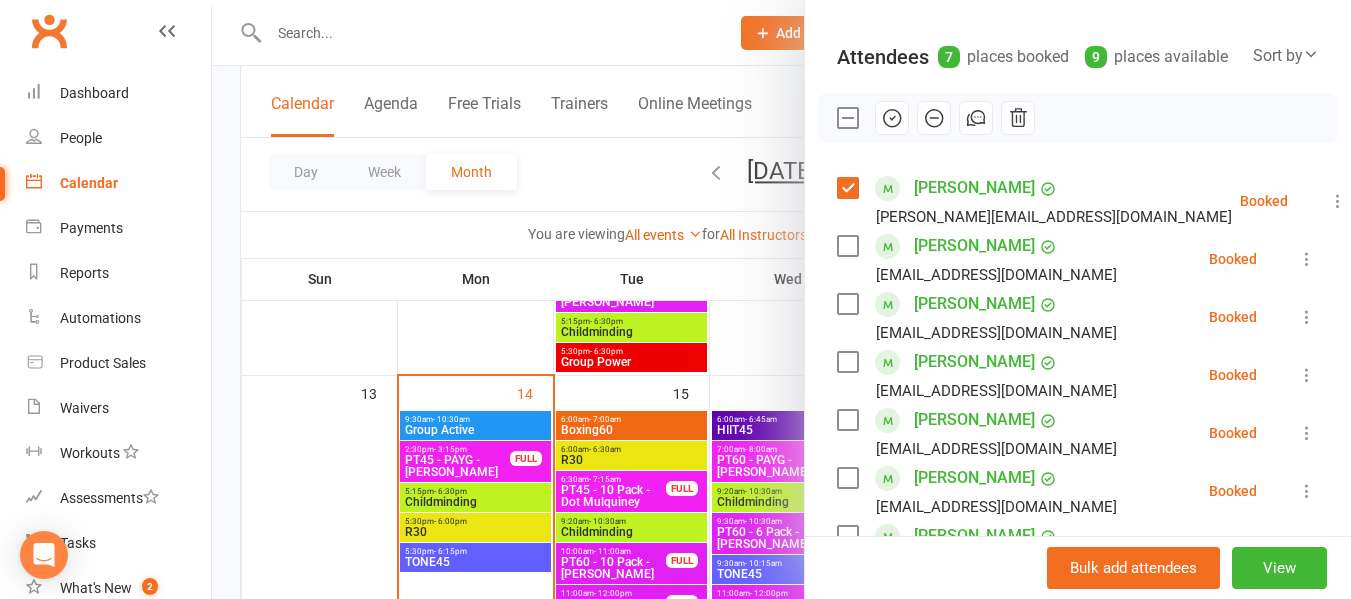 click at bounding box center [847, 246] 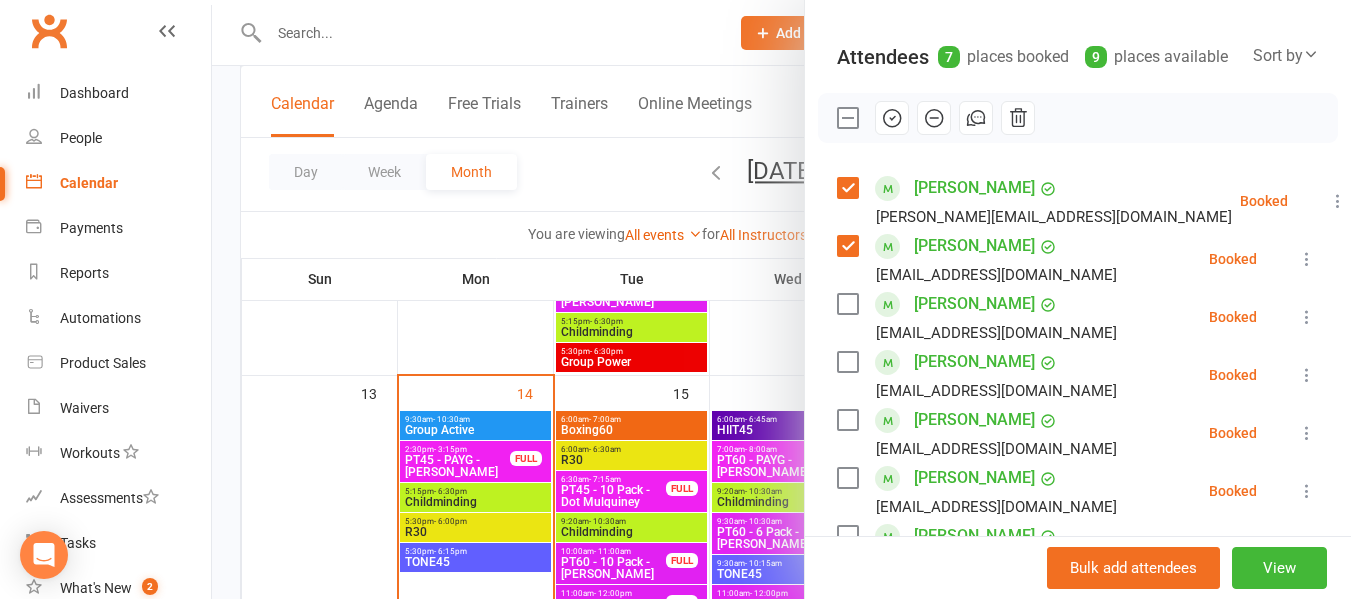 click at bounding box center (847, 304) 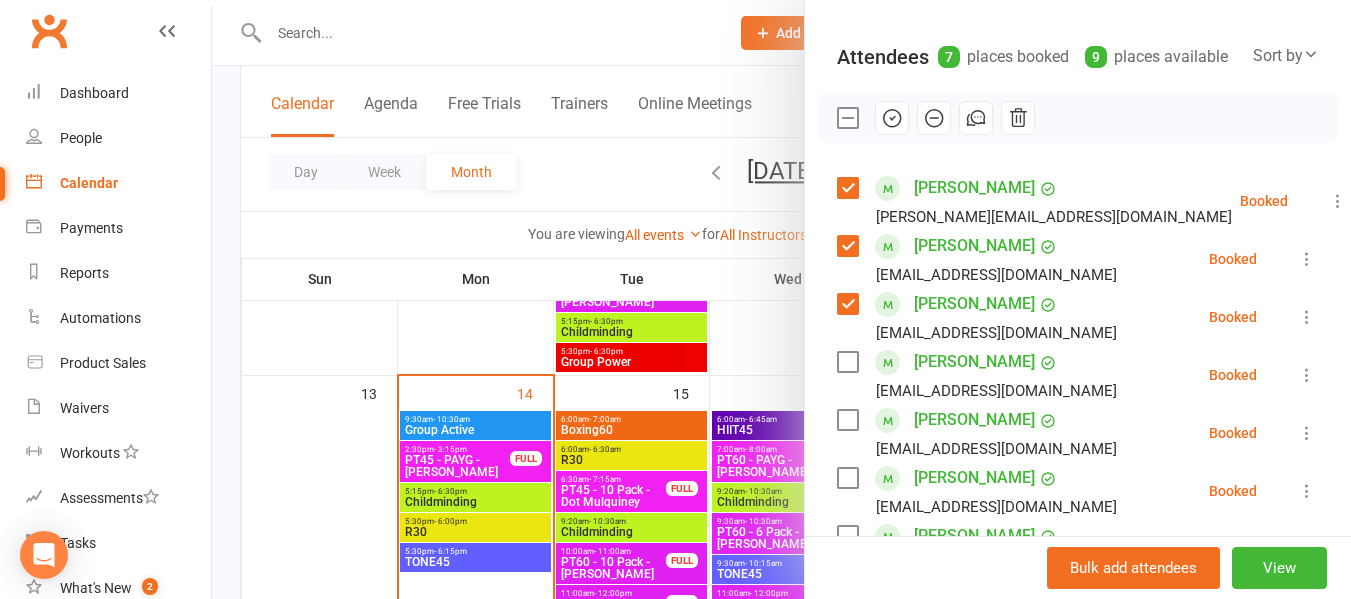 click at bounding box center (847, 362) 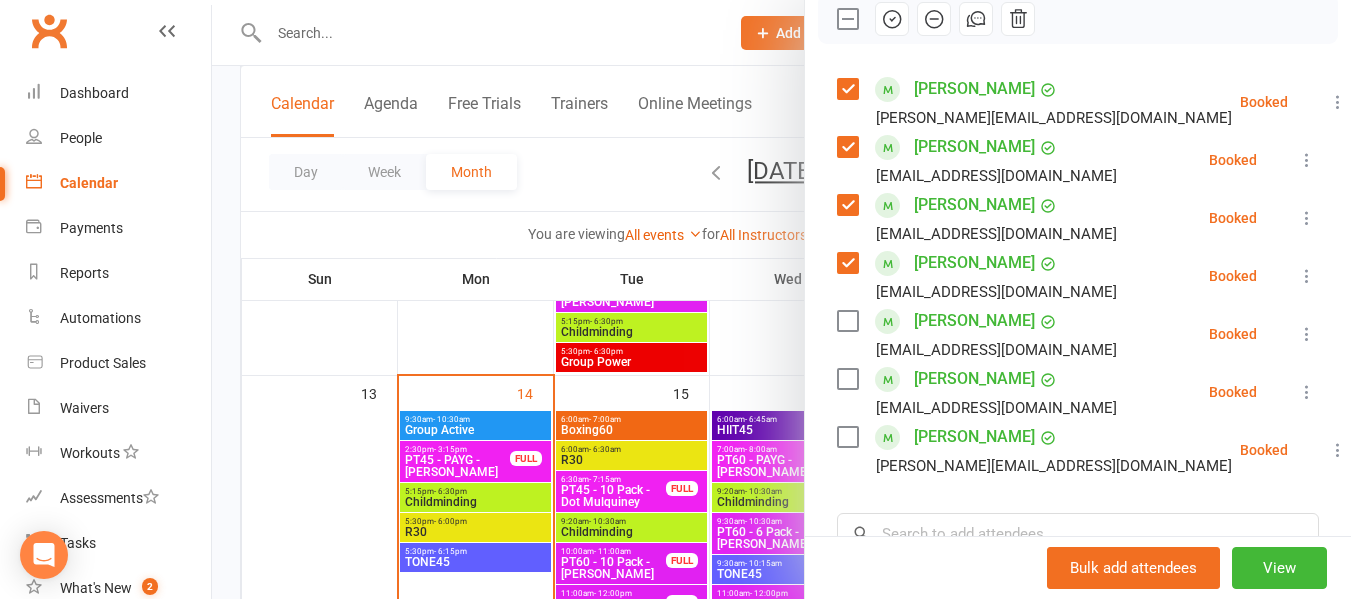 scroll, scrollTop: 300, scrollLeft: 0, axis: vertical 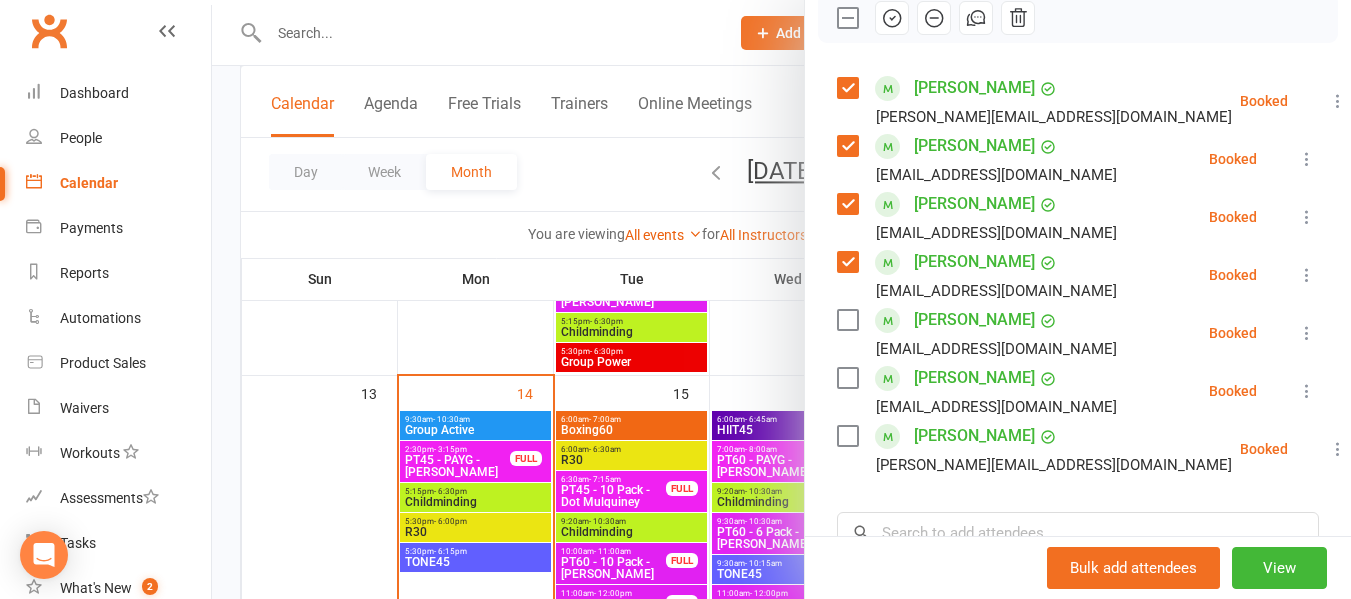 click at bounding box center [847, 378] 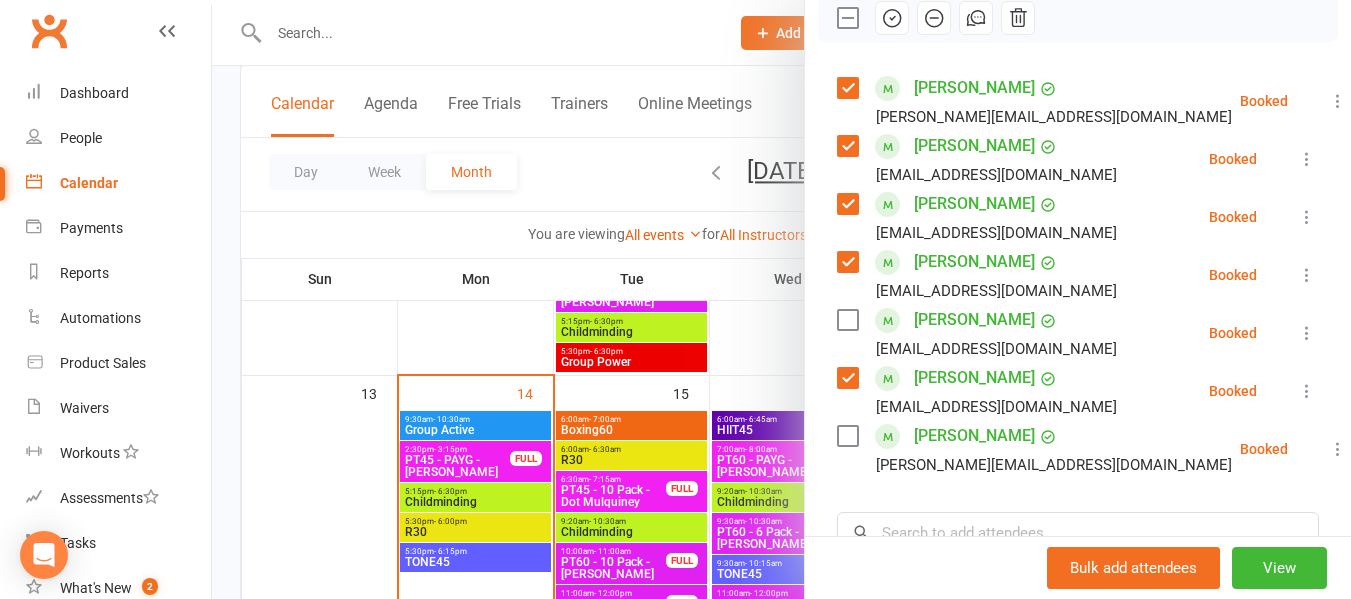 click at bounding box center [847, 436] 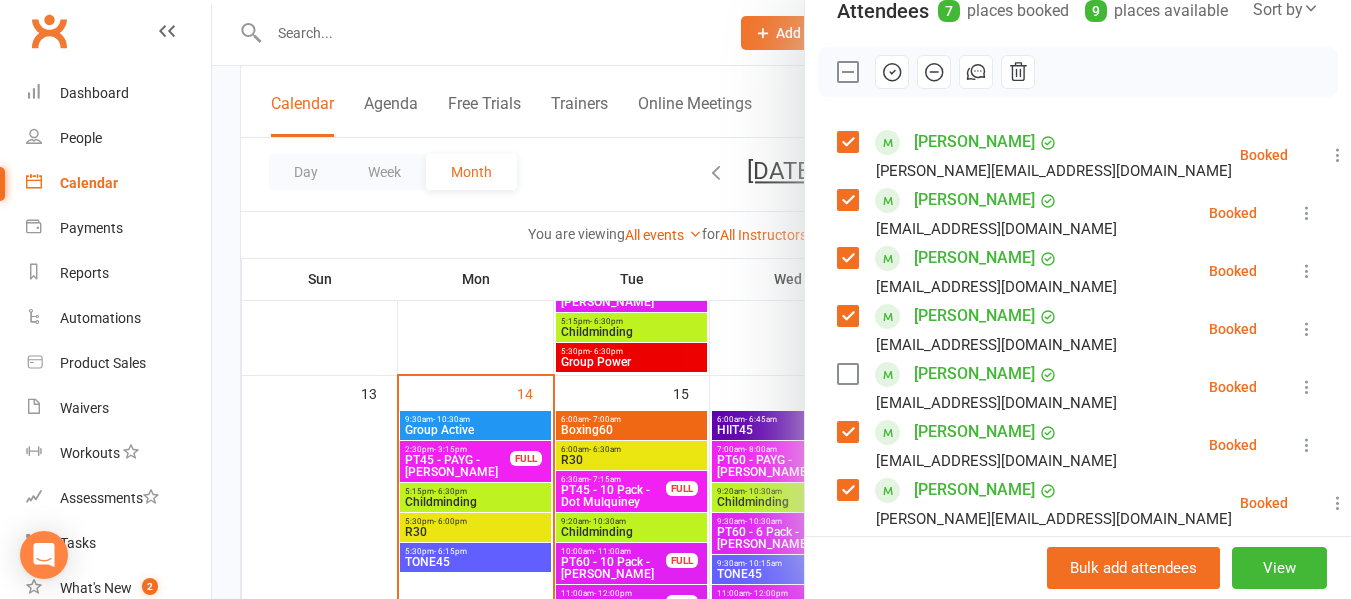 scroll, scrollTop: 200, scrollLeft: 0, axis: vertical 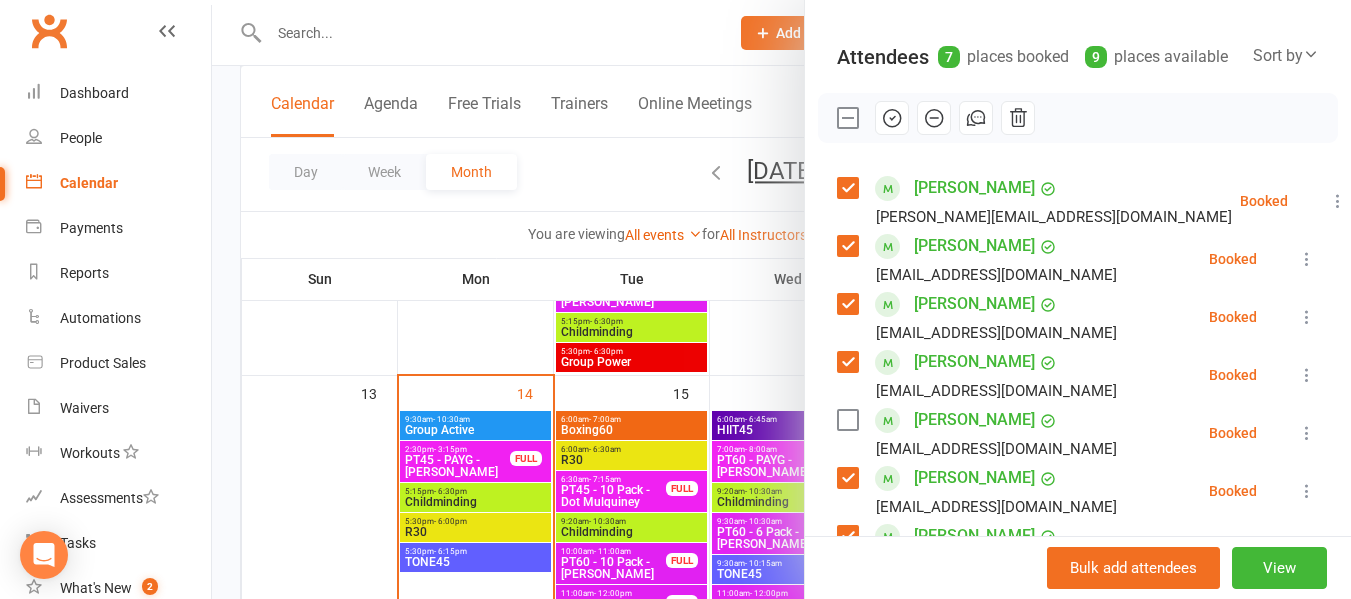 click 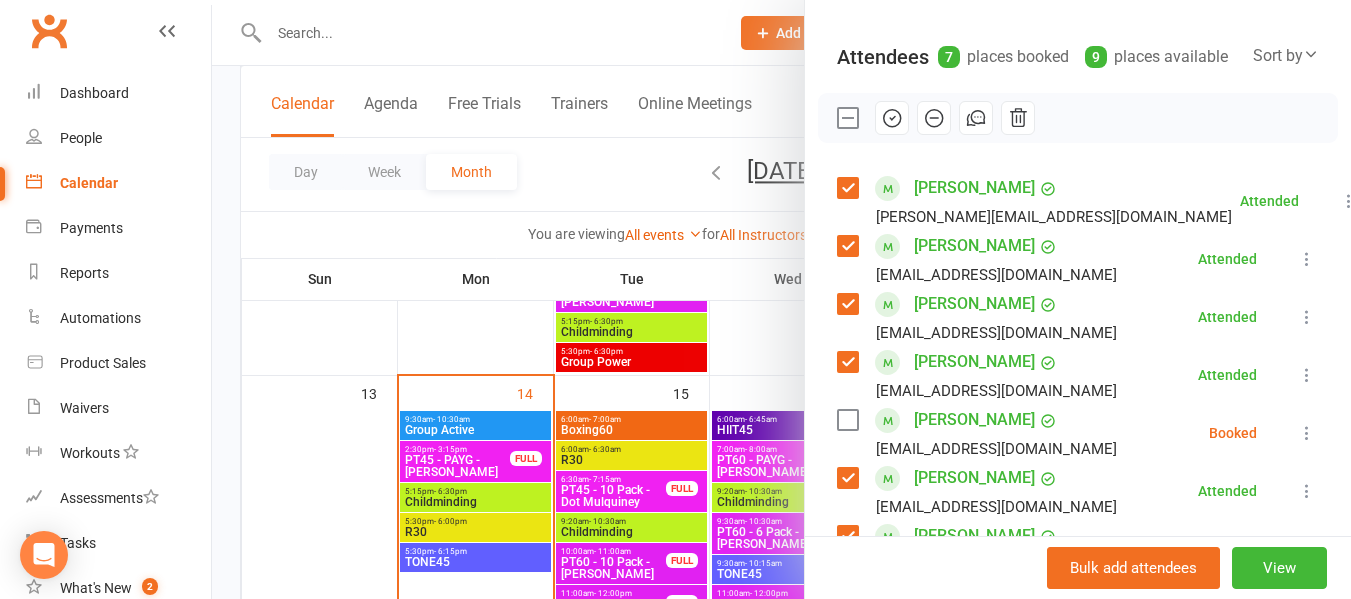 click at bounding box center (781, 299) 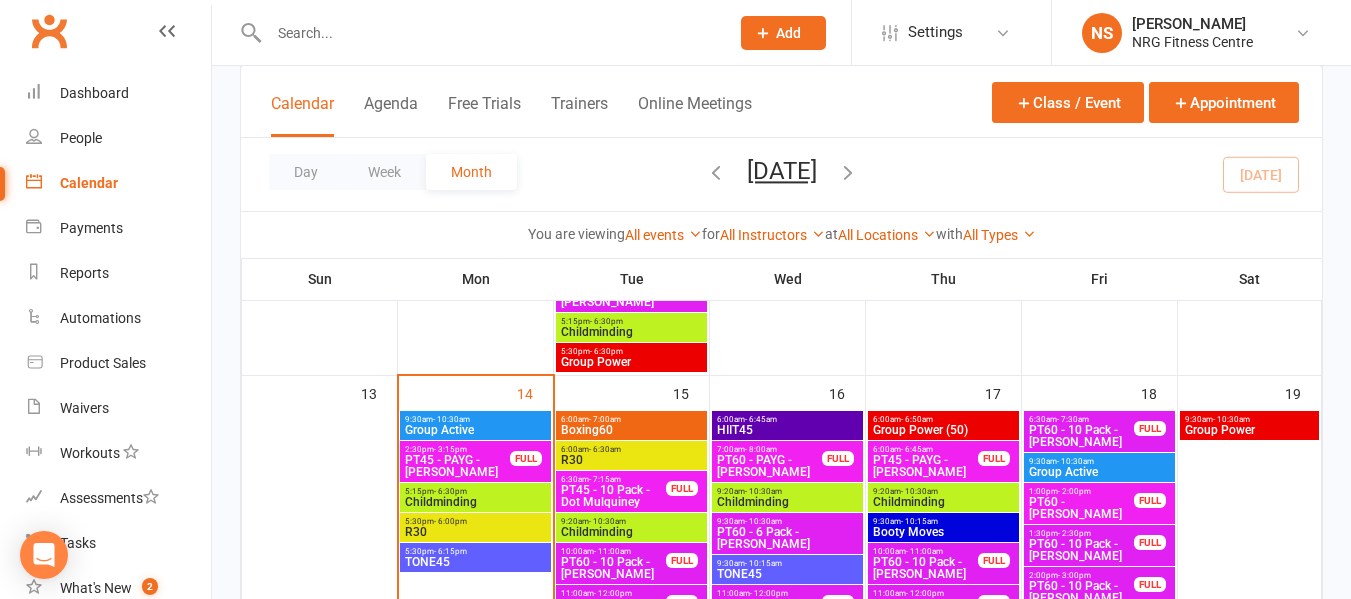 click on "- 7:00am" at bounding box center (605, 419) 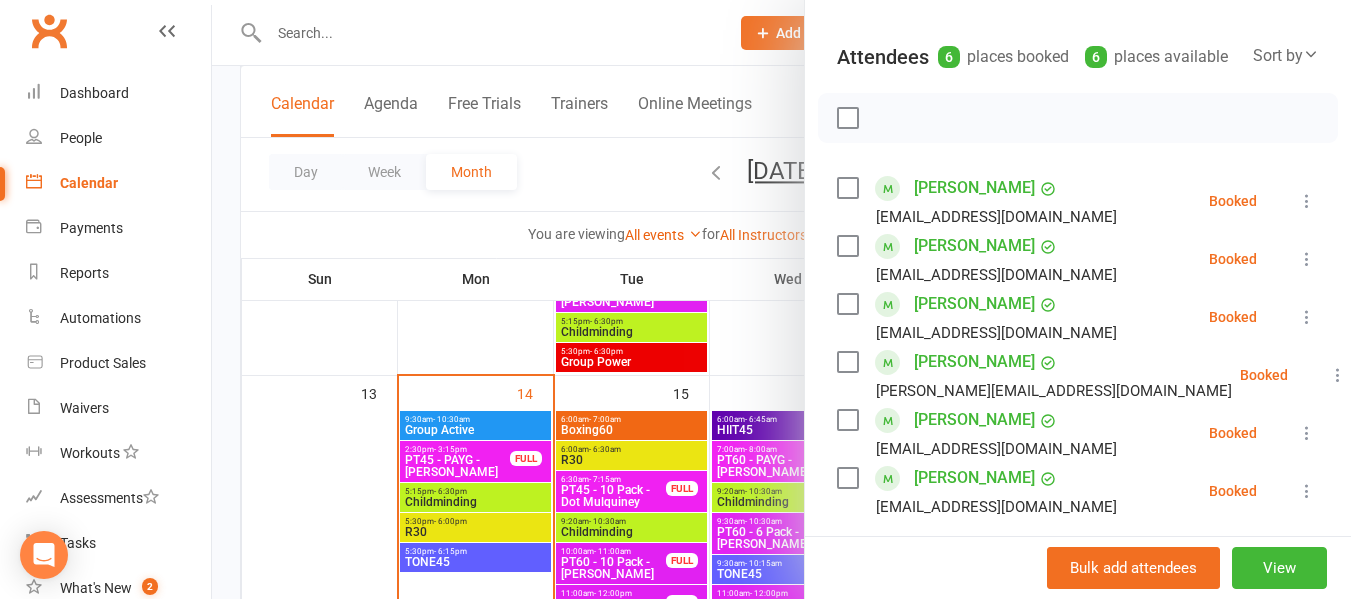 scroll, scrollTop: 300, scrollLeft: 0, axis: vertical 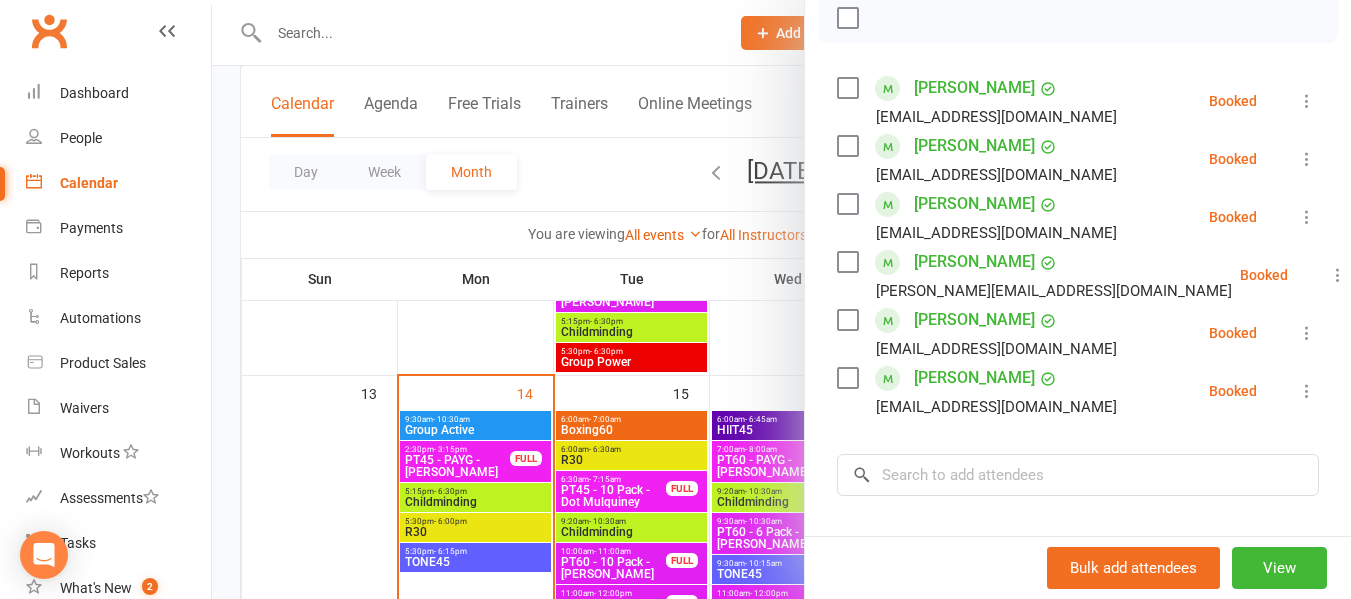 click at bounding box center (781, 299) 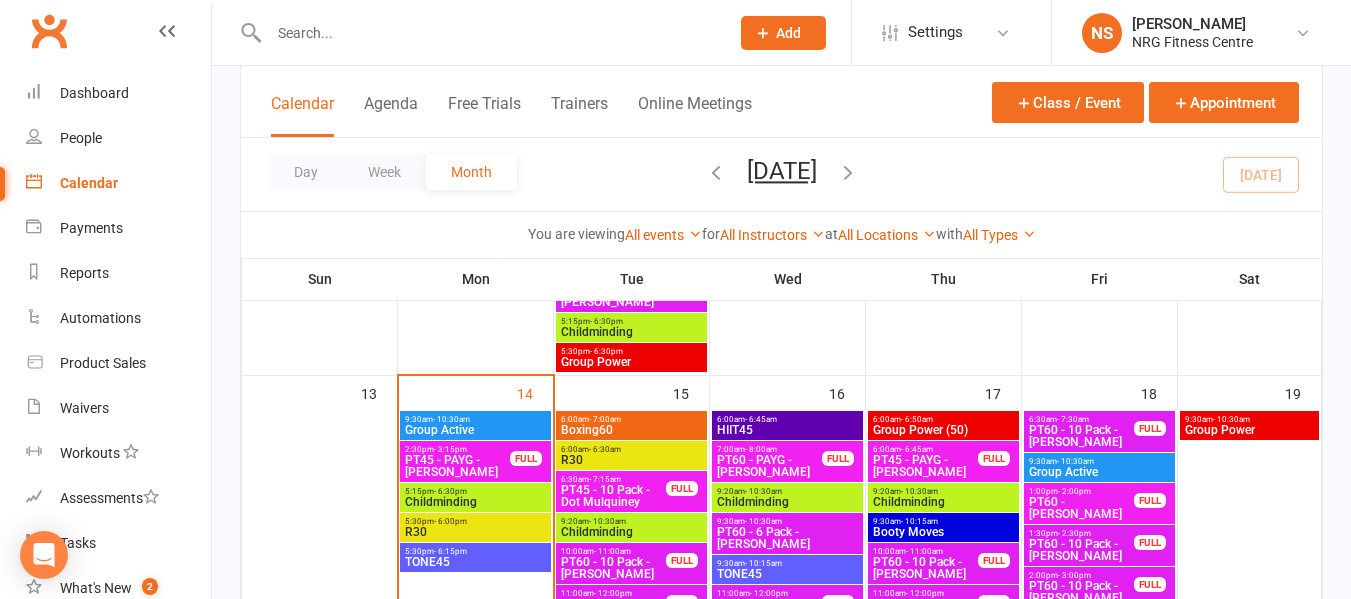 click at bounding box center (489, 33) 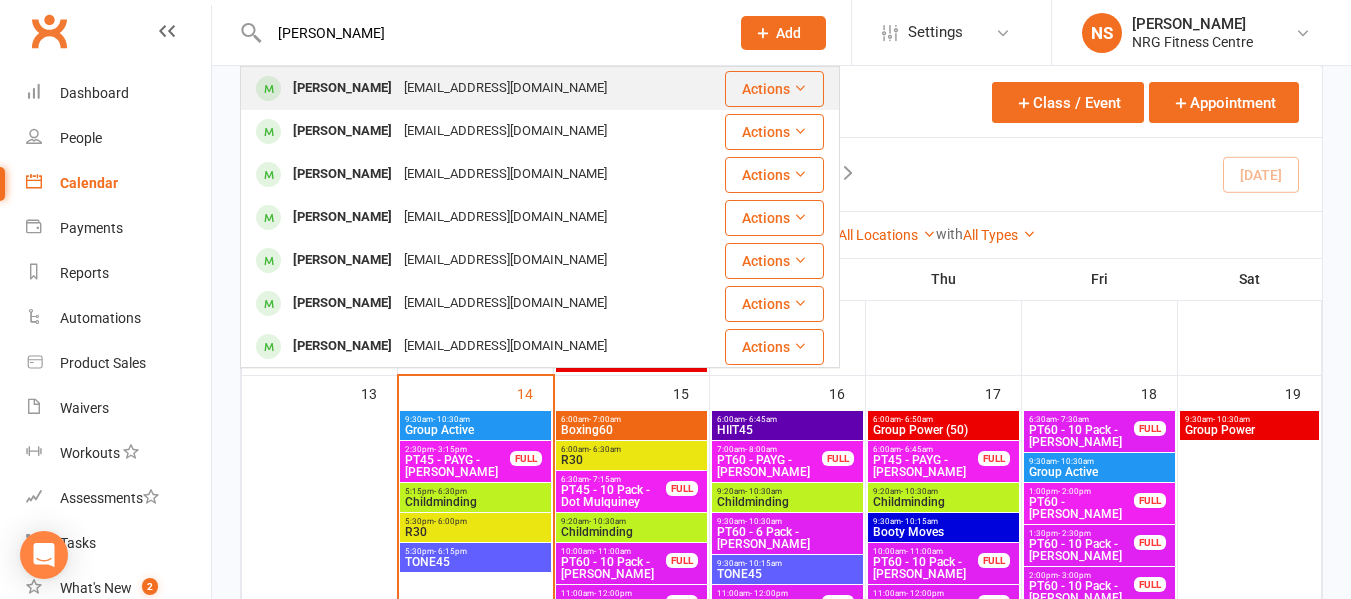 type on "[PERSON_NAME]" 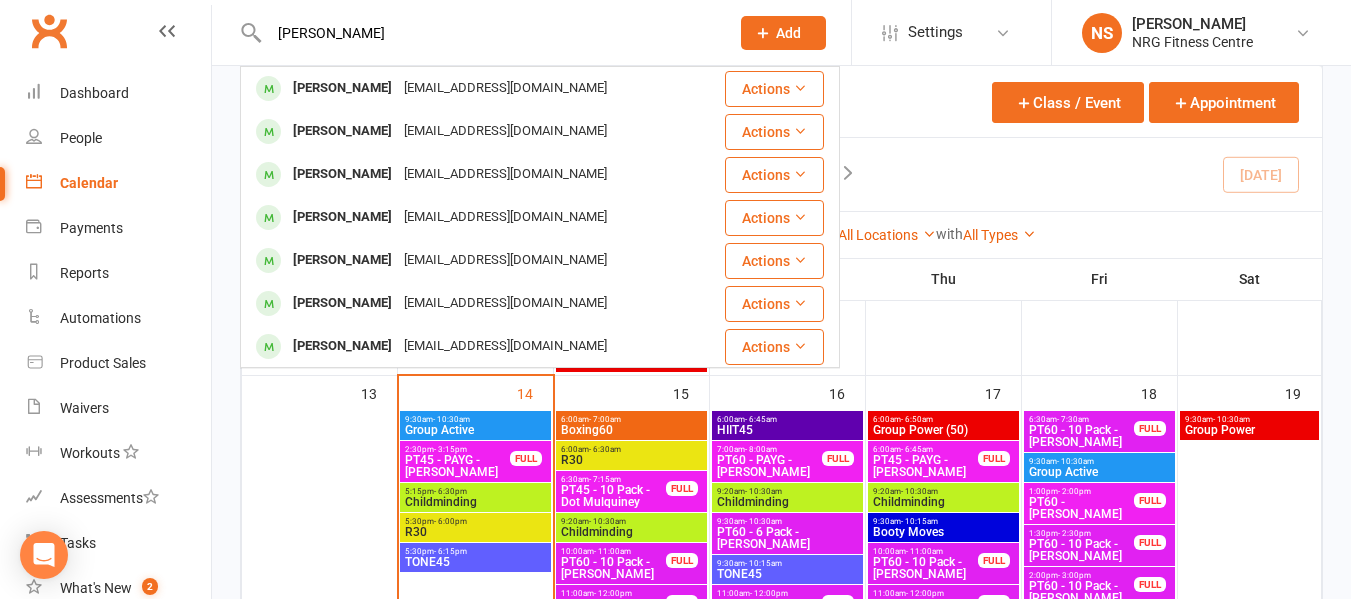 type 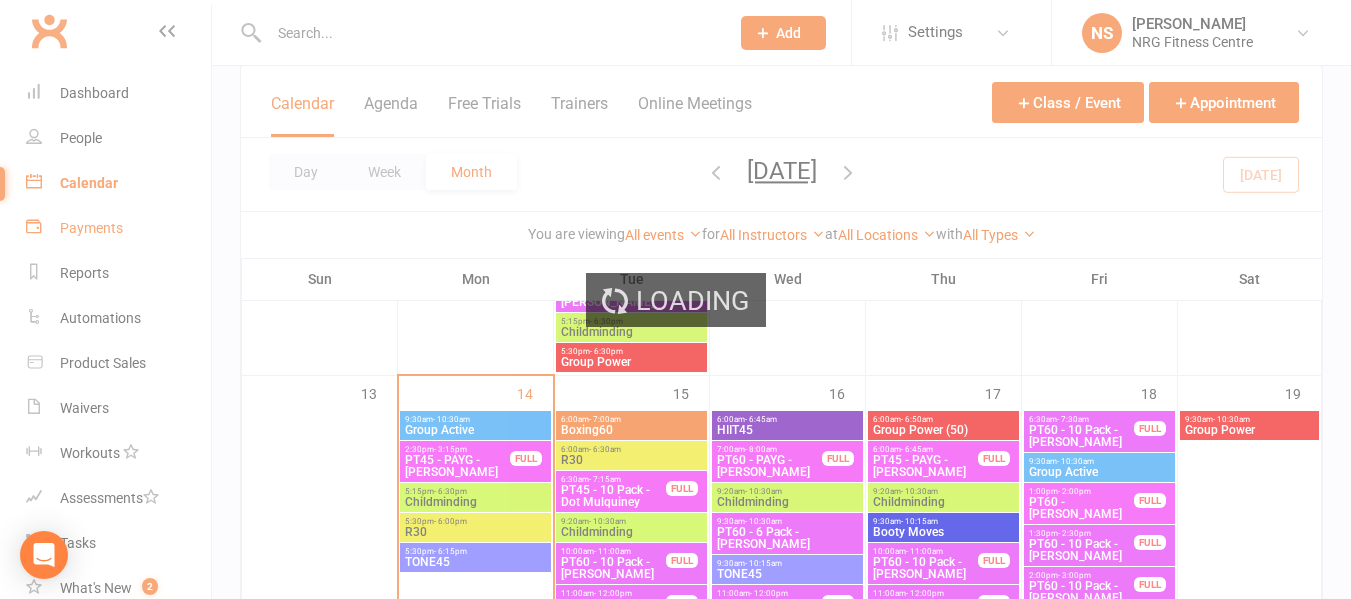 scroll, scrollTop: 0, scrollLeft: 0, axis: both 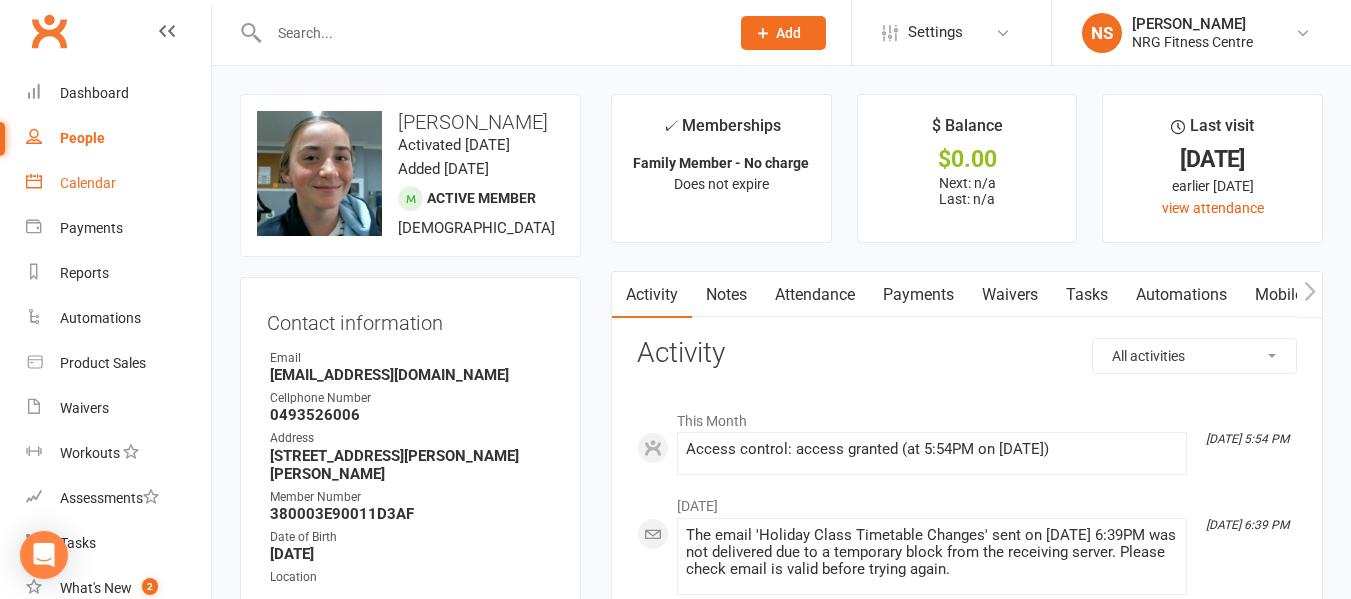 click on "Calendar" at bounding box center [118, 183] 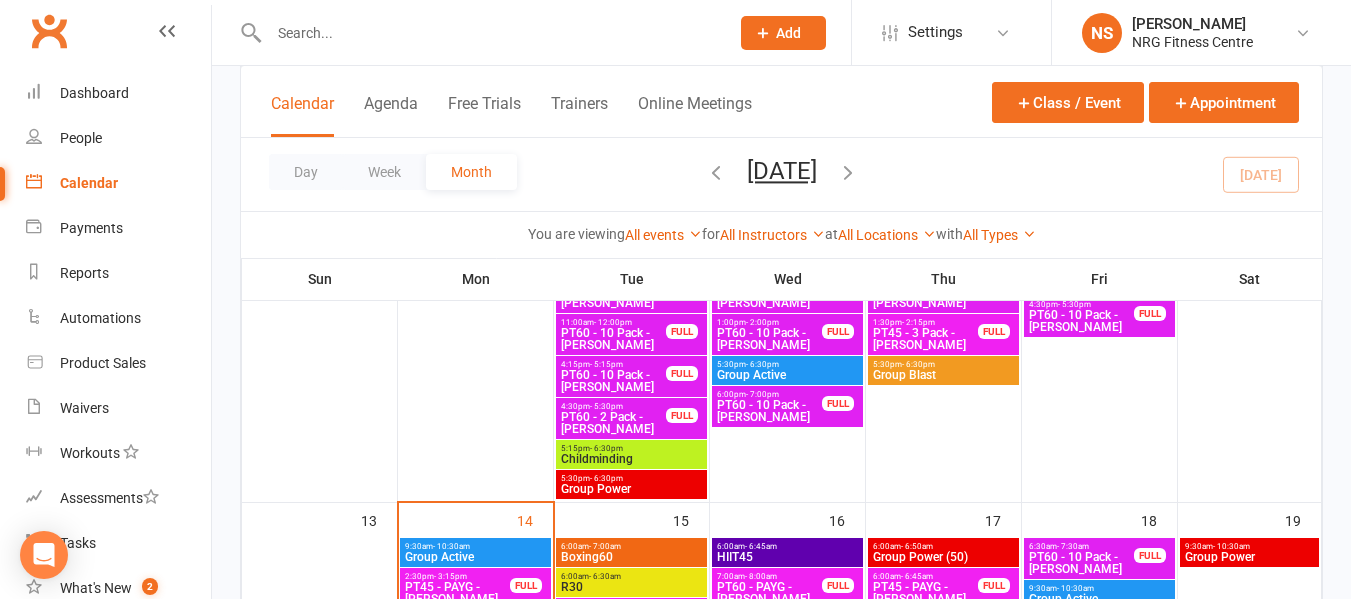 scroll, scrollTop: 900, scrollLeft: 0, axis: vertical 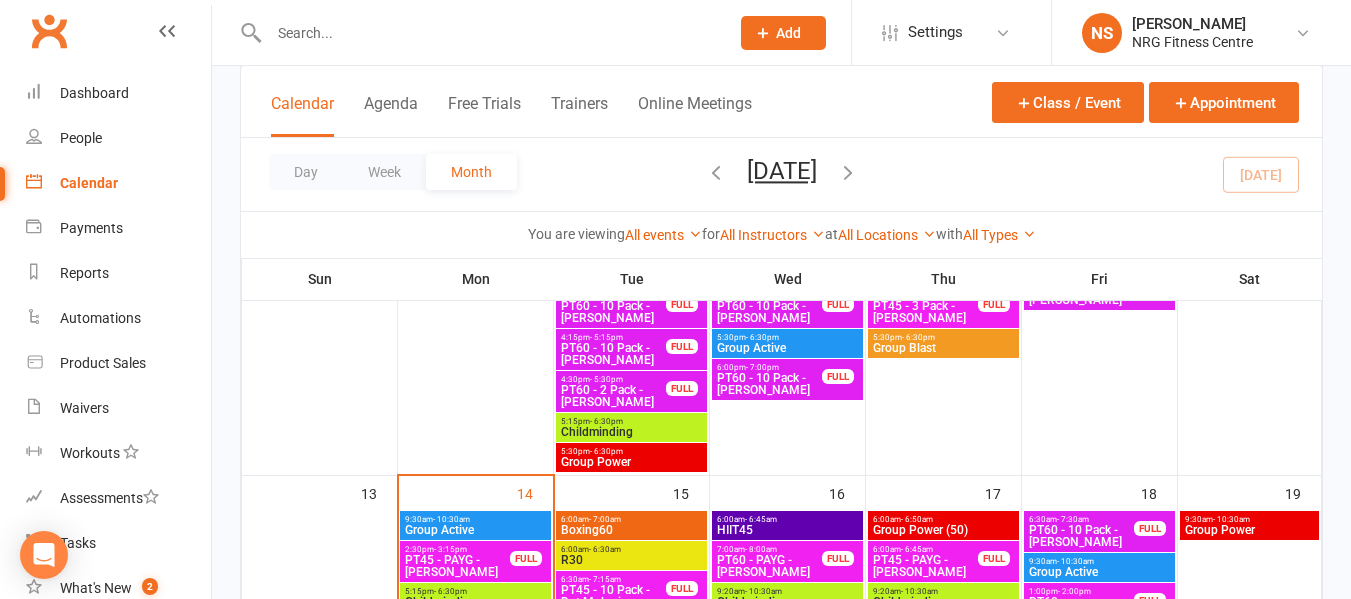 click on "Boxing60" at bounding box center (631, 530) 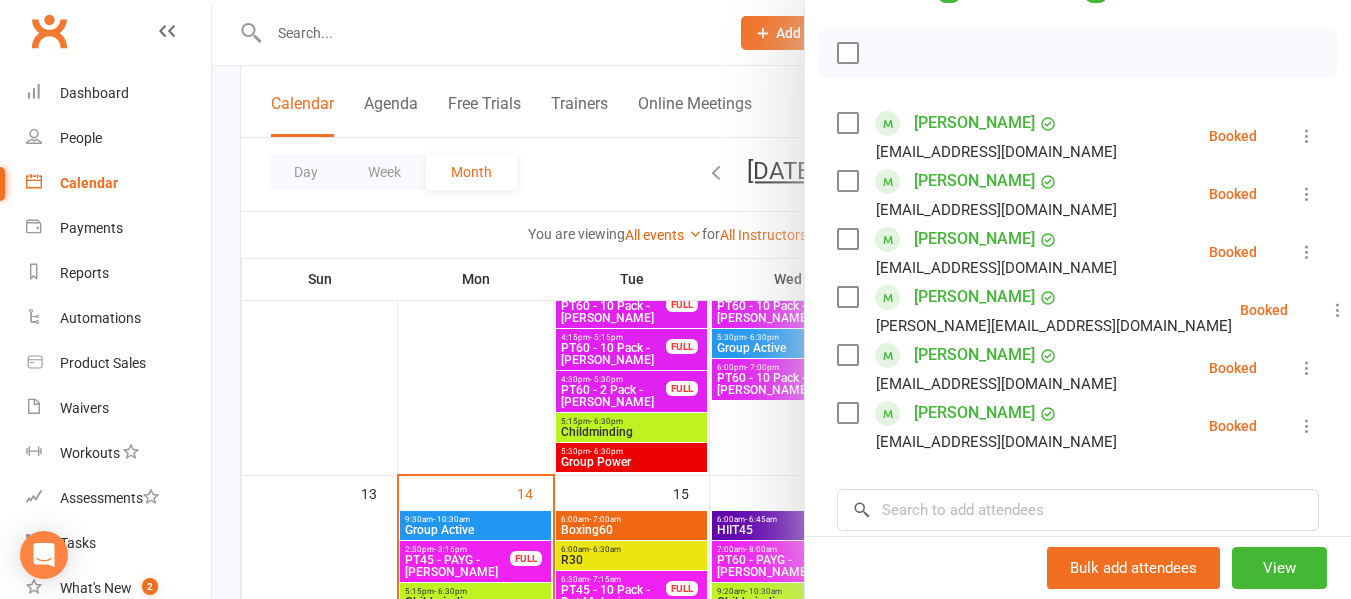 scroll, scrollTop: 300, scrollLeft: 0, axis: vertical 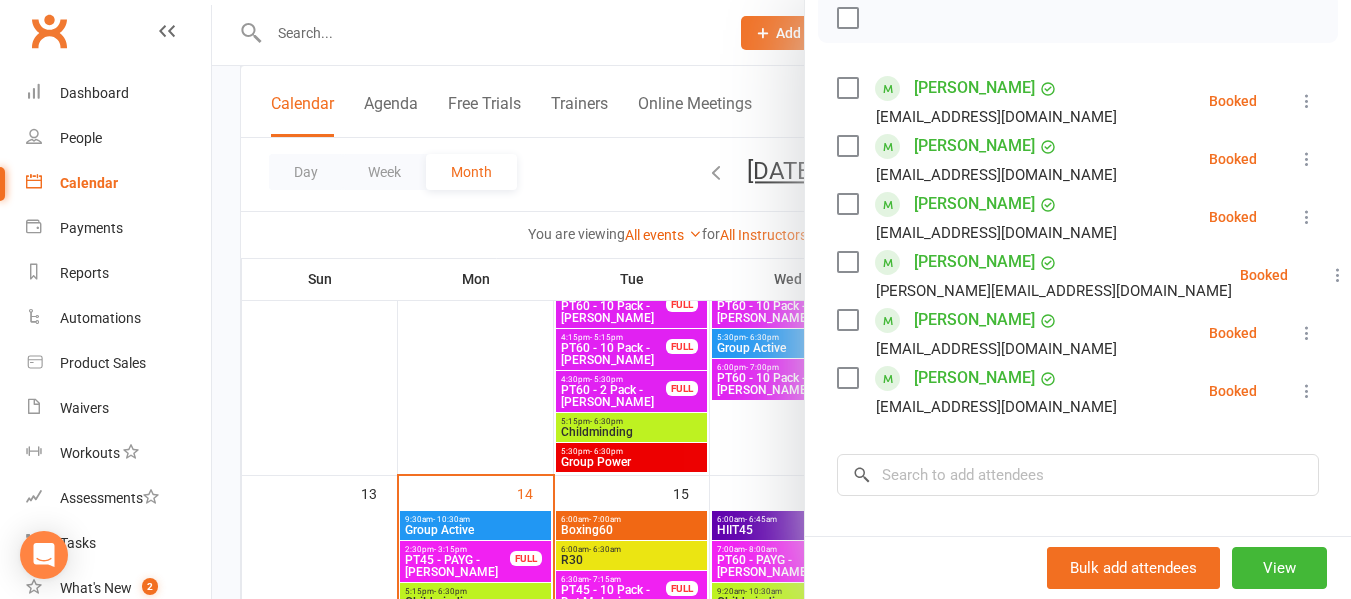 click on "[PERSON_NAME]" at bounding box center [974, 262] 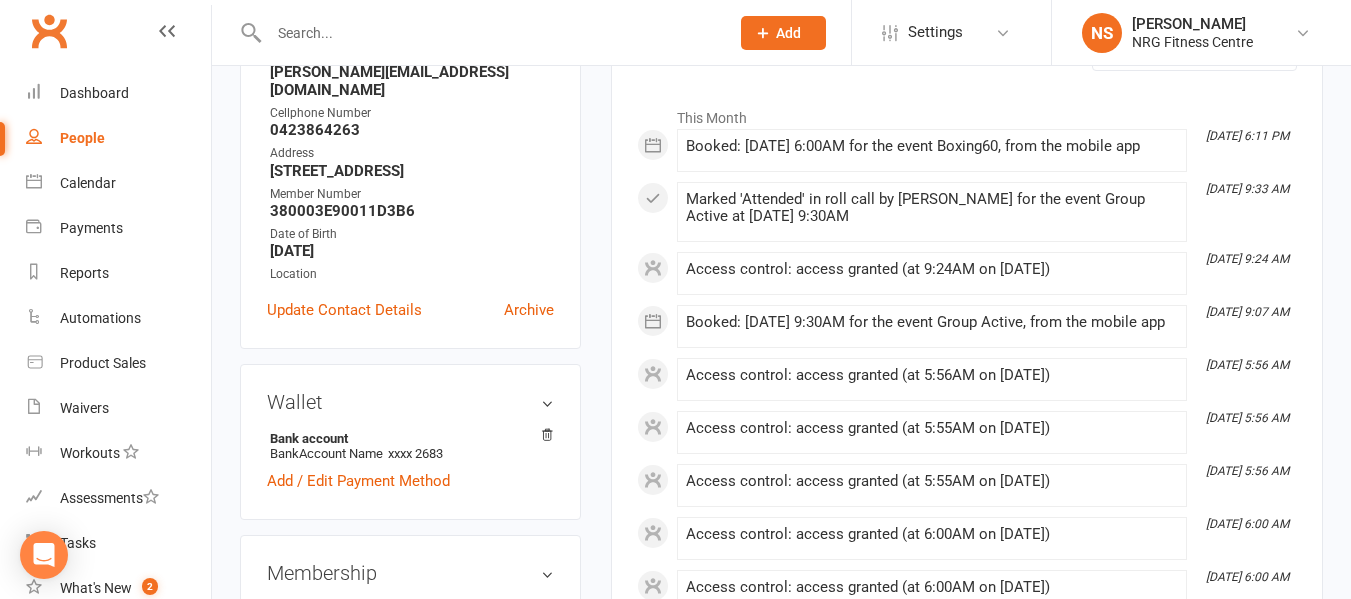 scroll, scrollTop: 0, scrollLeft: 0, axis: both 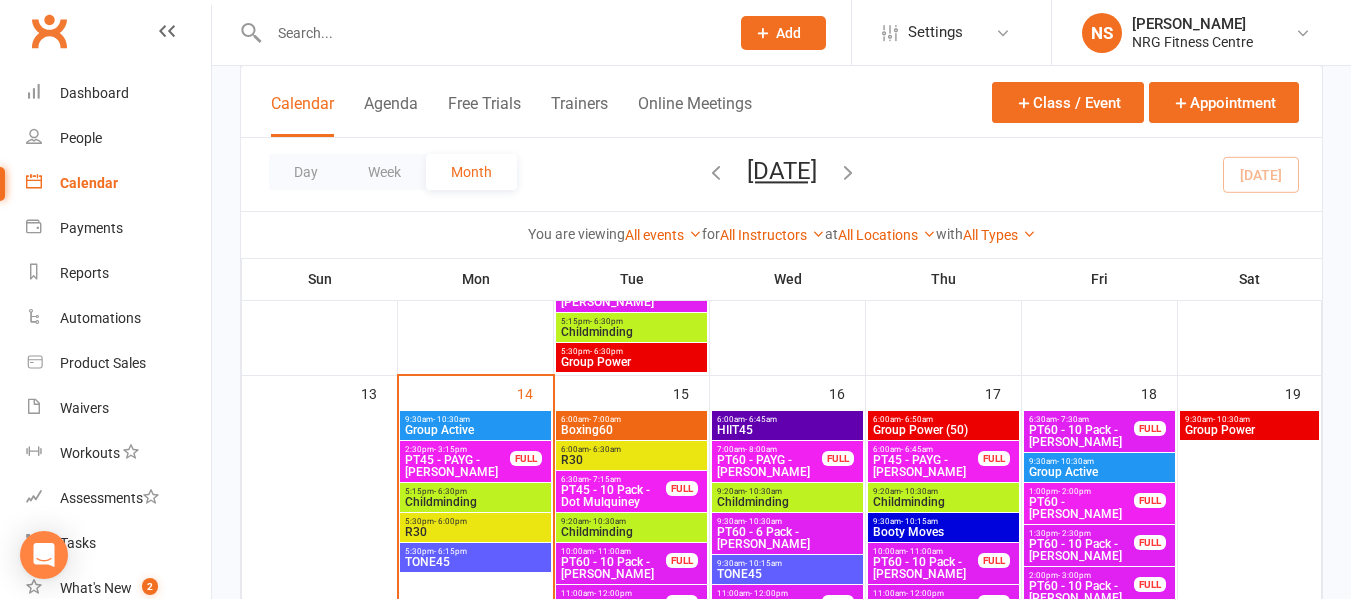 click on "Boxing60" at bounding box center (631, 430) 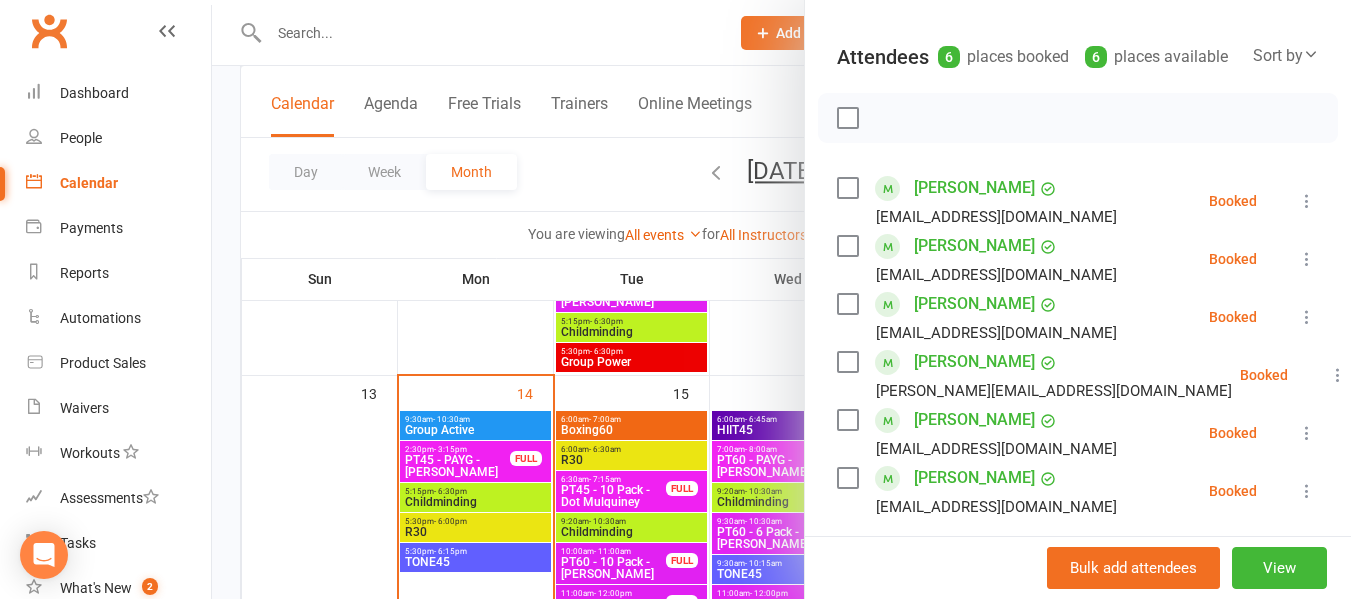 scroll, scrollTop: 300, scrollLeft: 0, axis: vertical 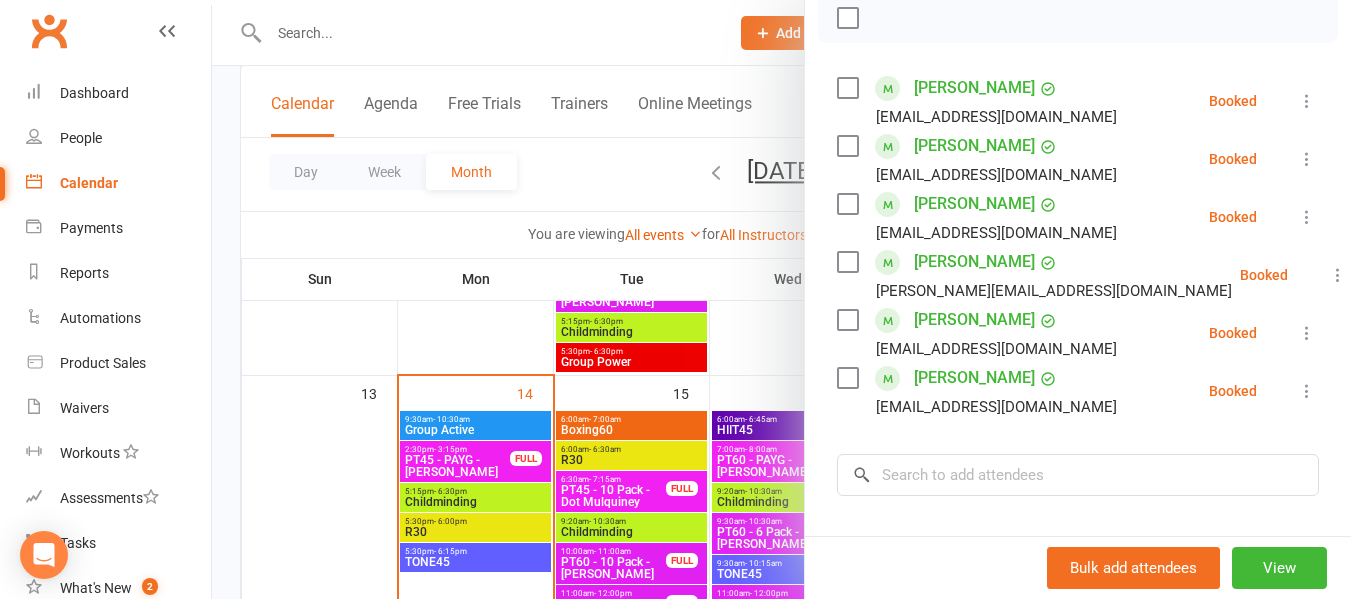 click on "[PERSON_NAME]" at bounding box center [974, 320] 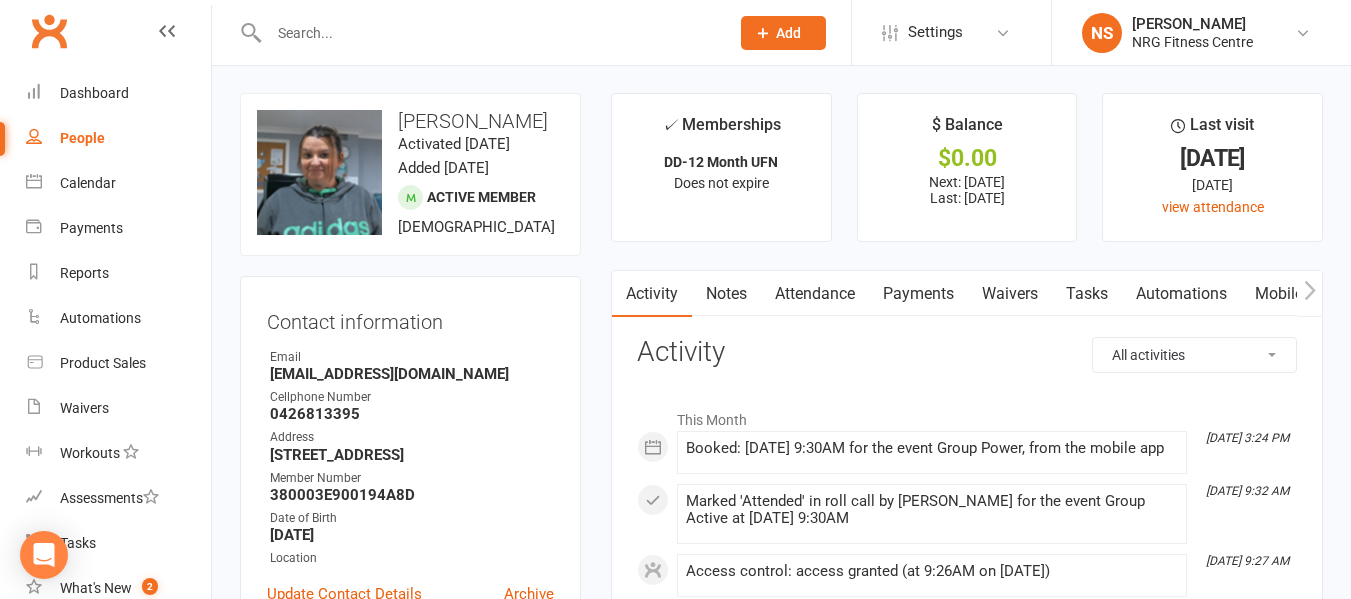 scroll, scrollTop: 0, scrollLeft: 0, axis: both 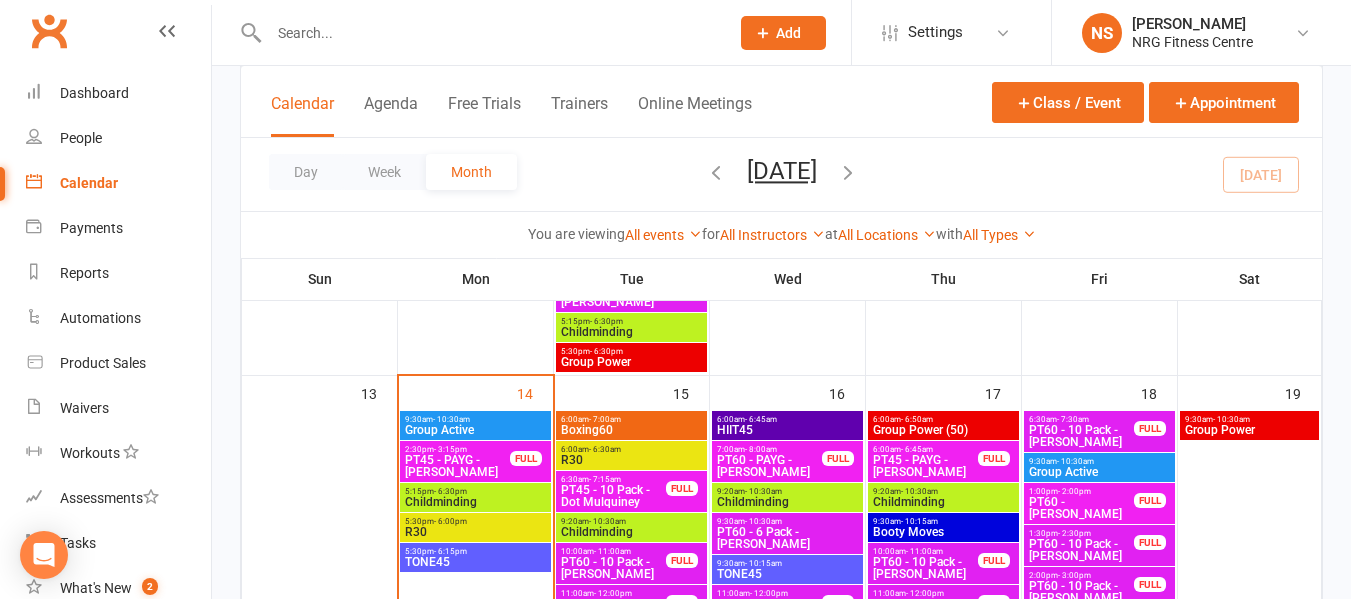 click on "6:00am  - 7:00am" at bounding box center [631, 419] 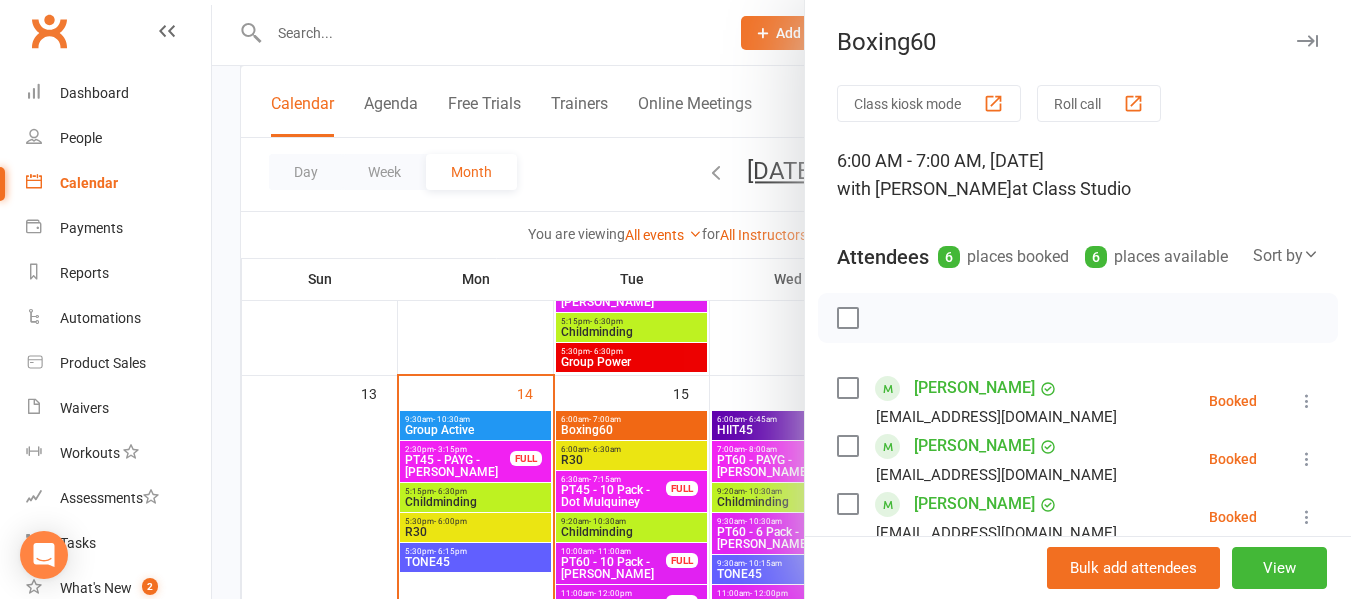 click at bounding box center (781, 299) 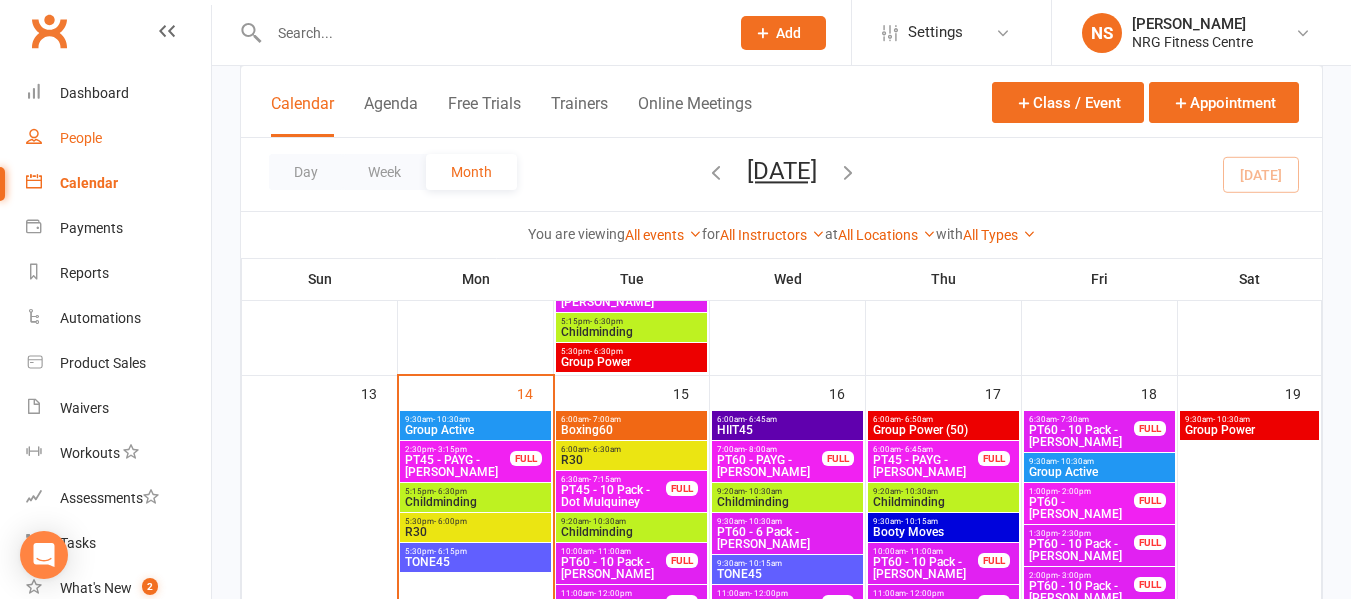 click on "People" at bounding box center (118, 138) 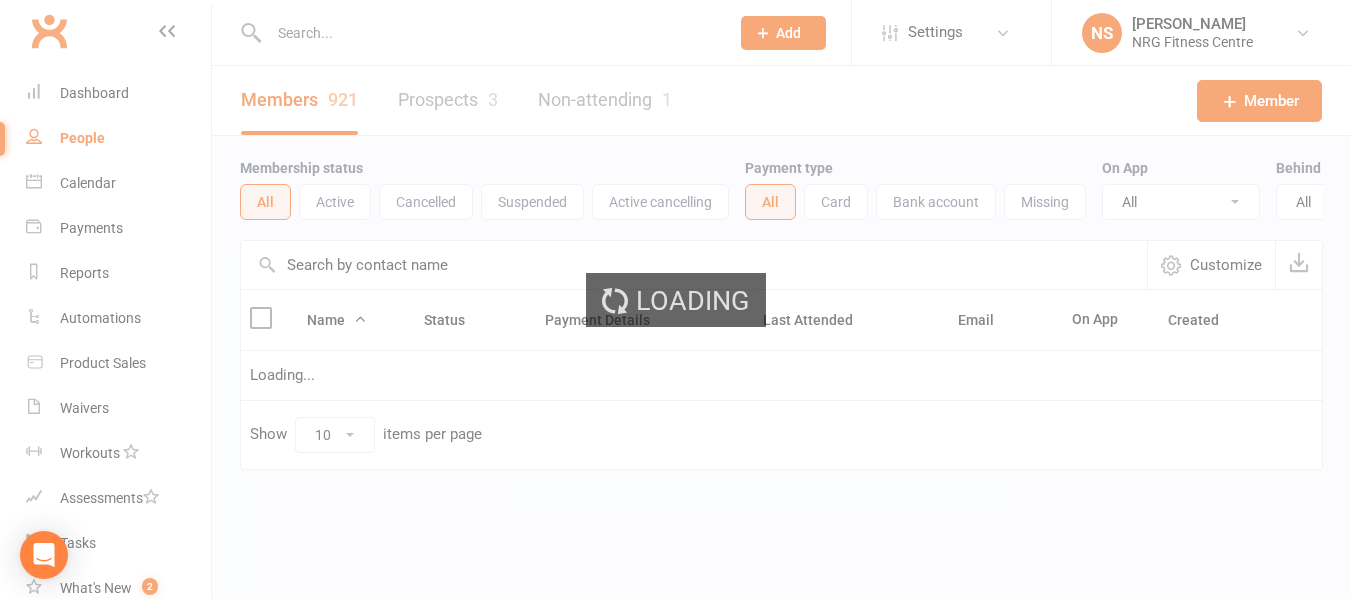 scroll, scrollTop: 0, scrollLeft: 0, axis: both 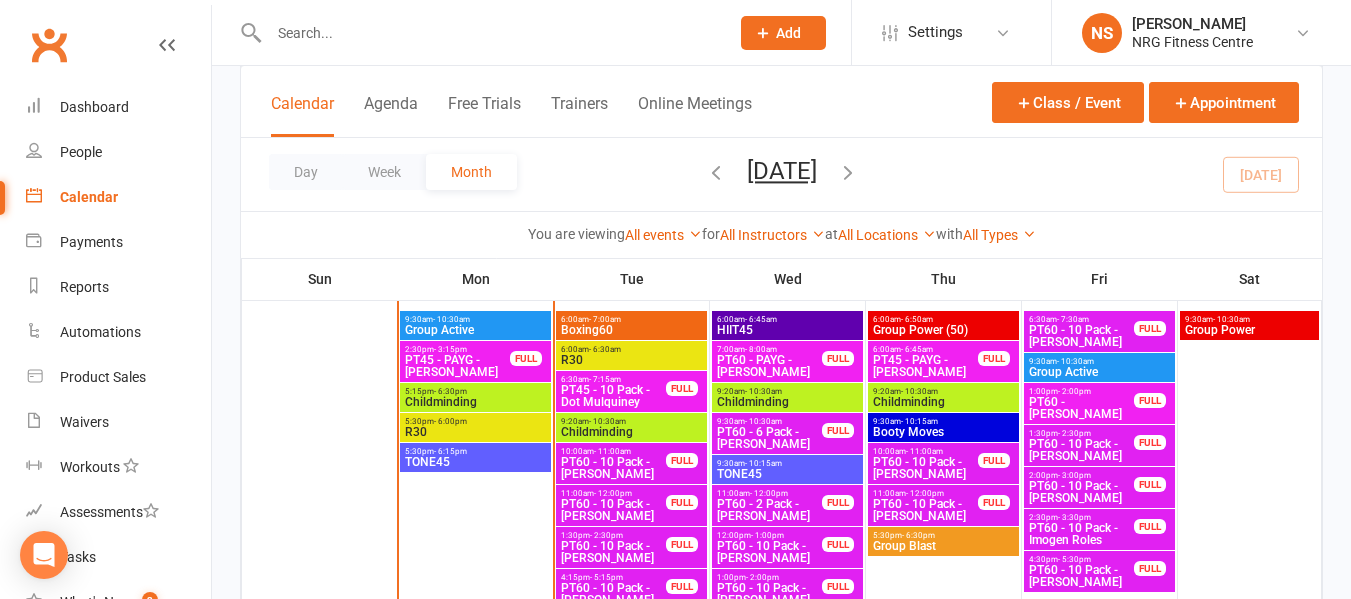 click on "5:15pm  - 6:30pm" at bounding box center [475, 391] 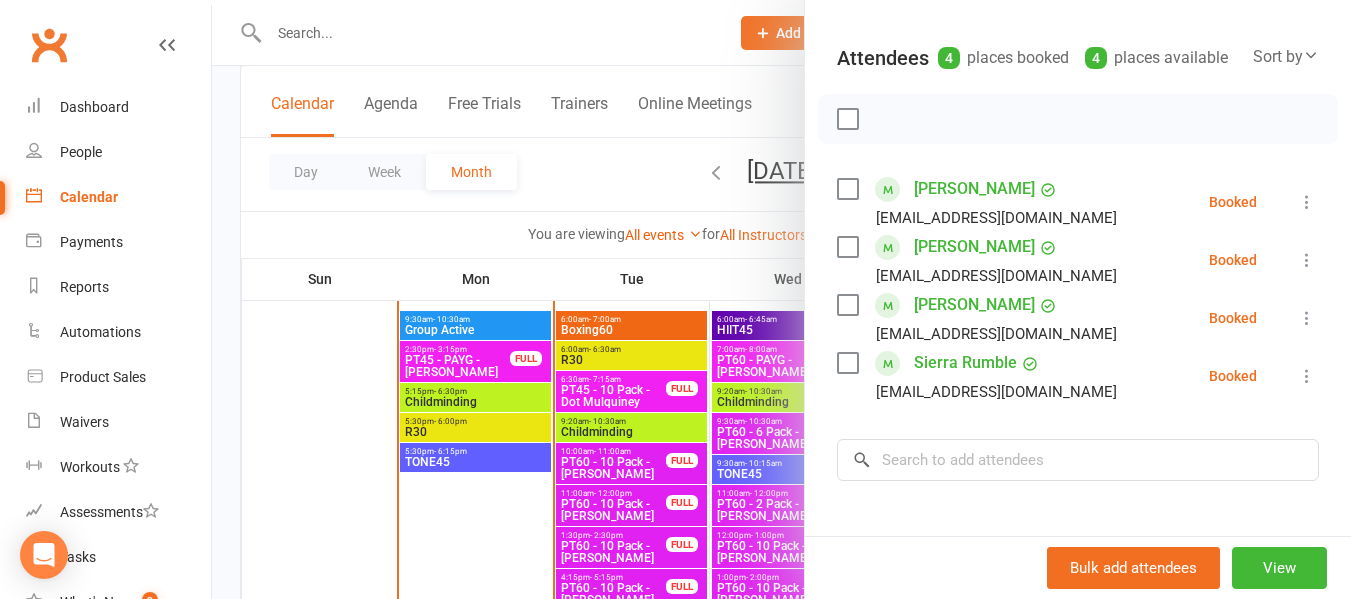 scroll, scrollTop: 200, scrollLeft: 0, axis: vertical 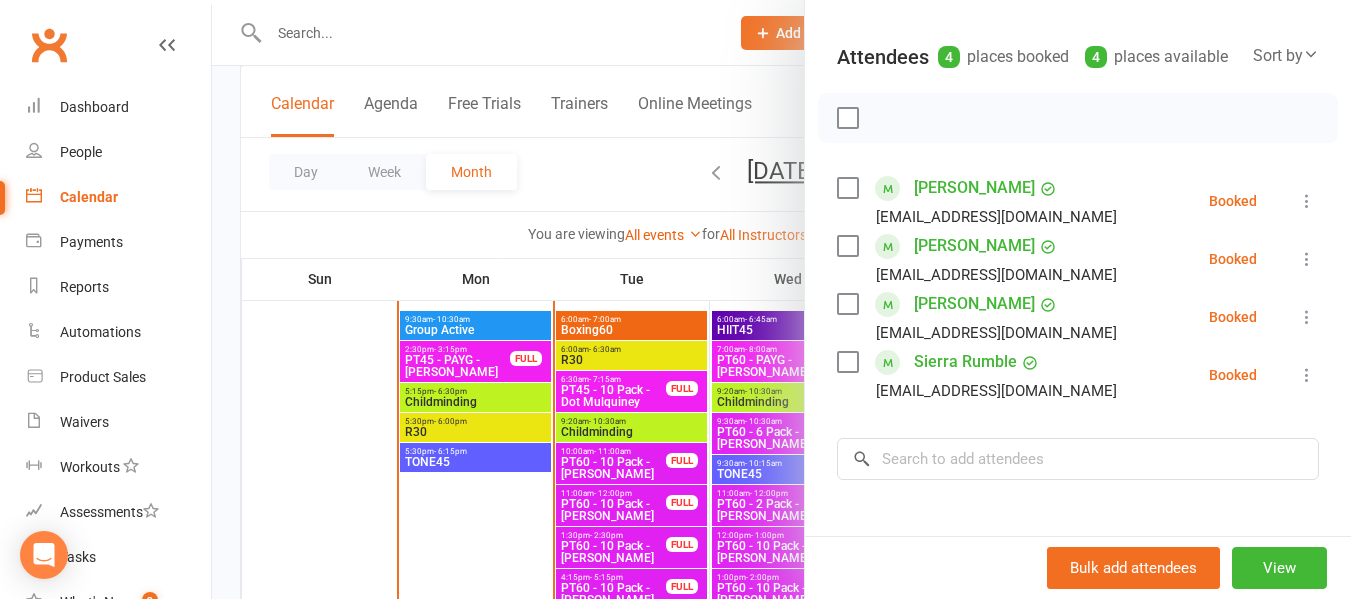 click at bounding box center [781, 299] 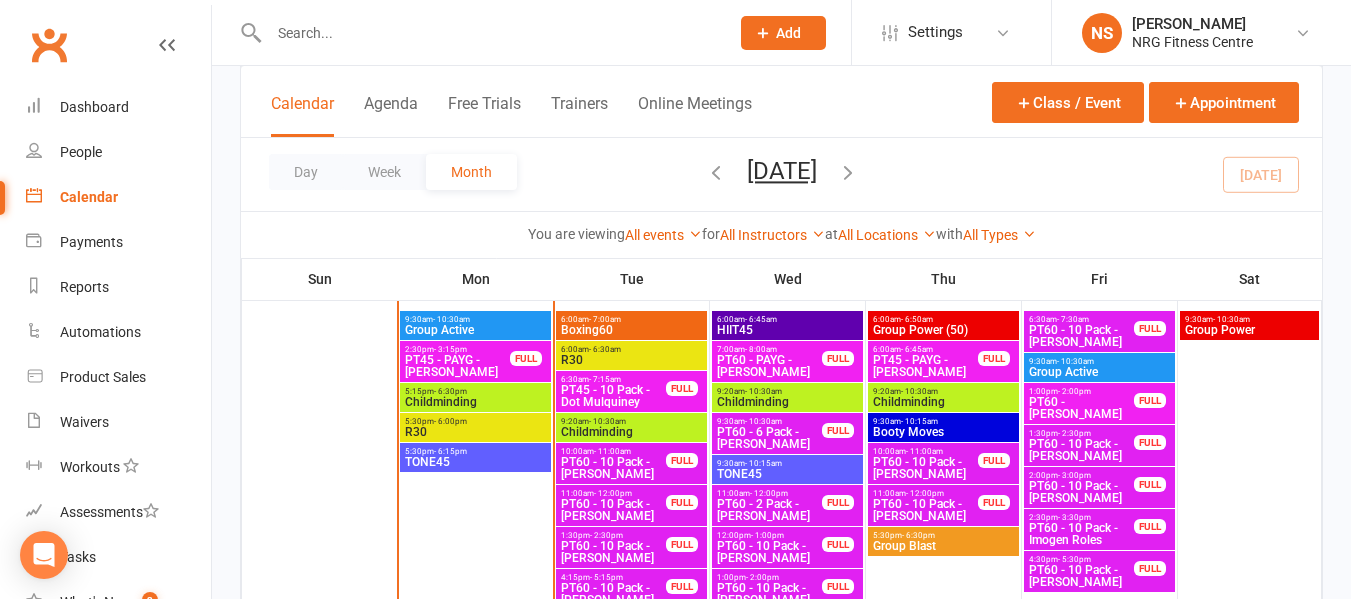 click on "5:15pm  - 6:30pm" at bounding box center (475, 391) 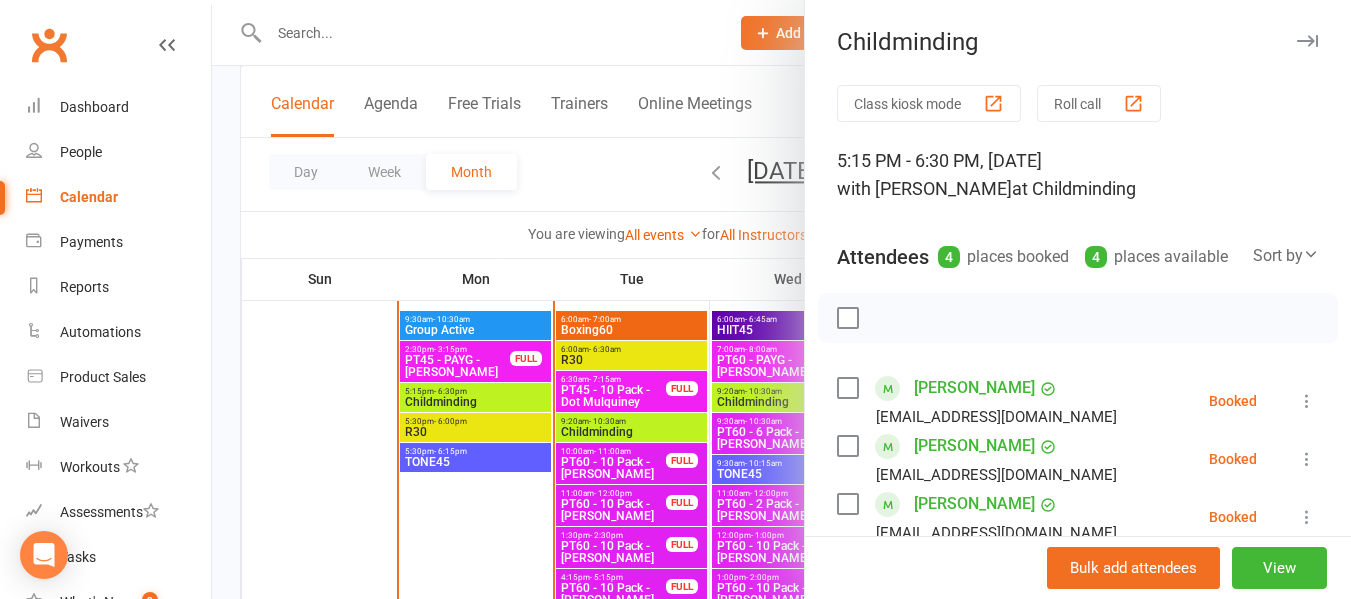 click at bounding box center (781, 299) 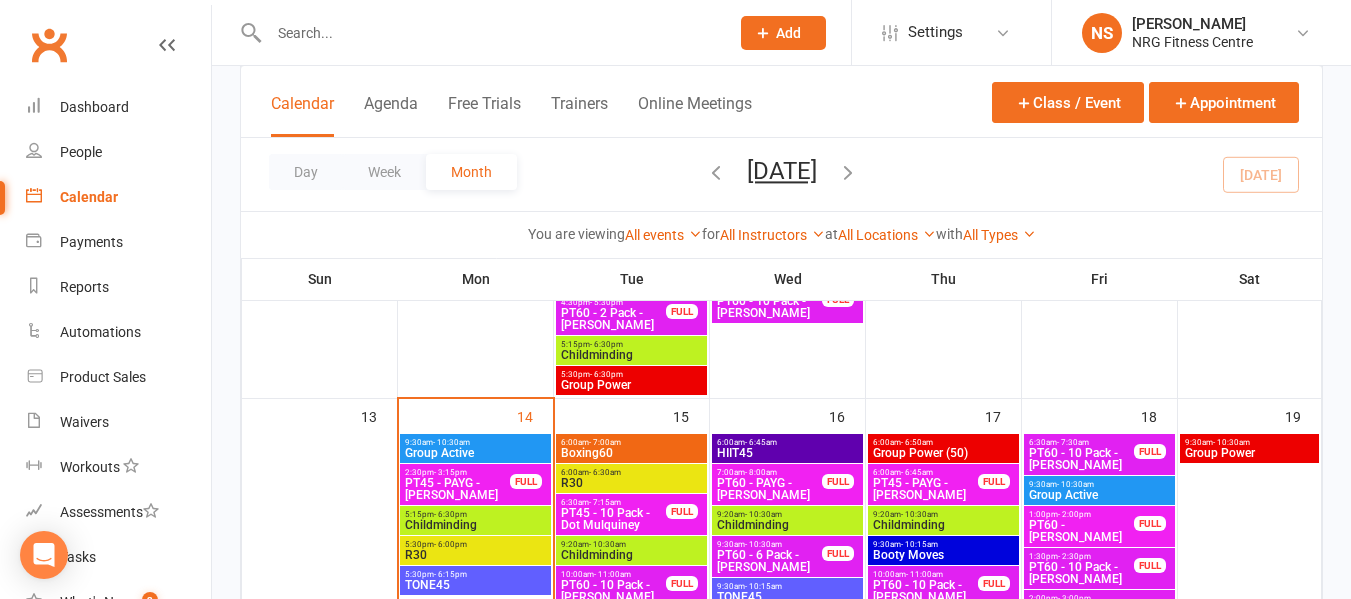 scroll, scrollTop: 1024, scrollLeft: 0, axis: vertical 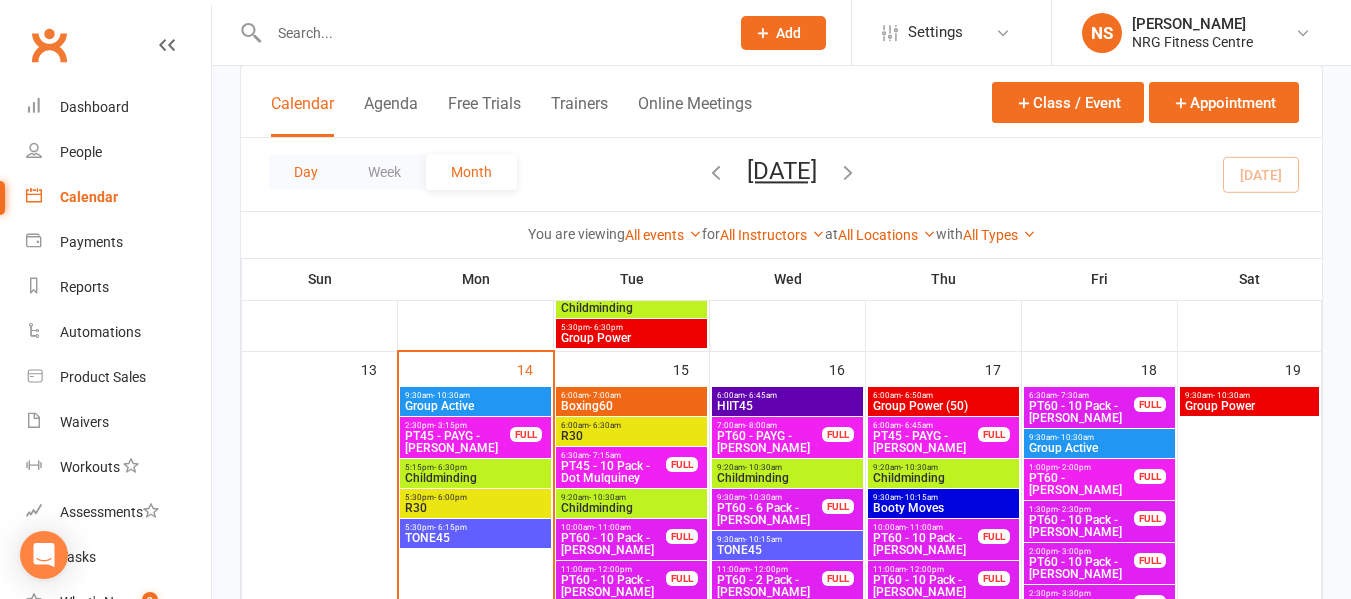 click on "Day" at bounding box center (306, 172) 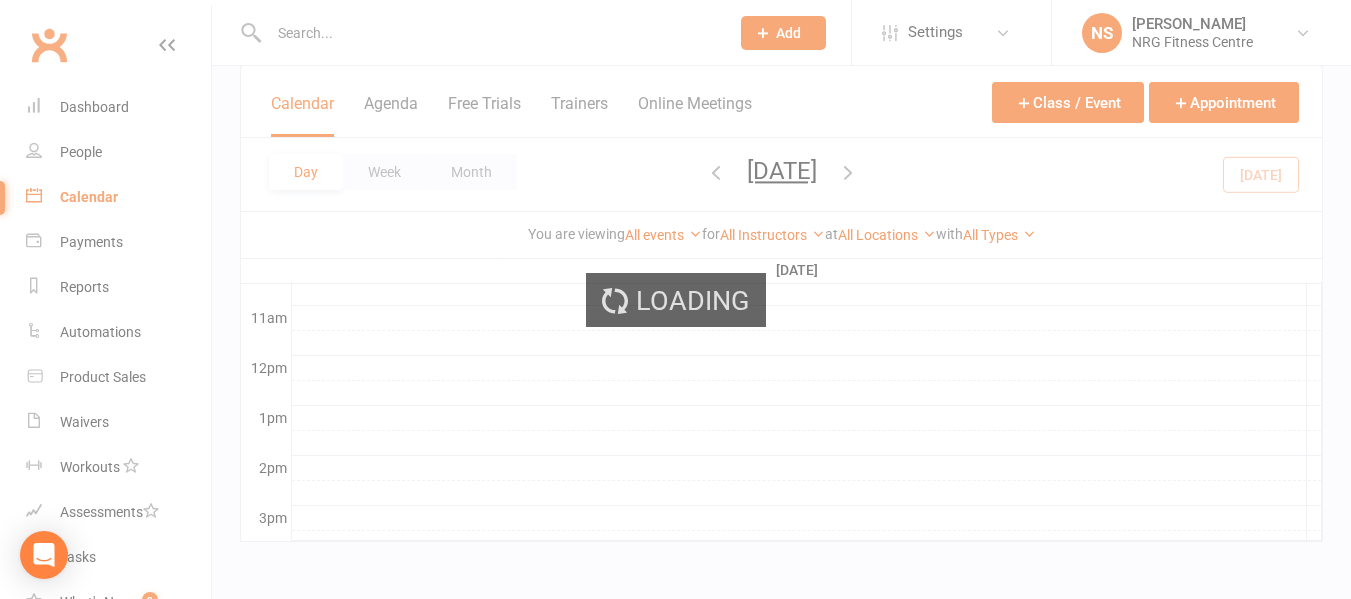scroll, scrollTop: 652, scrollLeft: 0, axis: vertical 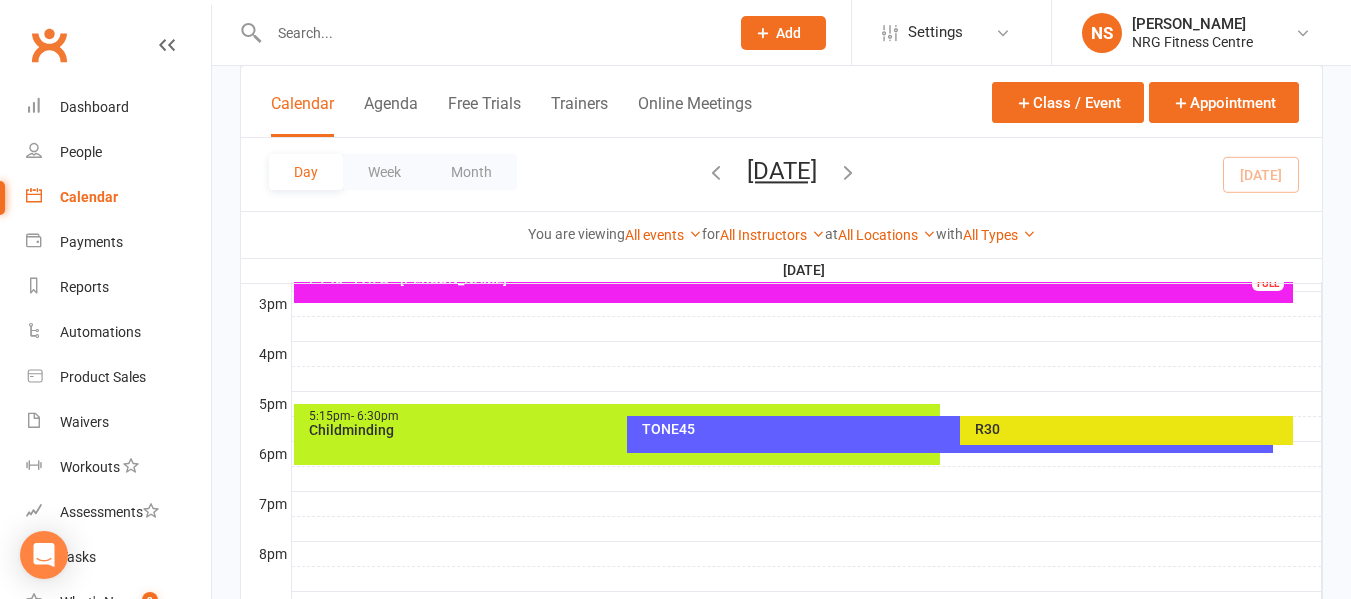 click at bounding box center (848, 172) 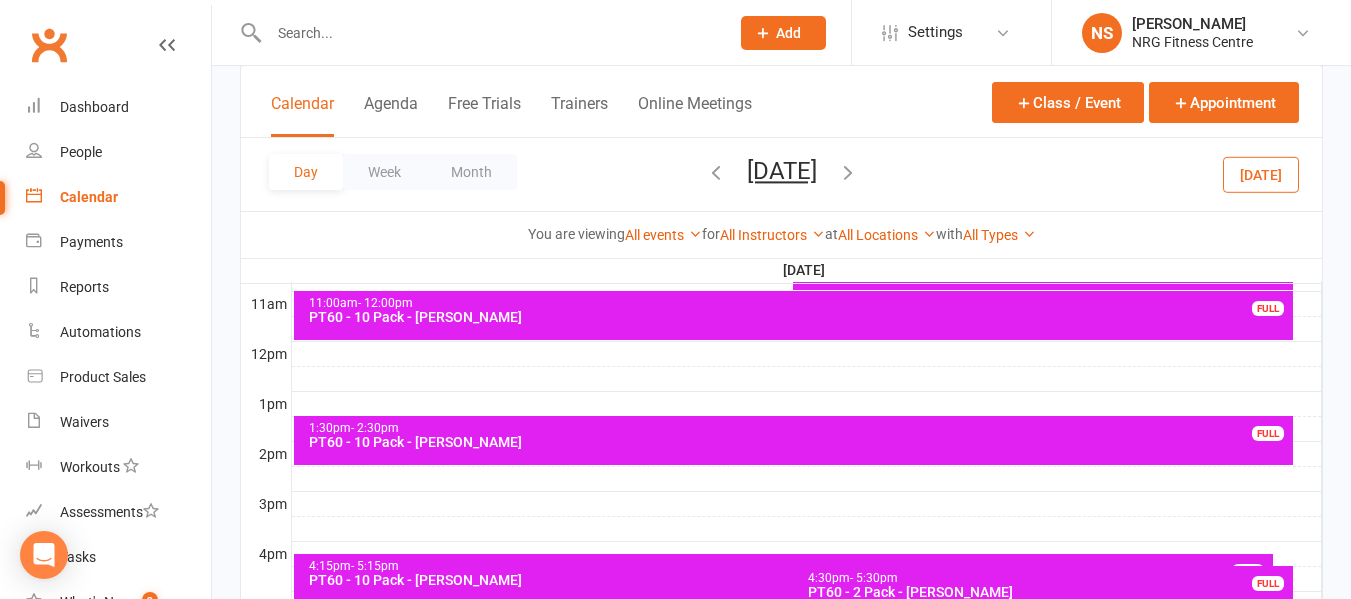 scroll, scrollTop: 565, scrollLeft: 0, axis: vertical 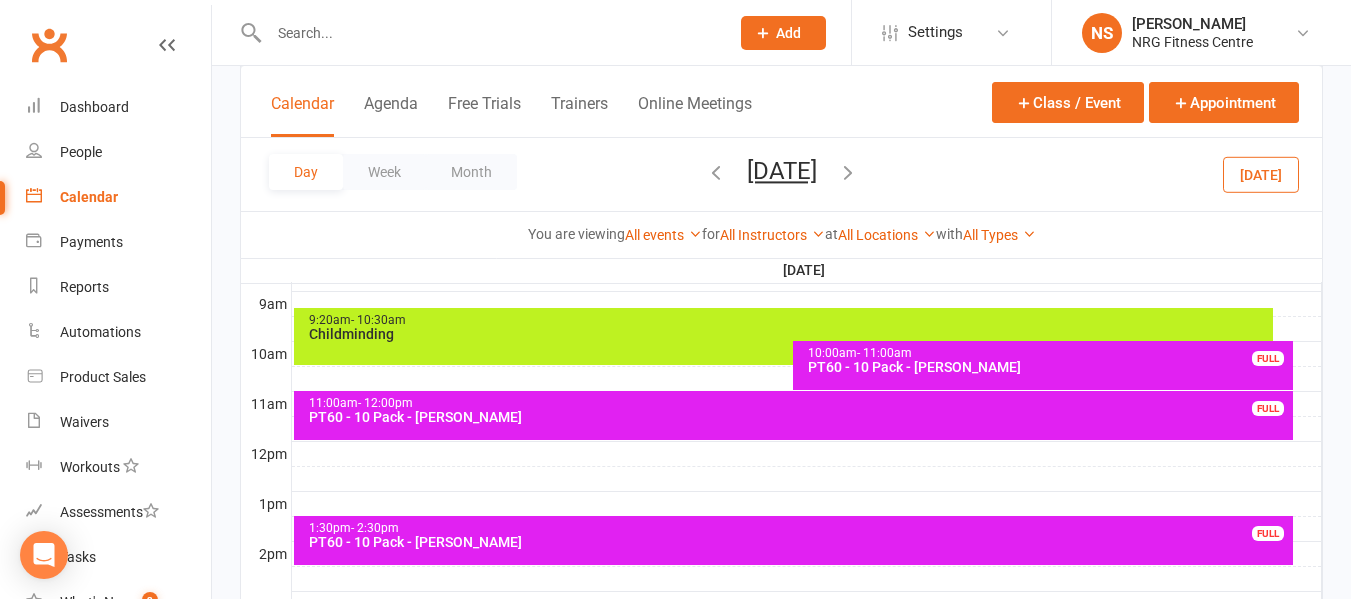 click at bounding box center [807, 454] 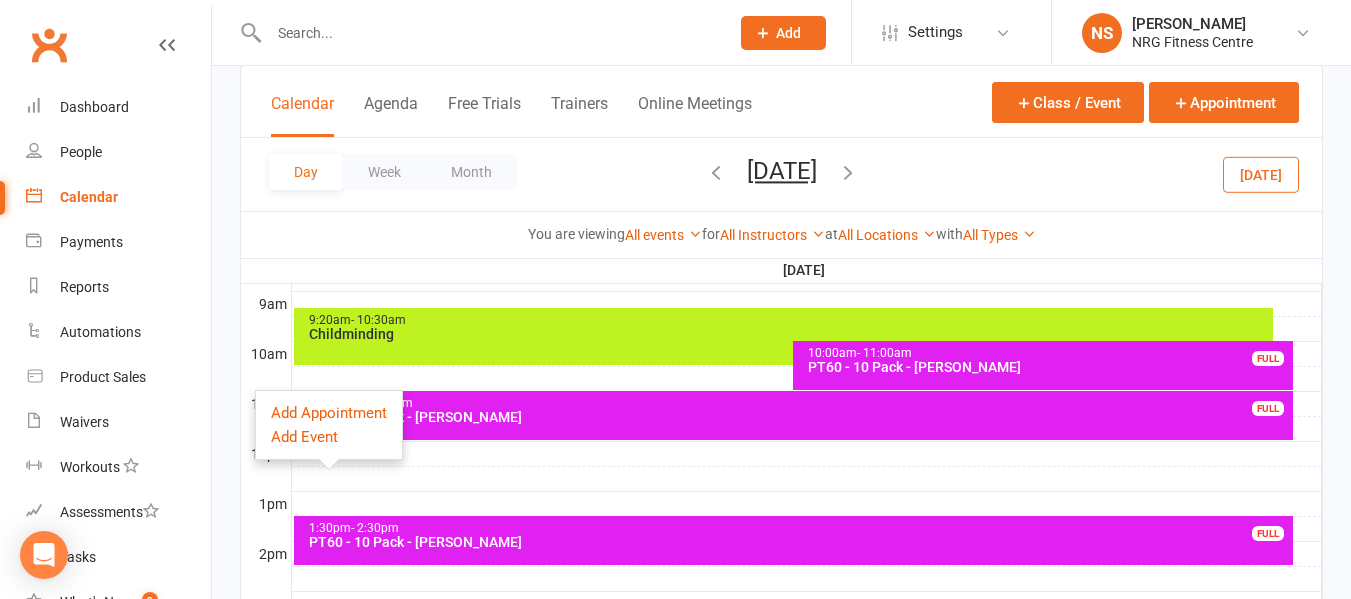 click at bounding box center (807, 479) 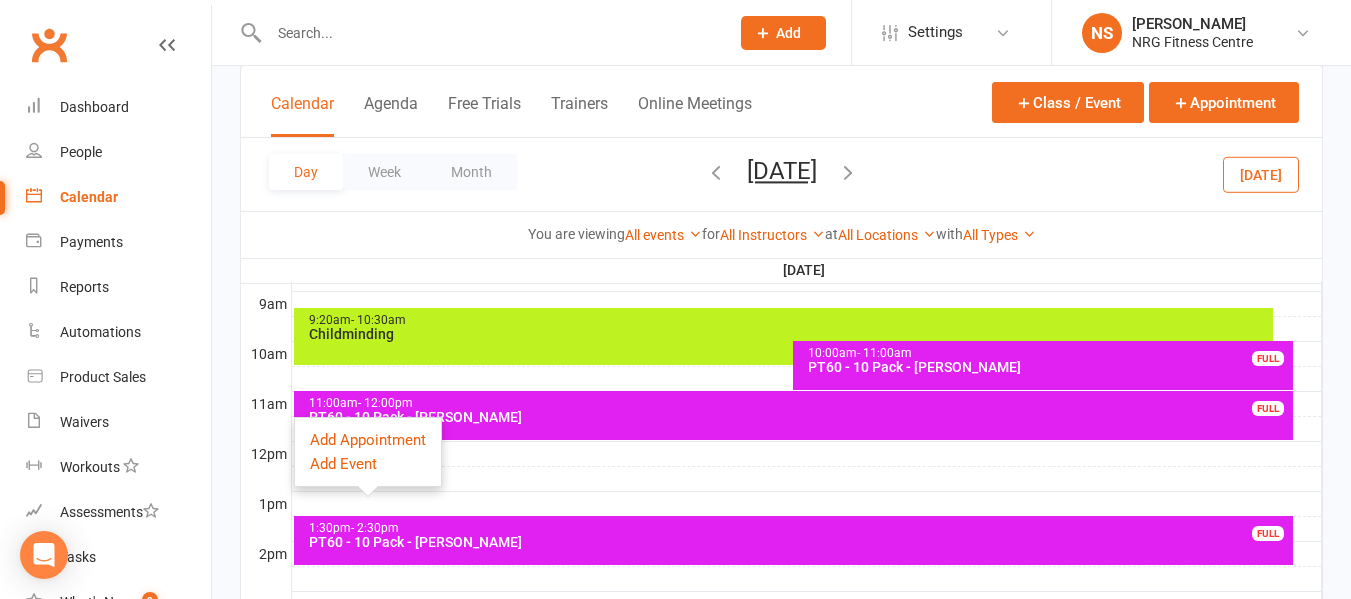 click at bounding box center (266, 478) 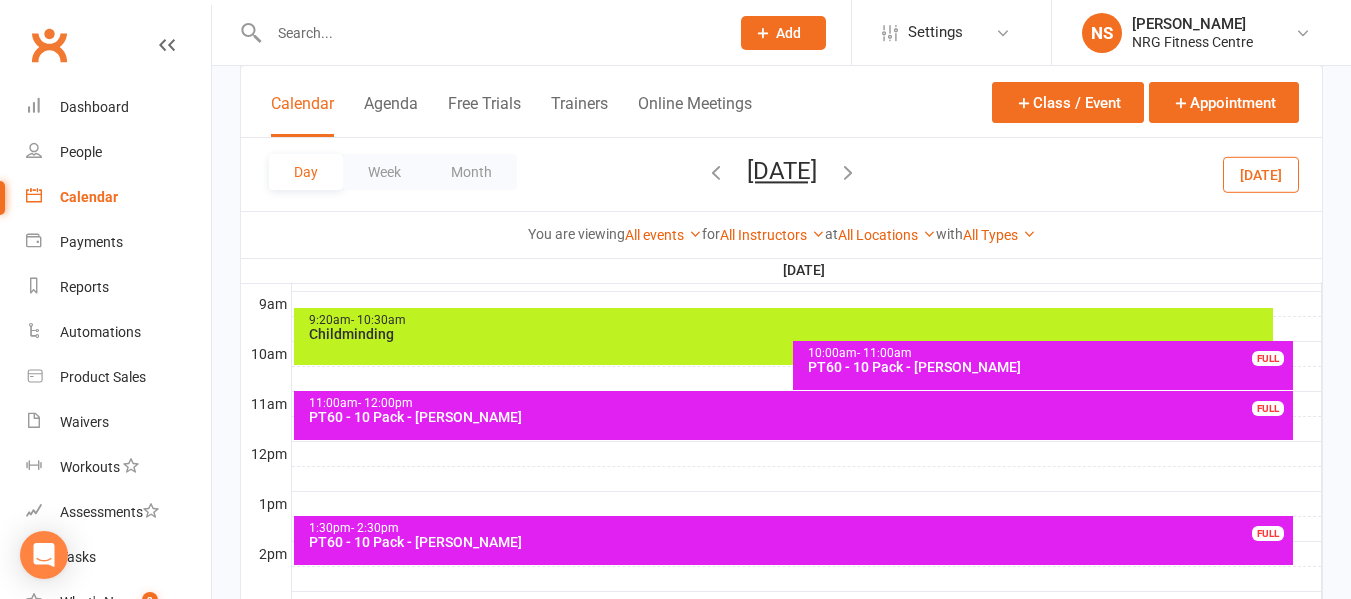 click at bounding box center (807, 454) 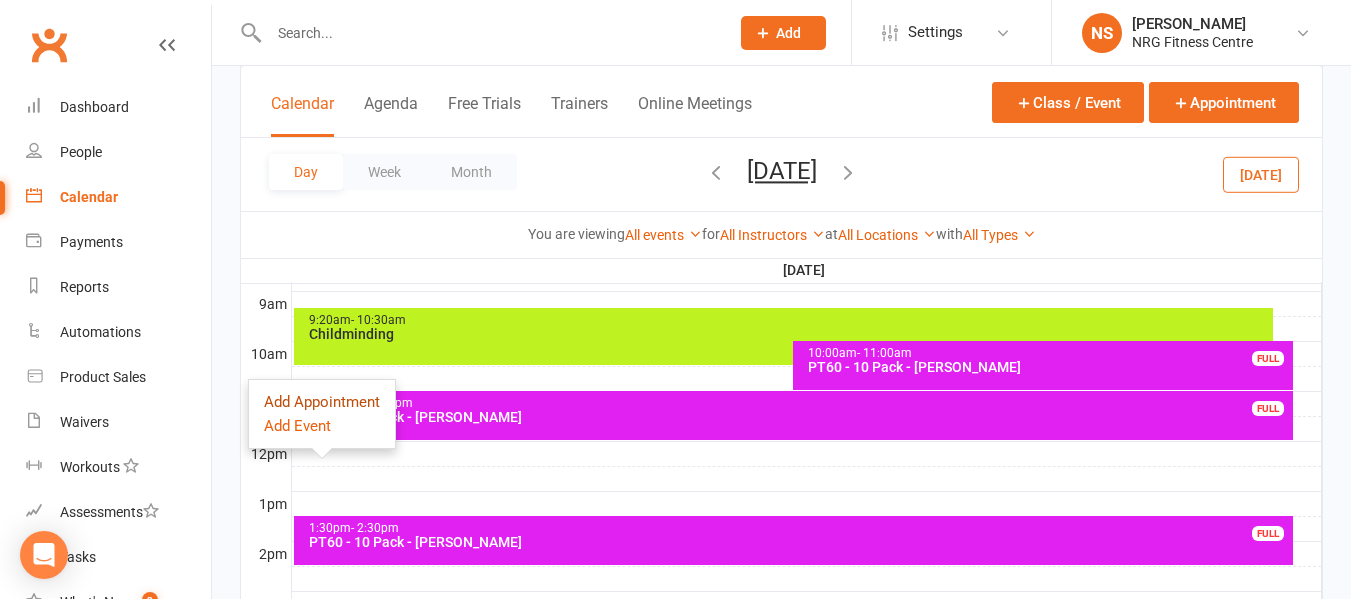 click on "Add Appointment" at bounding box center (322, 402) 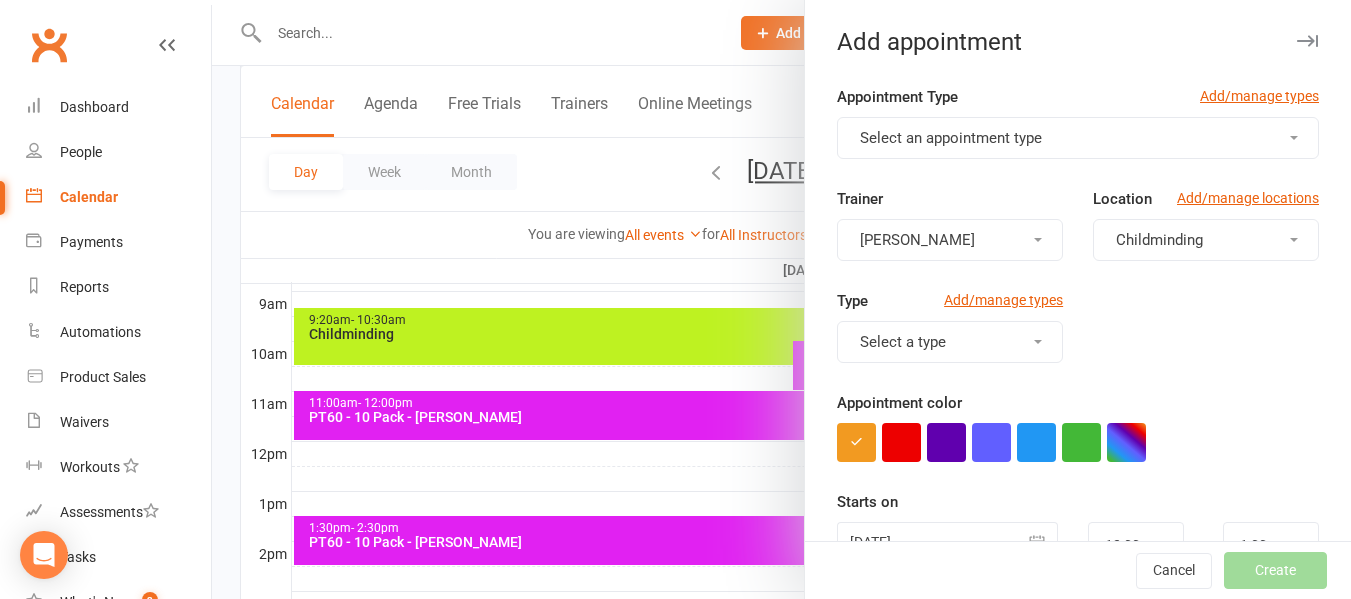 click on "Select an appointment type" at bounding box center [951, 138] 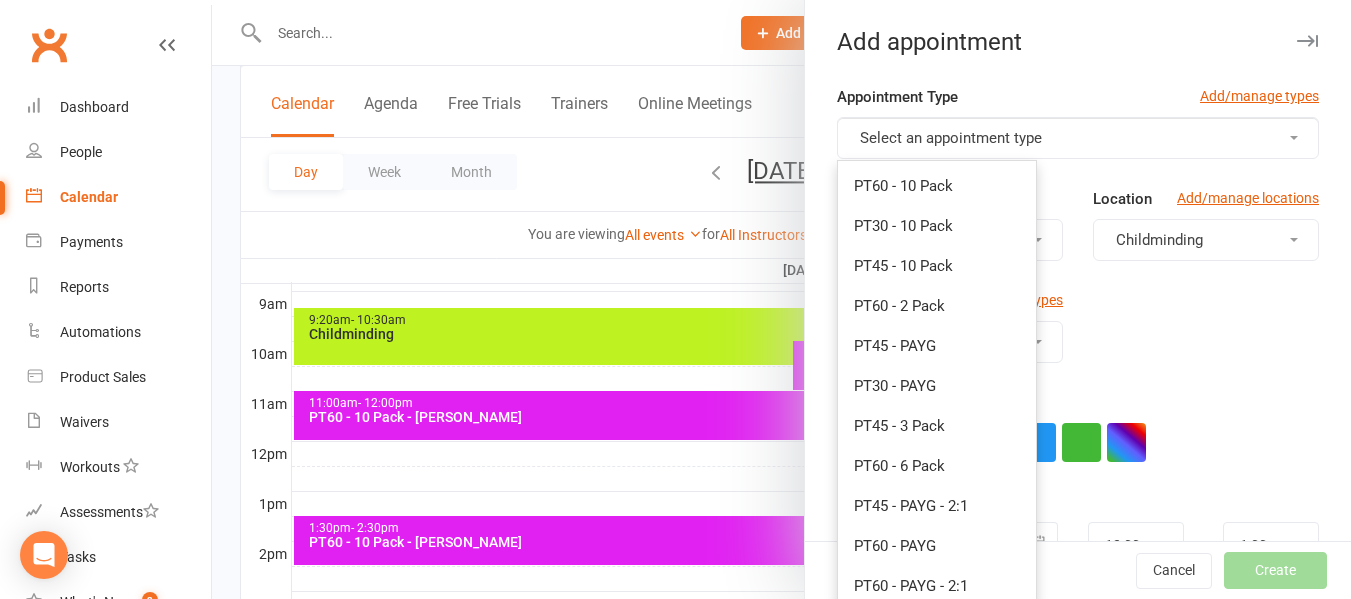 click on "Type Add/manage types
Select a type" at bounding box center [1078, 340] 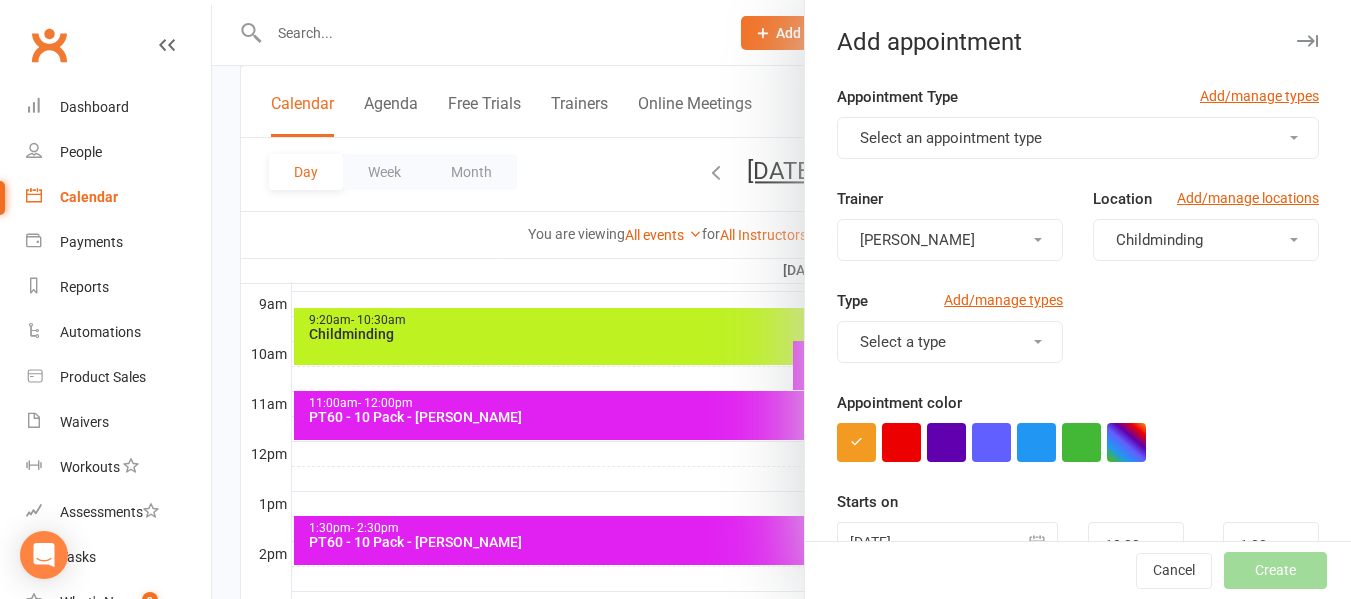 click at bounding box center (781, 299) 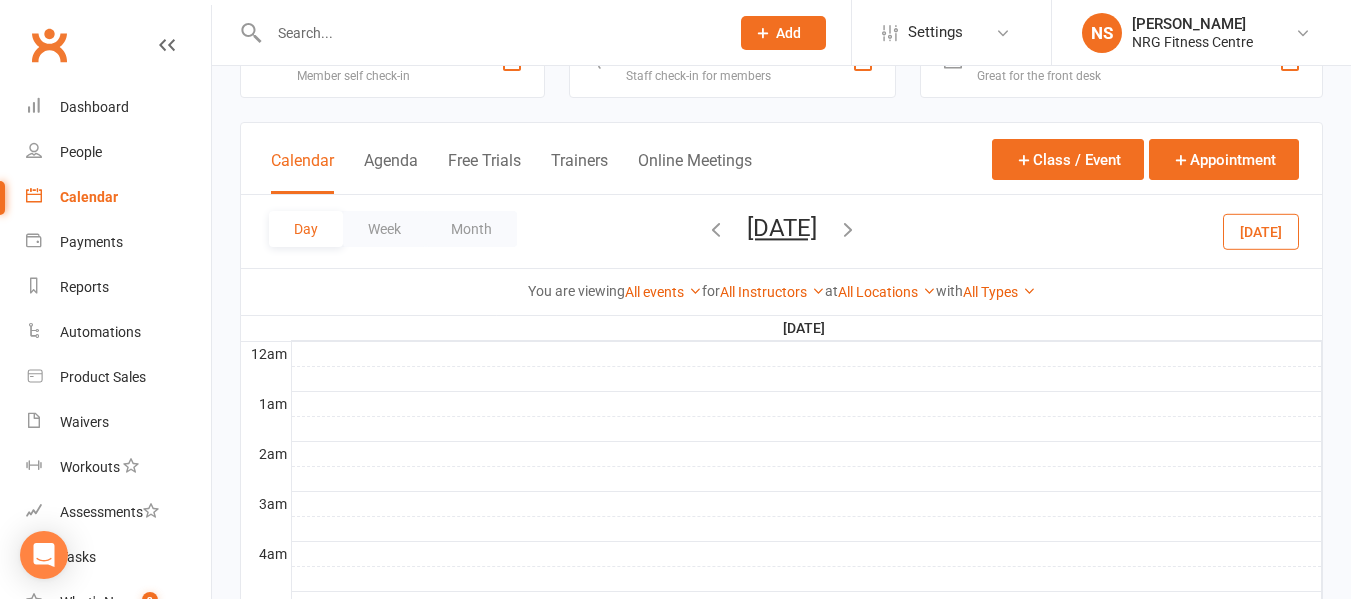 scroll, scrollTop: 0, scrollLeft: 0, axis: both 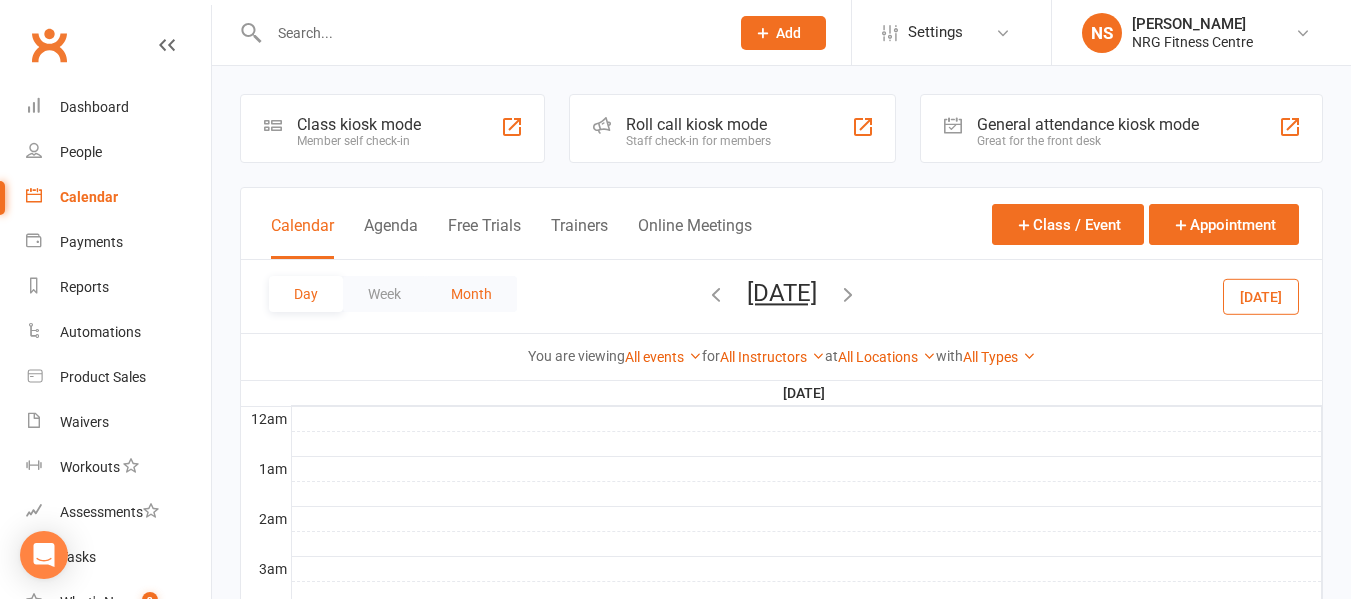 click on "Month" at bounding box center [471, 294] 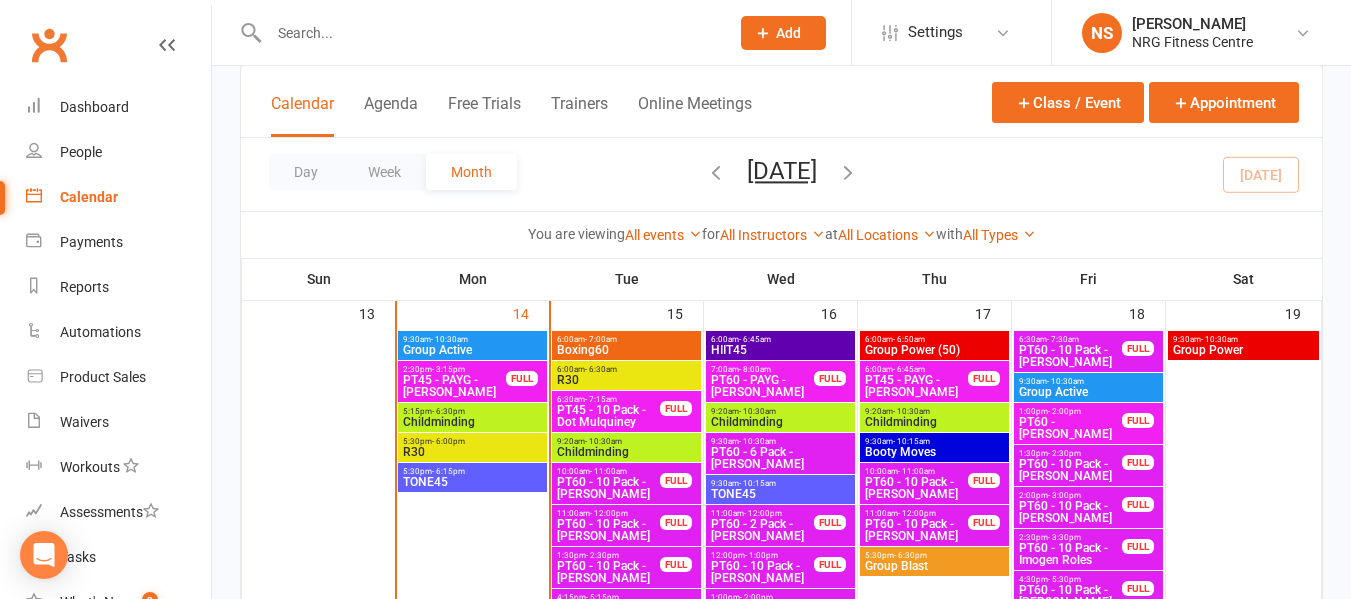 scroll, scrollTop: 1100, scrollLeft: 0, axis: vertical 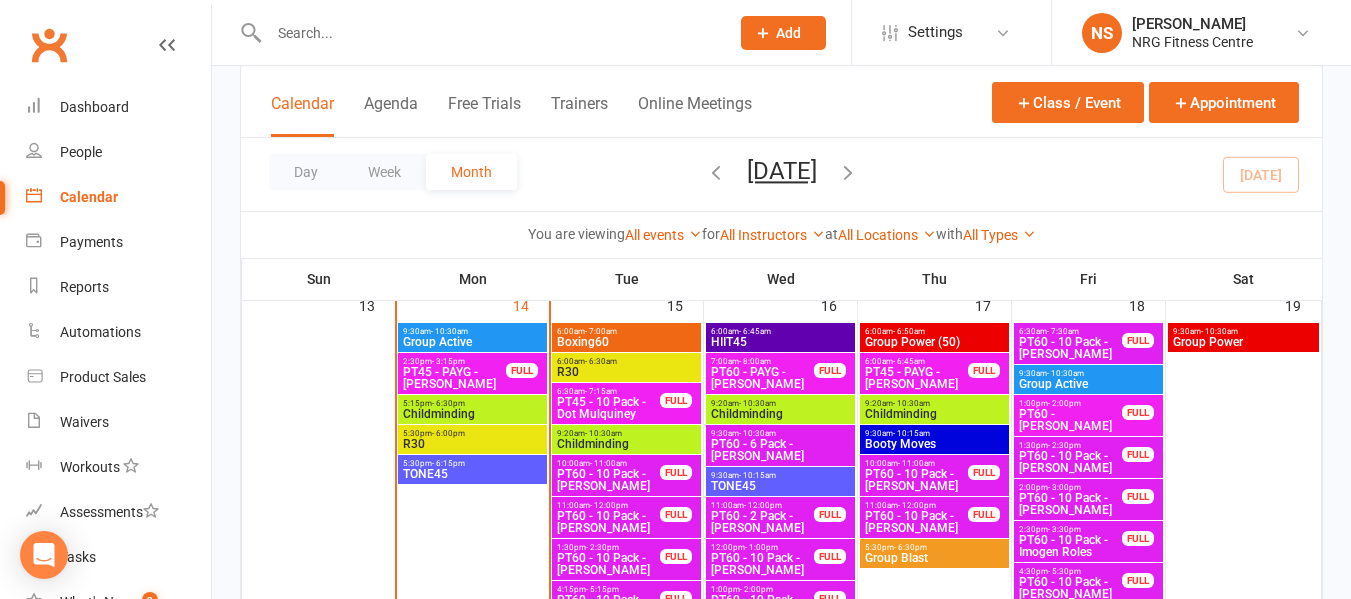 click on "Boxing60" at bounding box center [626, 342] 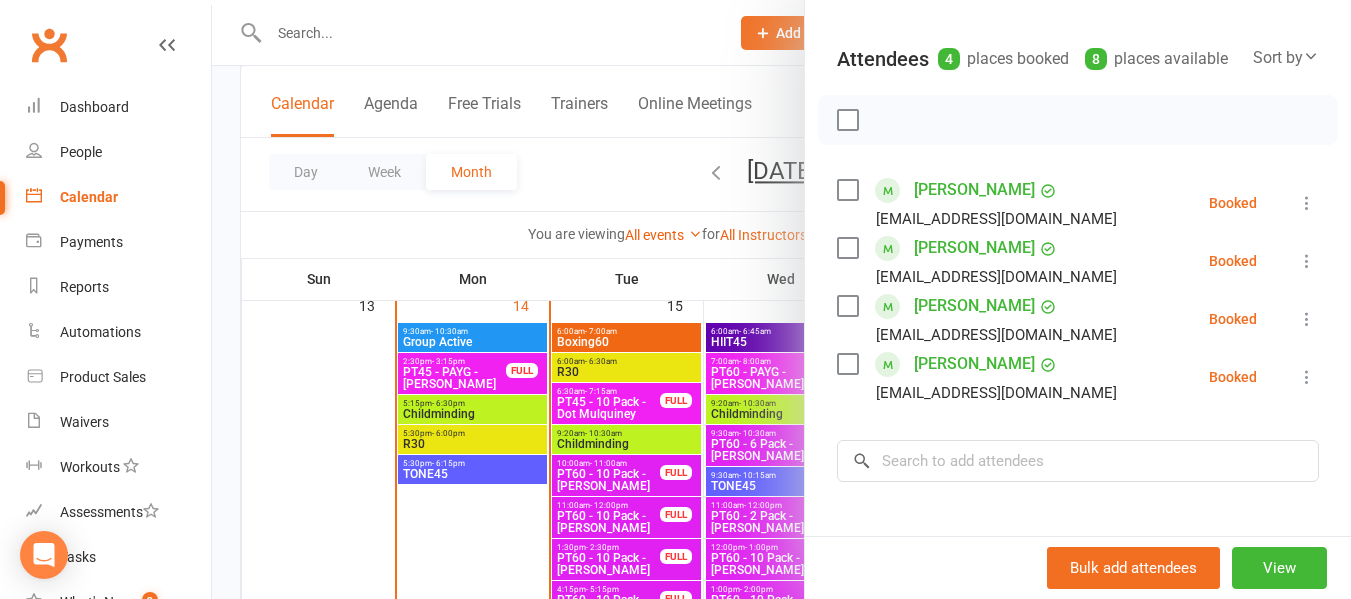 scroll, scrollTop: 200, scrollLeft: 0, axis: vertical 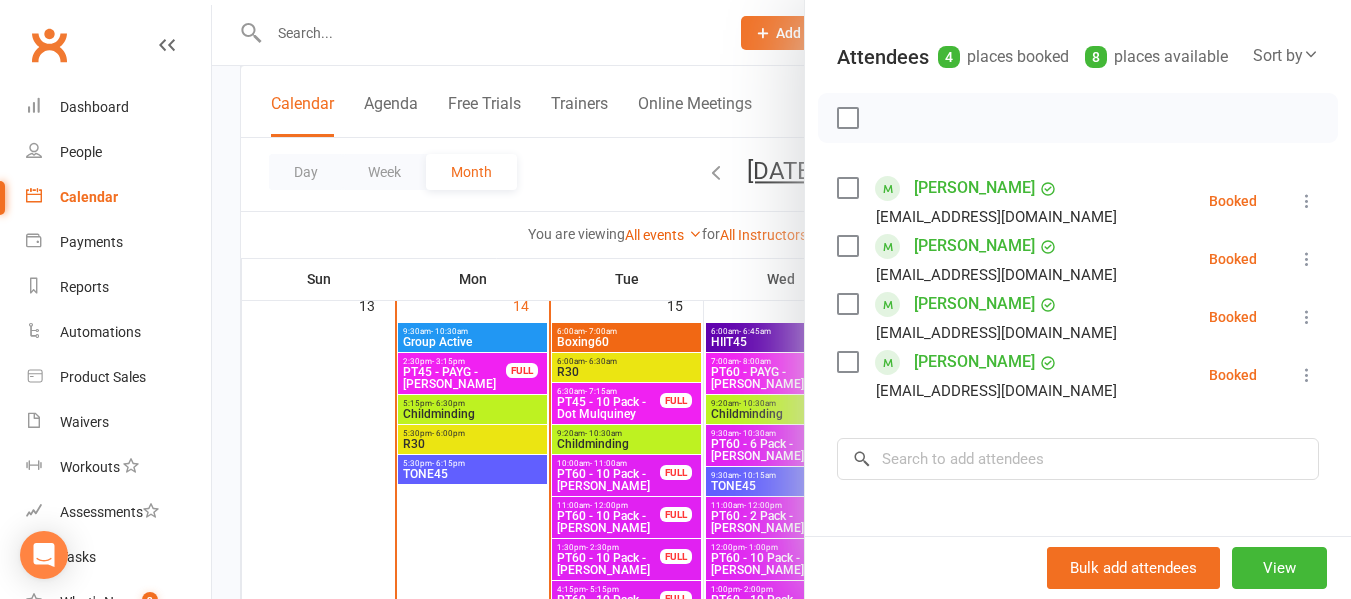 click at bounding box center [781, 299] 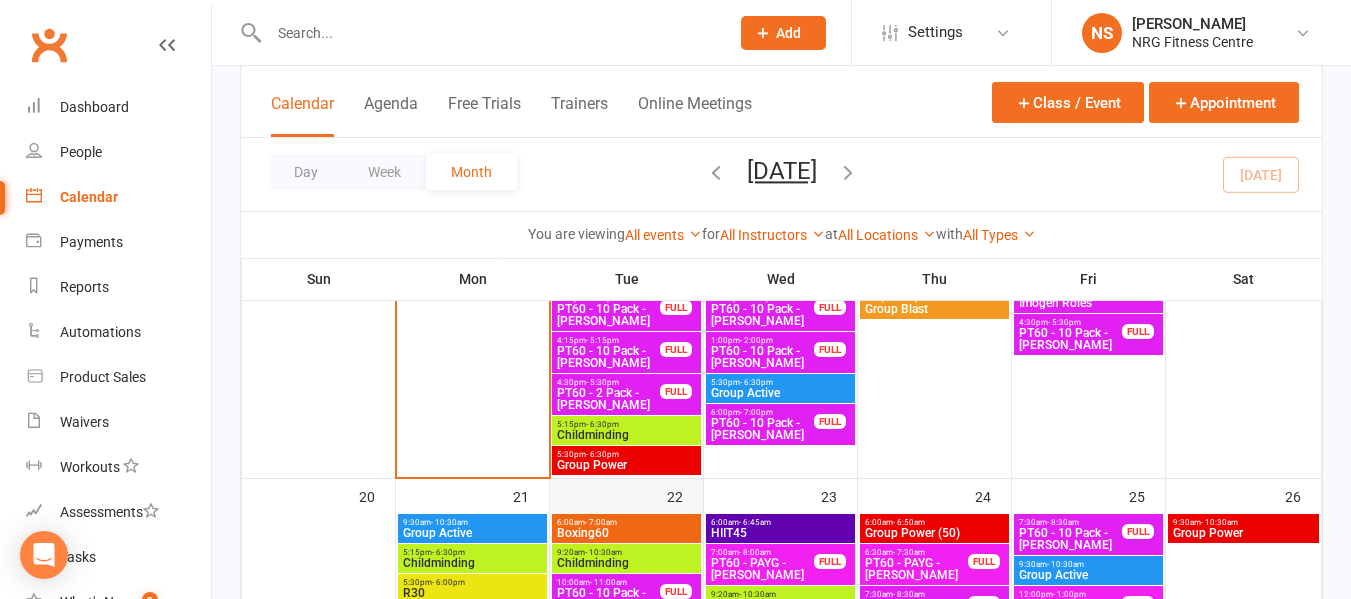 scroll, scrollTop: 1300, scrollLeft: 0, axis: vertical 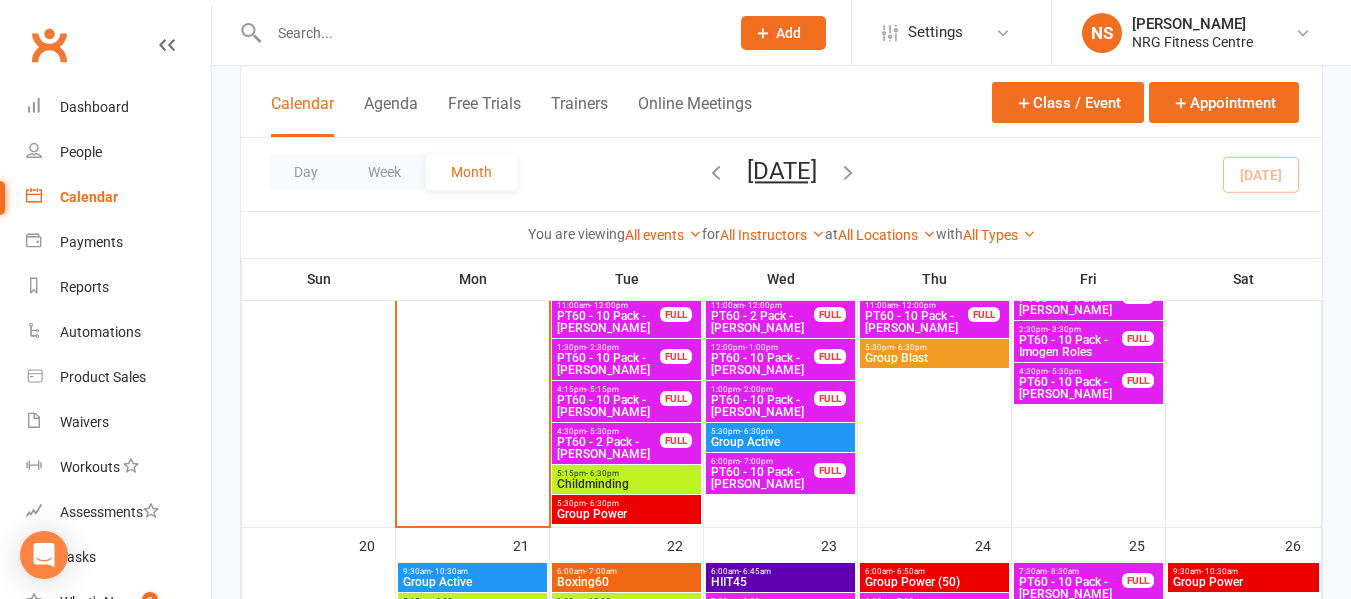 click on "Childminding" at bounding box center (626, 484) 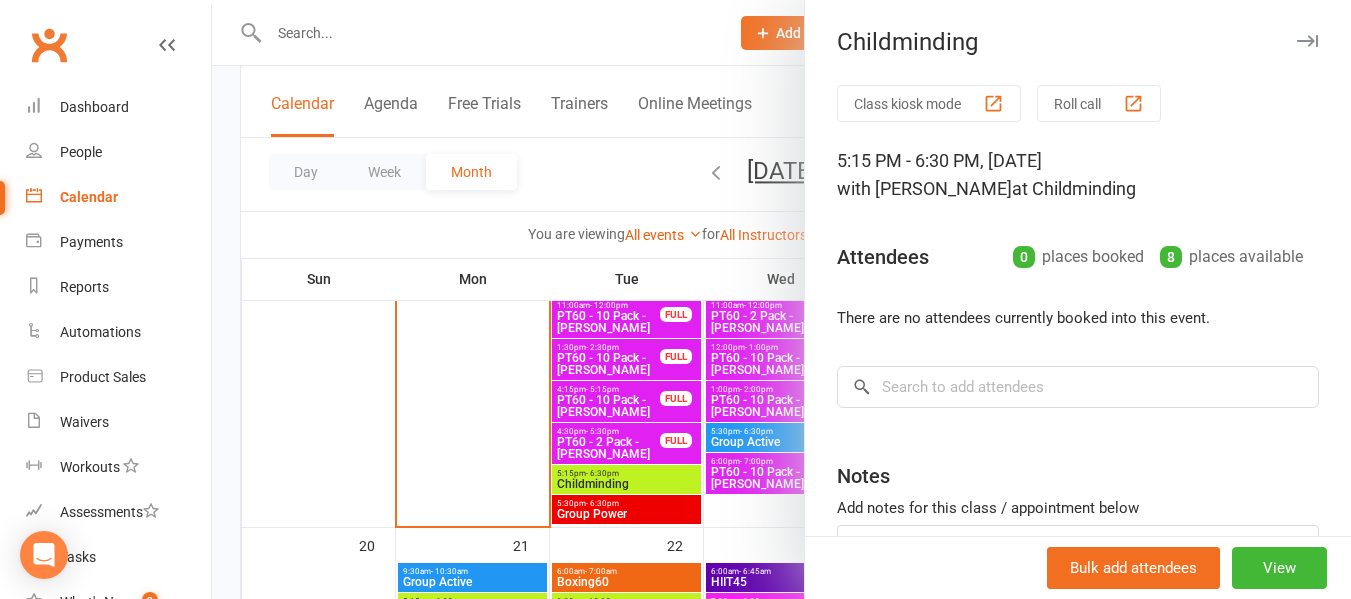 click at bounding box center (781, 299) 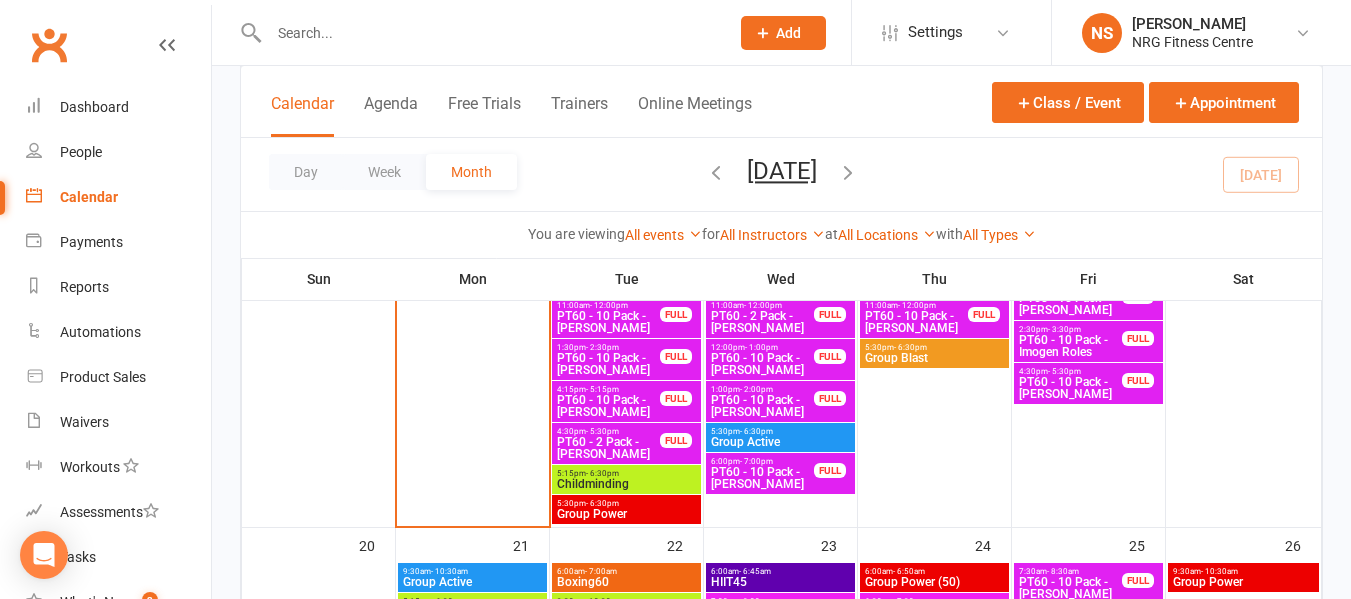 click on "- 6:30pm" at bounding box center [602, 503] 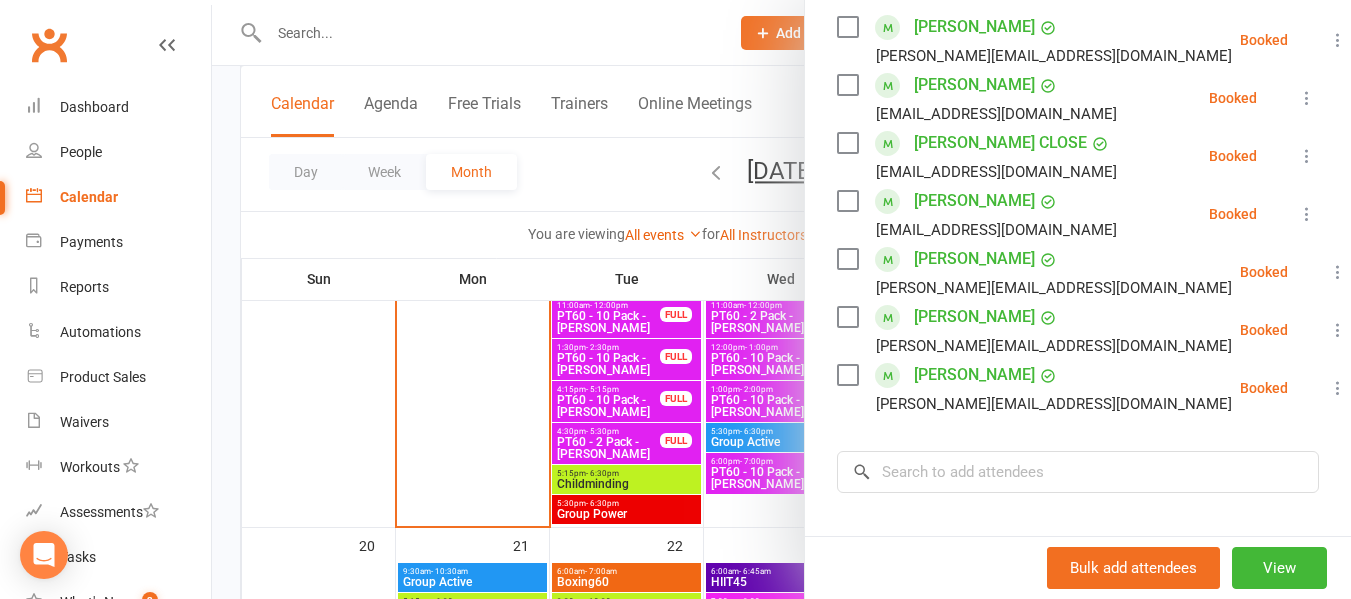 scroll, scrollTop: 400, scrollLeft: 0, axis: vertical 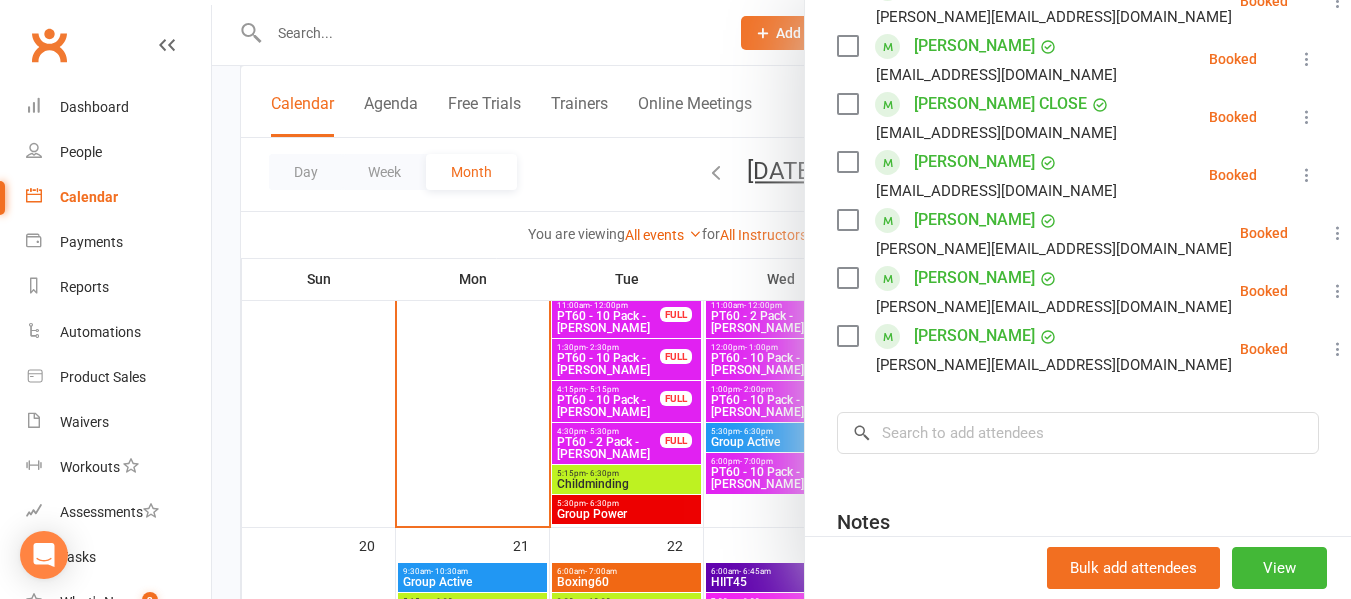 click at bounding box center [781, 299] 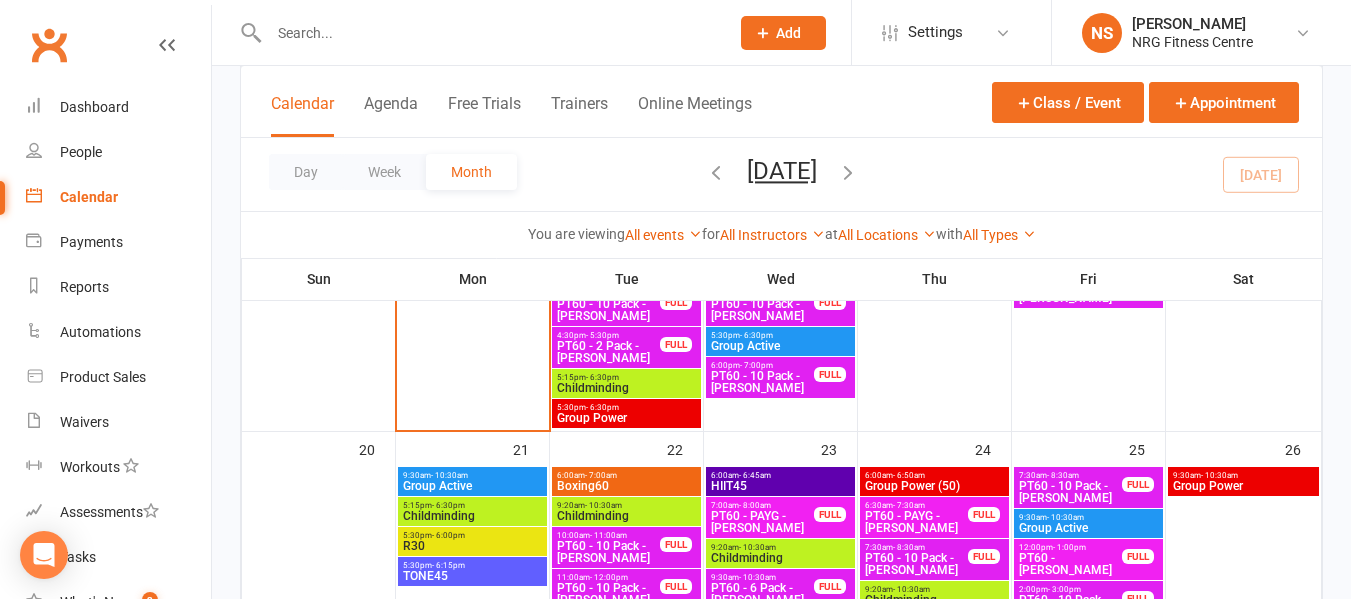 scroll, scrollTop: 1400, scrollLeft: 0, axis: vertical 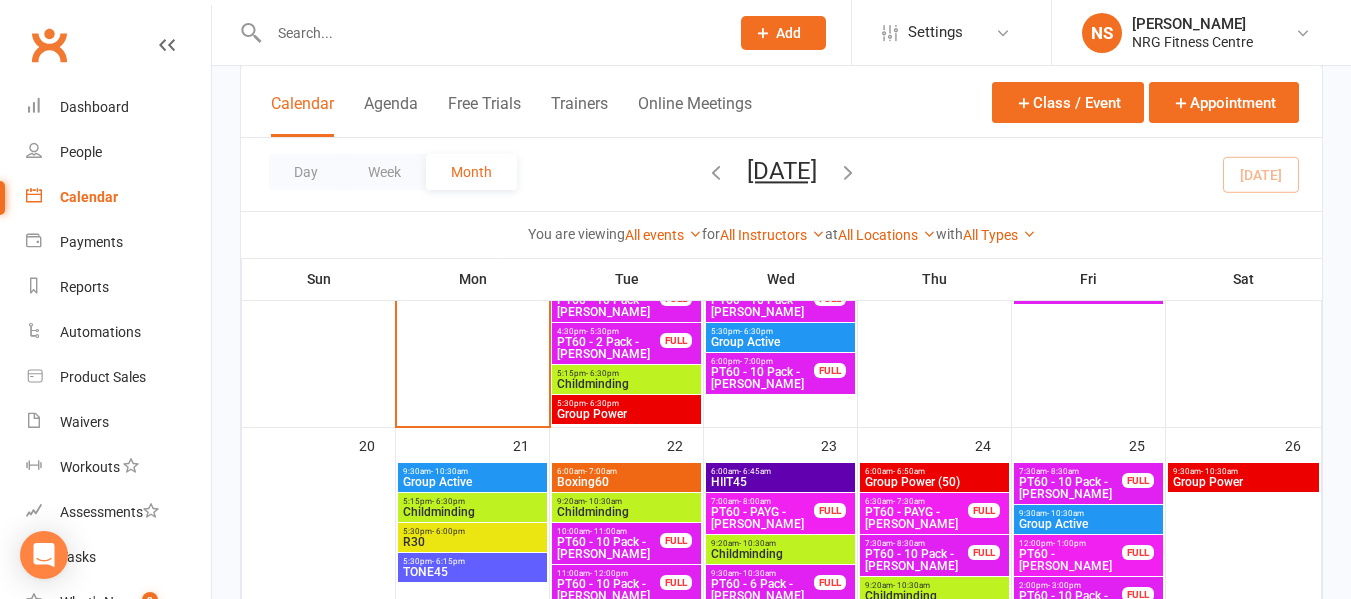 click on "Childminding" at bounding box center [626, 384] 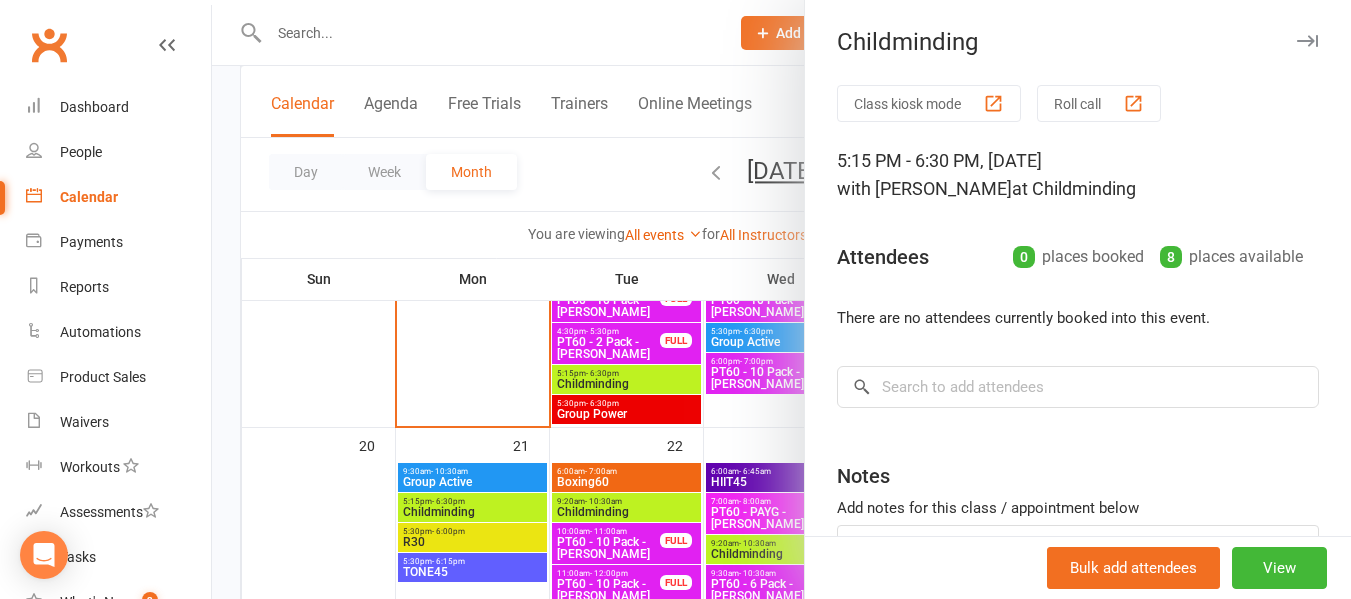click at bounding box center [781, 299] 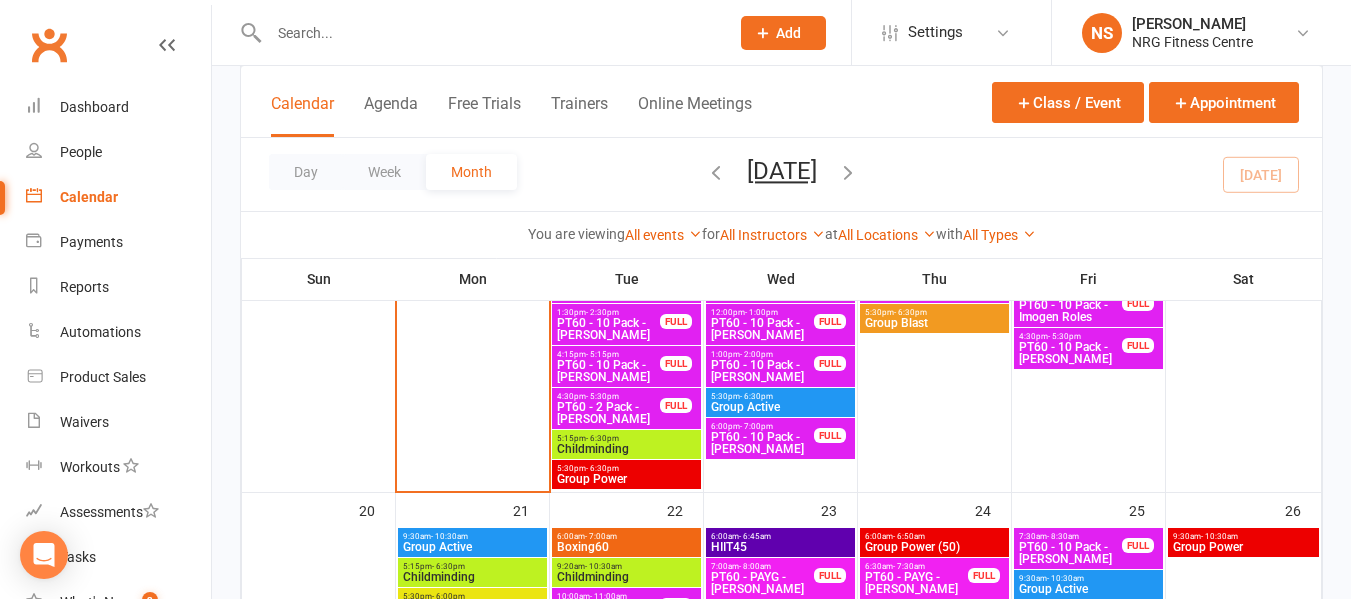 scroll, scrollTop: 1300, scrollLeft: 0, axis: vertical 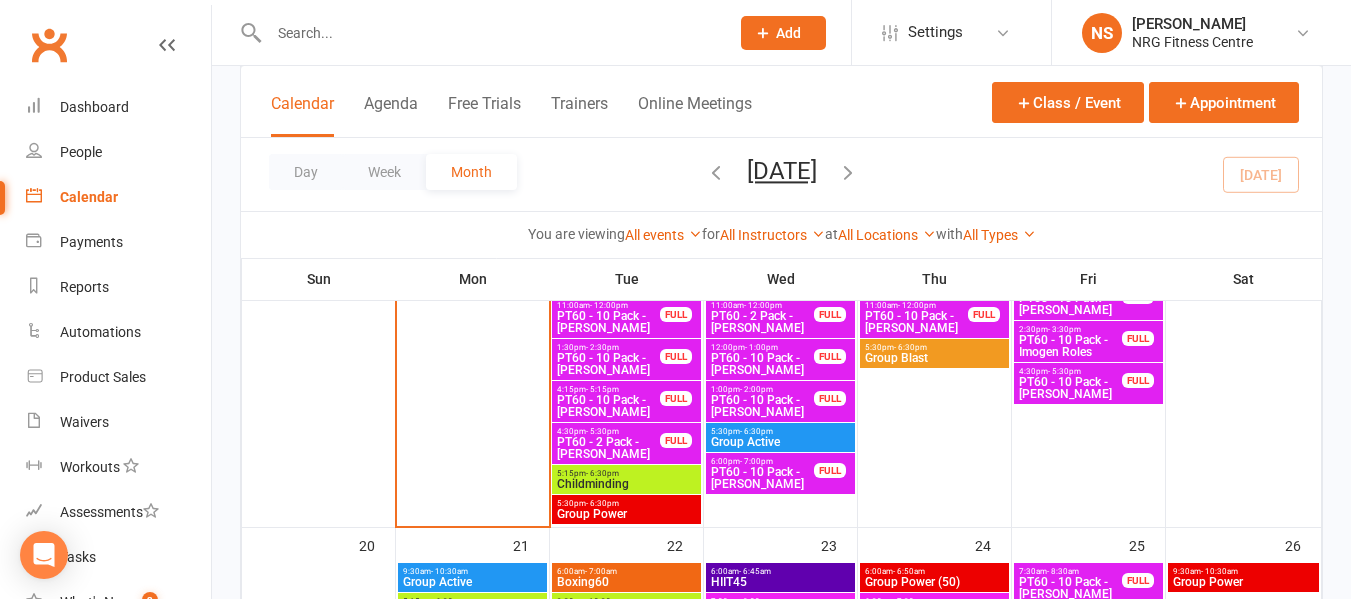 click on "Childminding" at bounding box center (626, 484) 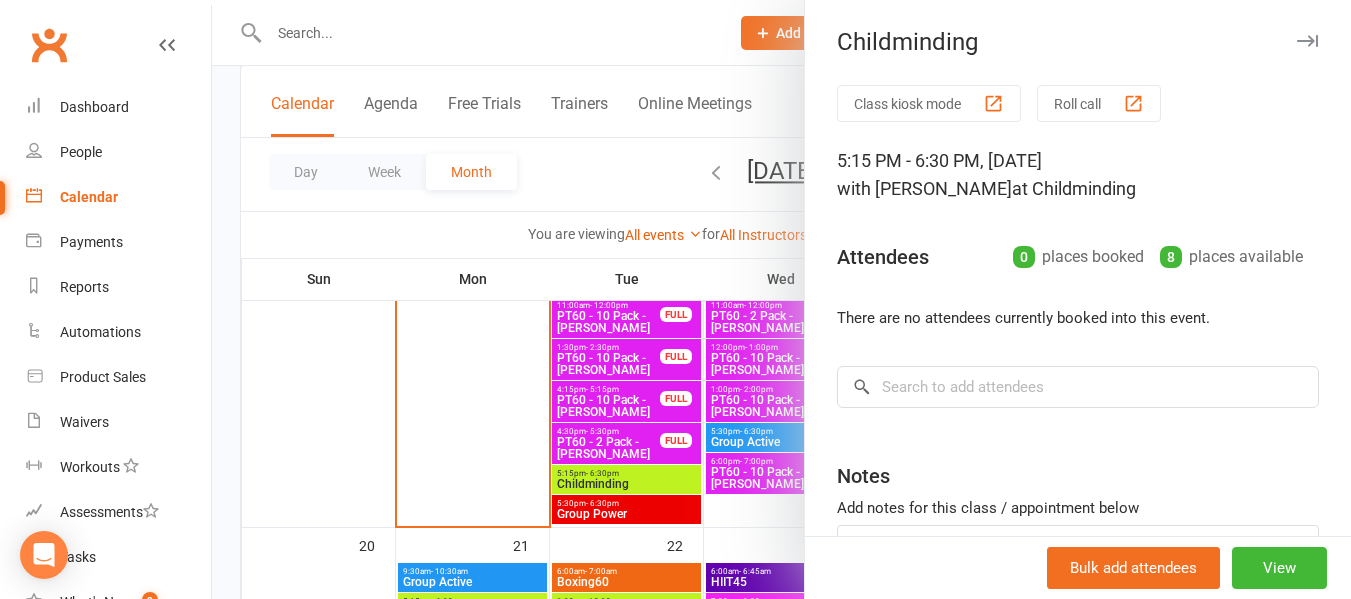click at bounding box center [781, 299] 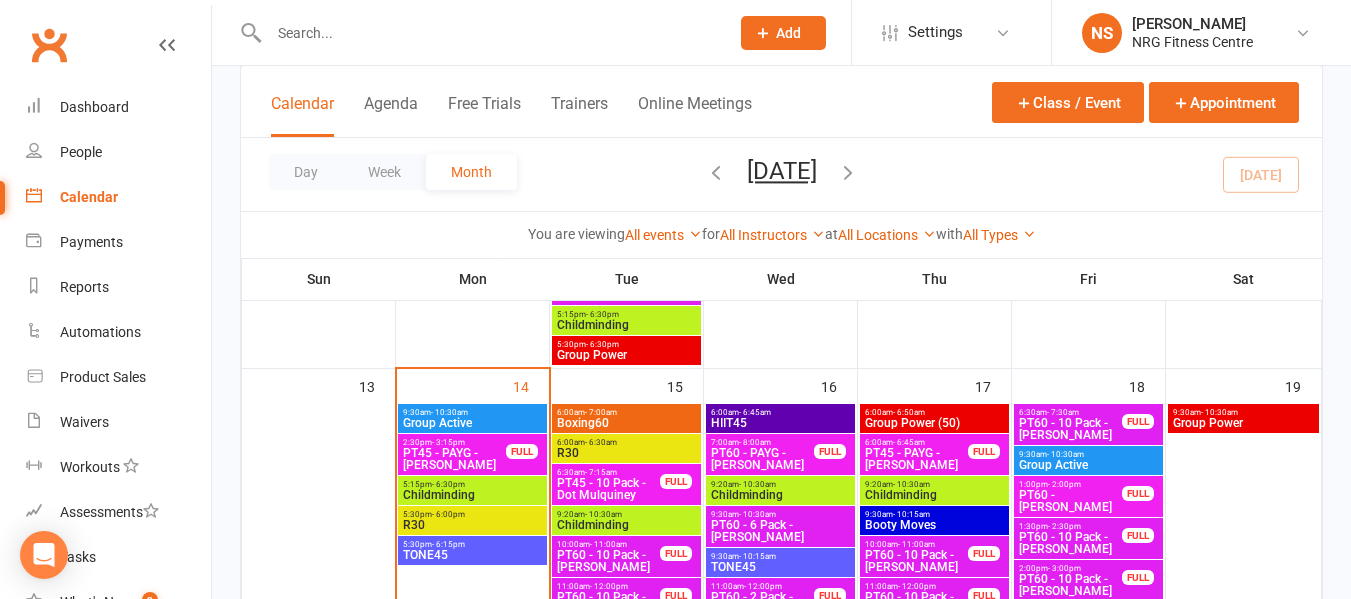 scroll, scrollTop: 1000, scrollLeft: 0, axis: vertical 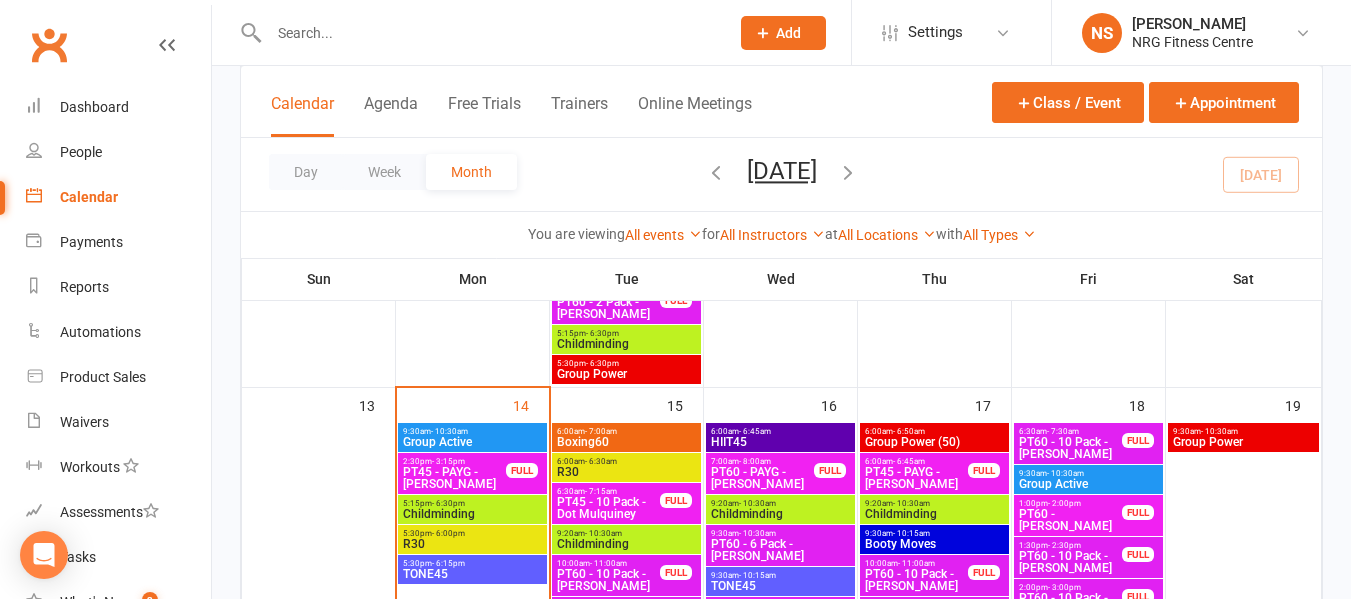 click on "Childminding" at bounding box center [472, 514] 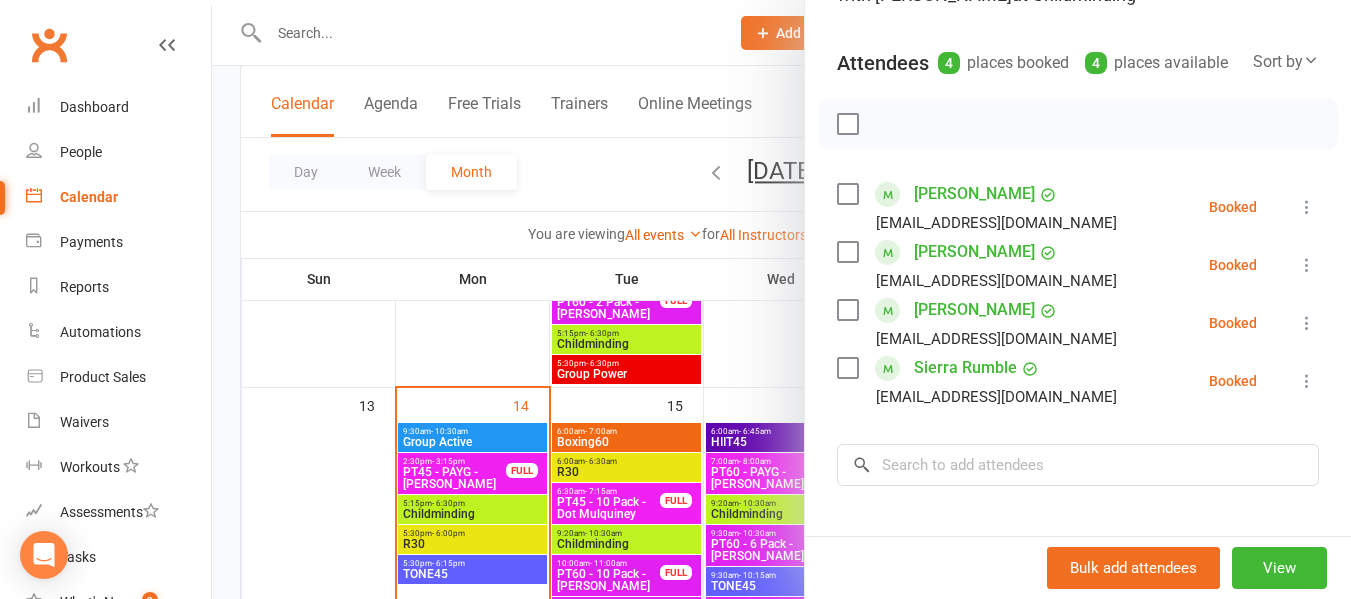 scroll, scrollTop: 200, scrollLeft: 0, axis: vertical 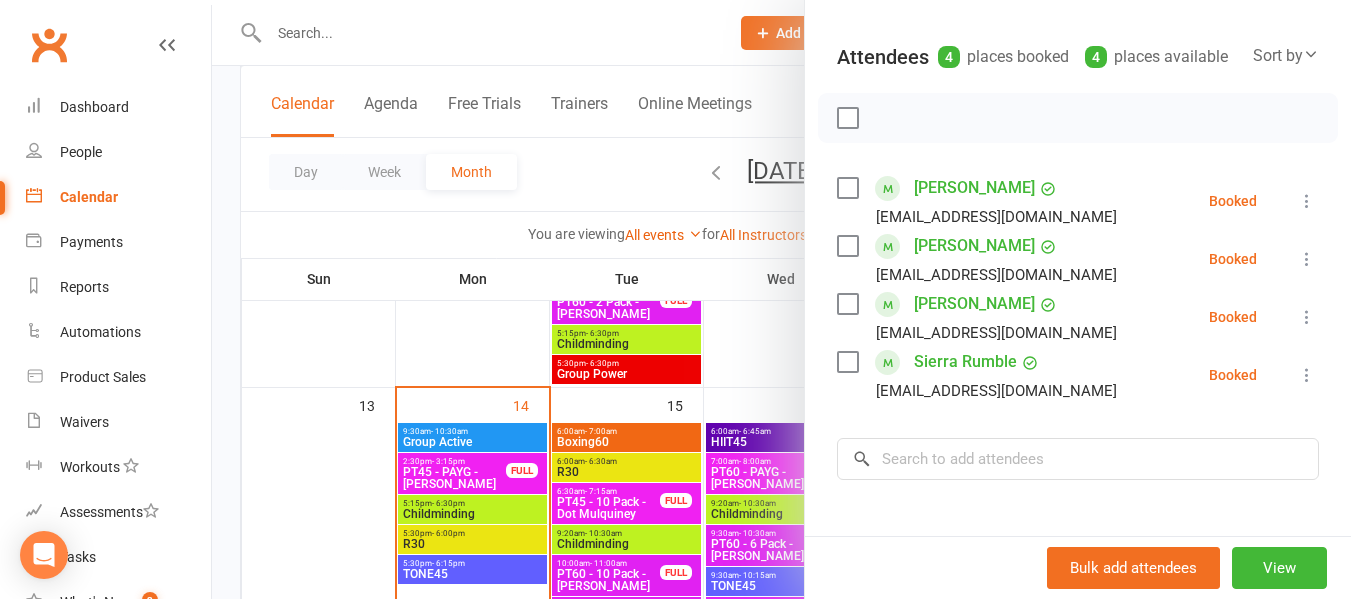 click at bounding box center (781, 299) 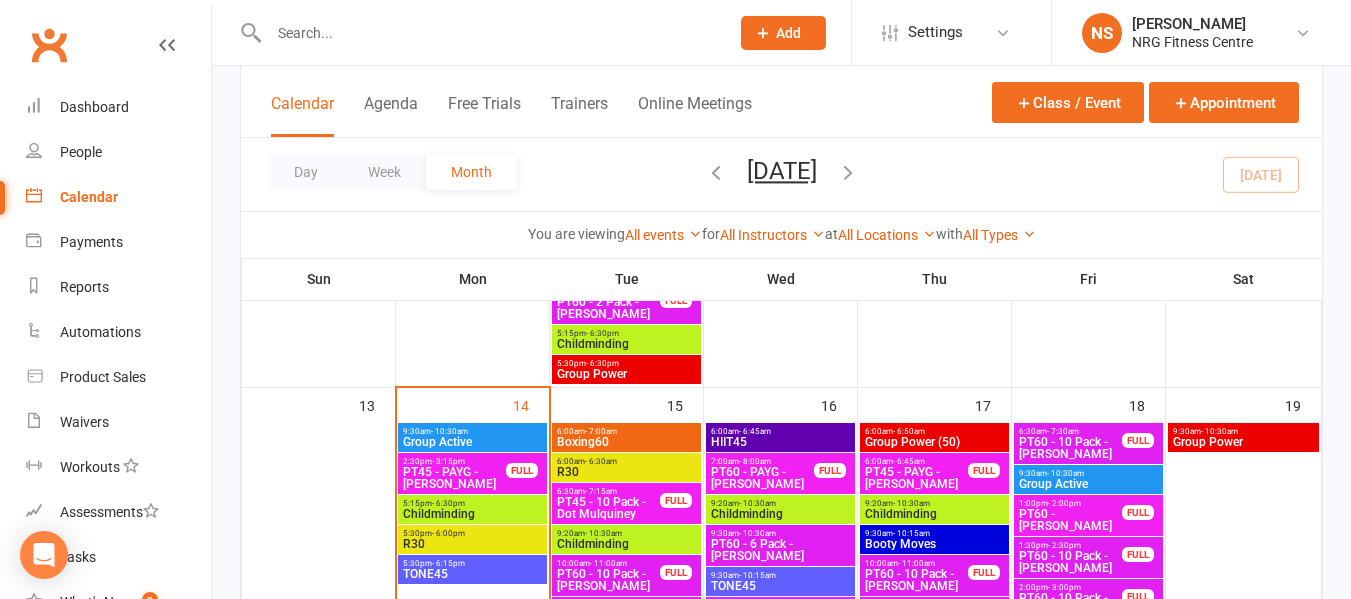 click on "5:30pm  - 6:00pm" at bounding box center (472, 533) 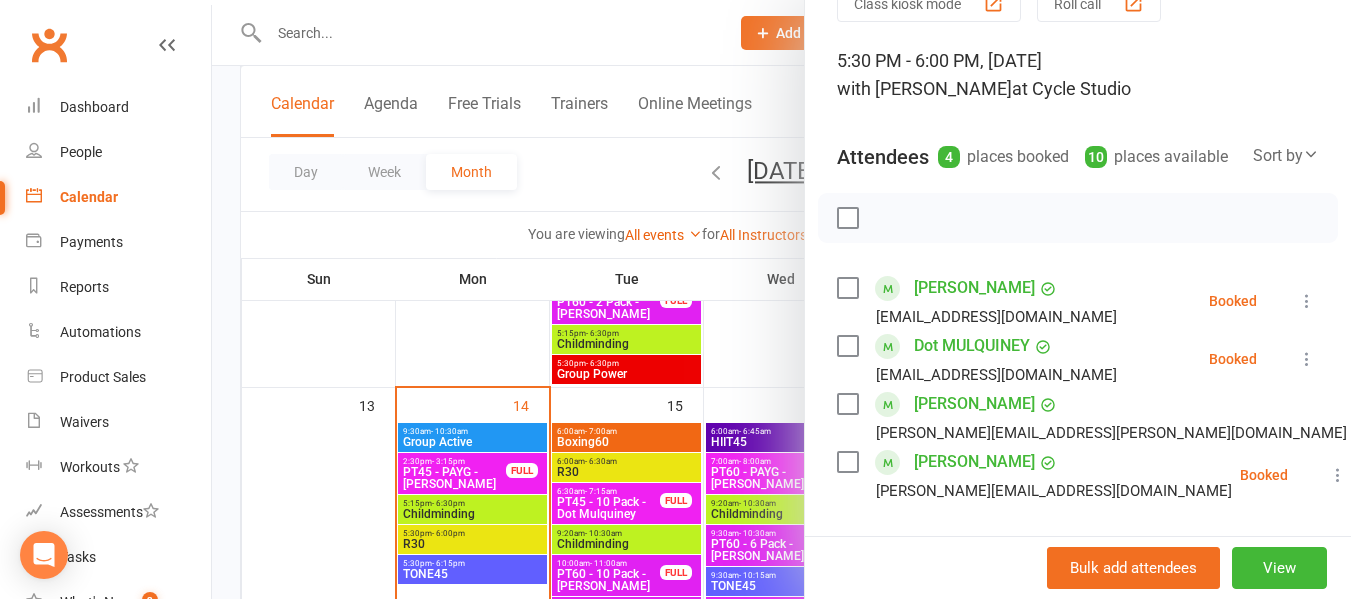 scroll, scrollTop: 200, scrollLeft: 0, axis: vertical 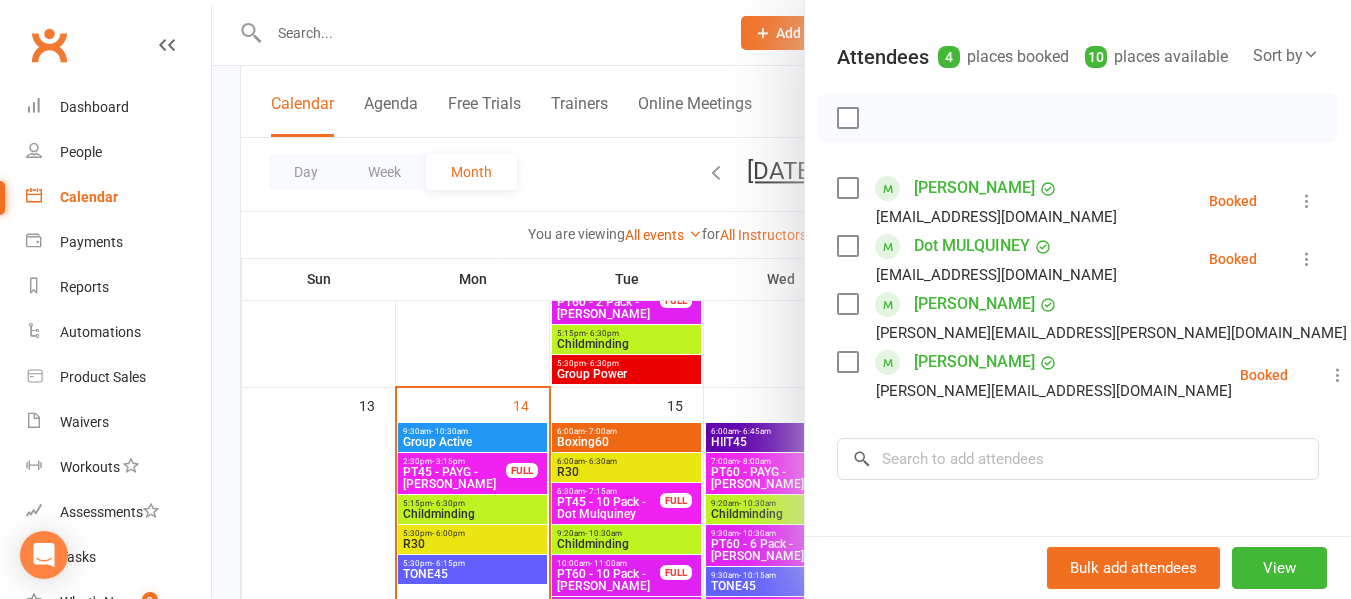click at bounding box center [781, 299] 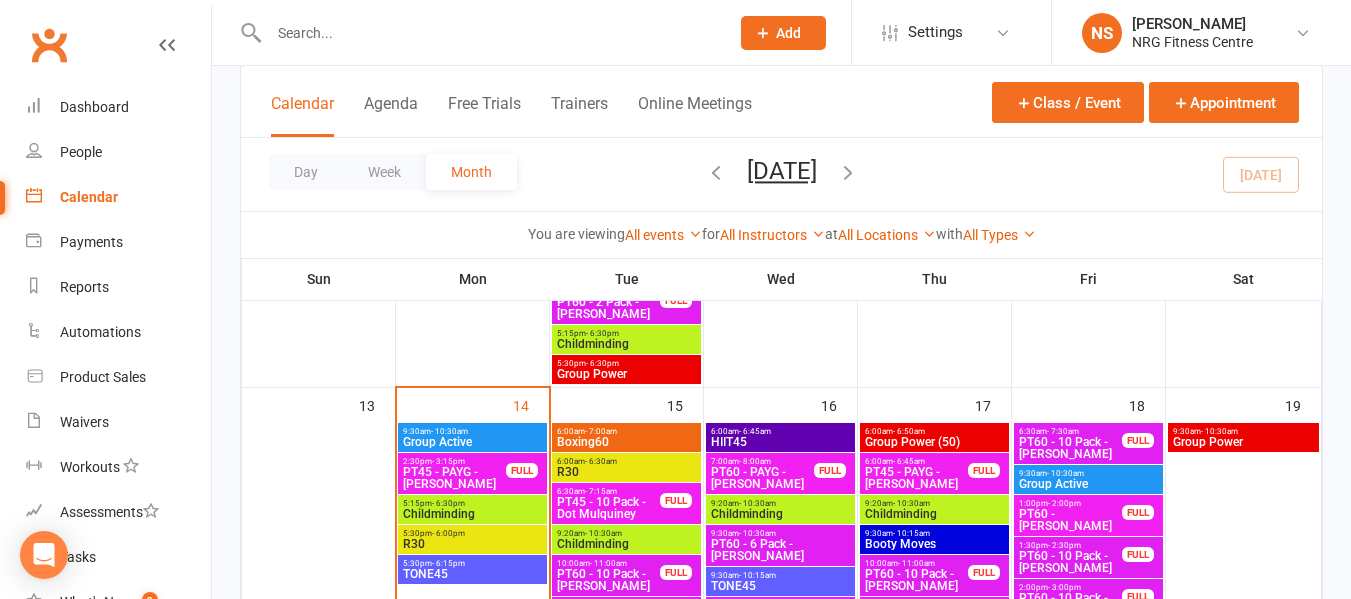 click on "TONE45" at bounding box center [472, 574] 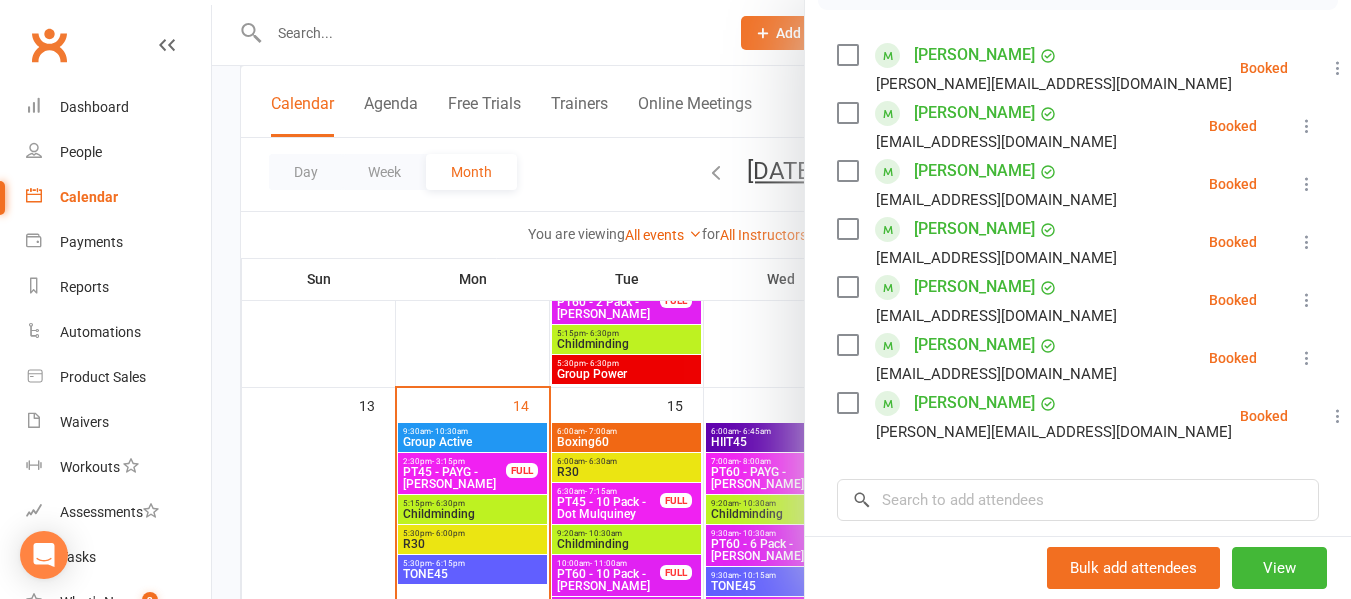 scroll, scrollTop: 300, scrollLeft: 0, axis: vertical 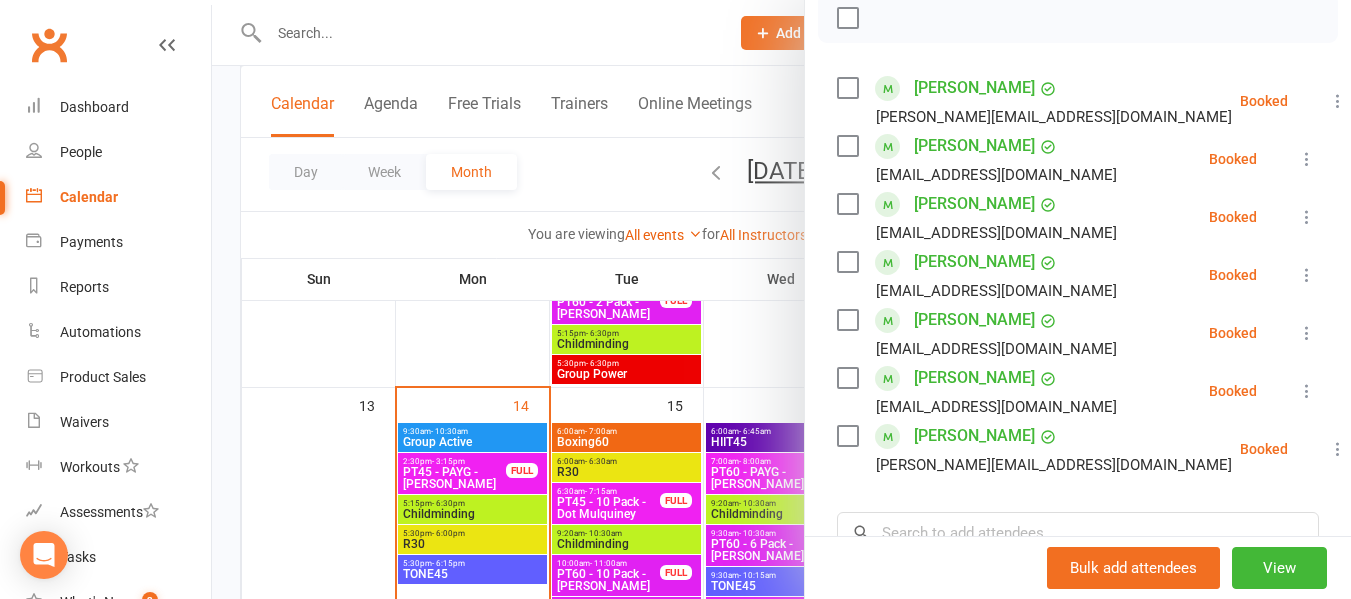 click at bounding box center [781, 299] 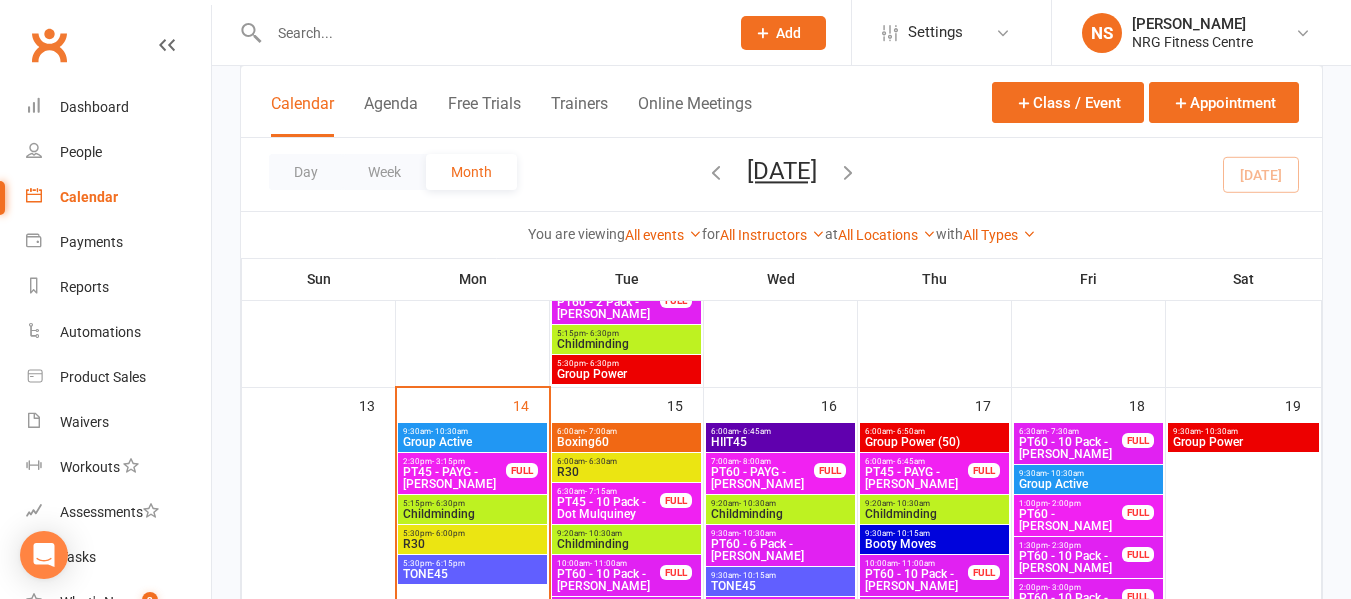 scroll, scrollTop: 1100, scrollLeft: 0, axis: vertical 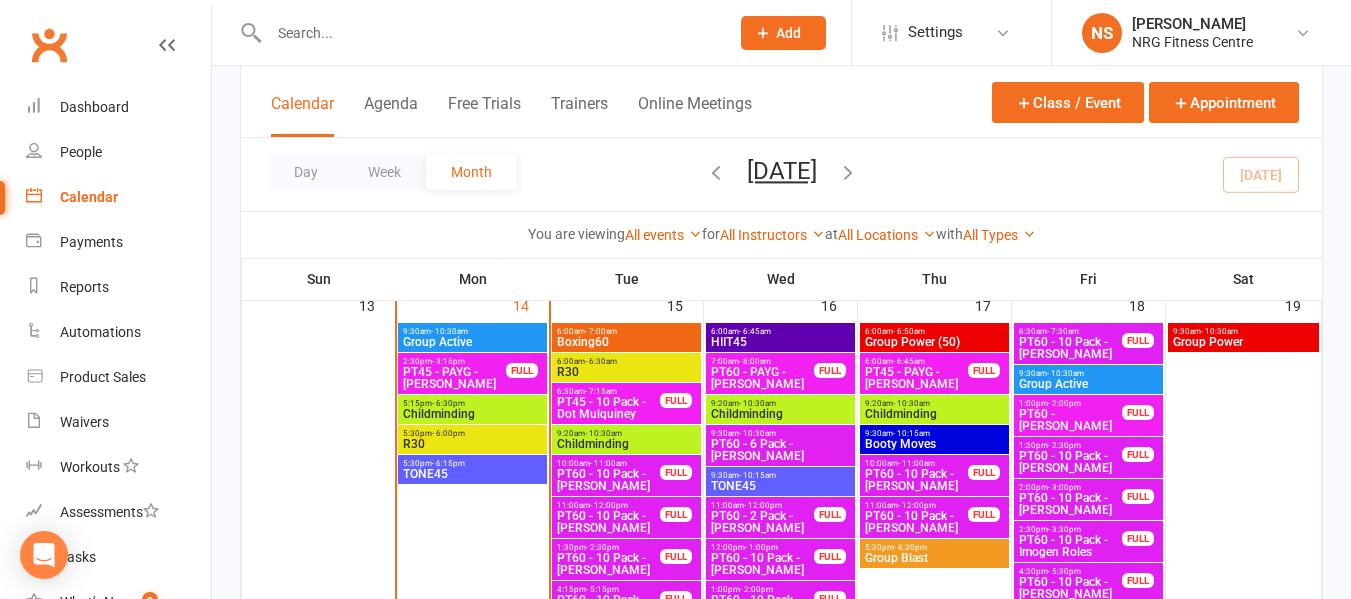 click on "- 6:00pm" at bounding box center (448, 433) 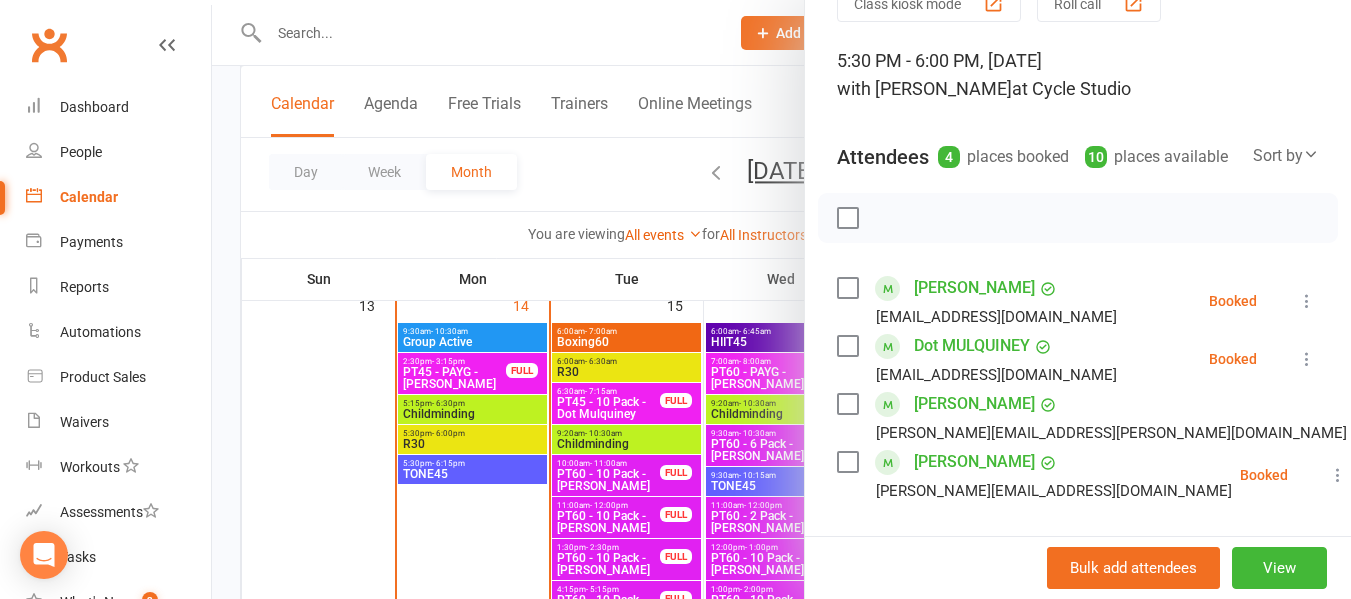 scroll, scrollTop: 200, scrollLeft: 0, axis: vertical 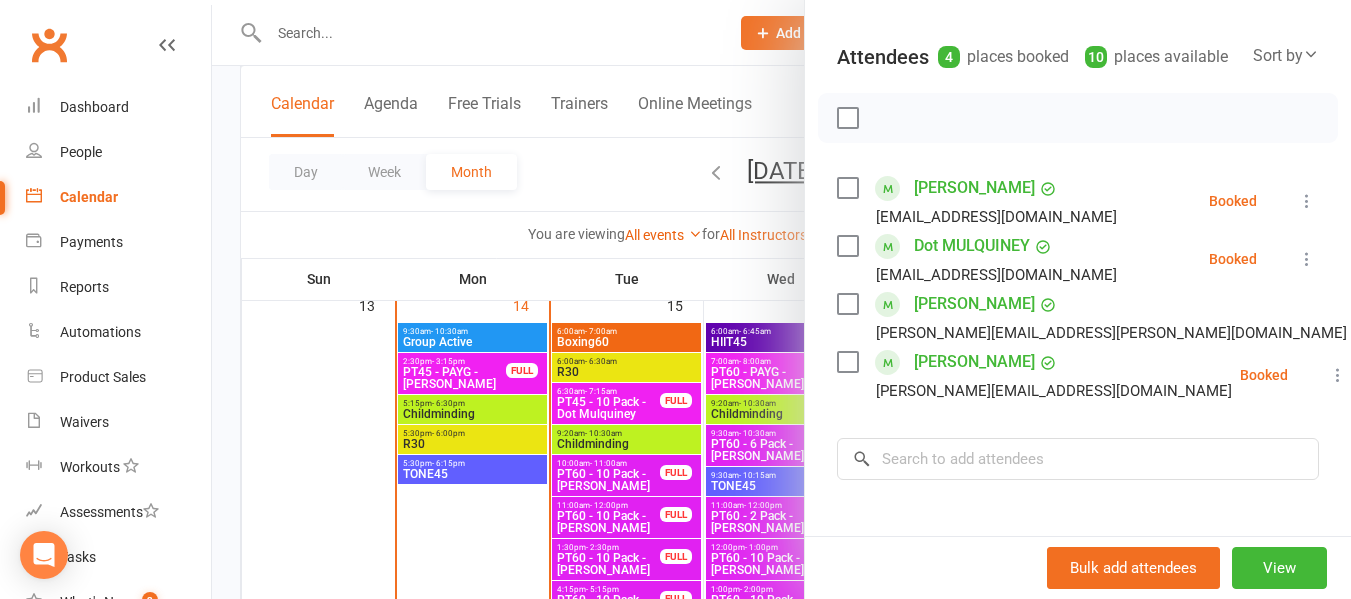 click at bounding box center (781, 299) 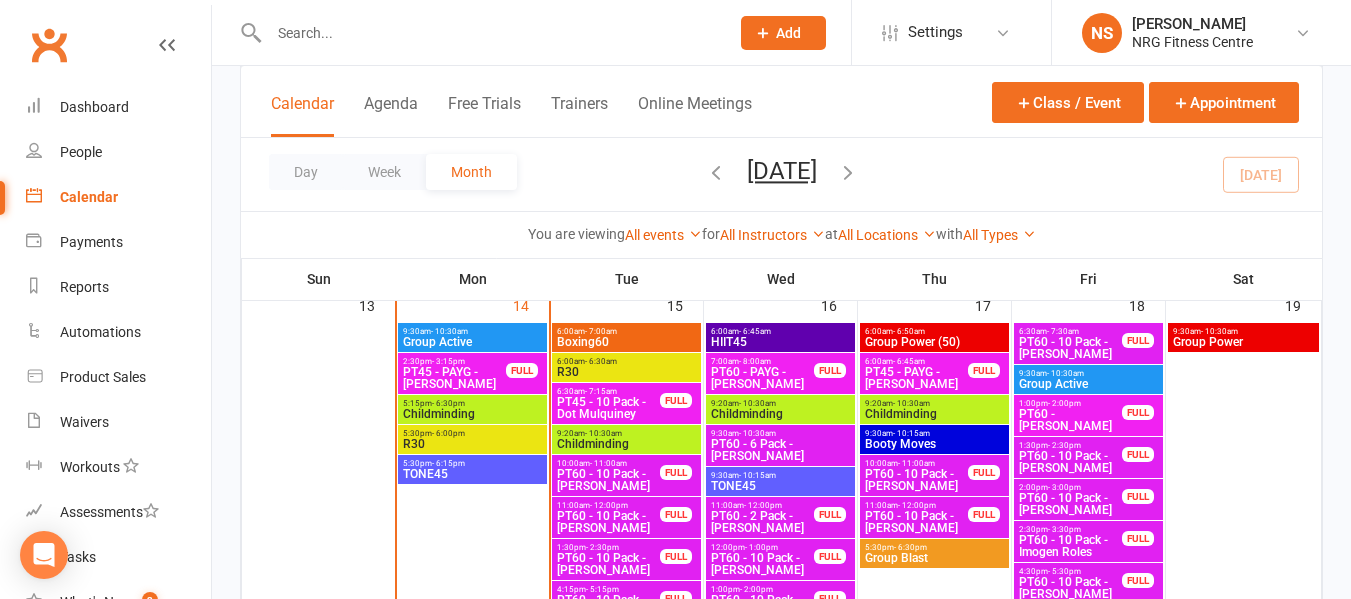 click at bounding box center (489, 33) 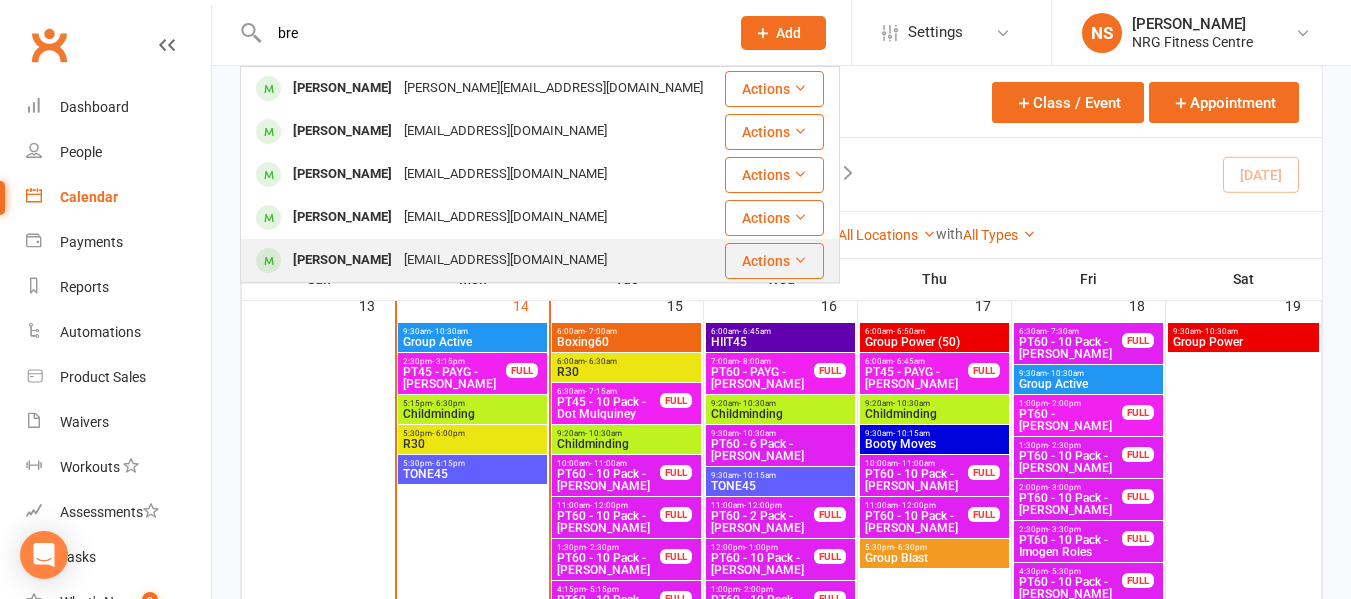 type on "bre" 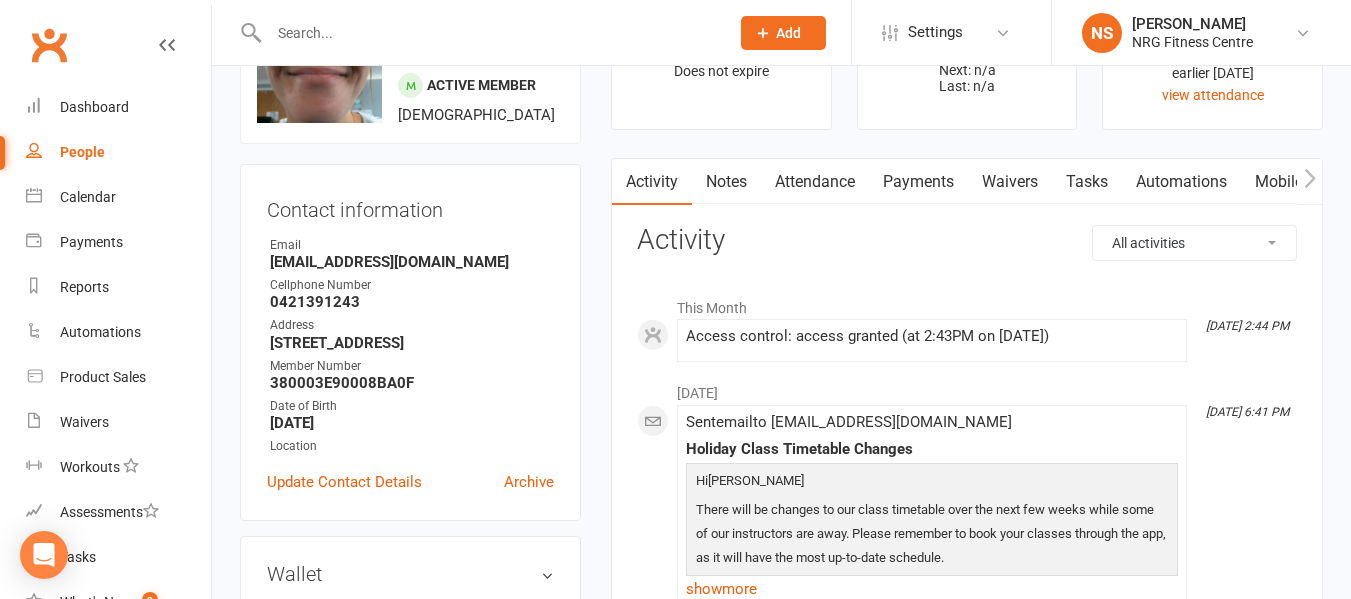 scroll, scrollTop: 300, scrollLeft: 0, axis: vertical 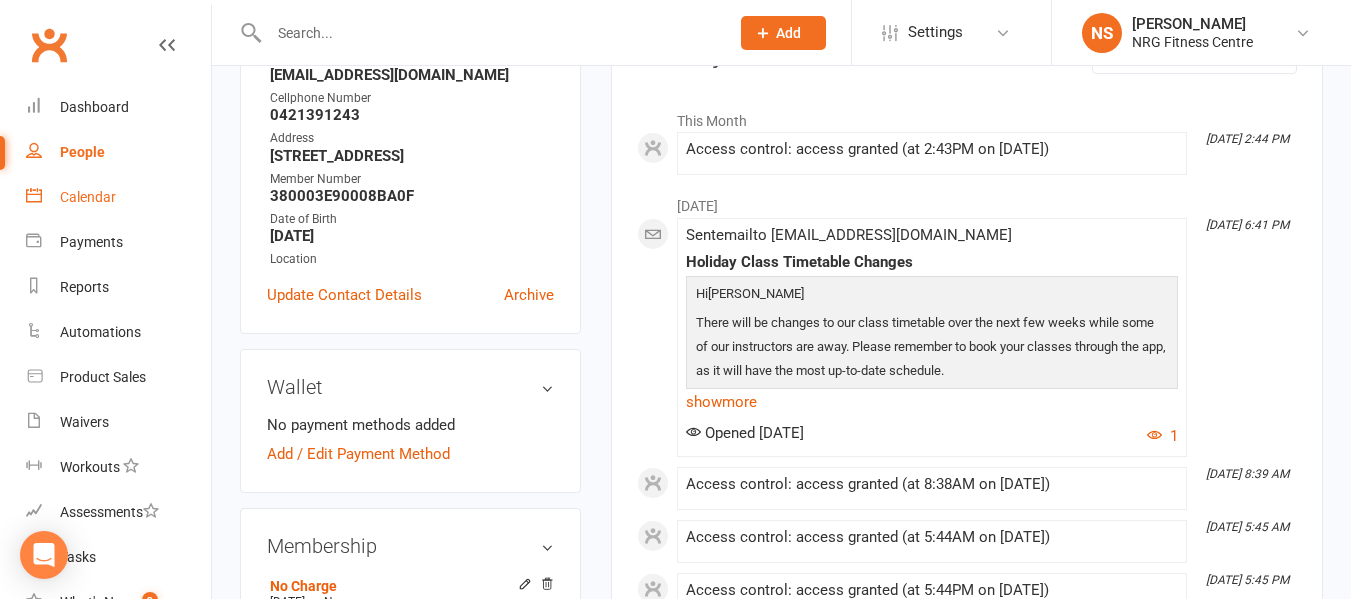 click on "Calendar" at bounding box center (88, 197) 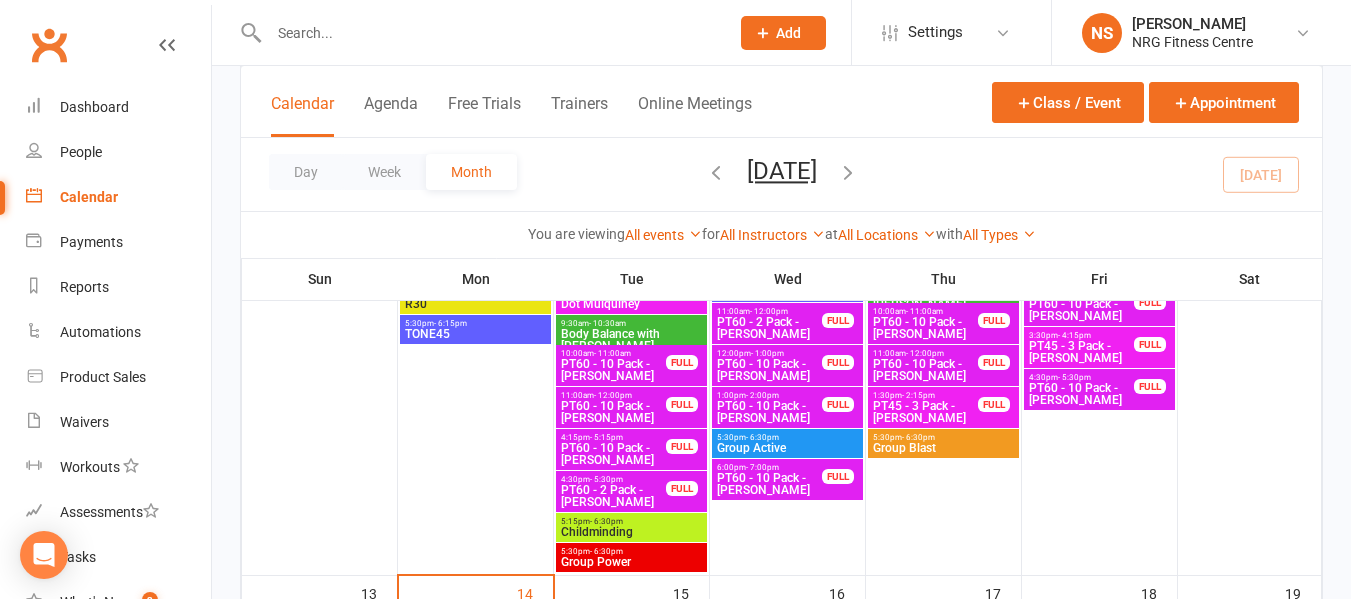scroll, scrollTop: 700, scrollLeft: 0, axis: vertical 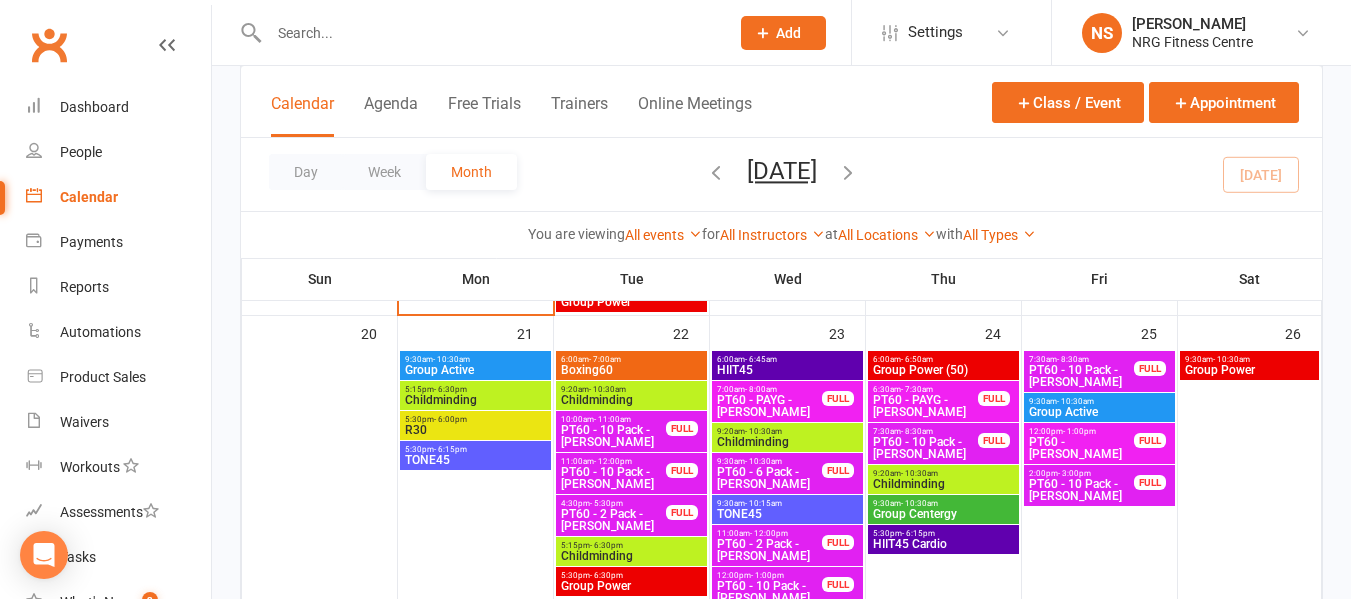 click on "Boxing60" at bounding box center (631, 370) 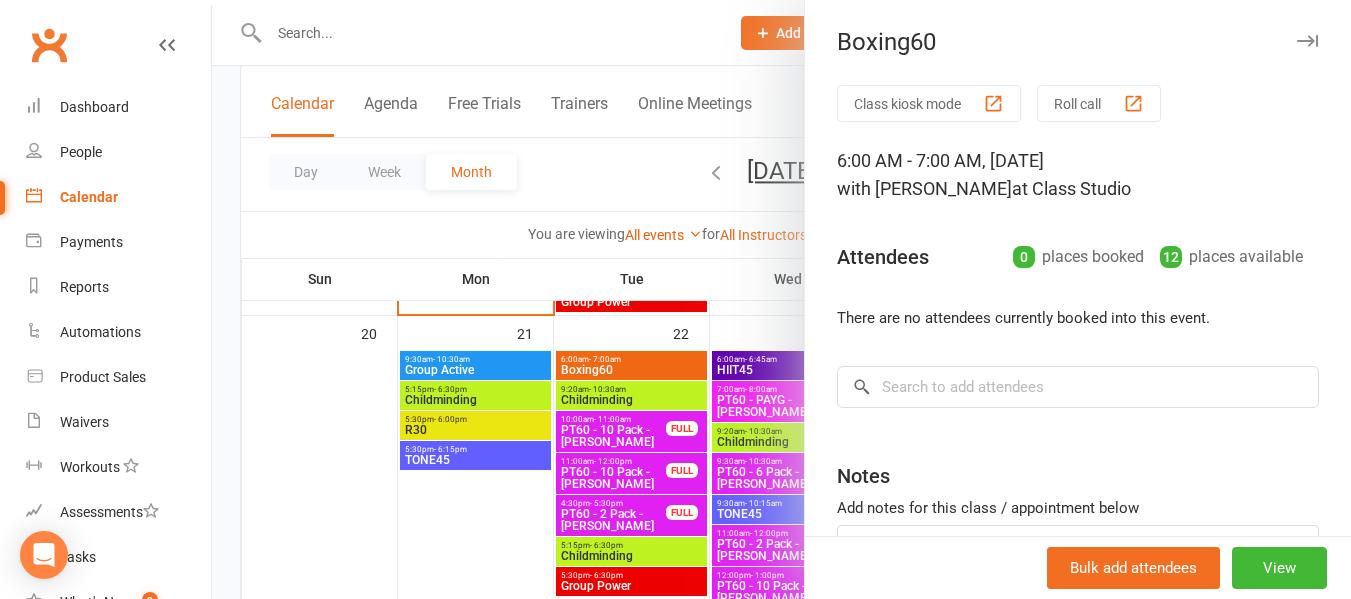 scroll, scrollTop: 100, scrollLeft: 0, axis: vertical 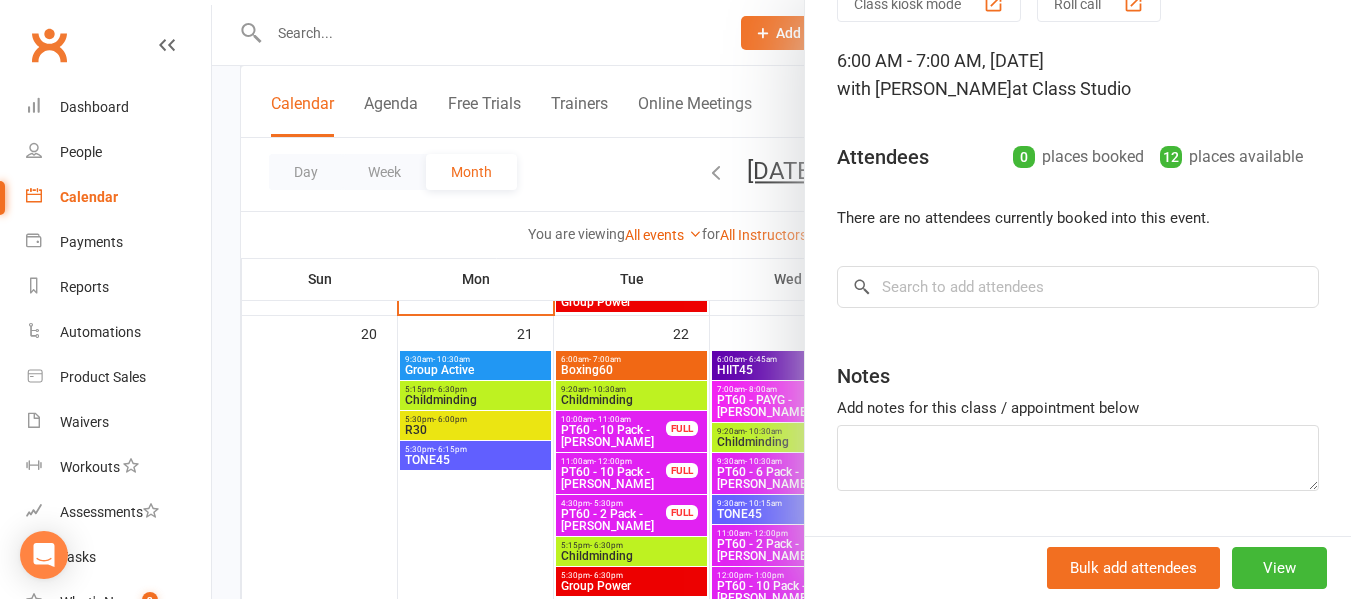 click at bounding box center [781, 299] 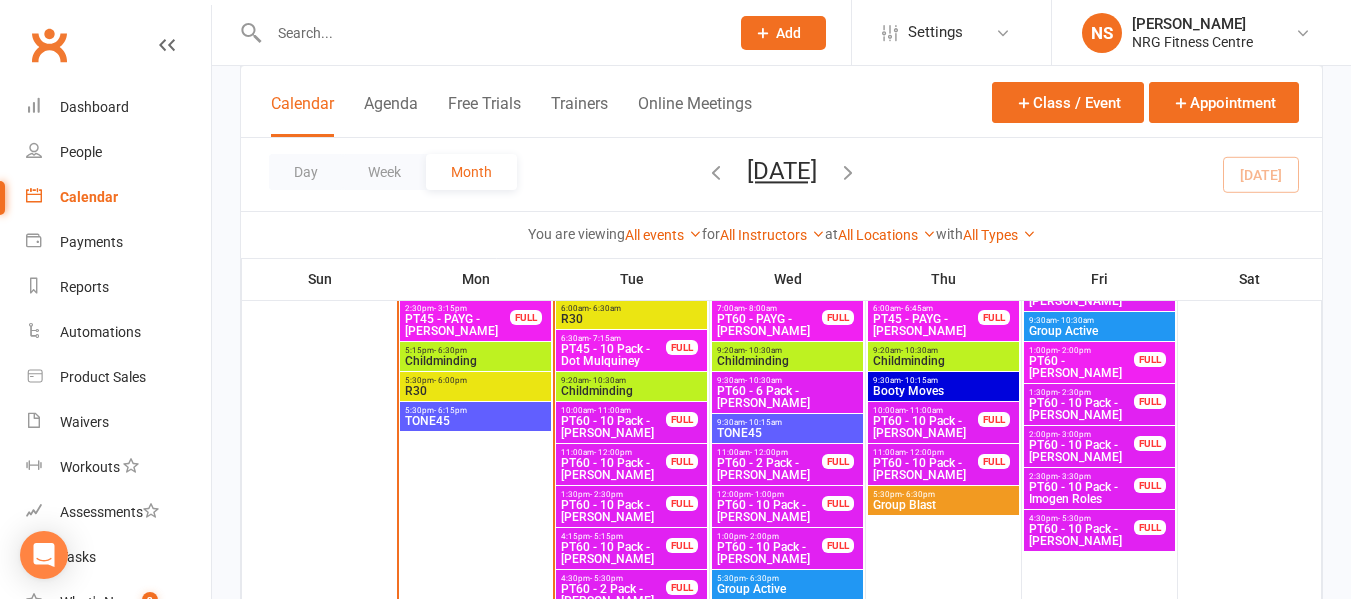 scroll, scrollTop: 1100, scrollLeft: 0, axis: vertical 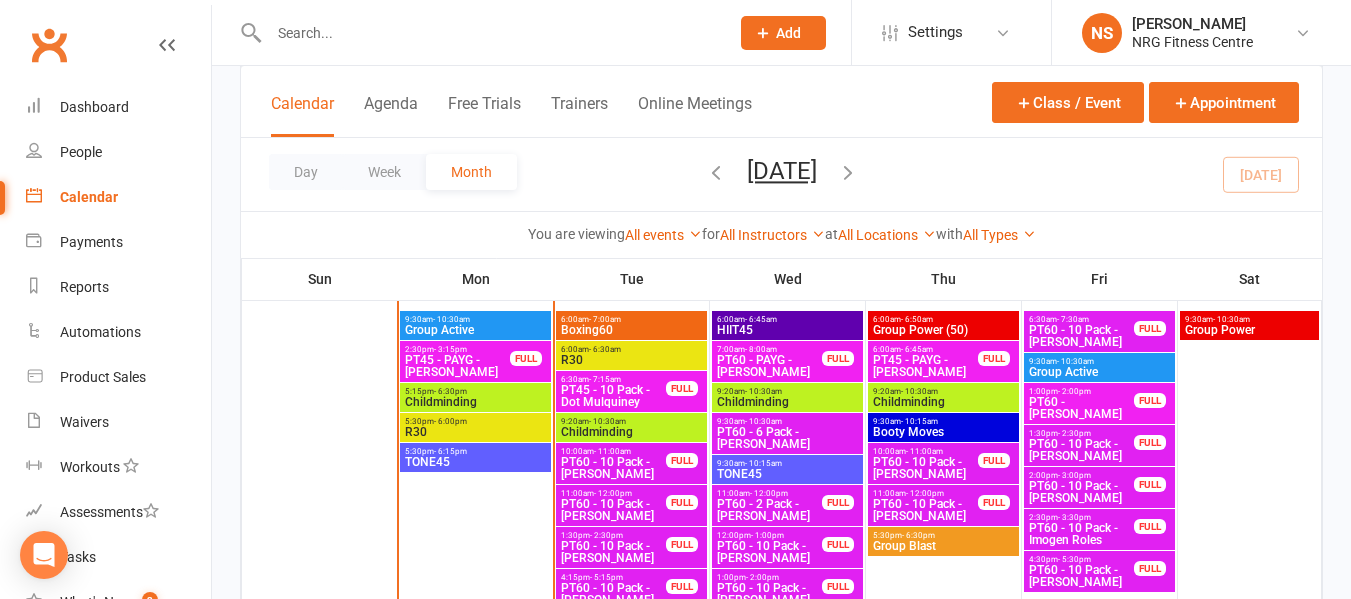 click on "Boxing60" at bounding box center (631, 330) 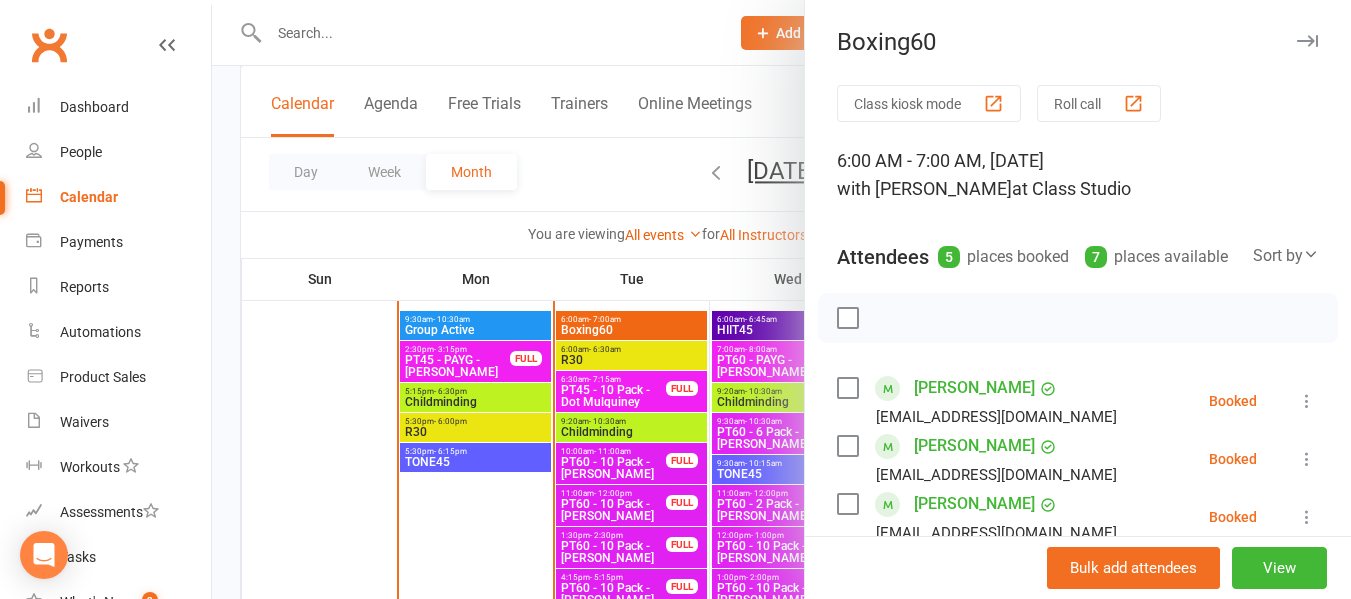 scroll, scrollTop: 200, scrollLeft: 0, axis: vertical 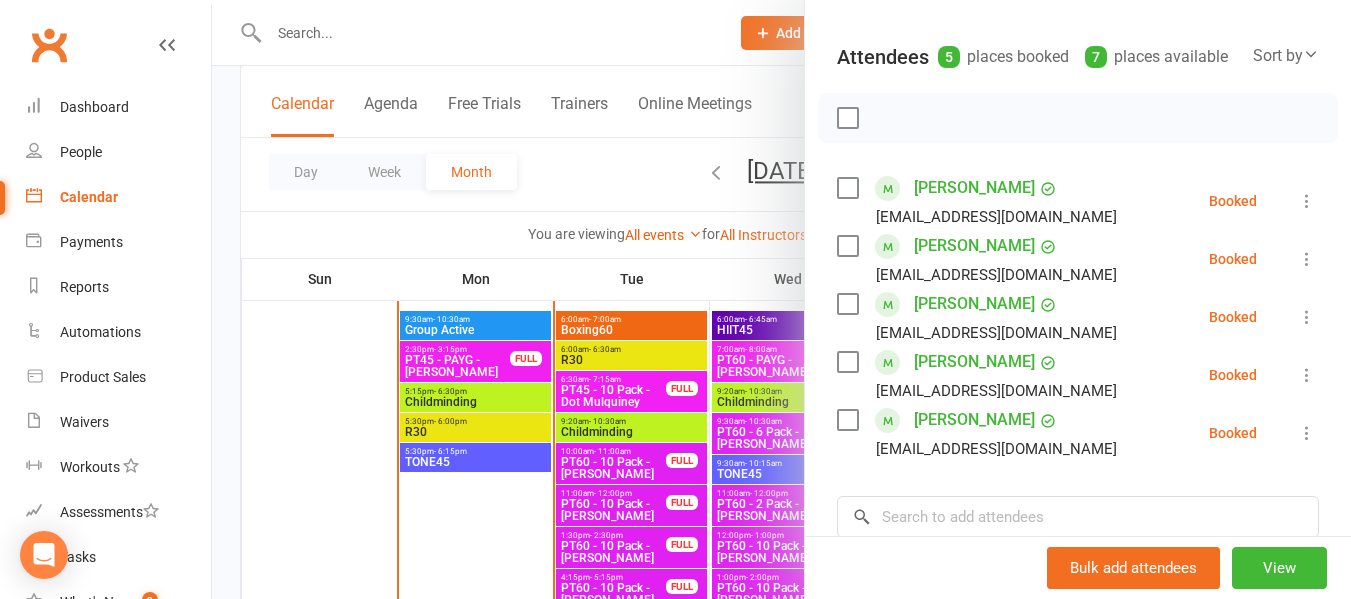 click at bounding box center (781, 299) 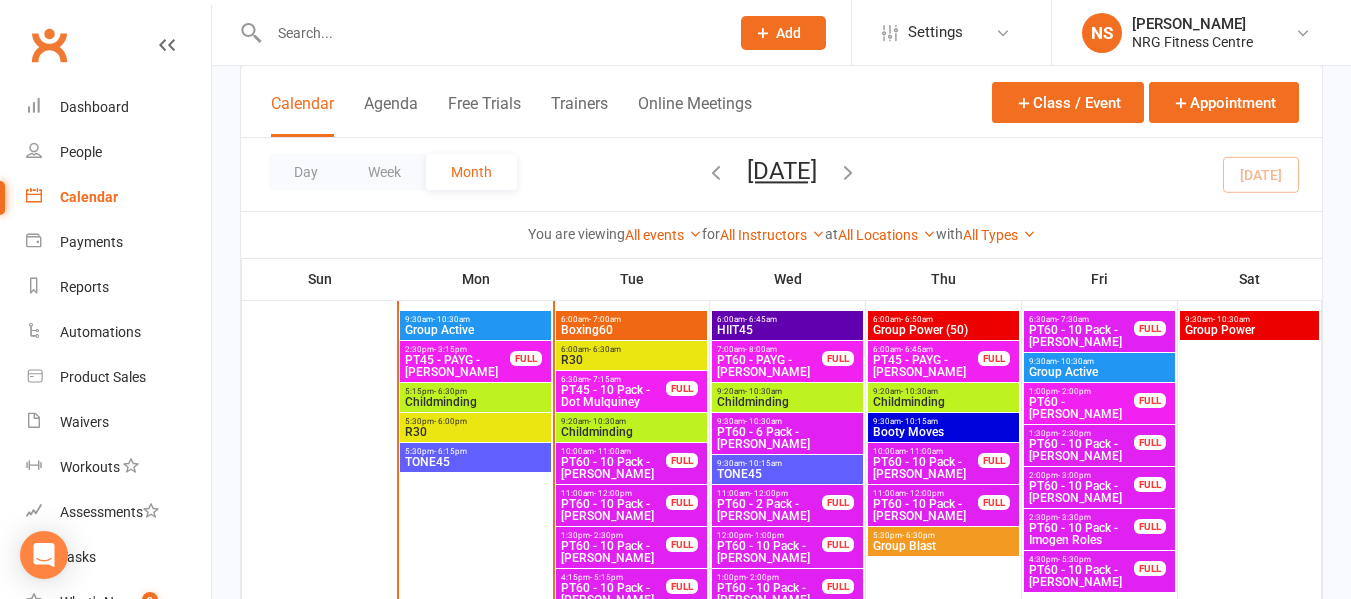 click on "R30" at bounding box center (475, 432) 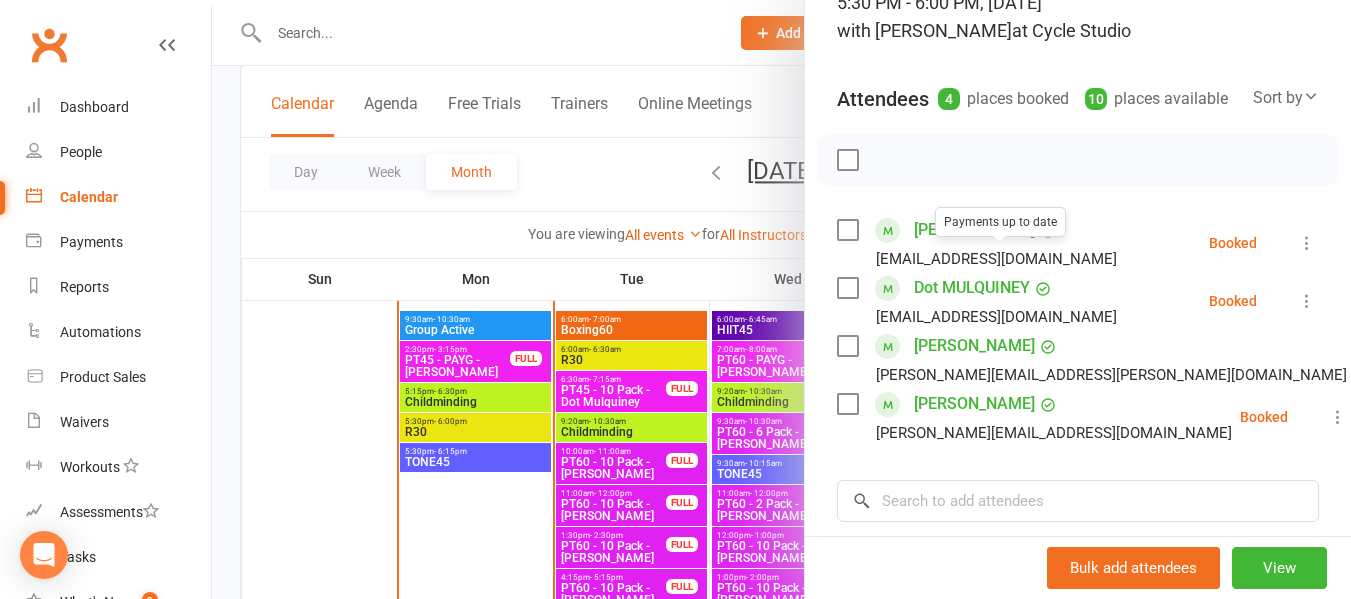 scroll, scrollTop: 200, scrollLeft: 0, axis: vertical 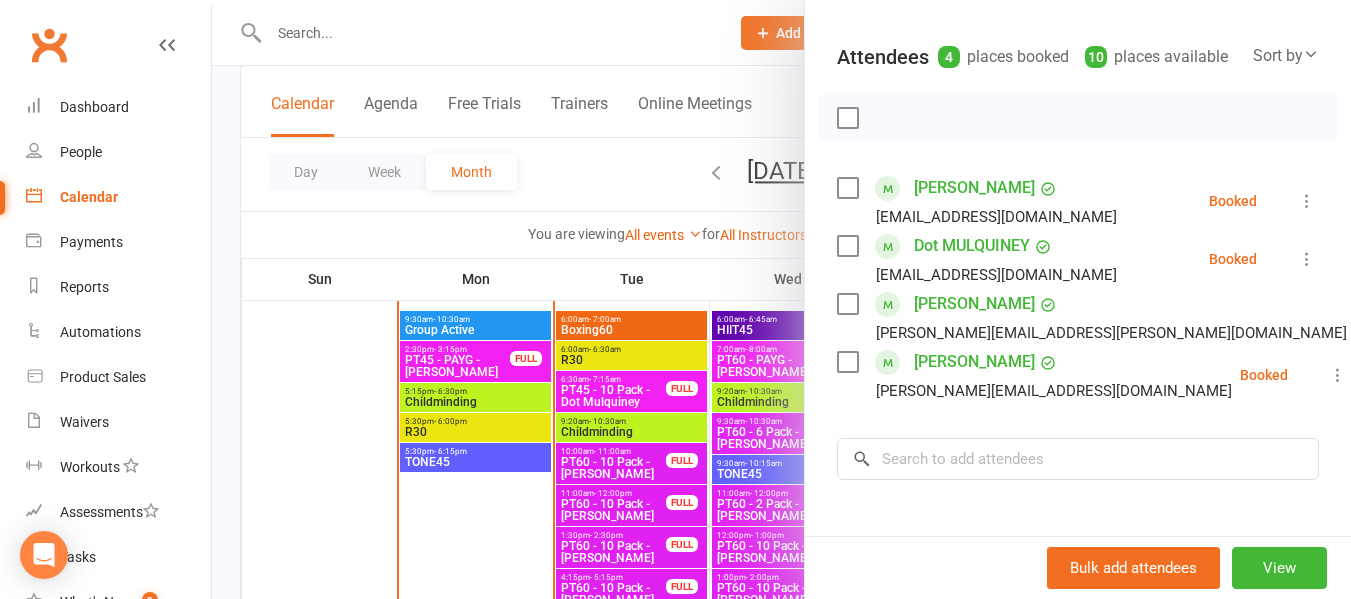 click at bounding box center (781, 299) 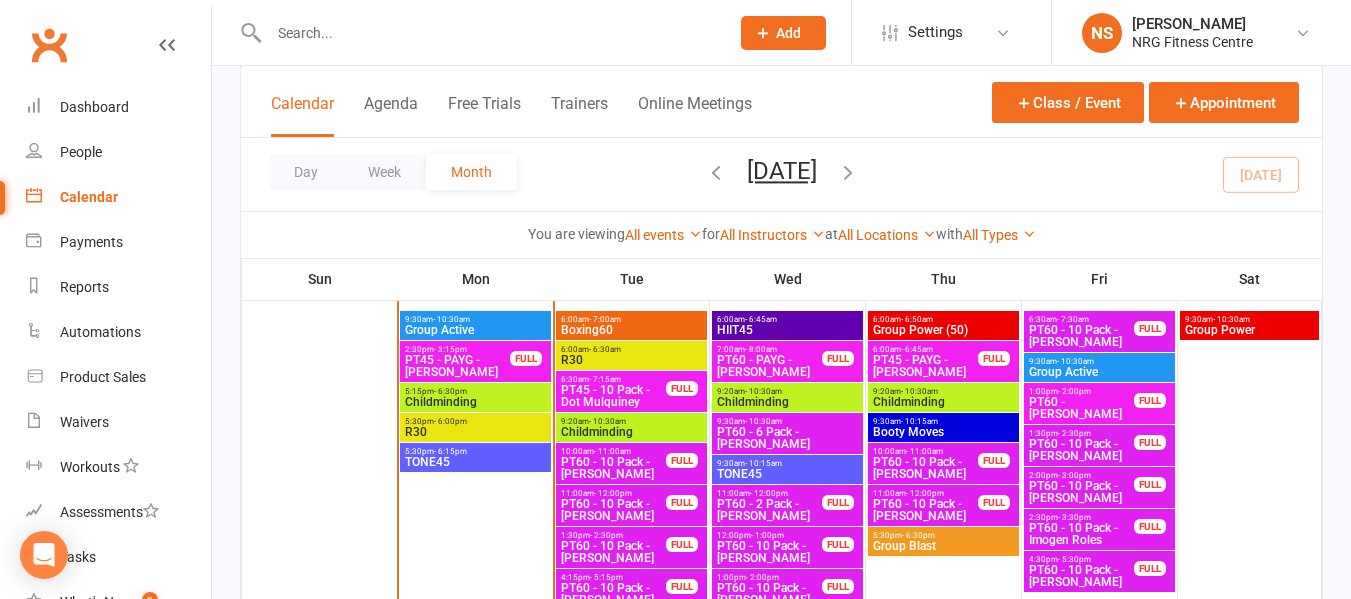click on "- 6:15pm" at bounding box center (450, 451) 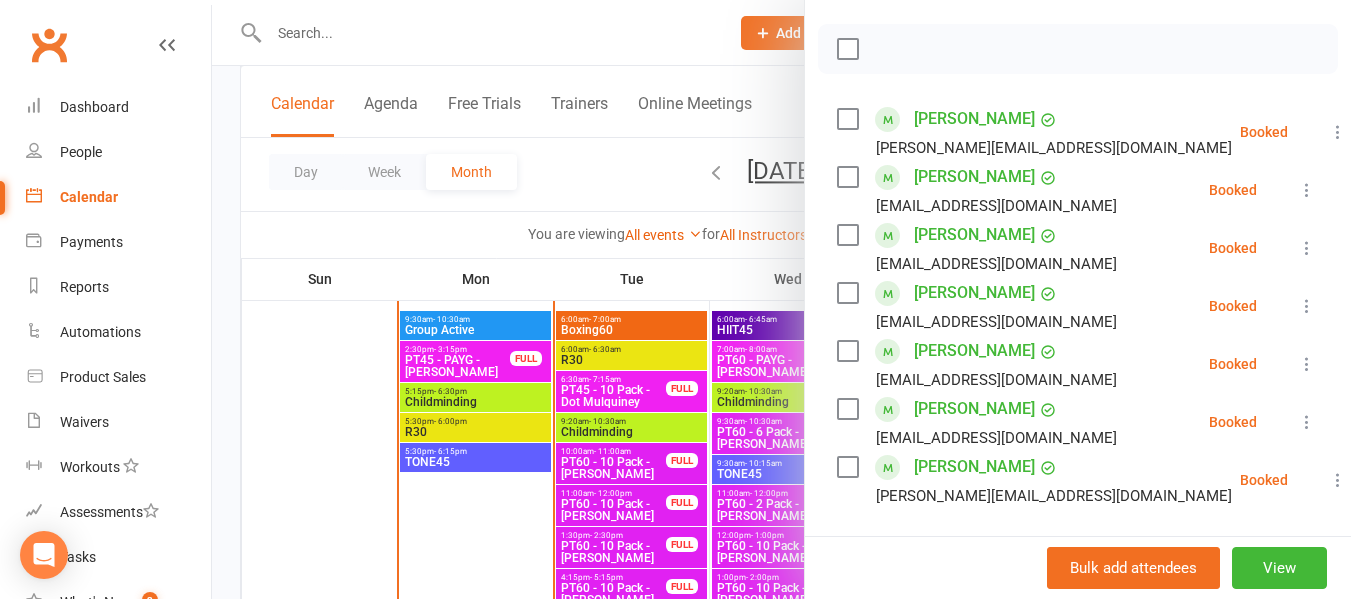 scroll, scrollTop: 300, scrollLeft: 0, axis: vertical 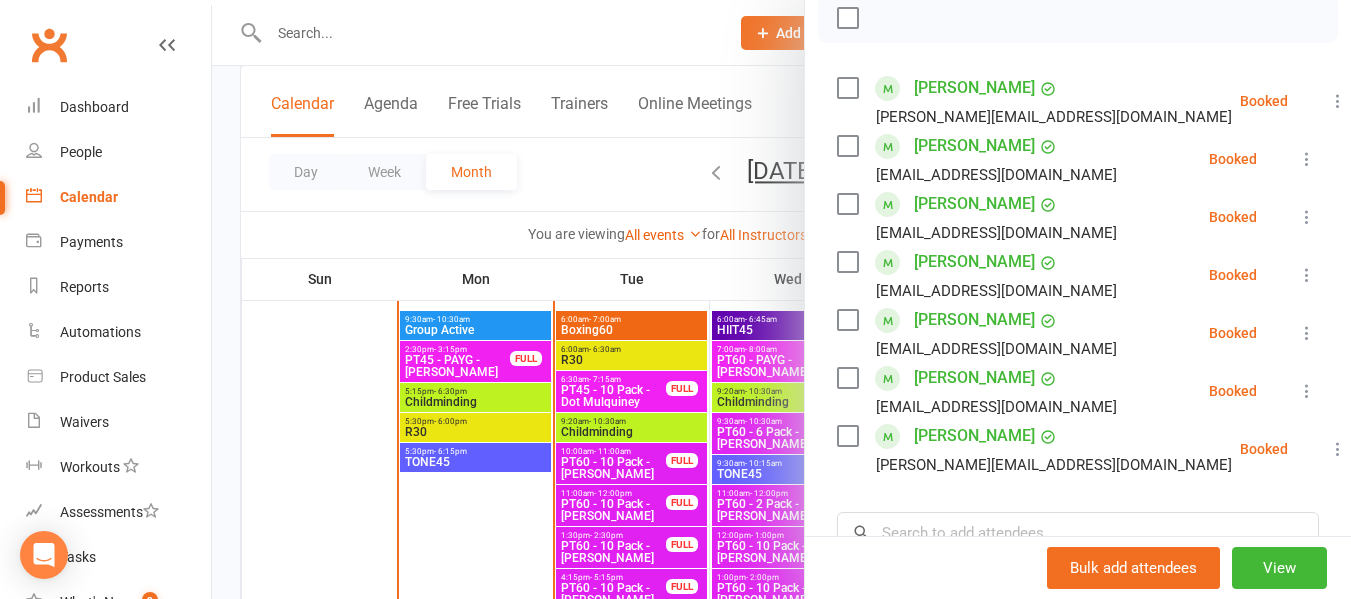 click at bounding box center [781, 299] 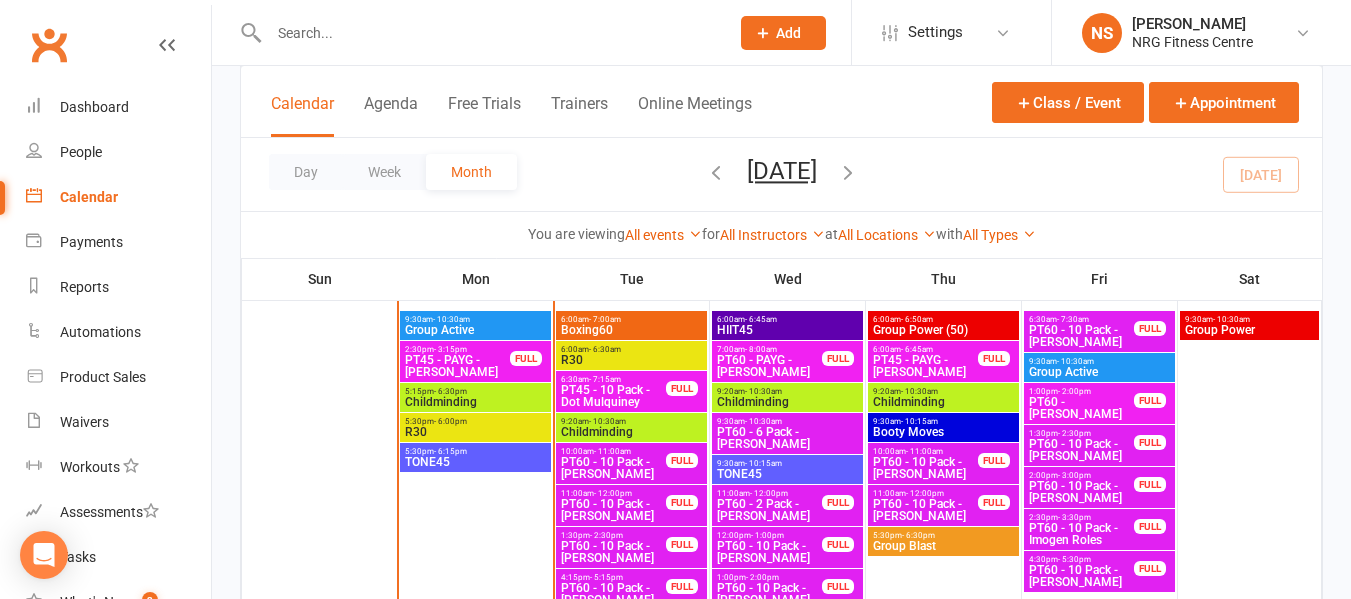 click on "- 6:00pm" at bounding box center [450, 421] 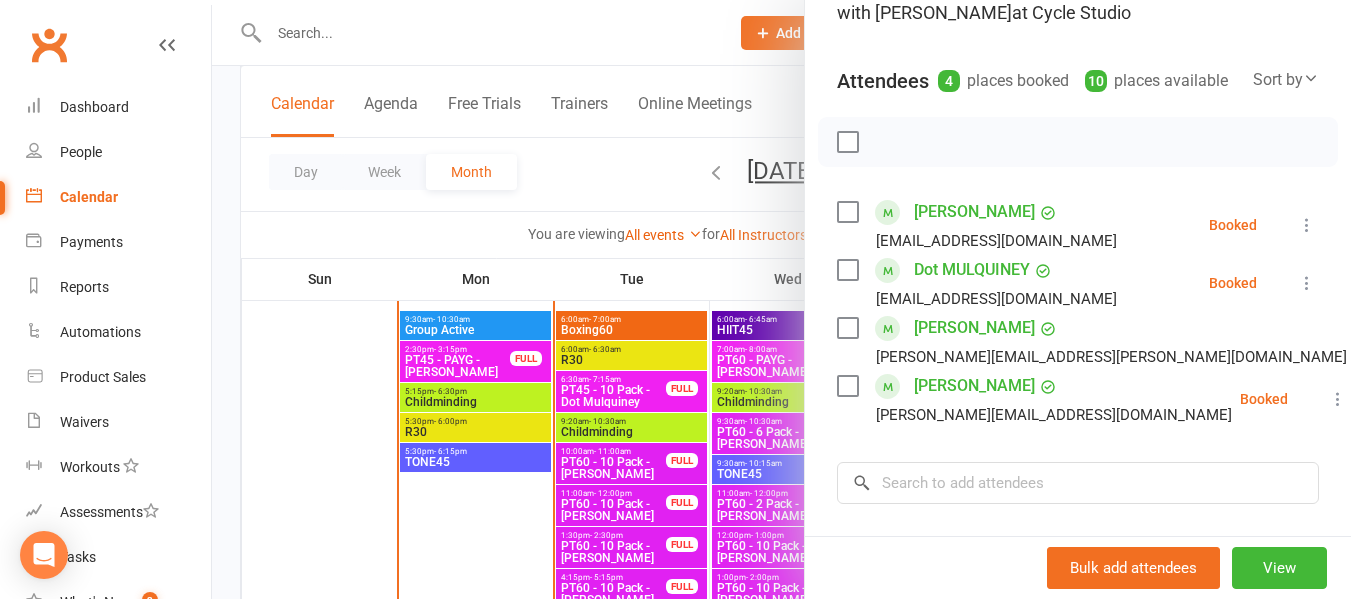 scroll, scrollTop: 200, scrollLeft: 0, axis: vertical 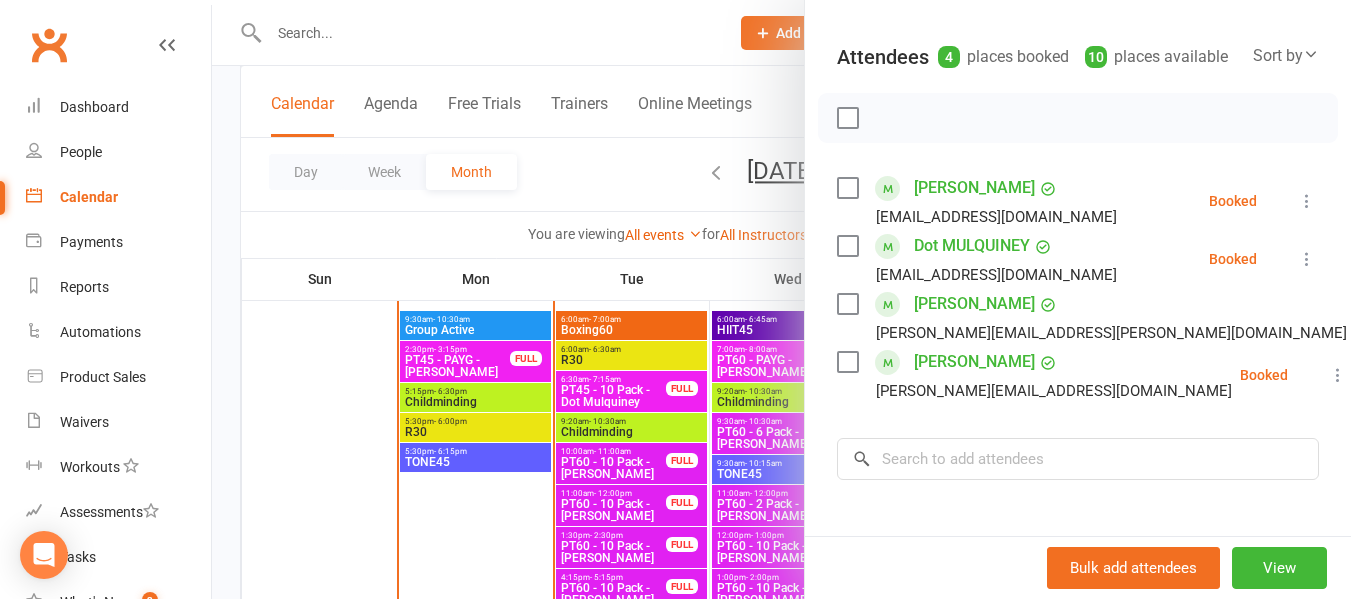 click at bounding box center (781, 299) 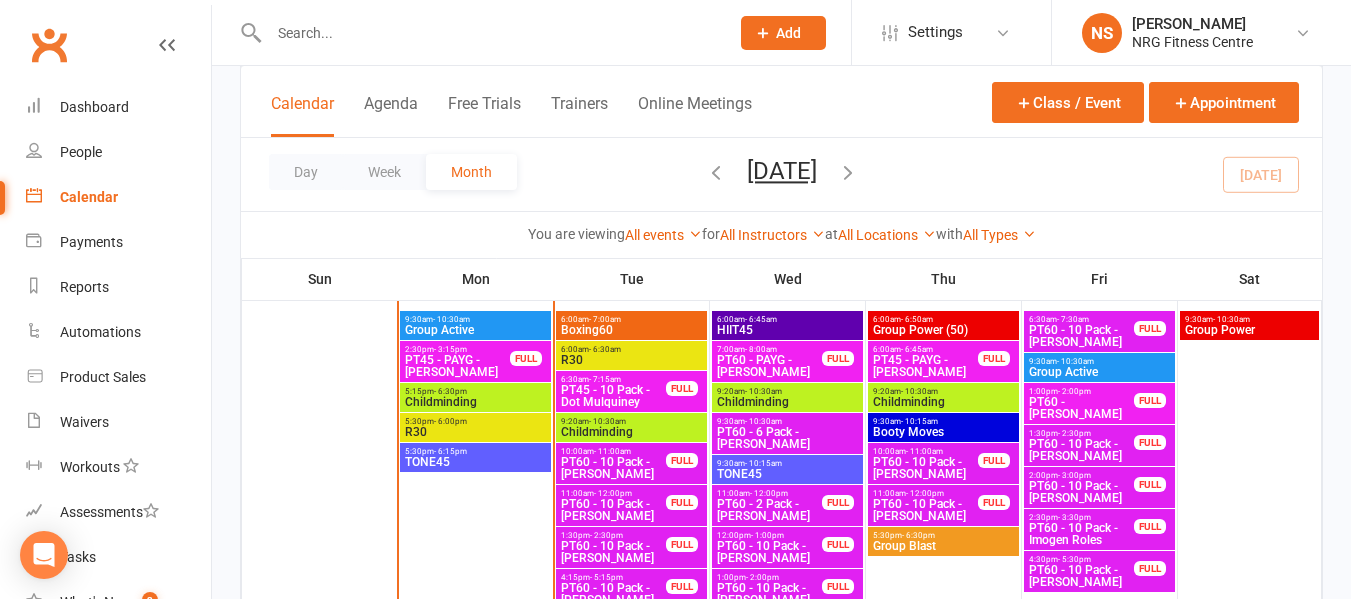 scroll, scrollTop: 1200, scrollLeft: 0, axis: vertical 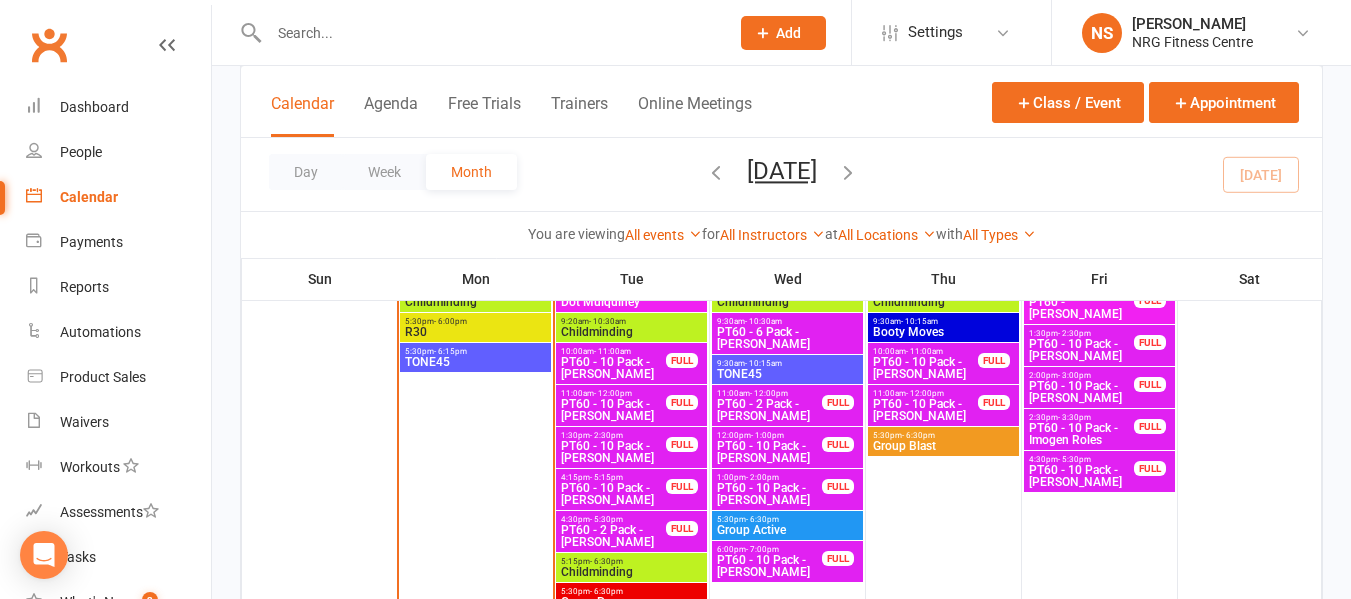 click on "Day Week Month July 2025
July 2025
Sun Mon Tue Wed Thu Fri Sat
29
30
01
02
03
04
05
06
07
08
09
10
11
12
13
14
15
16
17
18
19
20
21
22
23
24
25
26
27
28
29
30
31
01
02
03" at bounding box center [781, 174] 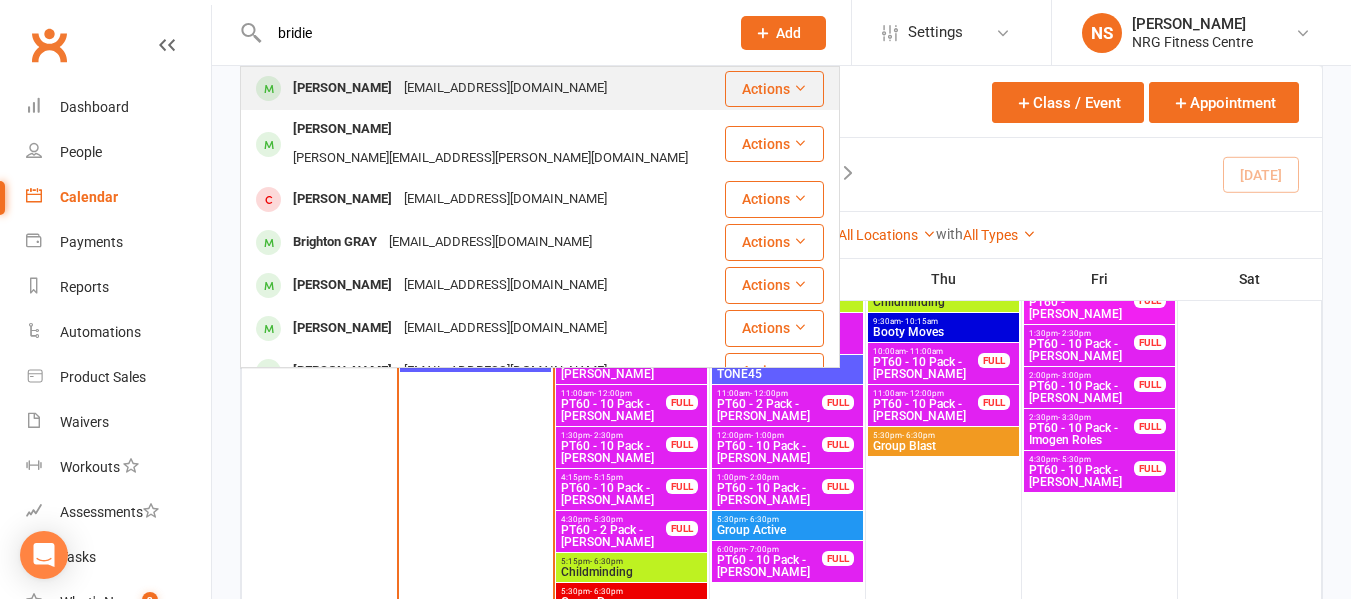 type on "bridie" 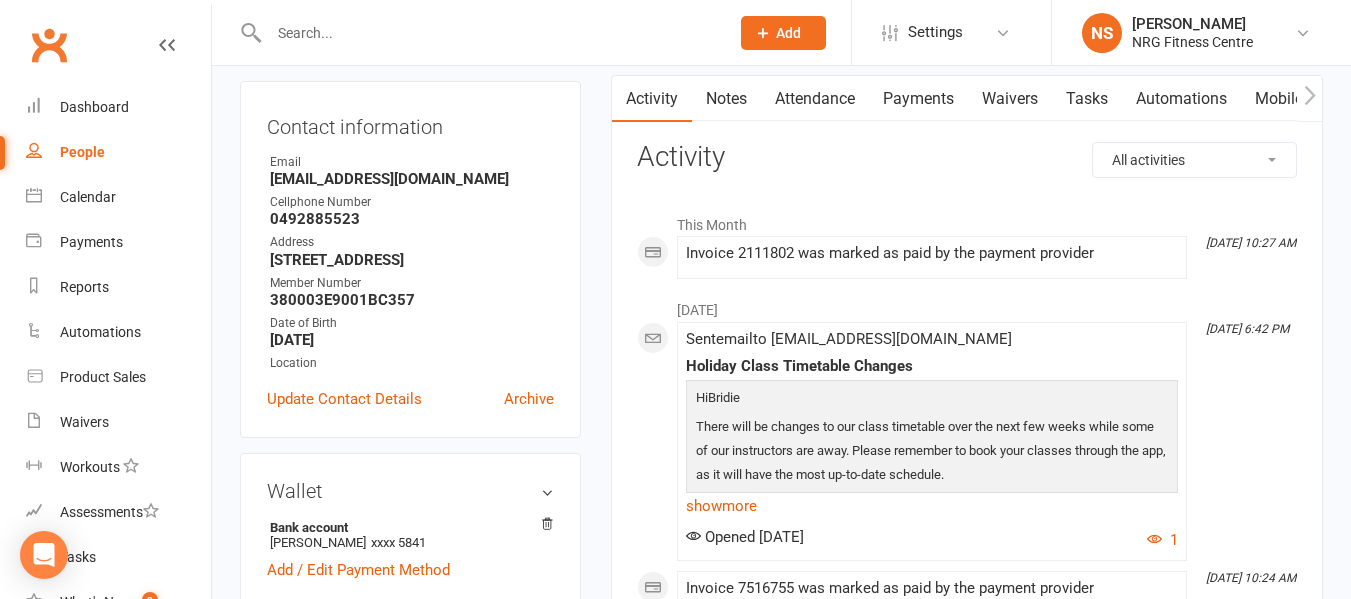 scroll, scrollTop: 100, scrollLeft: 0, axis: vertical 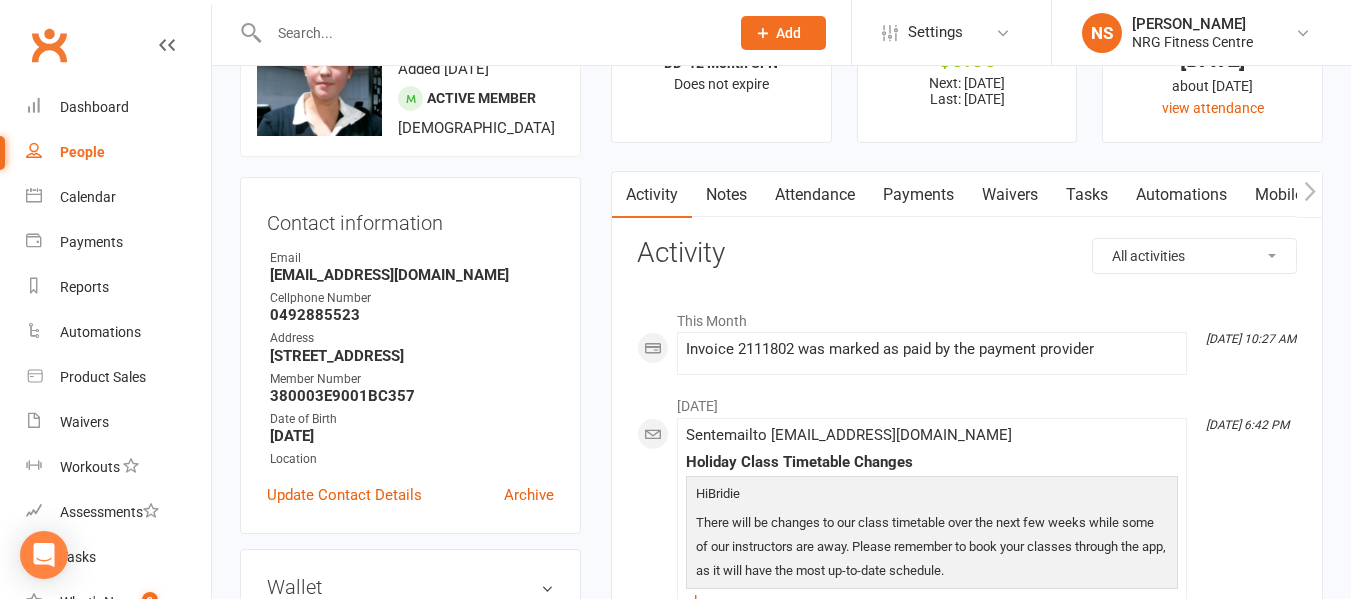 click on "Attendance" at bounding box center [815, 195] 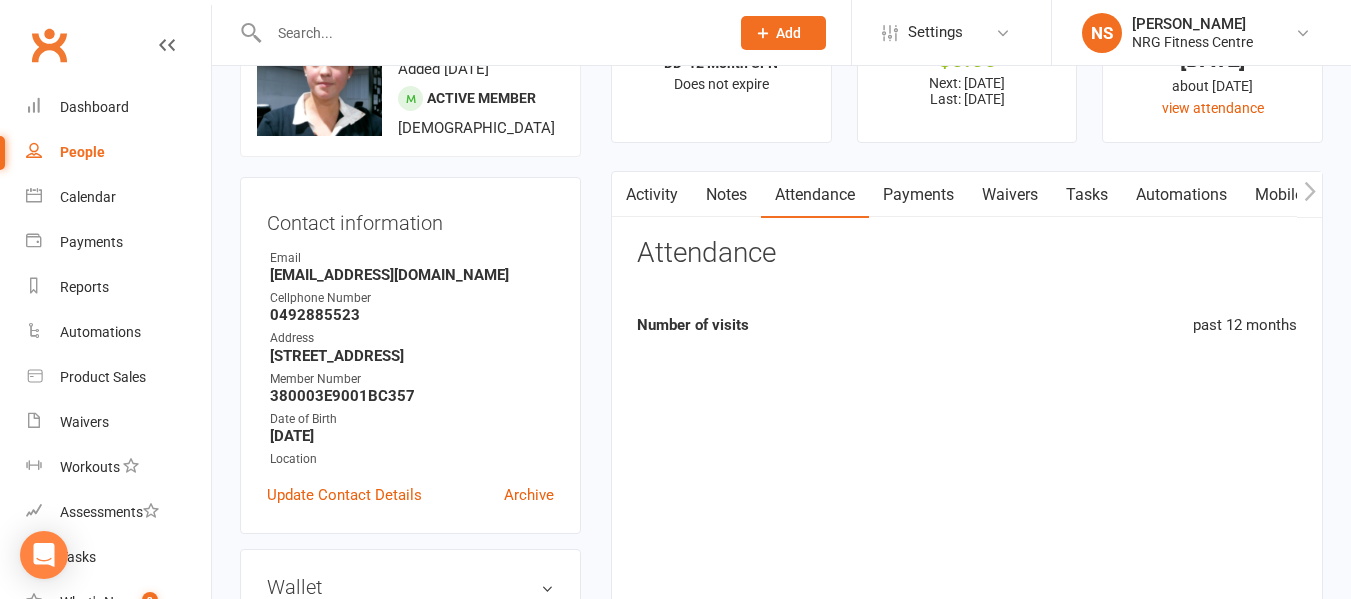 click on "Payments" at bounding box center [918, 195] 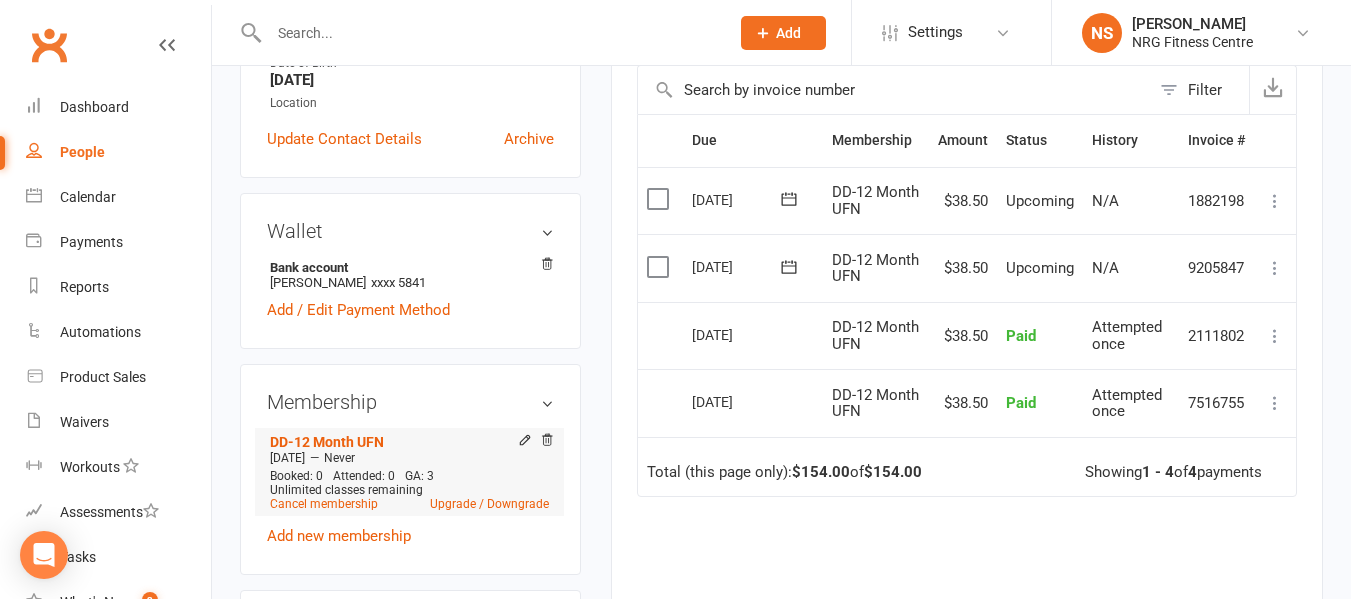 scroll, scrollTop: 500, scrollLeft: 0, axis: vertical 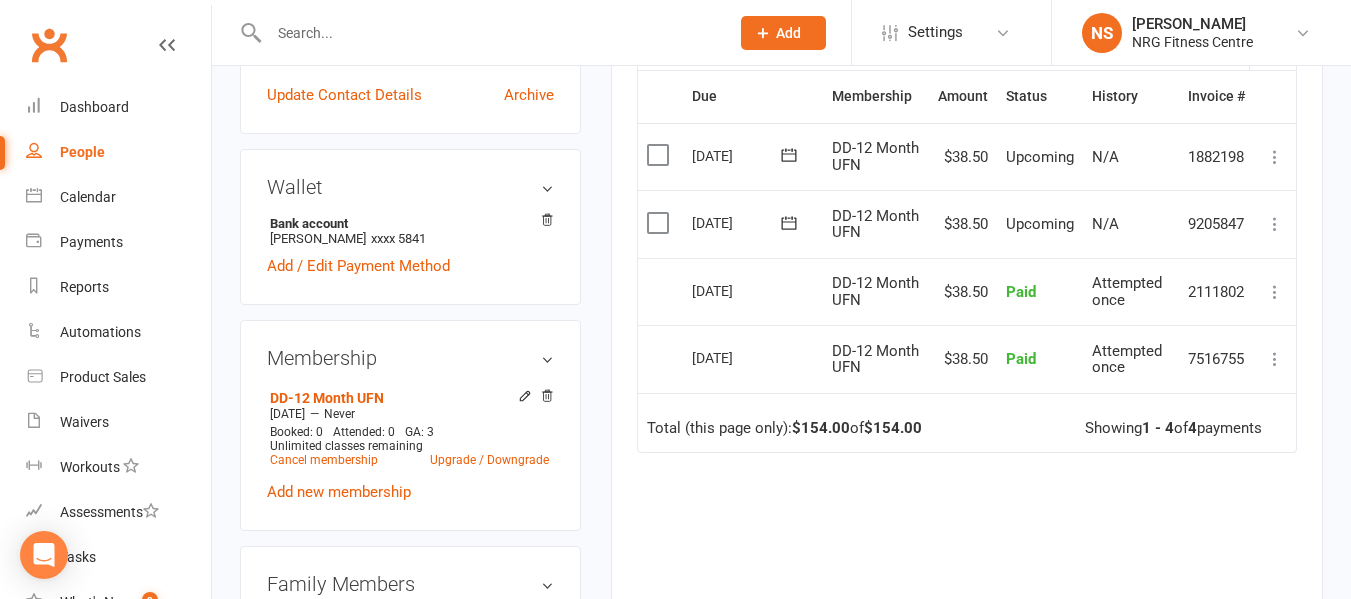 click at bounding box center (489, 33) 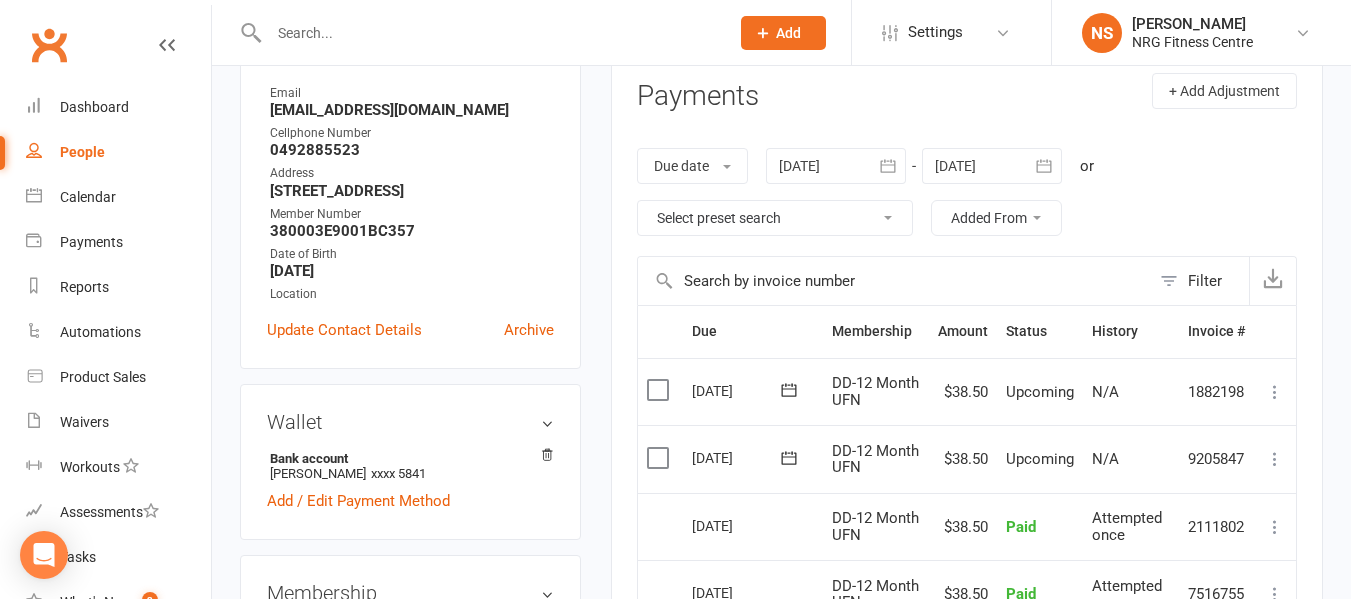 scroll, scrollTop: 300, scrollLeft: 0, axis: vertical 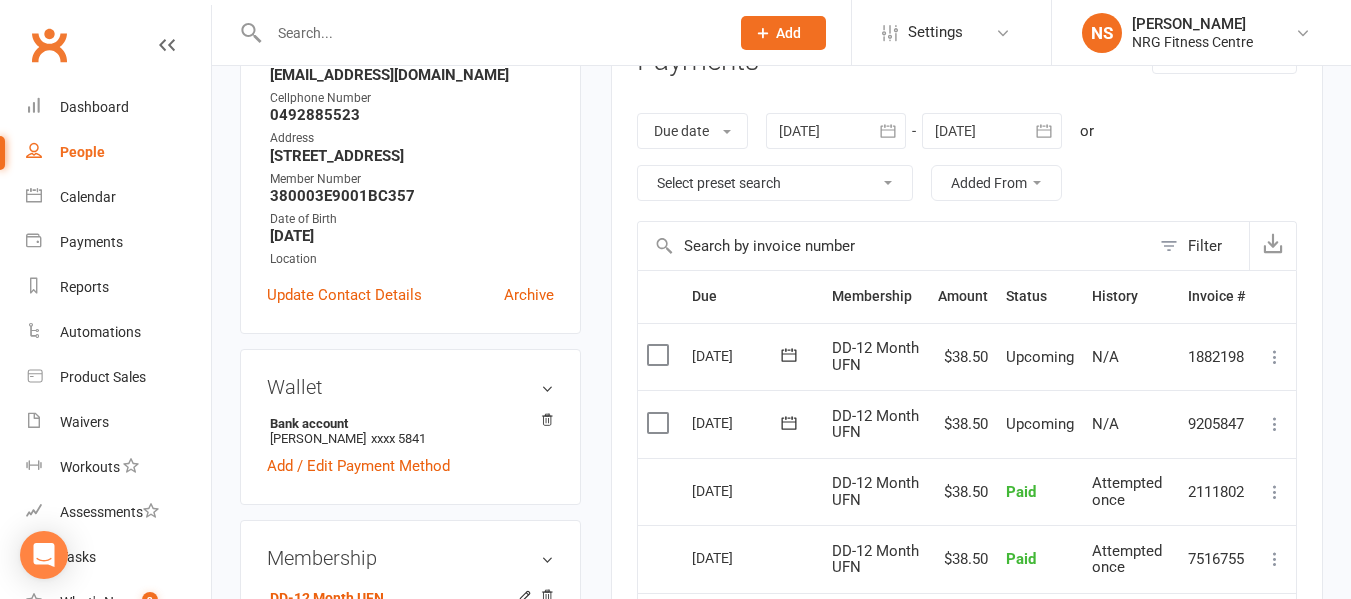 click on "upload photo change photo Bridie Sullivan Activated 10 March, 2025 Added 9 March, 2025   Active member 17 years old  Contact information Owner   Email  bridiesullivan11@gmail.com
Cellphone Number  0492885523
Address  348 Olympic Highway Young NSW 2594
Member Number  380003E9001BC357
Date of Birth  September 11, 2007
Location
Update Contact Details Archive
Wallet Bank account Bridie Sullivan  xxxx 5841
Add / Edit Payment Method
Membership      DD-12 Month UFN Jul 10 2024 — Never Booked: 0 Attended: 0 GA: 3 Unlimited classes remaining   Cancel membership Upgrade / Downgrade Add new membership
Family Members  No relationships found. Add link to existing contact  Add link to new contact
Suspensions  No active suspensions found. Add new suspension
Email / SMS Subscriptions  edit Unsubscribed from Emails No
Unsubscribed from SMSes No
Body Composition  edit Key Demographics  edit Fitness Goals  edit Emergency Contact Details  edit Trainer/Instructor  edit Mobile App  Convert to NAC" at bounding box center [410, 832] 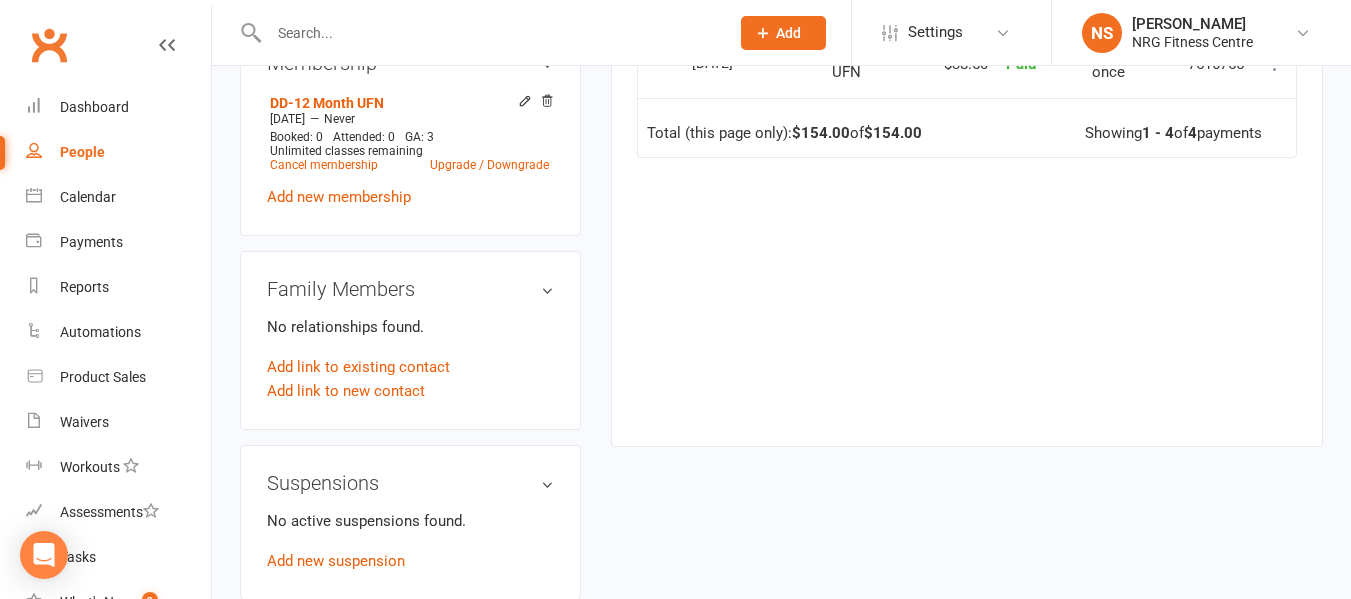 scroll, scrollTop: 800, scrollLeft: 0, axis: vertical 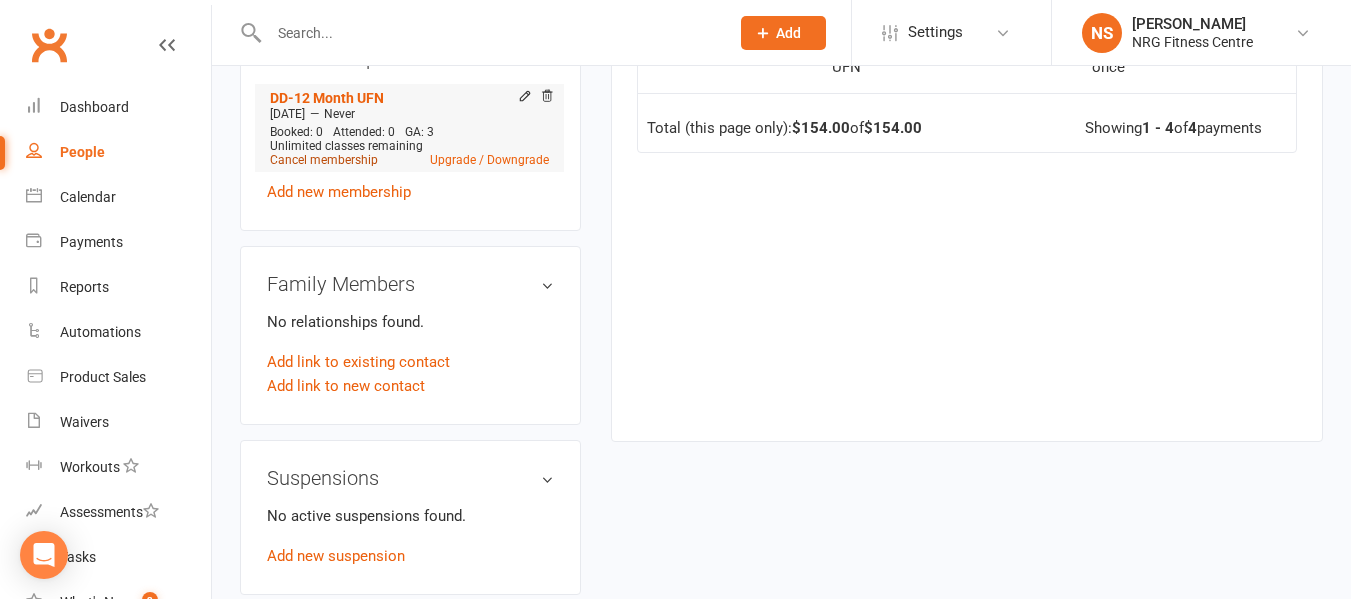click on "Cancel membership" at bounding box center (324, 160) 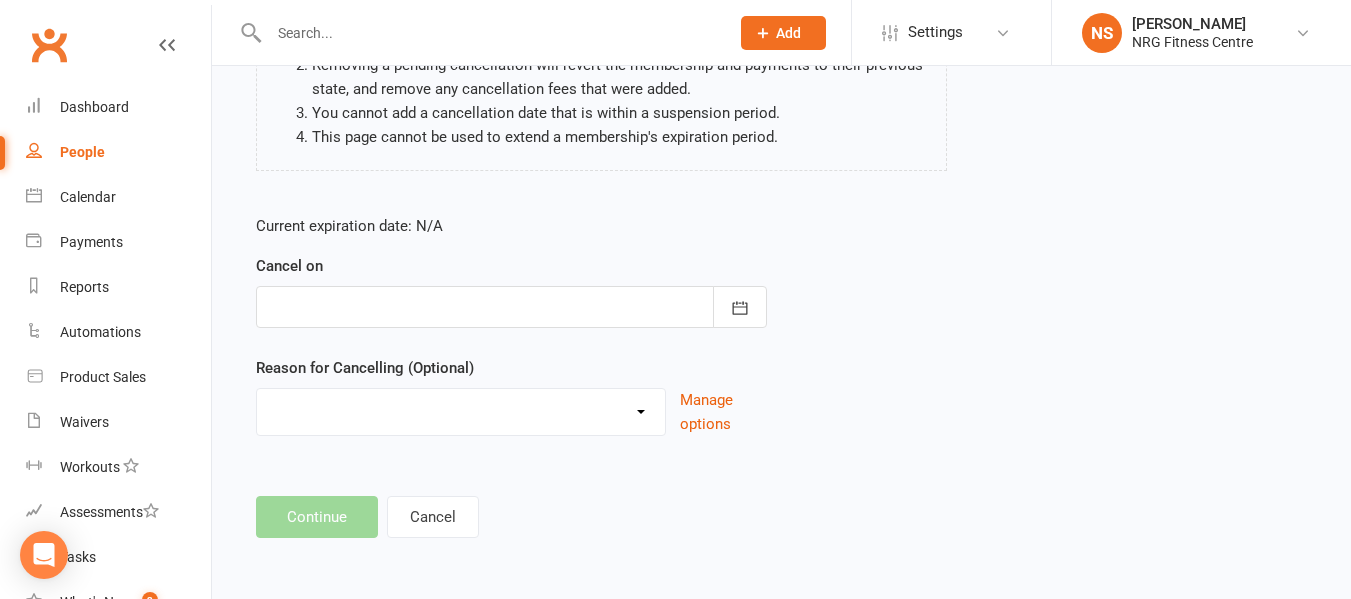 scroll, scrollTop: 0, scrollLeft: 0, axis: both 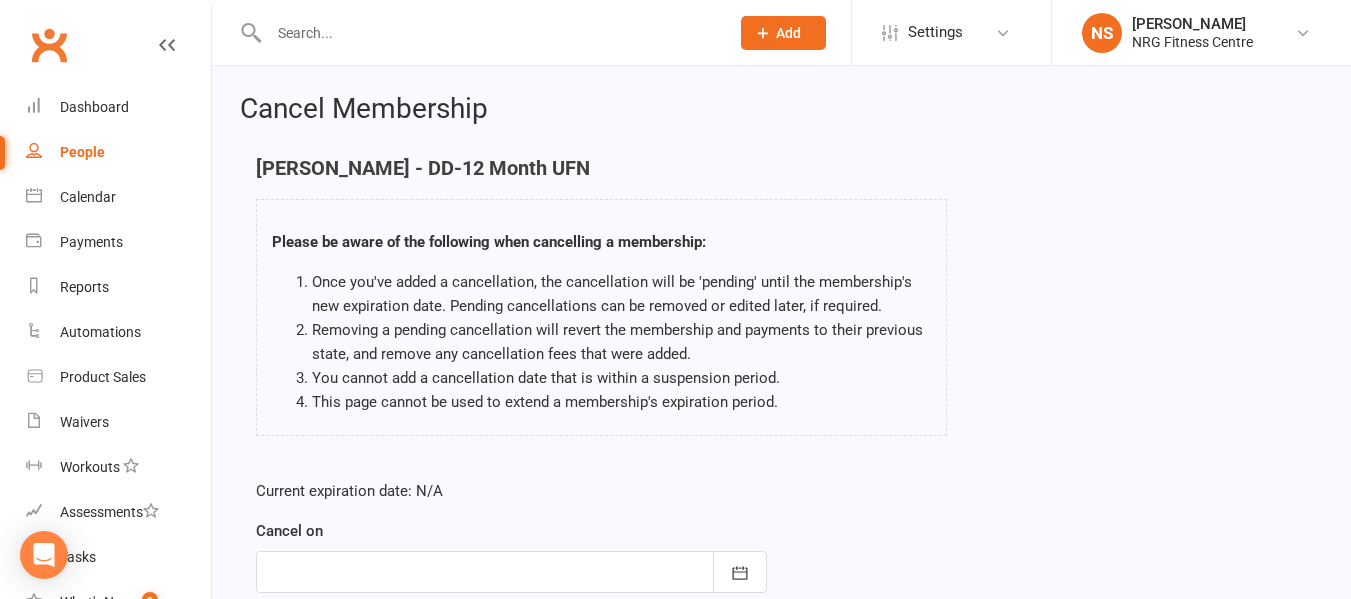 click at bounding box center (511, 572) 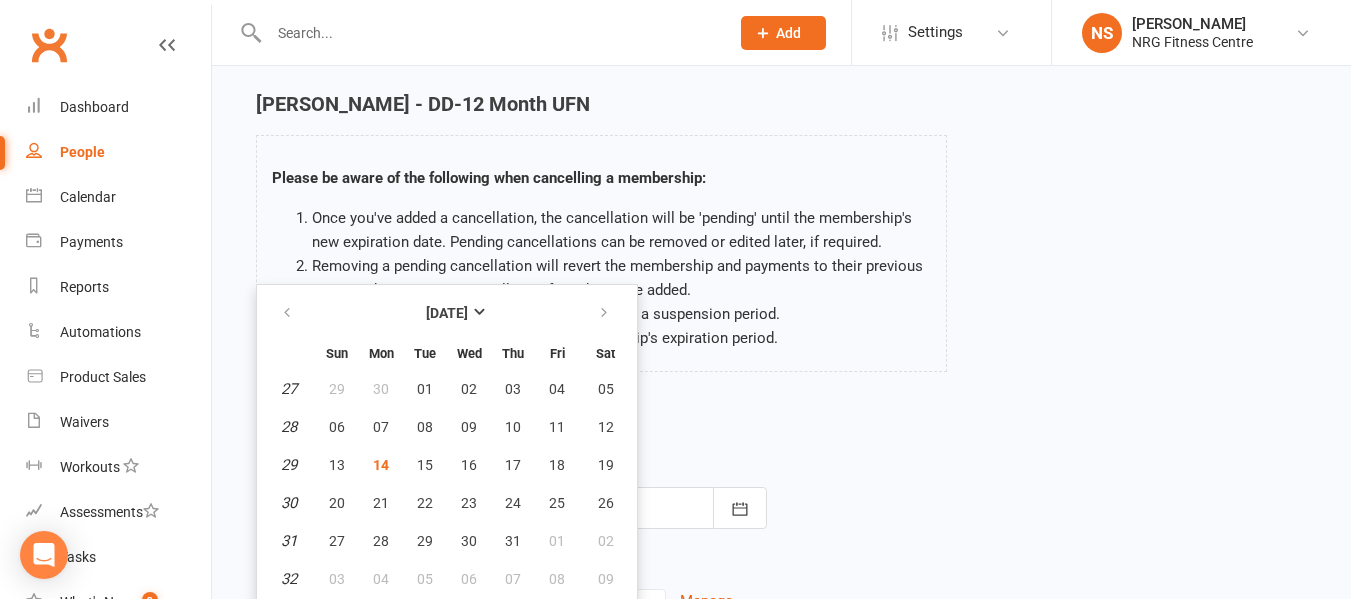 scroll, scrollTop: 164, scrollLeft: 0, axis: vertical 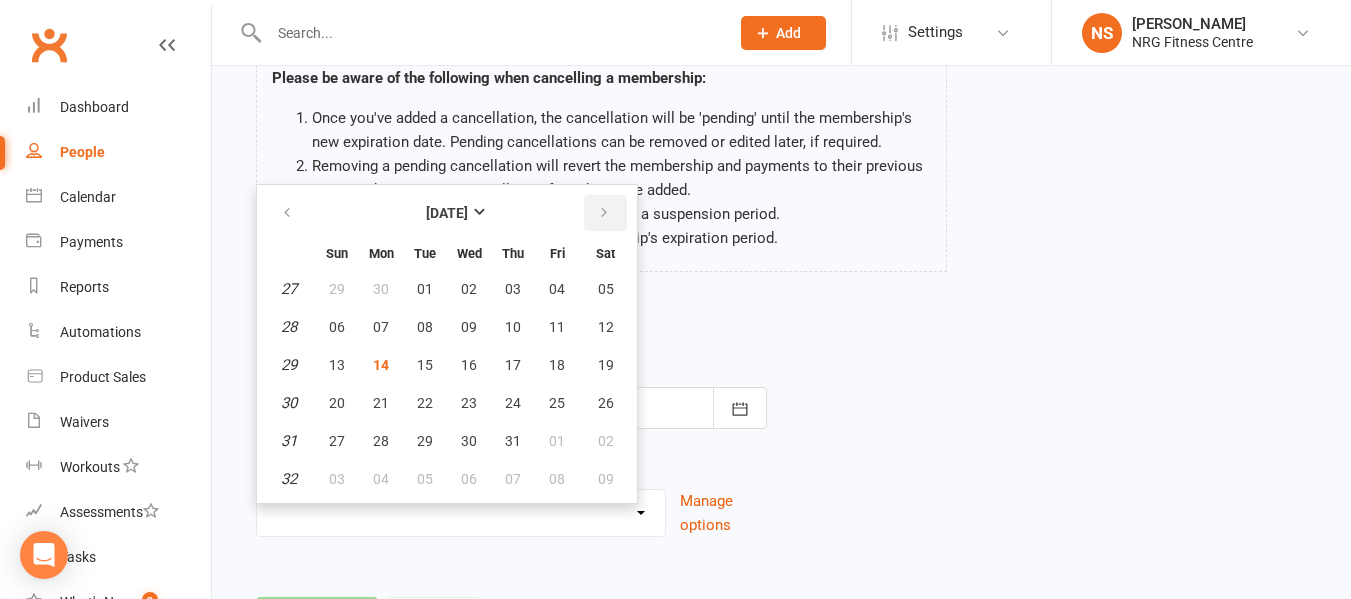 click at bounding box center (605, 213) 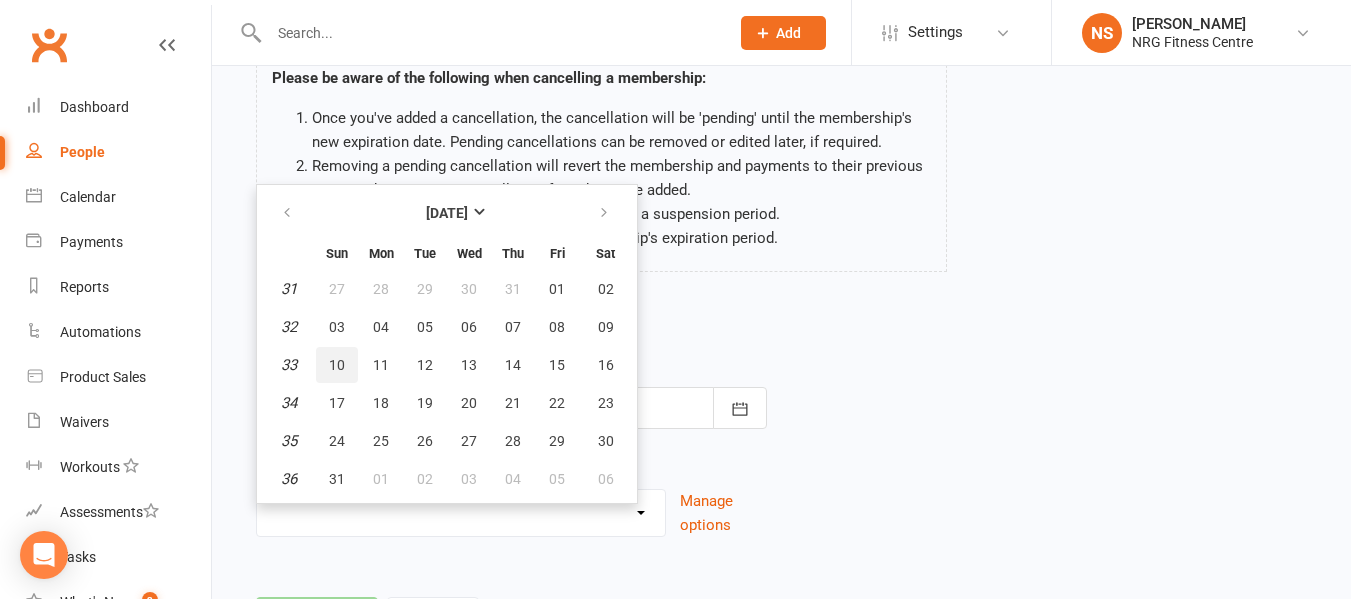 click on "10" at bounding box center [337, 365] 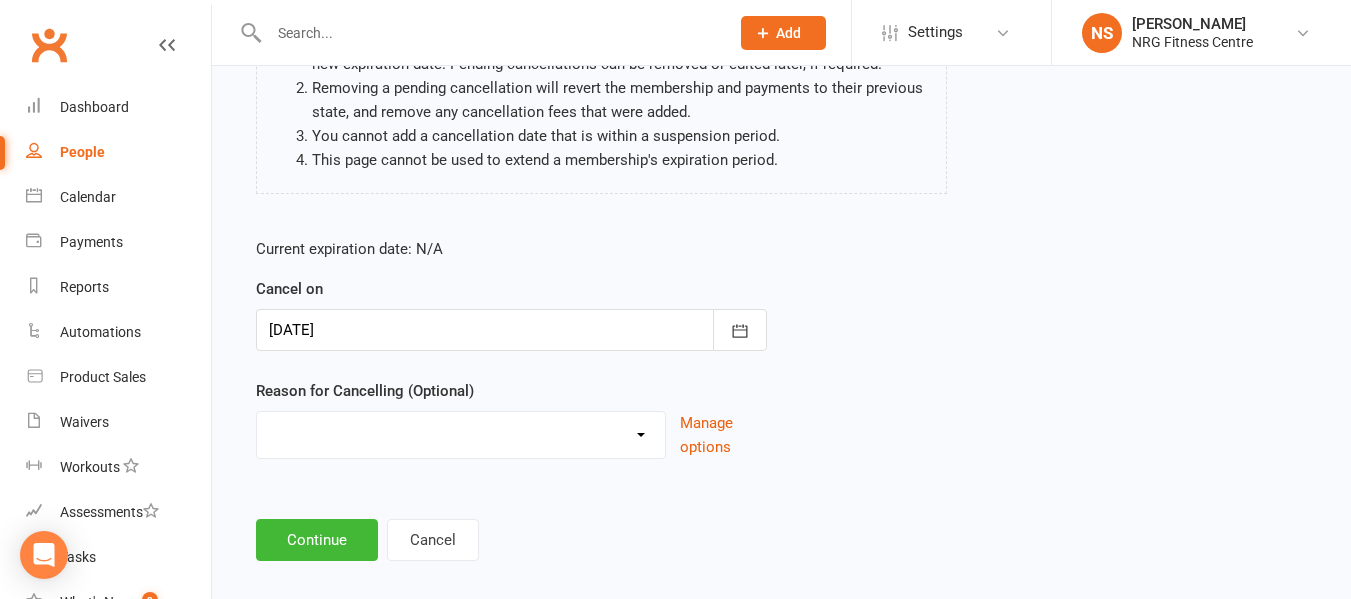 scroll, scrollTop: 265, scrollLeft: 0, axis: vertical 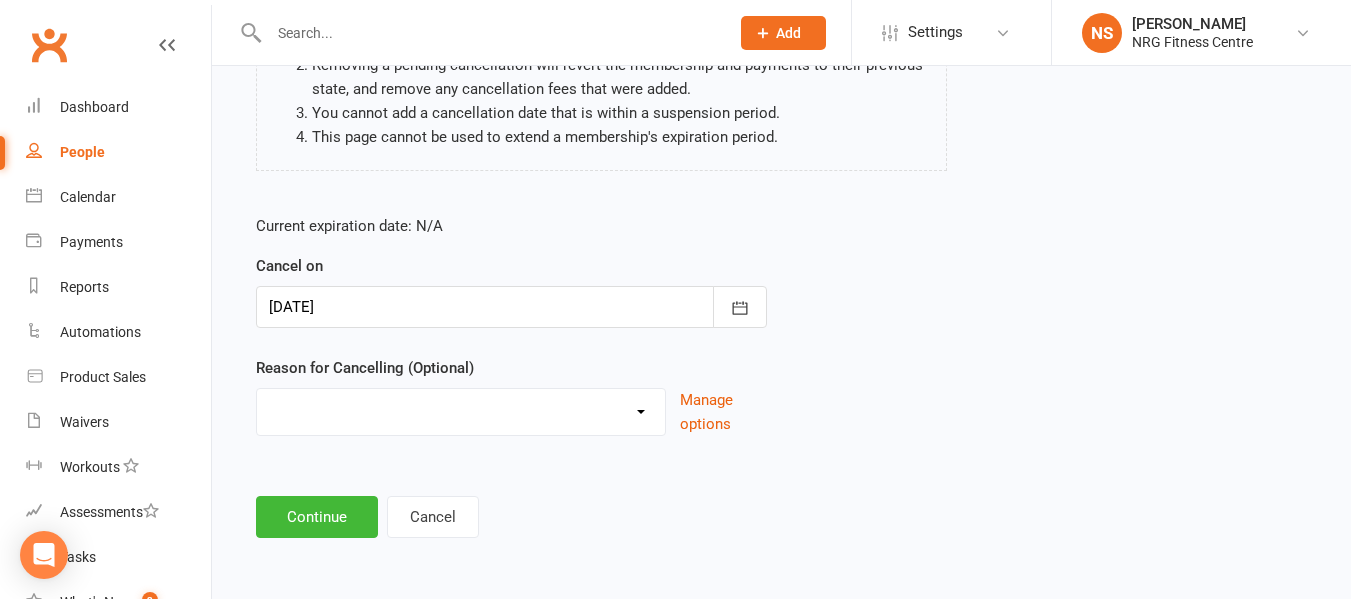click on "Excessive failed payments Holiday Injury Medical Moving Other reason" at bounding box center (461, 409) 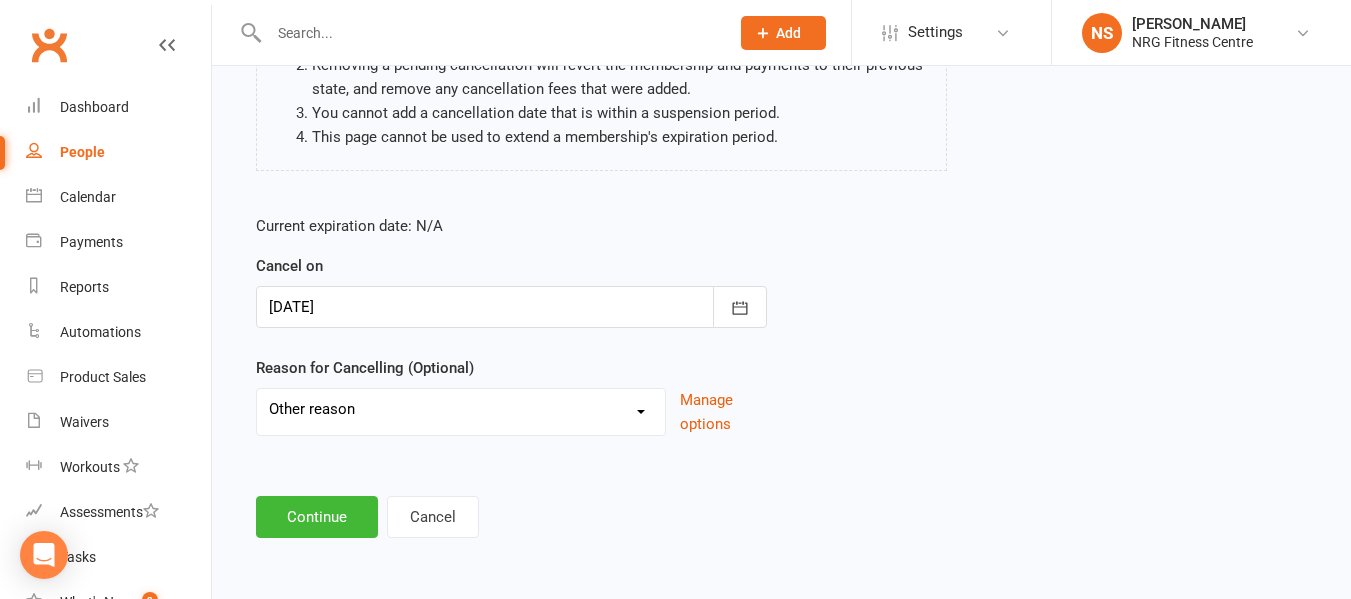 click on "Excessive failed payments Holiday Injury Medical Moving Other reason" at bounding box center (461, 409) 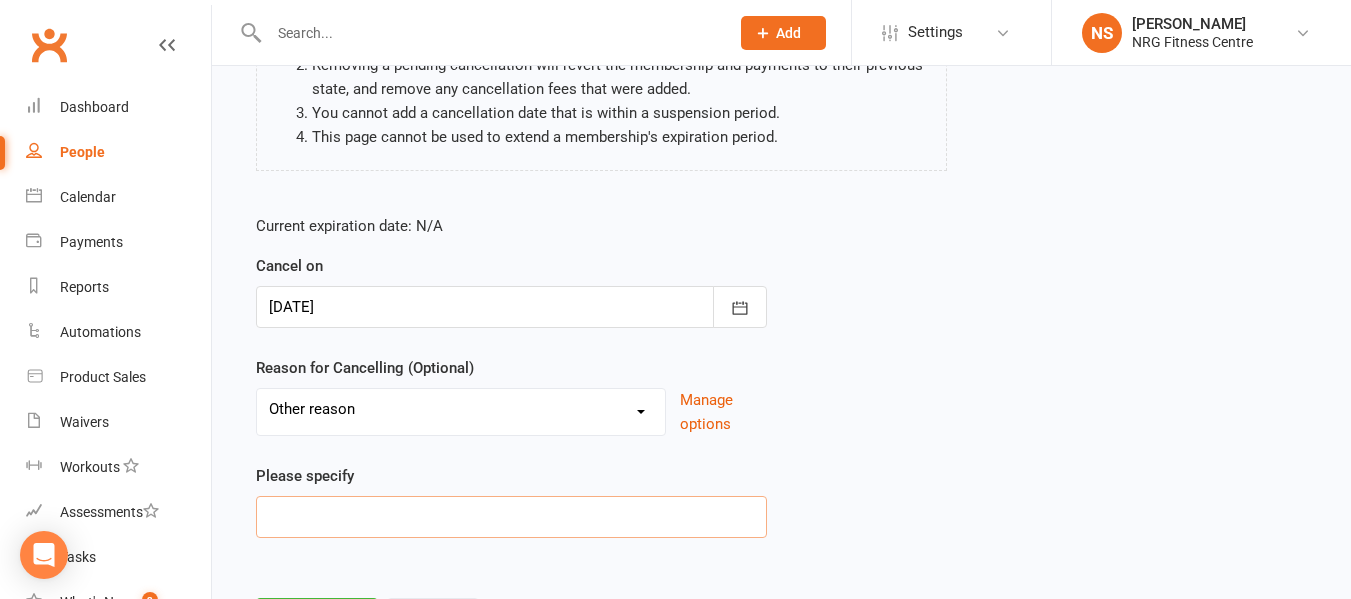 click at bounding box center (511, 517) 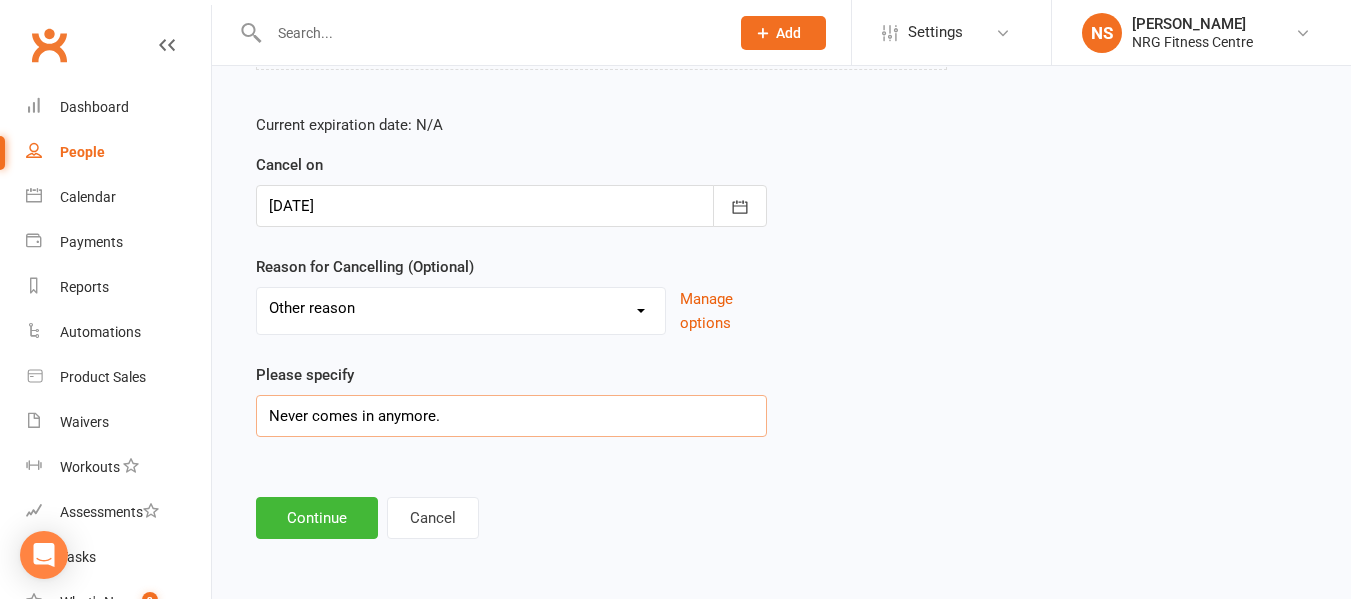 scroll, scrollTop: 367, scrollLeft: 0, axis: vertical 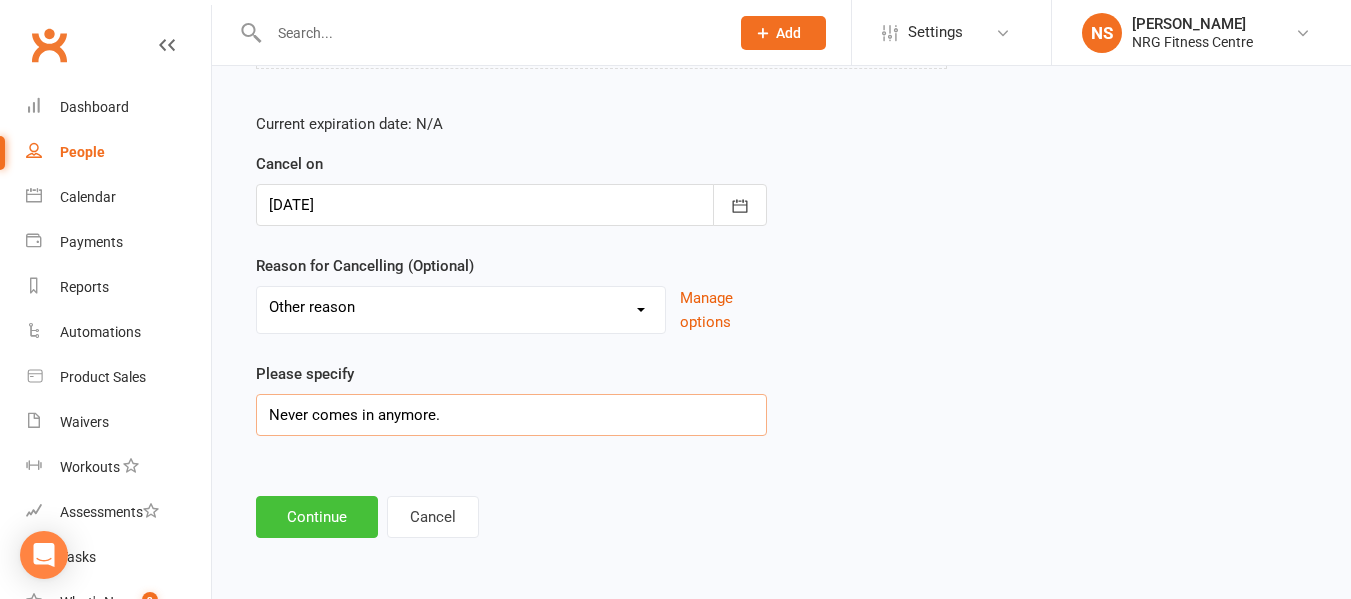 type on "Never comes in anymore." 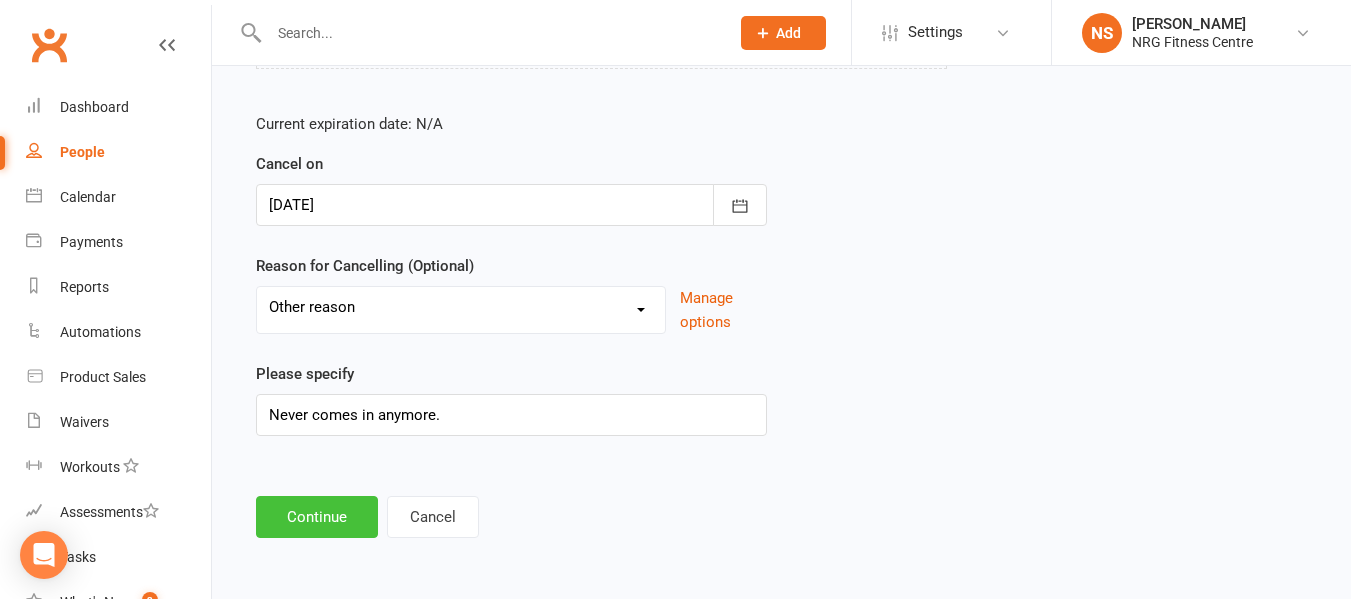 click on "Continue" at bounding box center (317, 517) 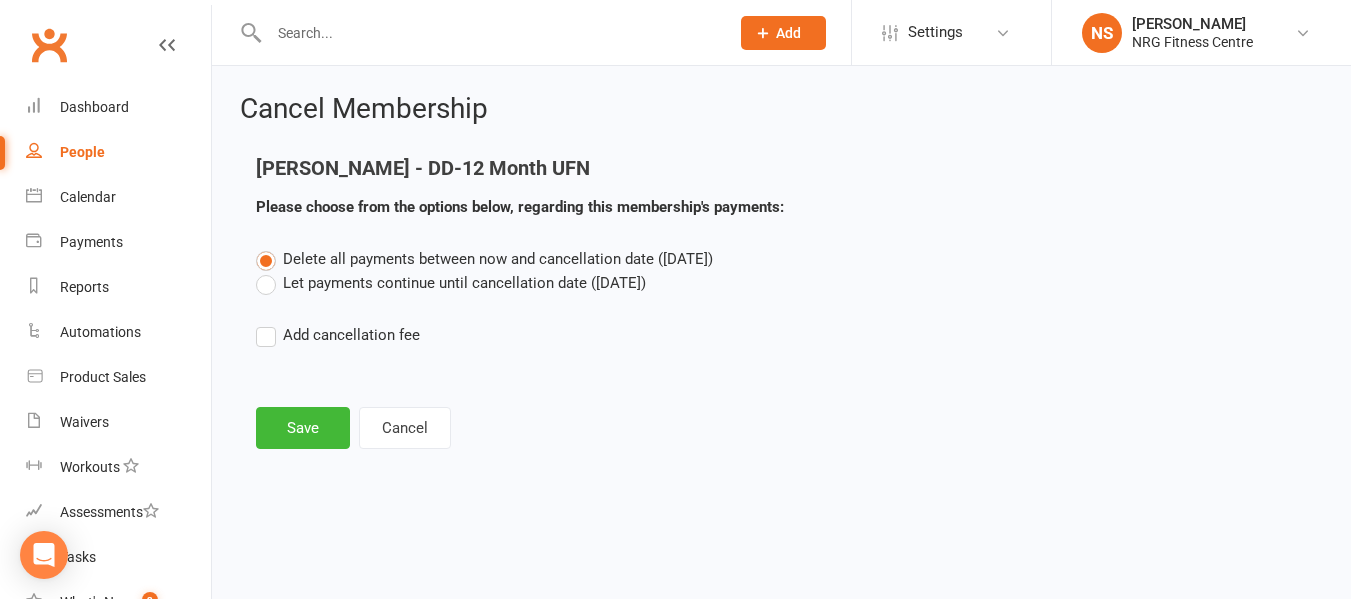 scroll, scrollTop: 0, scrollLeft: 0, axis: both 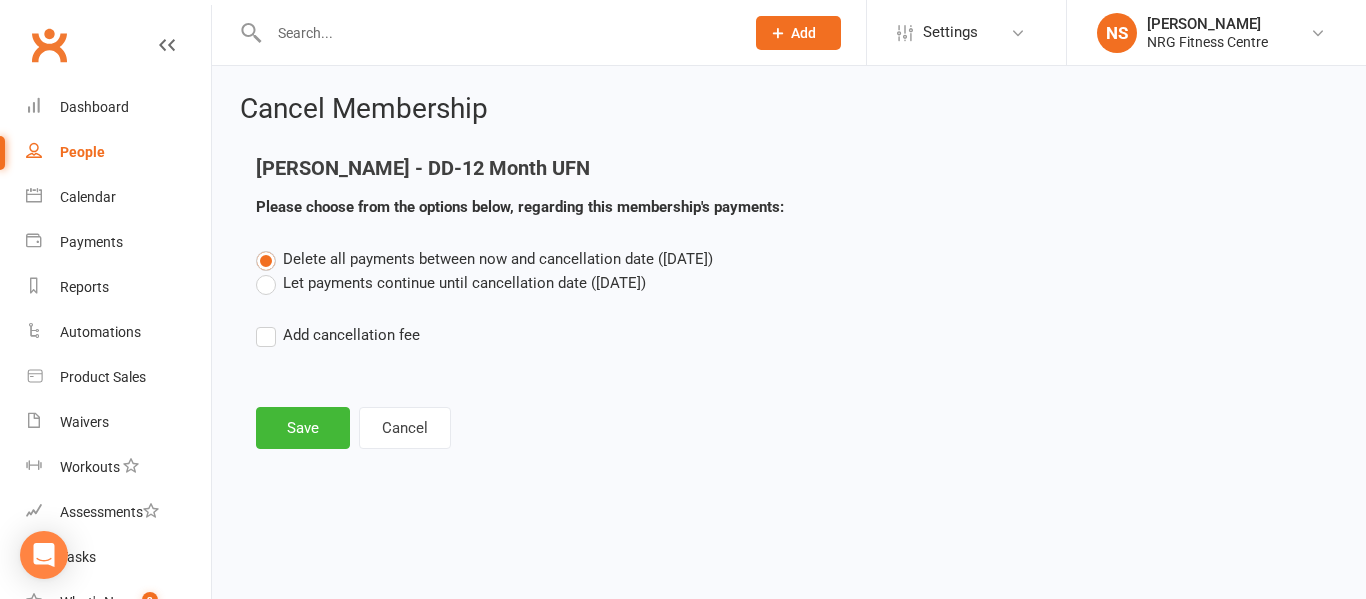 click on "Let payments continue until cancellation date (Aug 10, 2025)" at bounding box center [451, 283] 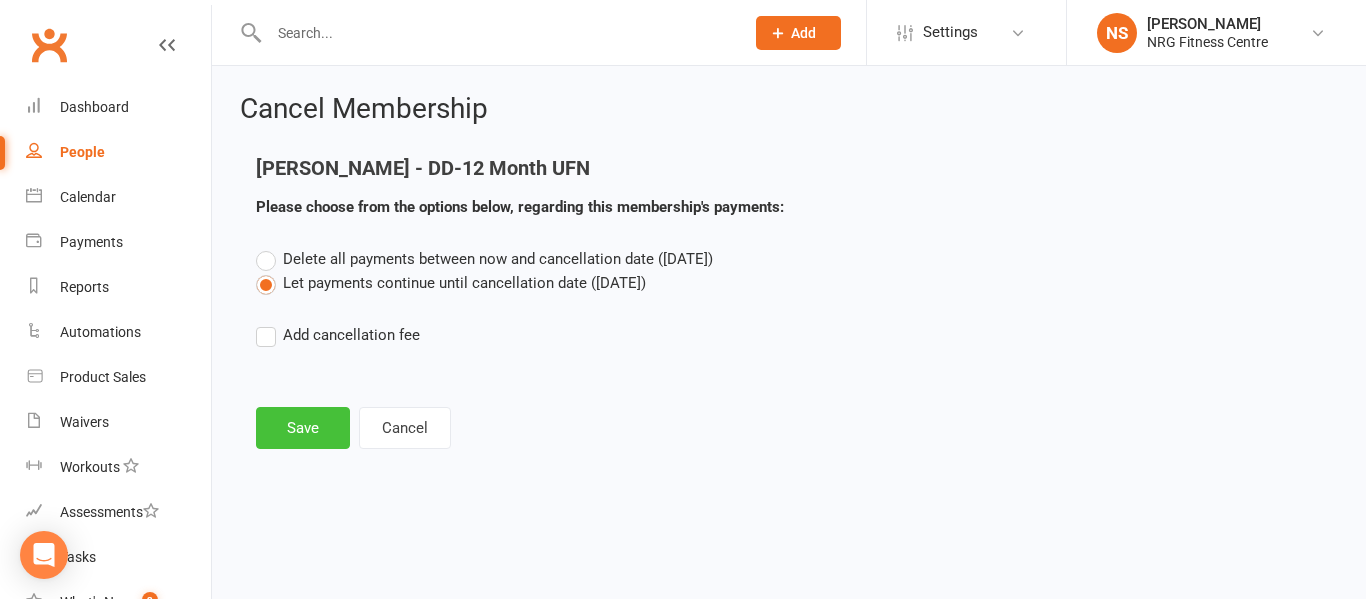 click on "Save" at bounding box center (303, 428) 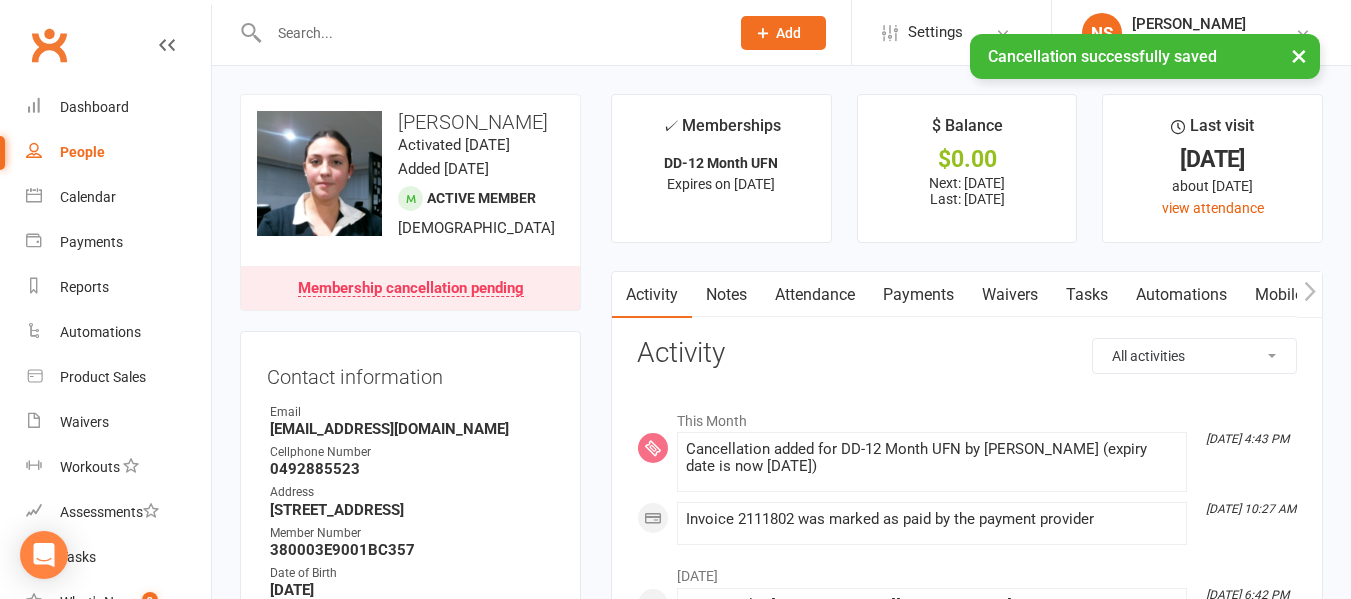 click on "Payments" at bounding box center [918, 295] 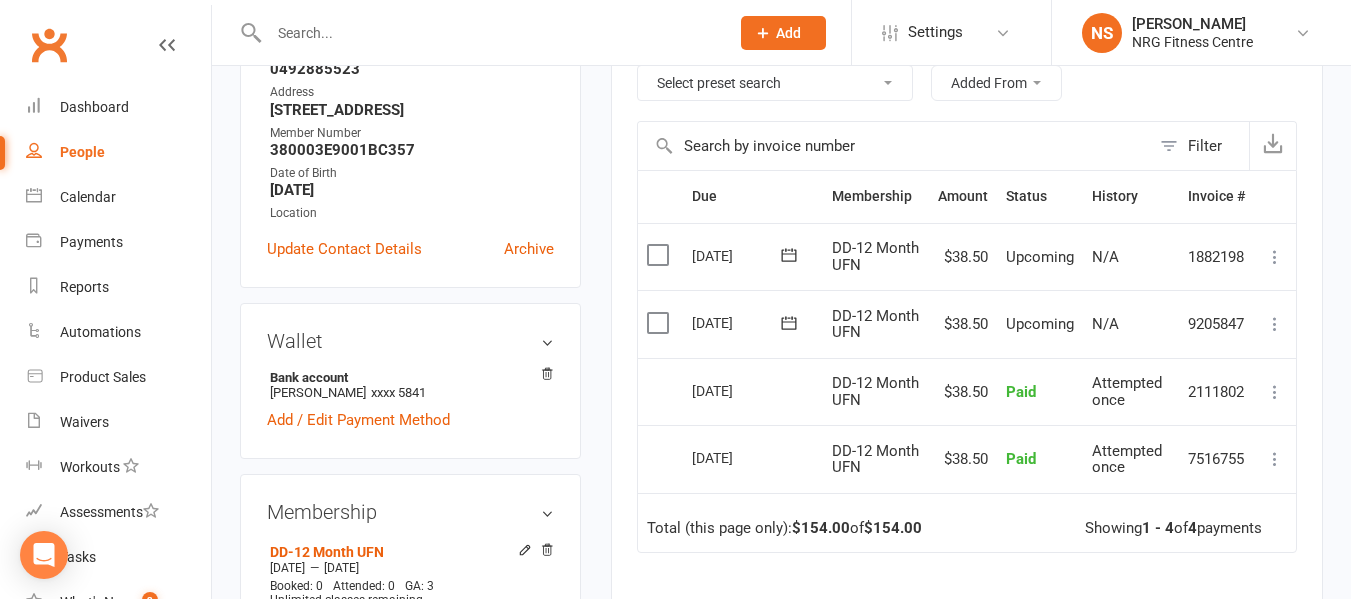 scroll, scrollTop: 500, scrollLeft: 0, axis: vertical 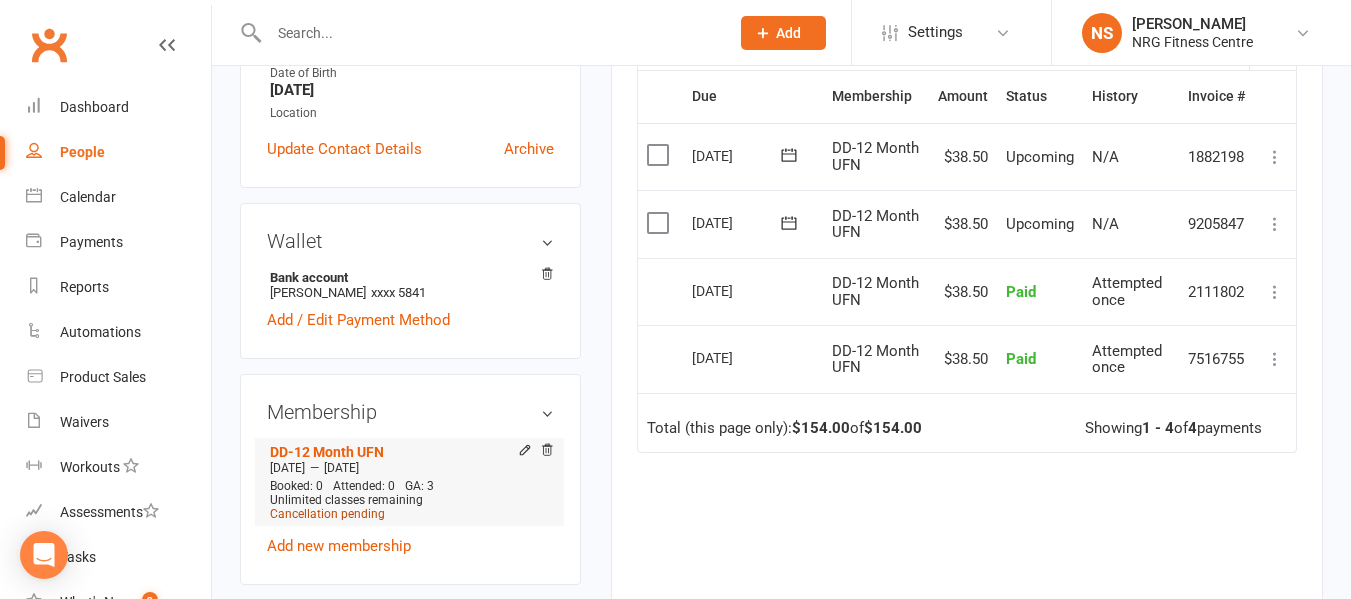 click on "Cancellation pending" at bounding box center [327, 514] 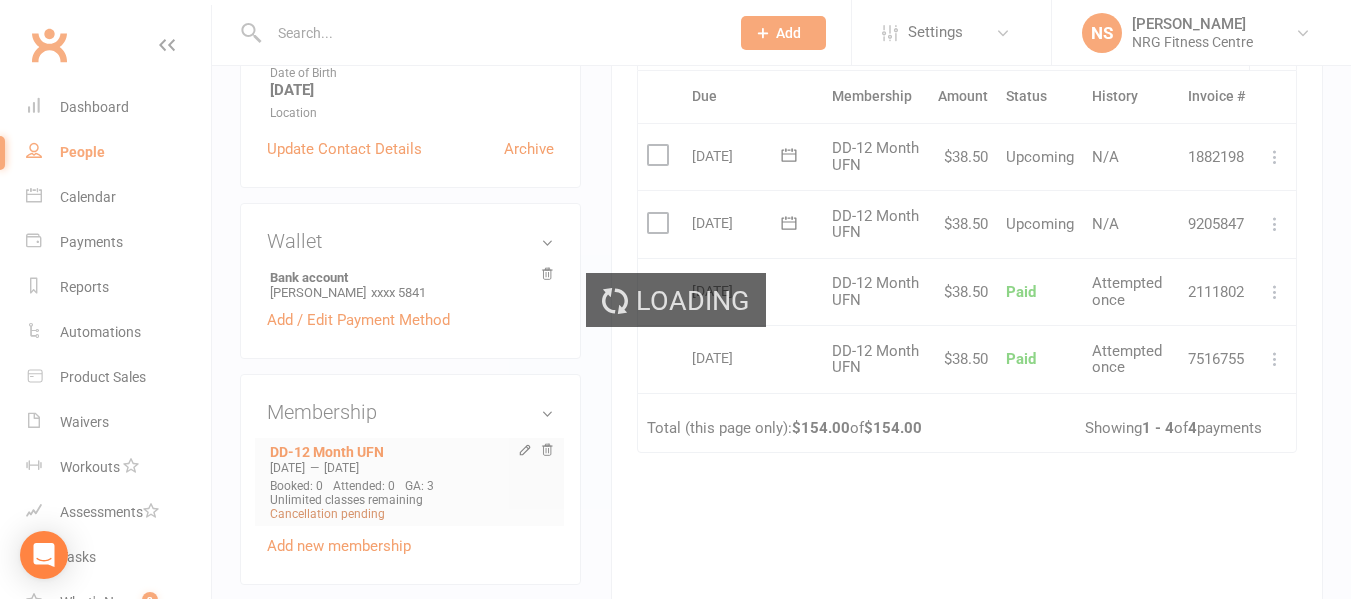 scroll, scrollTop: 0, scrollLeft: 0, axis: both 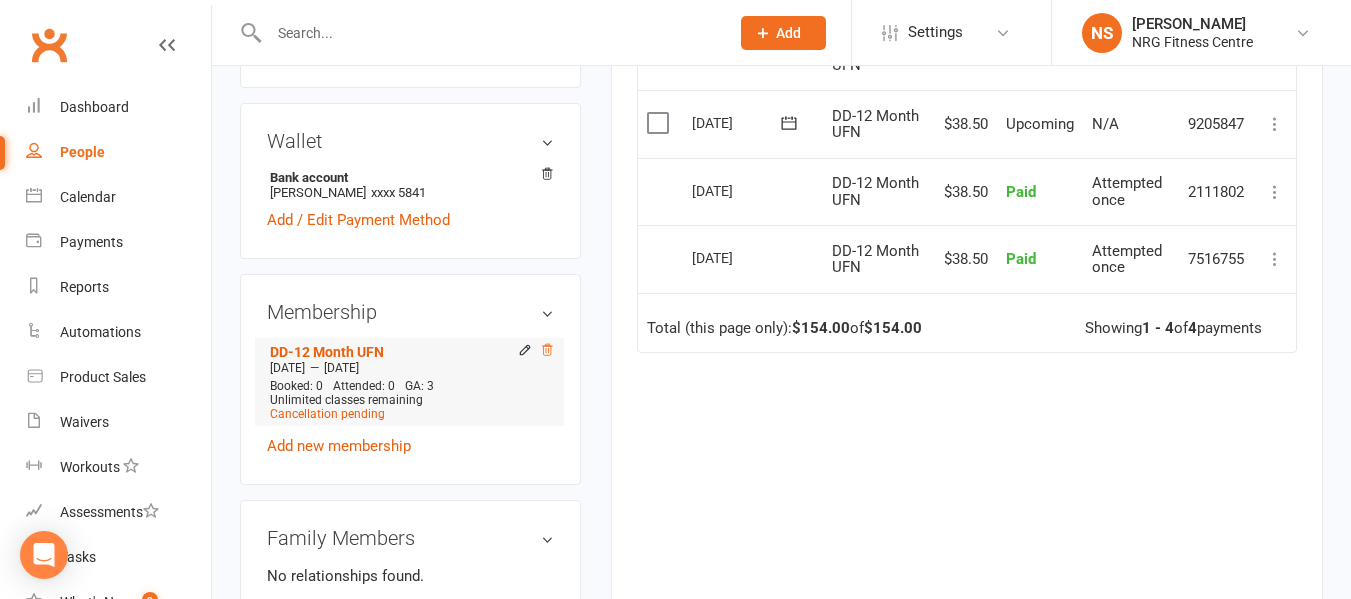 click 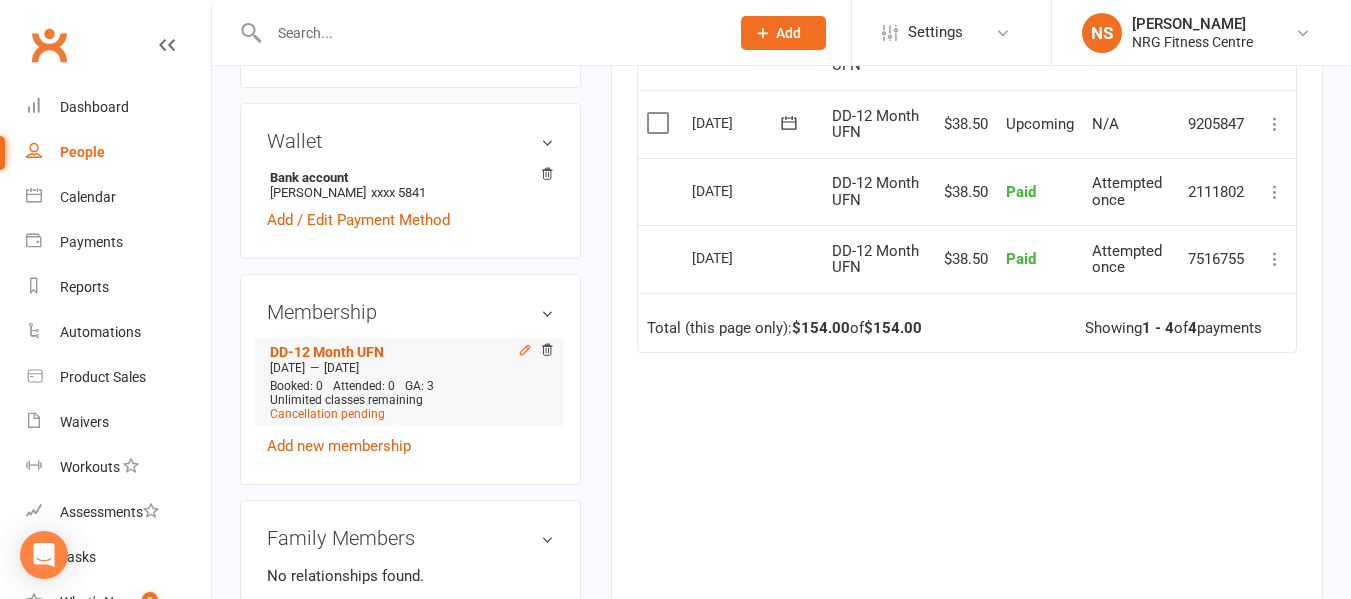 click 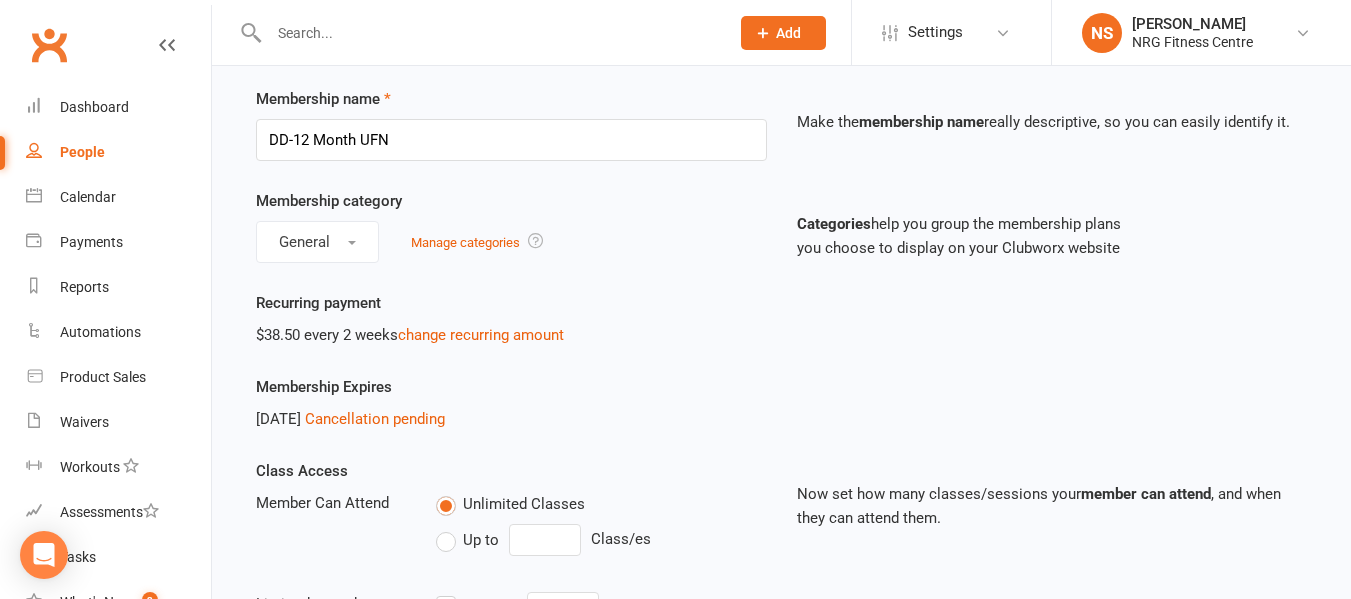 scroll, scrollTop: 0, scrollLeft: 0, axis: both 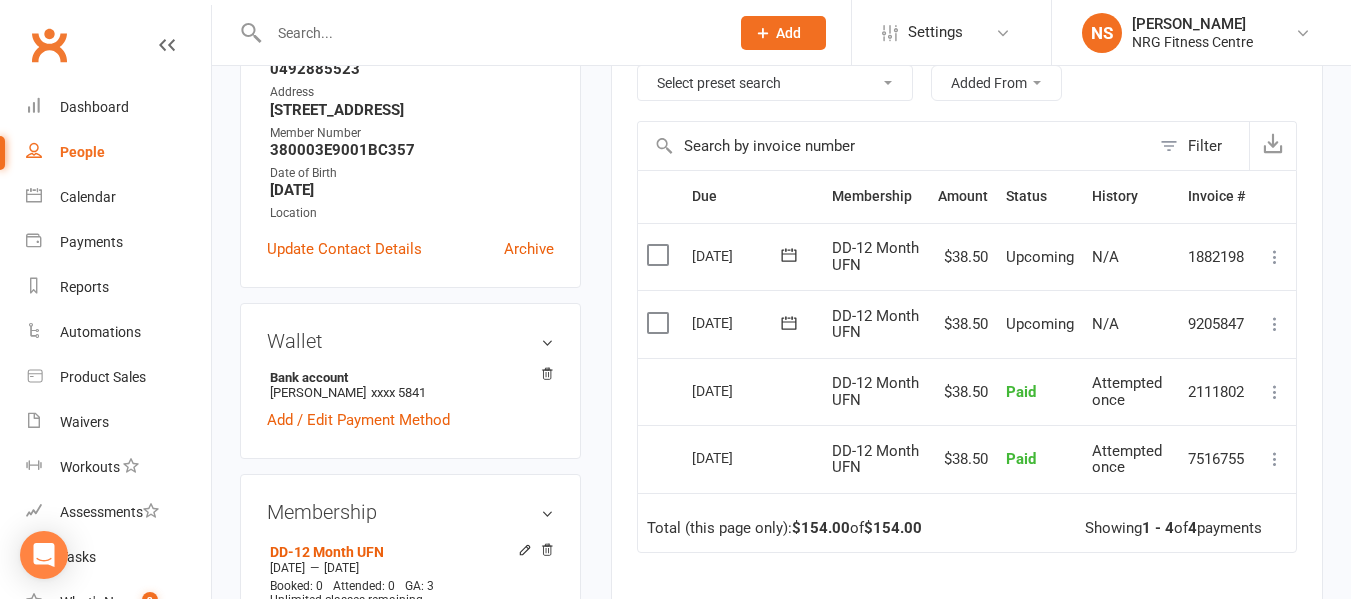click at bounding box center [1275, 257] 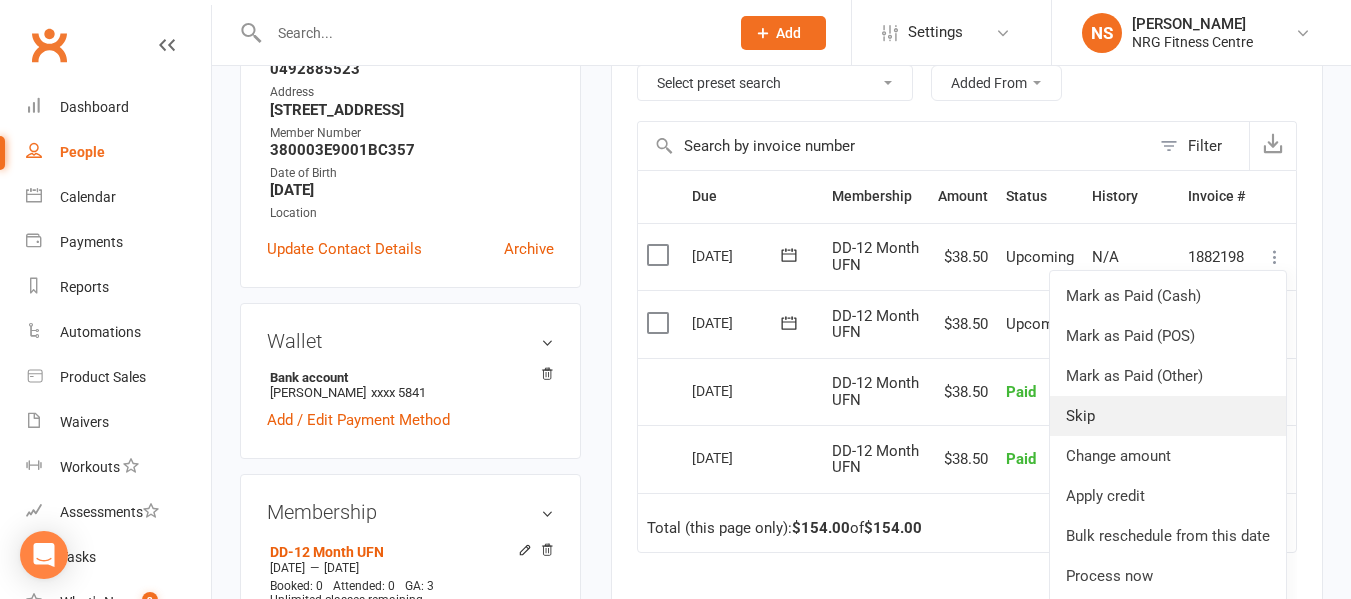 click on "Skip" at bounding box center [1168, 416] 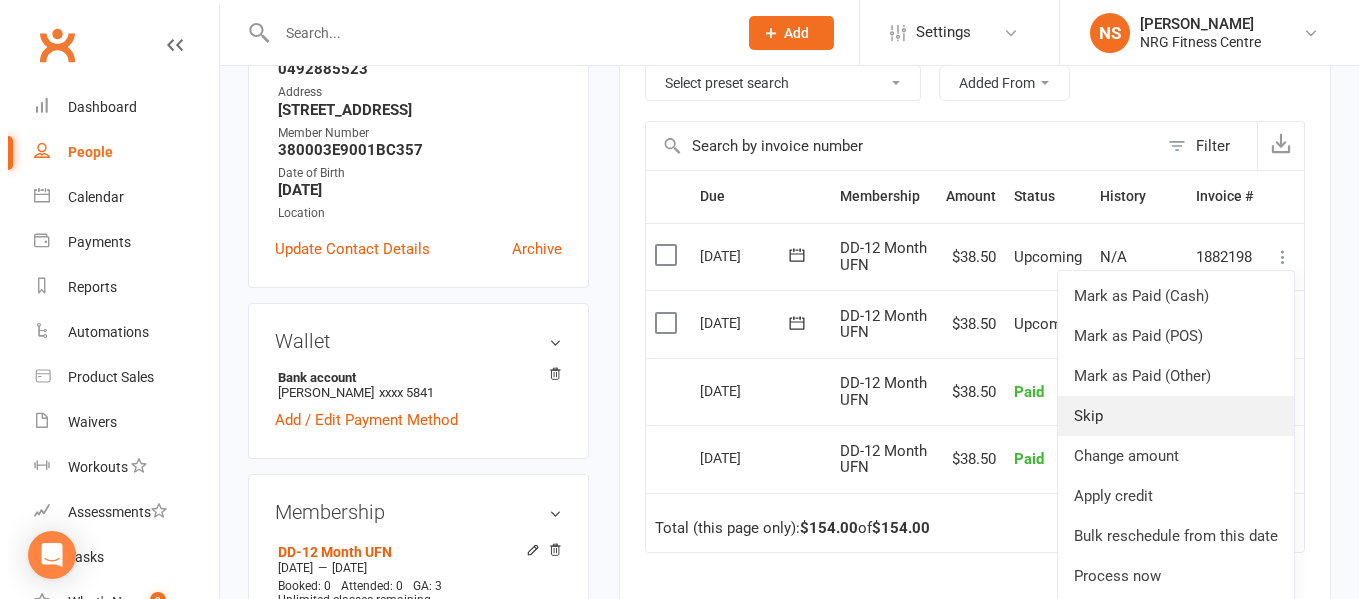 scroll, scrollTop: 376, scrollLeft: 0, axis: vertical 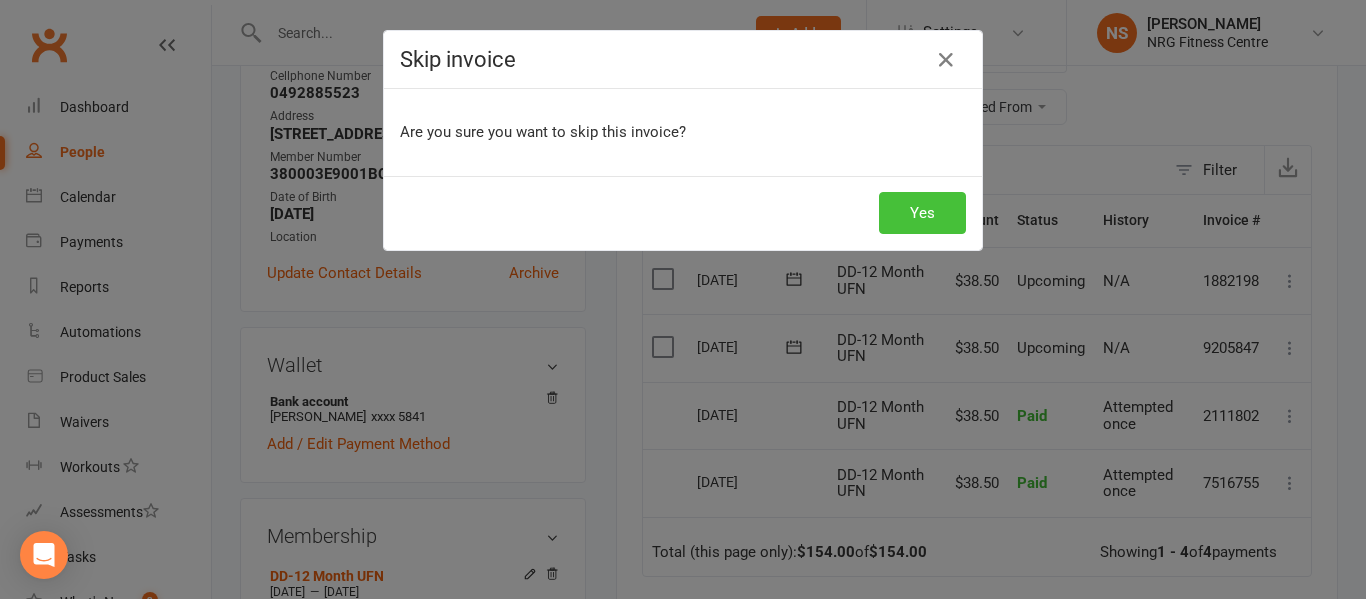 click on "Yes" at bounding box center [922, 213] 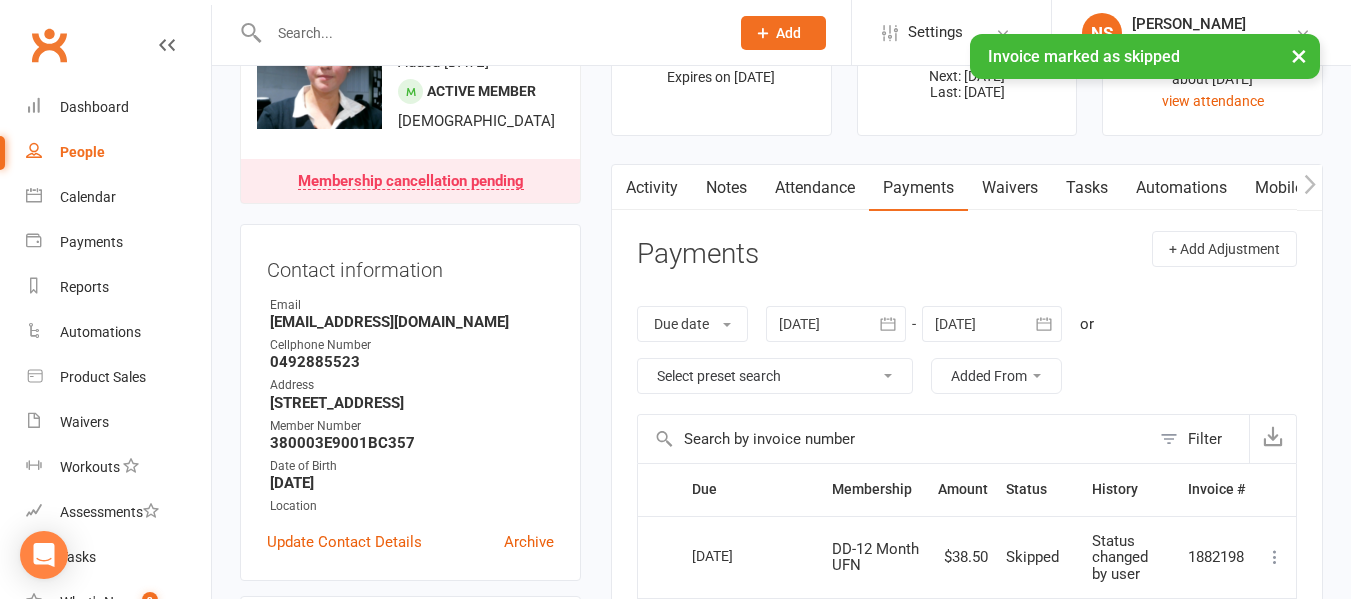scroll, scrollTop: 100, scrollLeft: 0, axis: vertical 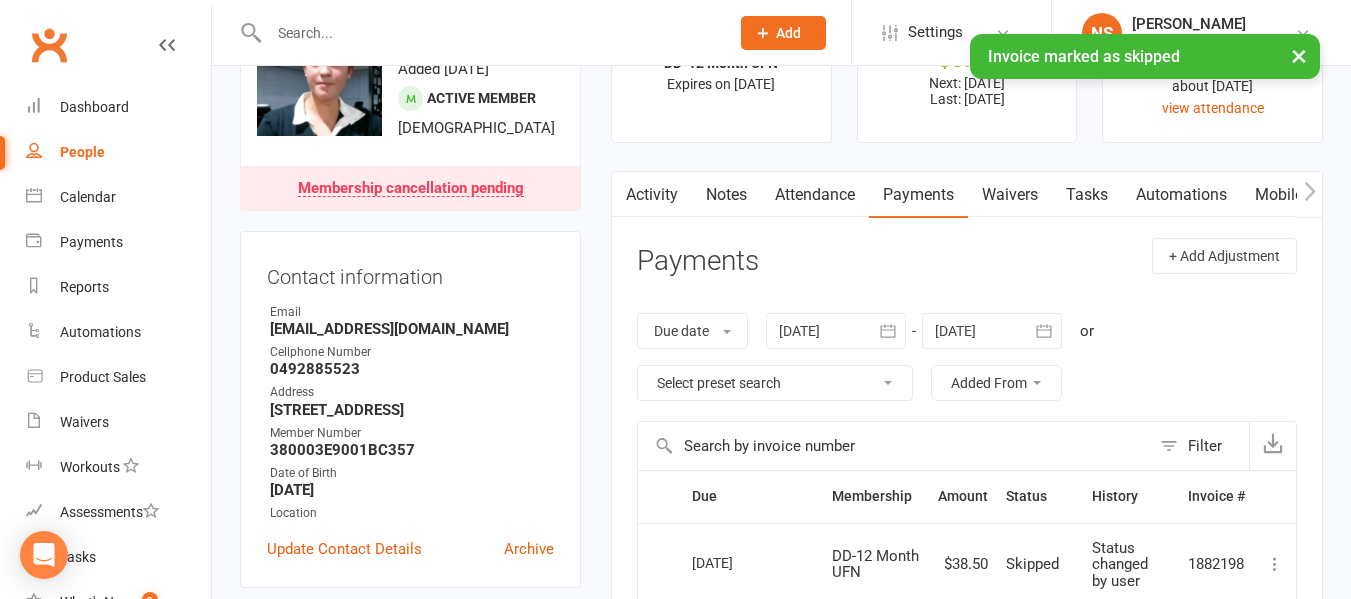 click on "Activity" at bounding box center (652, 195) 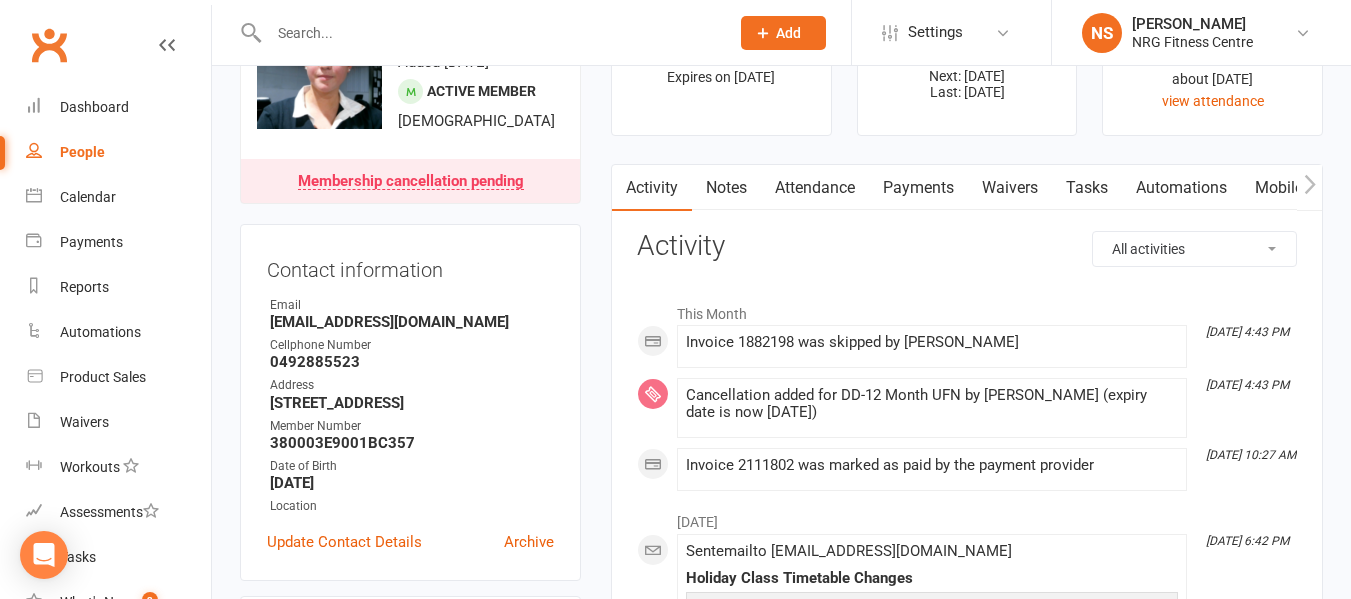 scroll, scrollTop: 100, scrollLeft: 0, axis: vertical 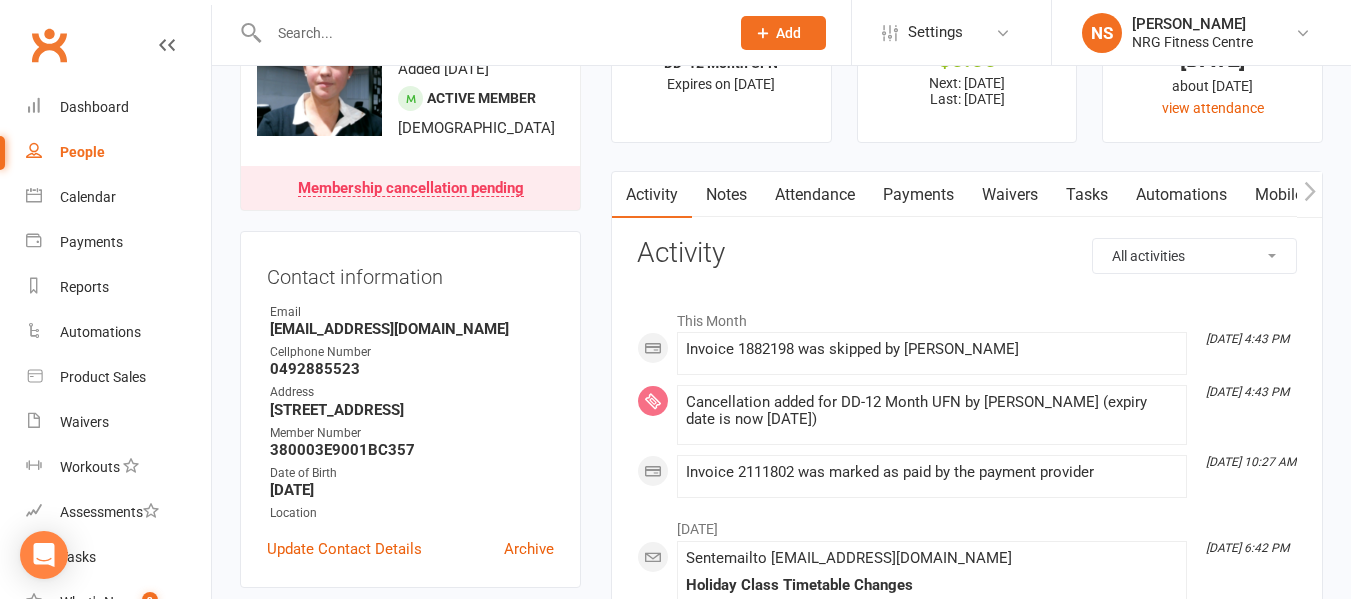 click on "Notes" at bounding box center (726, 195) 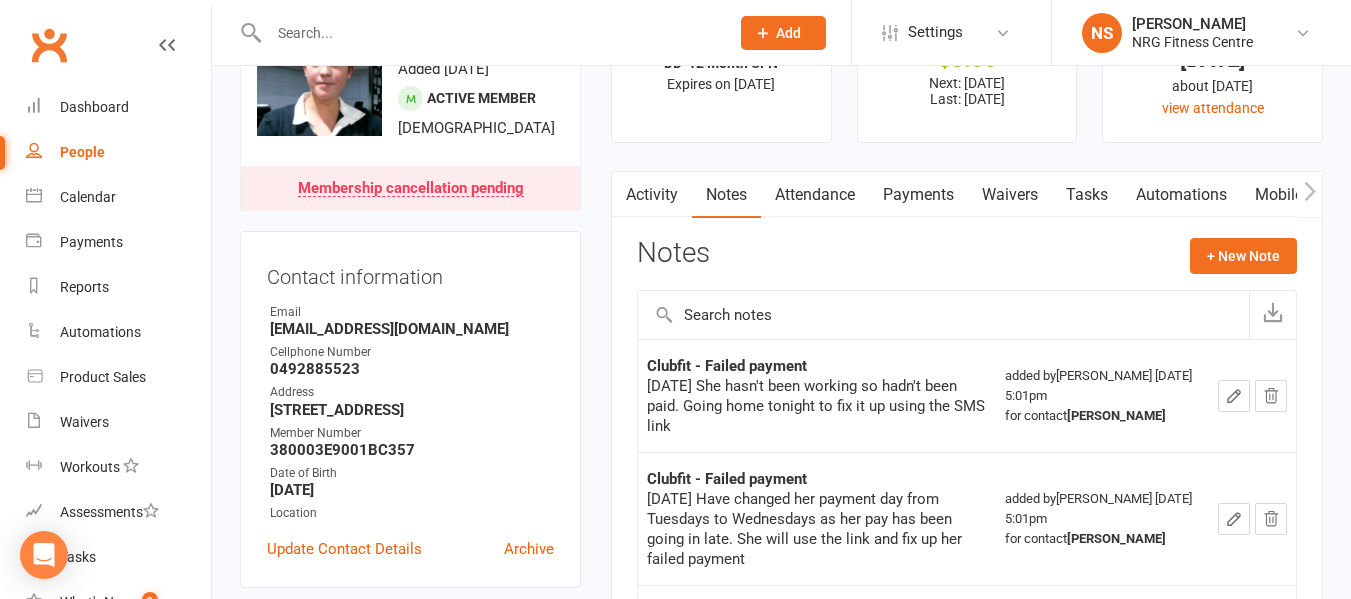 click 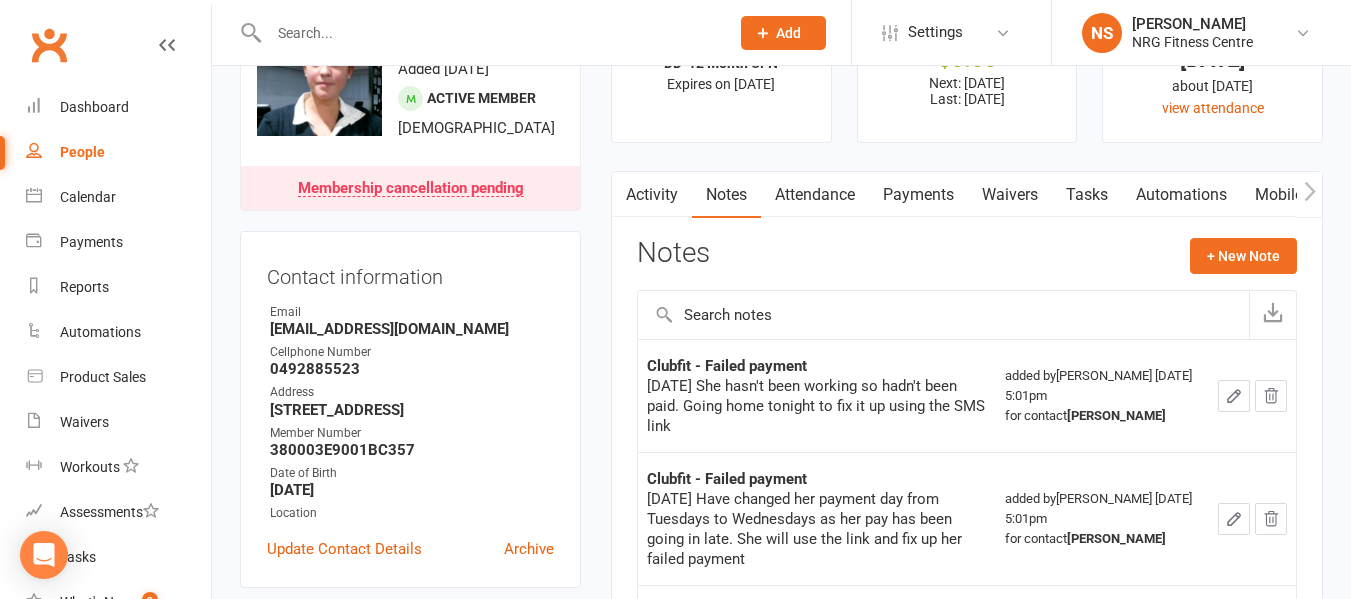 click on "Activity Notes Attendance Payments Waivers Tasks Automations Mobile App Access Control Credit balance
Payments + Add Adjustment Due date  Due date Date paid Date failed Date settled 13 Jun 2025
June 2025
Sun Mon Tue Wed Thu Fri Sat
23
01
02
03
04
05
06
07
24
08
09
10
11
12
13
14
25
15
16
17
18
19
20
21
26
22
23
24
25
26
27
28
27 29" at bounding box center [967, 636] 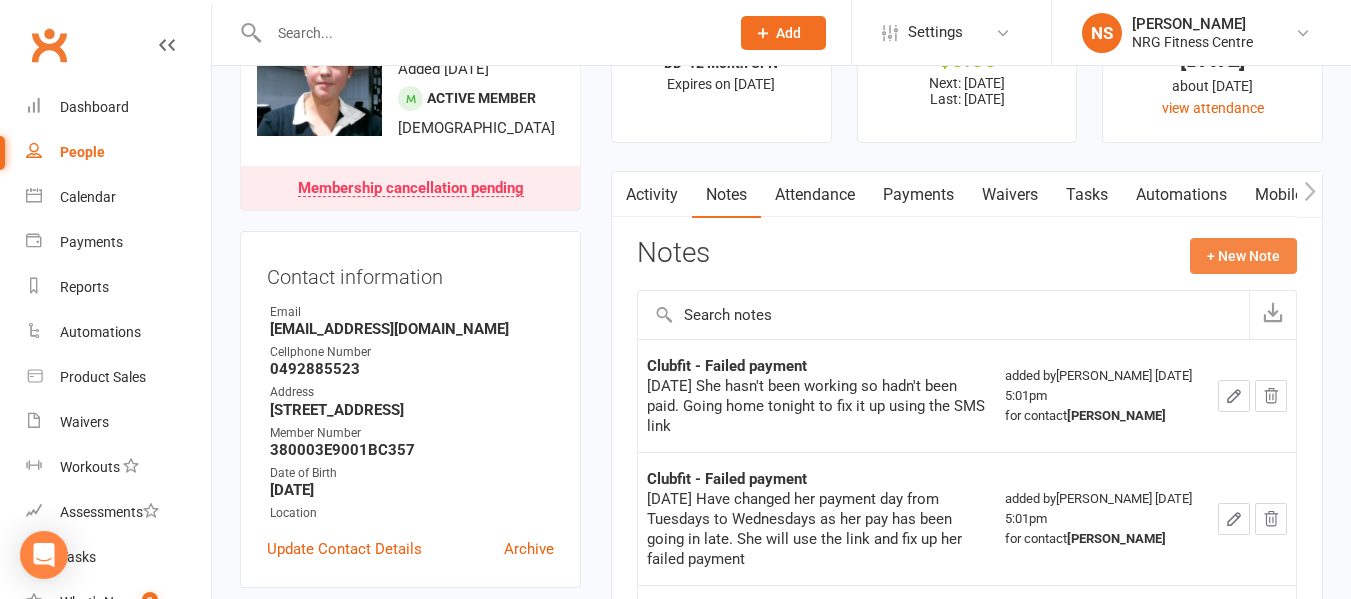 click on "+ New Note" 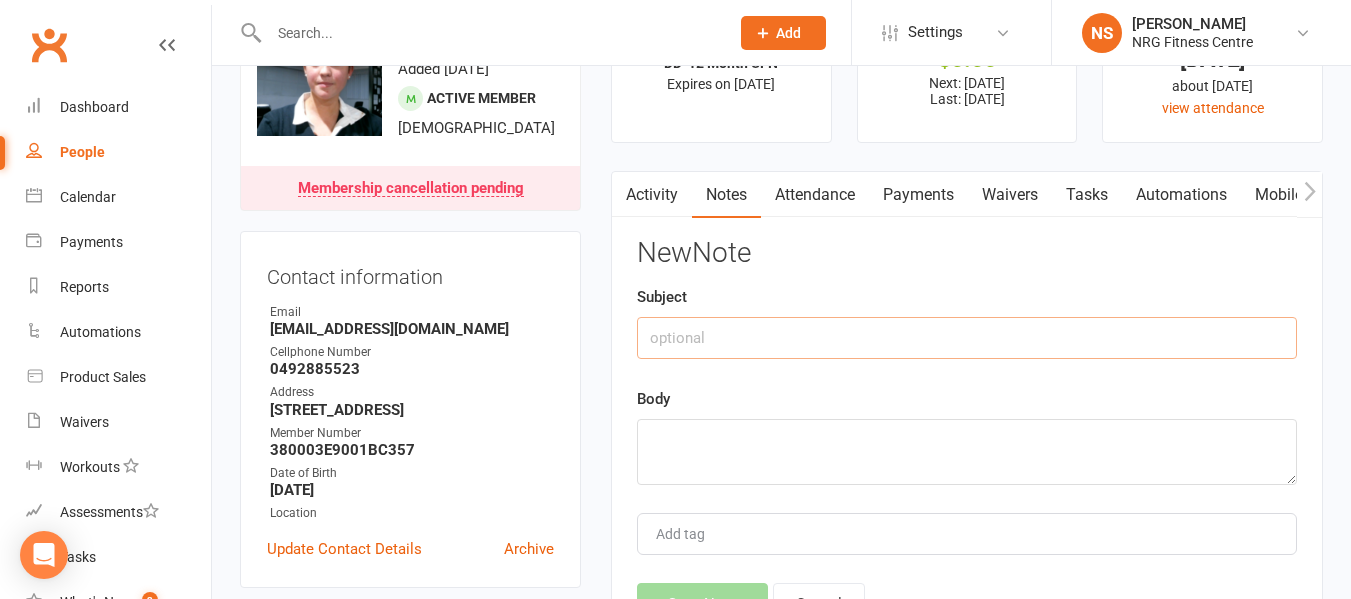 click 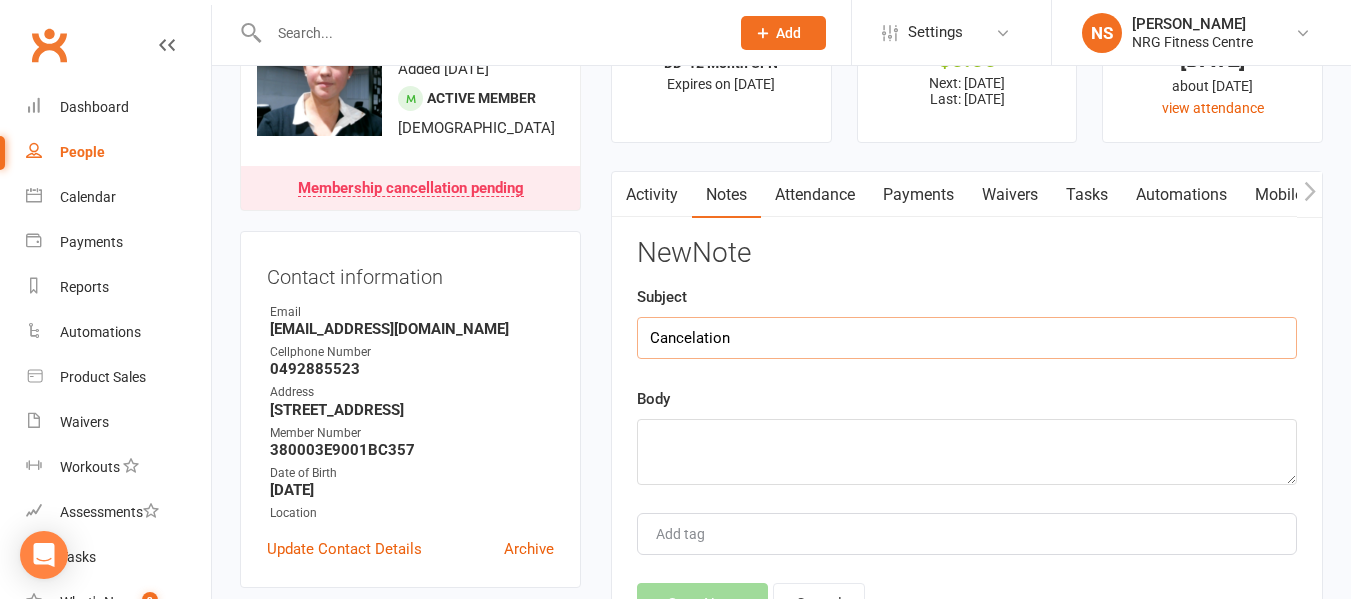 type on "Cancelation" 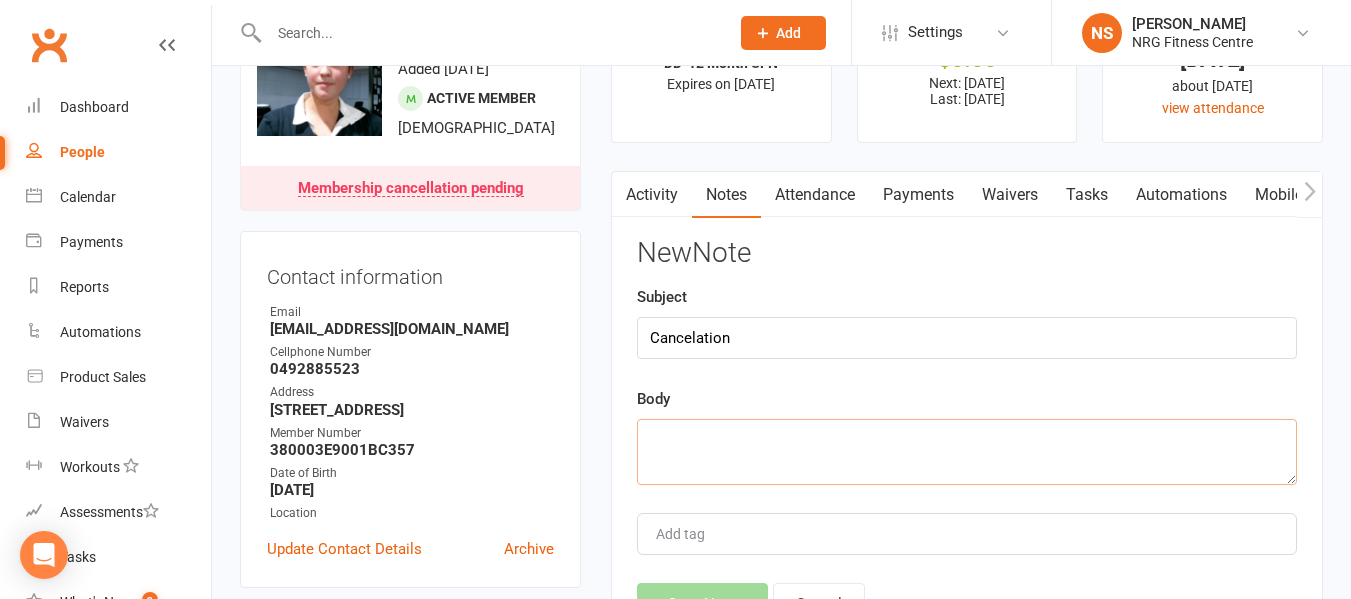 click 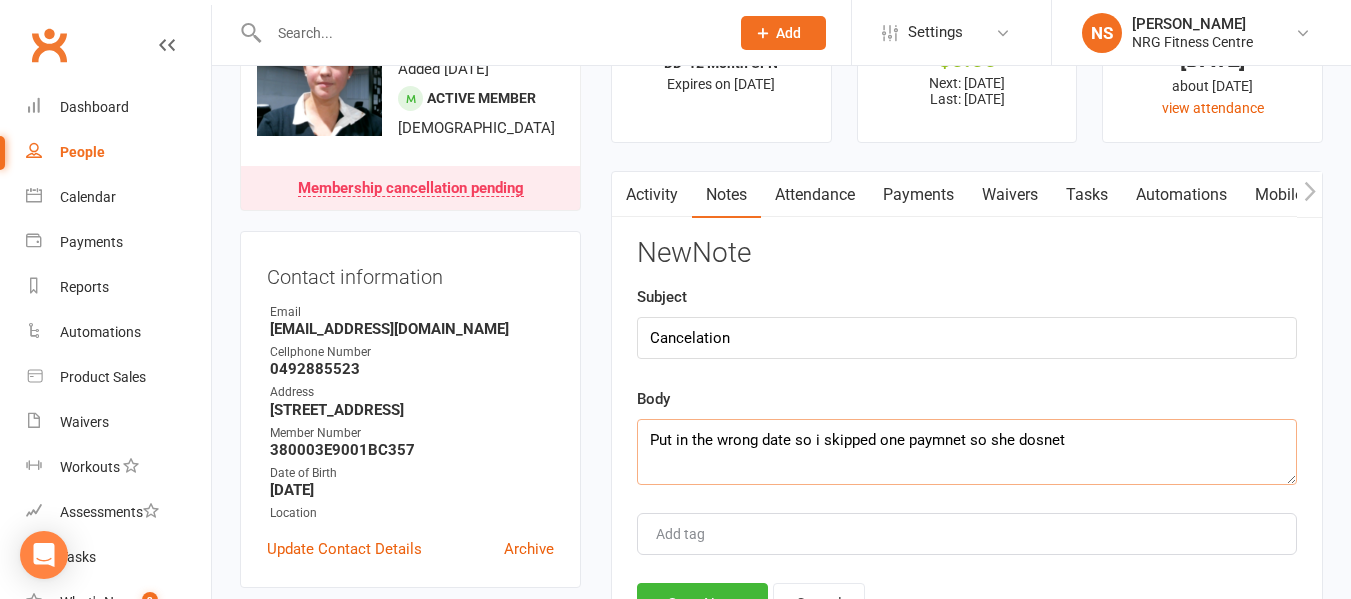 click on "Put in the wrong date so i skipped one paymnet so she dosnet" 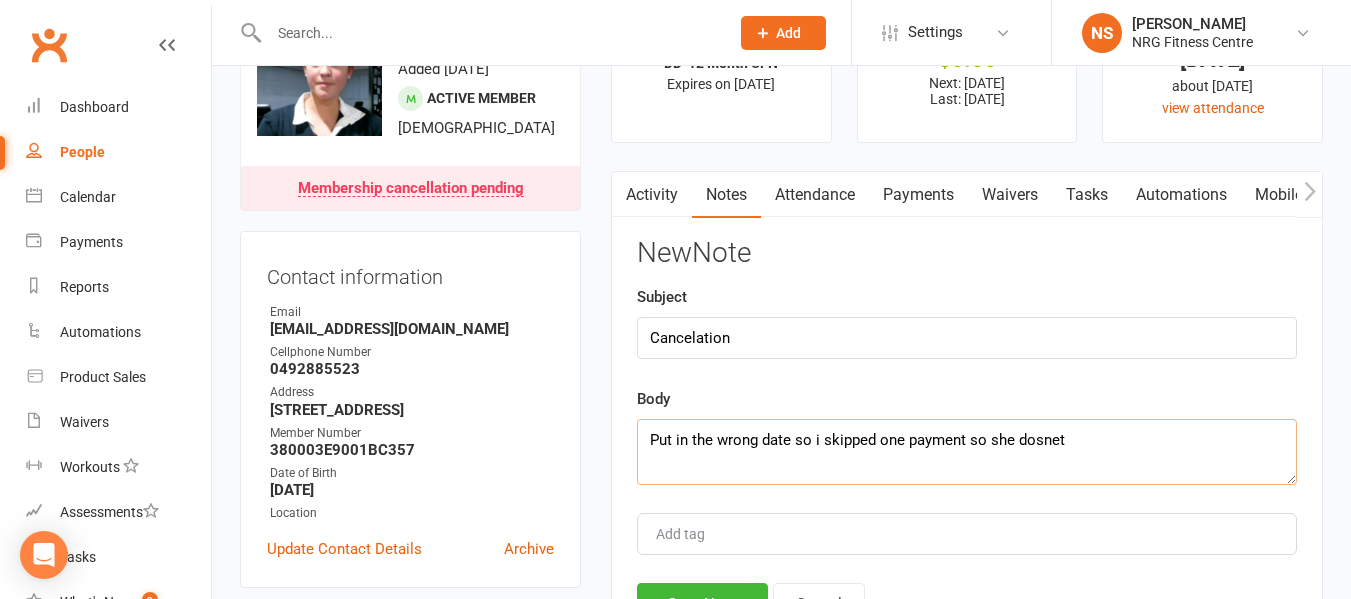 click on "Put in the wrong date so i skipped one payment so she dosnet" 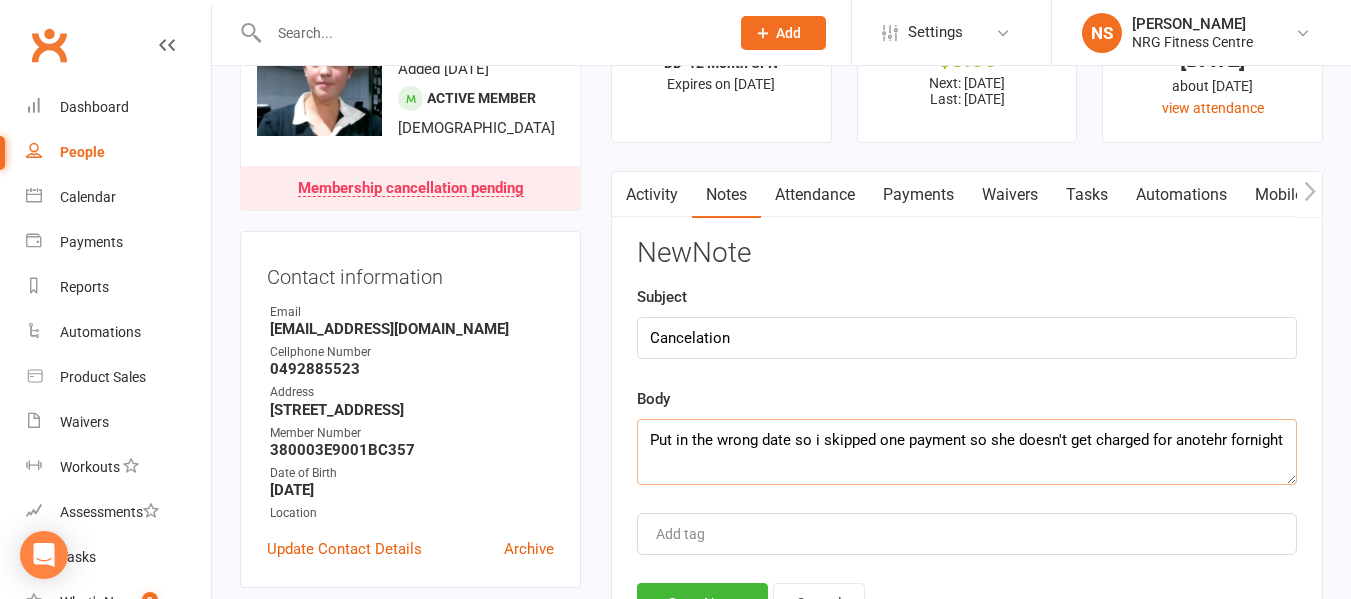 click on "Put in the wrong date so i skipped one payment so she doesn't get charged for anotehr fornight" 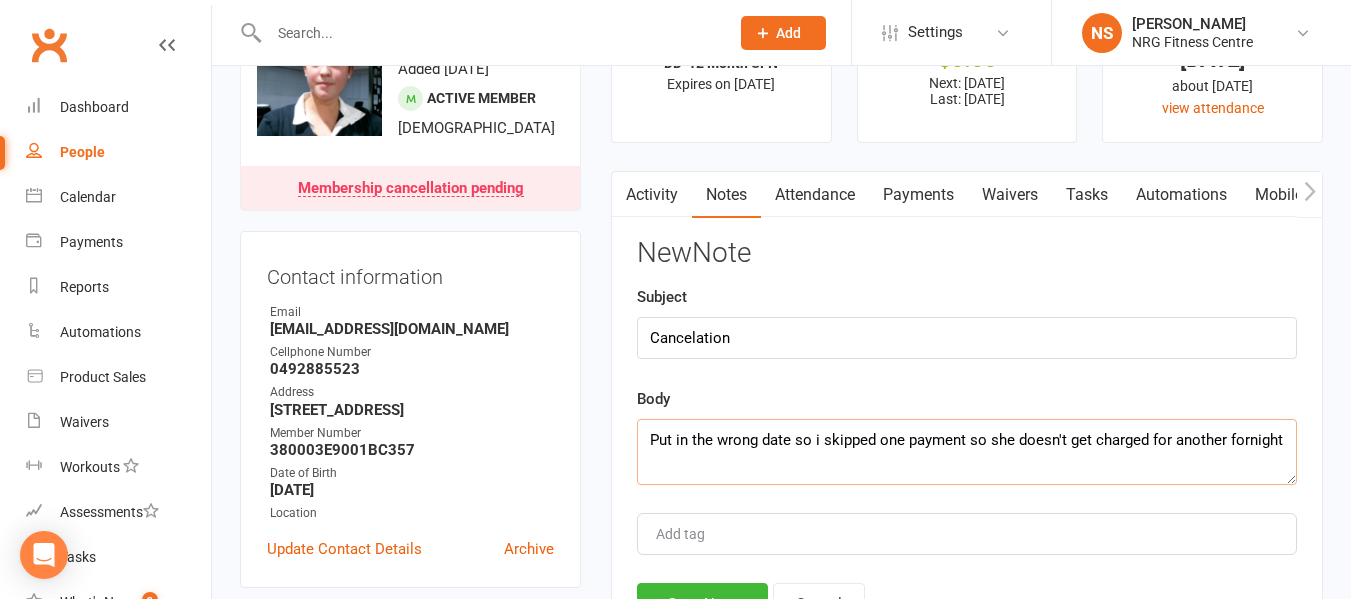 click on "Put in the wrong date so i skipped one payment so she doesn't get charged for another fornight" 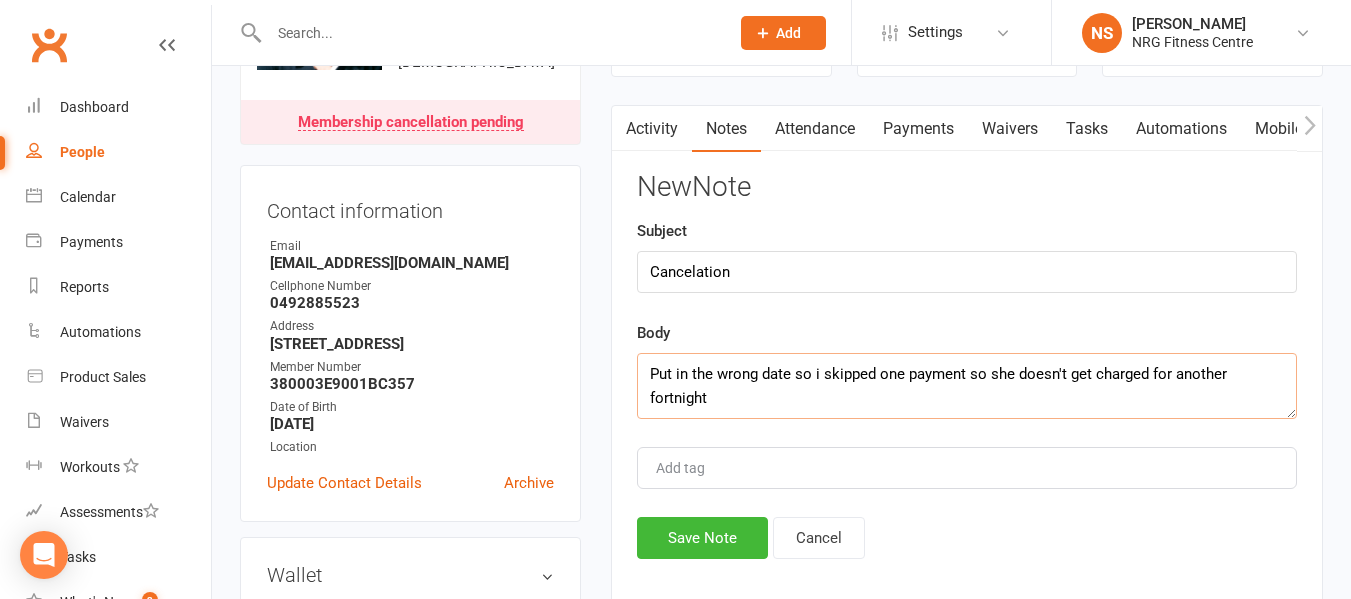 scroll, scrollTop: 200, scrollLeft: 0, axis: vertical 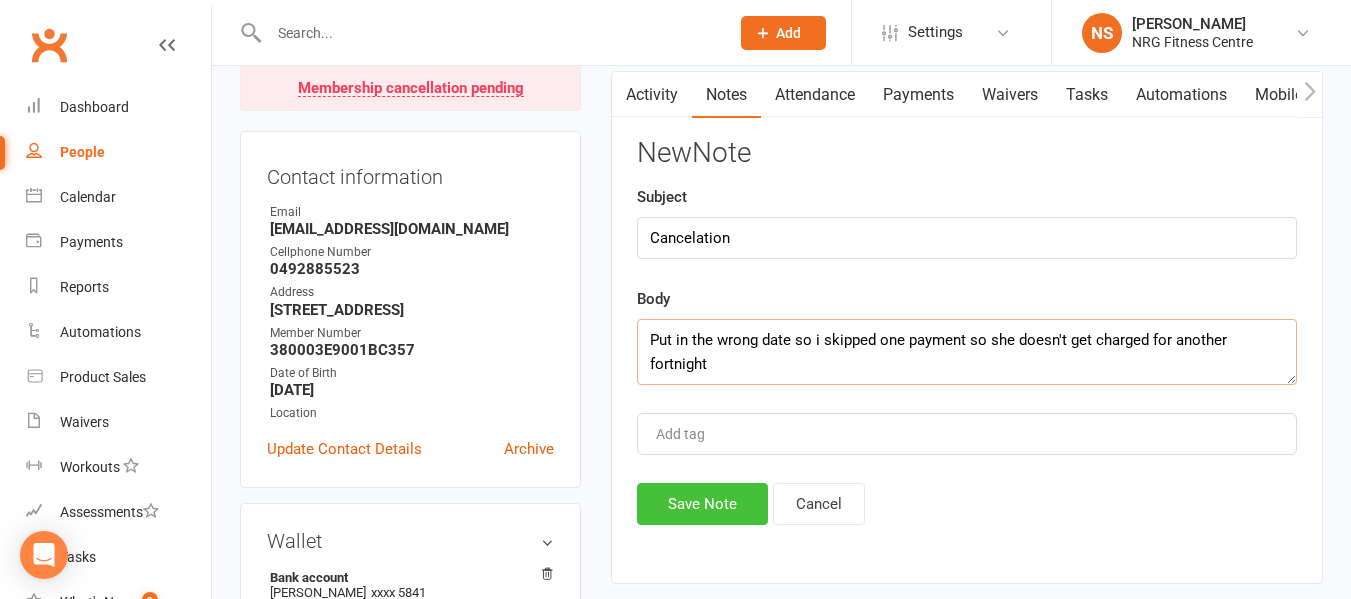 type on "Put in the wrong date so i skipped one payment so she doesn't get charged for another fortnight" 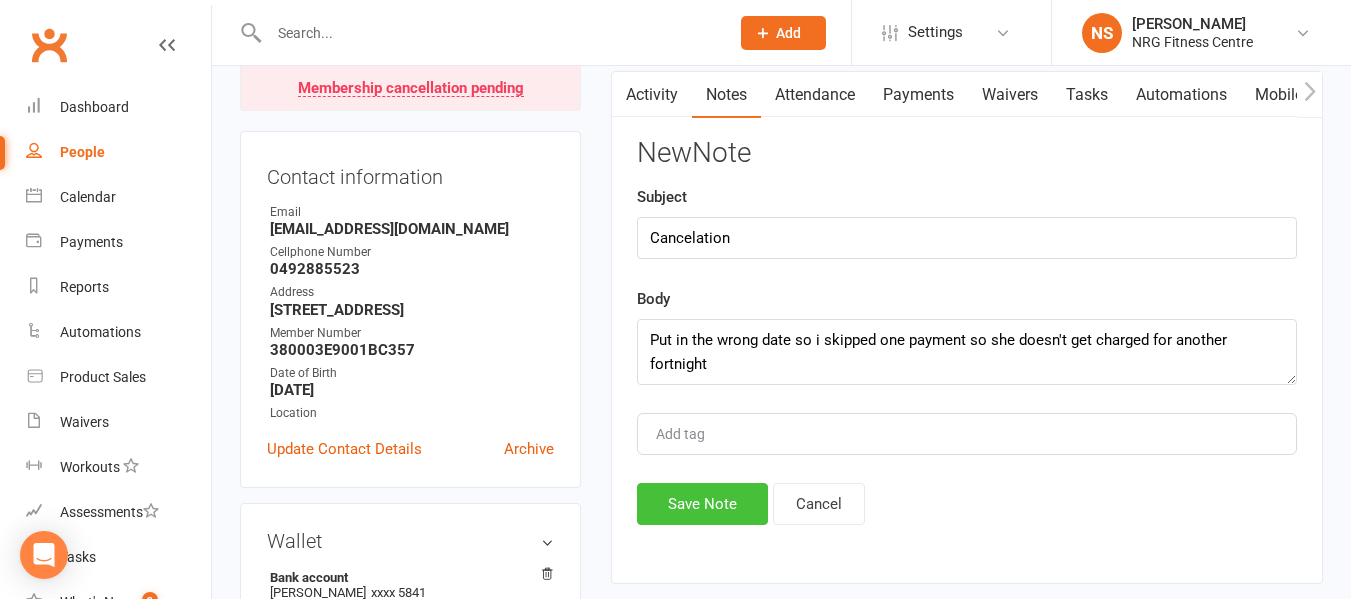 click on "Save Note" 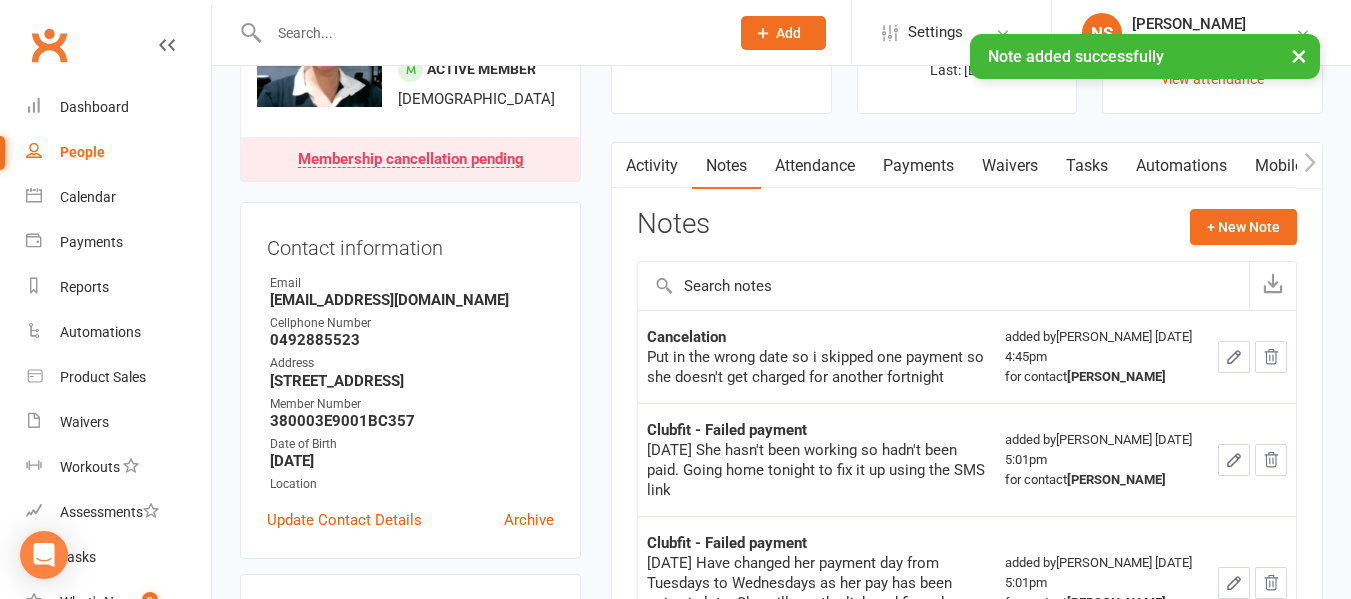 scroll, scrollTop: 100, scrollLeft: 0, axis: vertical 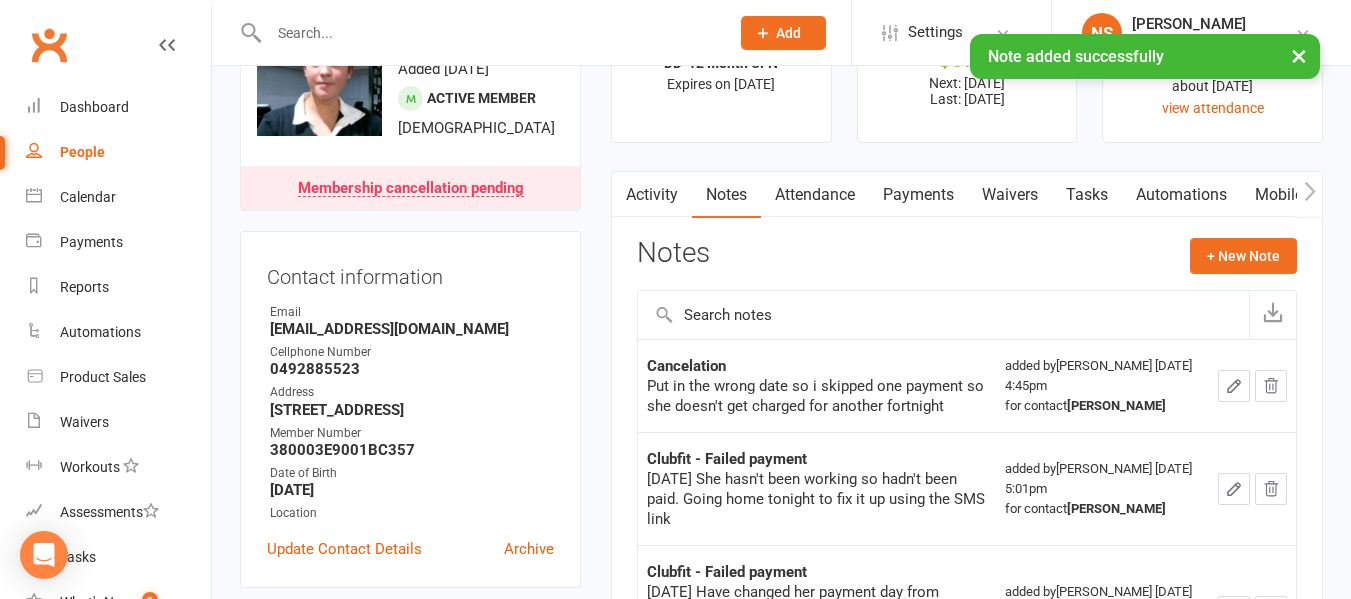 click on "Payments" at bounding box center (918, 195) 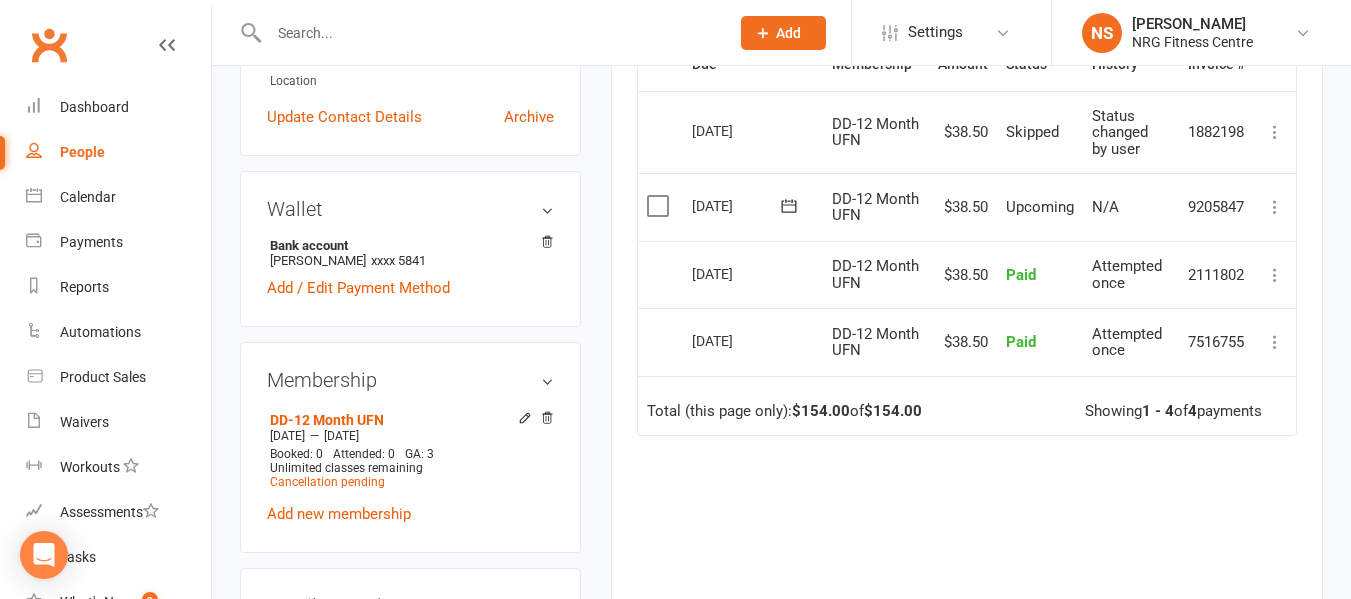 scroll, scrollTop: 600, scrollLeft: 0, axis: vertical 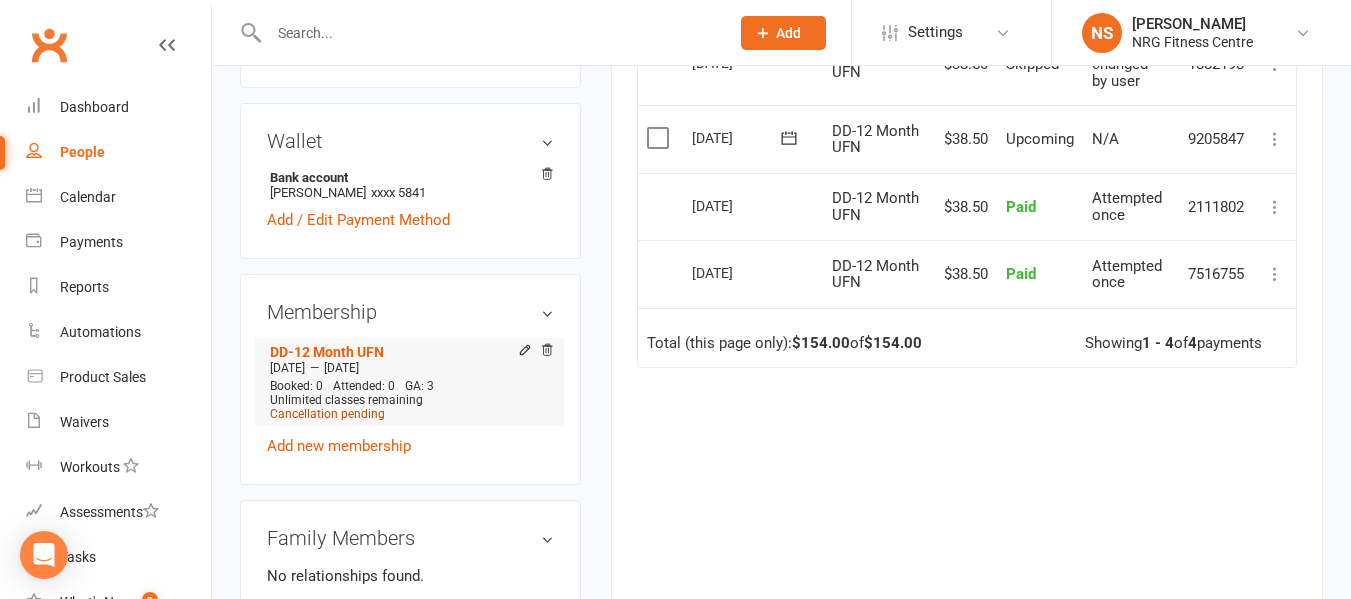 click on "Cancellation pending" at bounding box center [327, 414] 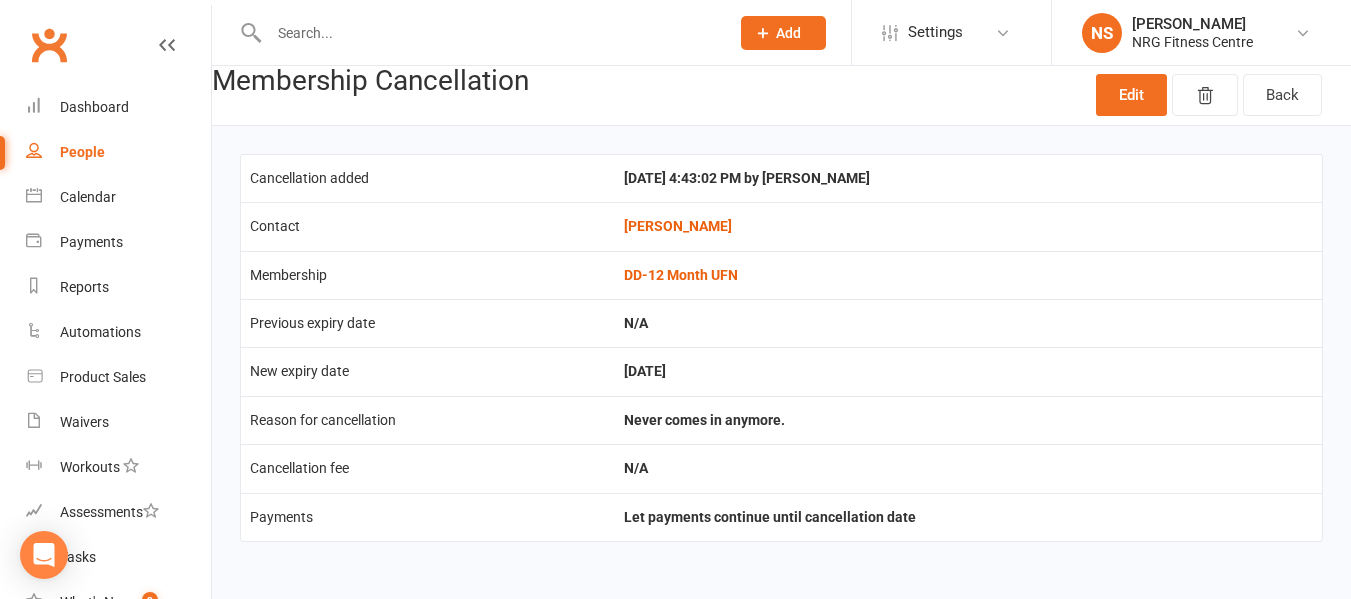 scroll, scrollTop: 0, scrollLeft: 0, axis: both 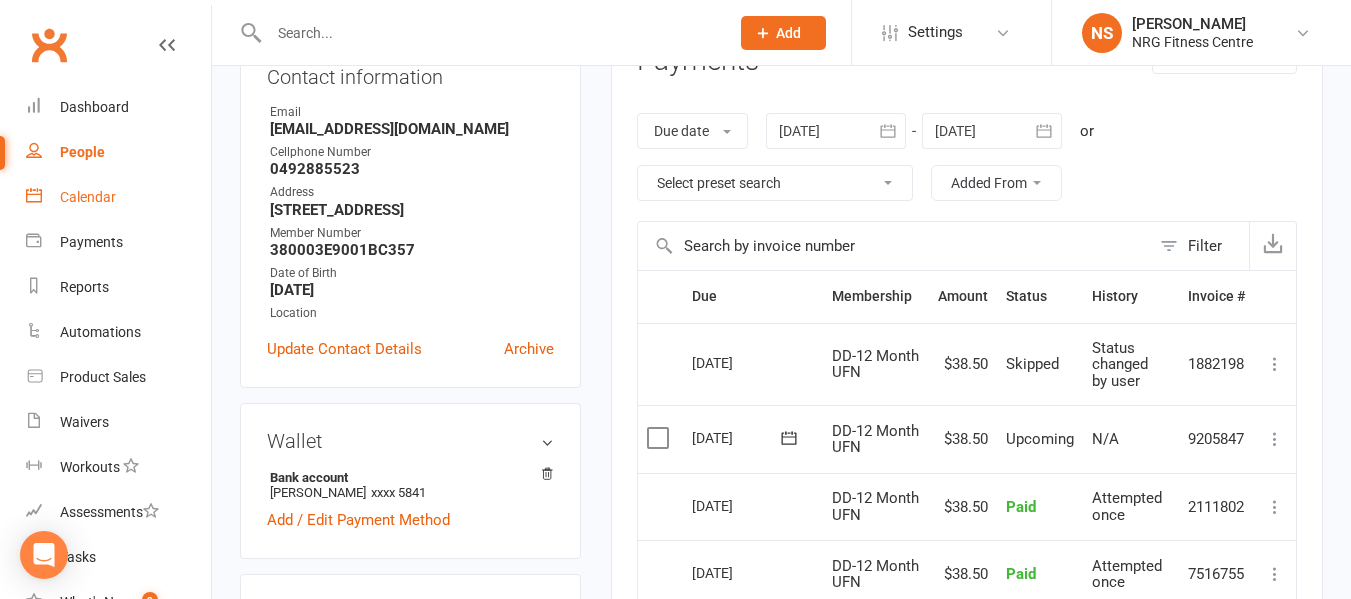 click on "Calendar" at bounding box center [118, 197] 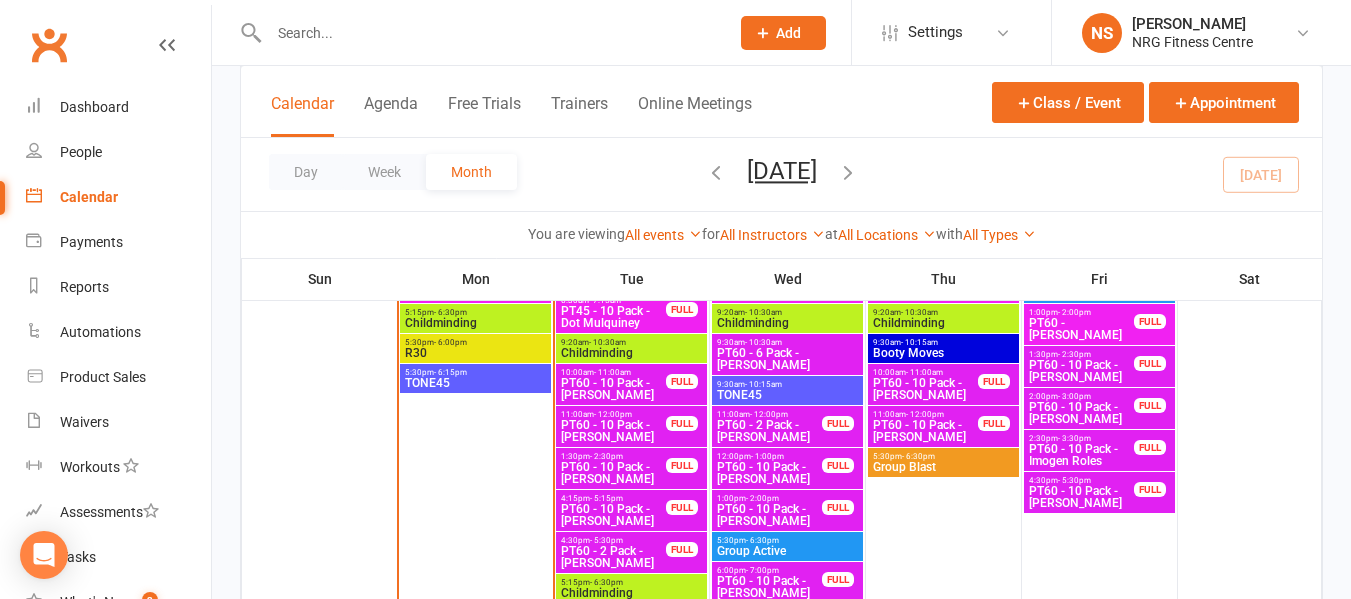 scroll, scrollTop: 1300, scrollLeft: 0, axis: vertical 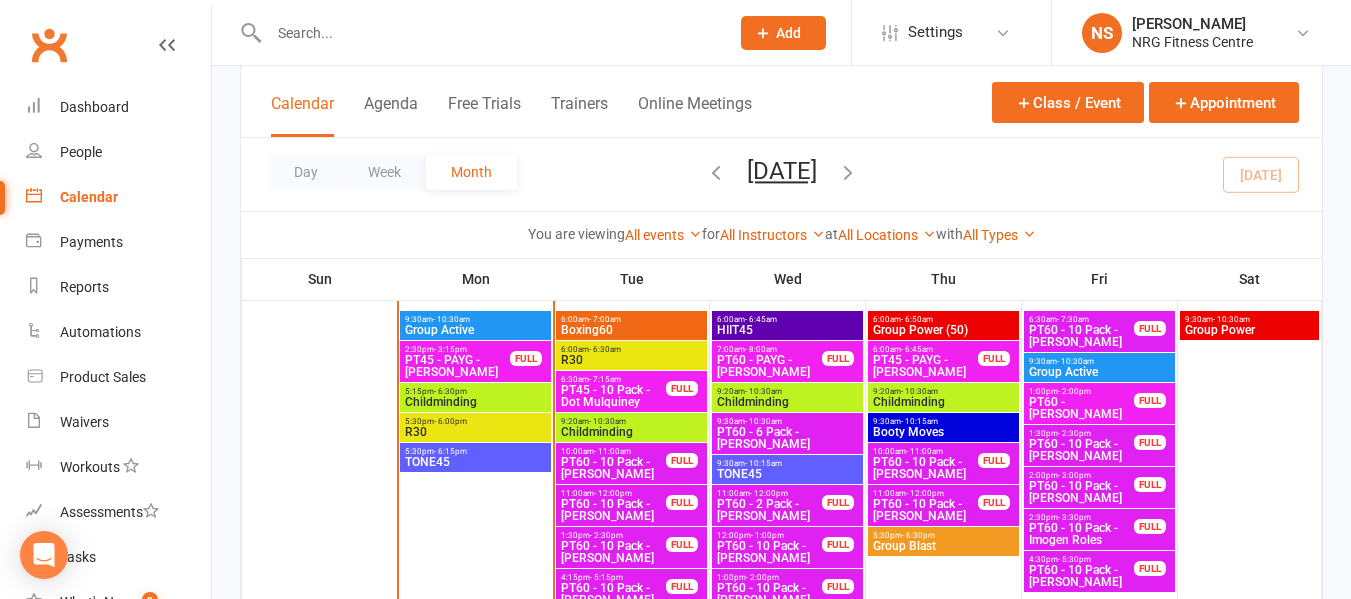 click on "- 7:00am" at bounding box center [605, 319] 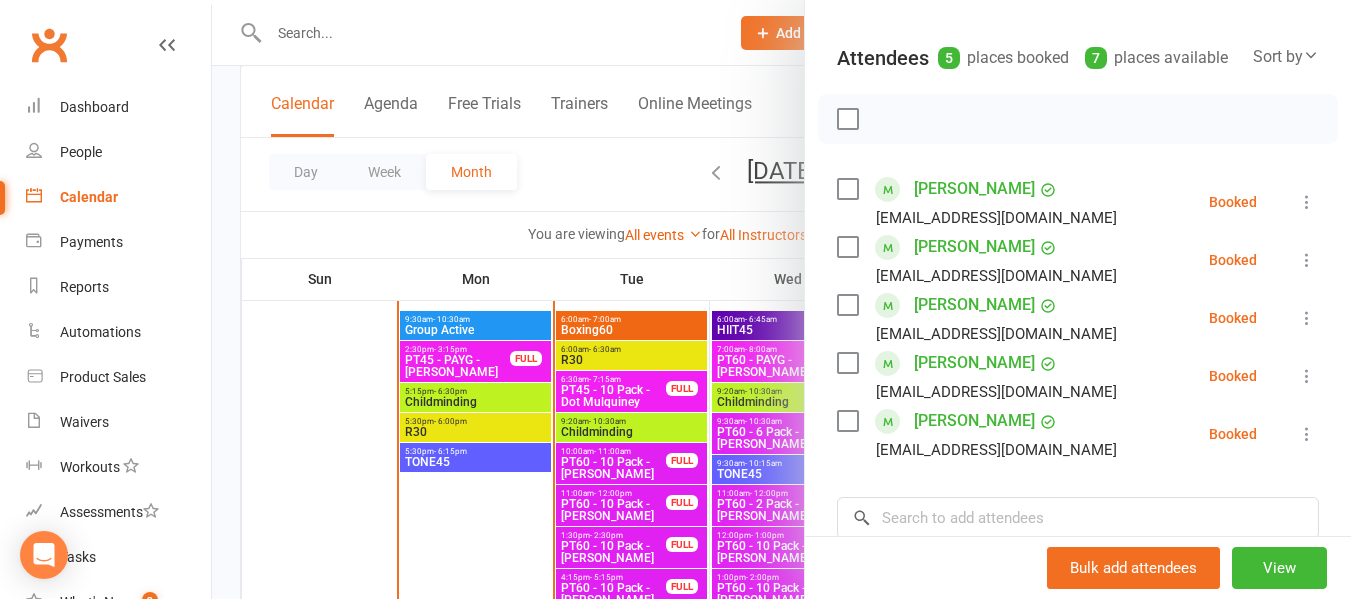 scroll, scrollTop: 200, scrollLeft: 0, axis: vertical 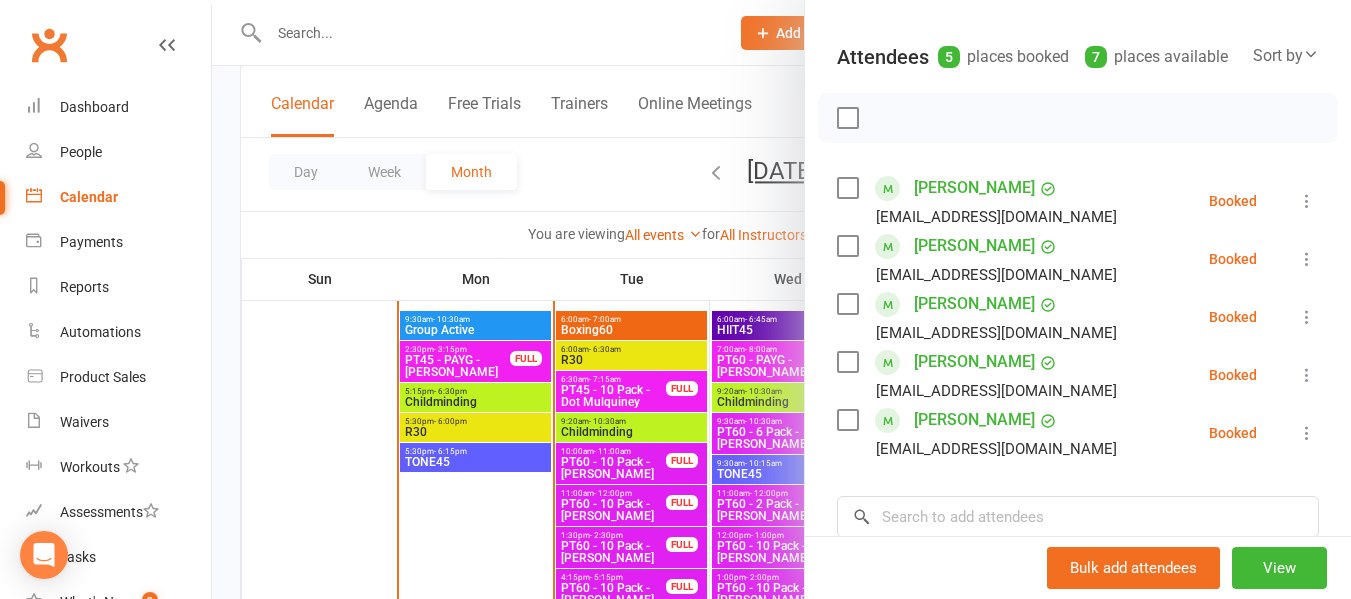 click at bounding box center [781, 299] 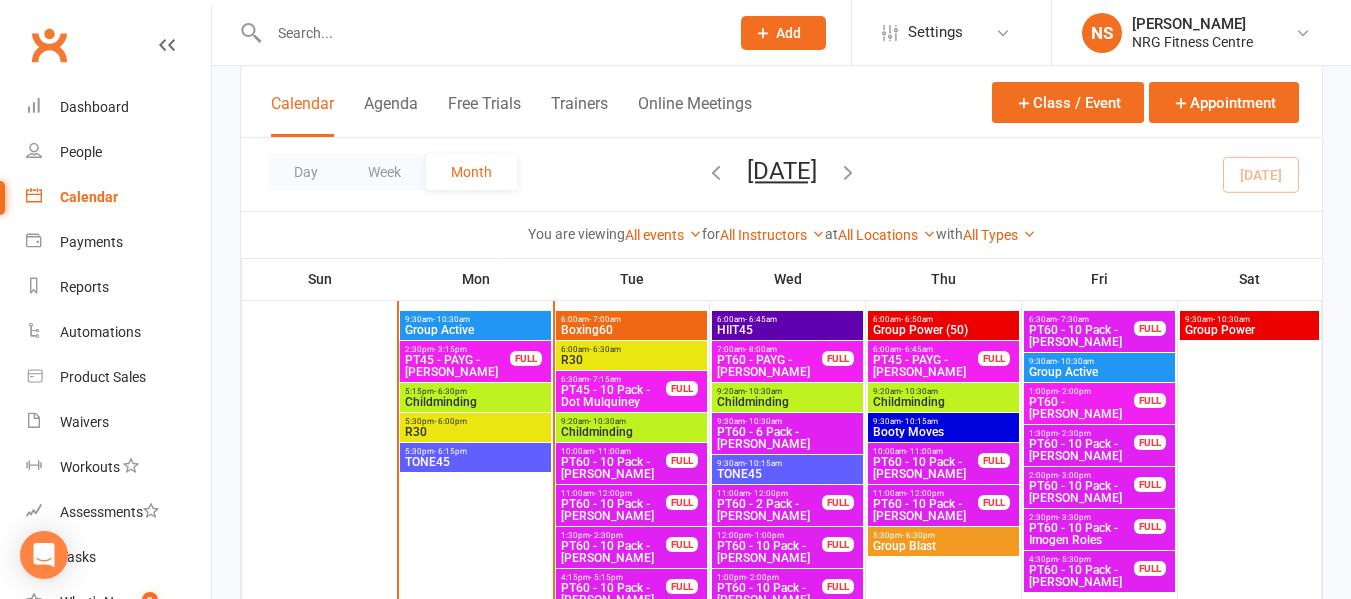 click on "- 6:00pm" at bounding box center [450, 421] 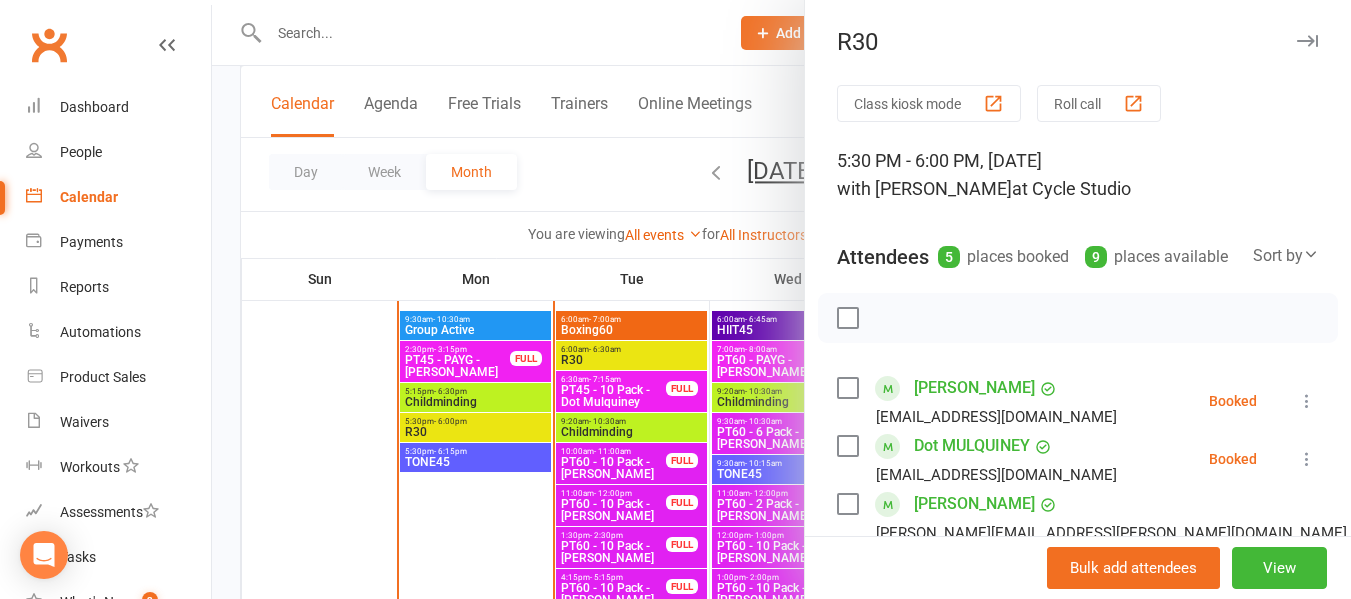 click at bounding box center (781, 299) 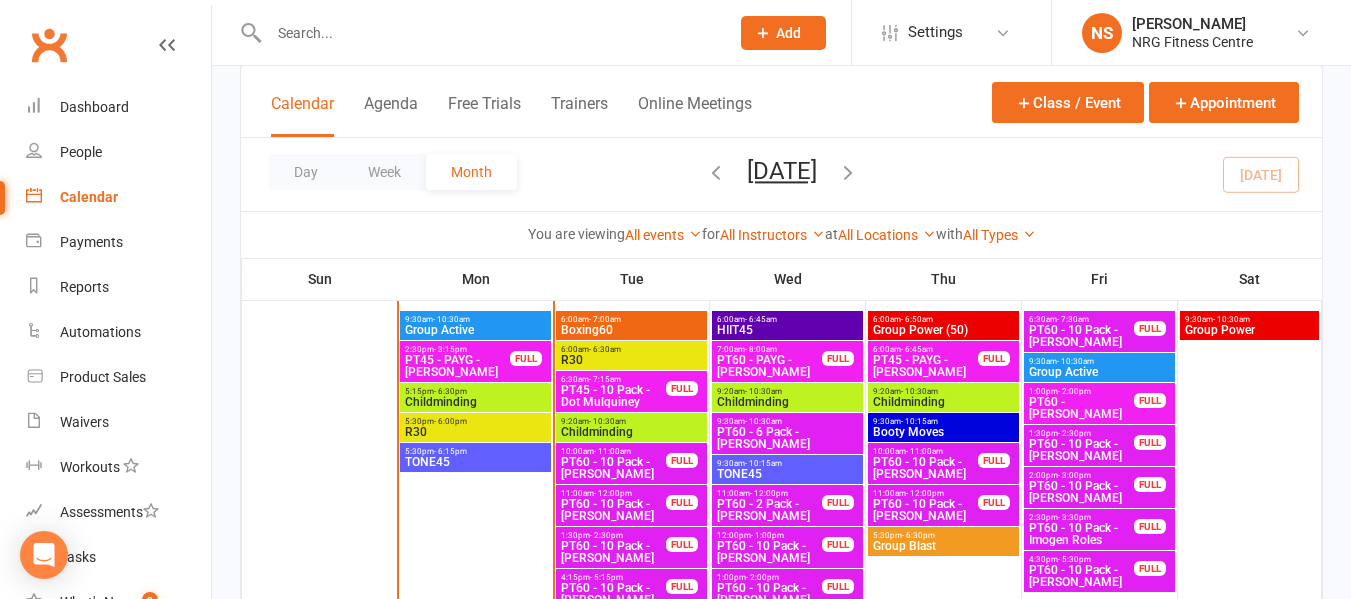 click on "- 6:15pm" at bounding box center (450, 451) 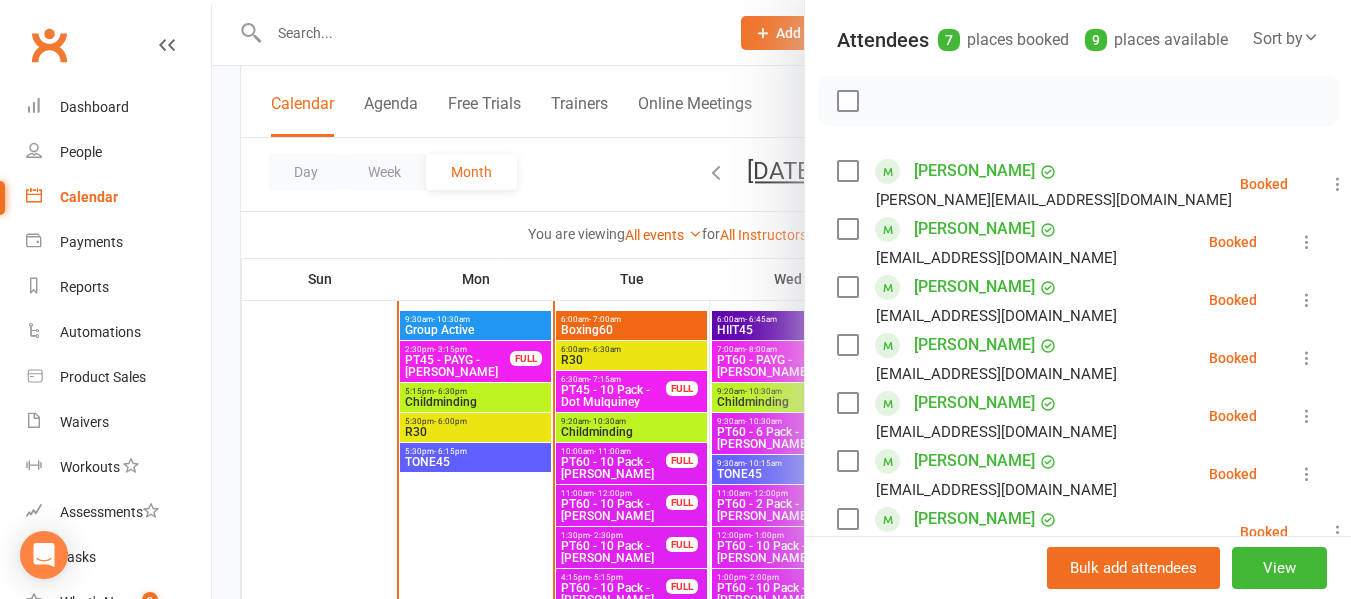 scroll, scrollTop: 200, scrollLeft: 0, axis: vertical 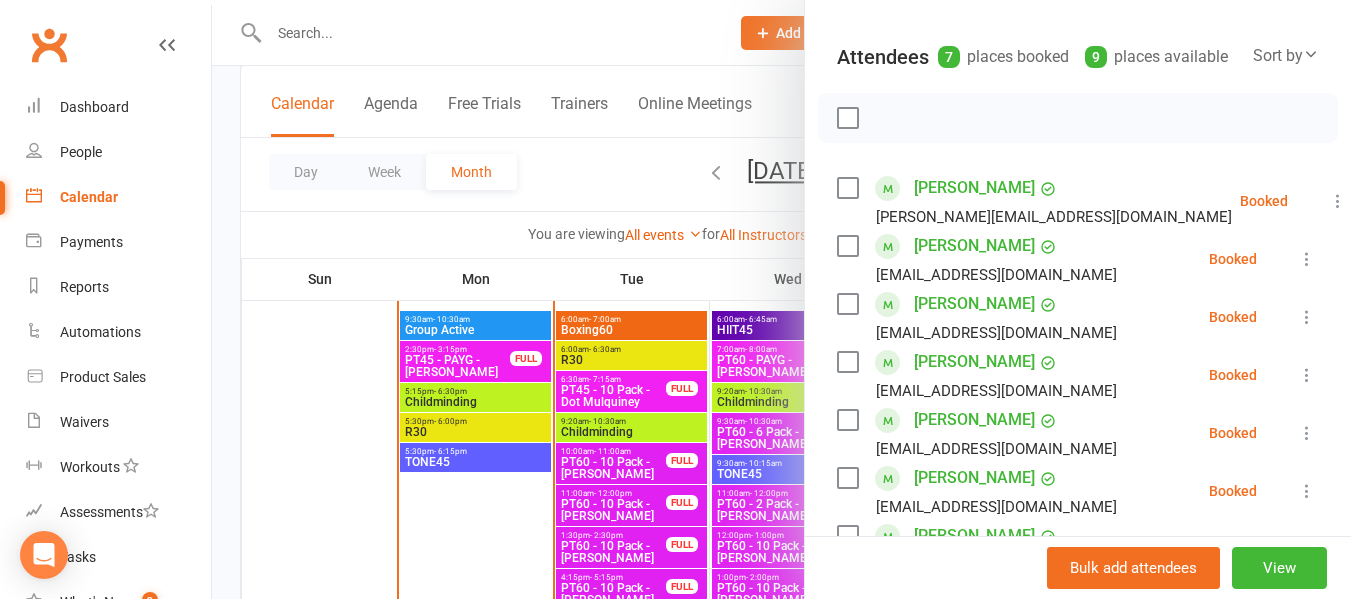 click at bounding box center (781, 299) 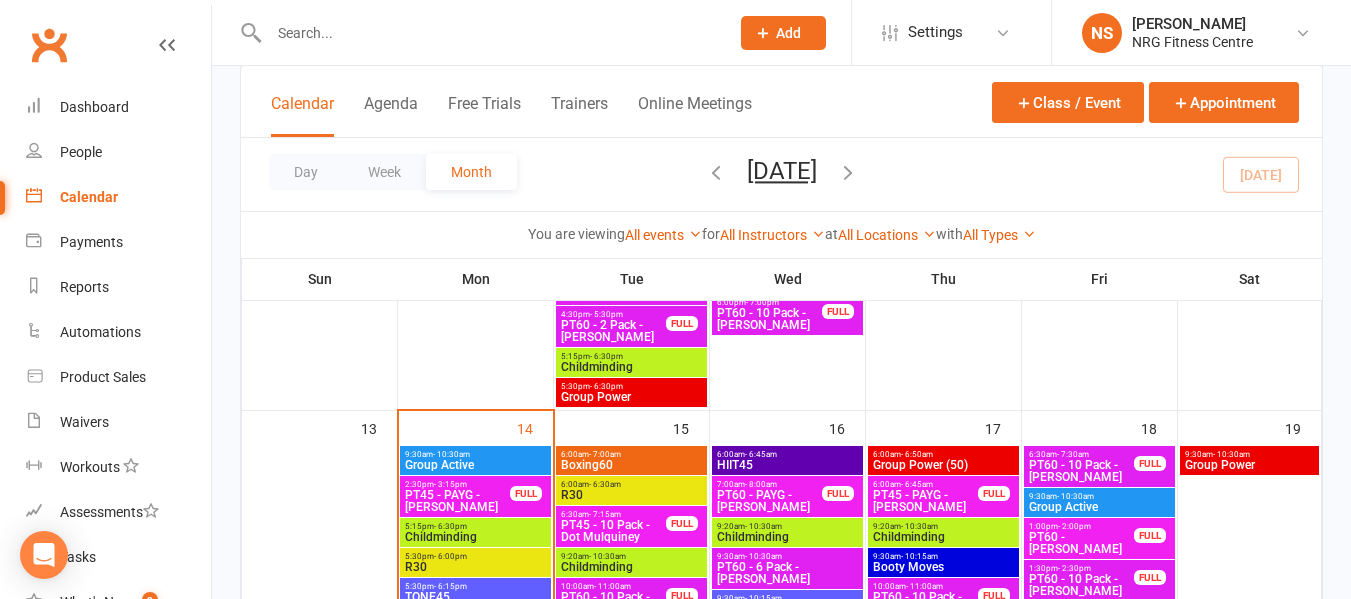 scroll, scrollTop: 1000, scrollLeft: 0, axis: vertical 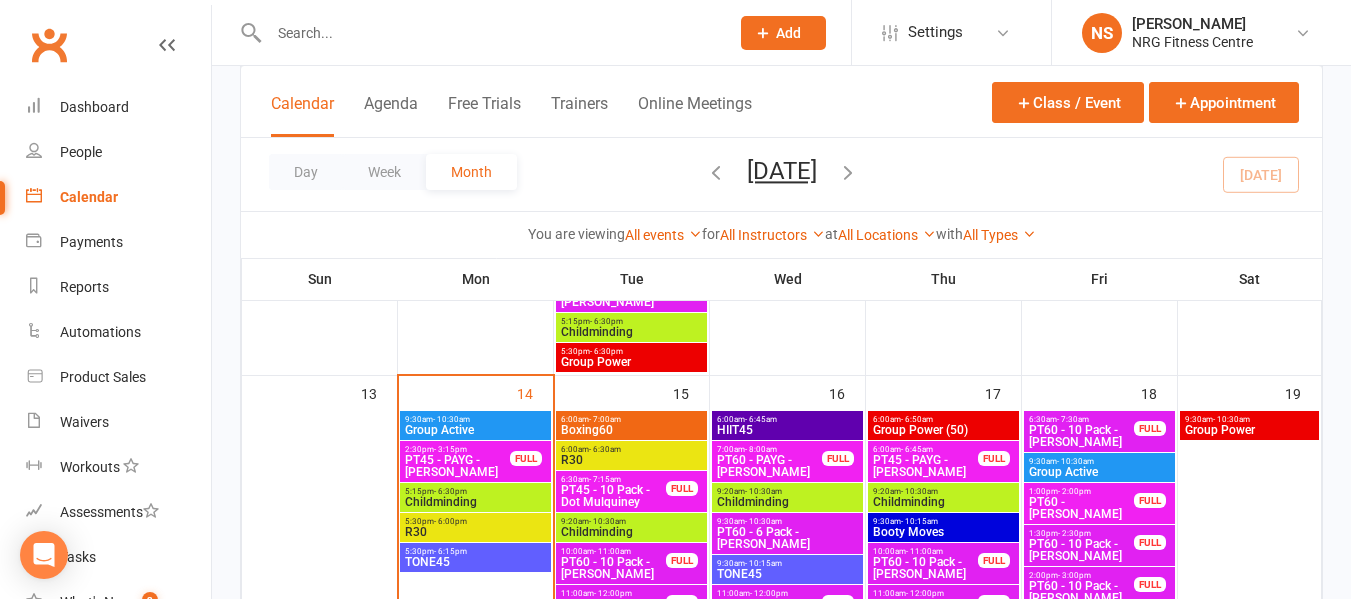 click on "R30" at bounding box center [475, 532] 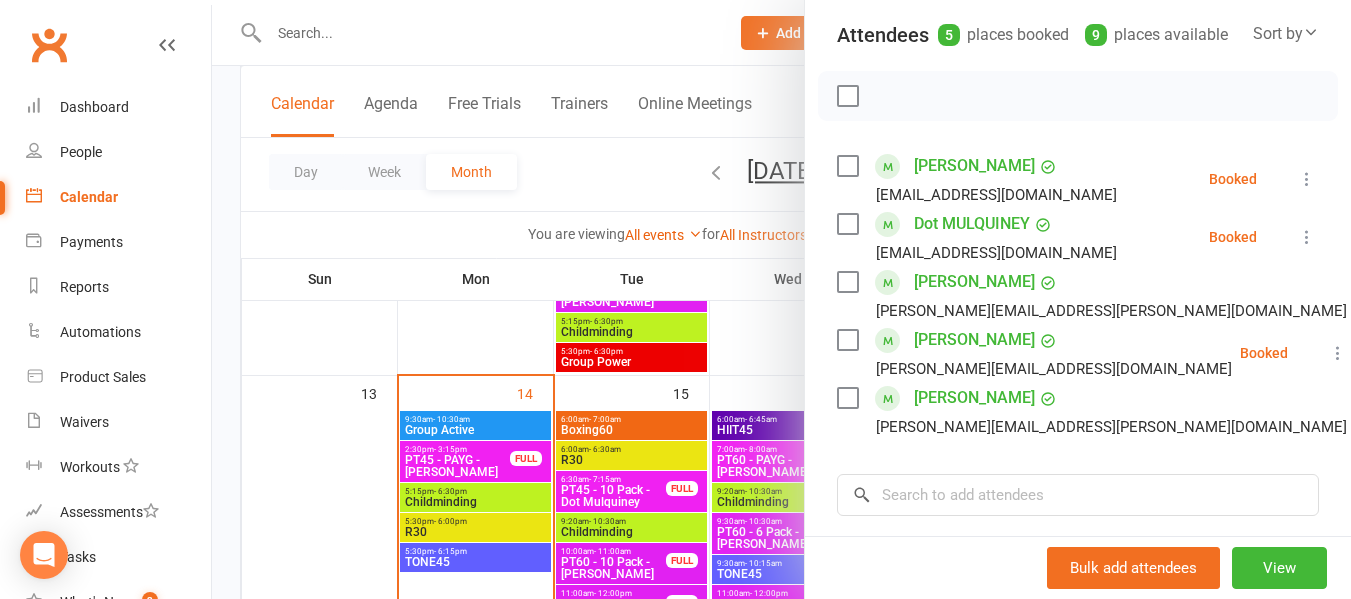 scroll, scrollTop: 300, scrollLeft: 0, axis: vertical 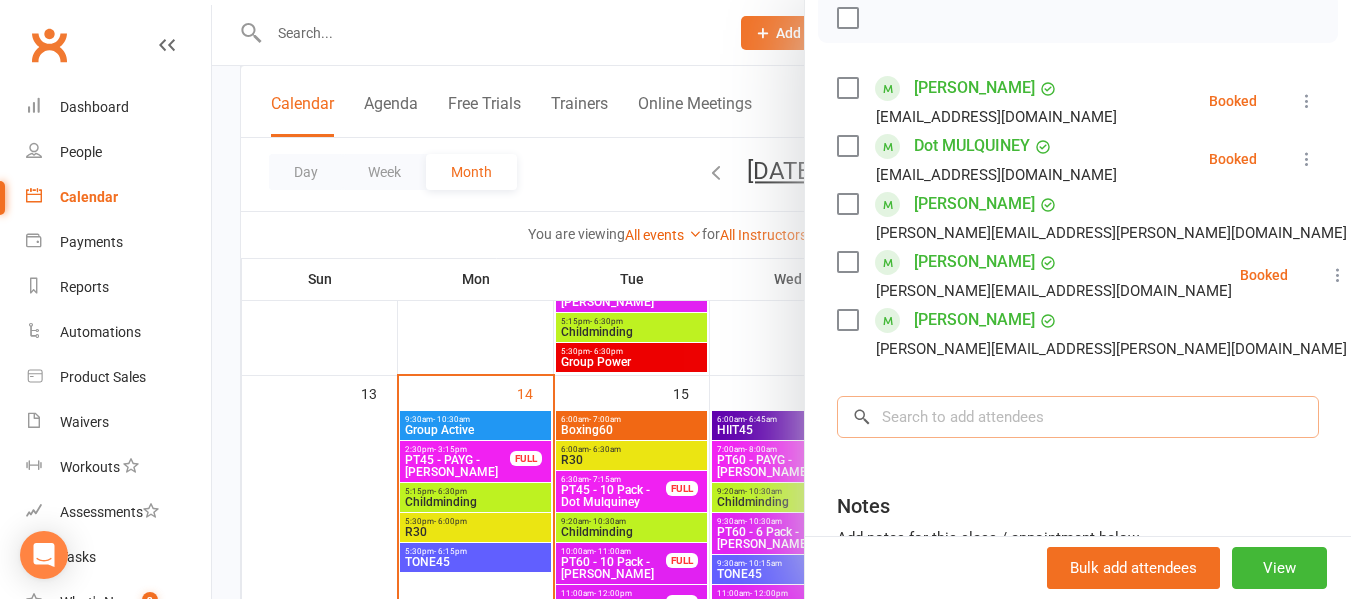 click at bounding box center [1078, 417] 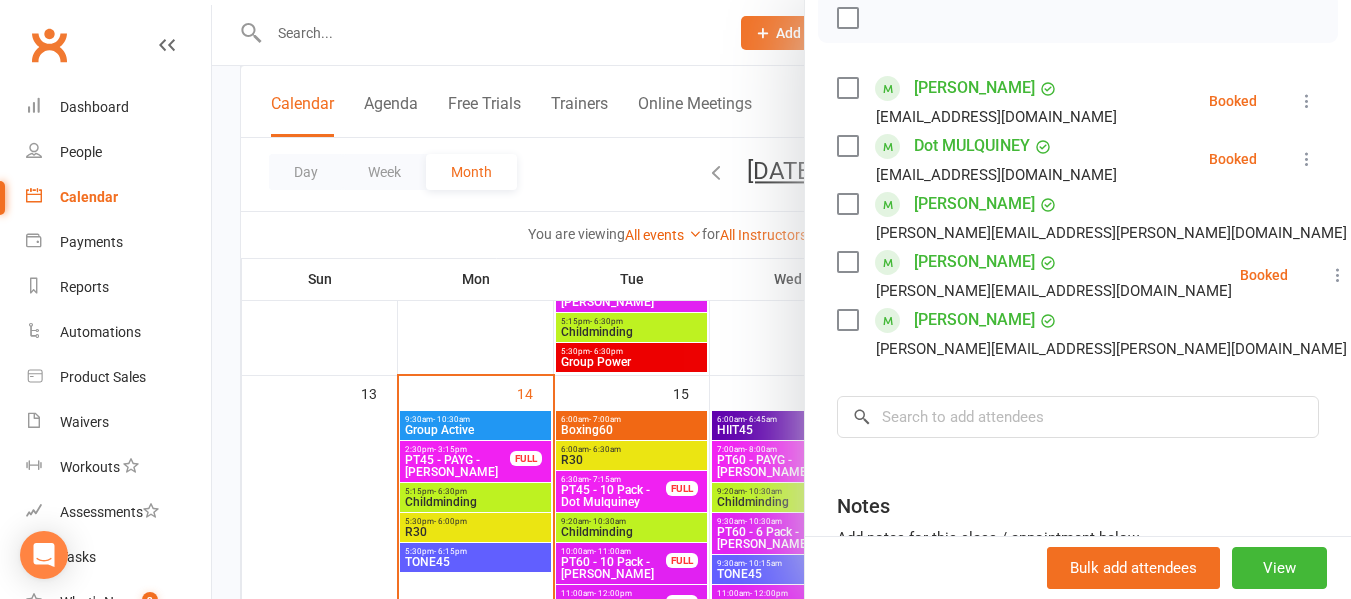 click at bounding box center [781, 299] 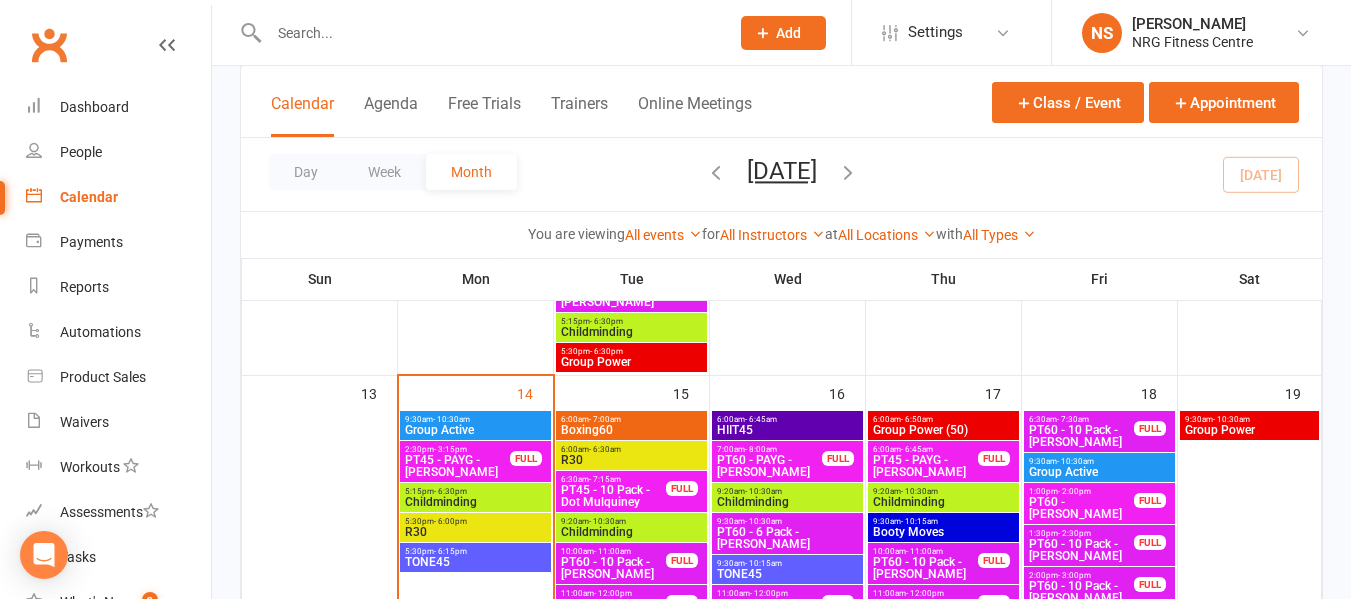 click on "R30" at bounding box center [475, 532] 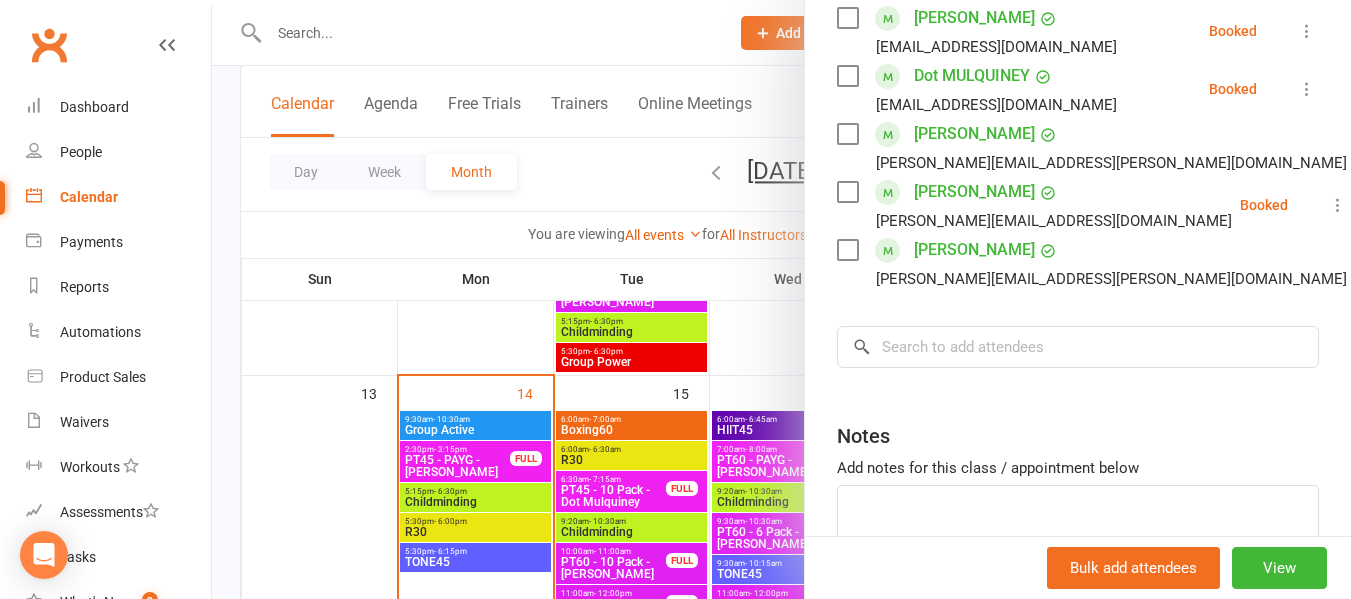 scroll, scrollTop: 400, scrollLeft: 0, axis: vertical 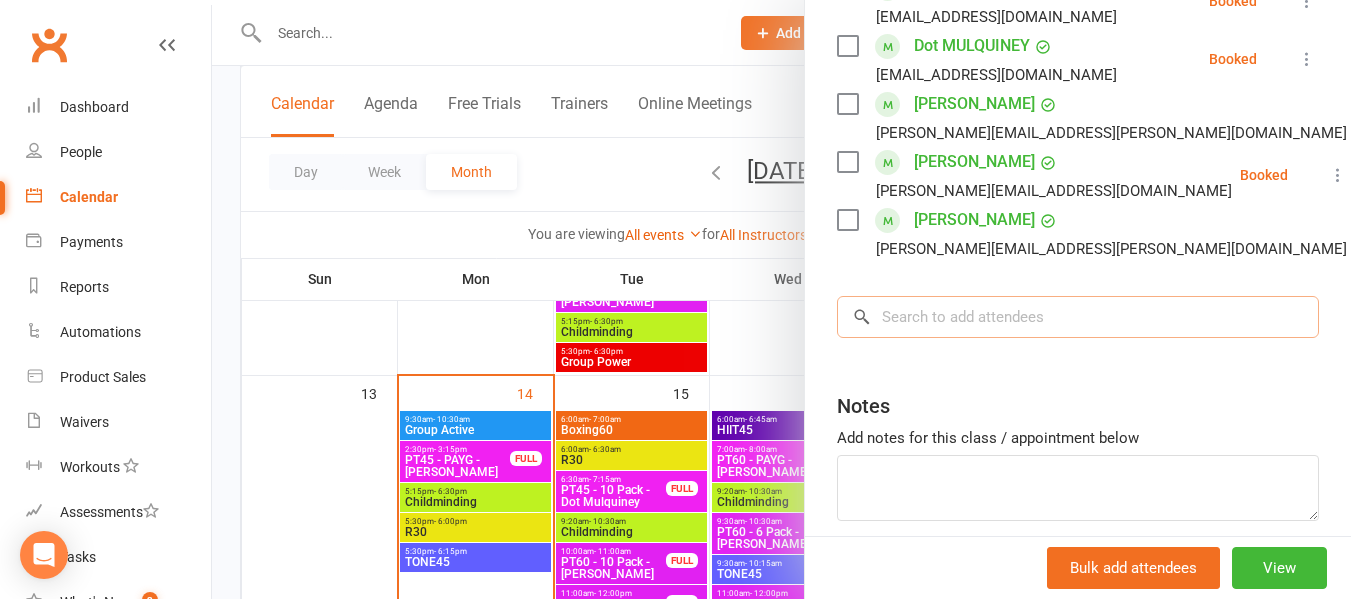 click at bounding box center (1078, 317) 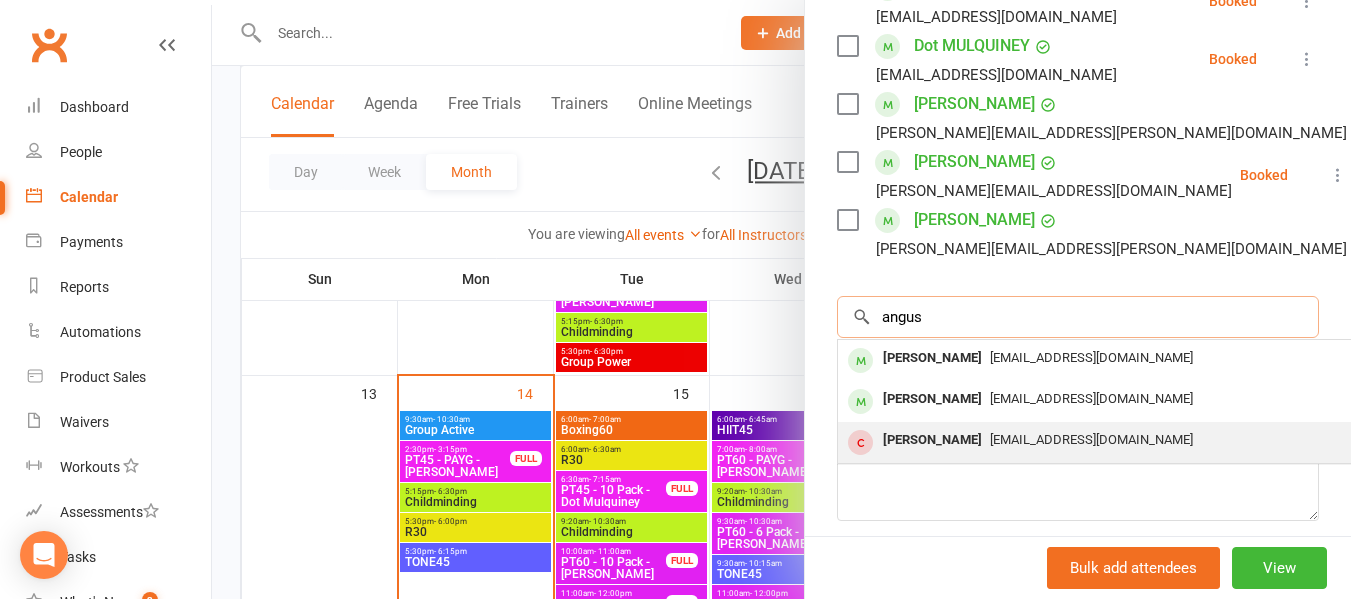 type on "angus" 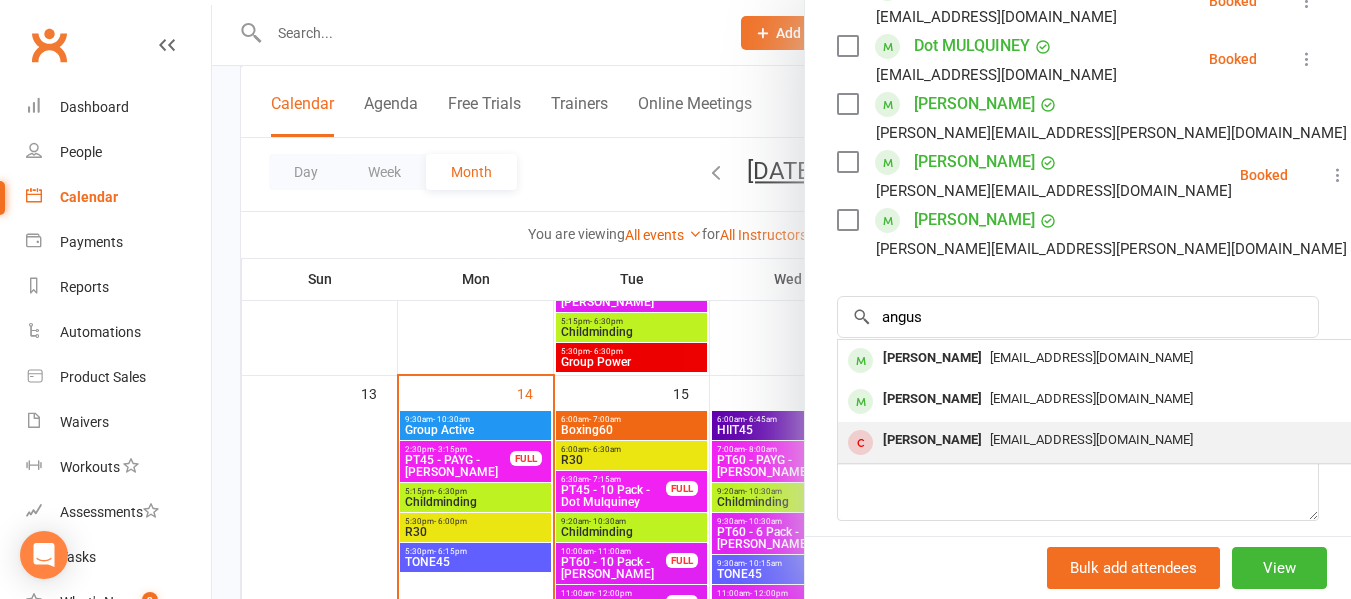 click on "[EMAIL_ADDRESS][DOMAIN_NAME]" at bounding box center [1091, 439] 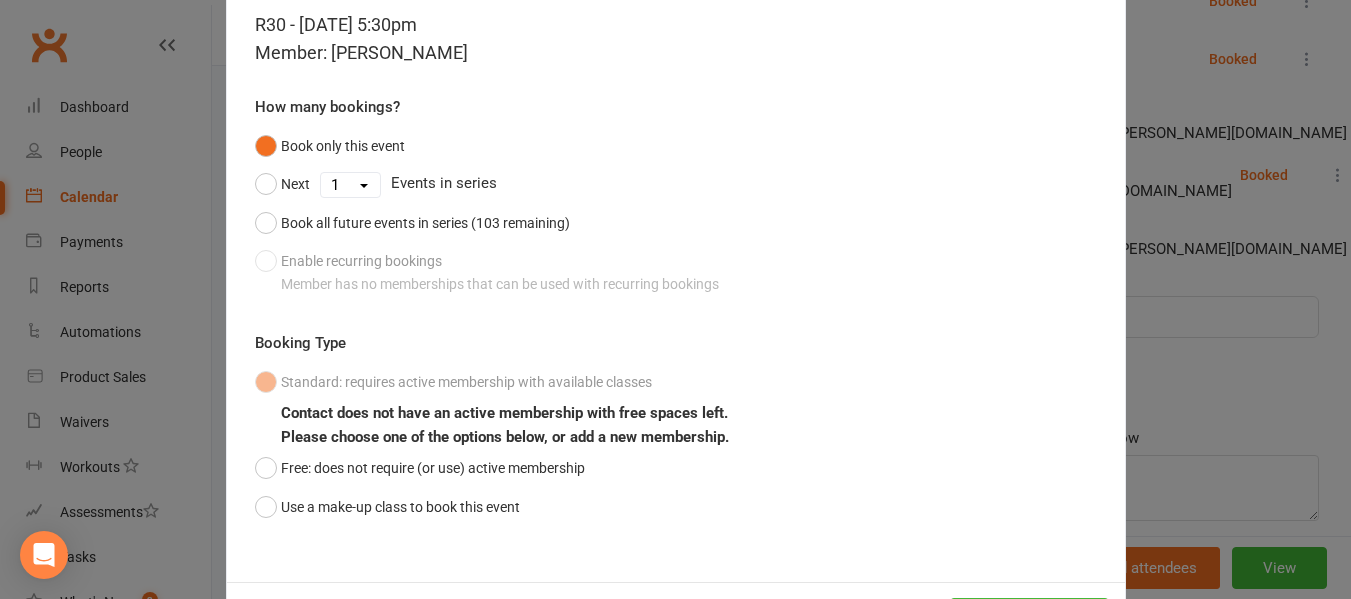scroll, scrollTop: 184, scrollLeft: 0, axis: vertical 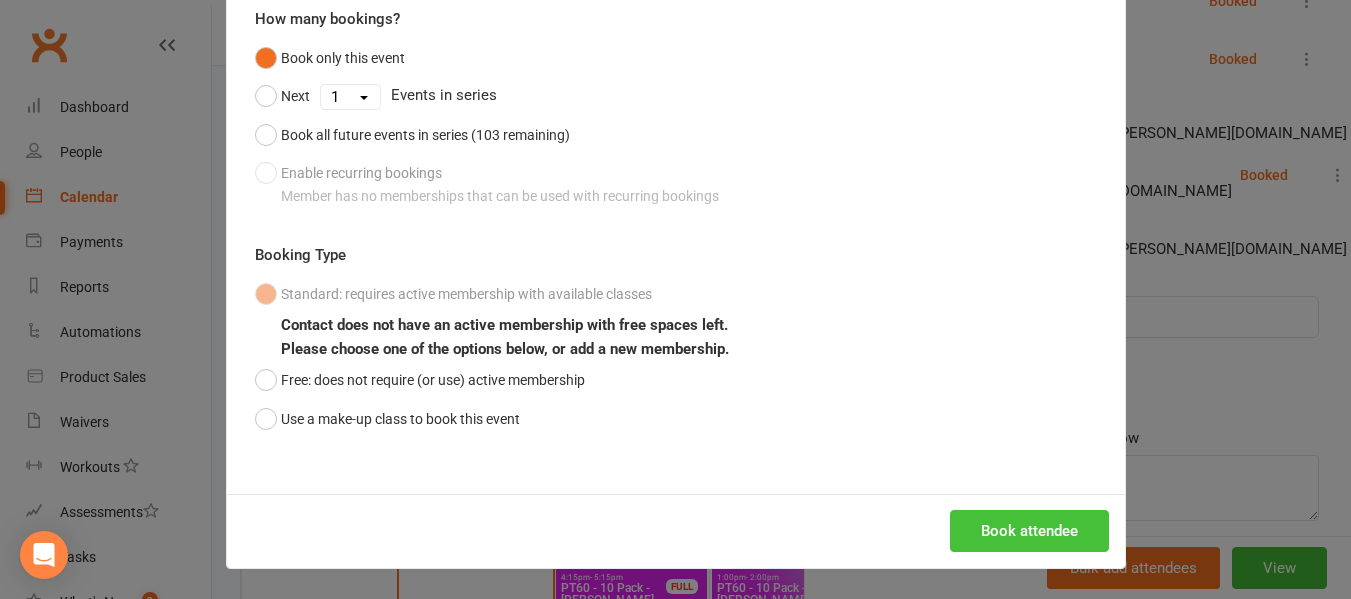 click on "Book attendee" at bounding box center (1029, 531) 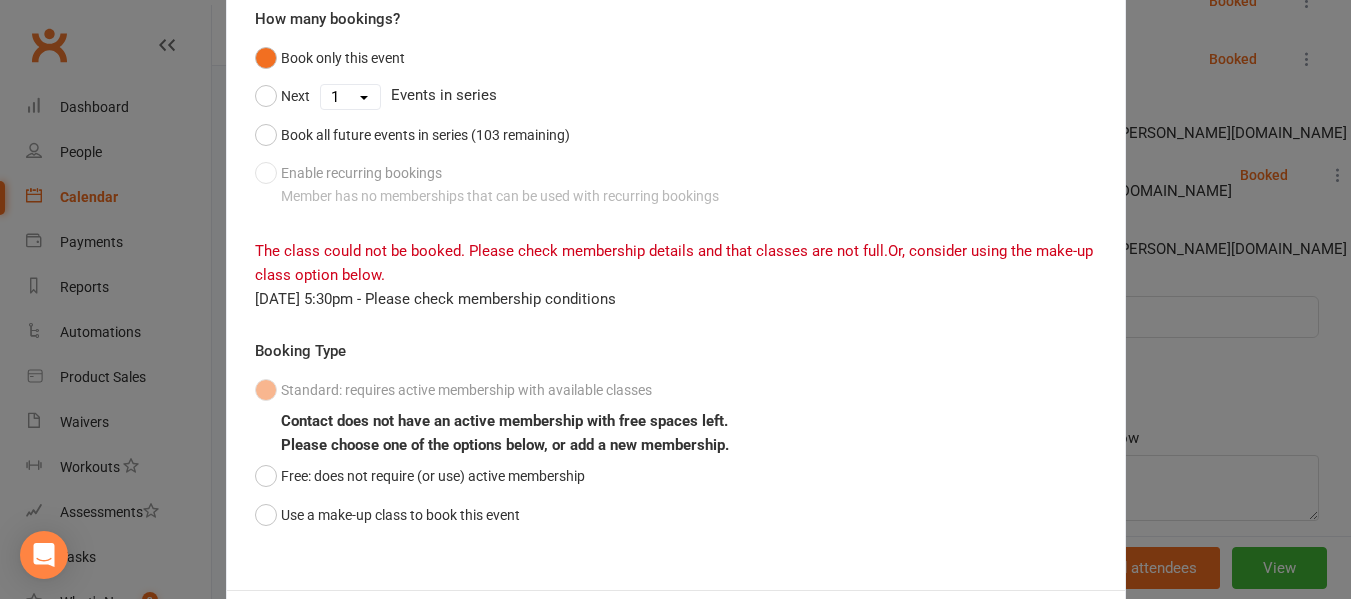 click on "Book in for a recurring event R30 - Jul 14, 2025 5:30pm Member: Angus Metcalfe How many bookings? Book only this event Next 1 2 3 4 5 6 7 8 9 10 11 12 13 14 15 16 17 18 19 20 21 22 23 24 25 26 27 28 29 30 31 32 33 34 35 36 37 38 39 40 41 42 43 44 45 46 47 48 49 50 51 52 53 54 55 56 57 58 59 60 61 62 63 64 65 66 67 68 69 70 71 72 73 74 75 76 77 78 79 80 81 82 83 84 85 86 87 88 89 90 91 92 93 94 95 96 97 98 99 100 101 102 103 Events in series Book all future events in series (103 remaining) Enable recurring bookings Member has no memberships that can be used with recurring bookings The class could not be booked. Please check membership details and that classes are not full.  Or, consider using the make-up class option below. Jul 14, 2025 5:30pm - Please check membership conditions Booking Type Standard: requires active membership with available classes Contact does not have an active membership with free spaces left. Please choose one of the options below, or add a new membership. Book attendee" at bounding box center (675, 299) 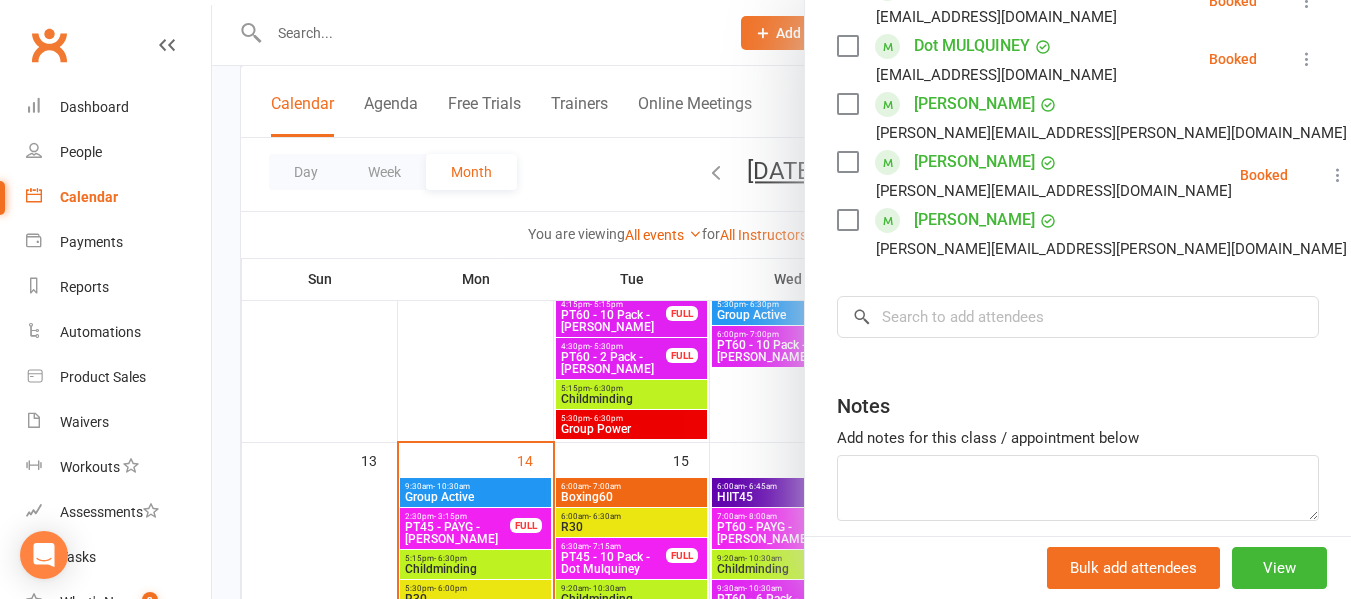 scroll, scrollTop: 700, scrollLeft: 0, axis: vertical 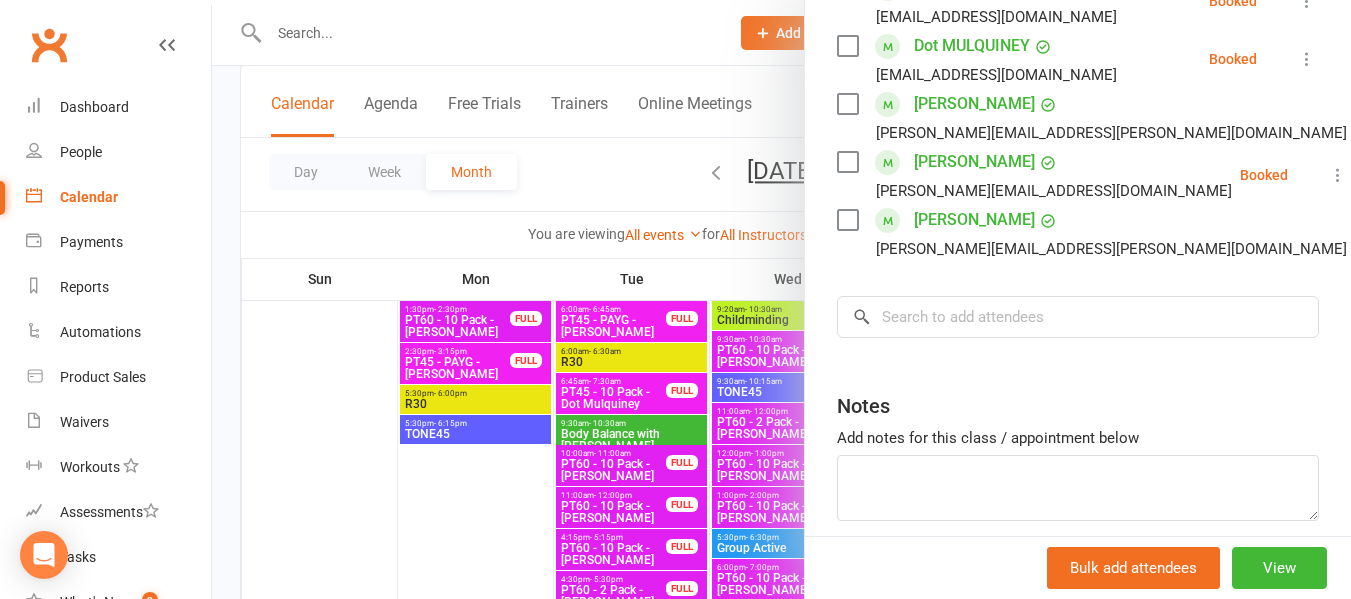 drag, startPoint x: 333, startPoint y: 12, endPoint x: 334, endPoint y: 24, distance: 12.0415945 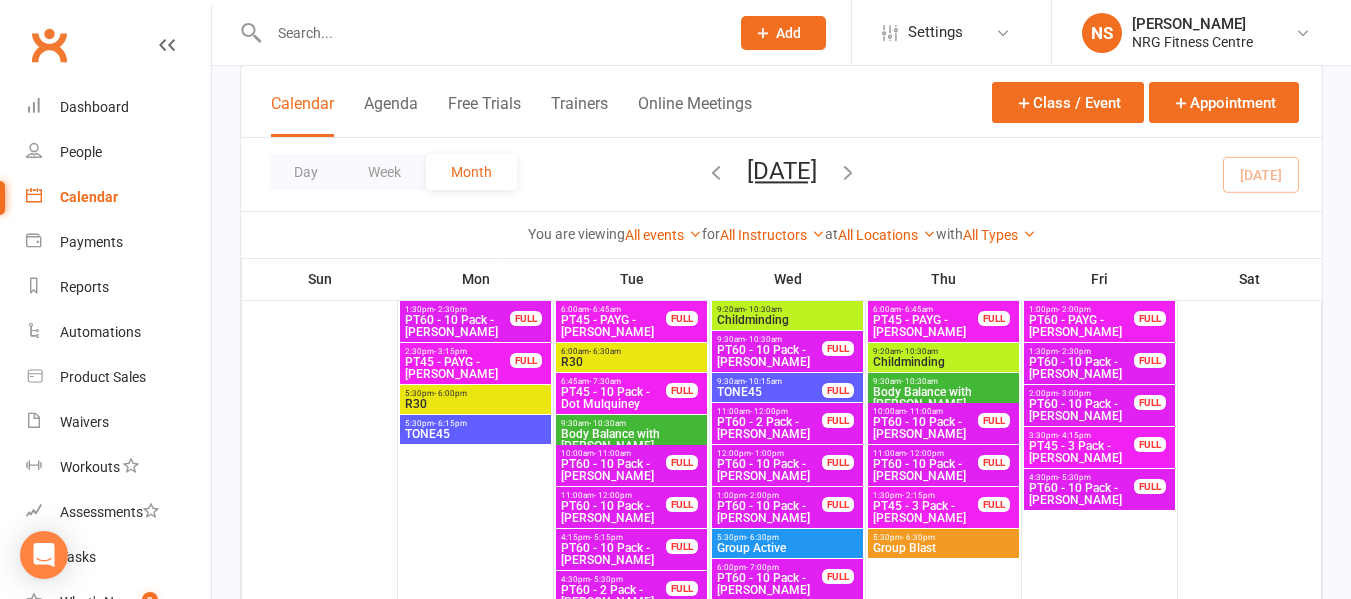 click at bounding box center [489, 33] 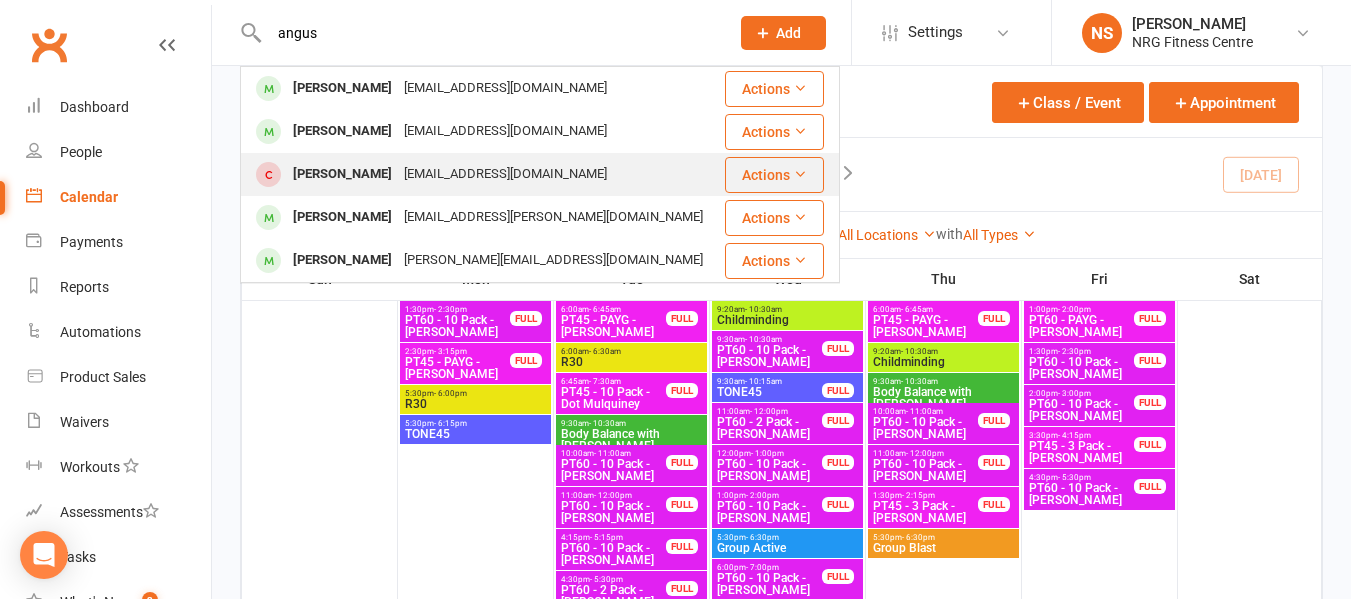 type on "angus" 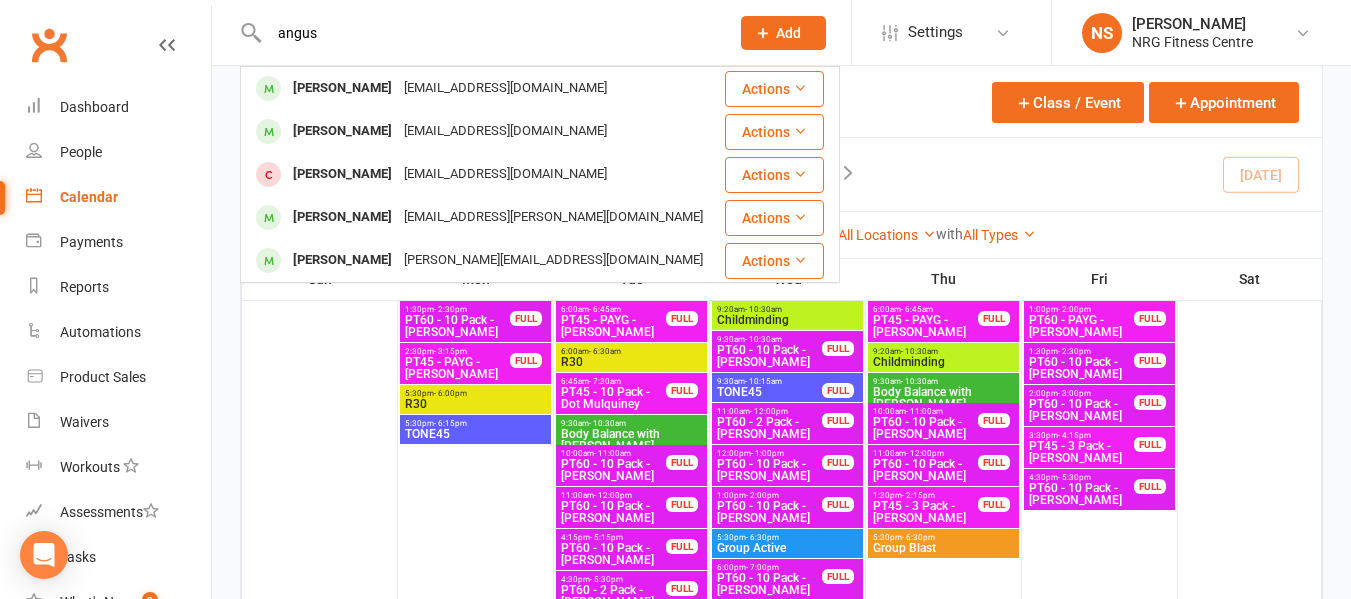 click on "[EMAIL_ADDRESS][DOMAIN_NAME]" at bounding box center (505, 174) 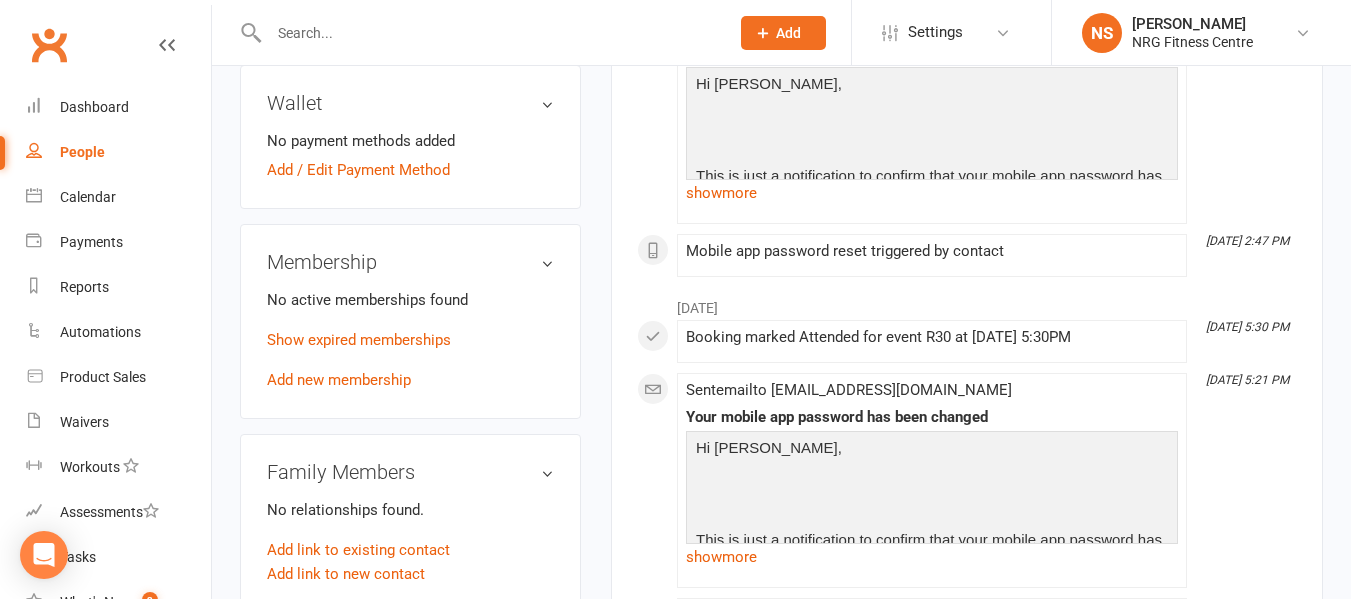 scroll, scrollTop: 600, scrollLeft: 0, axis: vertical 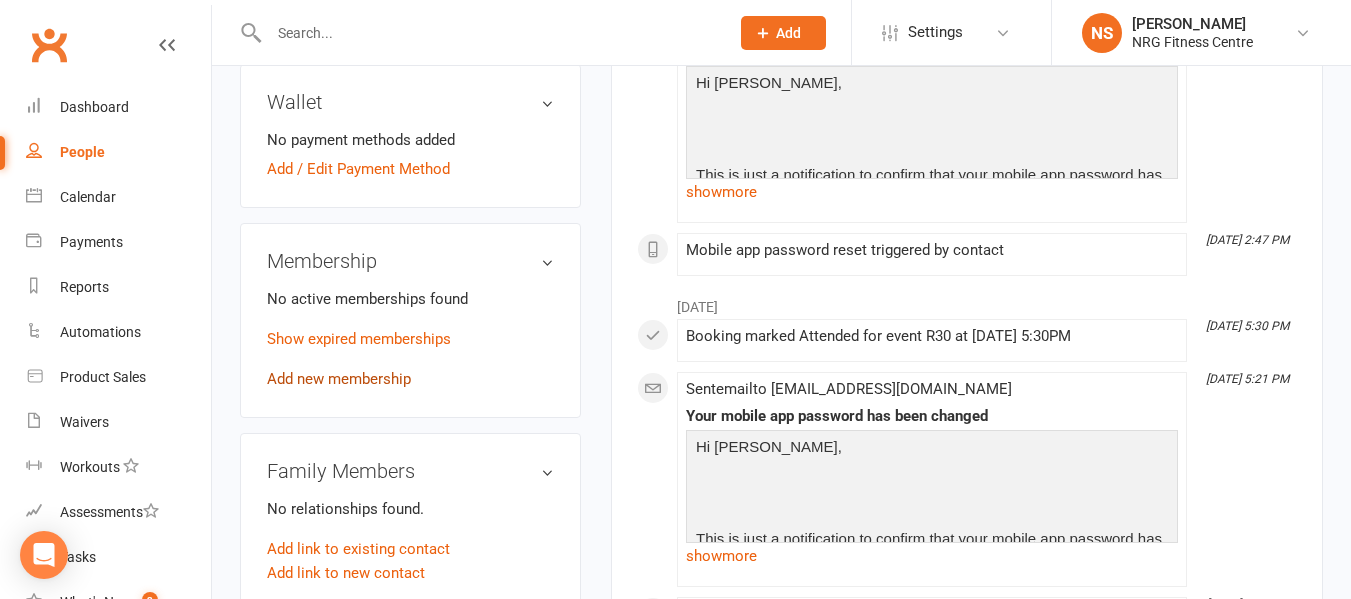click on "Add new membership" at bounding box center (339, 379) 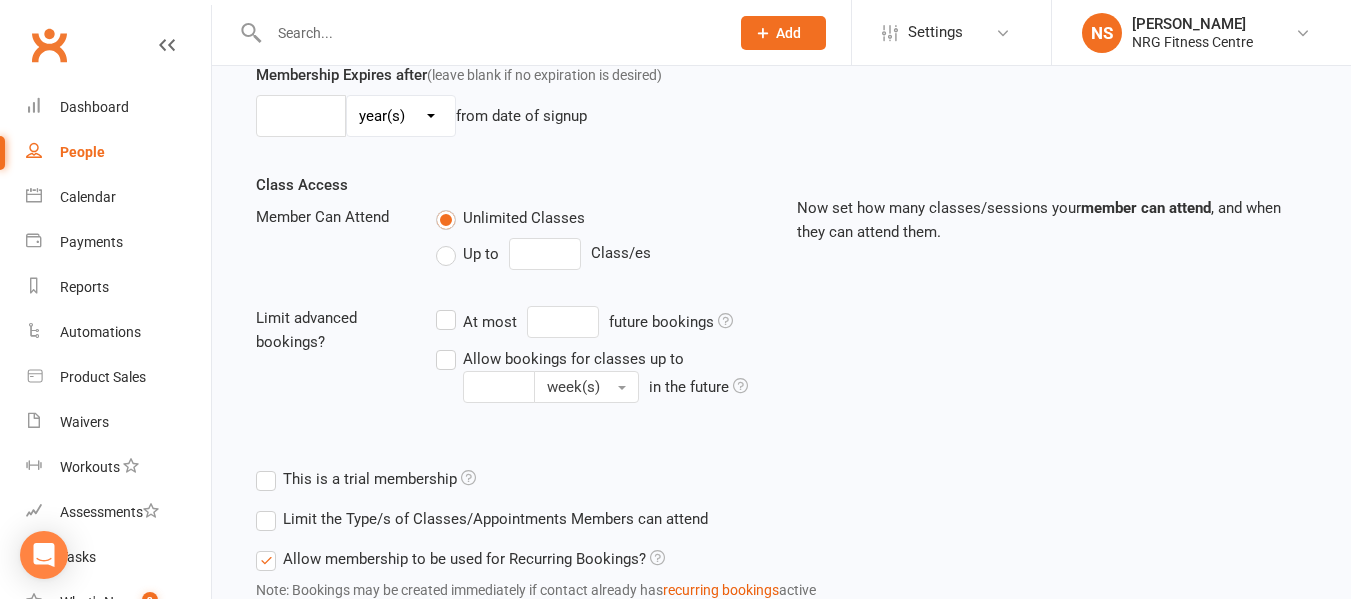 scroll, scrollTop: 0, scrollLeft: 0, axis: both 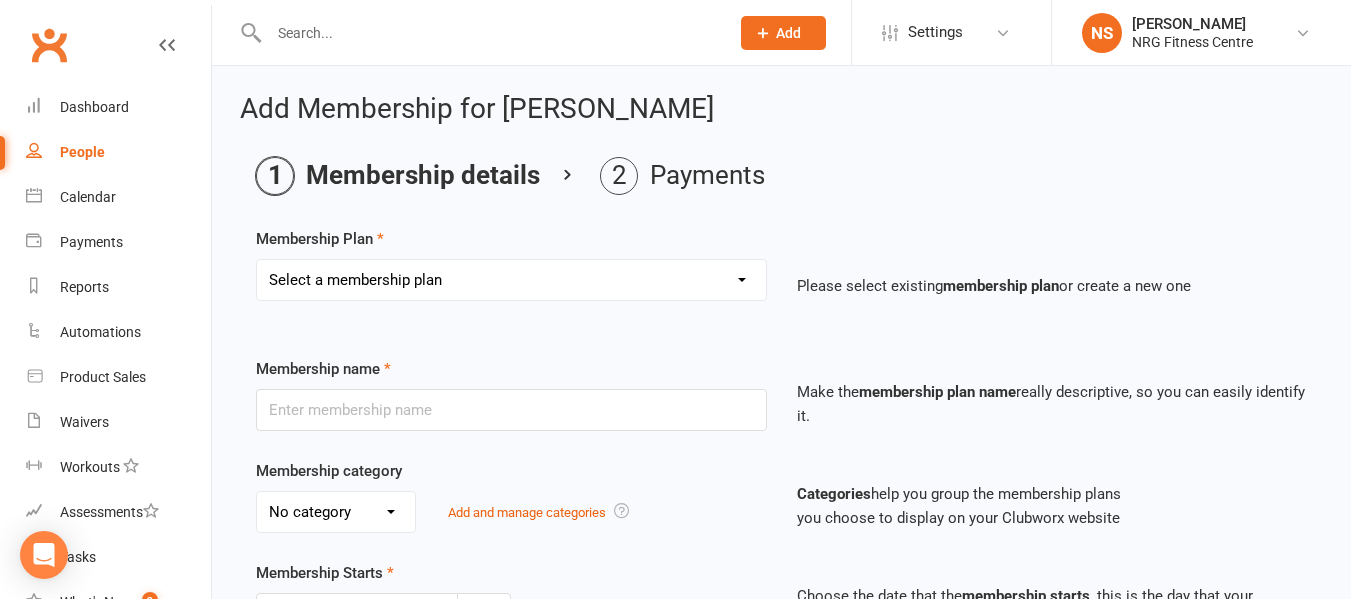 click on "Select a membership plan 1 Week Trial DD-12 Month UFN DD-12 Month UFN - JUNIOR DD-12 Month Fixed DD-12 Month Fixed - JUNIOR DD-No Fixed Term DD-No Fixed Term - JUNIOR 12 Month Upfront 12 Month Upfront - JUNIOR 6 Month 6 Month - JUNIOR 3 Month 3 Month - Student 2 Month 1 Month 2 Month - Student 1 Month - Student 2 Week 1 Week 10 Visit Pass 10 Visit Pass - Student Fitness Passport Fitness Passport - JUNIOR Family Member - No charge Family Member - No charge - JUNIOR PT 1 hour - 10 Pack PT 45 minute - 10 Pack PT60 - PAYG PT45 - PAYG PT30 - PAYG No Charge PT 30 minute - 10 Pack Childminding Book & Pay - Classes DD-12 Month - Winter Warmer DD-12 Month - Winter Warmer - JUNIOR PT 45 minute - 3 Pack PT 60 minute - 2 Pack PT 60 minute - 6 Pack" at bounding box center [511, 280] 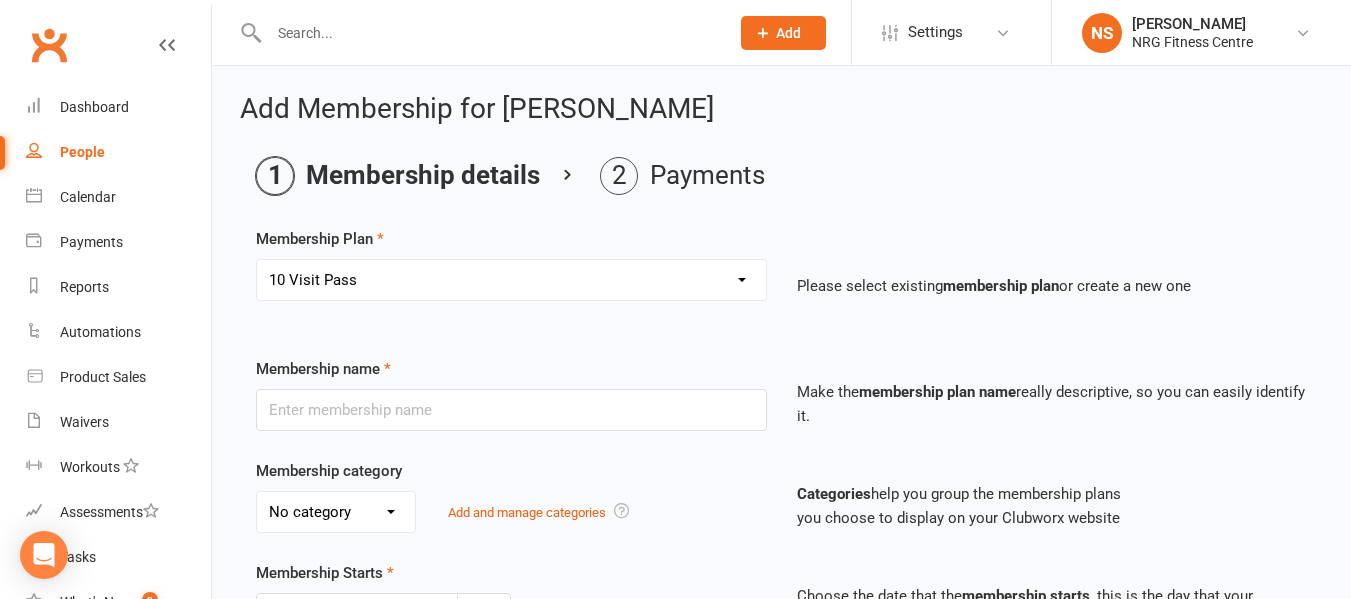 click on "Select a membership plan 1 Week Trial DD-12 Month UFN DD-12 Month UFN - JUNIOR DD-12 Month Fixed DD-12 Month Fixed - JUNIOR DD-No Fixed Term DD-No Fixed Term - JUNIOR 12 Month Upfront 12 Month Upfront - JUNIOR 6 Month 6 Month - JUNIOR 3 Month 3 Month - Student 2 Month 1 Month 2 Month - Student 1 Month - Student 2 Week 1 Week 10 Visit Pass 10 Visit Pass - Student Fitness Passport Fitness Passport - JUNIOR Family Member - No charge Family Member - No charge - JUNIOR PT 1 hour - 10 Pack PT 45 minute - 10 Pack PT60 - PAYG PT45 - PAYG PT30 - PAYG No Charge PT 30 minute - 10 Pack Childminding Book & Pay - Classes DD-12 Month - Winter Warmer DD-12 Month - Winter Warmer - JUNIOR PT 45 minute - 3 Pack PT 60 minute - 2 Pack PT 60 minute - 6 Pack" at bounding box center (511, 280) 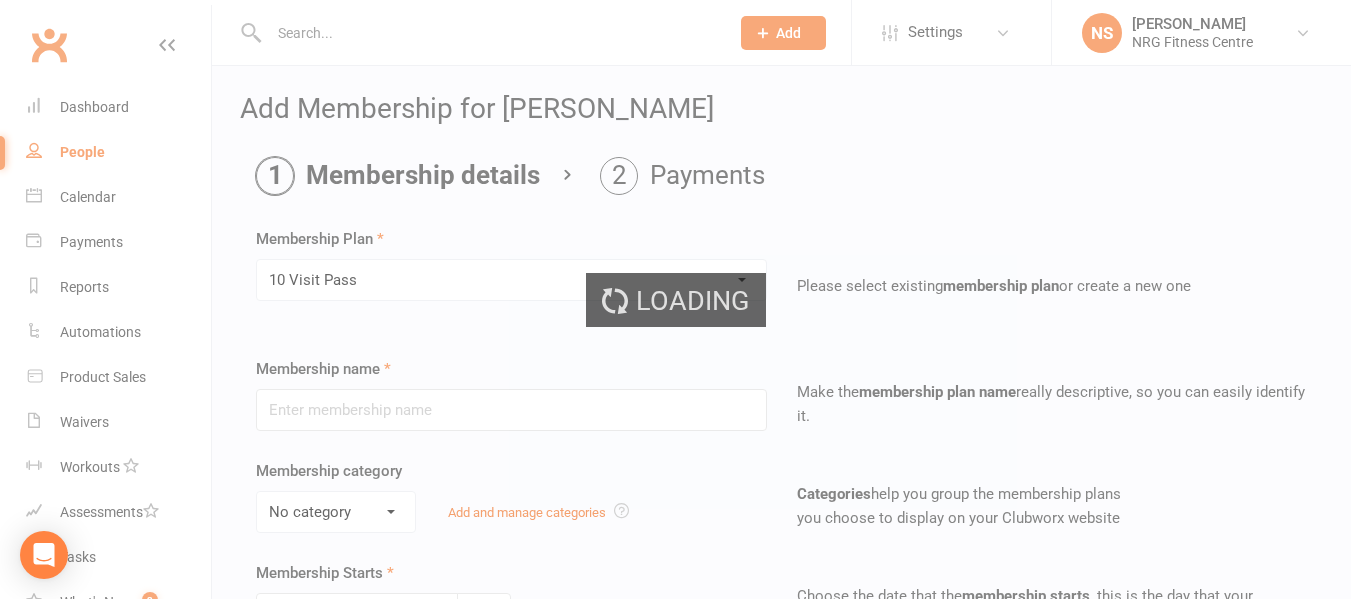 type on "10 Visit Pass" 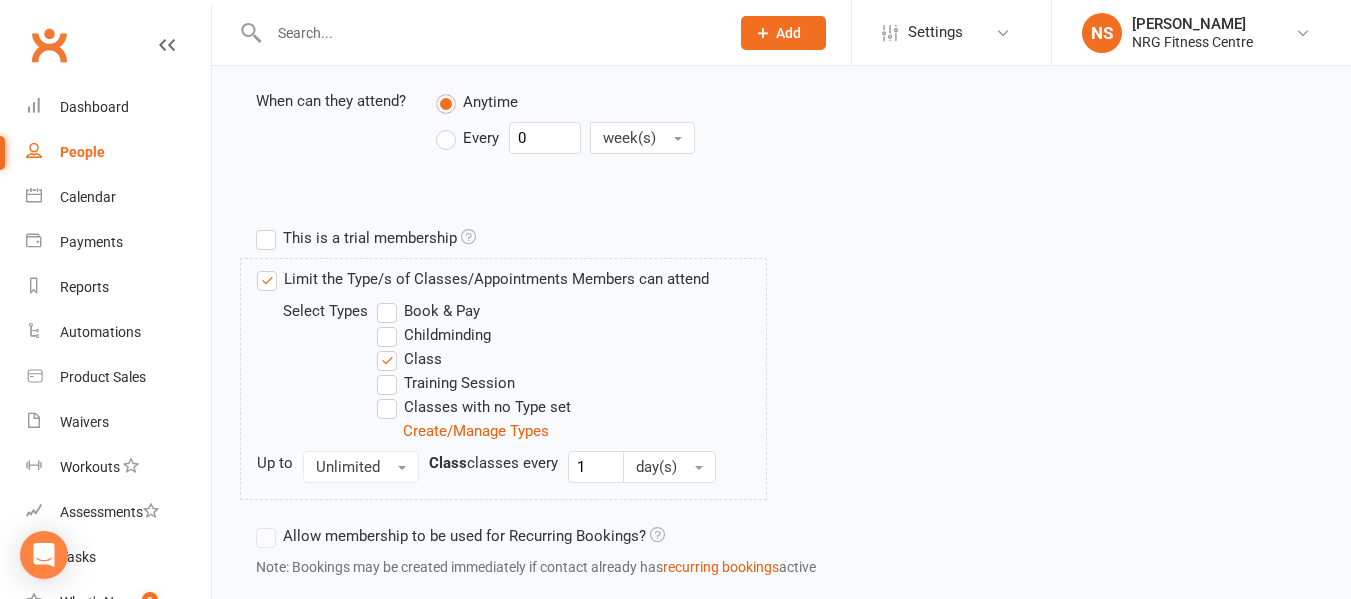 scroll, scrollTop: 944, scrollLeft: 0, axis: vertical 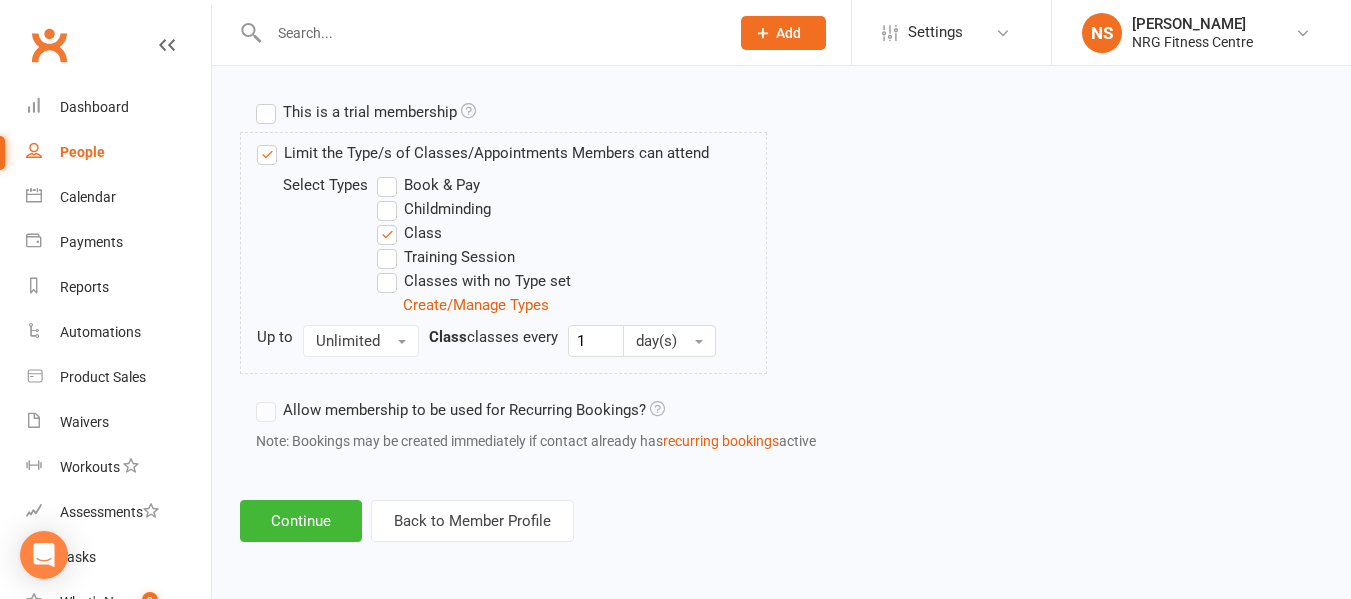 click on "Add Membership for Angus Metcalfe Membership details Payments Membership Plan Select a membership plan 1 Week Trial DD-12 Month UFN DD-12 Month UFN - JUNIOR DD-12 Month Fixed DD-12 Month Fixed - JUNIOR DD-No Fixed Term DD-No Fixed Term - JUNIOR 12 Month Upfront 12 Month Upfront - JUNIOR 6 Month 6 Month - JUNIOR 3 Month 3 Month - Student 2 Month 1 Month 2 Month - Student 1 Month - Student 2 Week 1 Week 10 Visit Pass 10 Visit Pass - Student Fitness Passport Fitness Passport - JUNIOR Family Member - No charge Family Member - No charge - JUNIOR PT 1 hour - 10 Pack PT 45 minute - 10 Pack PT60 - PAYG PT45 - PAYG PT30 - PAYG No Charge PT 30 minute - 10 Pack Childminding Book & Pay - Classes DD-12 Month - Winter Warmer DD-12 Month - Winter Warmer - JUNIOR PT 45 minute - 3 Pack PT 60 minute - 2 Pack PT 60 minute - 6 Pack Please select existing  membership plan  or create a new one Membership name 10 Visit Pass Make the  membership plan name  really descriptive, so you can easily identify it. Membership category" at bounding box center (781, -154) 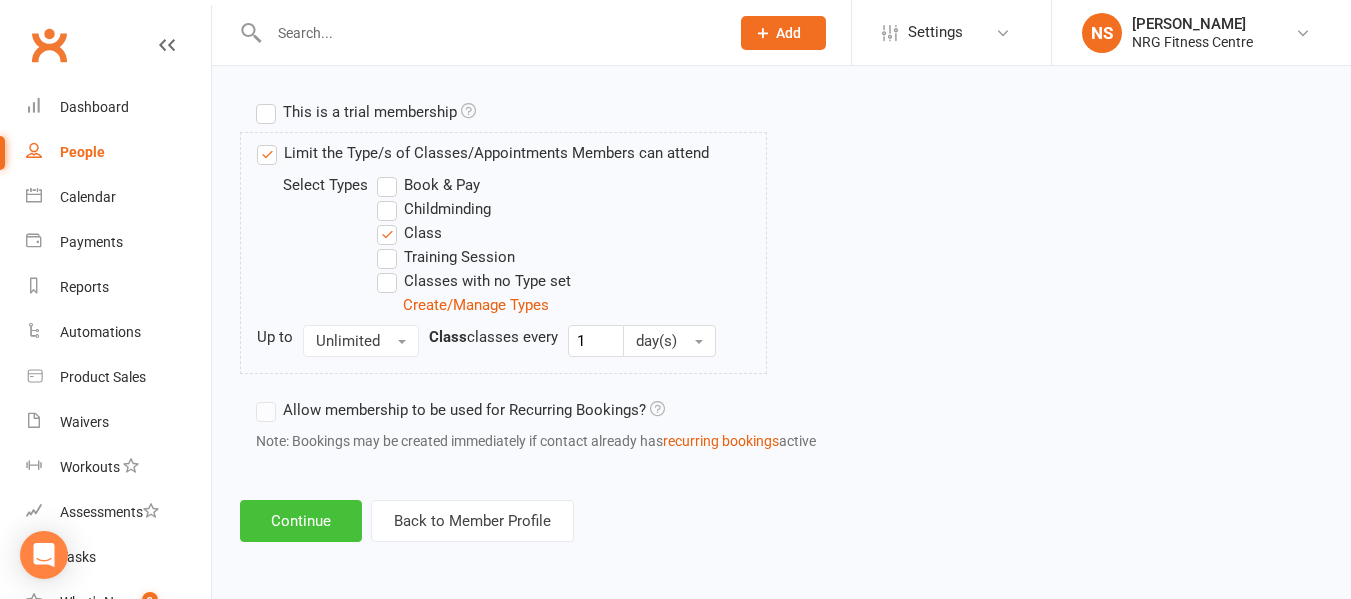 click on "Continue" at bounding box center (301, 521) 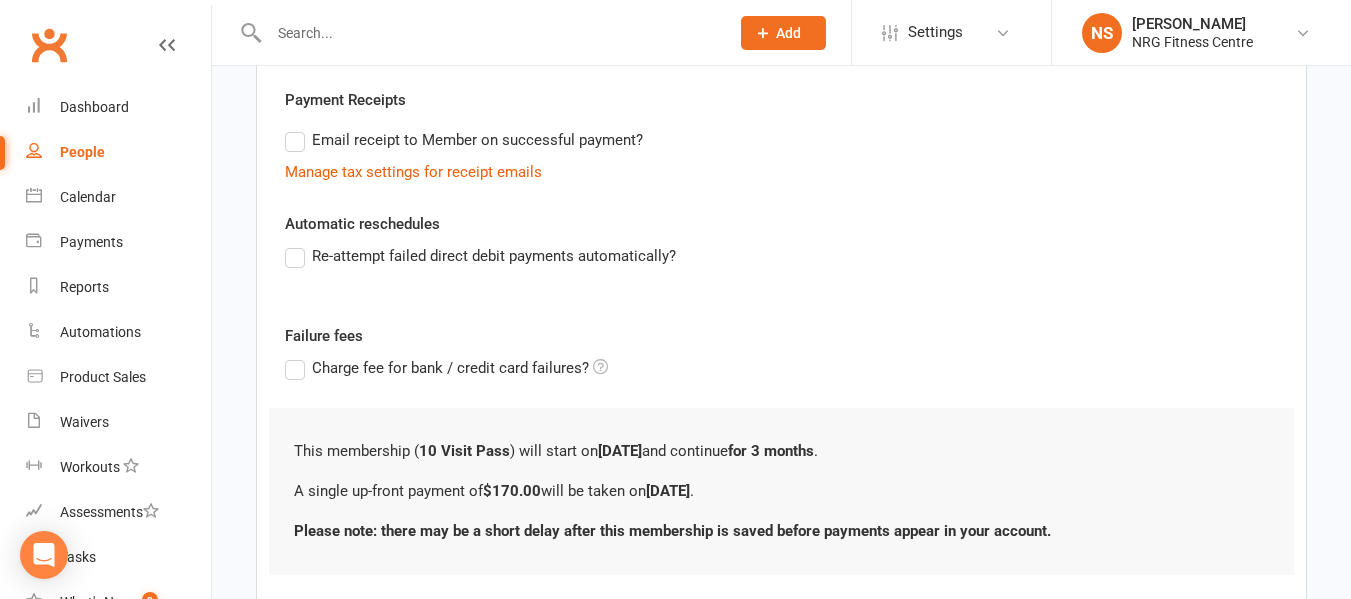 scroll, scrollTop: 490, scrollLeft: 0, axis: vertical 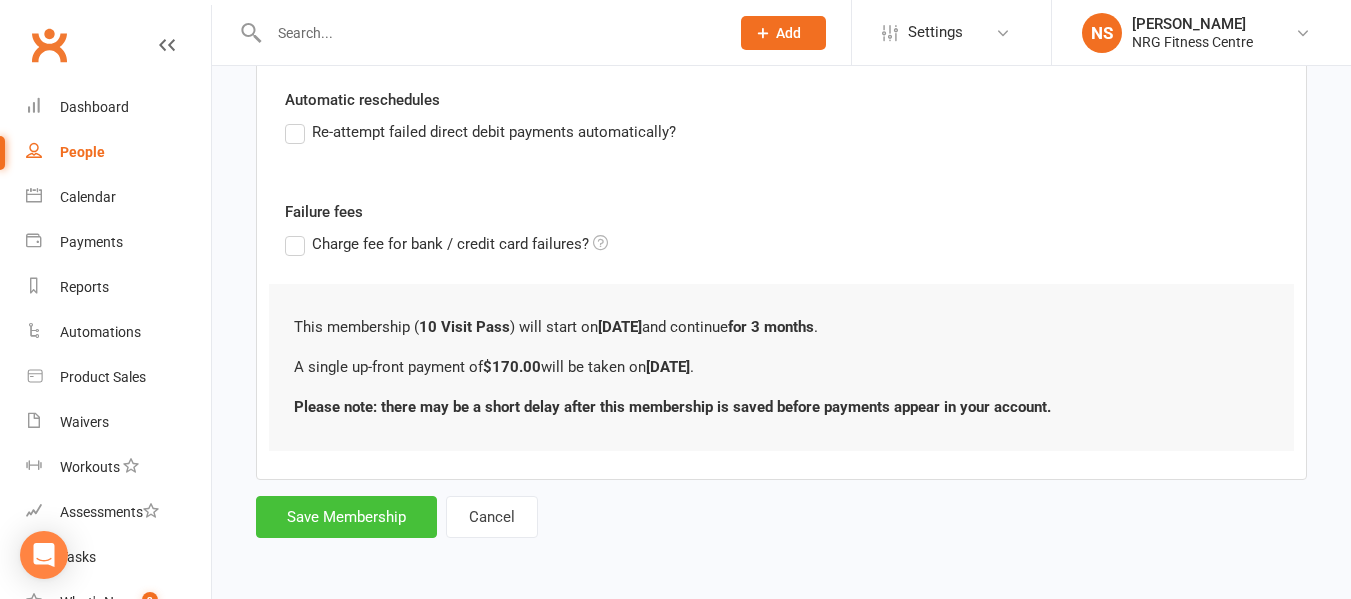 click on "Save Membership" at bounding box center [346, 517] 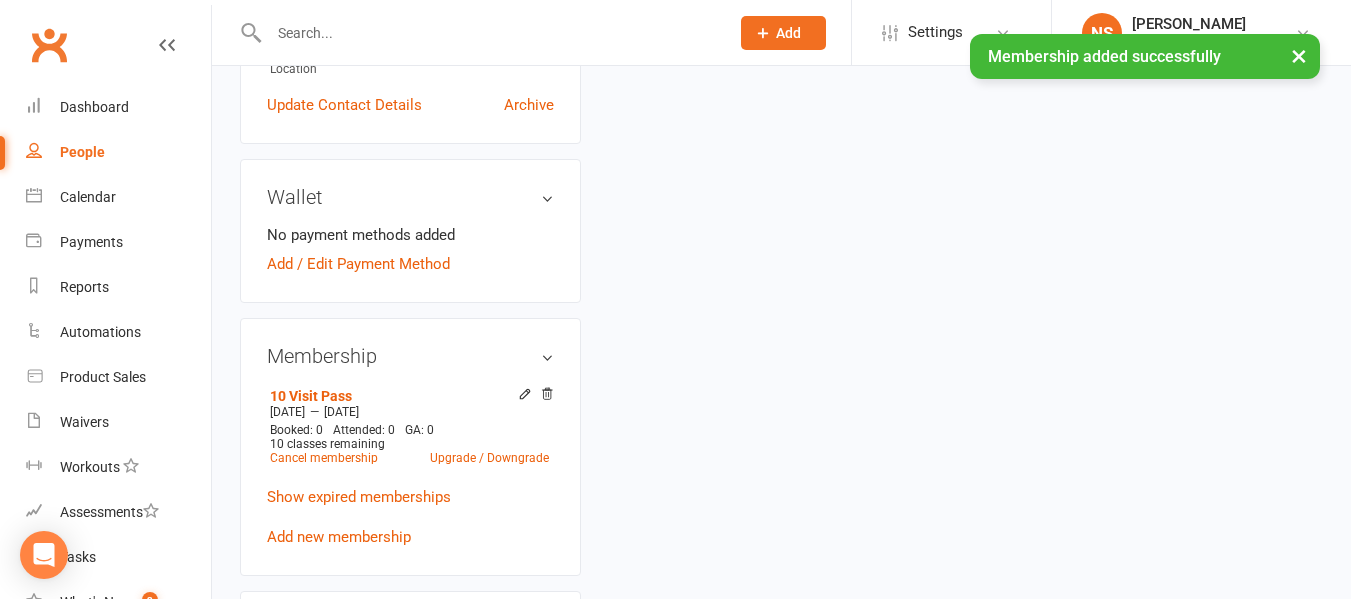 scroll, scrollTop: 0, scrollLeft: 0, axis: both 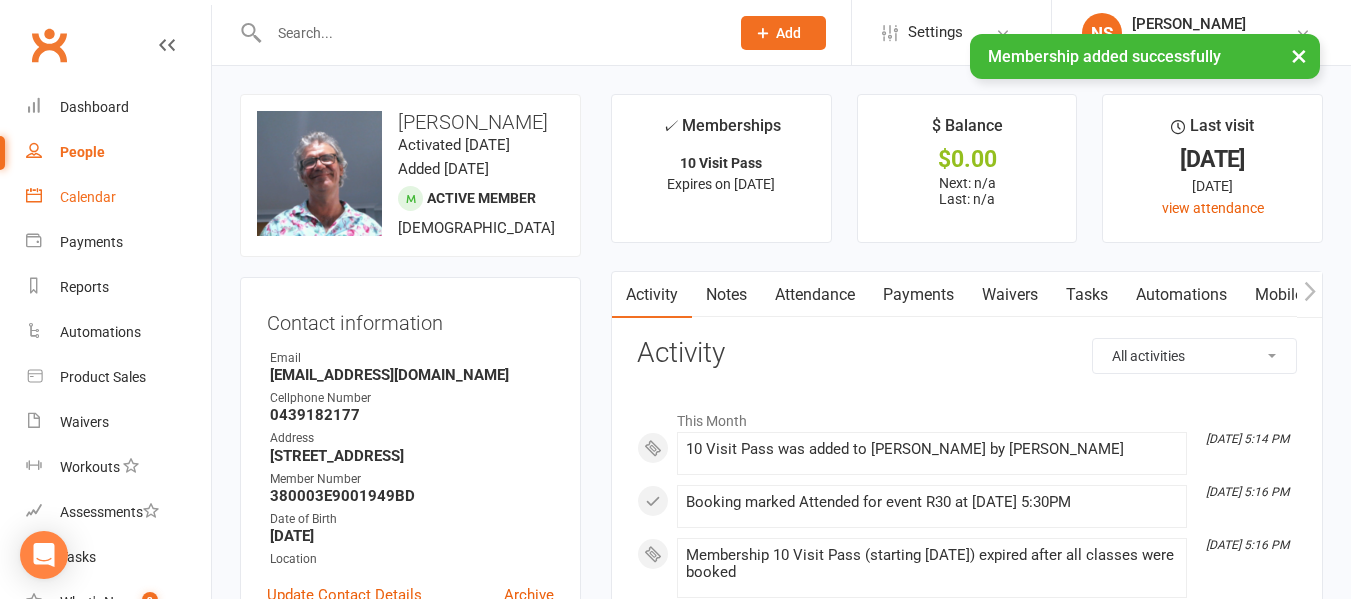click on "Calendar" at bounding box center [118, 197] 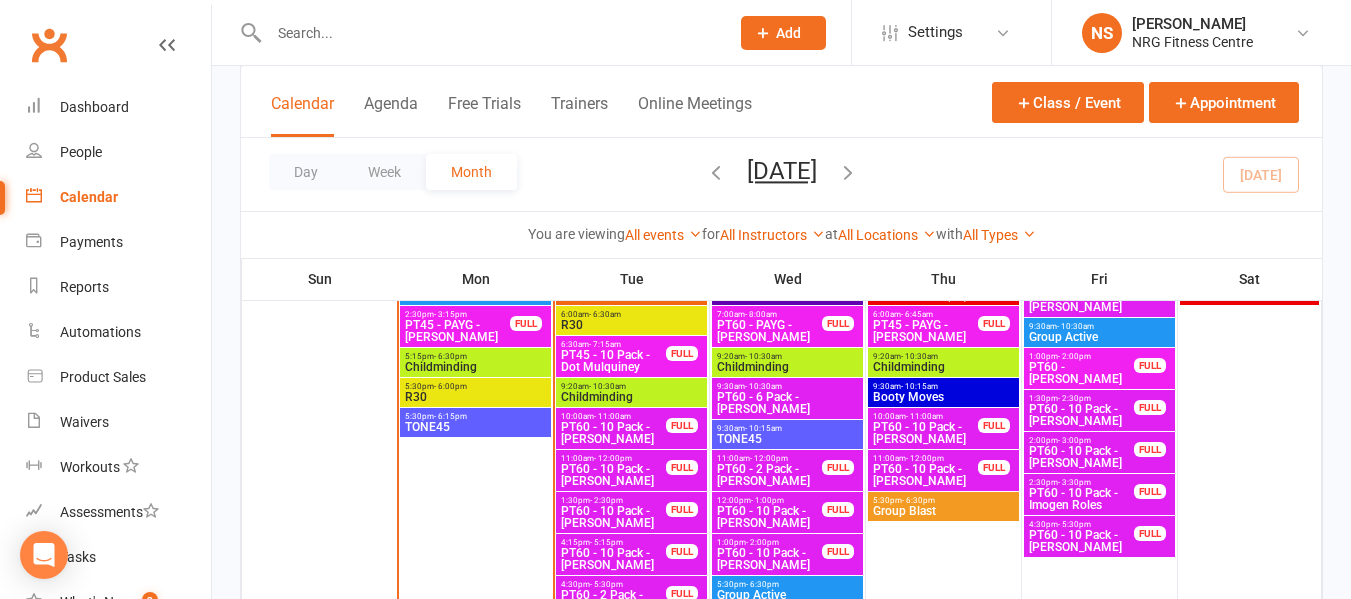 scroll, scrollTop: 1100, scrollLeft: 0, axis: vertical 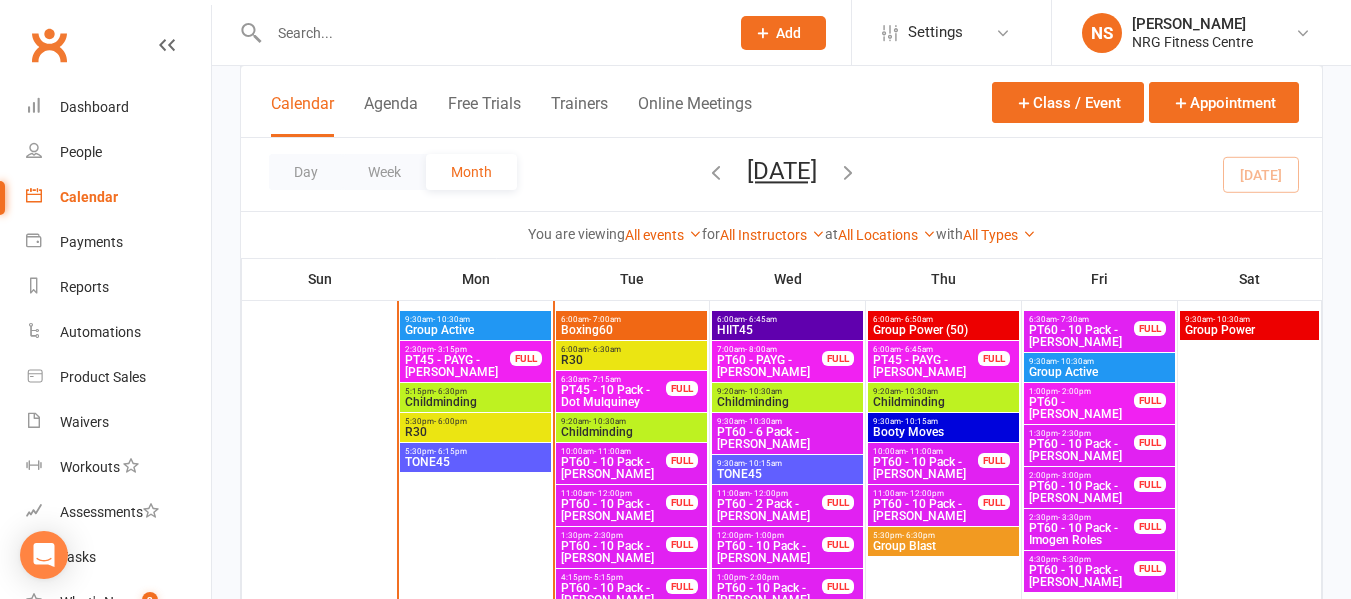 click on "5:30pm  - 6:00pm R30" at bounding box center [475, 427] 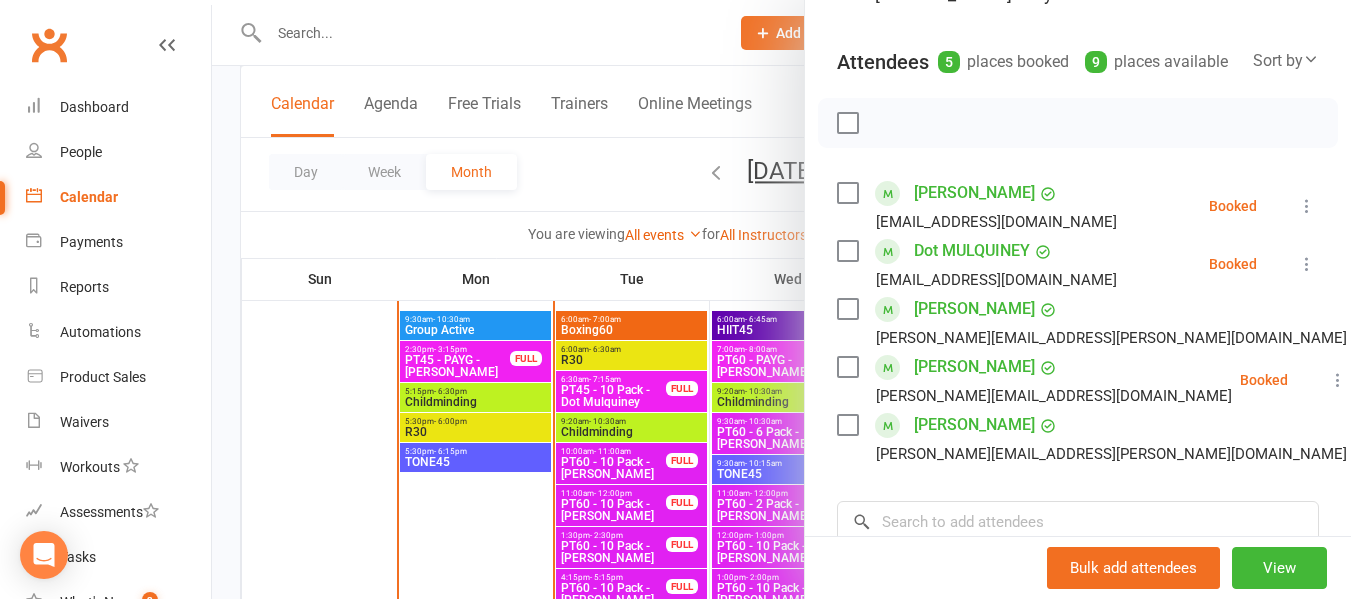 scroll, scrollTop: 400, scrollLeft: 0, axis: vertical 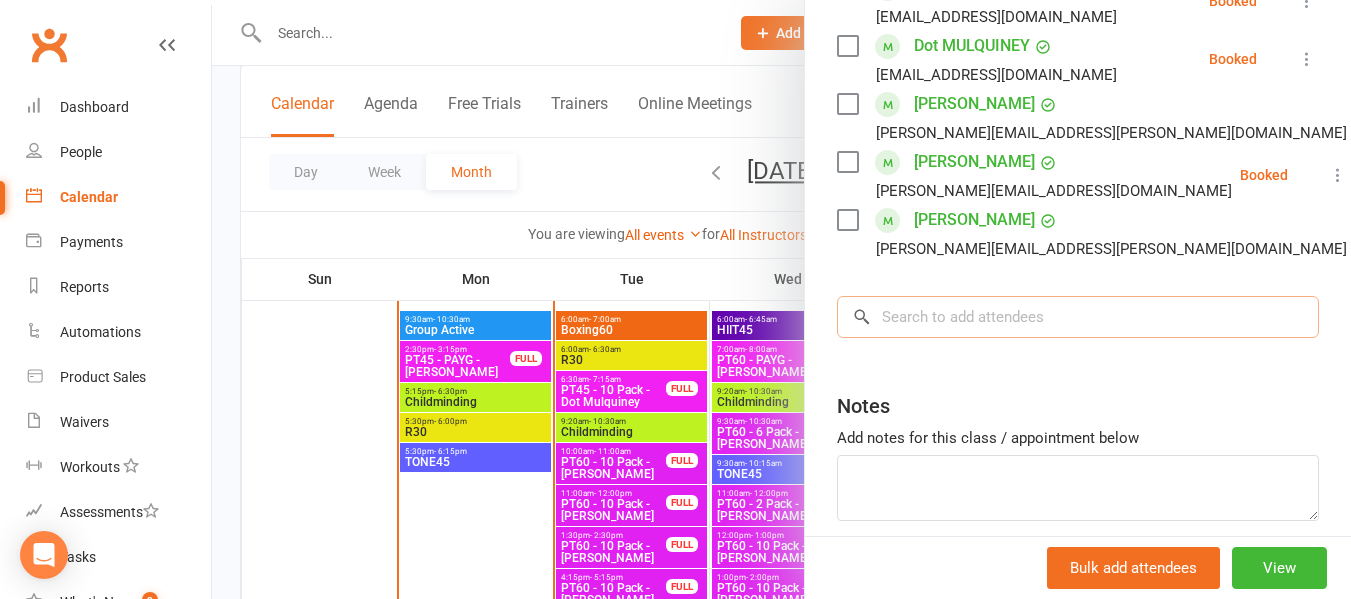 click at bounding box center (1078, 317) 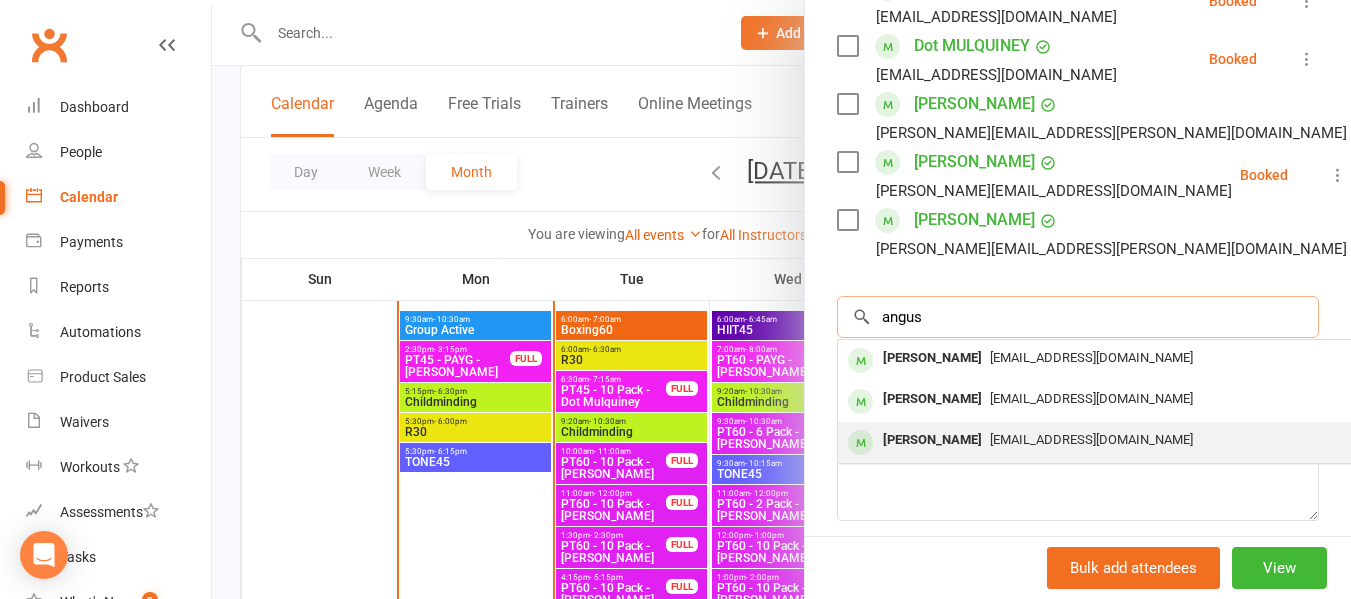 type on "angus" 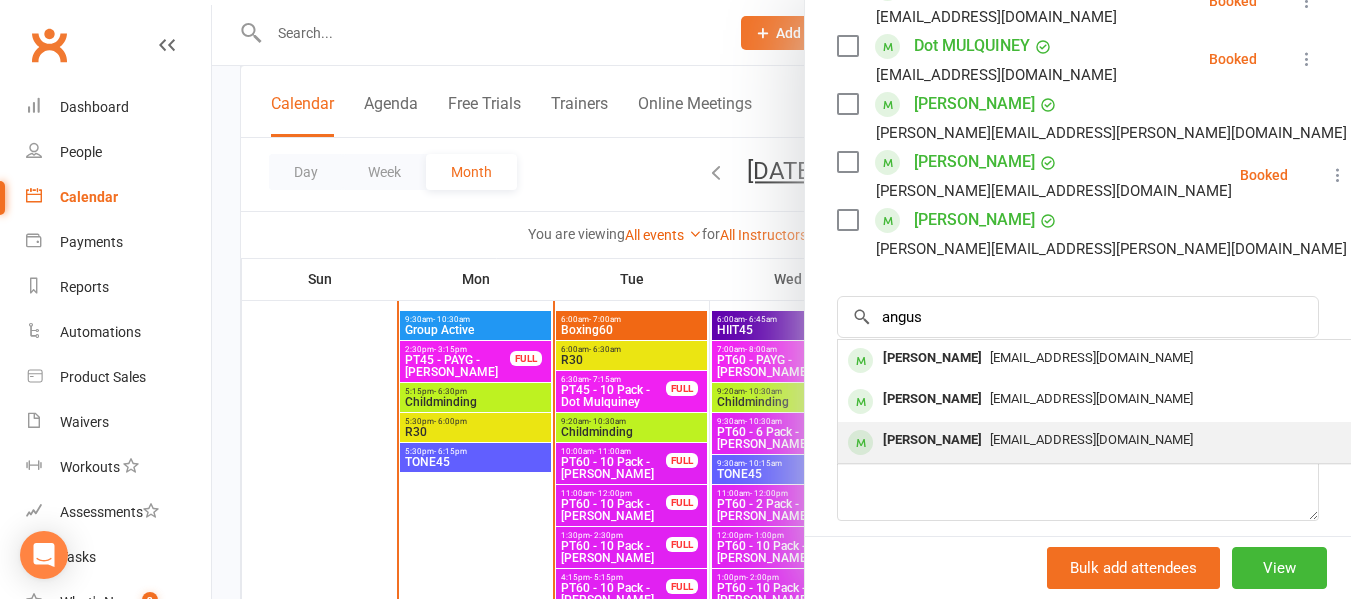 click on "[EMAIL_ADDRESS][DOMAIN_NAME]" at bounding box center (1137, 440) 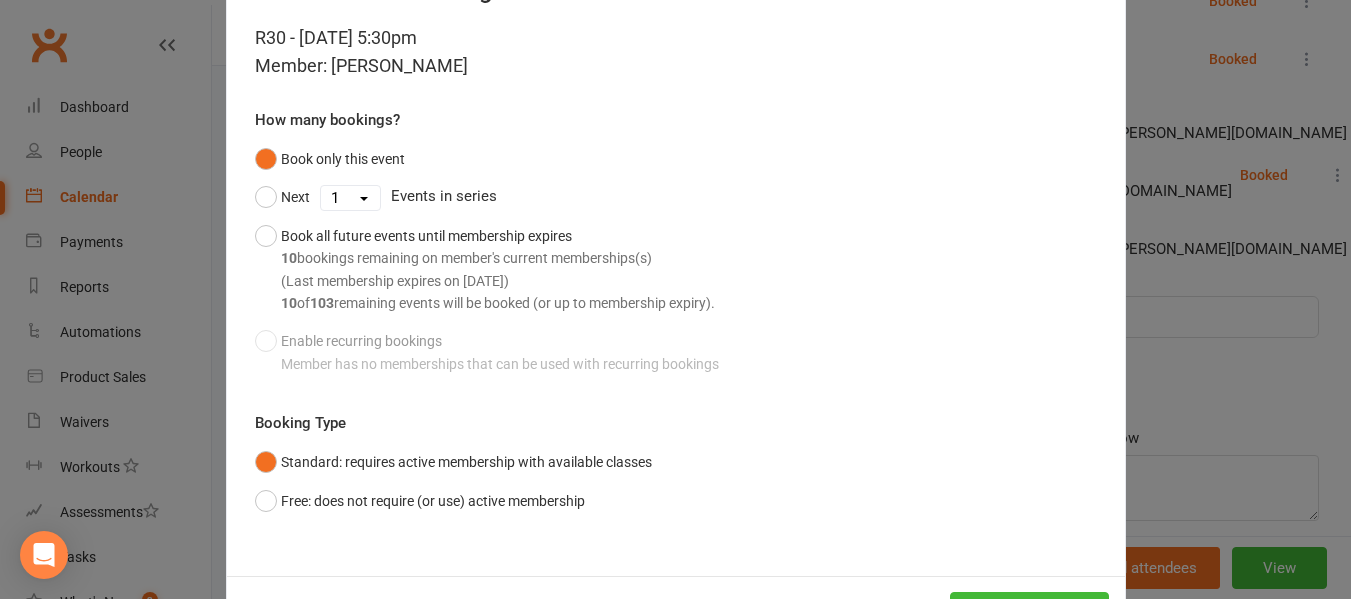 scroll, scrollTop: 165, scrollLeft: 0, axis: vertical 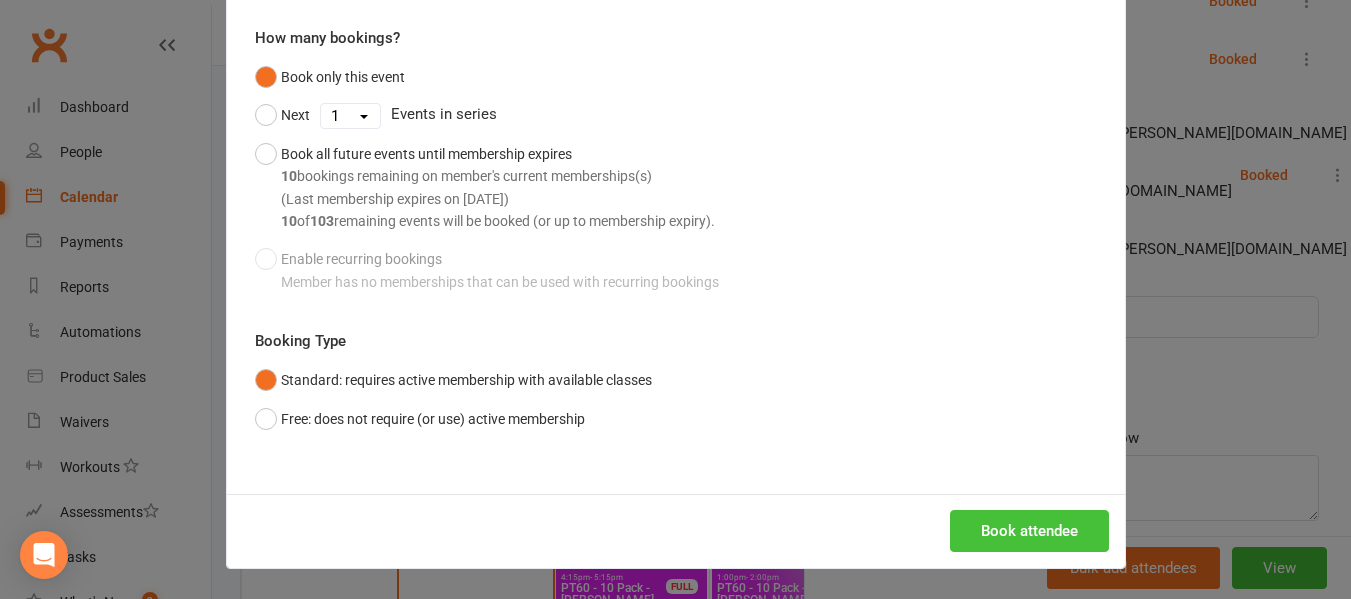 click on "Book attendee" at bounding box center [1029, 531] 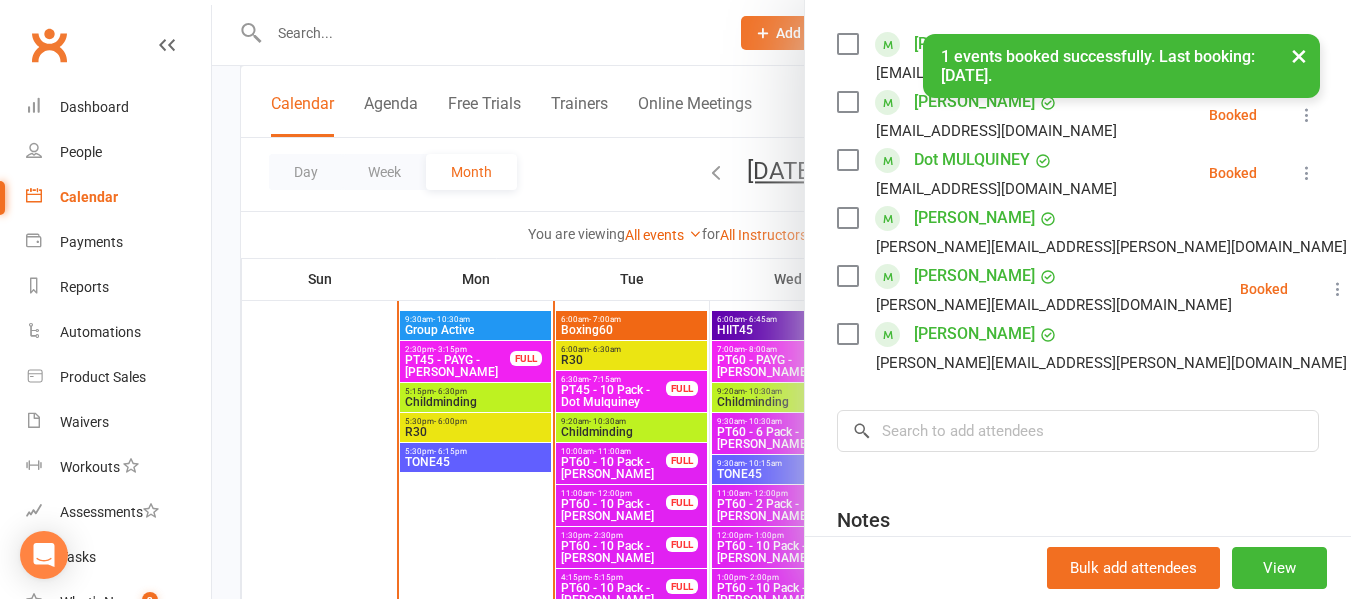 scroll, scrollTop: 300, scrollLeft: 0, axis: vertical 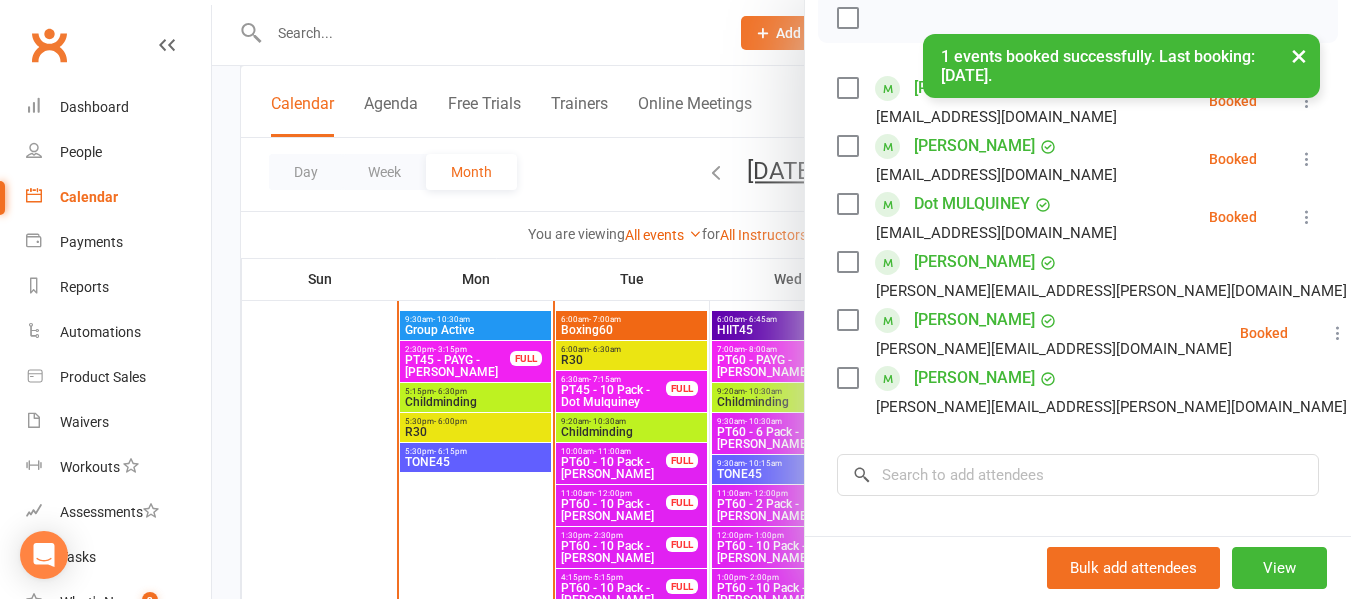 click on "[PERSON_NAME]" at bounding box center (974, 146) 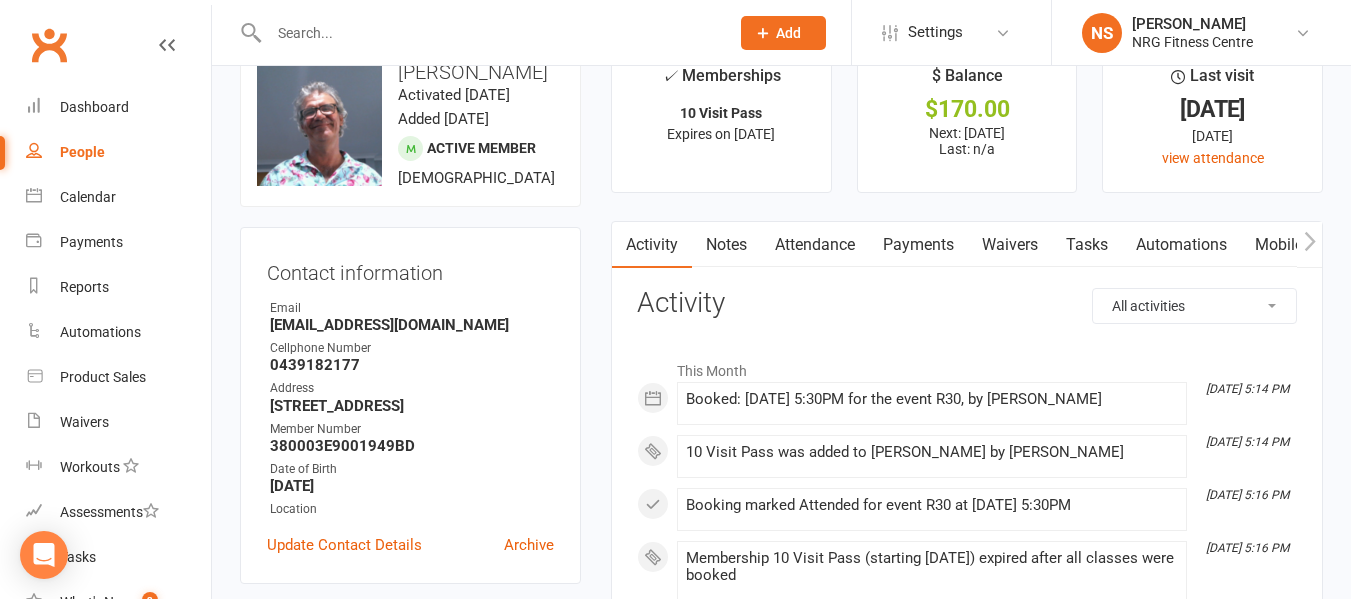 scroll, scrollTop: 0, scrollLeft: 0, axis: both 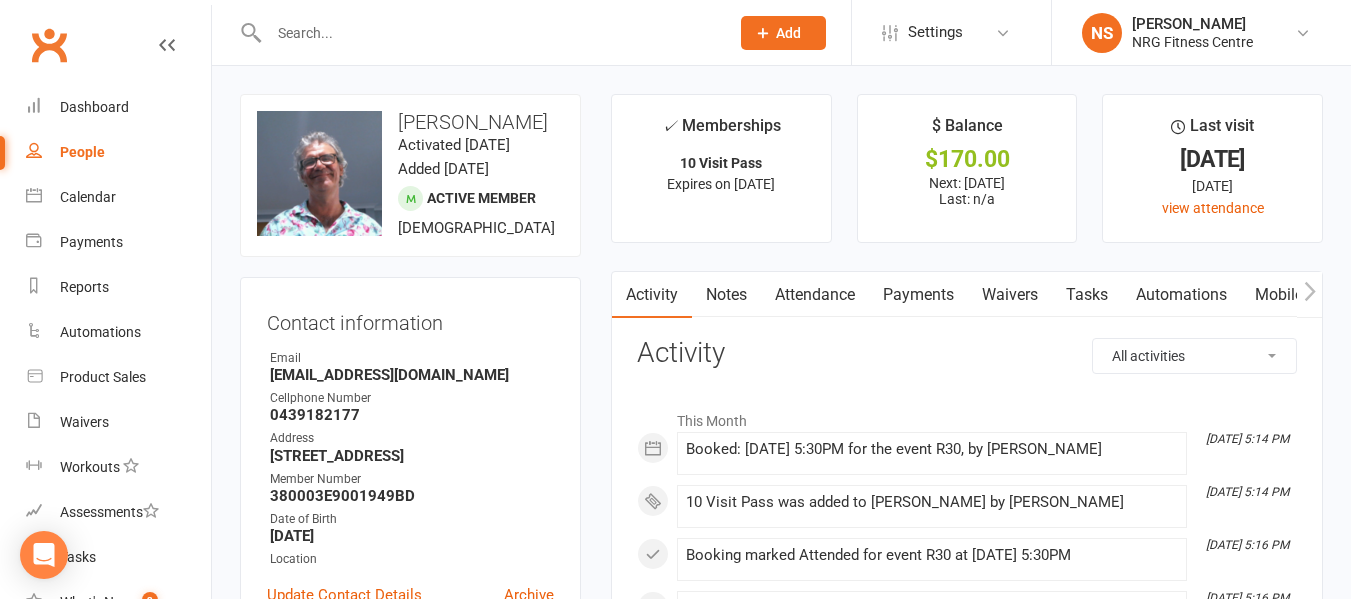 click at bounding box center (489, 33) 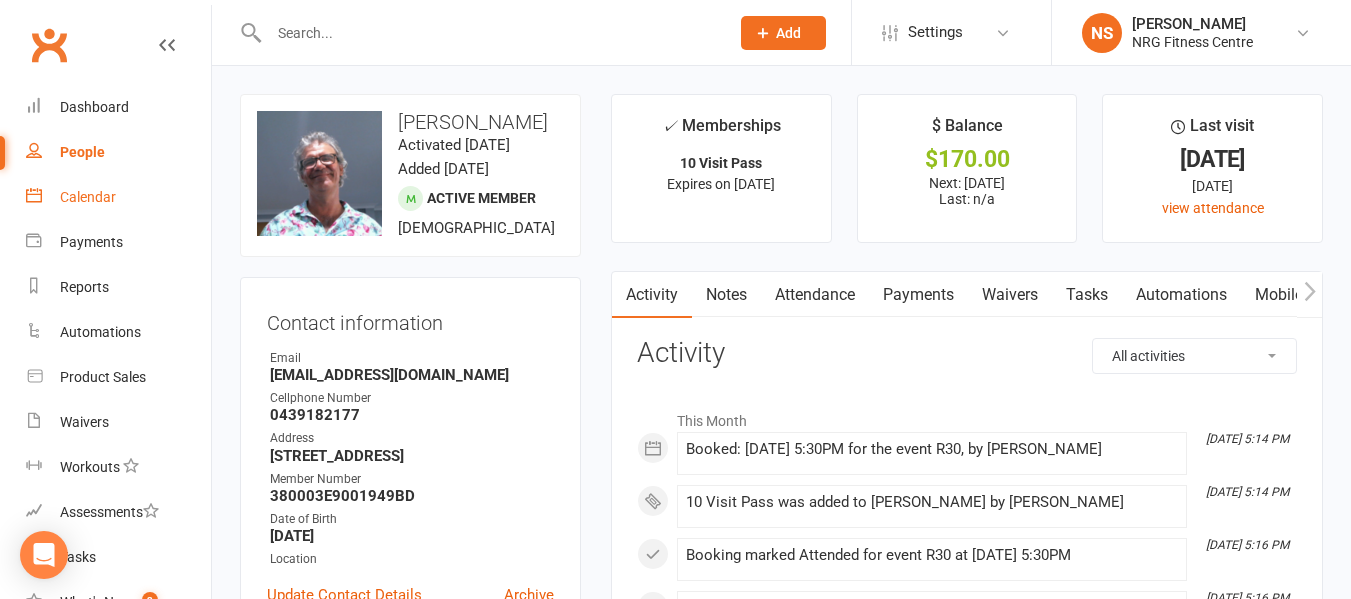 click on "Calendar" at bounding box center [88, 197] 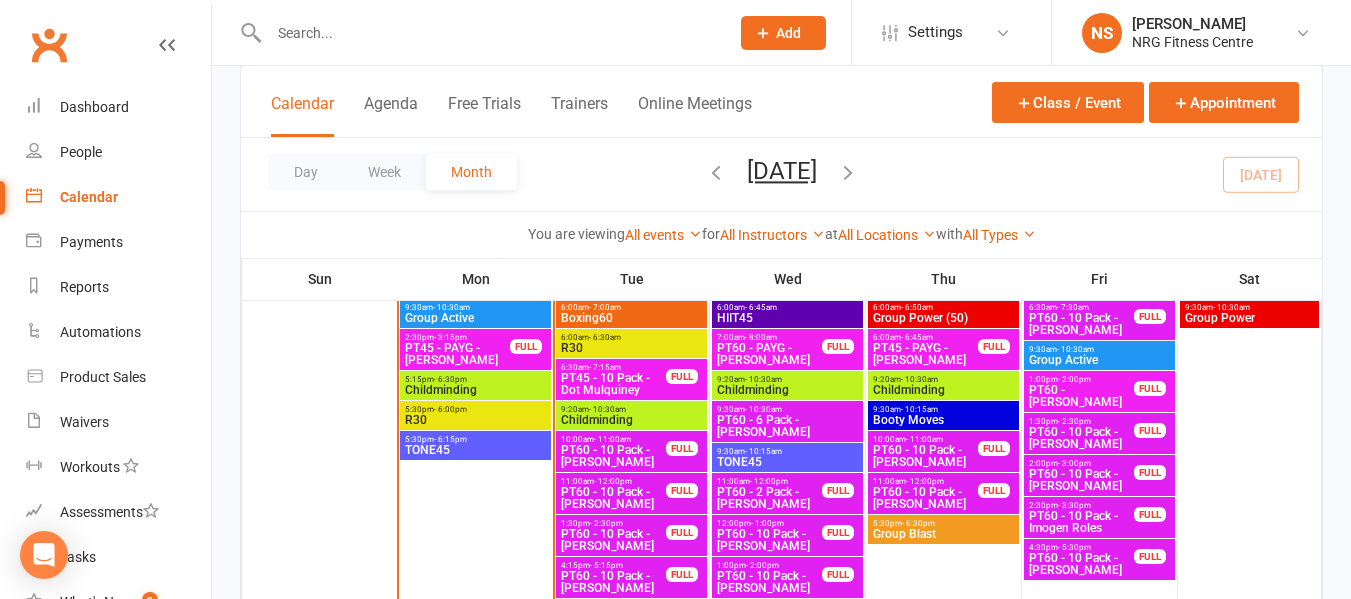 scroll, scrollTop: 1100, scrollLeft: 0, axis: vertical 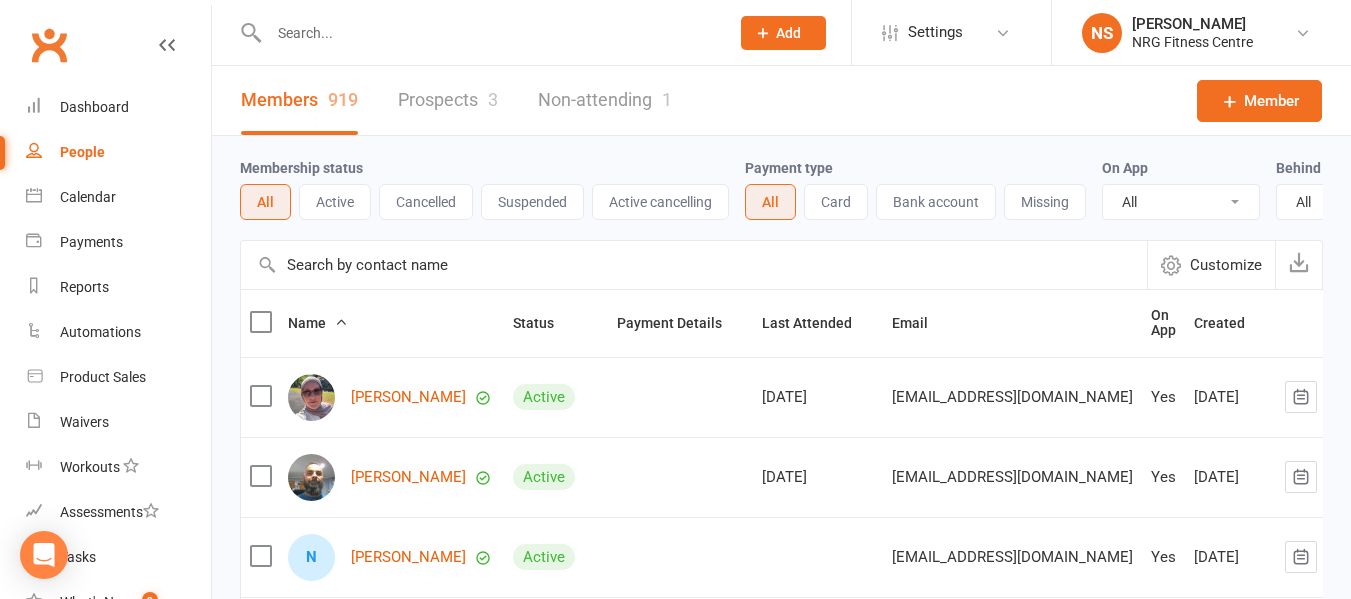 click on "Add" 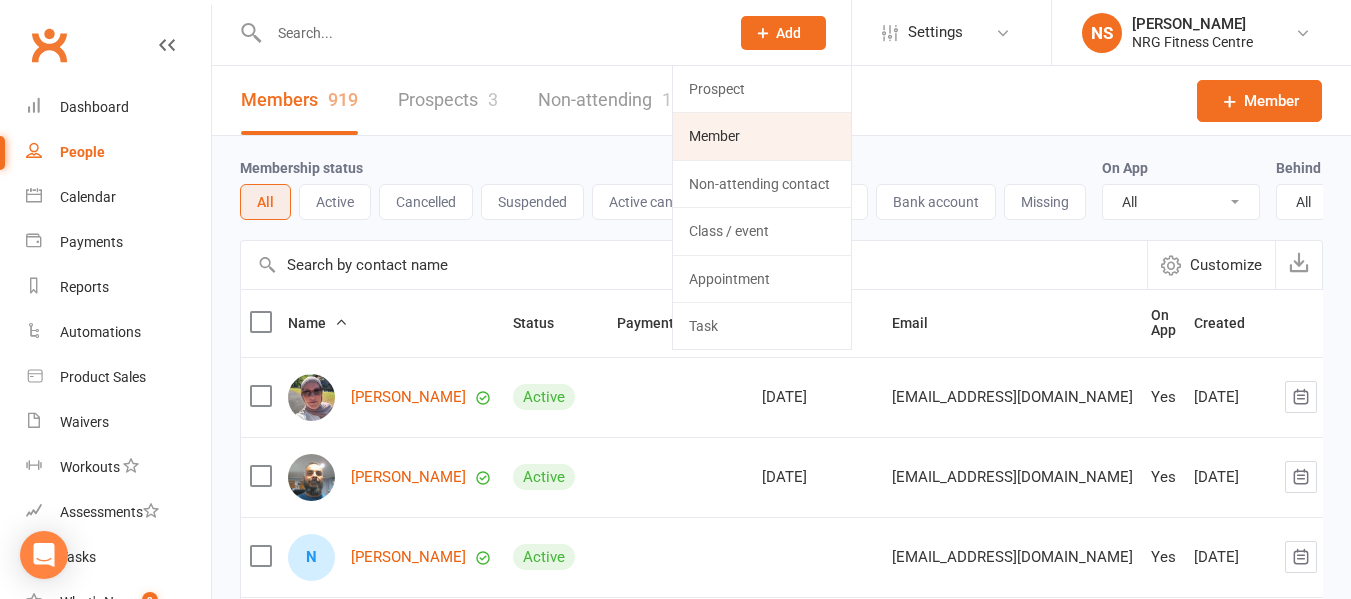 click on "Member" 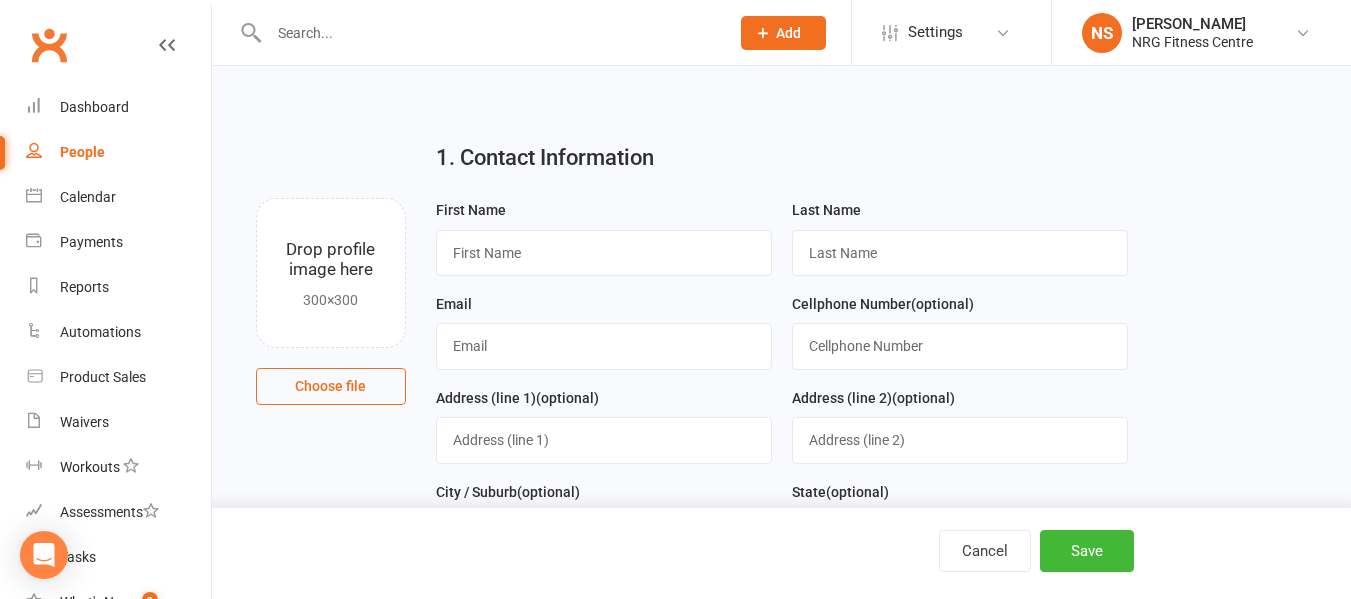 click on "Choose file" at bounding box center (331, 386) 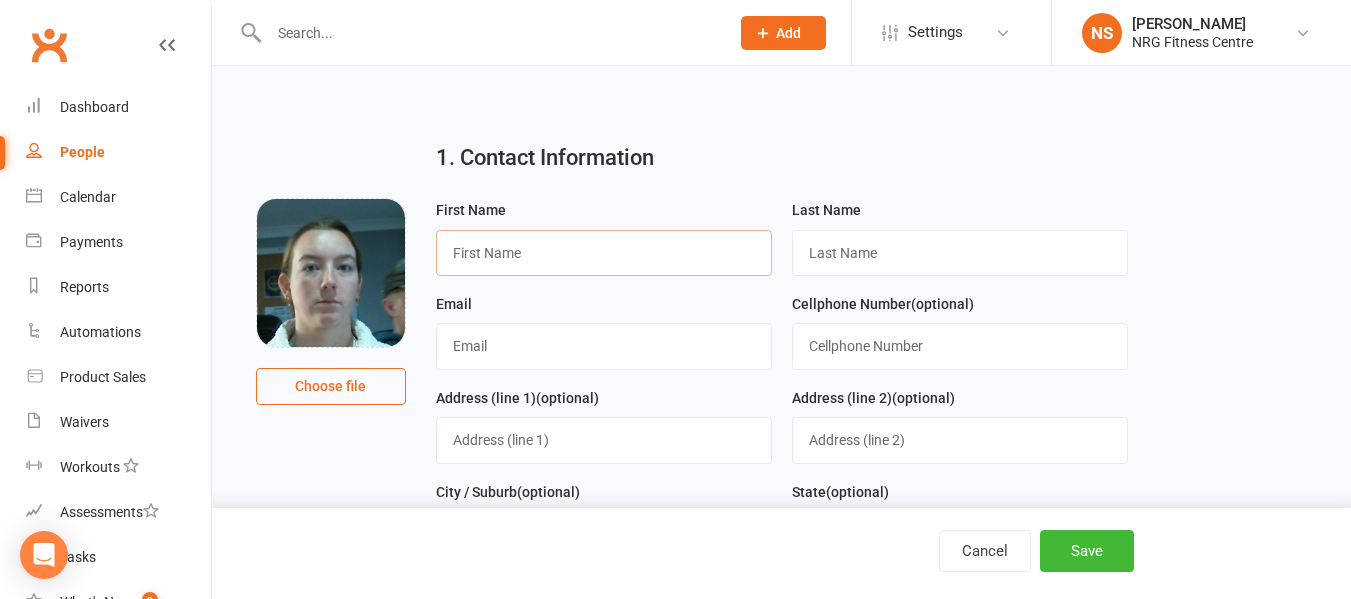 click at bounding box center [604, 253] 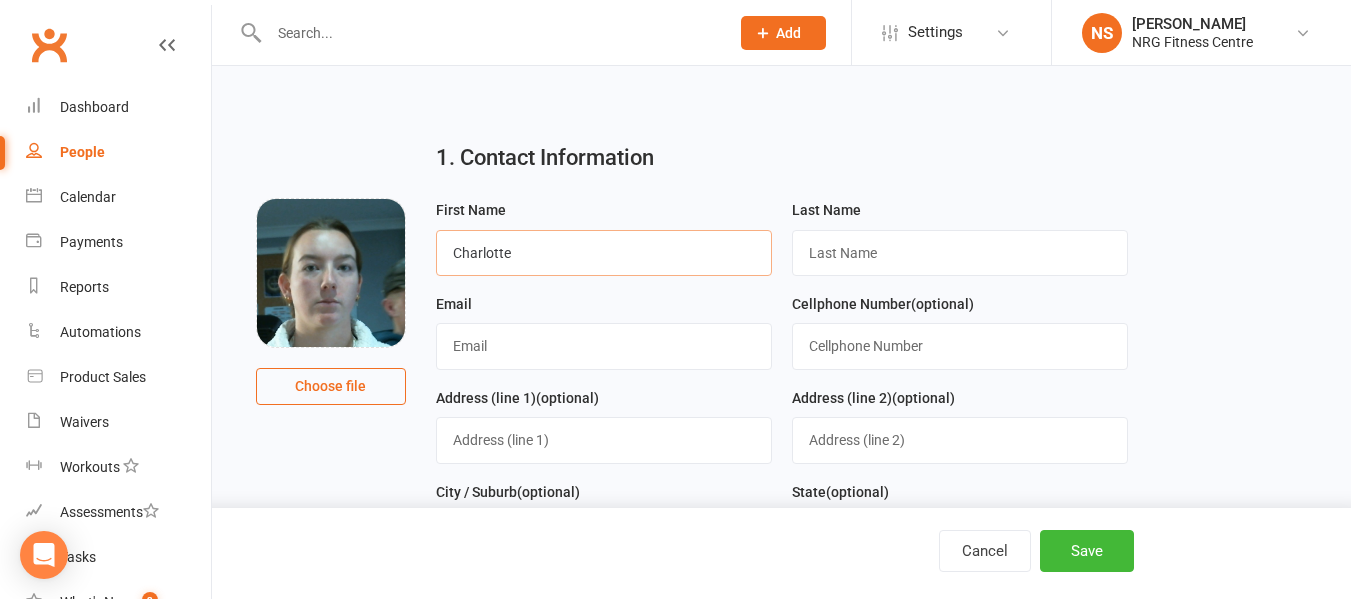 type on "Charlotte" 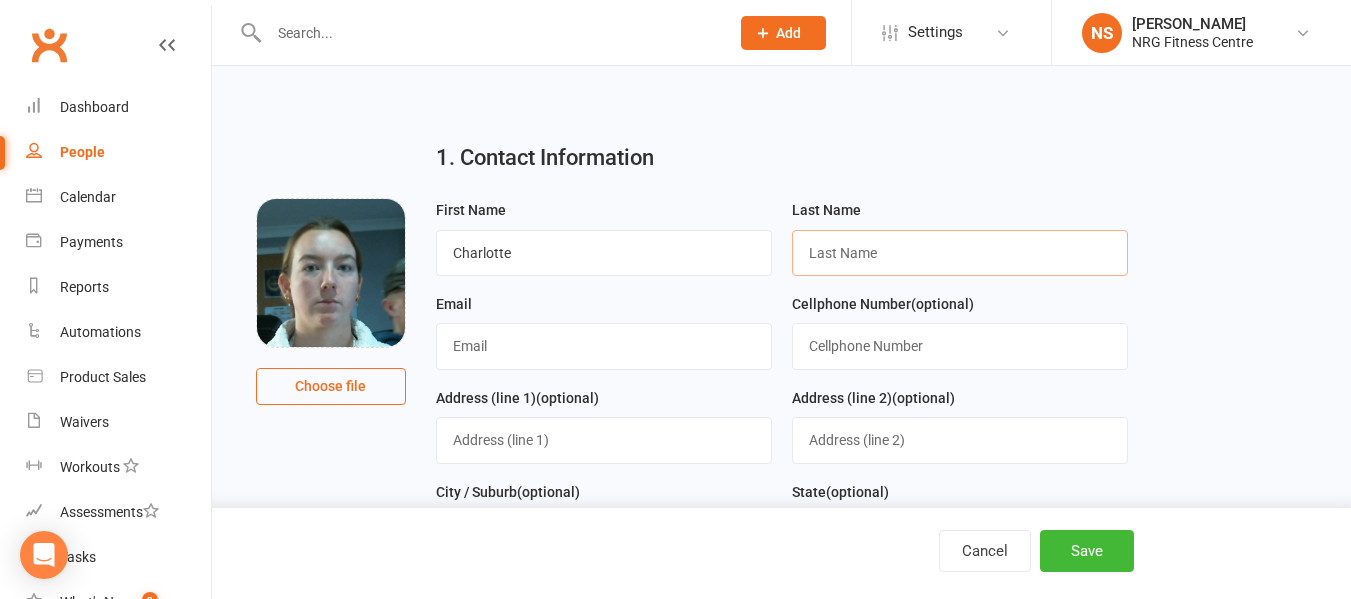 click at bounding box center [960, 253] 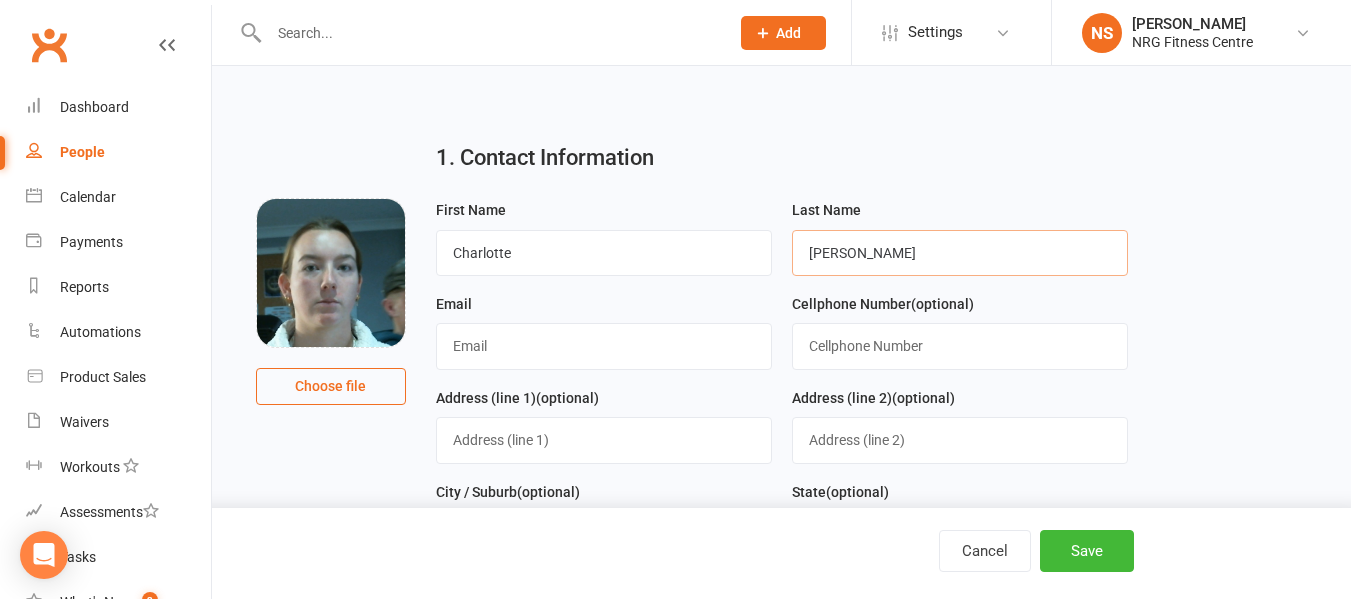 type on "Hardy" 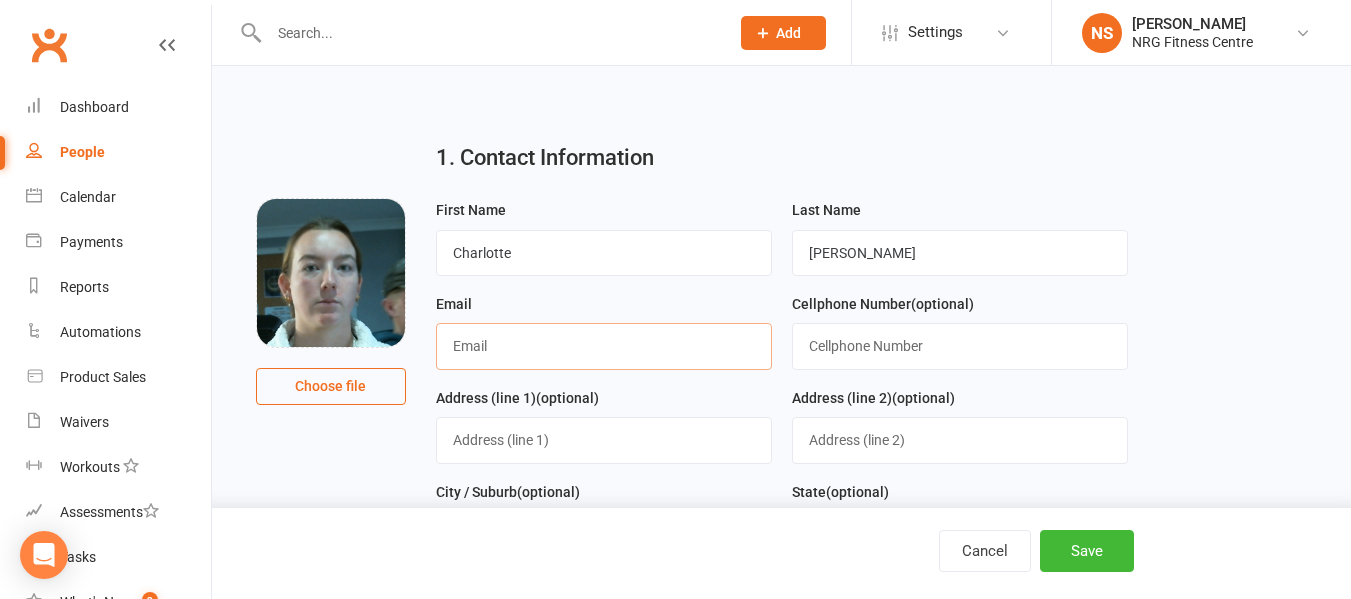 click at bounding box center (604, 346) 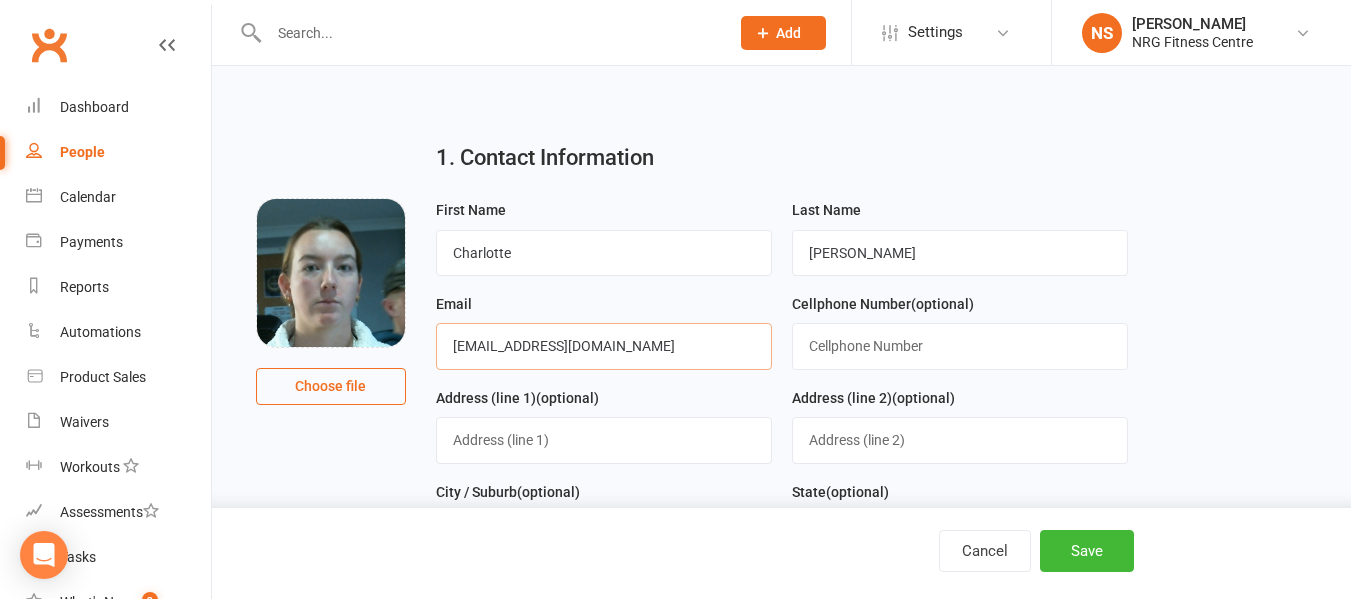 type on "Charlottehardy01@icloud.com" 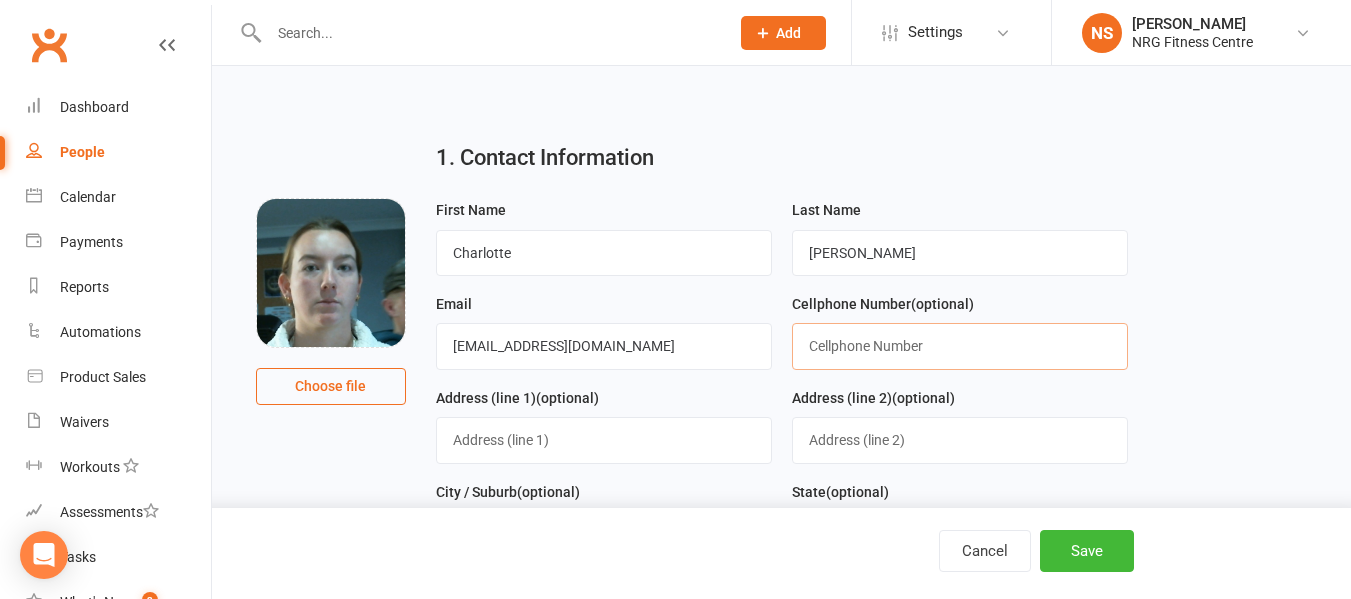 click at bounding box center [960, 346] 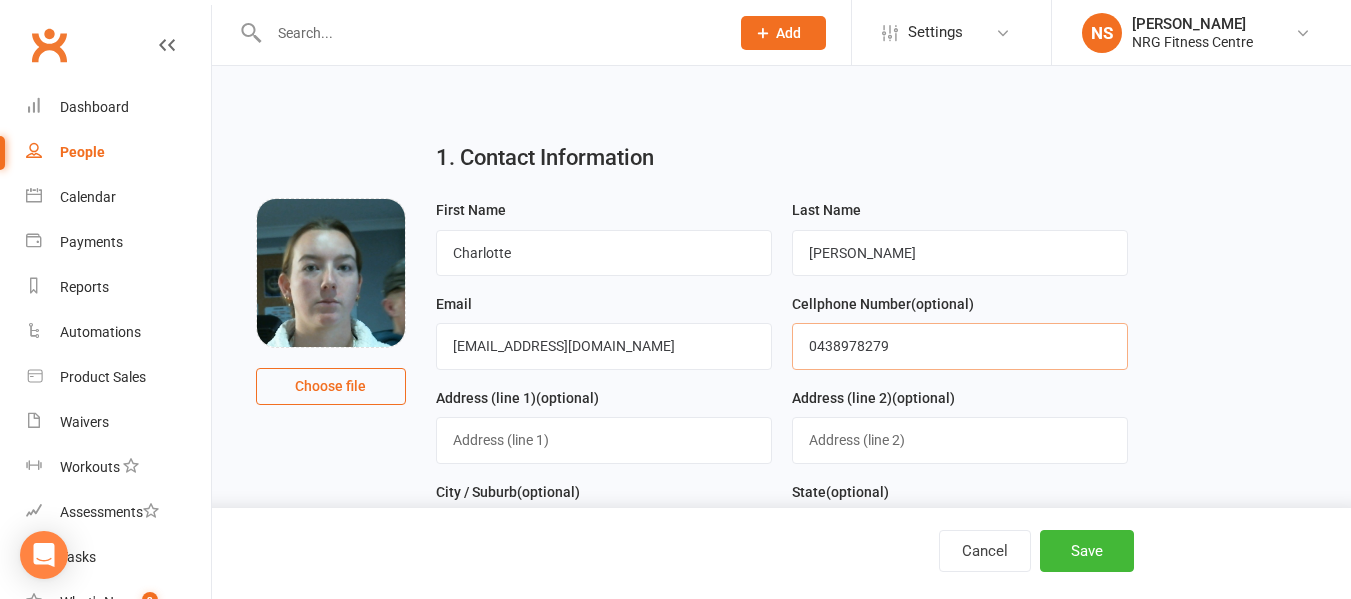 scroll, scrollTop: 100, scrollLeft: 0, axis: vertical 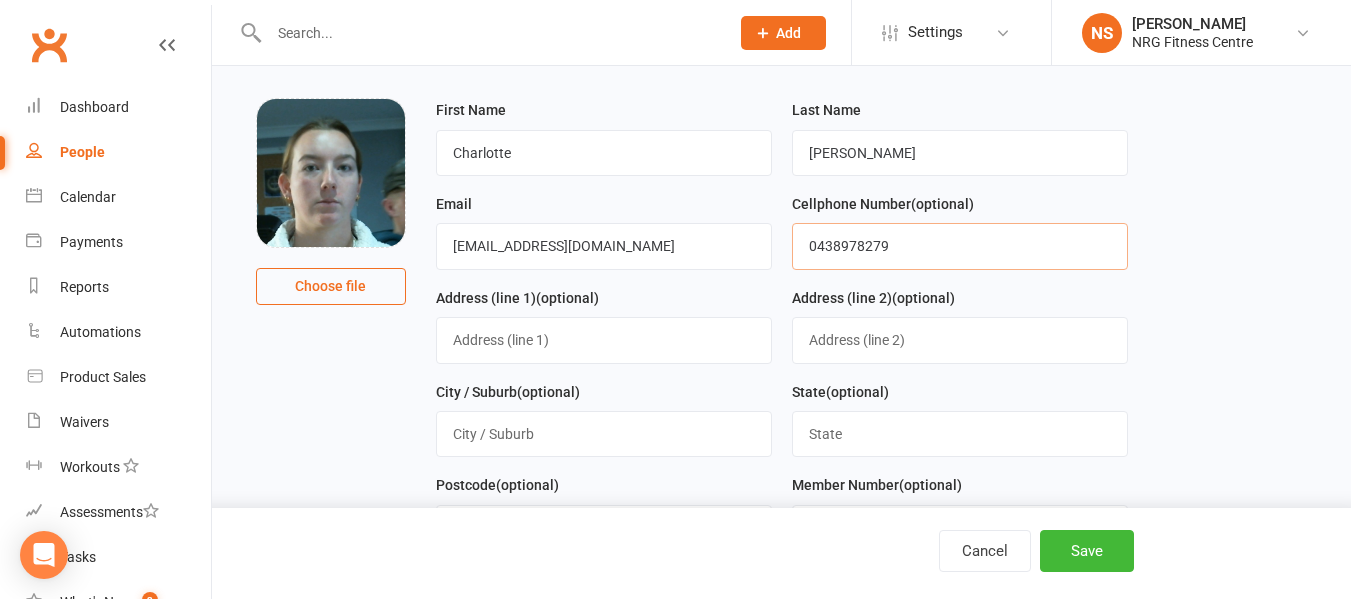 type on "0438978279" 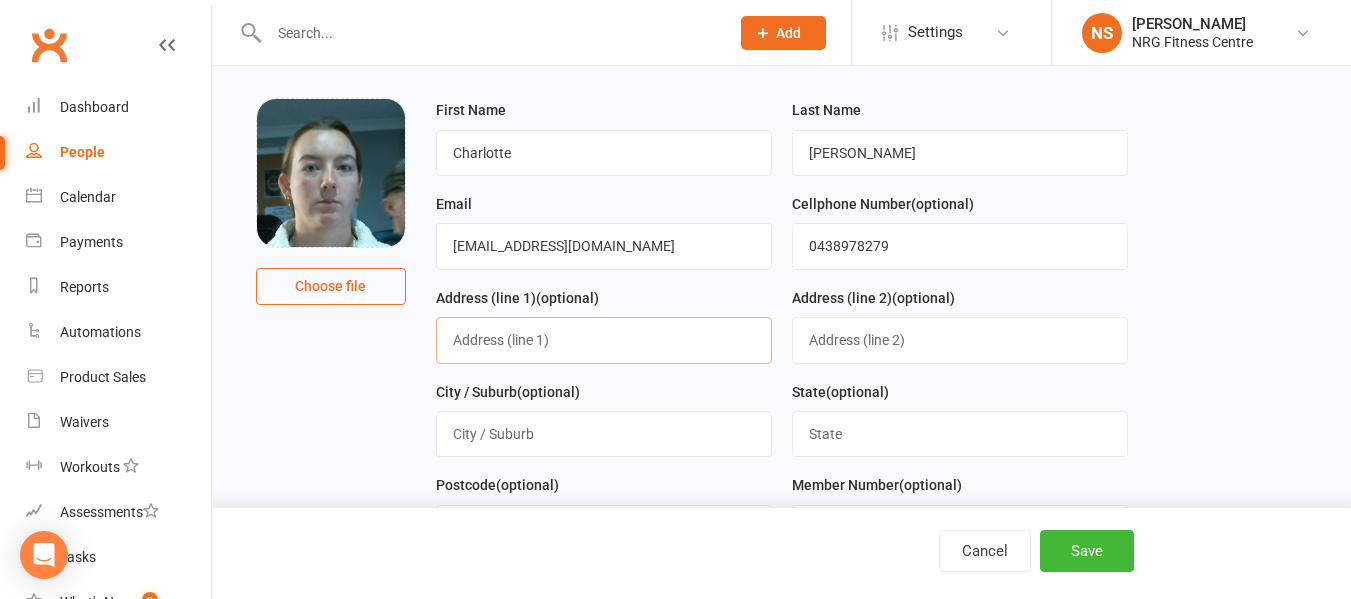 click at bounding box center [604, 340] 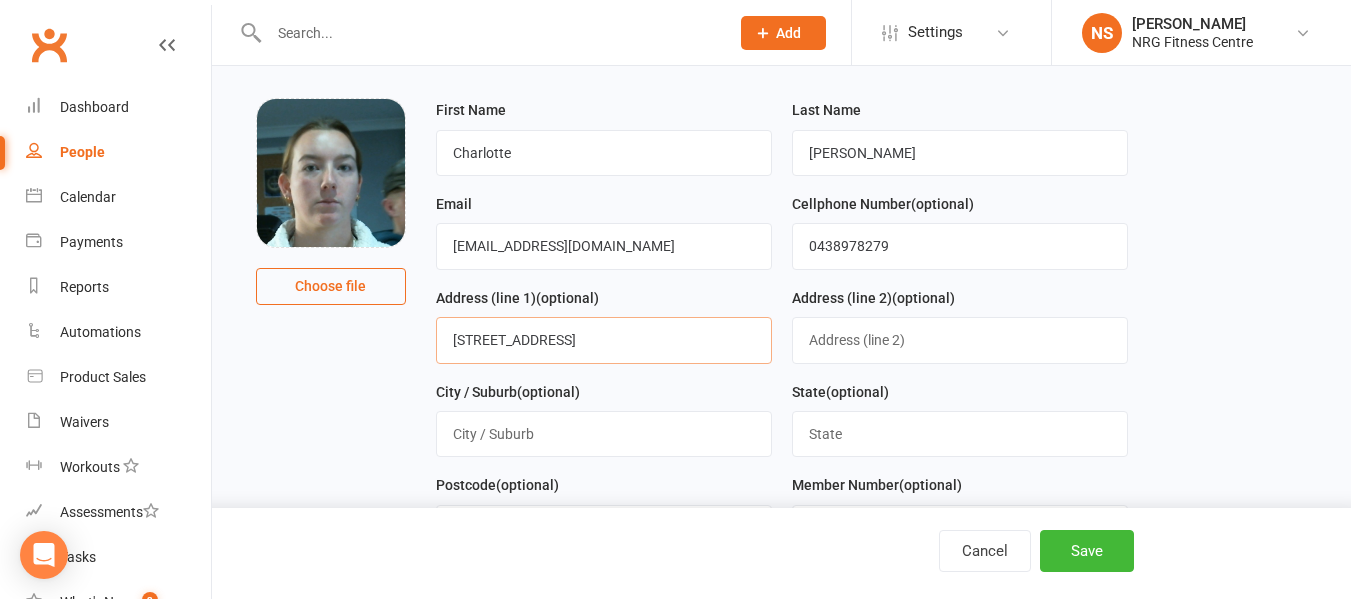 click on "308 milvale Road" at bounding box center [604, 340] 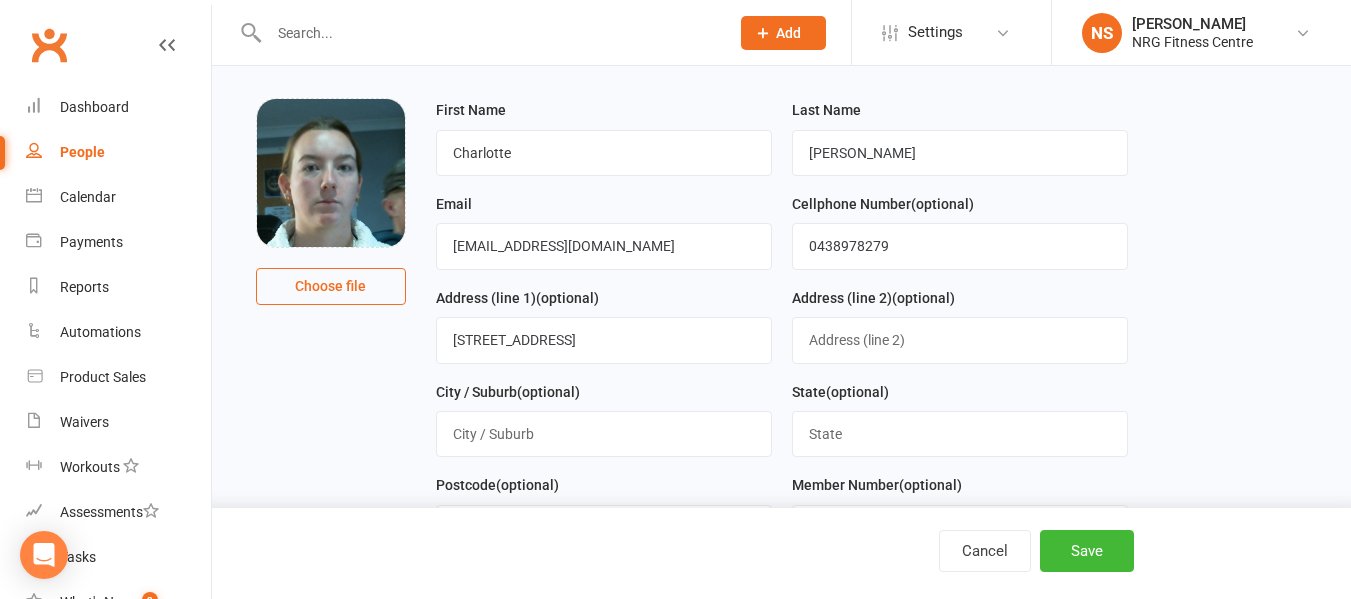 drag, startPoint x: 502, startPoint y: 341, endPoint x: 315, endPoint y: 417, distance: 201.85391 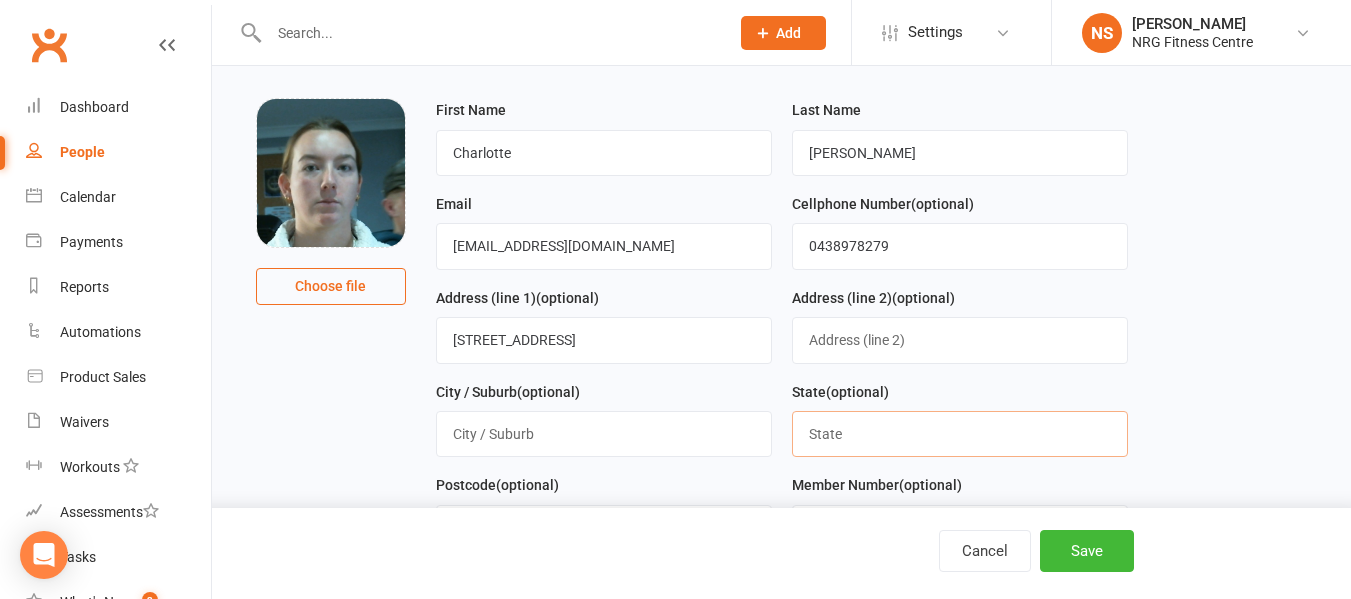 click at bounding box center (960, 434) 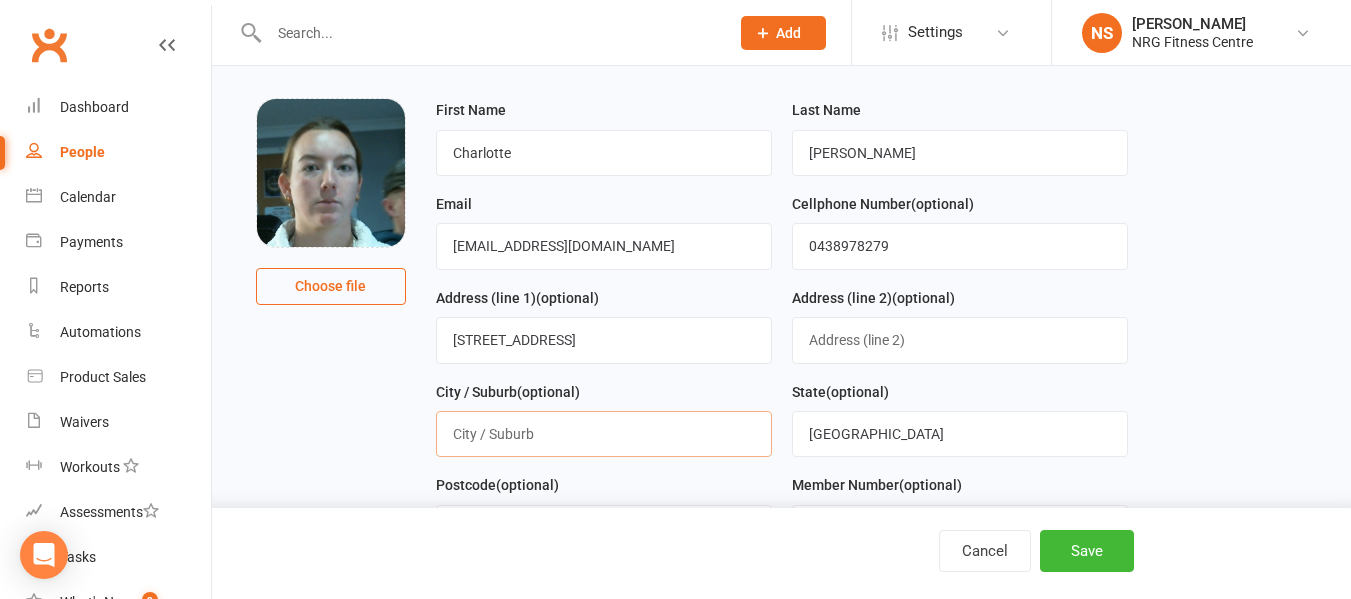 click at bounding box center (604, 434) 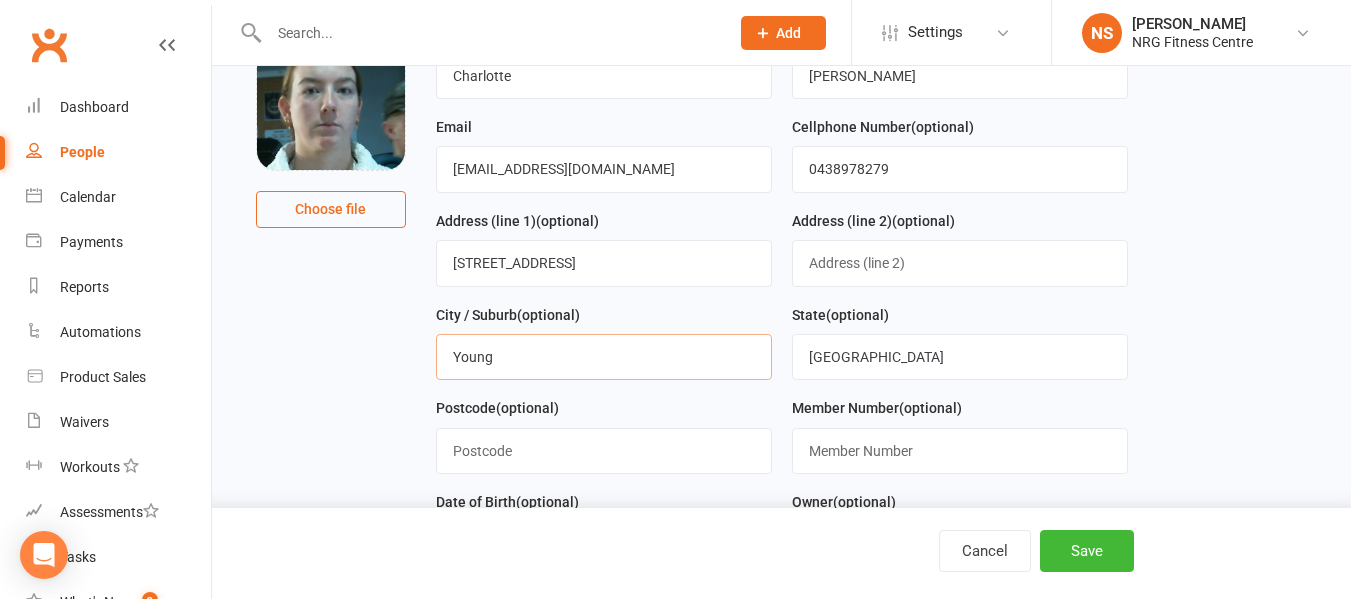 scroll, scrollTop: 300, scrollLeft: 0, axis: vertical 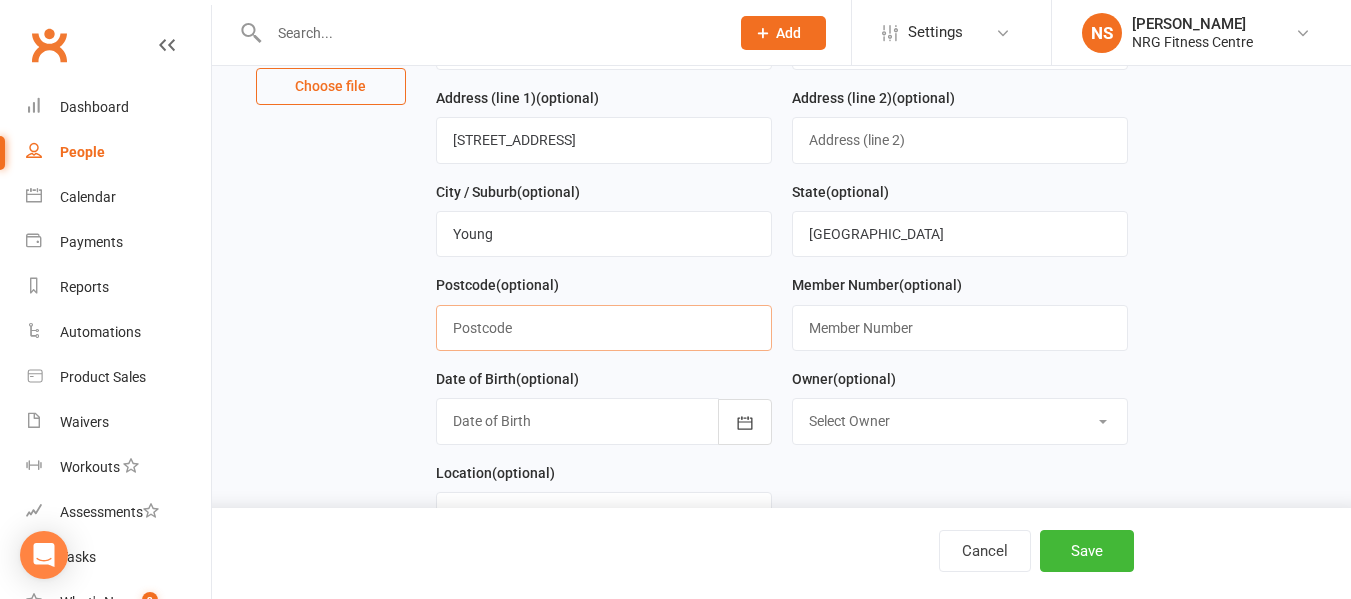 click at bounding box center (604, 328) 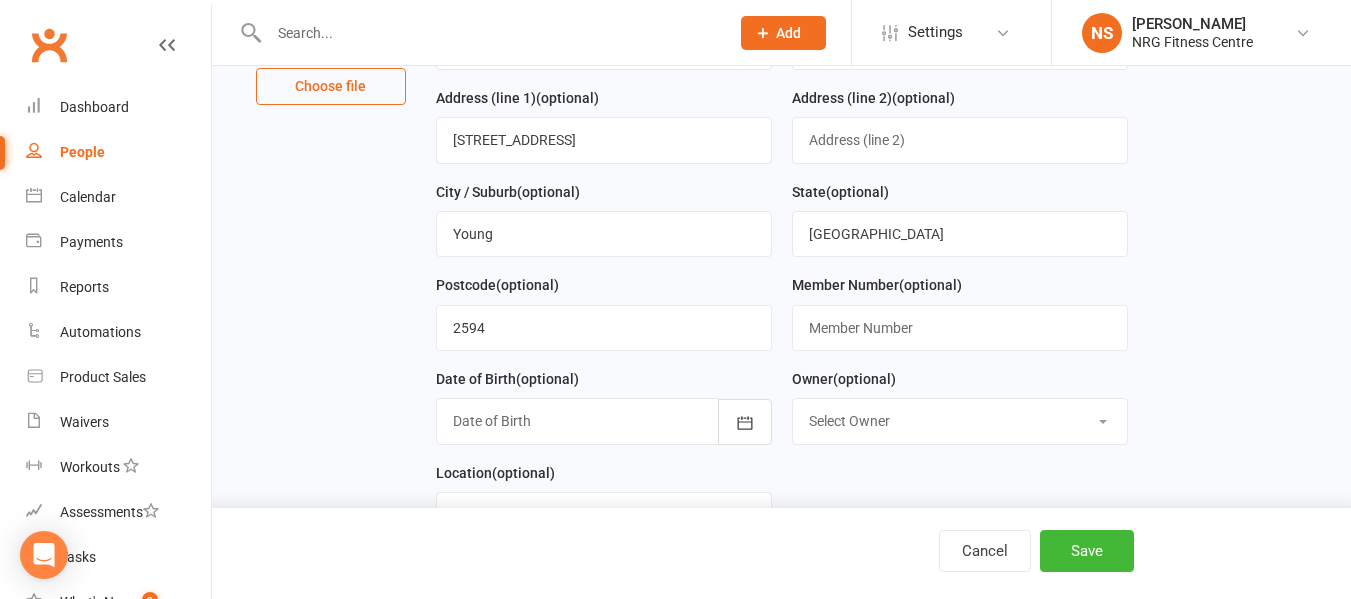 click on "Select Owner Noah Ryan Kim Holt Bobbie Sweeting Liv Wark Kim Corkery Vicki Close Chris Holt Bernie McGrath Mel Crutcher Naku Simona Lisa Butt" at bounding box center [960, 421] 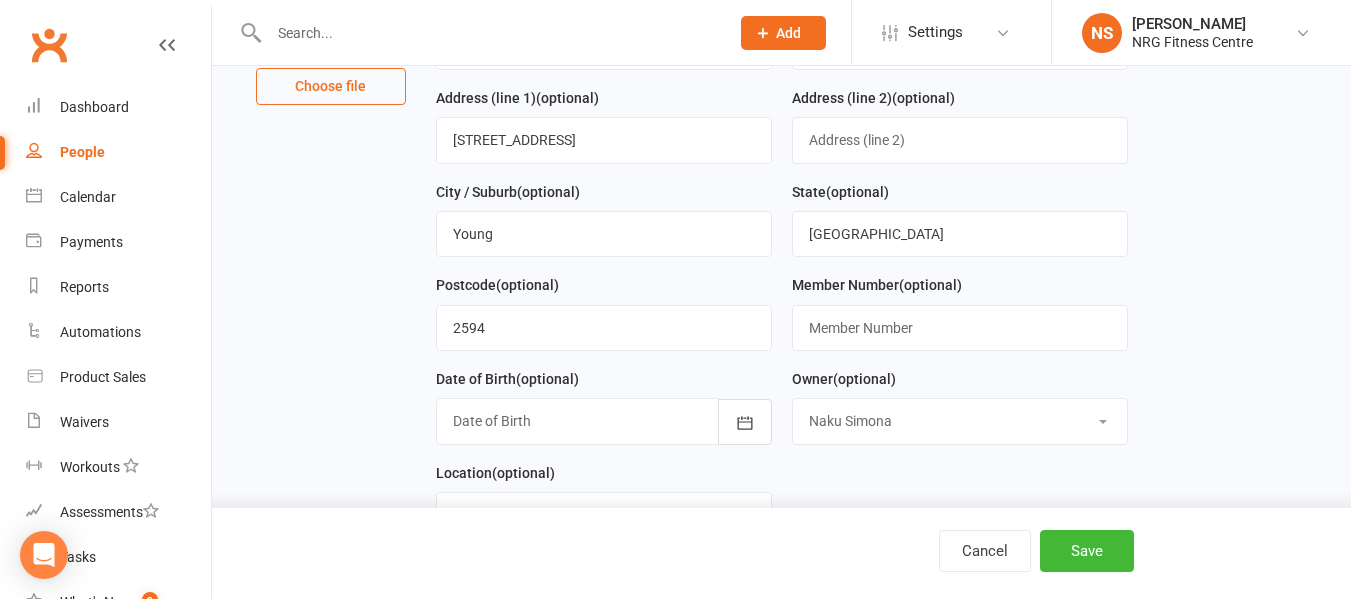 click on "Select Owner Noah Ryan Kim Holt Bobbie Sweeting Liv Wark Kim Corkery Vicki Close Chris Holt Bernie McGrath Mel Crutcher Naku Simona Lisa Butt" at bounding box center (960, 421) 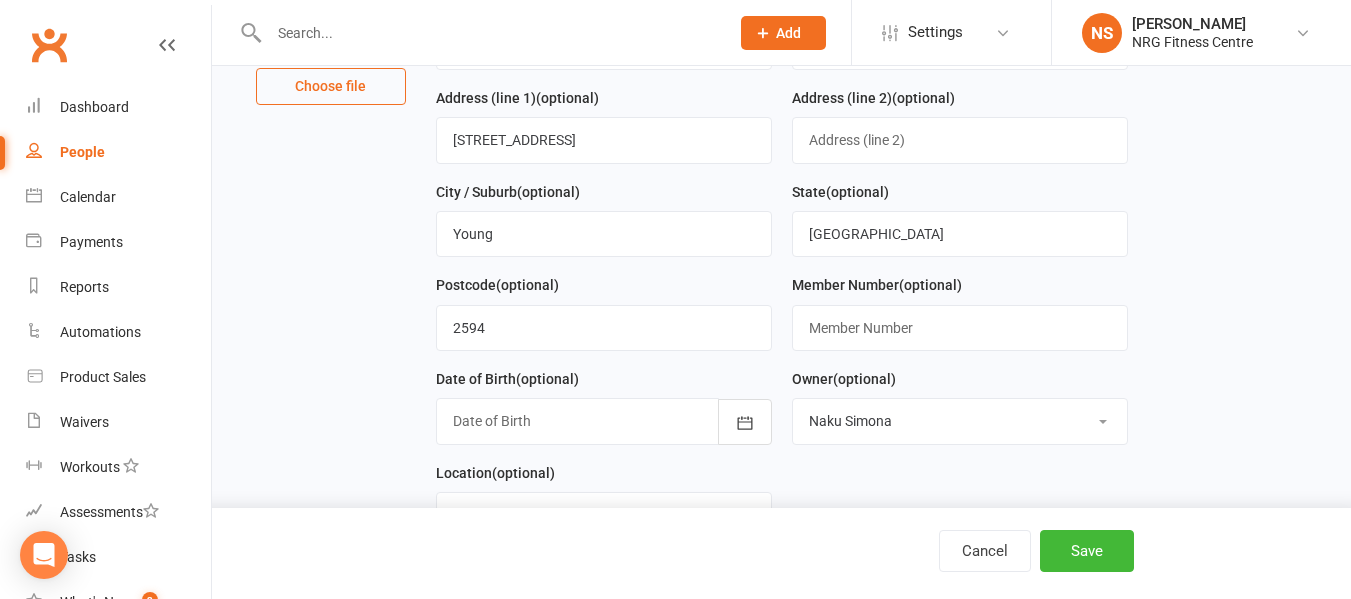 click at bounding box center [604, 421] 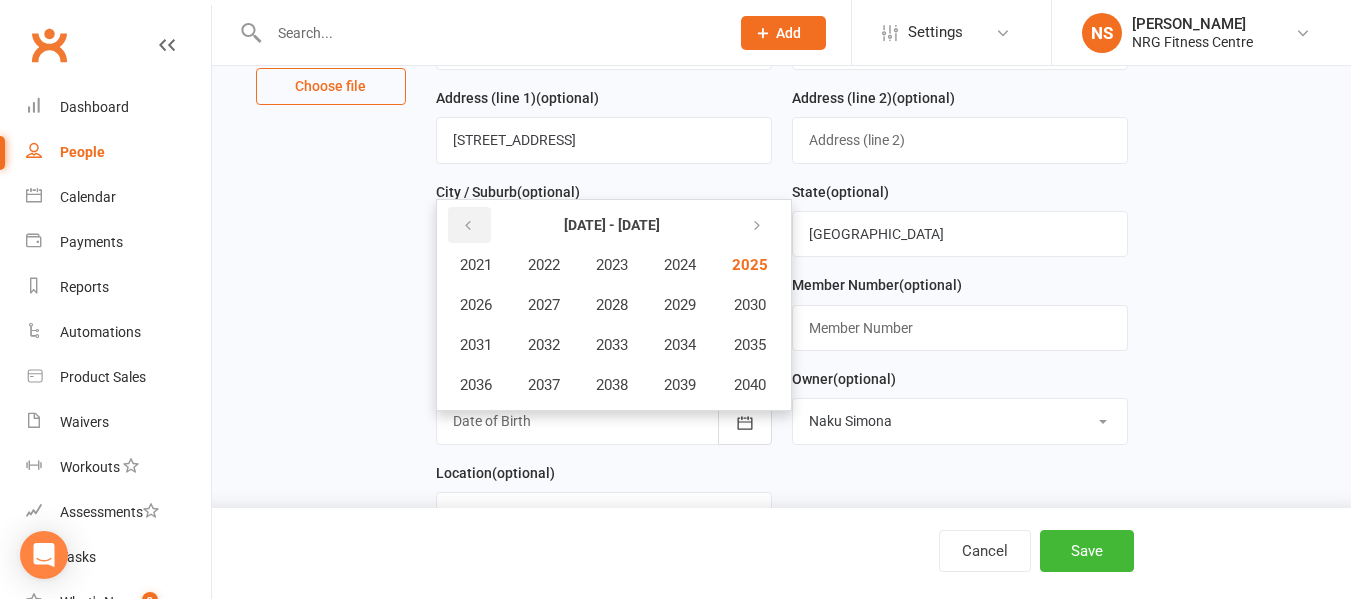 click at bounding box center (469, 225) 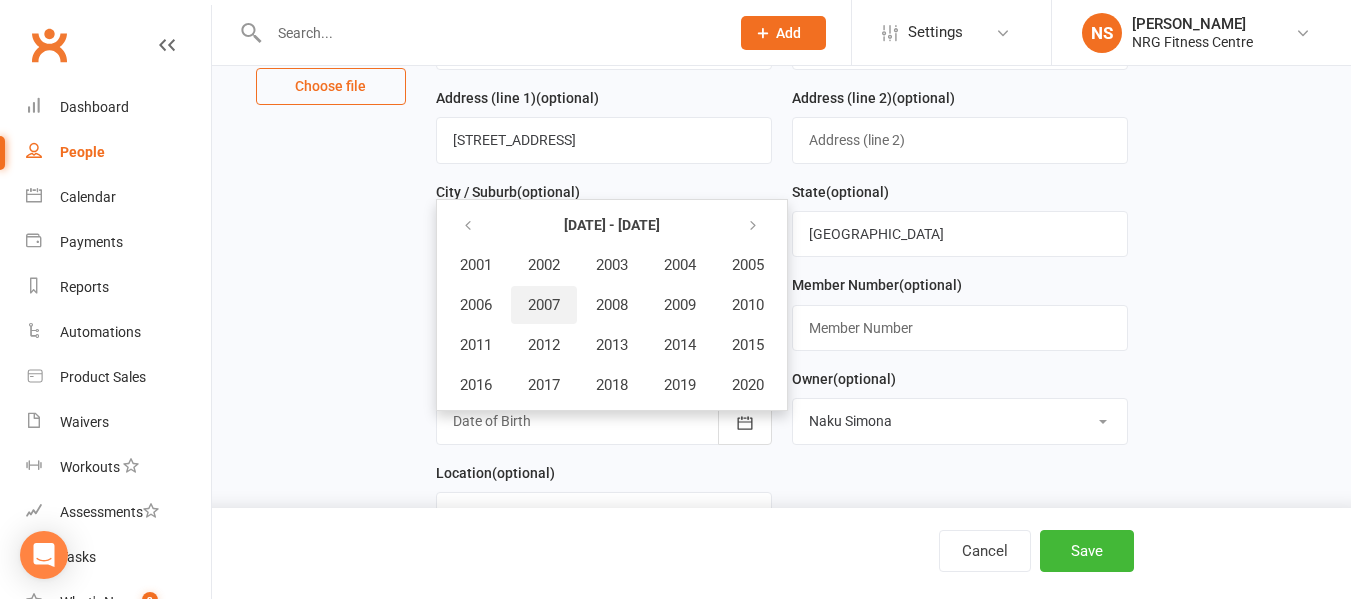 click on "2007" at bounding box center (544, 305) 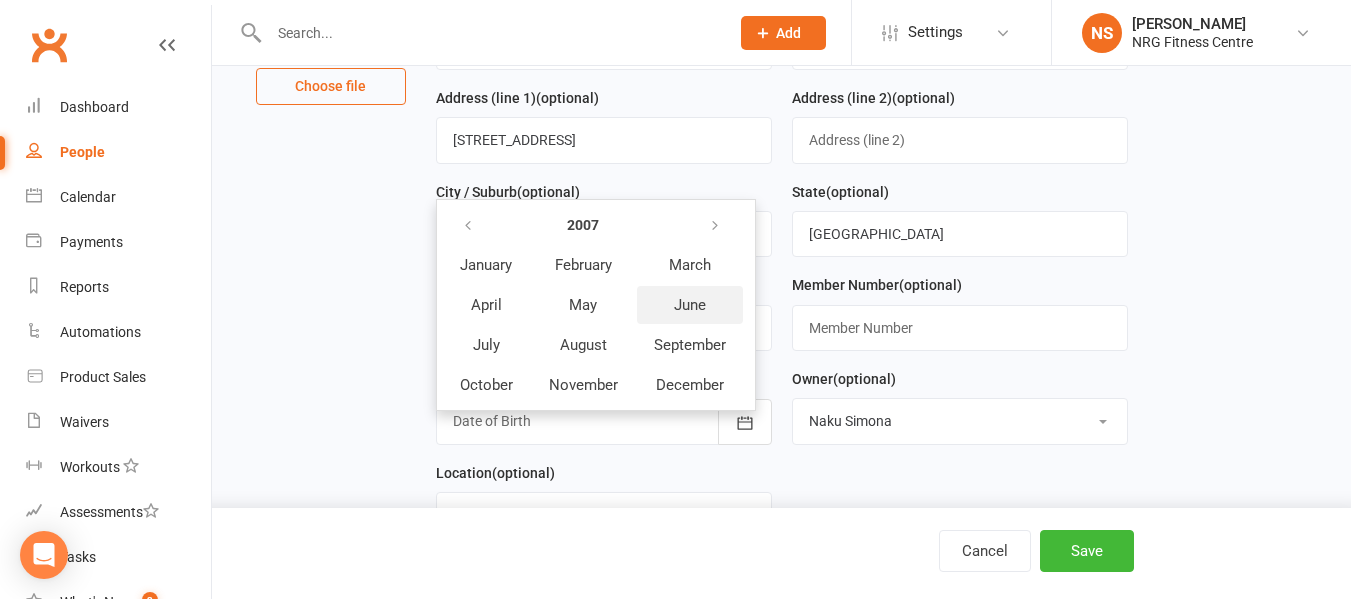 click on "June" at bounding box center (690, 305) 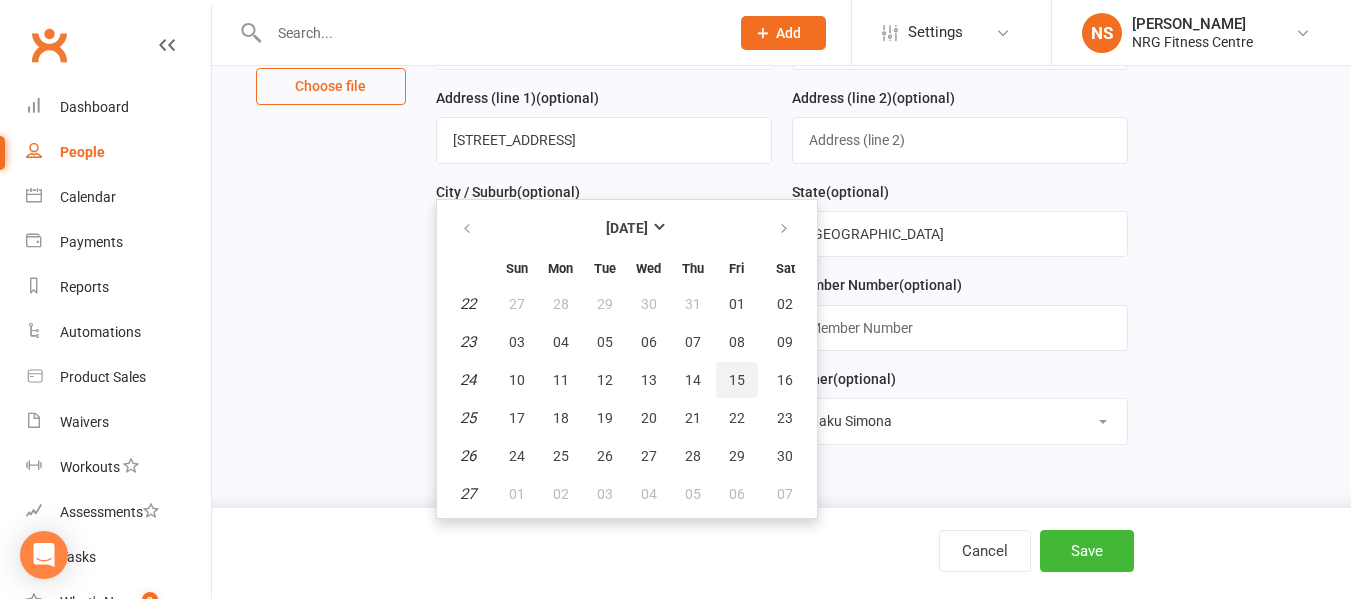 click on "15" at bounding box center (737, 380) 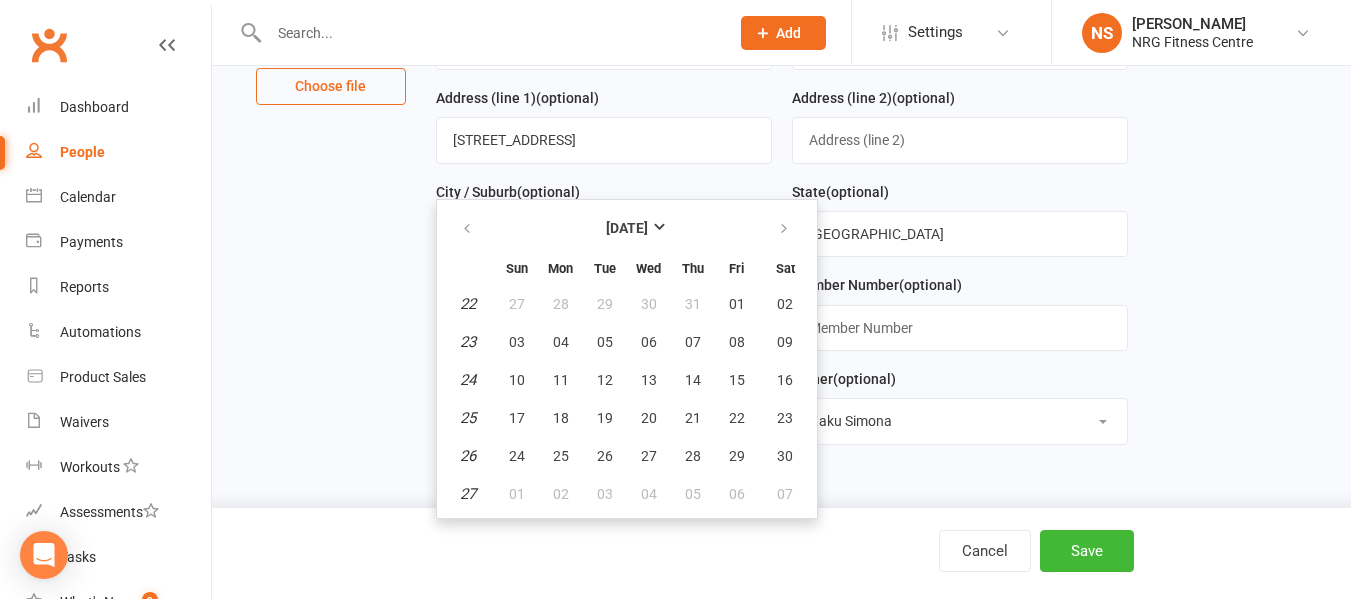type on "15 Jun 2007" 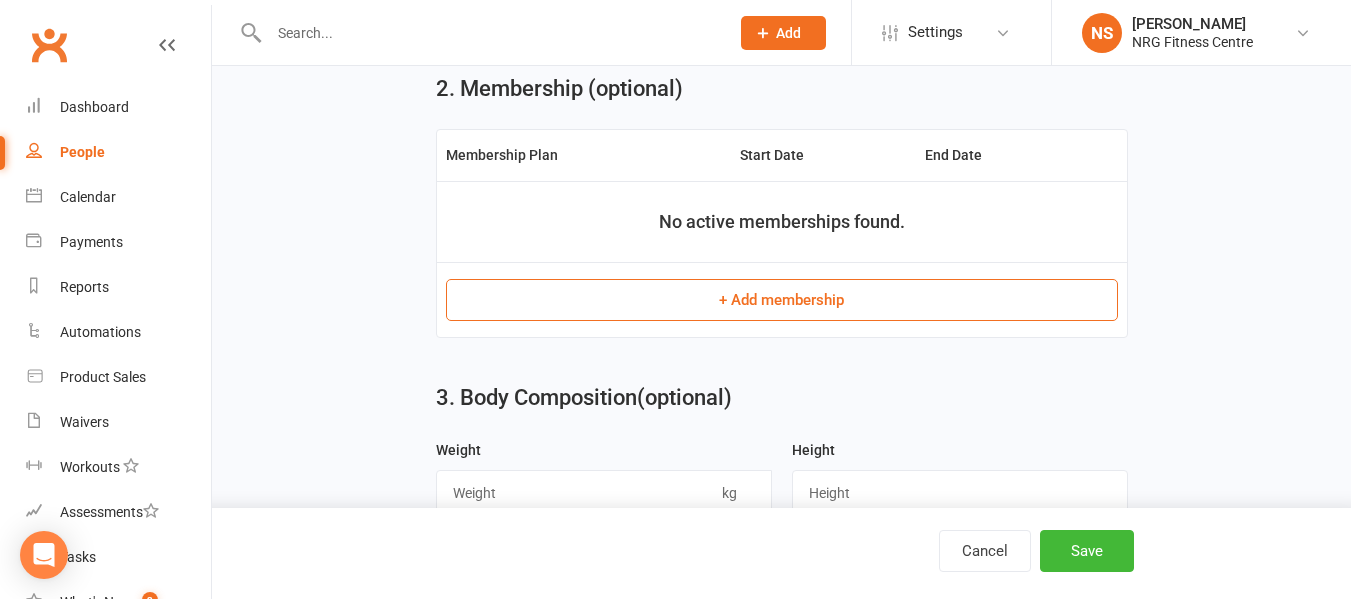 scroll, scrollTop: 800, scrollLeft: 0, axis: vertical 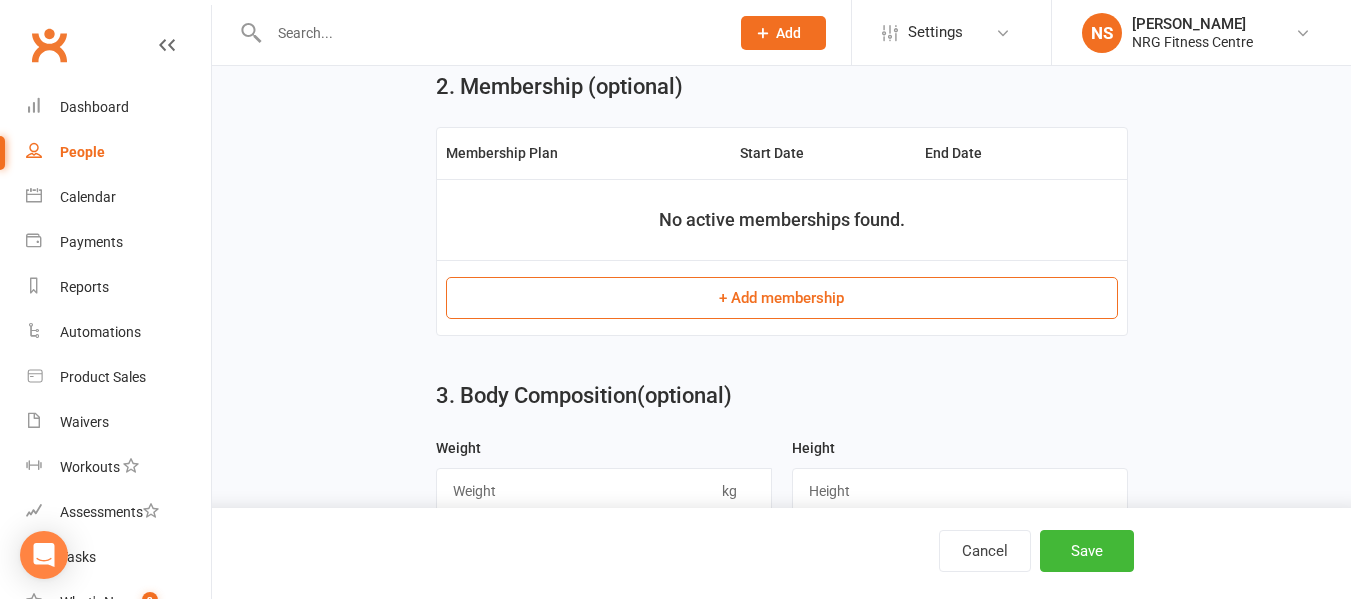 click on "+ Add membership" at bounding box center [782, 298] 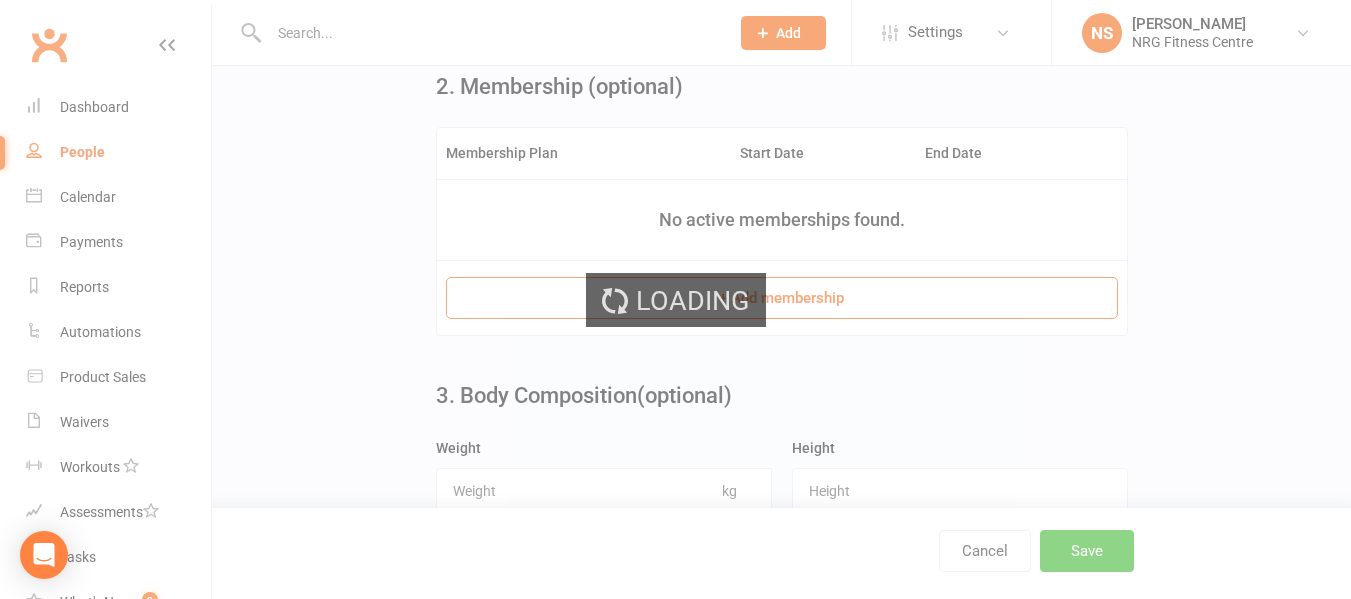 scroll, scrollTop: 0, scrollLeft: 0, axis: both 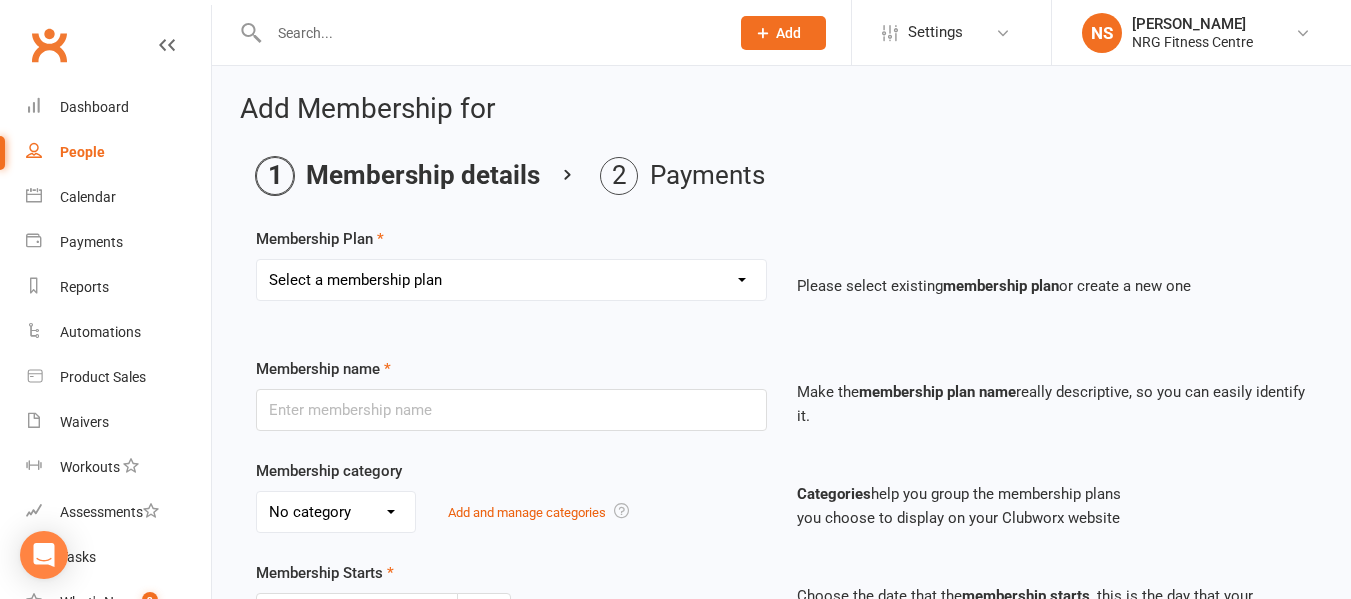 drag, startPoint x: 677, startPoint y: 266, endPoint x: 668, endPoint y: 274, distance: 12.0415945 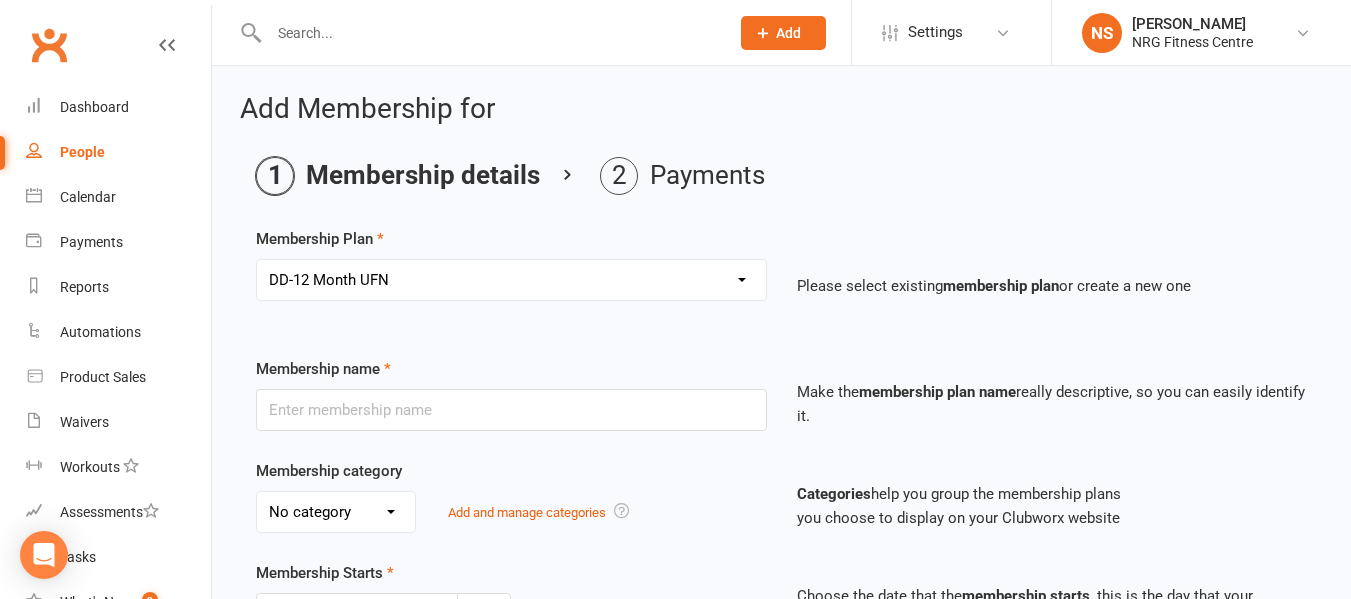 click on "Select a membership plan 1 Week Trial DD-12 Month UFN DD-12 Month UFN - JUNIOR DD-12 Month Fixed DD-12 Month Fixed - JUNIOR DD-No Fixed Term DD-No Fixed Term - JUNIOR 12 Month Upfront 12 Month Upfront - JUNIOR 6 Month 6 Month - JUNIOR 3 Month 3 Month - Student 2 Month 1 Month 2 Month - Student 1 Month - Student 2 Week 1 Week 10 Visit Pass 10 Visit Pass - Student Fitness Passport Fitness Passport - JUNIOR Family Member - No charge Family Member - No charge - JUNIOR PT 1 hour - 10 Pack PT 45 minute - 10 Pack PT60 - PAYG PT45 - PAYG PT30 - PAYG No Charge PT 30 minute - 10 Pack Childminding Book & Pay - Classes DD-12 Month - Winter Warmer DD-12 Month - Winter Warmer - JUNIOR PT 45 minute - 3 Pack PT 60 minute - 2 Pack PT 60 minute - 6 Pack" at bounding box center (511, 280) 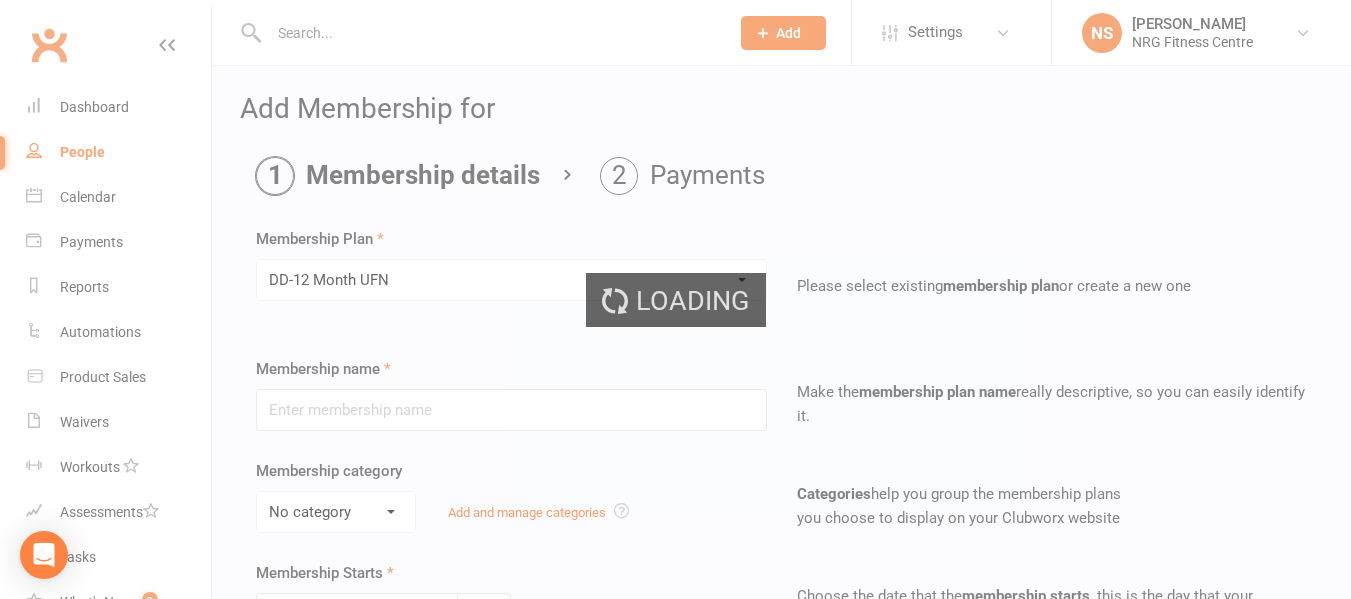 type on "DD-12 Month UFN" 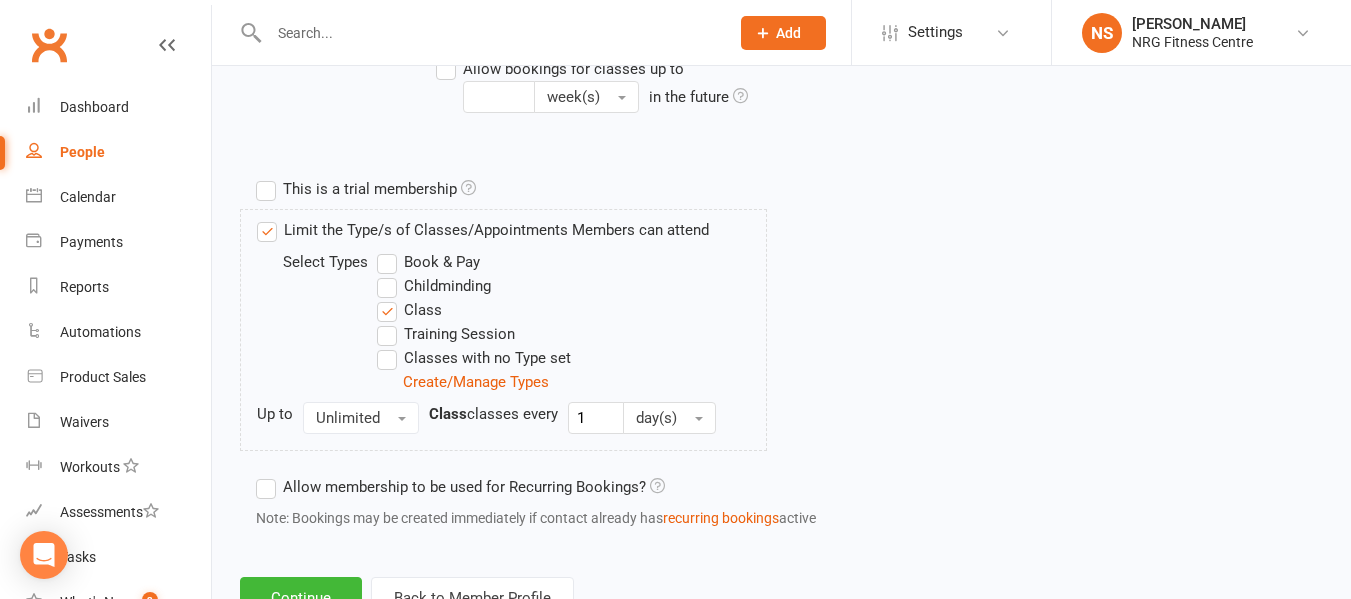 scroll, scrollTop: 968, scrollLeft: 0, axis: vertical 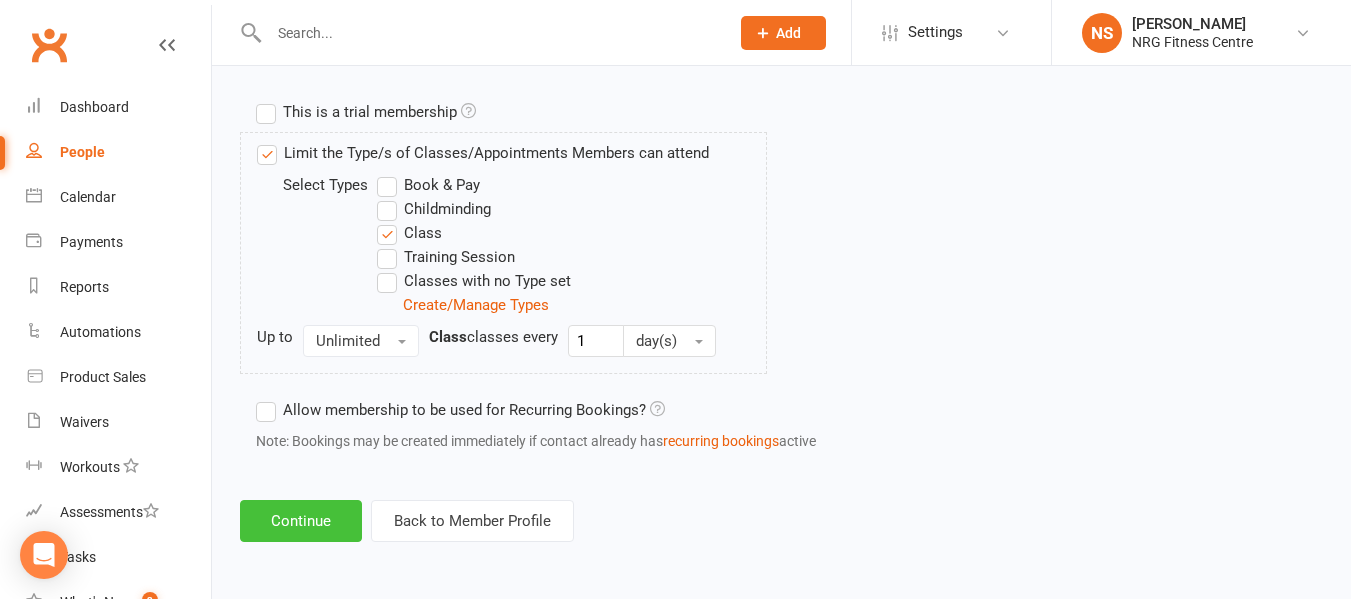 click on "Continue" at bounding box center [301, 521] 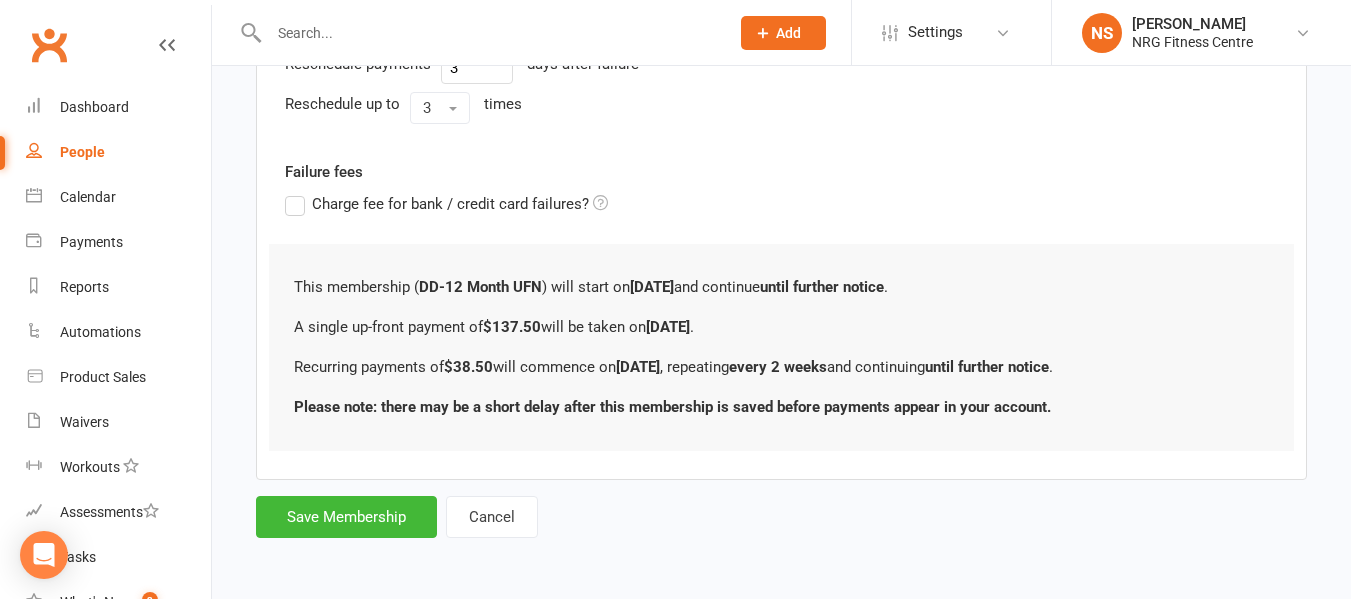 scroll, scrollTop: 0, scrollLeft: 0, axis: both 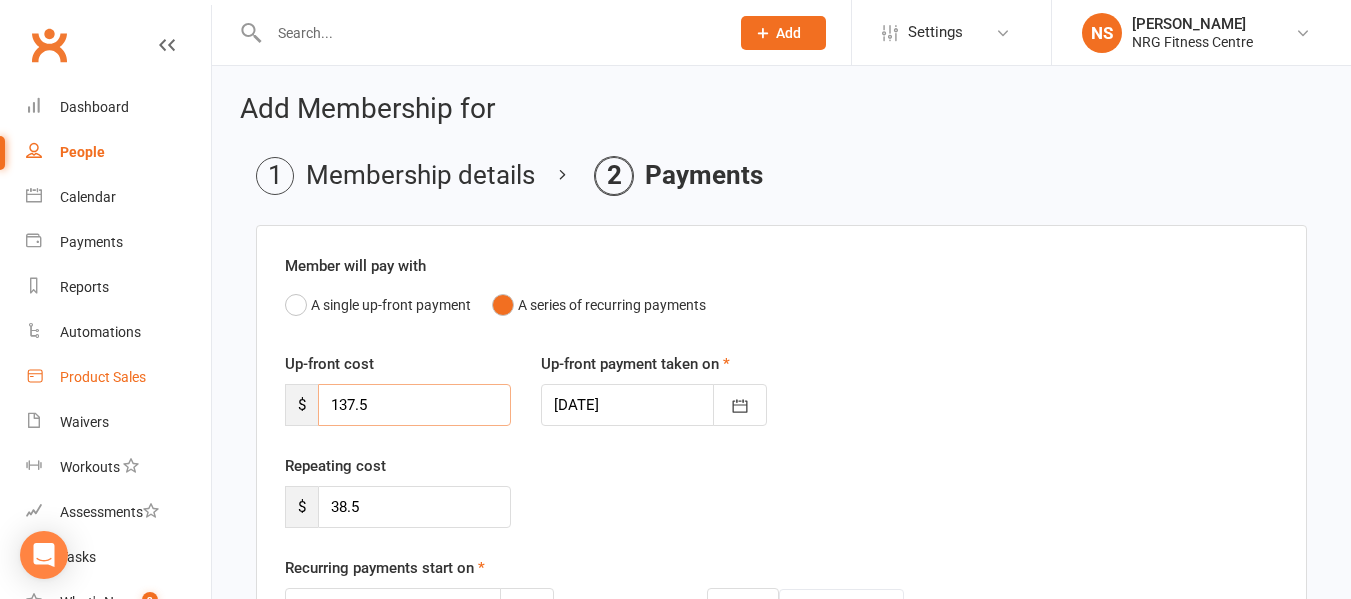 drag, startPoint x: 425, startPoint y: 414, endPoint x: 136, endPoint y: 384, distance: 290.55292 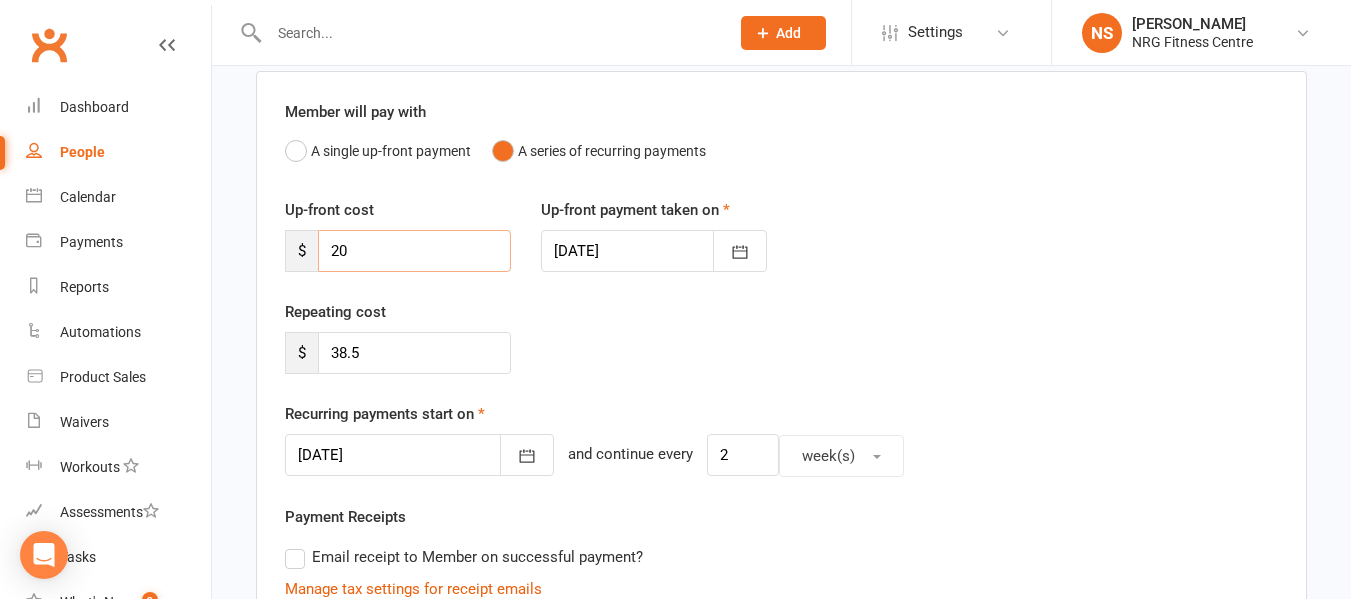 scroll, scrollTop: 200, scrollLeft: 0, axis: vertical 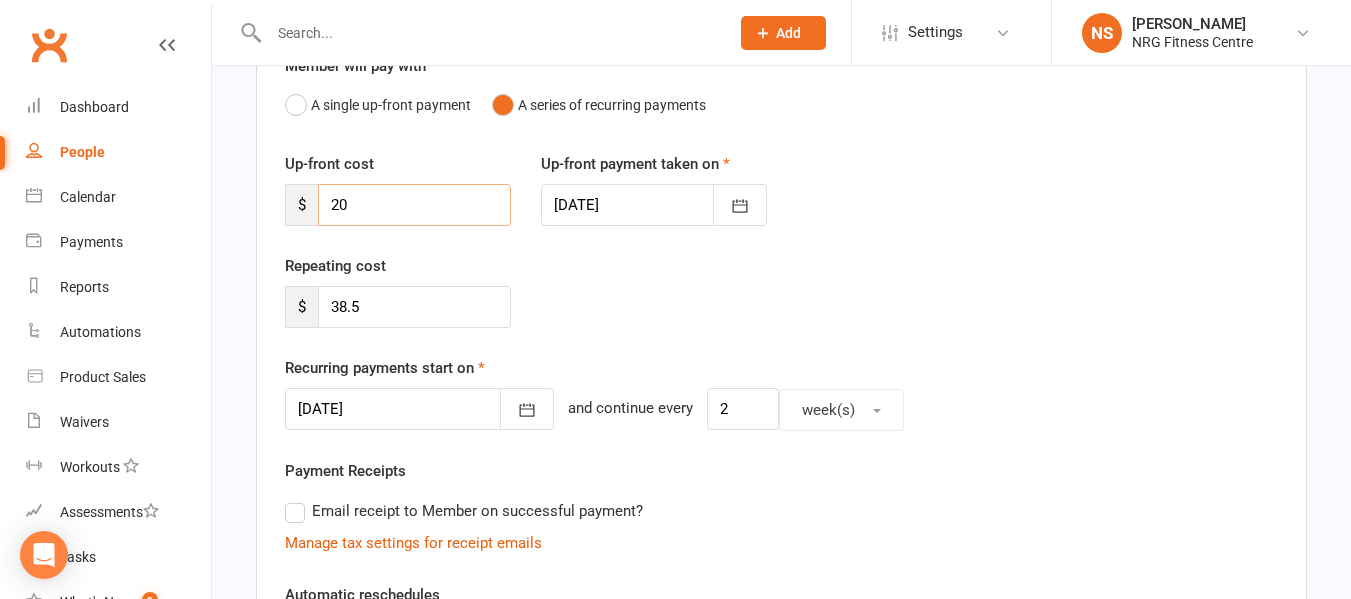 type on "20" 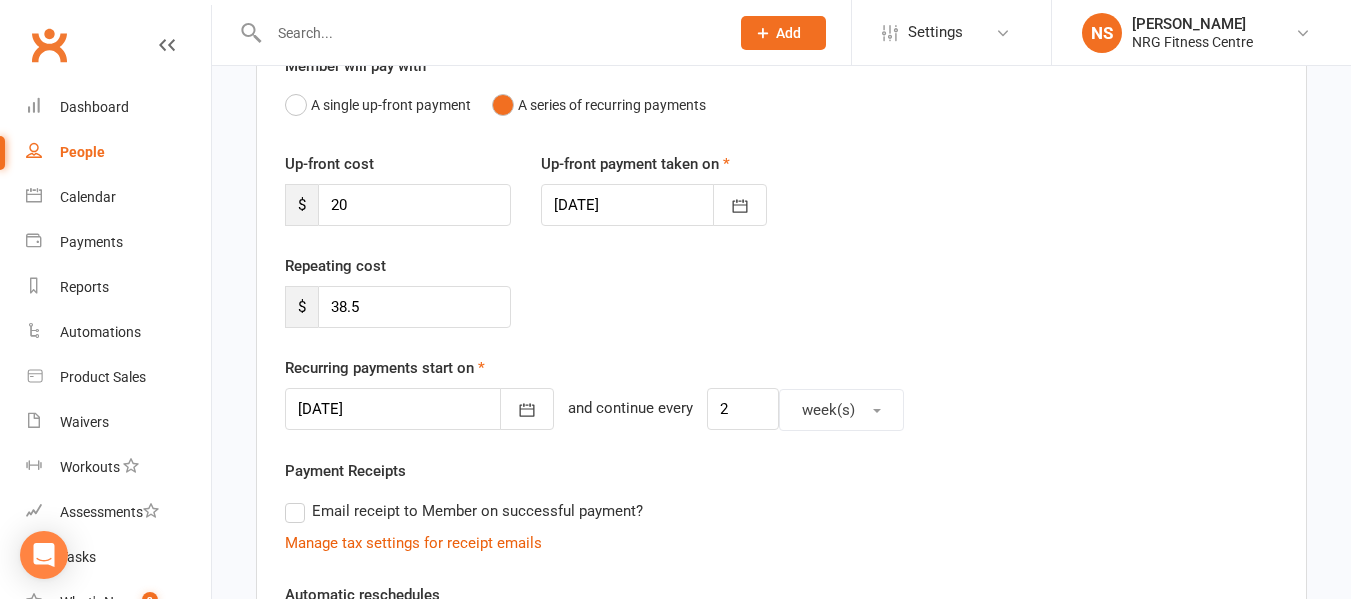 click on "Repeating cost  $ 38.5" at bounding box center (398, 291) 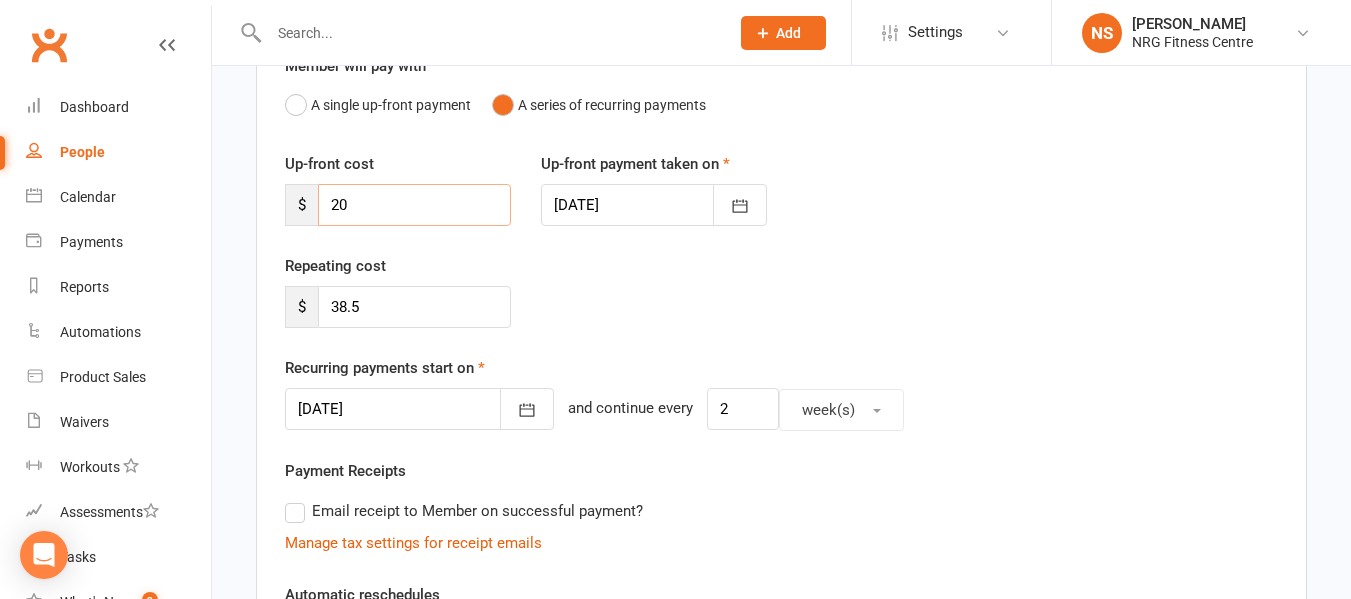 click on "20" at bounding box center [414, 205] 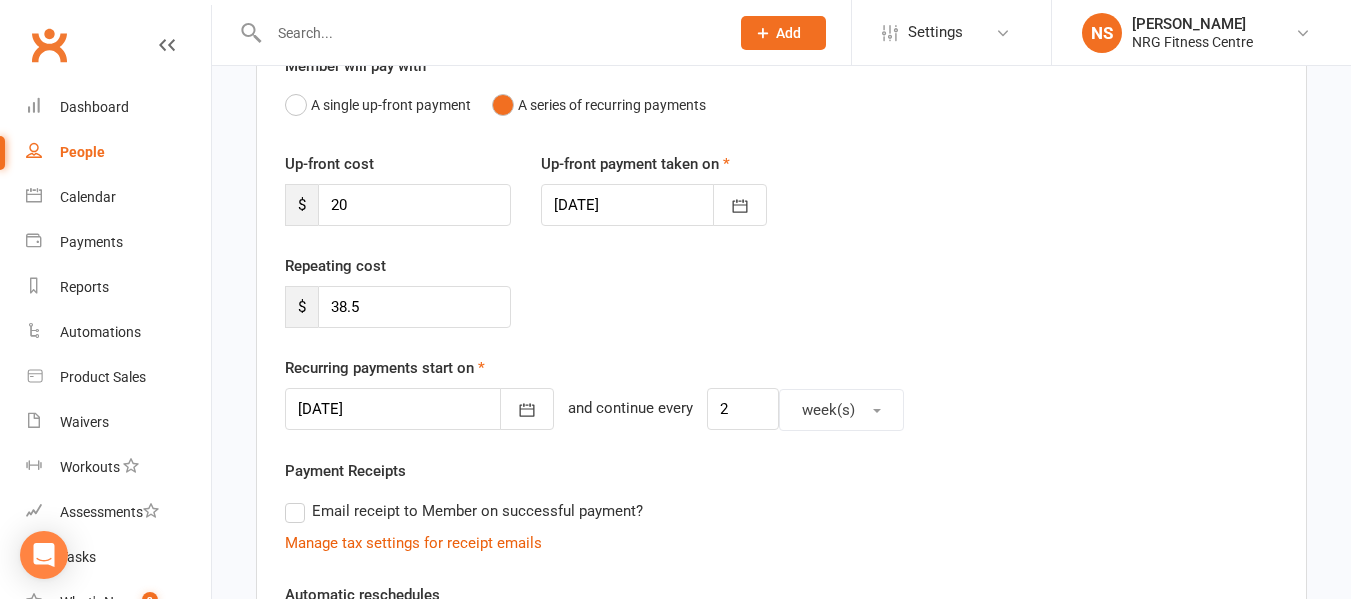 click on "Repeating cost  $ 38.5" at bounding box center [398, 291] 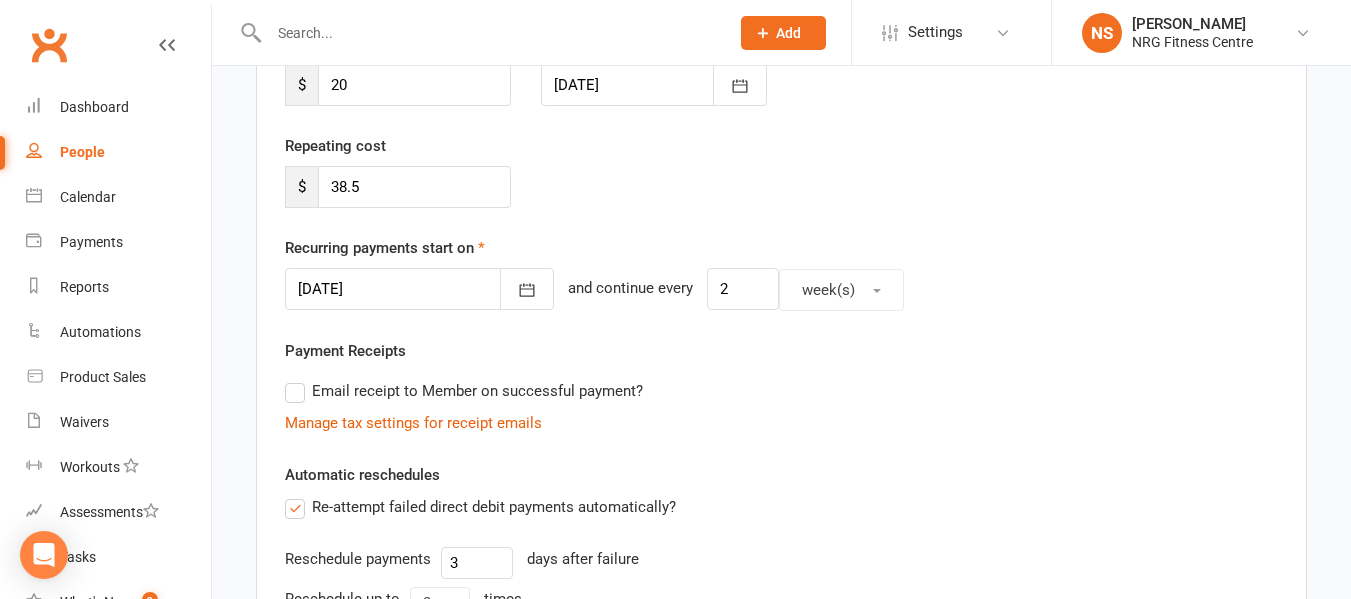 scroll, scrollTop: 215, scrollLeft: 0, axis: vertical 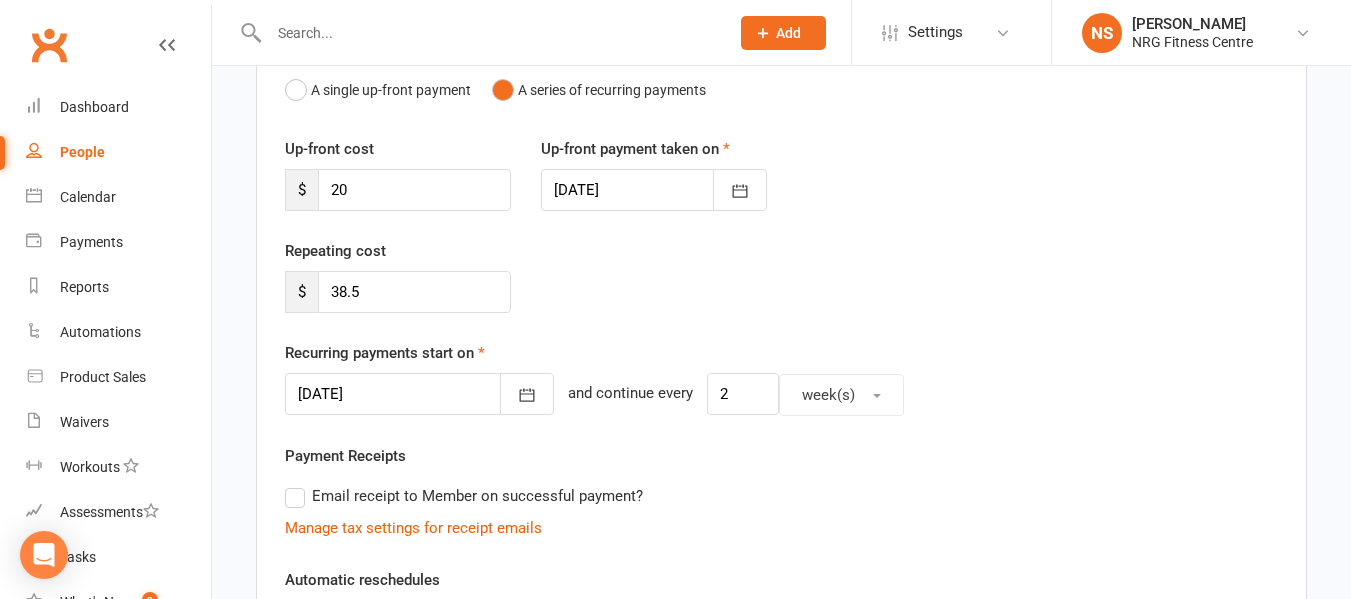 click at bounding box center [419, 394] 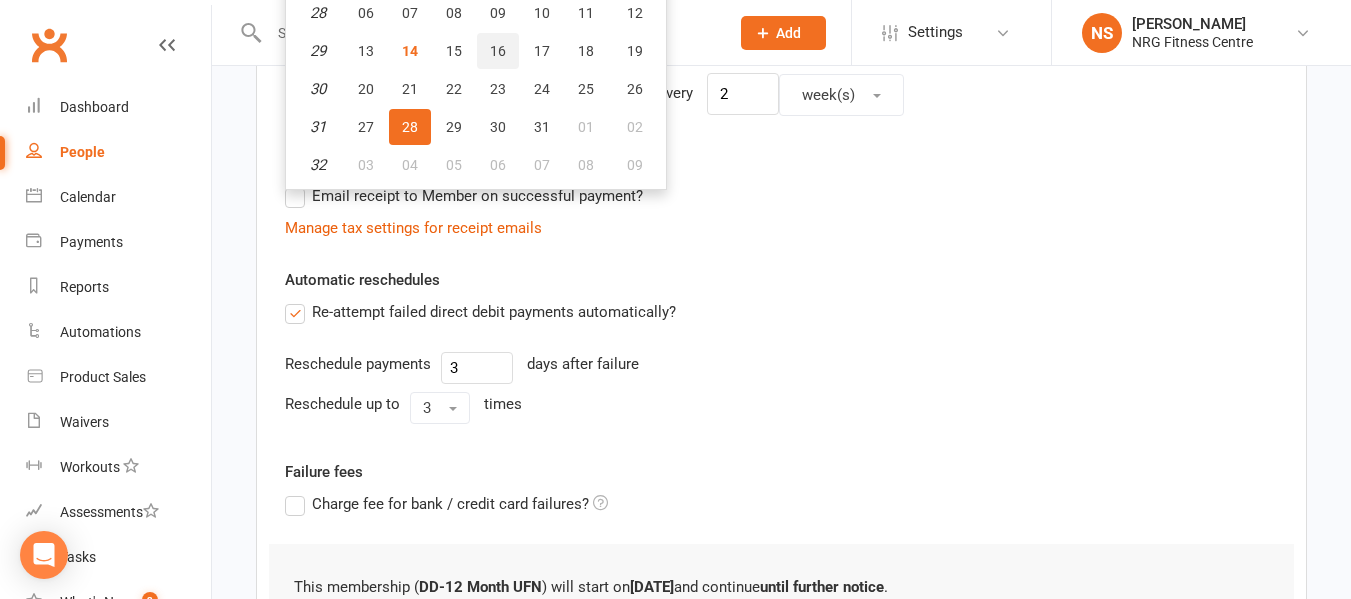scroll, scrollTop: 315, scrollLeft: 0, axis: vertical 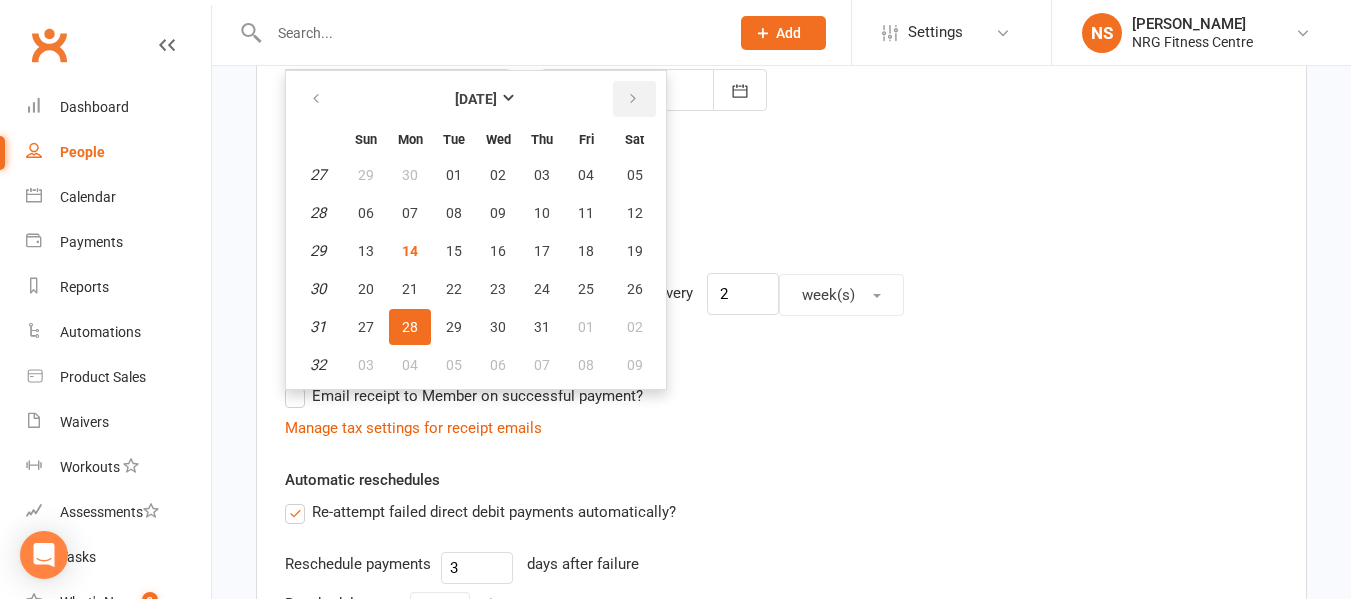 click at bounding box center (633, 99) 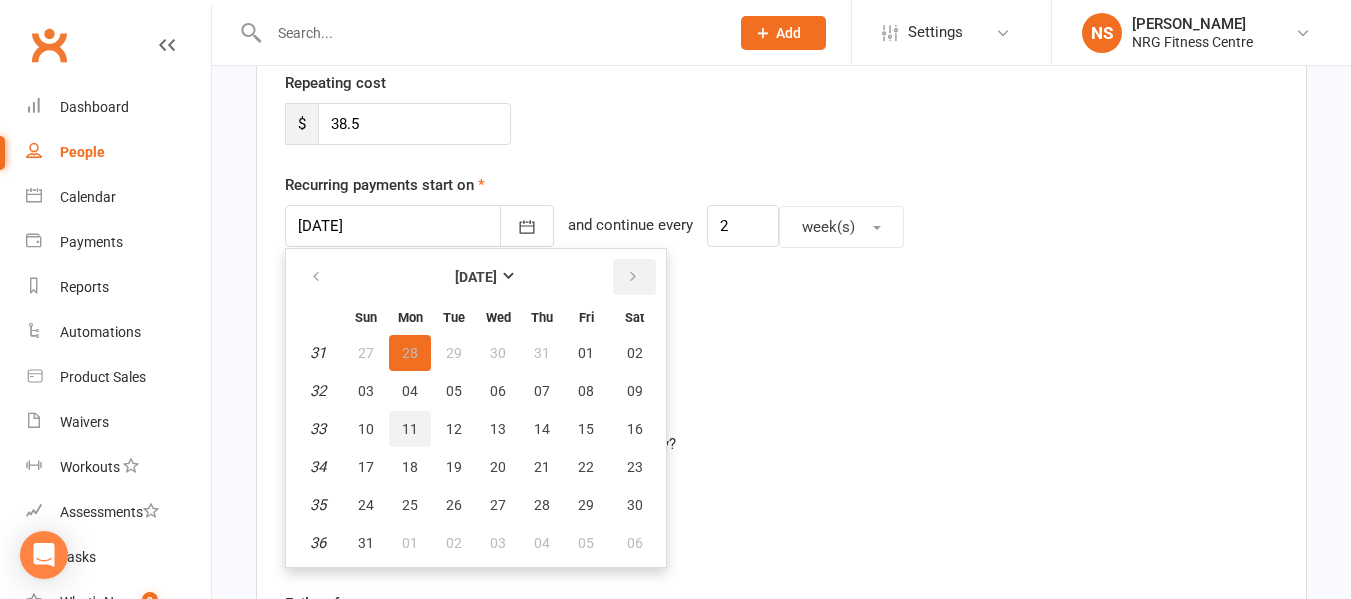 scroll, scrollTop: 415, scrollLeft: 0, axis: vertical 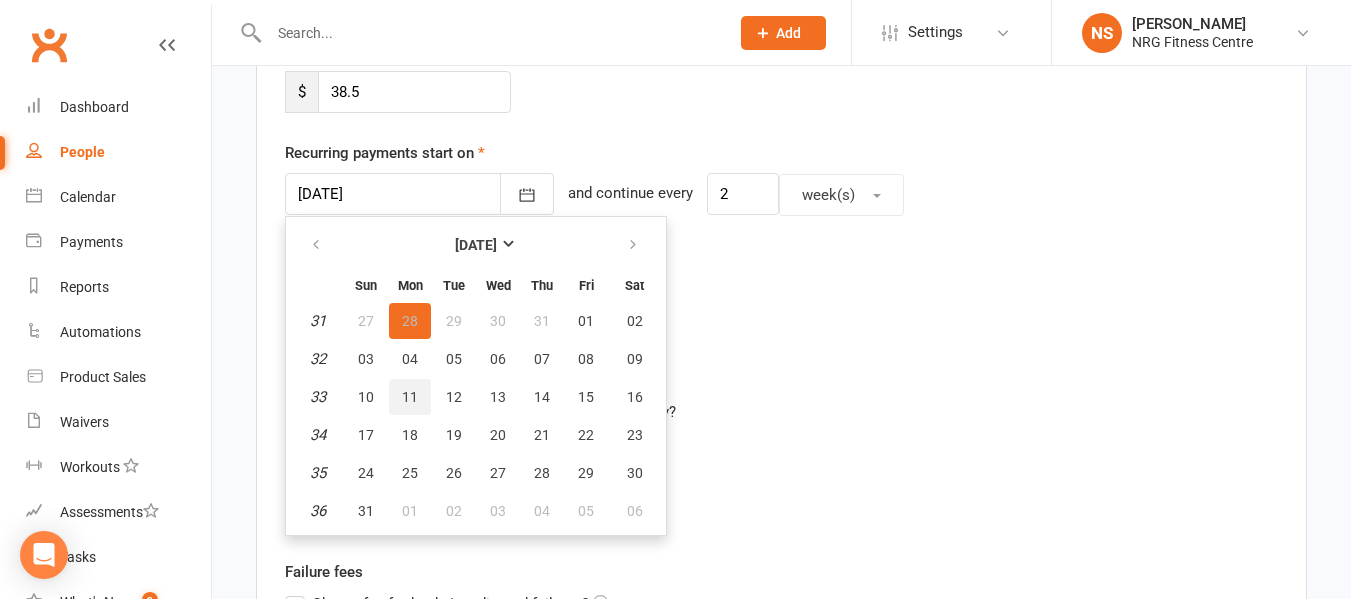 click on "11" at bounding box center (410, 397) 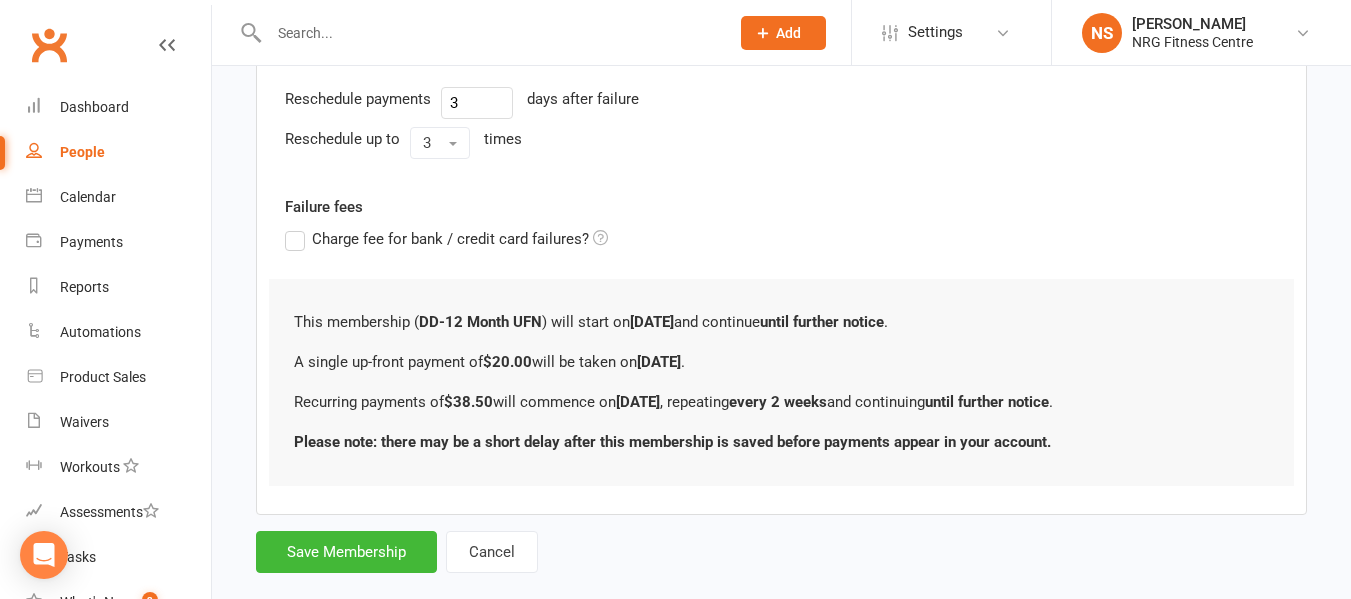 scroll, scrollTop: 815, scrollLeft: 0, axis: vertical 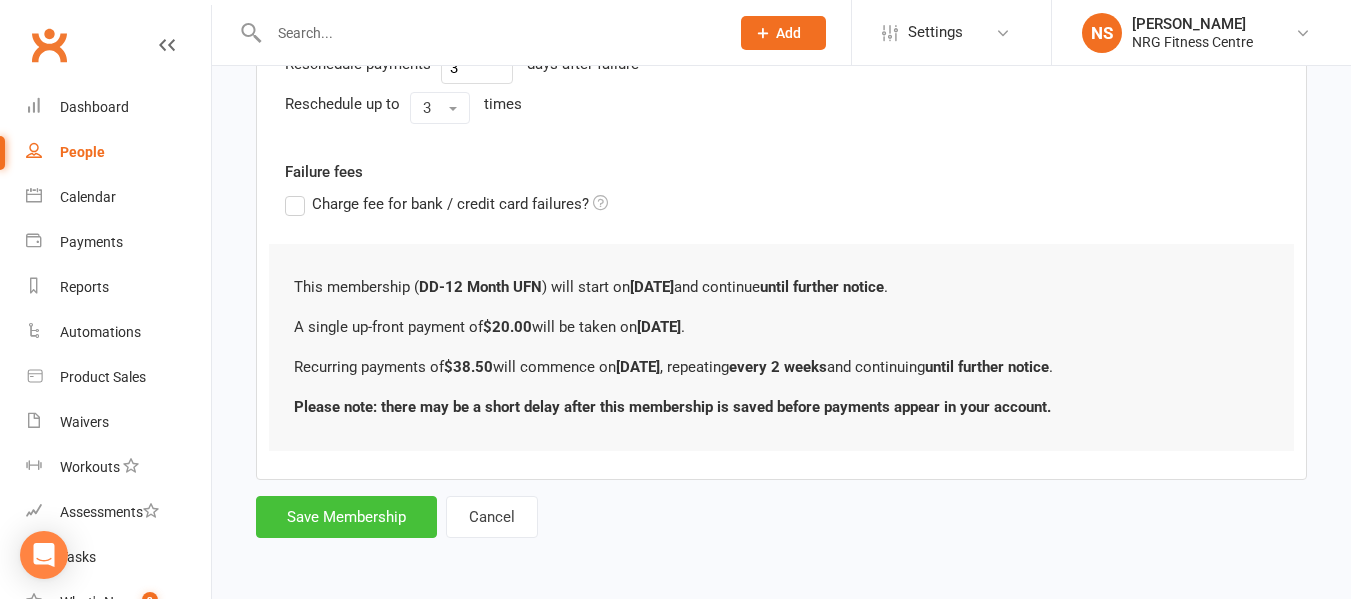 click on "Save Membership" at bounding box center (346, 517) 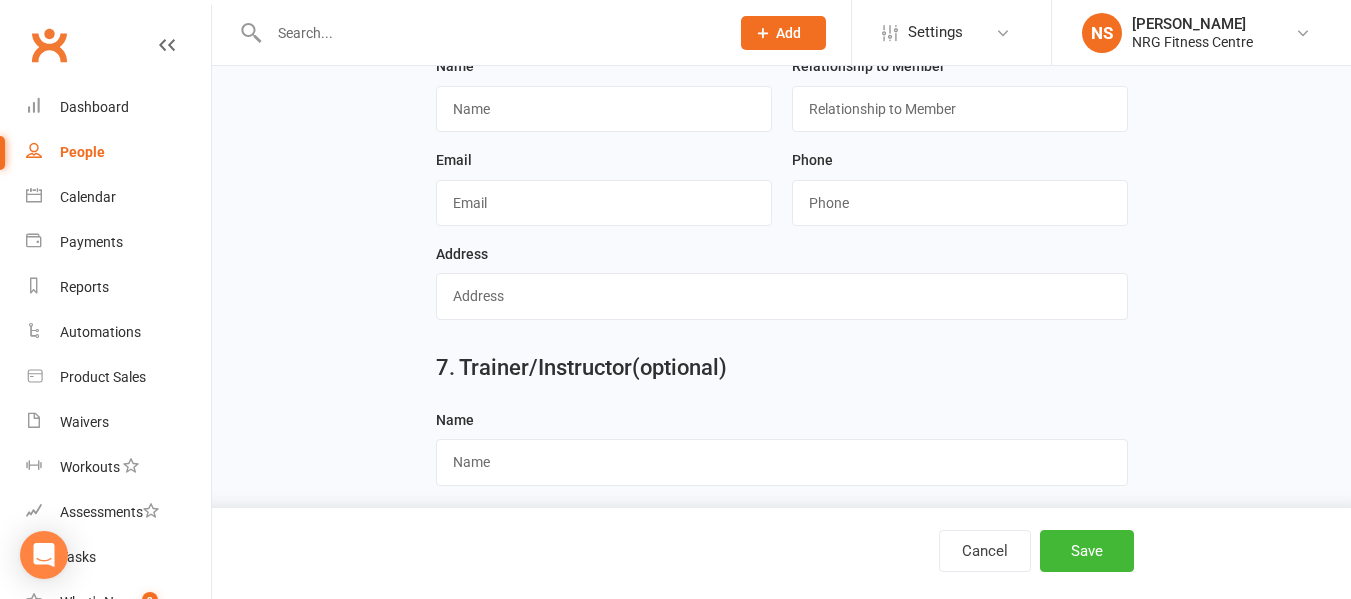 scroll, scrollTop: 2075, scrollLeft: 0, axis: vertical 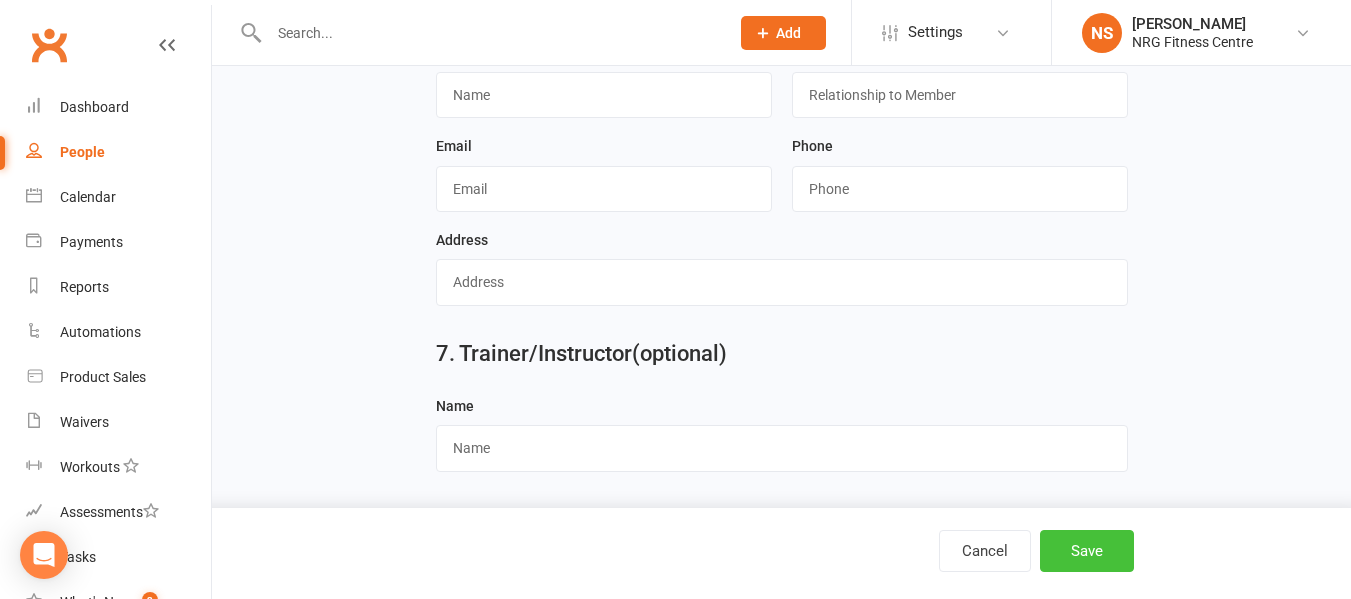 click on "Save" at bounding box center [1087, 551] 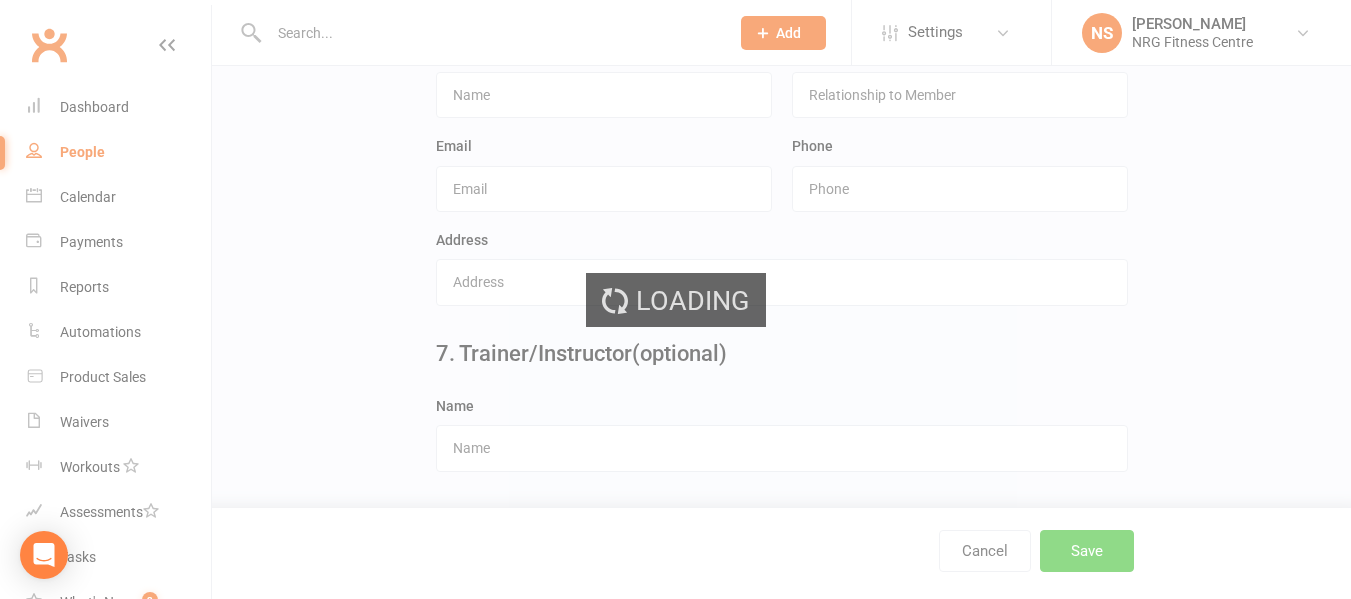 scroll, scrollTop: 0, scrollLeft: 0, axis: both 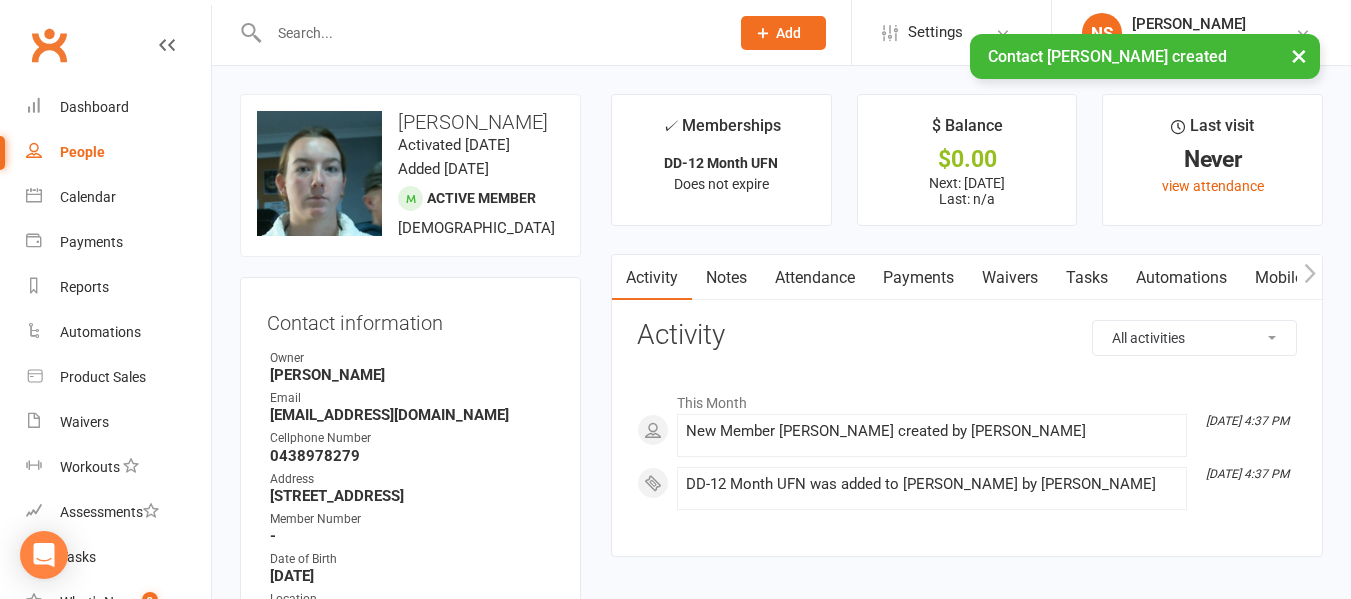 click on "Payments" at bounding box center [918, 278] 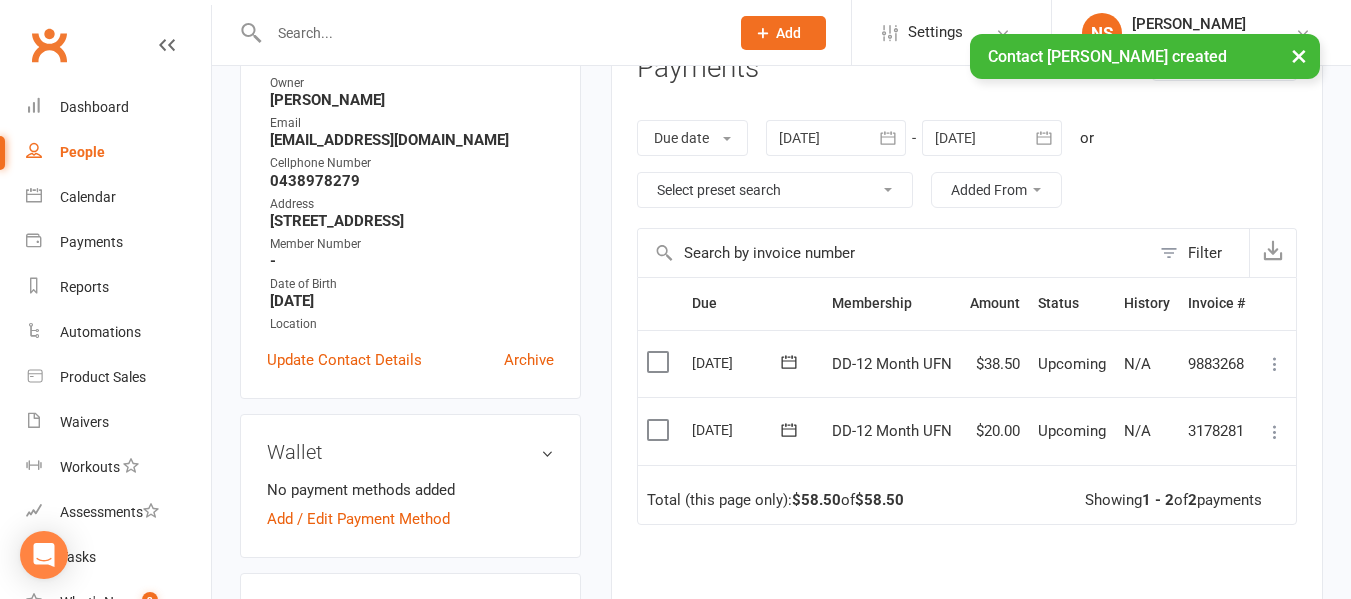 scroll, scrollTop: 300, scrollLeft: 0, axis: vertical 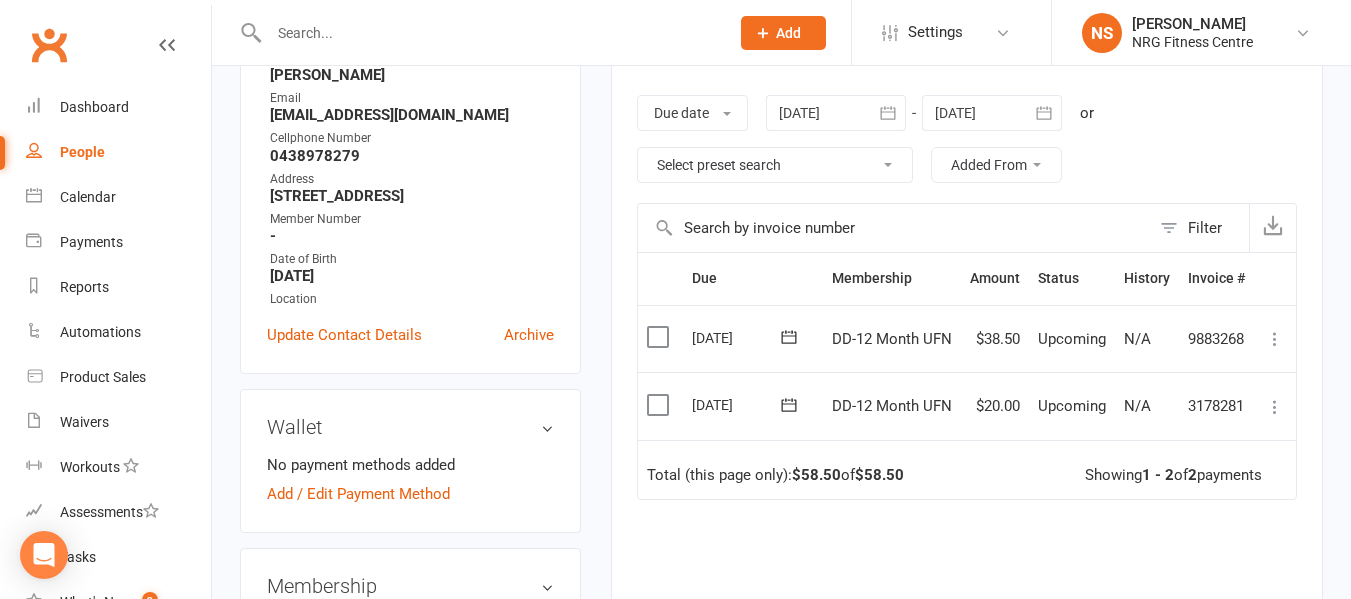 click at bounding box center [1275, 407] 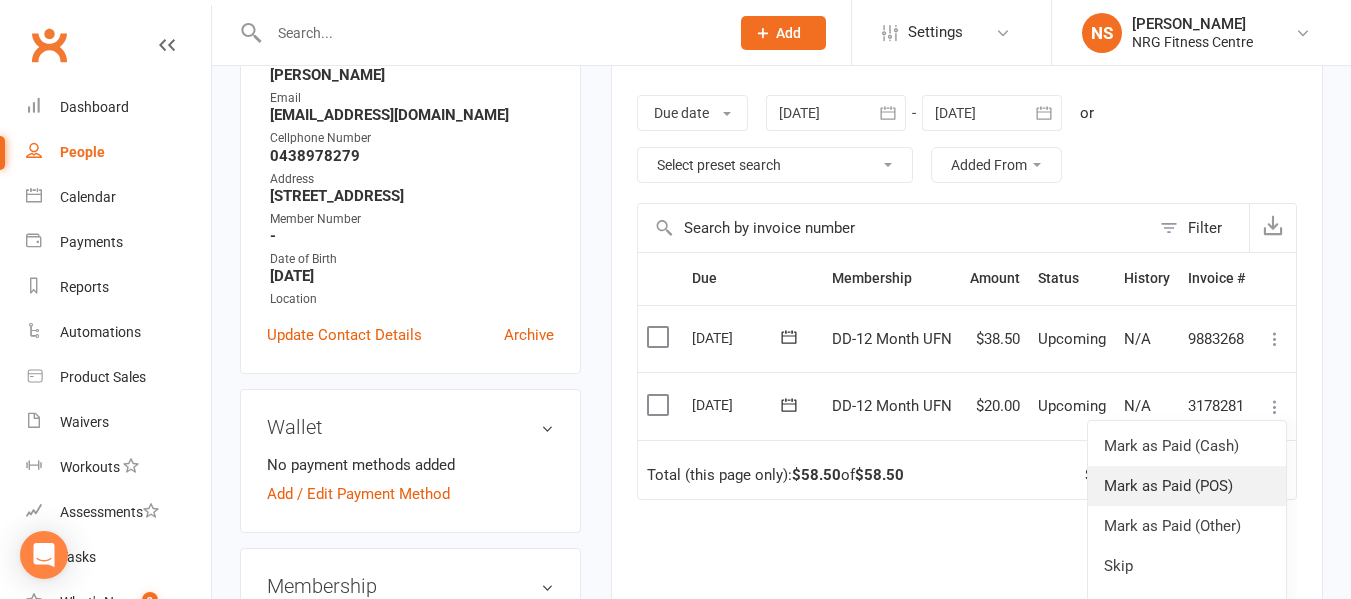 click on "Mark as Paid (POS)" at bounding box center [1187, 486] 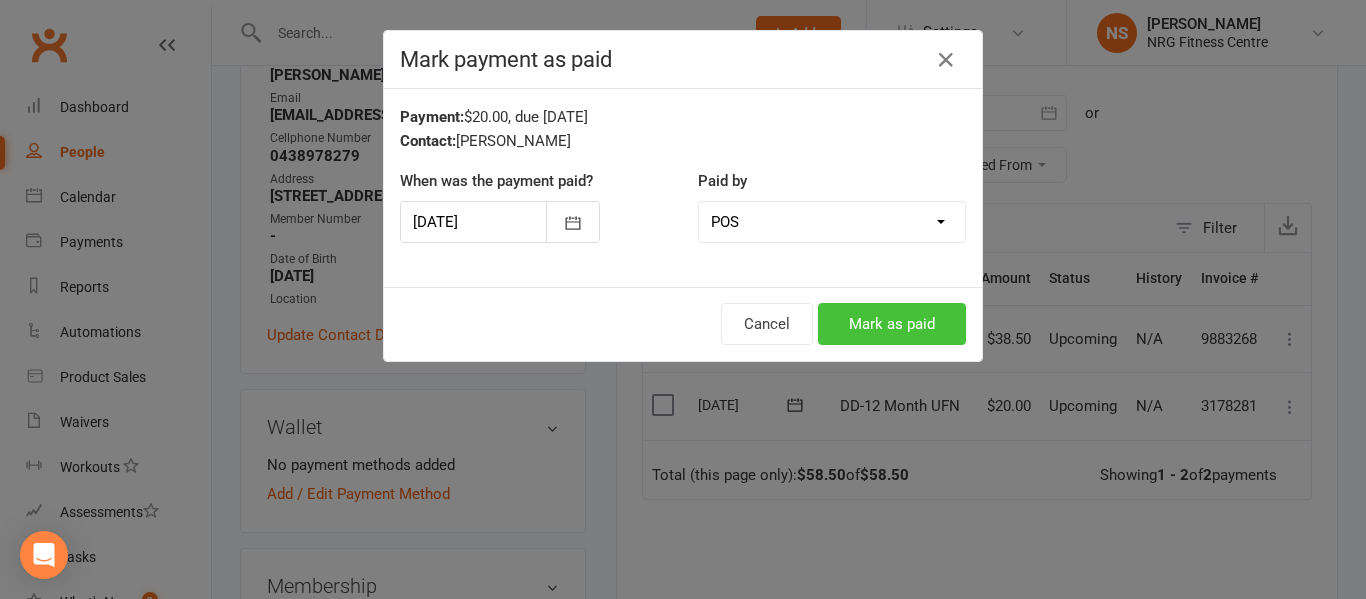 click on "Mark as paid" at bounding box center (892, 324) 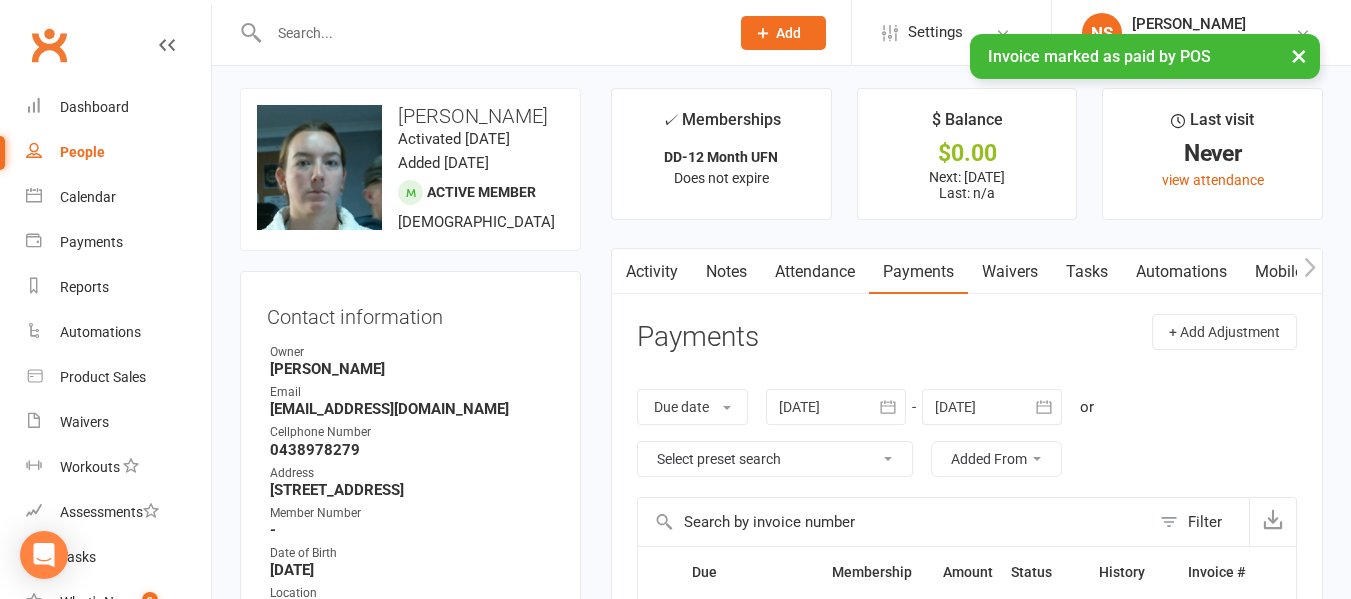 scroll, scrollTop: 0, scrollLeft: 0, axis: both 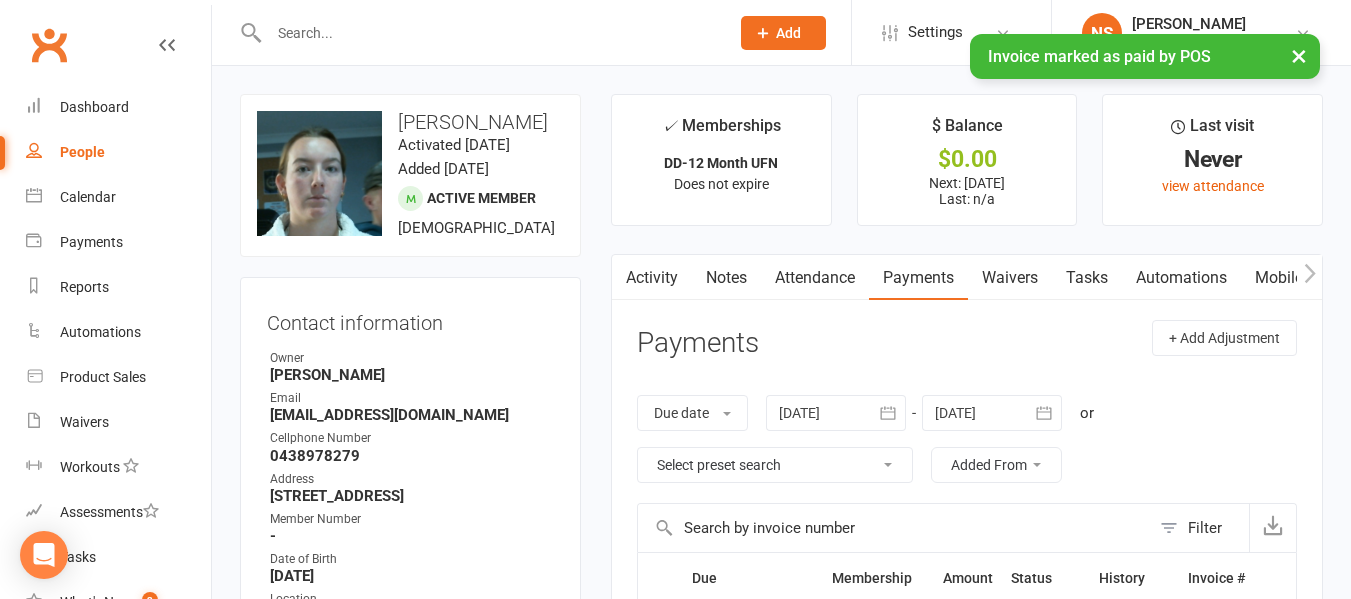 click on "Mobile App" at bounding box center [1295, 278] 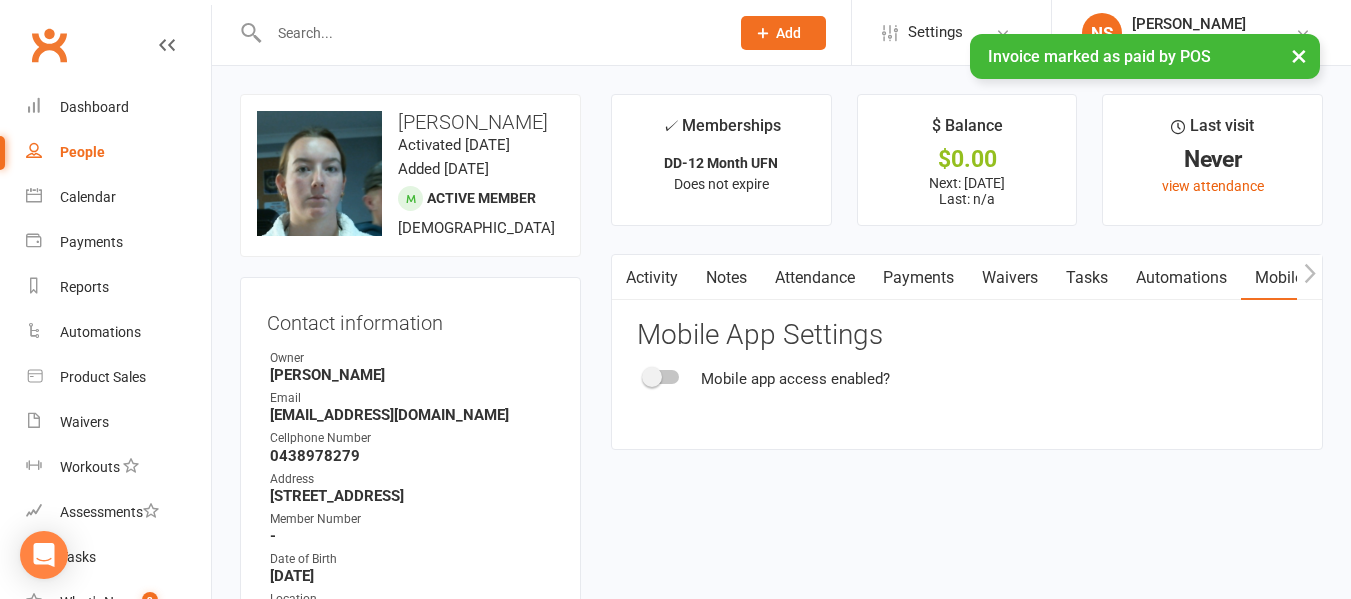 click at bounding box center (1309, 277) 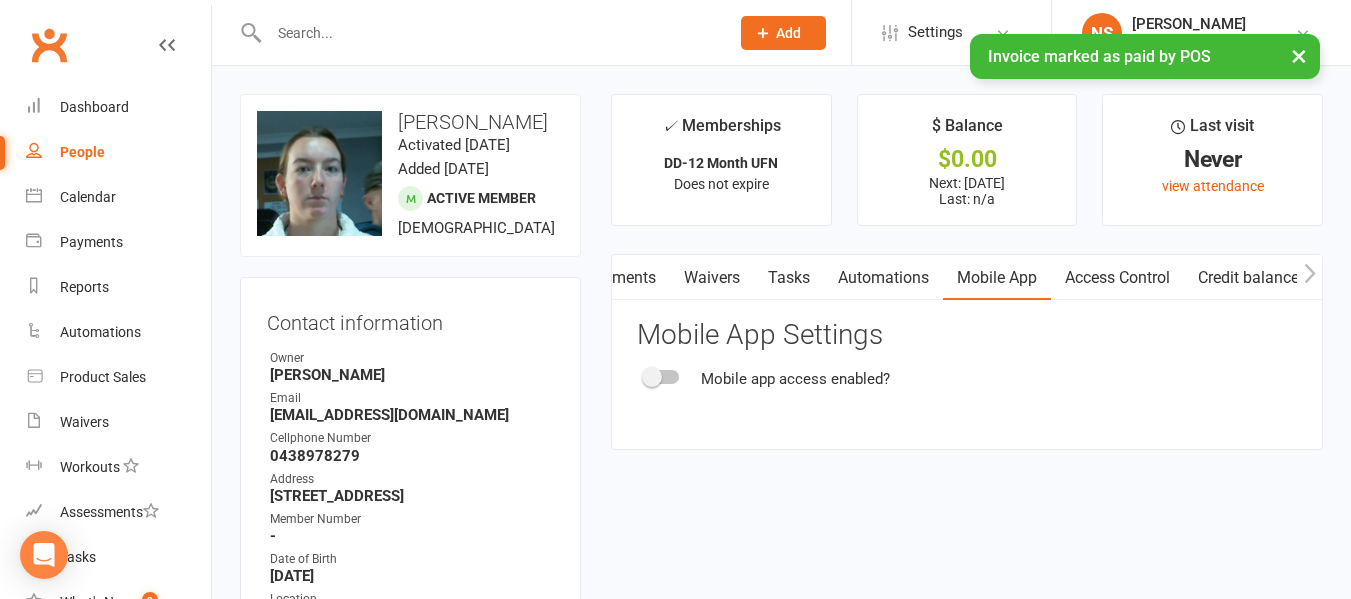 scroll, scrollTop: 0, scrollLeft: 298, axis: horizontal 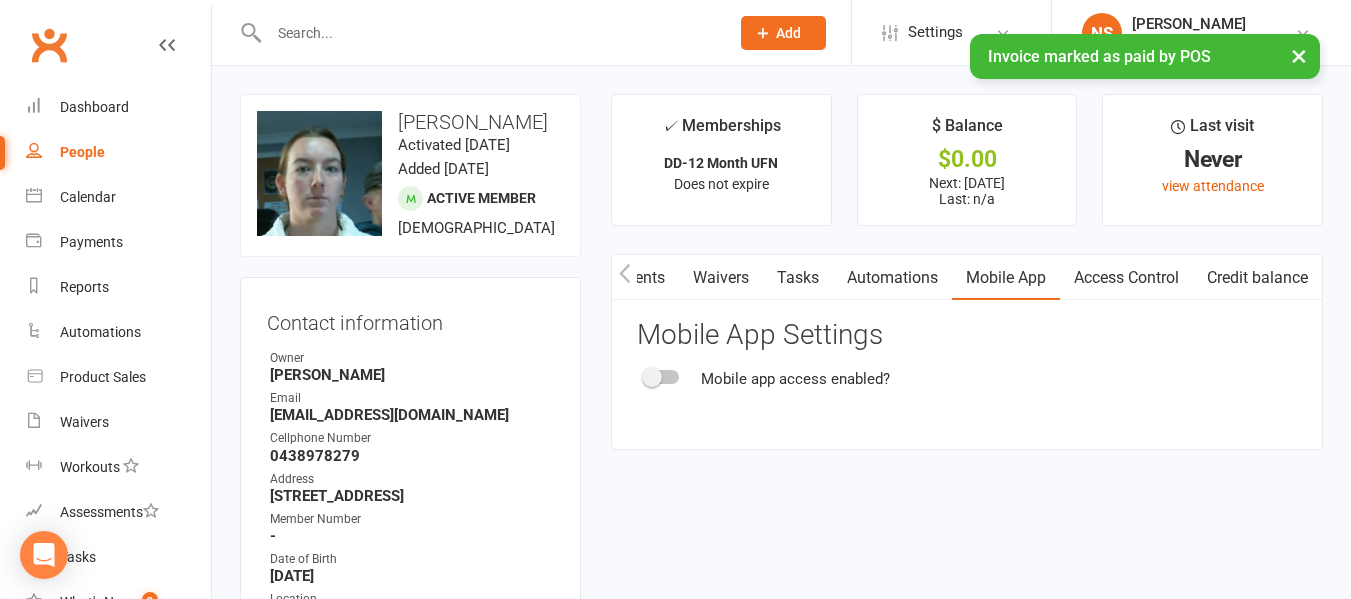 click on "Access Control" at bounding box center (1126, 278) 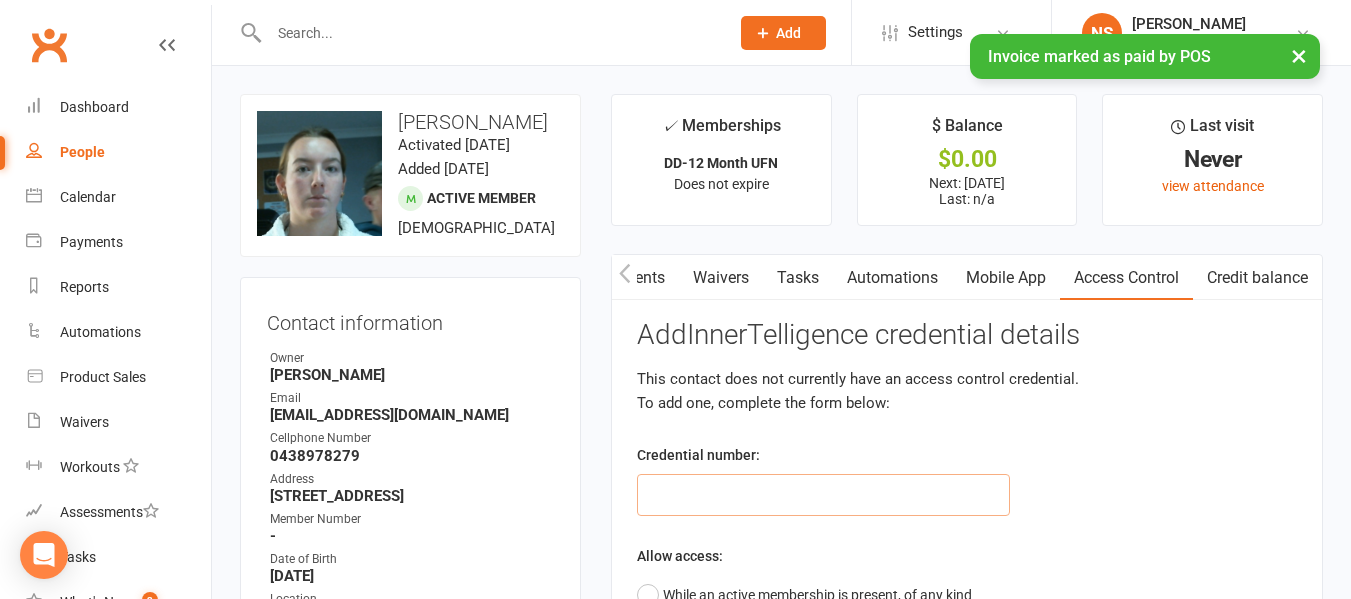 click 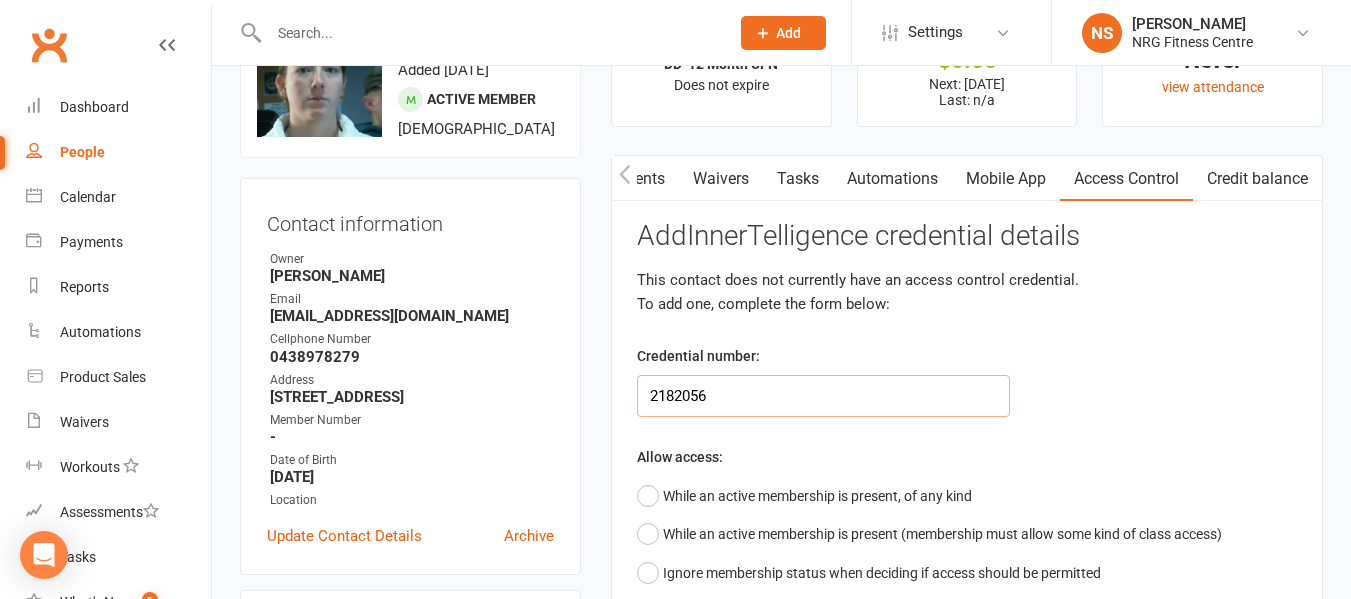 scroll, scrollTop: 100, scrollLeft: 0, axis: vertical 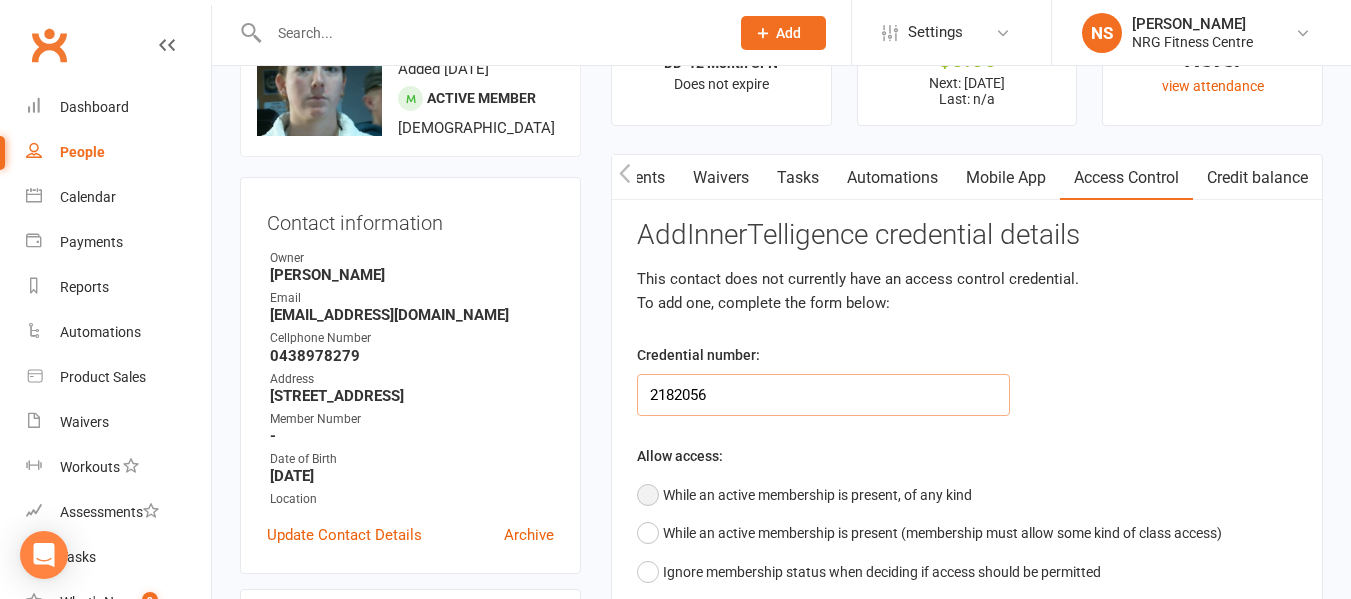 type on "2182056" 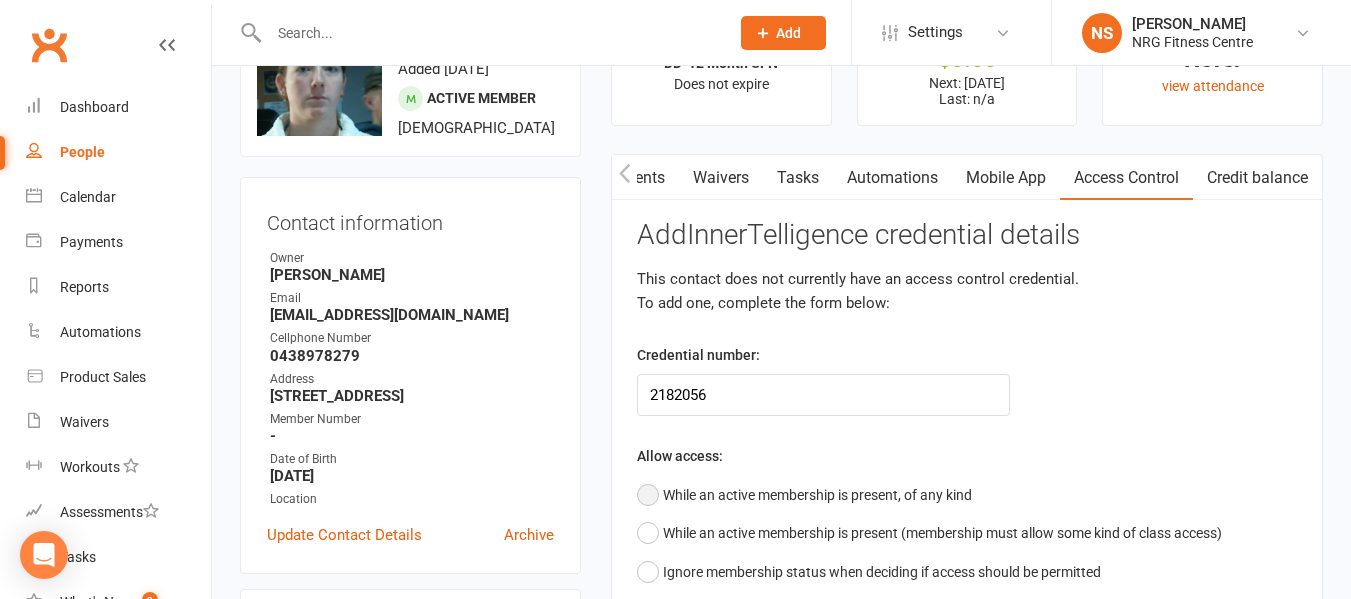 click on "While an active membership is present, of any kind" 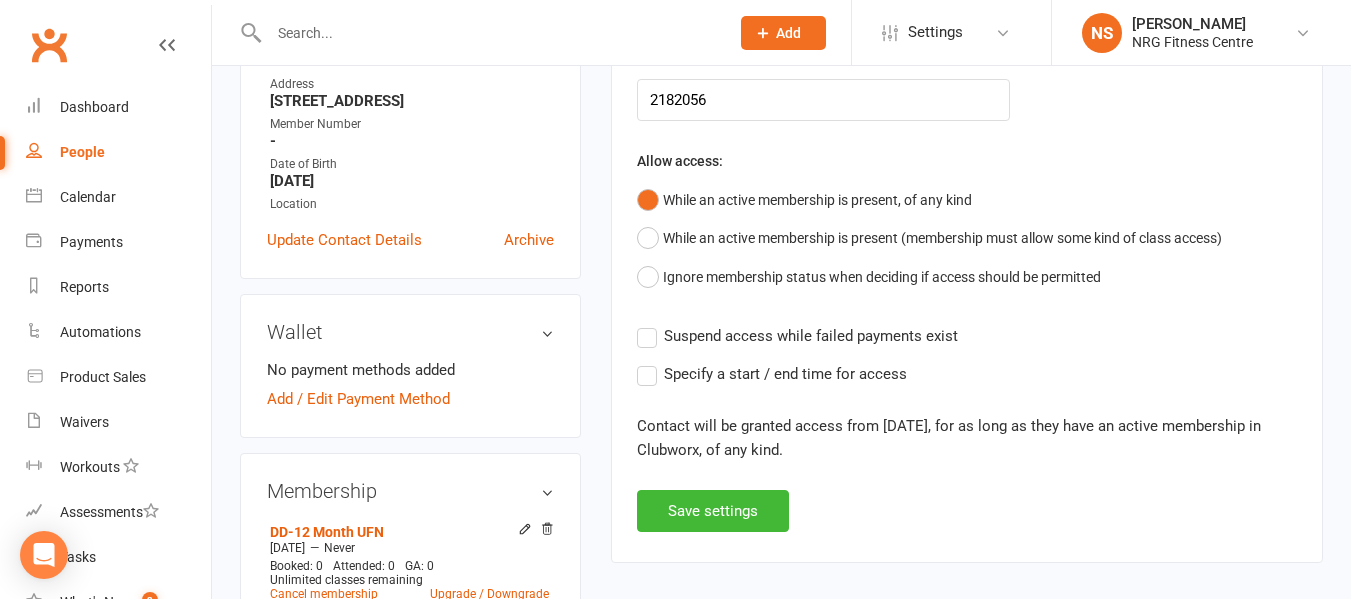 scroll, scrollTop: 400, scrollLeft: 0, axis: vertical 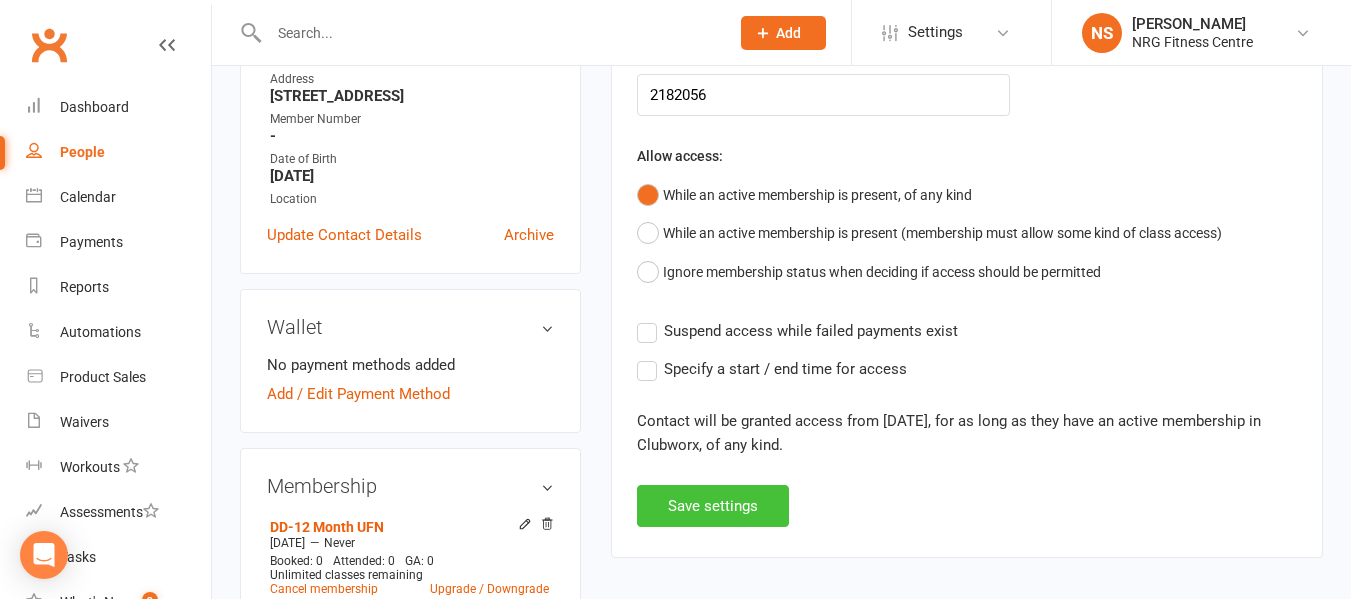 click on "Save settings" 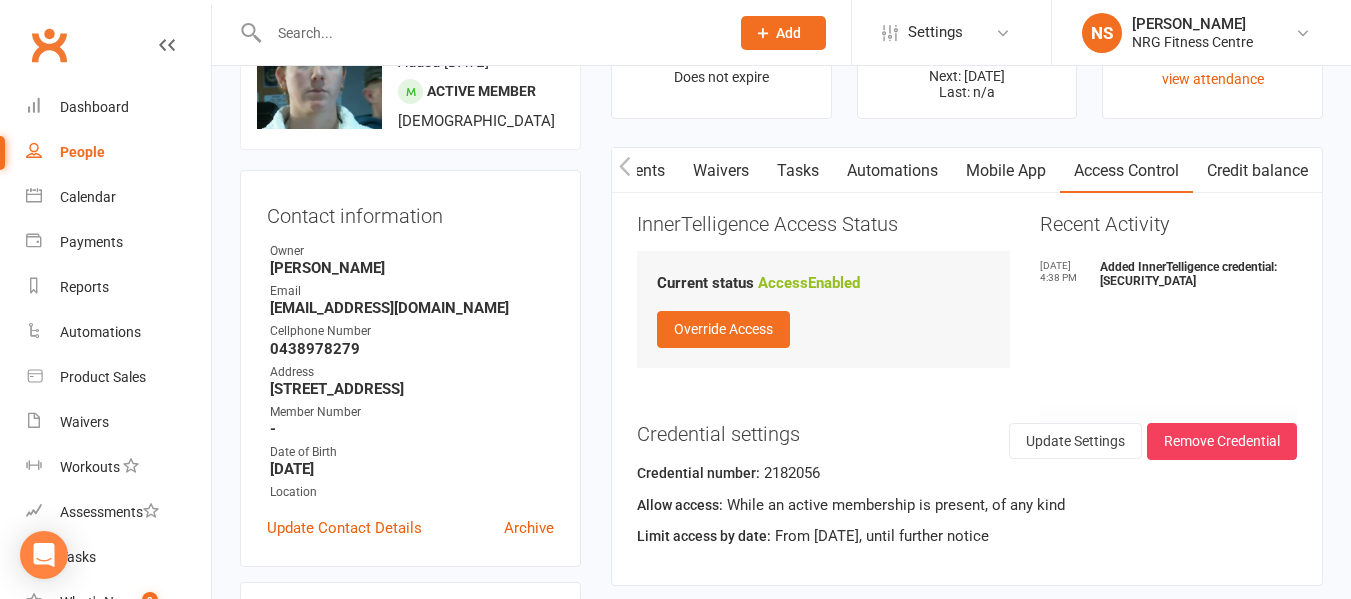 scroll, scrollTop: 0, scrollLeft: 0, axis: both 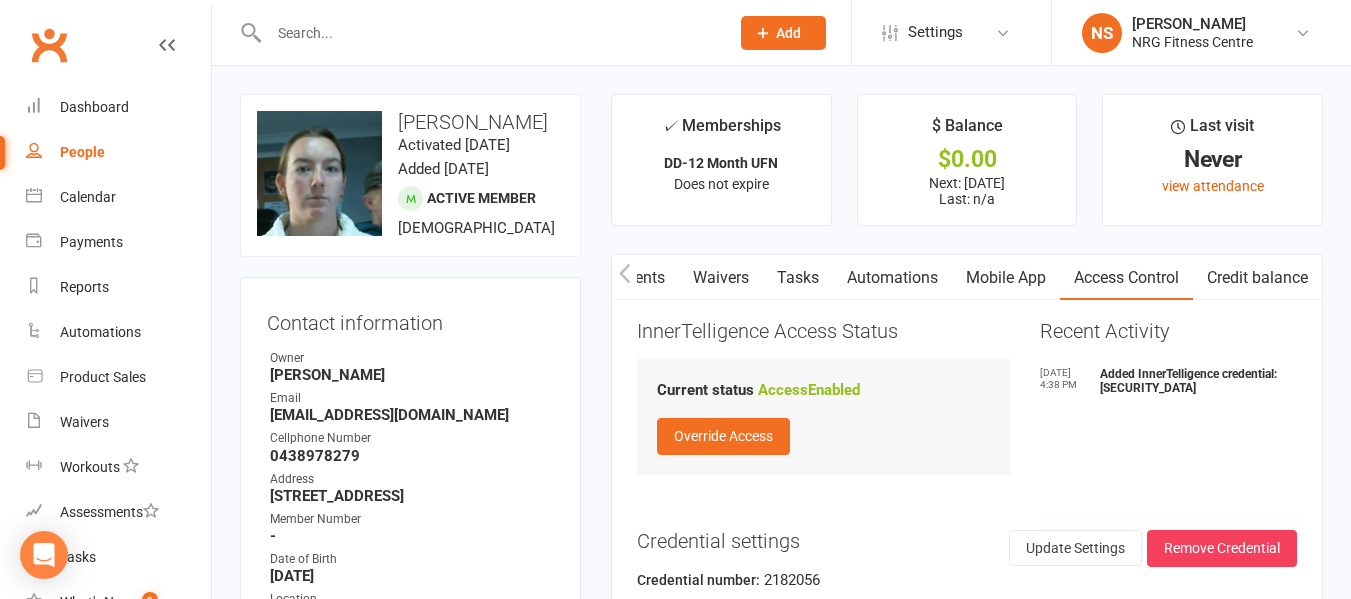 click at bounding box center (624, 277) 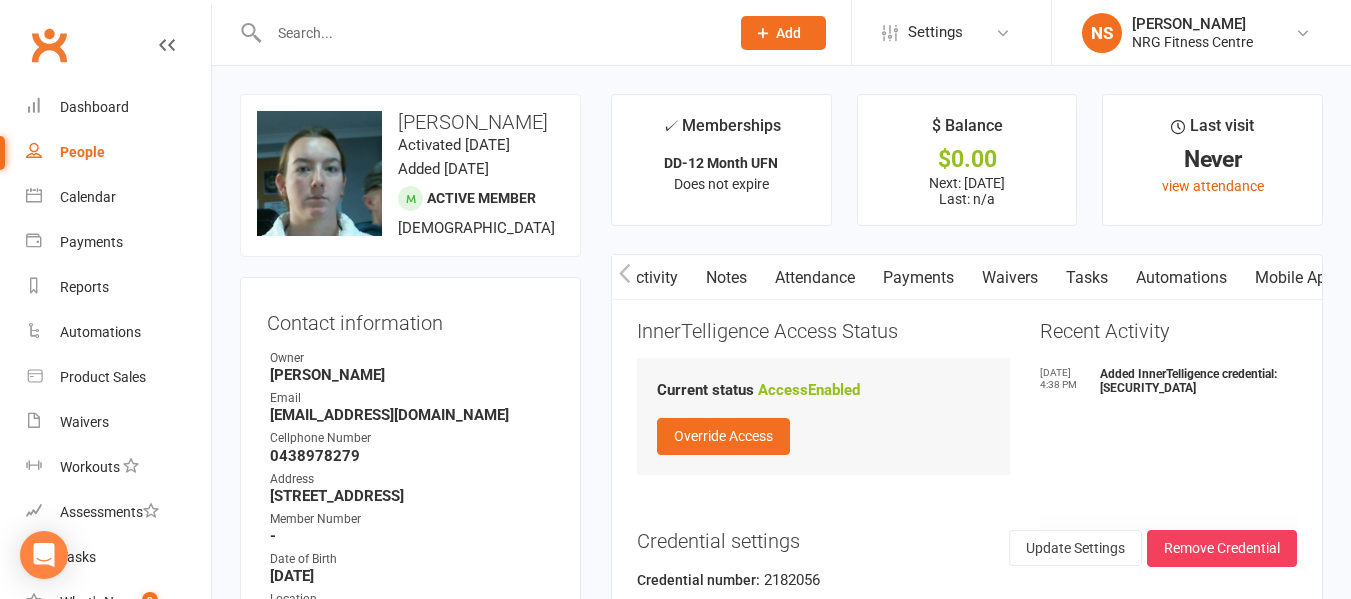 scroll, scrollTop: 0, scrollLeft: 0, axis: both 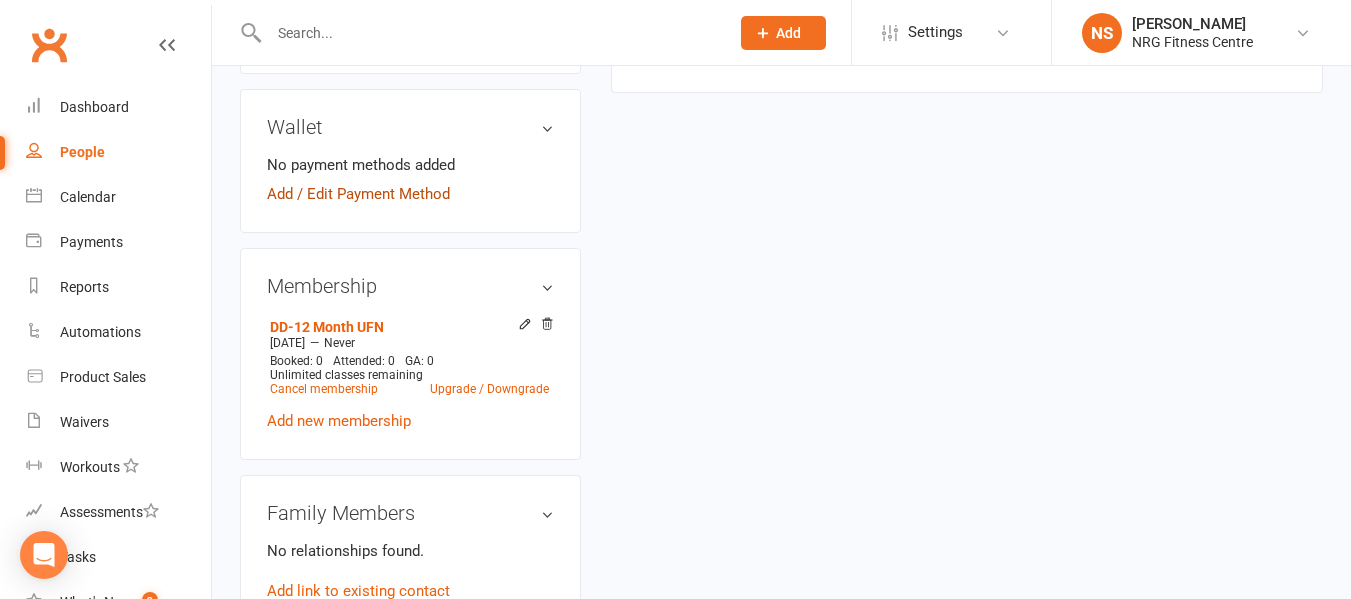 click on "Add / Edit Payment Method" at bounding box center (358, 194) 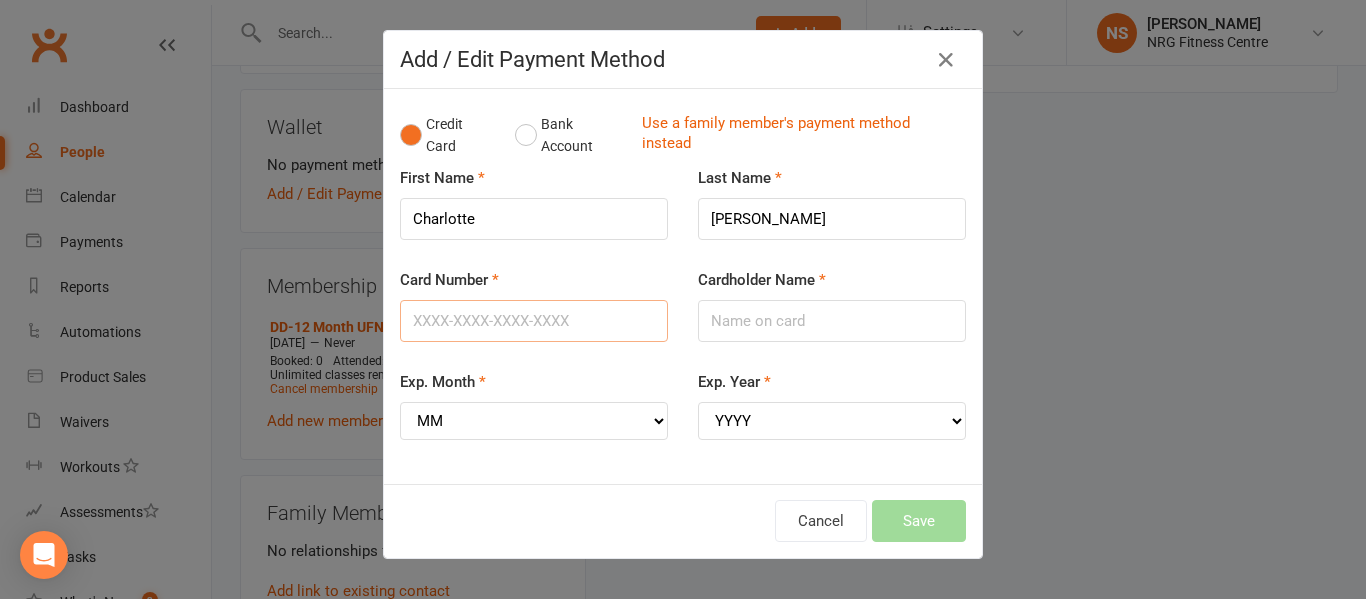 click on "Card Number" at bounding box center (534, 321) 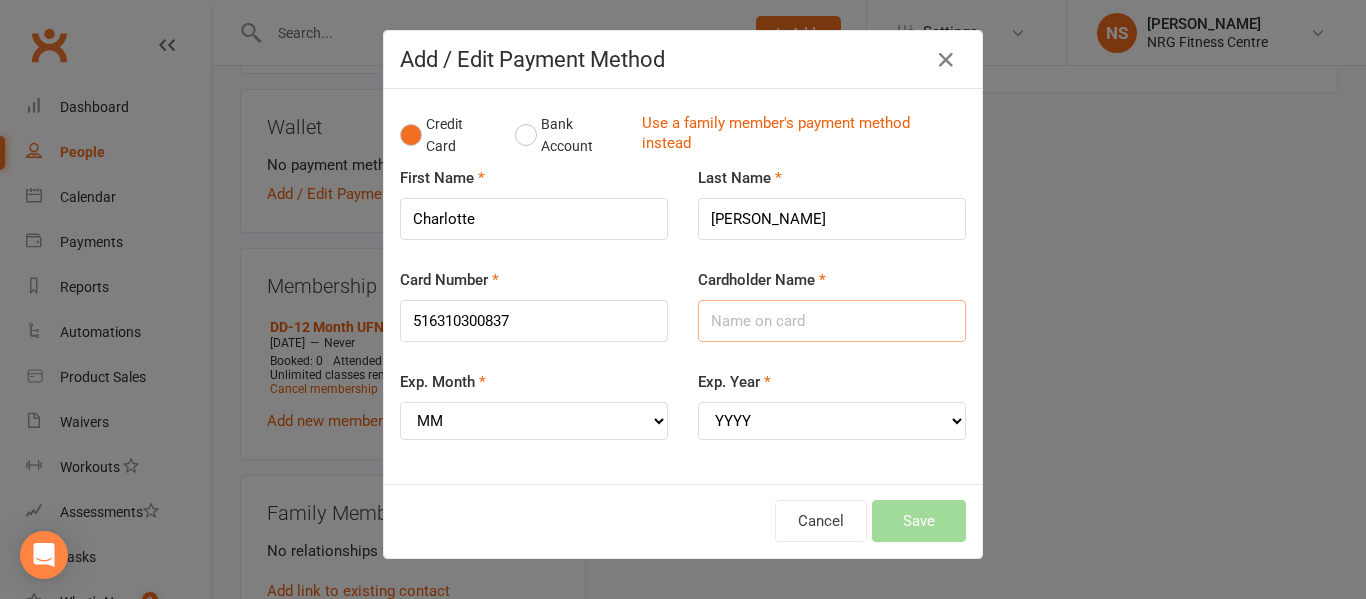 click on "Cardholder Name" at bounding box center (832, 321) 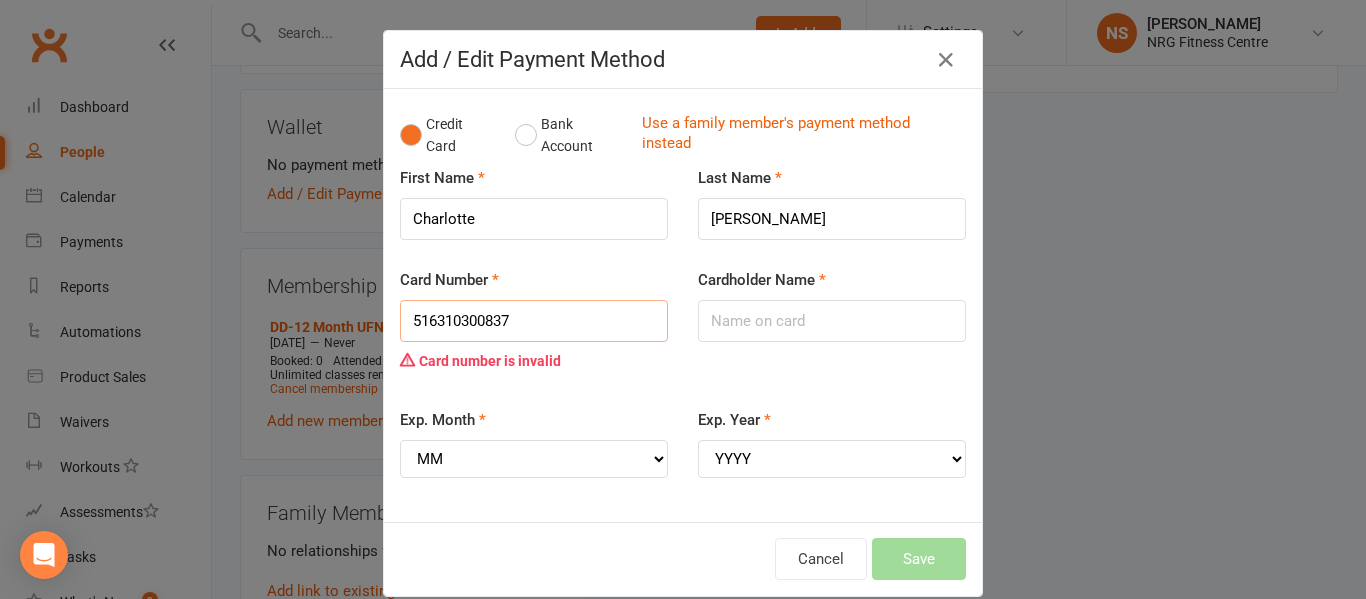 drag, startPoint x: 535, startPoint y: 325, endPoint x: 582, endPoint y: 401, distance: 89.358826 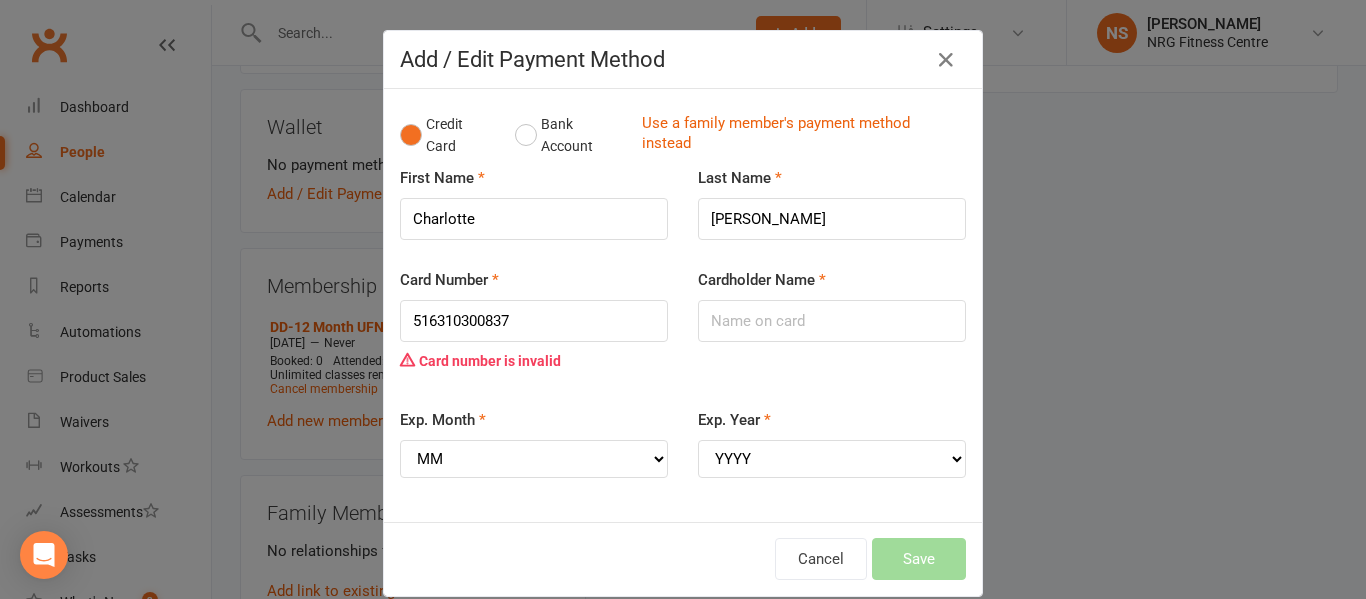 click on "Card Number 516310300837 Card number is invalid" at bounding box center (534, 338) 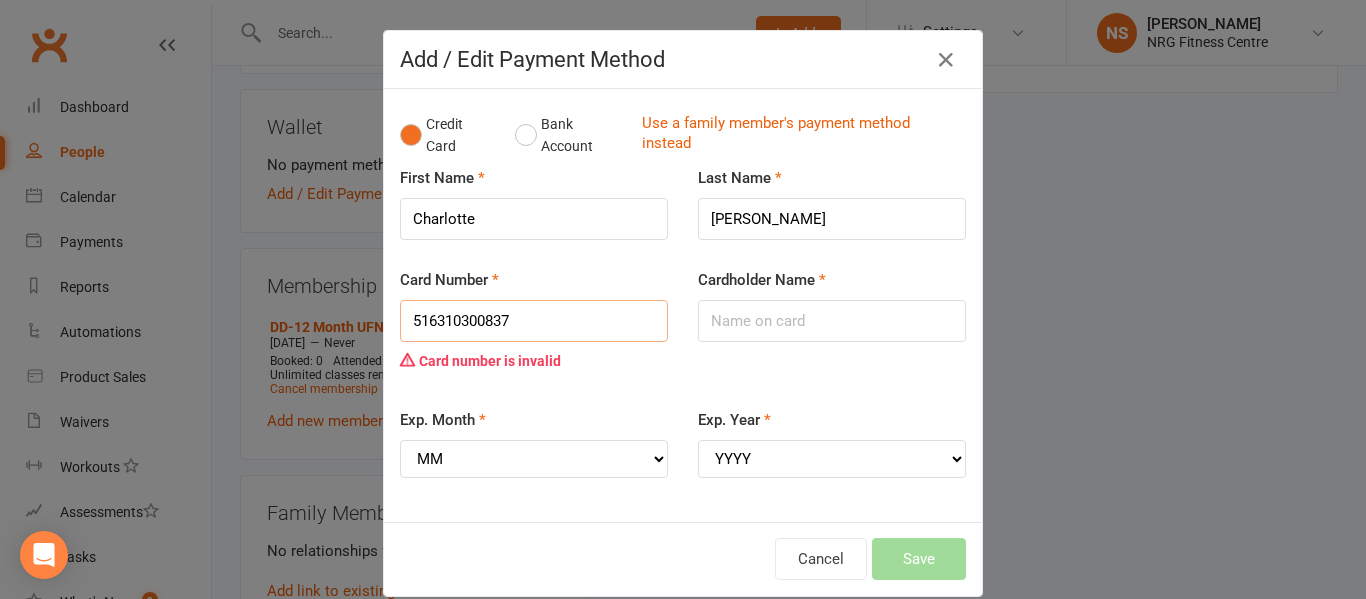 click on "516310300837" at bounding box center (534, 321) 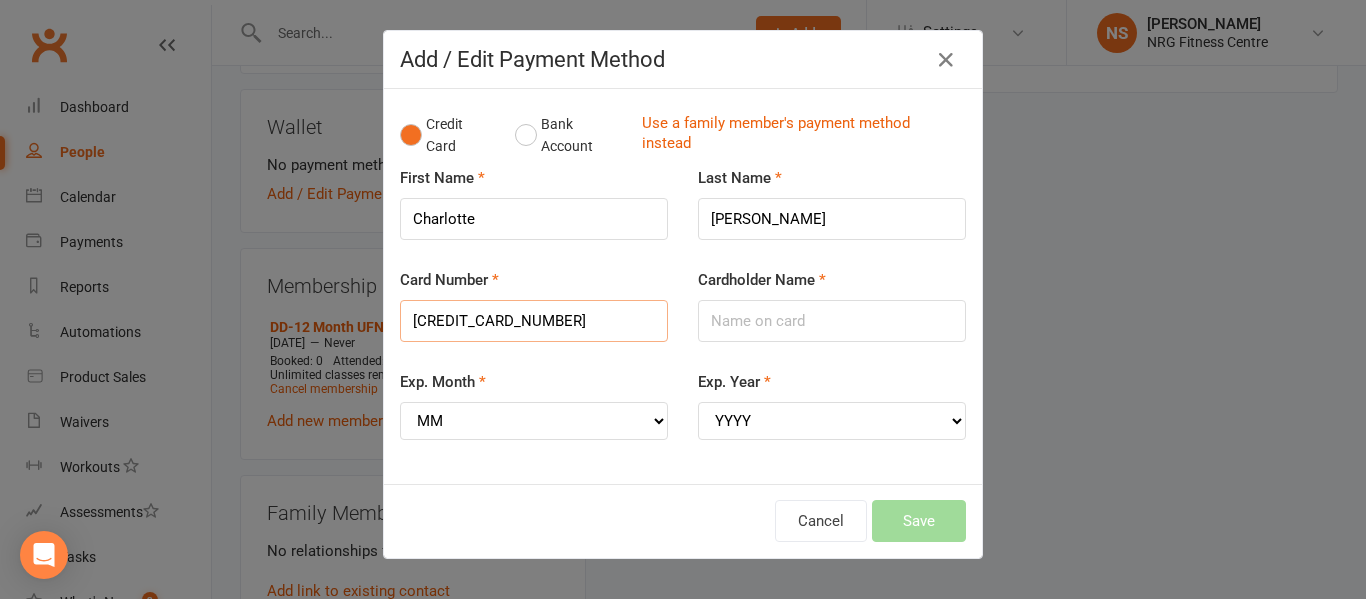 type on "5163103008375986" 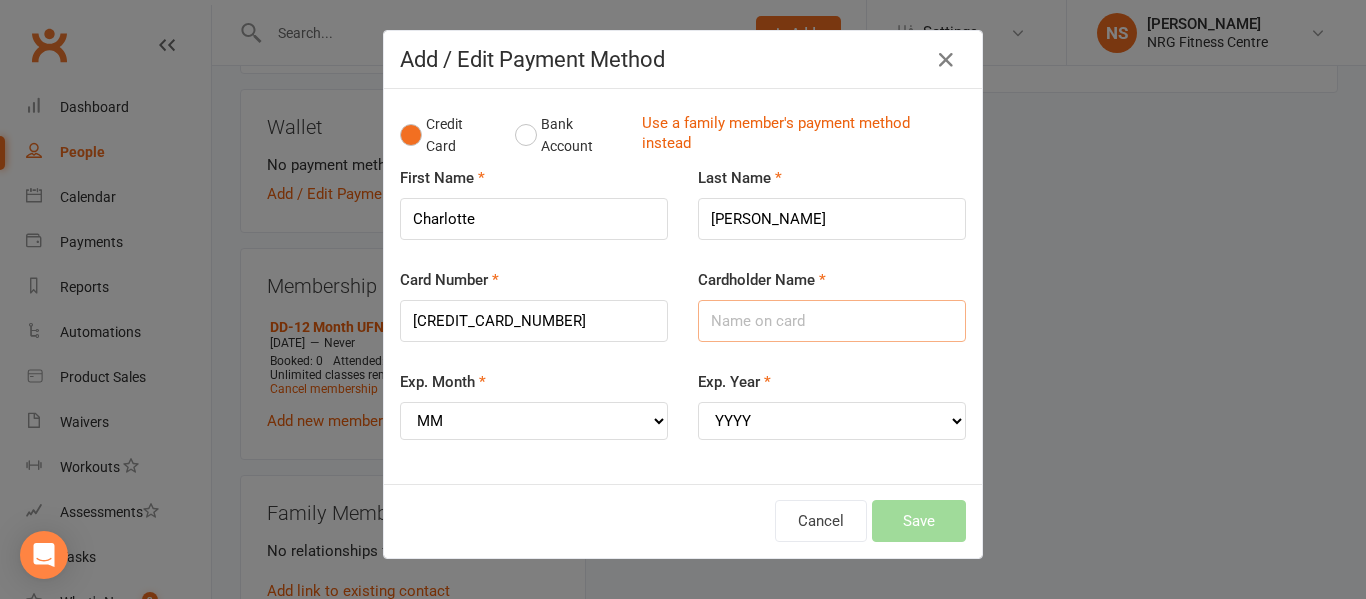 click on "Cardholder Name" at bounding box center (832, 321) 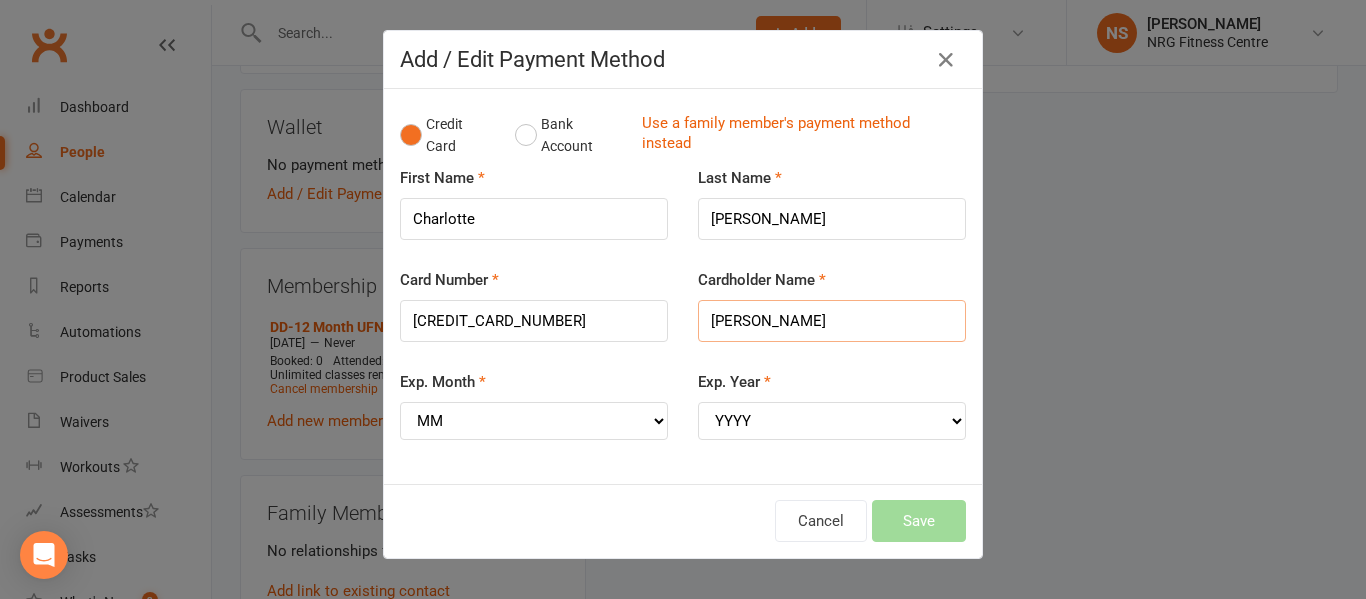 click on "Kathleen M HArdy" at bounding box center [832, 321] 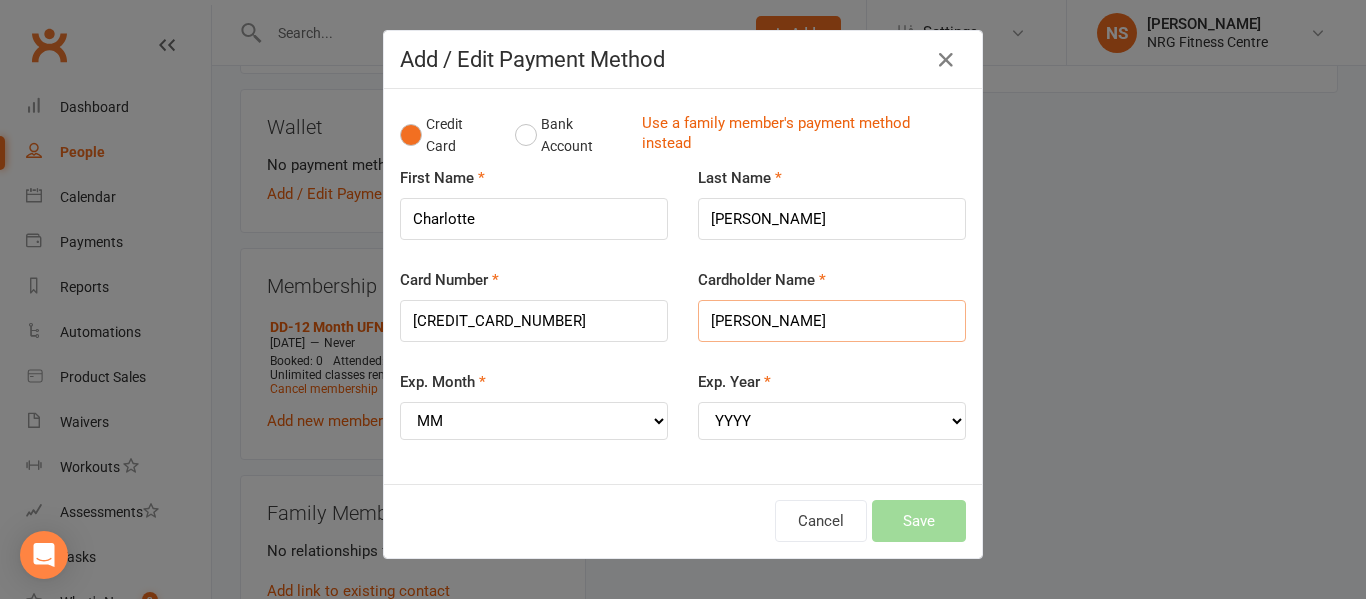 type on "Kathleen M Hardy" 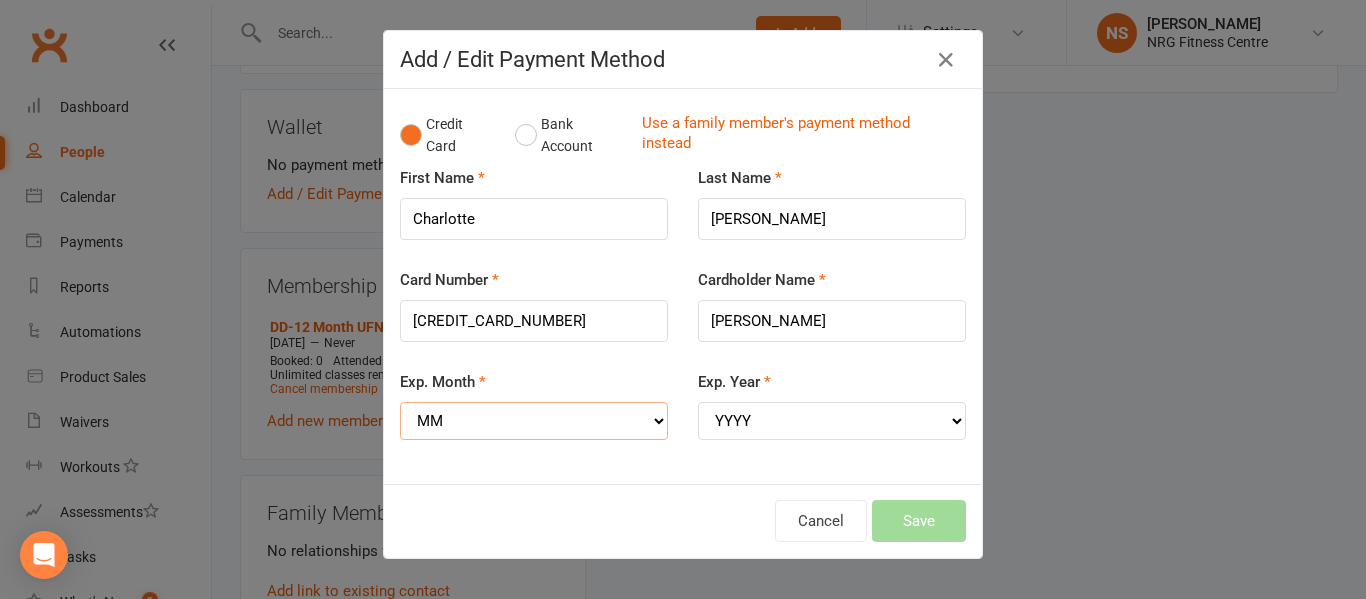 click on "MM 01 02 03 04 05 06 07 08 09 10 11 12" at bounding box center [534, 421] 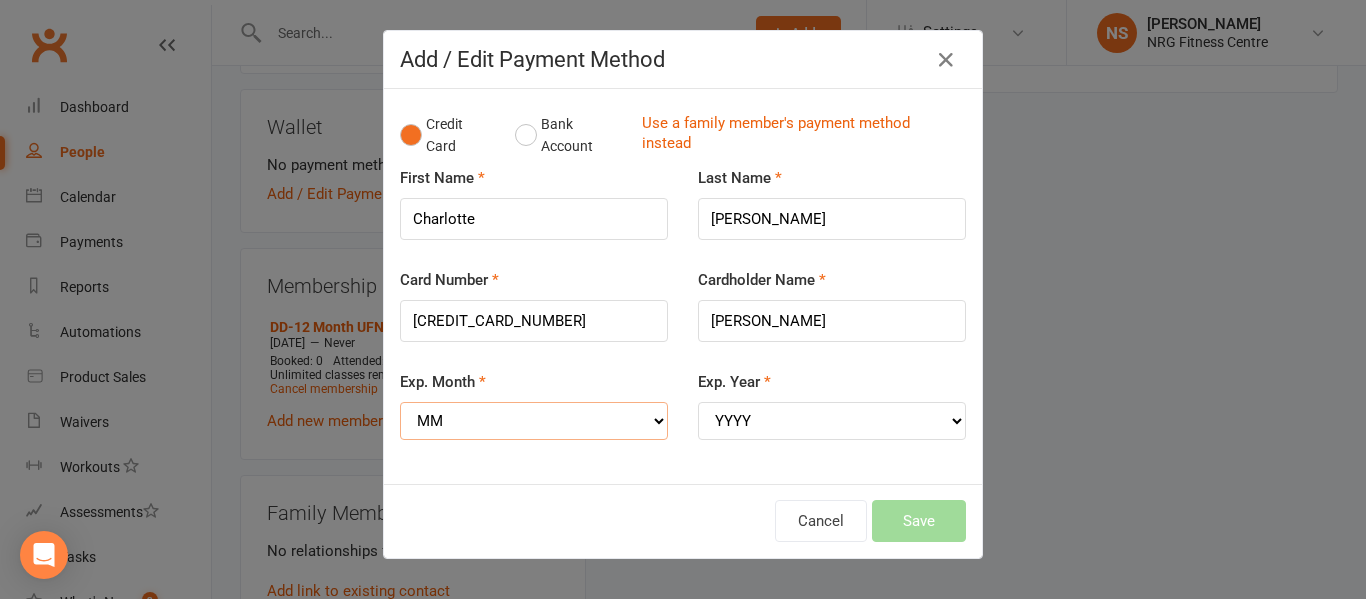 select on "09" 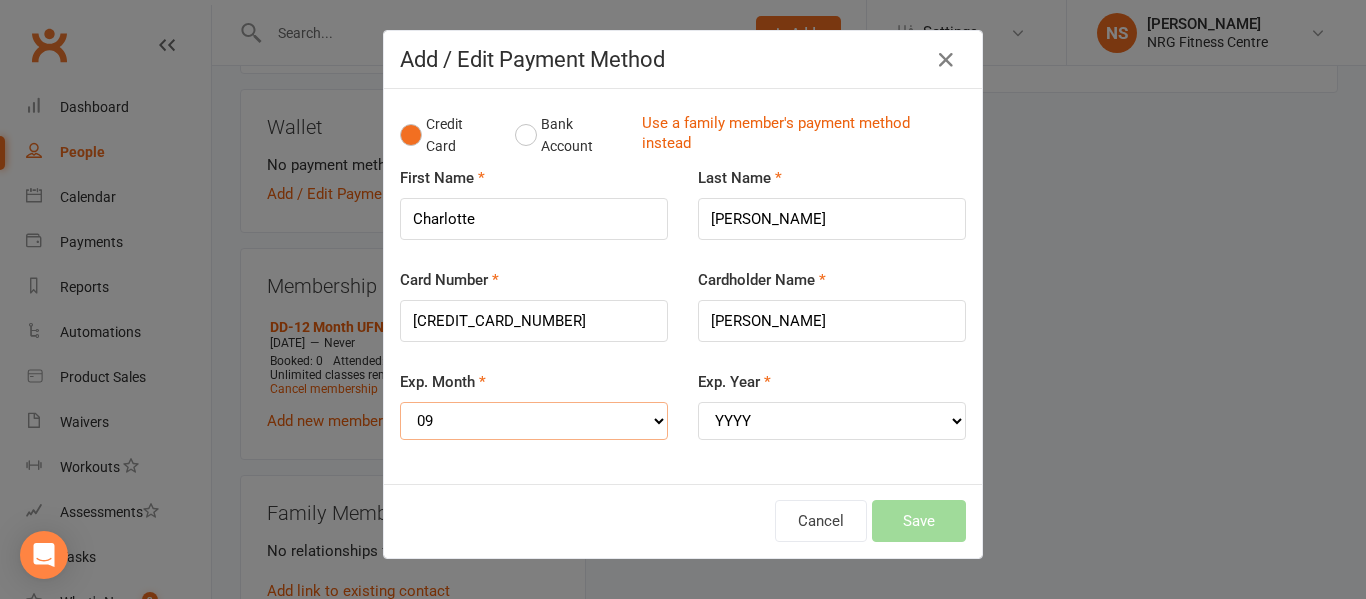 click on "MM 01 02 03 04 05 06 07 08 09 10 11 12" at bounding box center (534, 421) 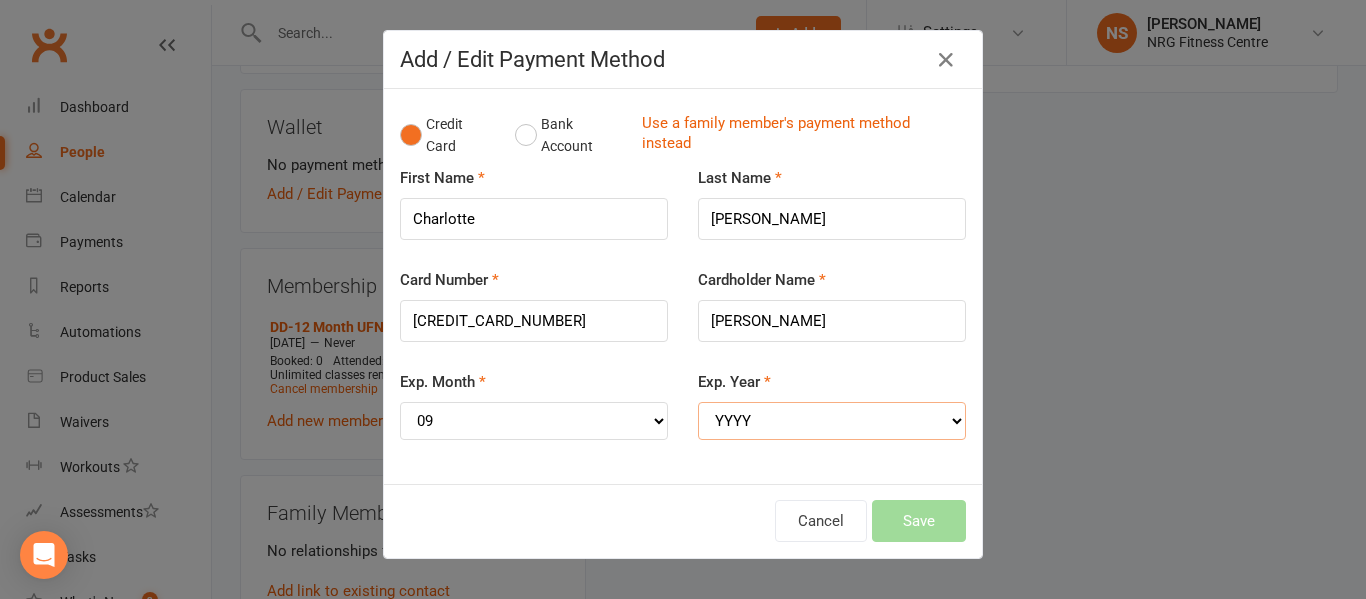 click on "YYYY 2025 2026 2027 2028 2029 2030 2031 2032 2033 2034" at bounding box center [832, 421] 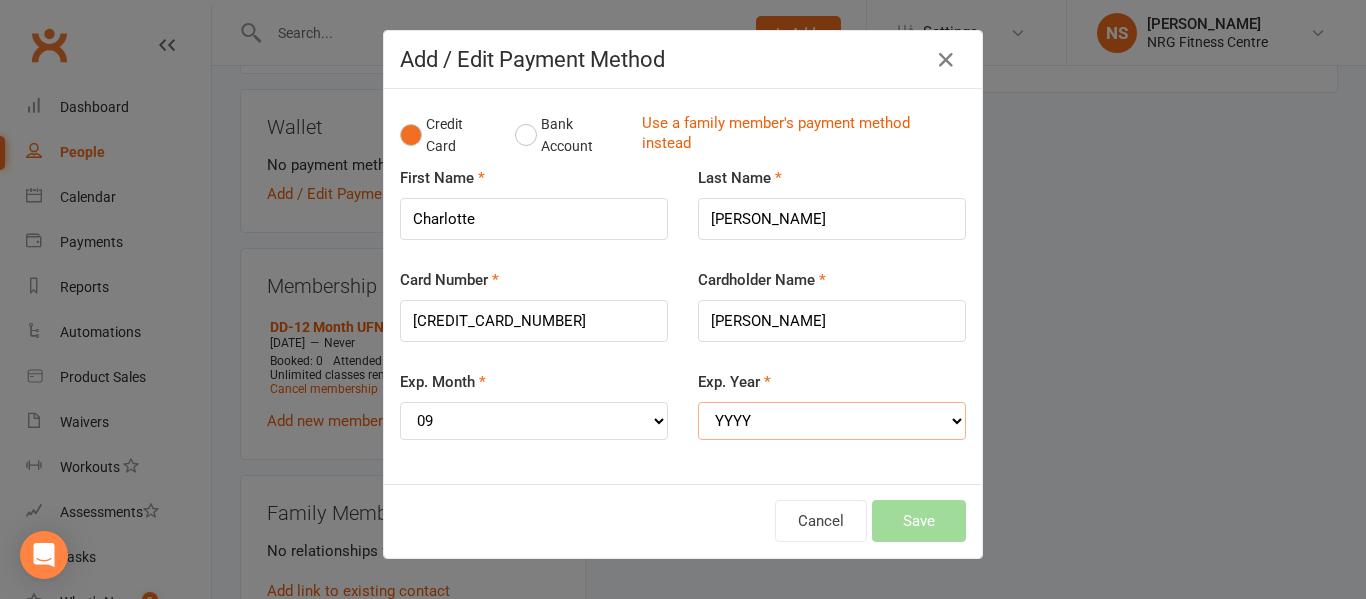 select on "2025" 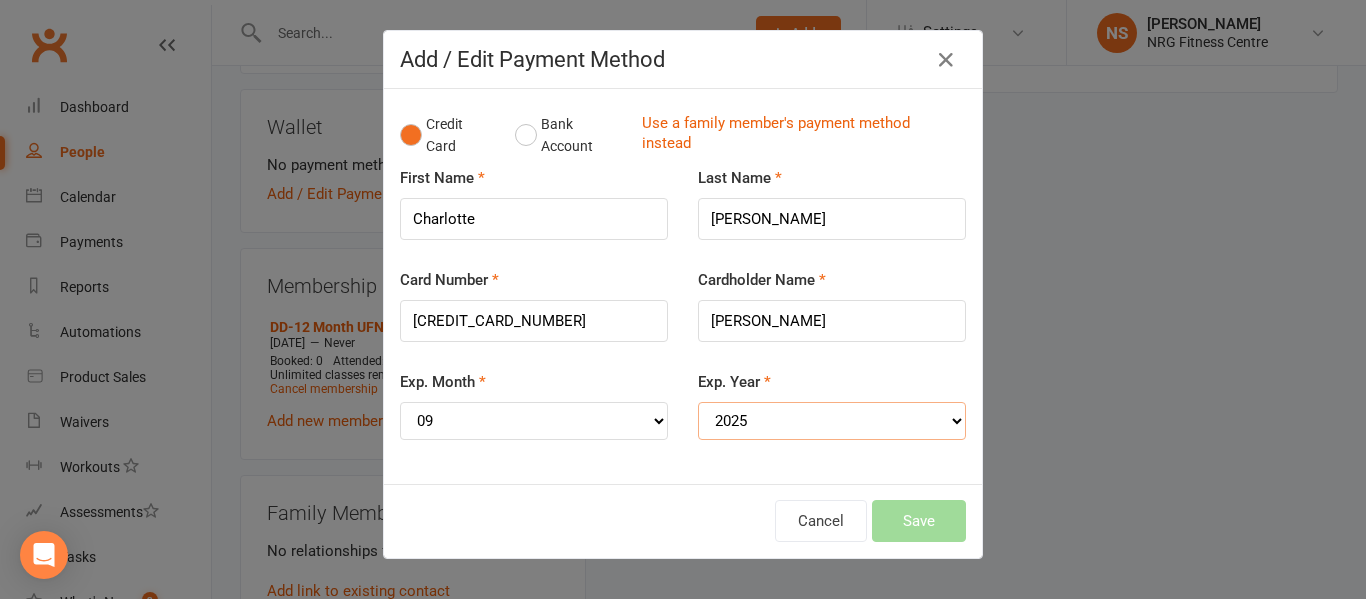 click on "YYYY 2025 2026 2027 2028 2029 2030 2031 2032 2033 2034" at bounding box center [832, 421] 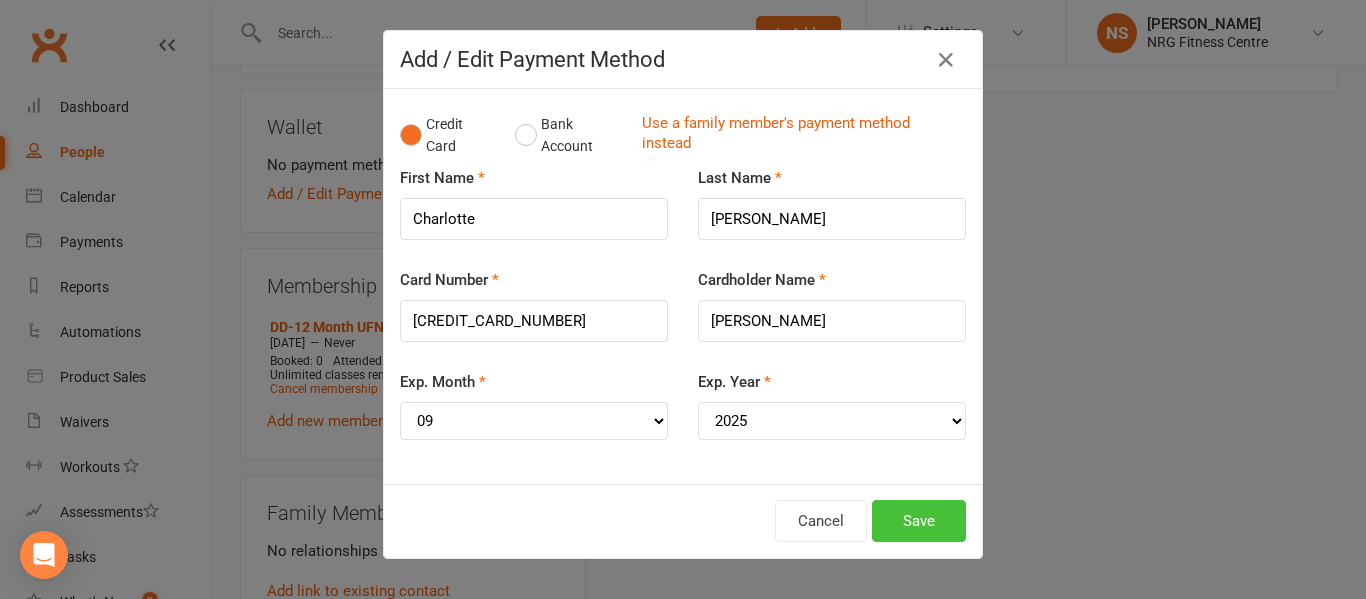click on "Save" at bounding box center [919, 521] 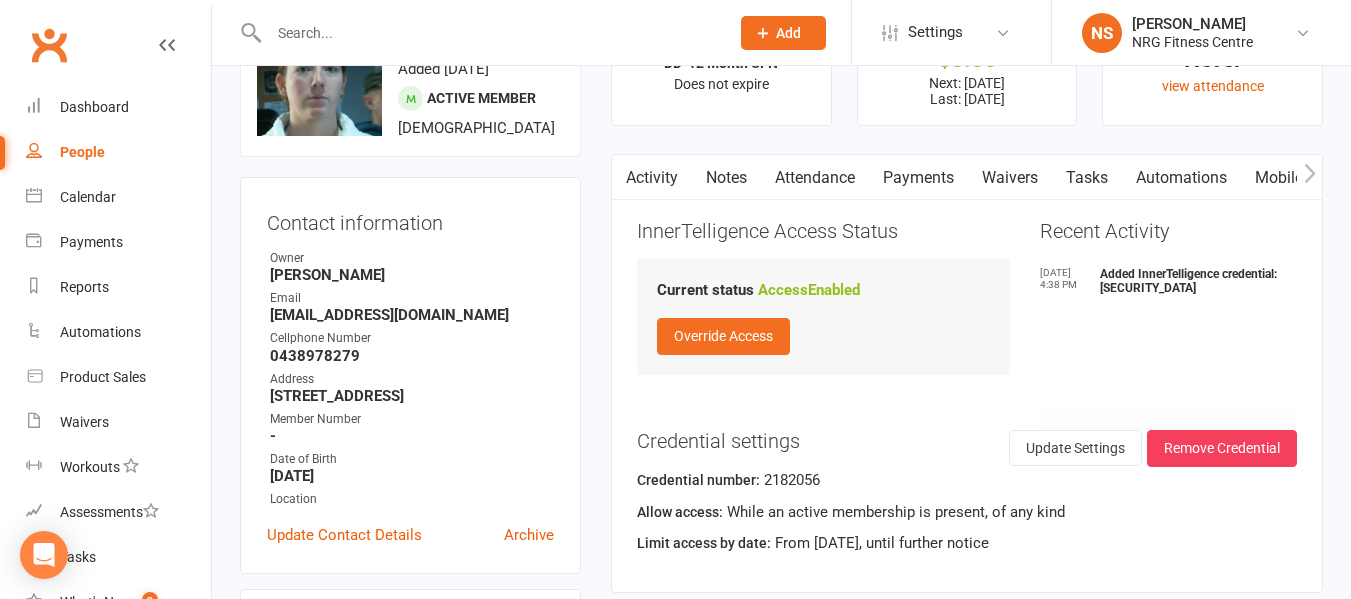 scroll, scrollTop: 0, scrollLeft: 0, axis: both 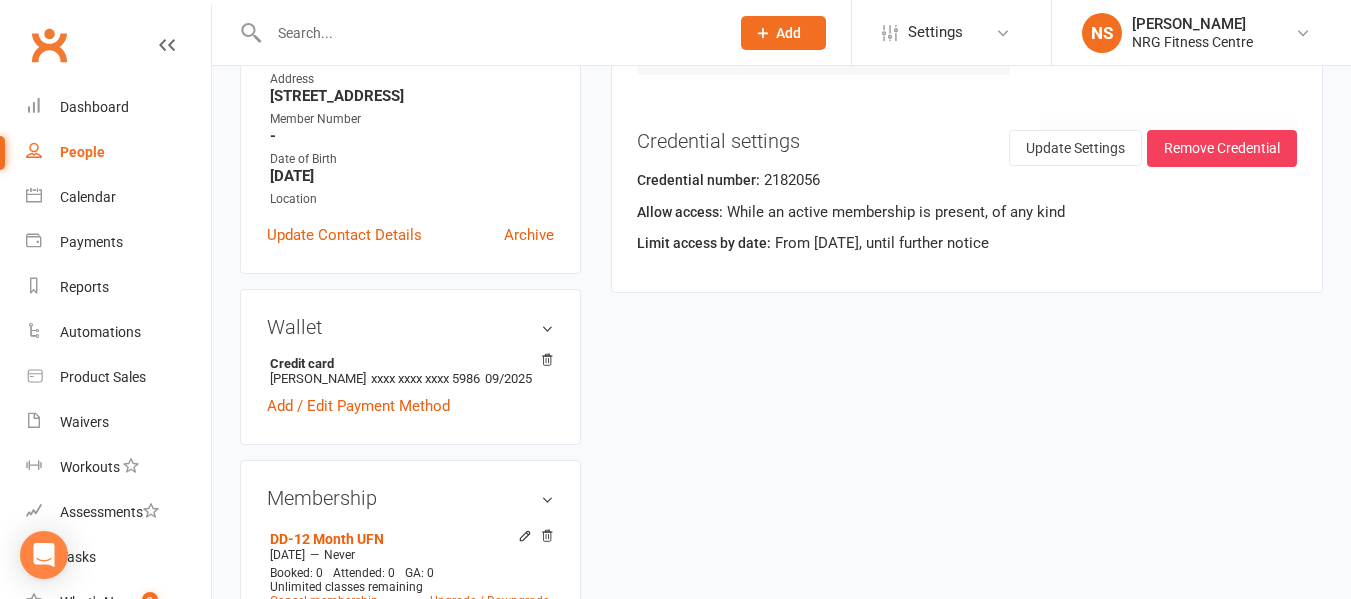 click on "upload photo change photo Charlotte Hardy Activated 14 July, 2025 Added 14 July, 2025   Active member 18 years old  Contact information Owner   Naku Simona Email  Charlottehardy01@icloud.com
Cellphone Number  0438978279
Address  308 milvale Road Young NSW 2594
Member Number  -
Date of Birth  June 15, 2007
Location
Update Contact Details Archive
Wallet Credit card Kathleen M Hardy  xxxx xxxx xxxx 5986  09/2025
Add / Edit Payment Method
Membership      DD-12 Month UFN Jul 14 2025 — Never Booked: 0 Attended: 0 GA: 0 Unlimited classes remaining   Cancel membership Upgrade / Downgrade Add new membership
Family Members  No relationships found. Add link to existing contact  Add link to new contact
Suspensions  No active suspensions found. Add new suspension
Email / SMS Subscriptions  edit Unsubscribed from Emails No
Unsubscribed from SMSes No
Body Composition  edit Key Demographics  edit Fitness Goals  edit Emergency Contact Details  edit Trainer/Instructor  edit Mobile App  ✓" at bounding box center (781, 752) 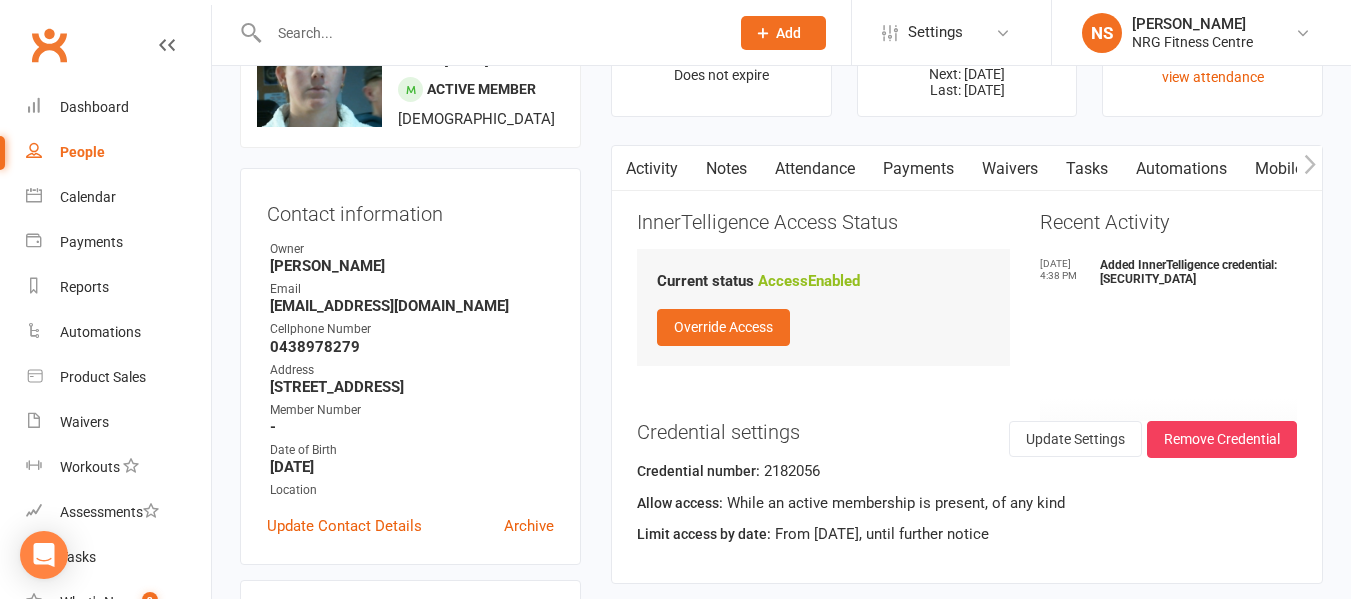 scroll, scrollTop: 100, scrollLeft: 0, axis: vertical 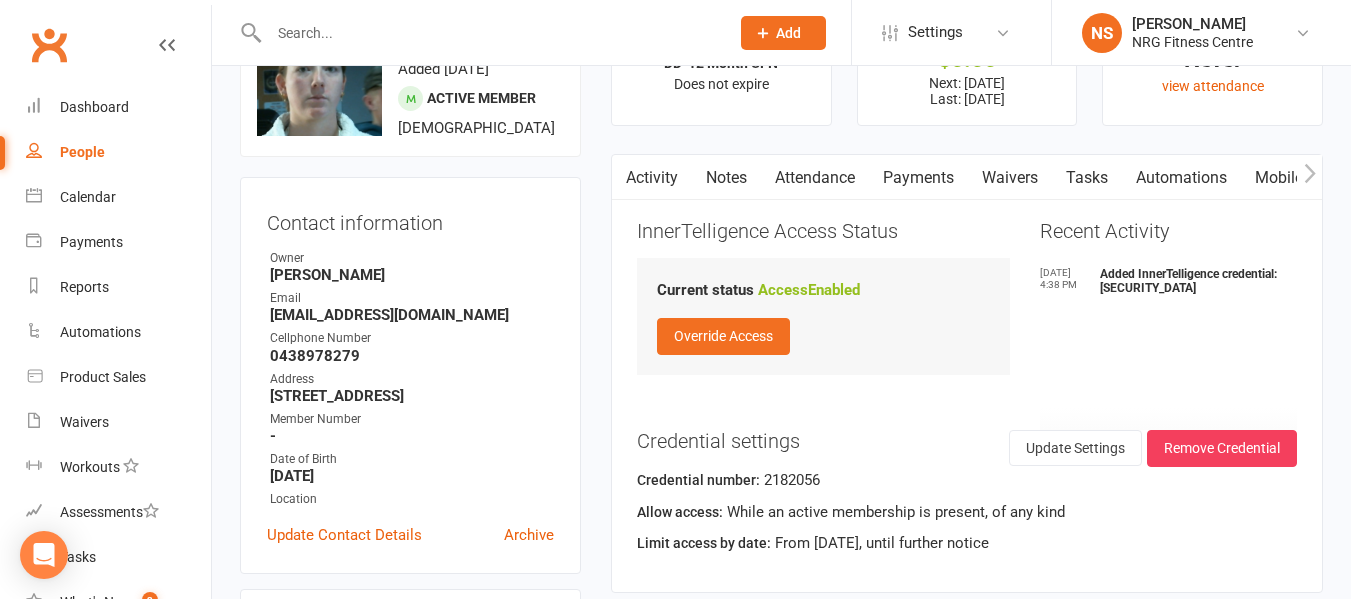 click at bounding box center [489, 33] 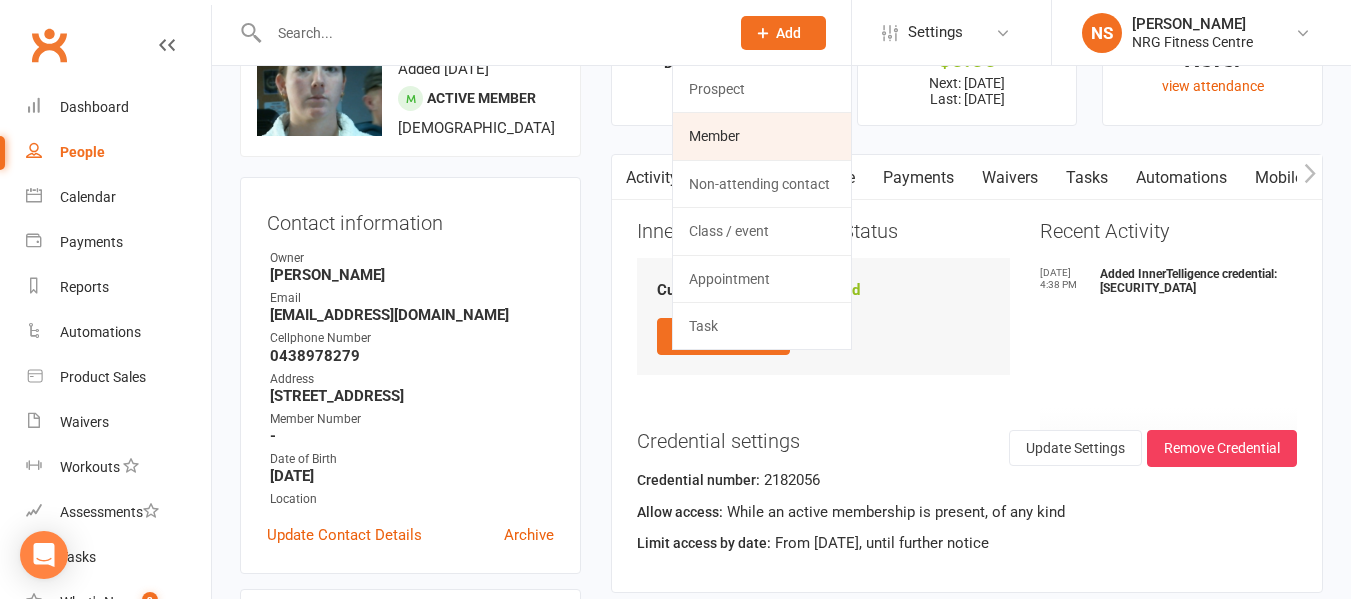 click on "Member" 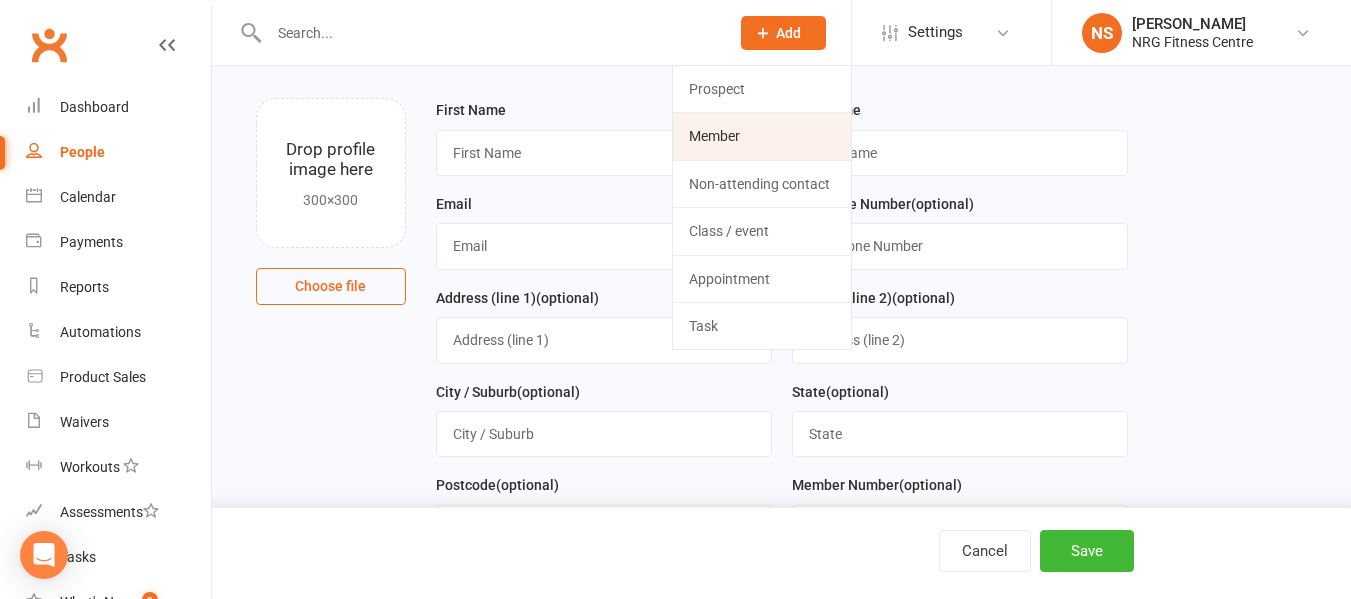 scroll, scrollTop: 0, scrollLeft: 0, axis: both 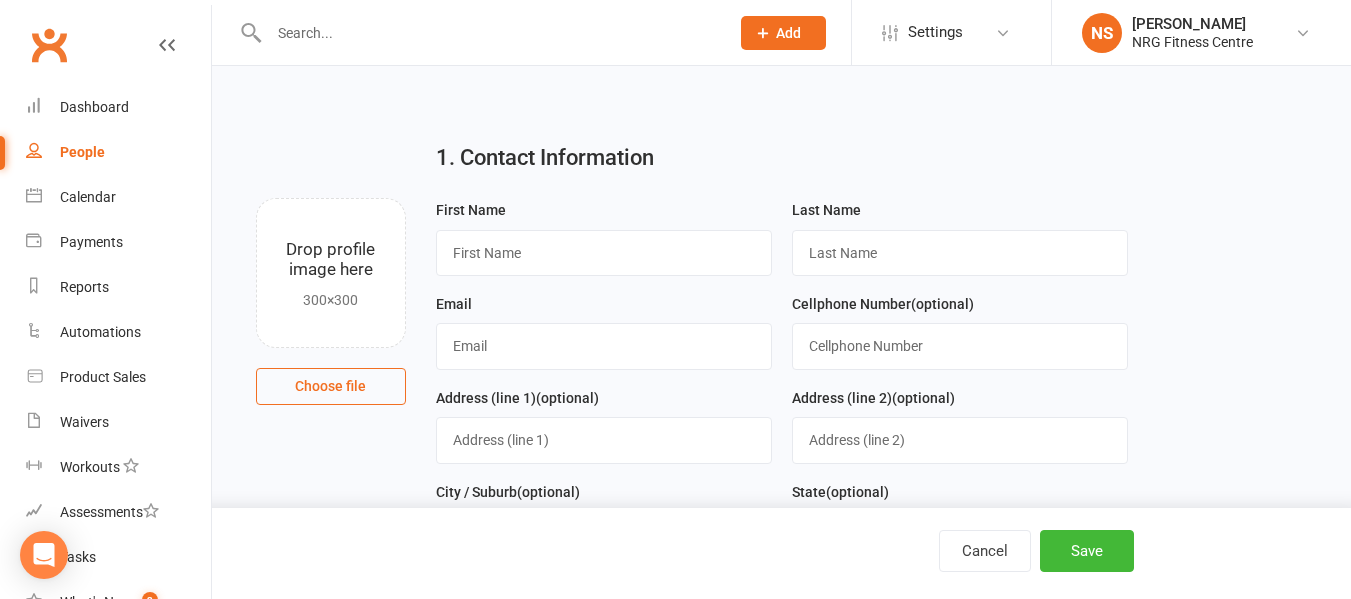 click on "Choose file" at bounding box center (331, 386) 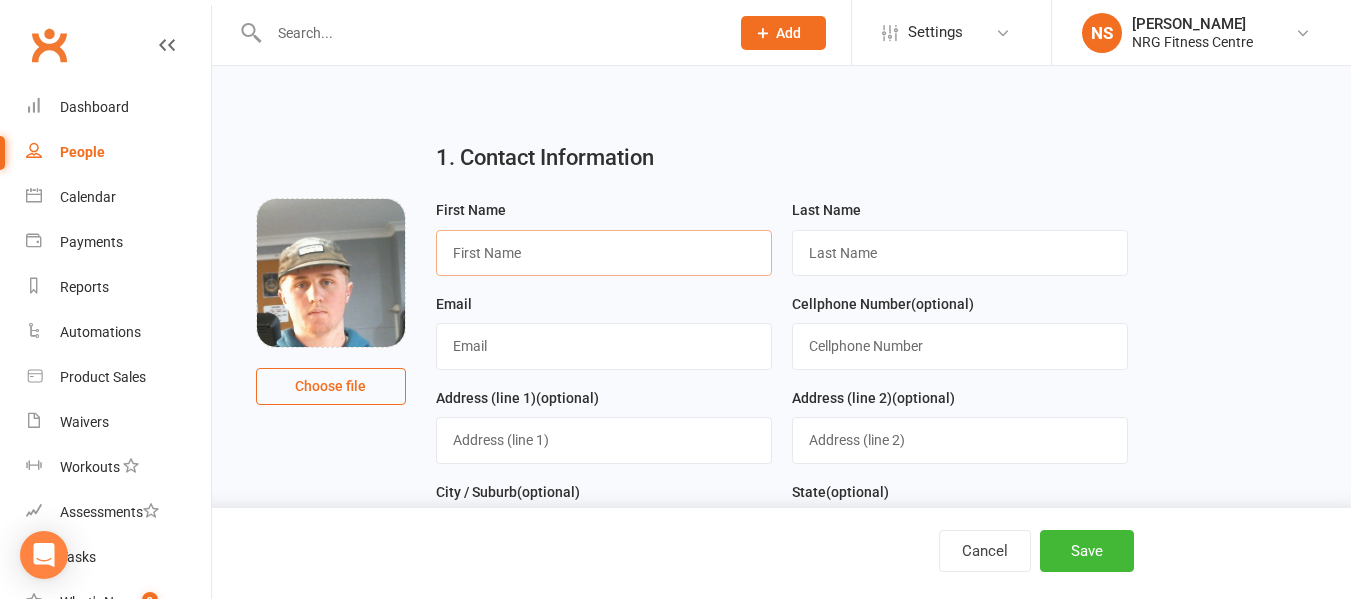 click at bounding box center [604, 253] 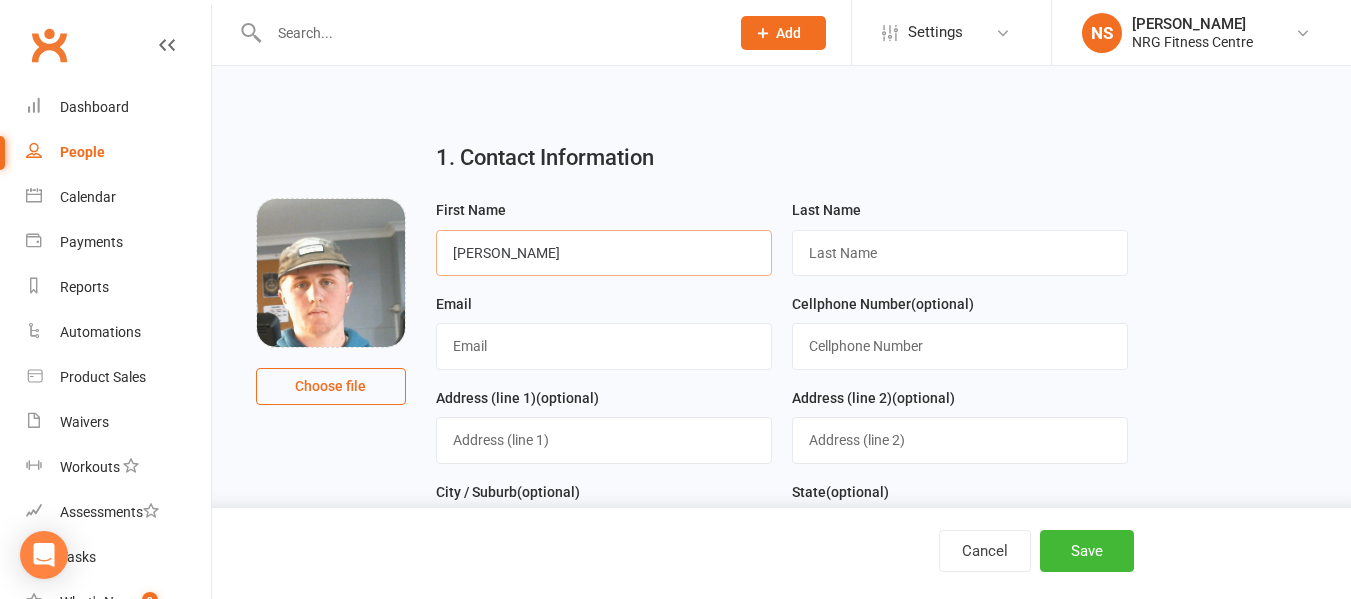 type on "william" 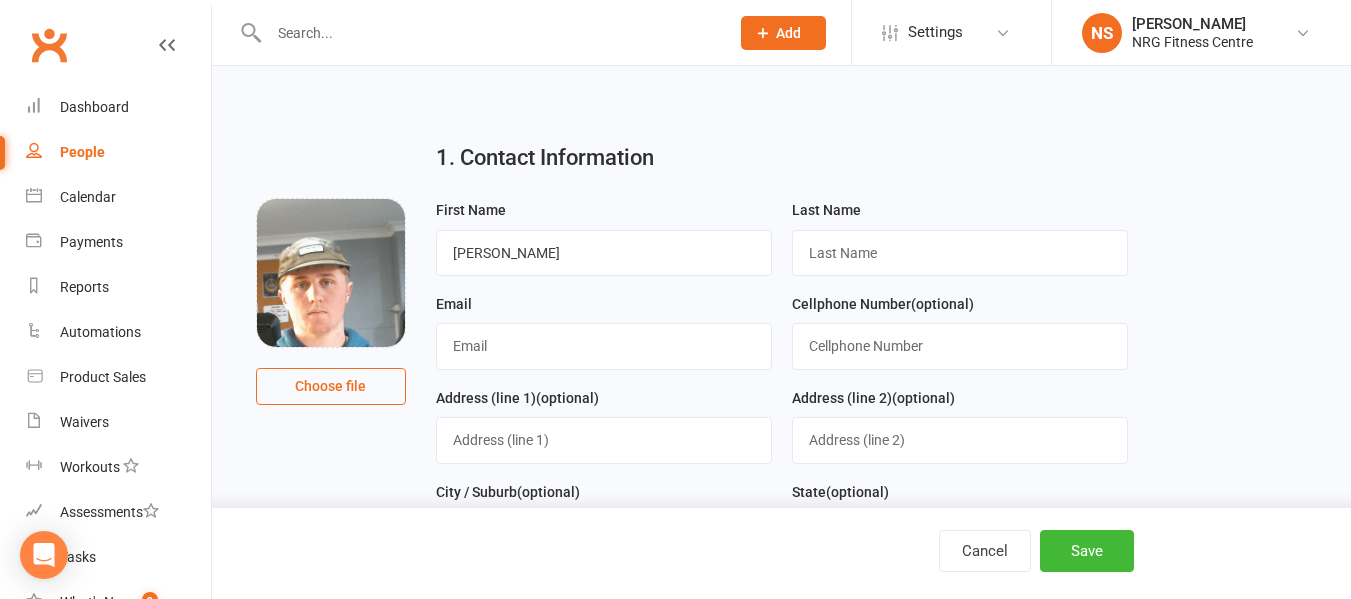 click on "Last Name" at bounding box center [960, 245] 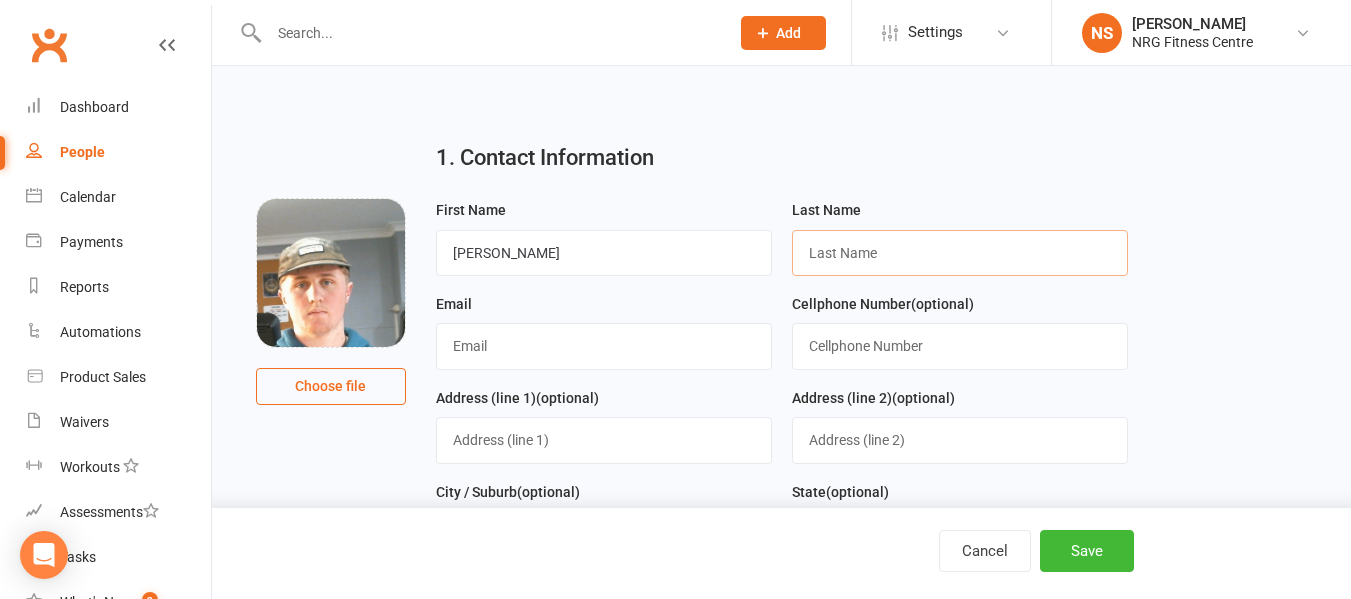 click at bounding box center [960, 253] 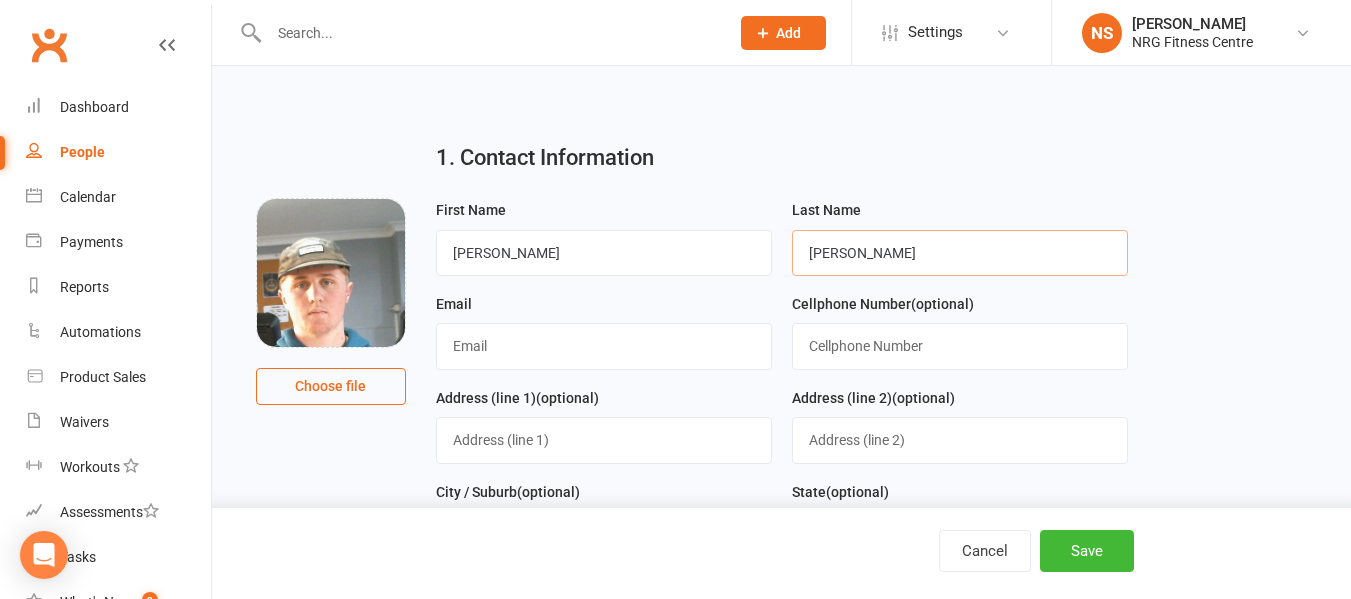 type on "glover" 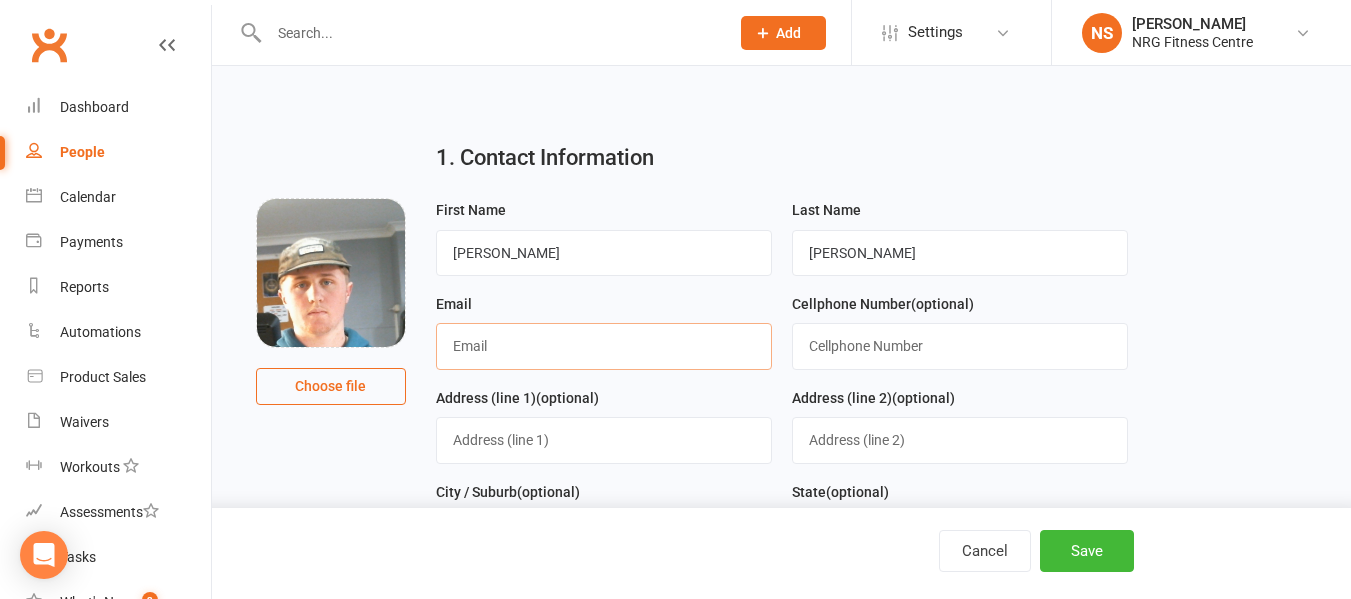 click at bounding box center [604, 346] 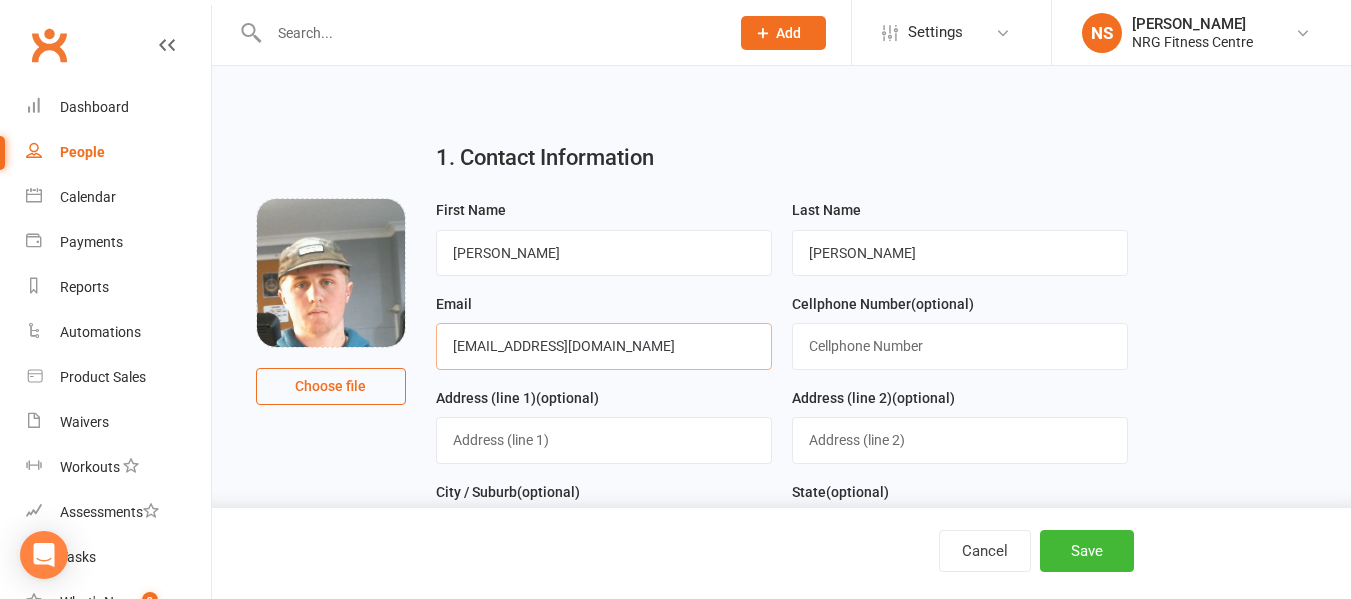 type on "gloverw205@gmail.com" 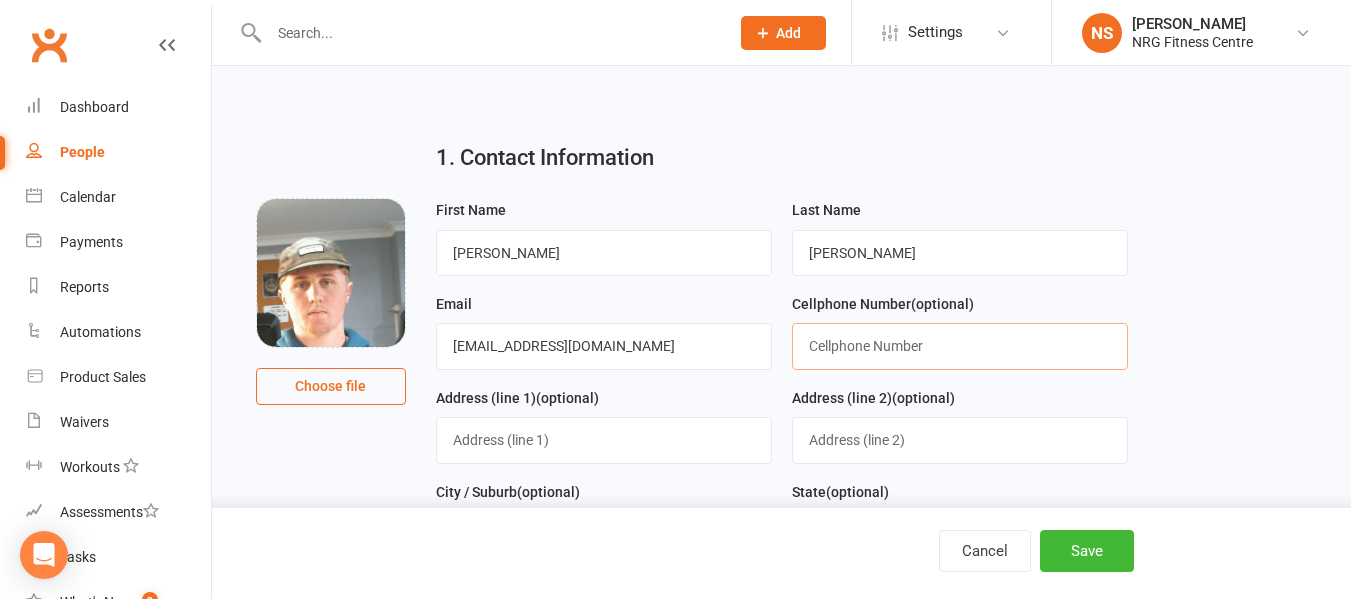 click at bounding box center (960, 346) 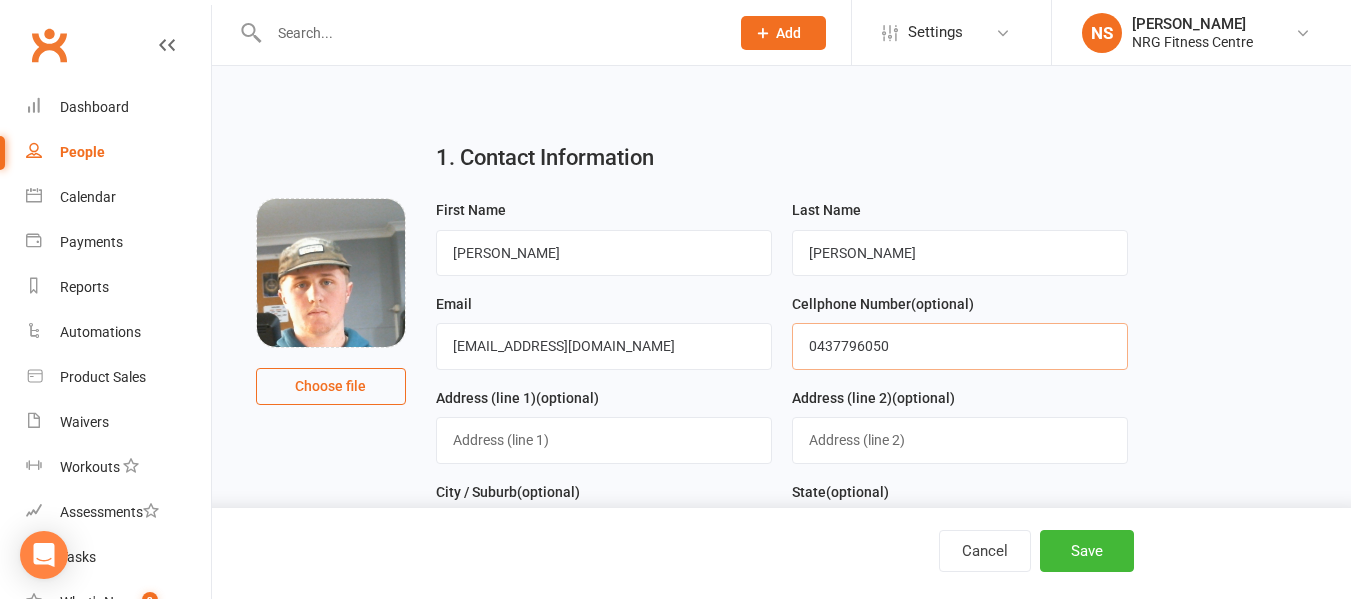 type on "0437796050" 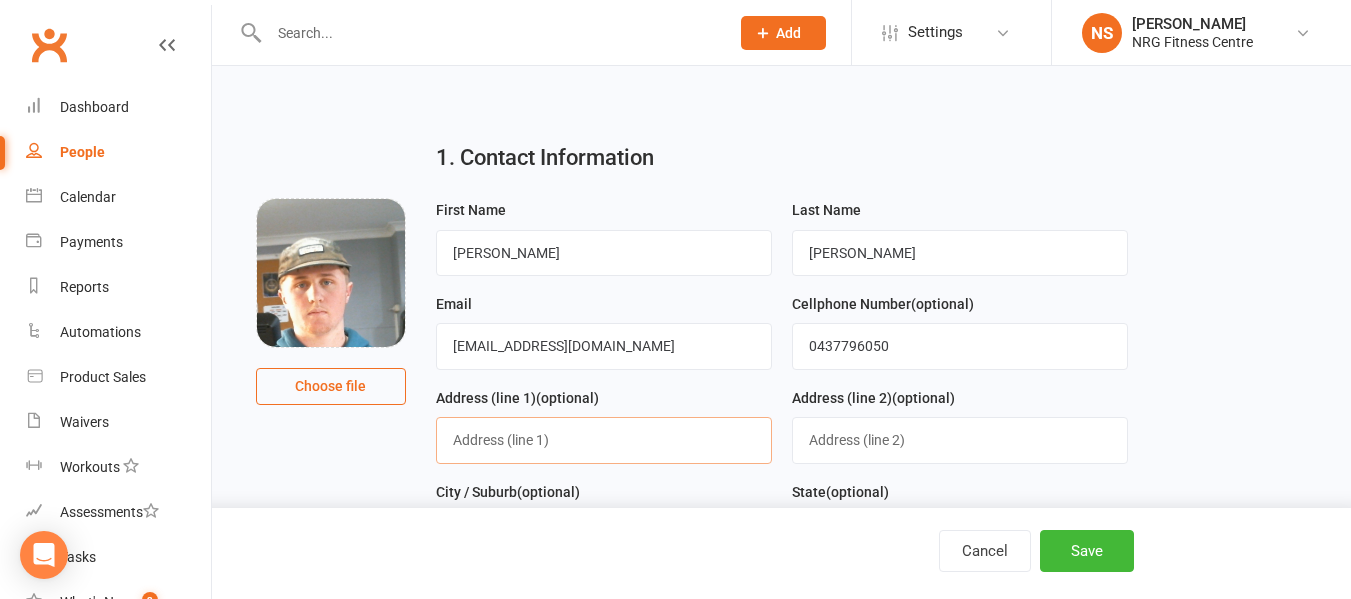 click at bounding box center [604, 440] 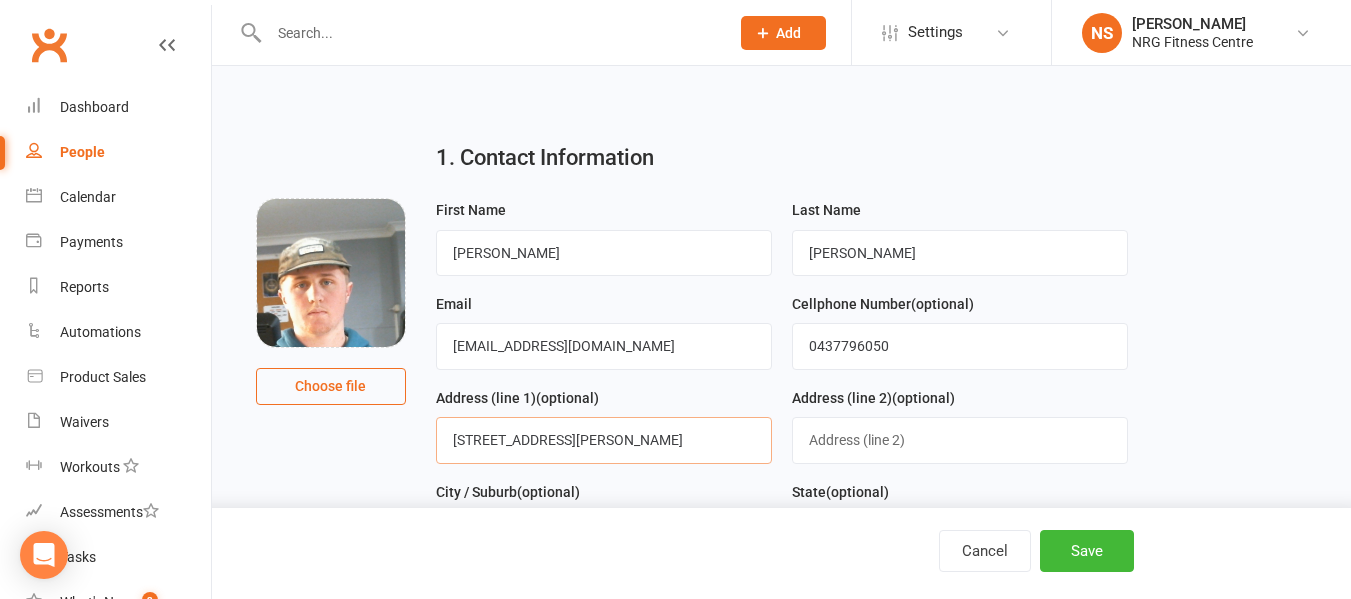scroll, scrollTop: 100, scrollLeft: 0, axis: vertical 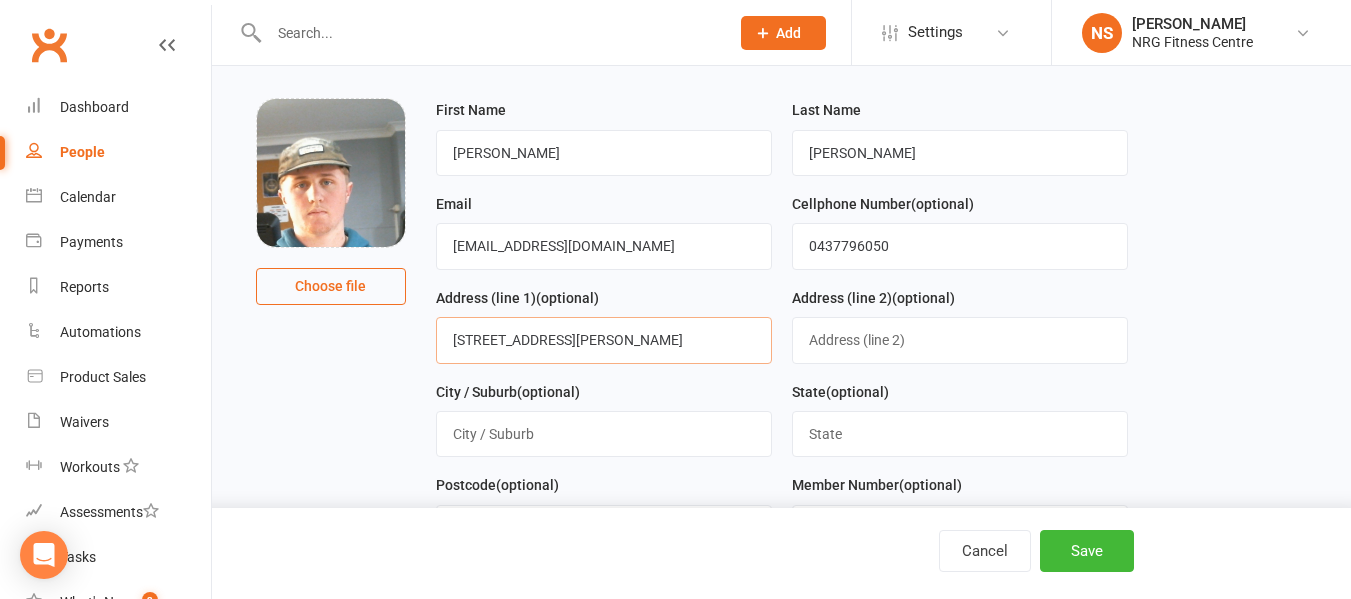 type on "8 smith street" 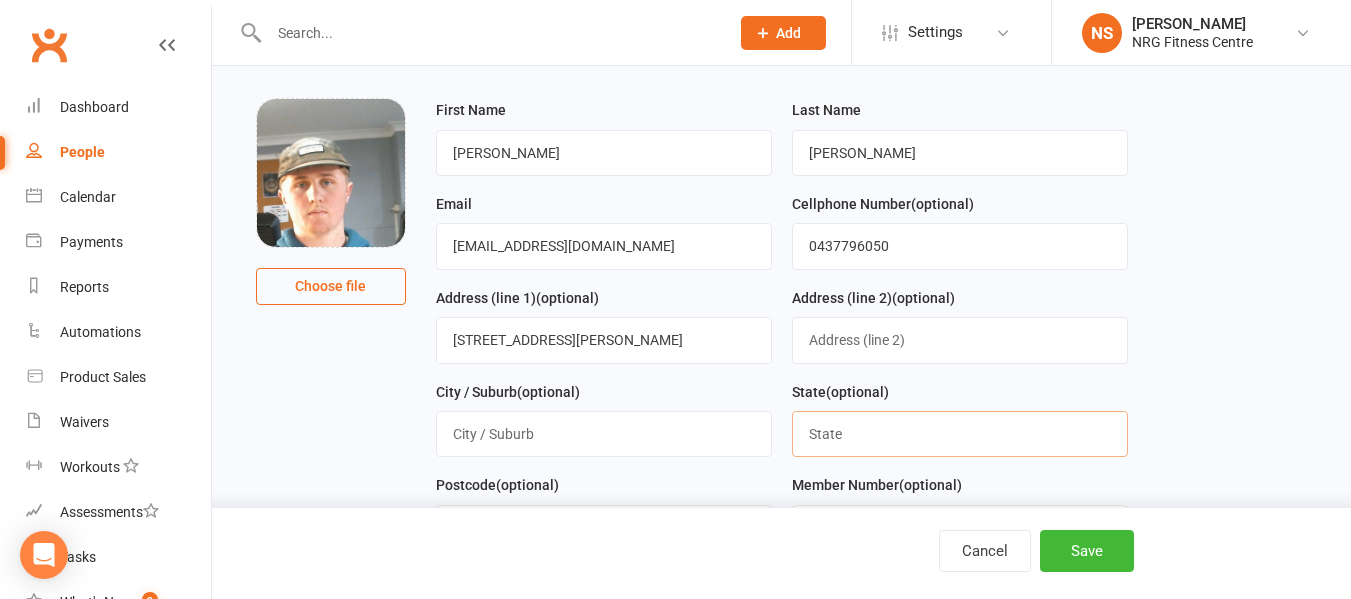 click at bounding box center [960, 434] 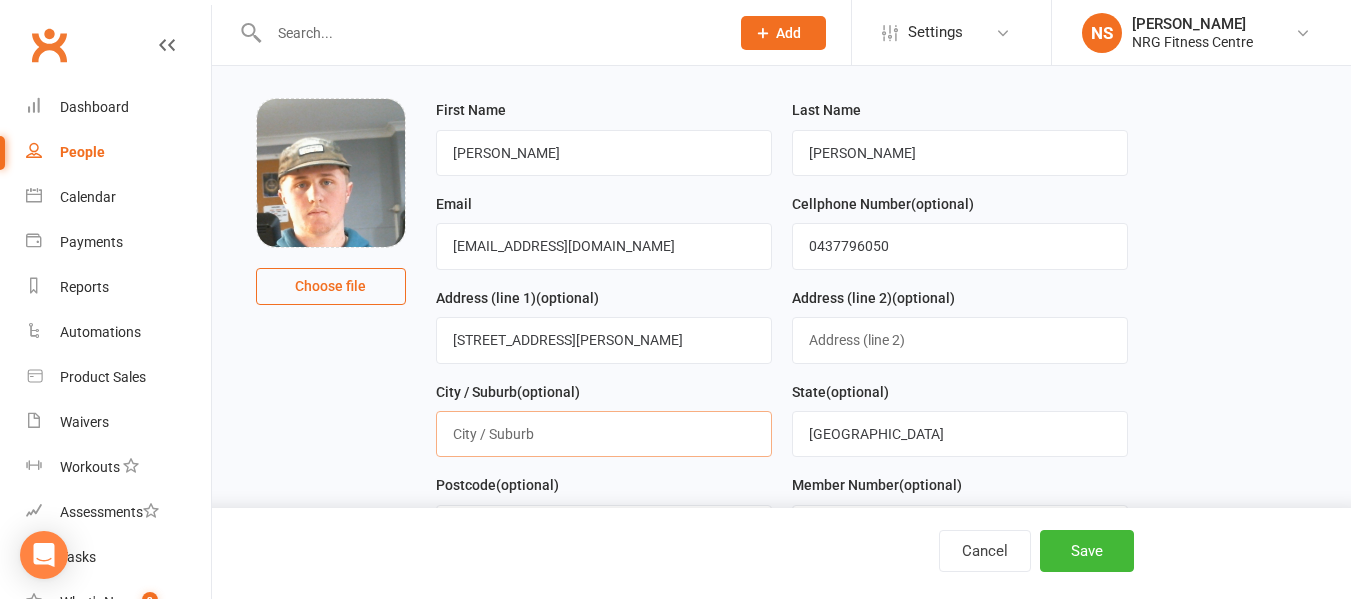 click at bounding box center (604, 434) 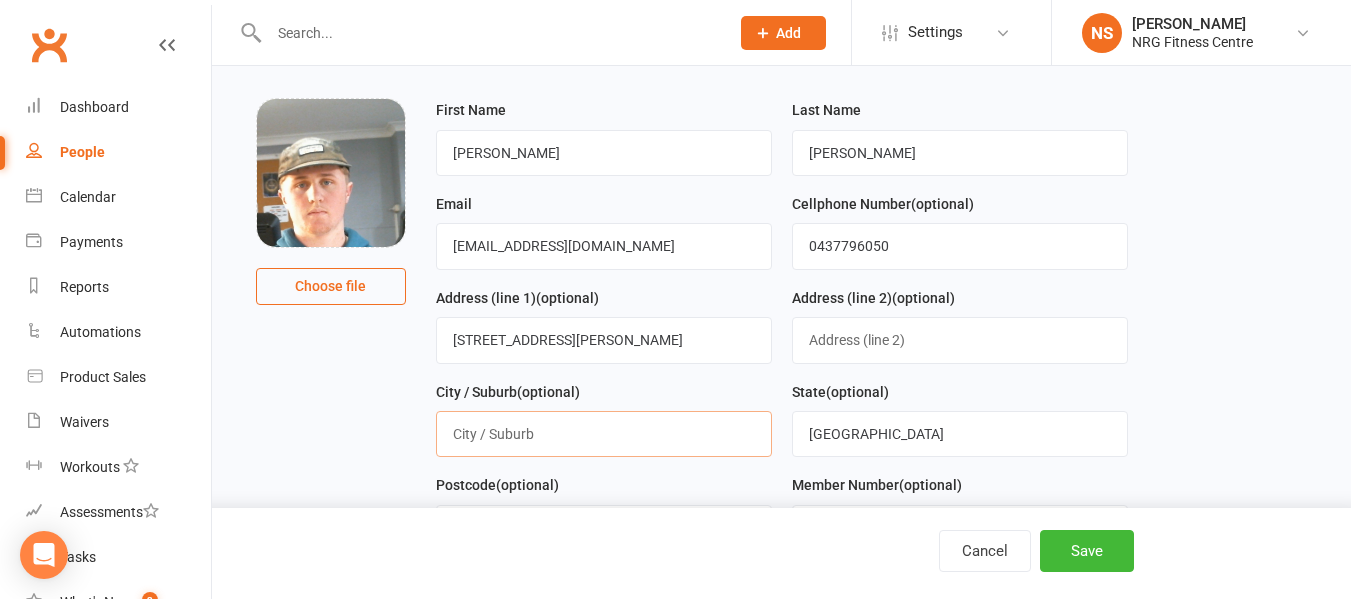 type on "Harden" 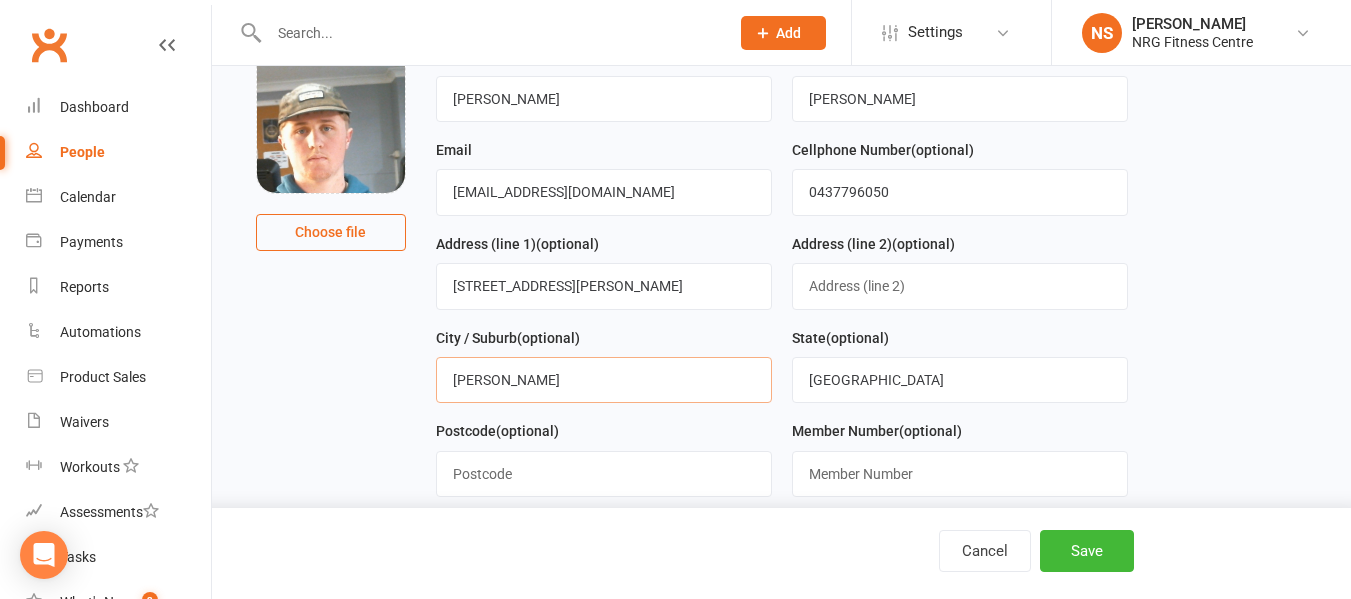 scroll, scrollTop: 200, scrollLeft: 0, axis: vertical 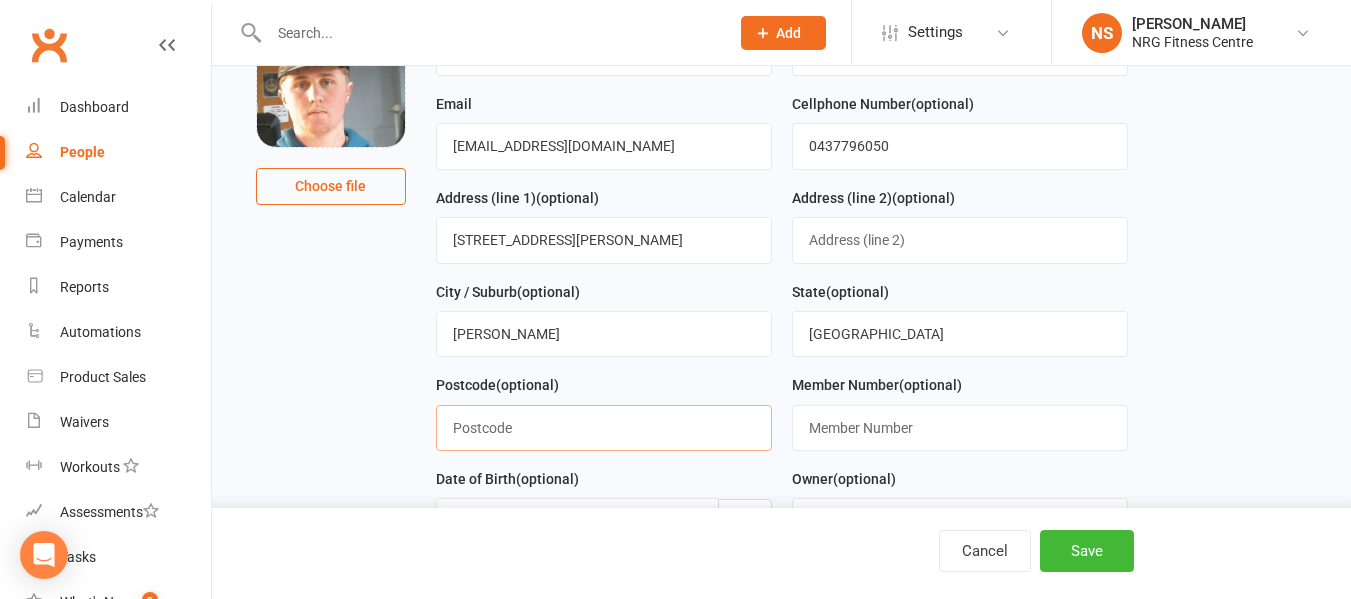 click at bounding box center (604, 428) 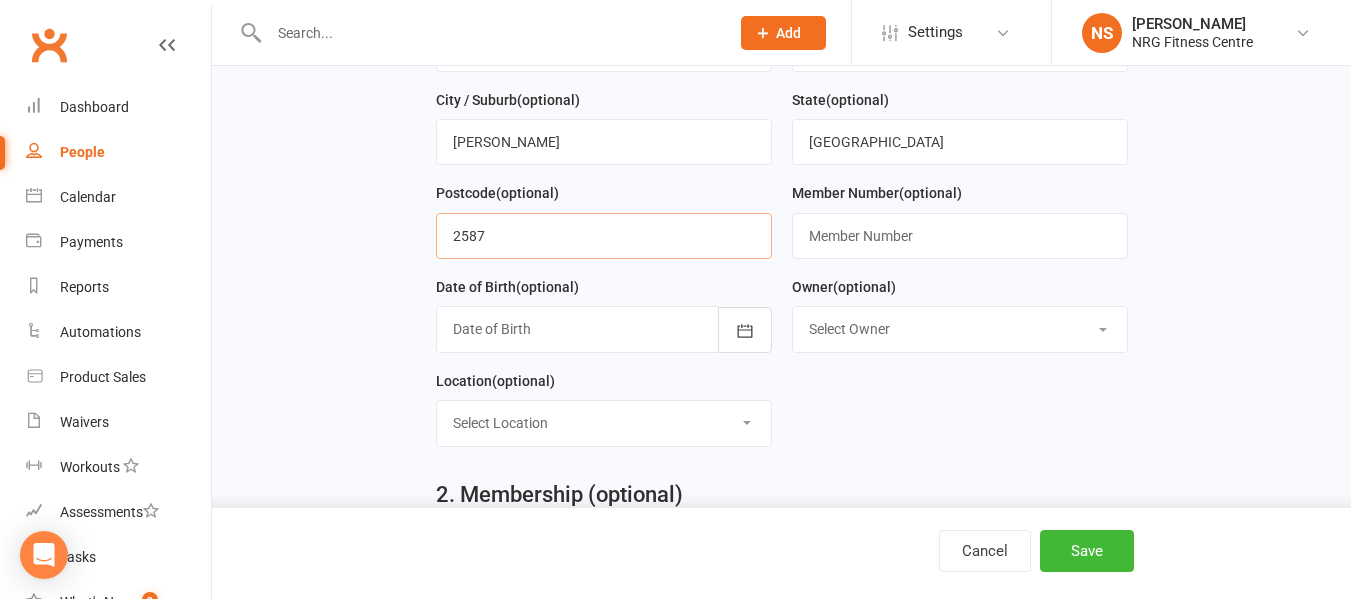 scroll, scrollTop: 400, scrollLeft: 0, axis: vertical 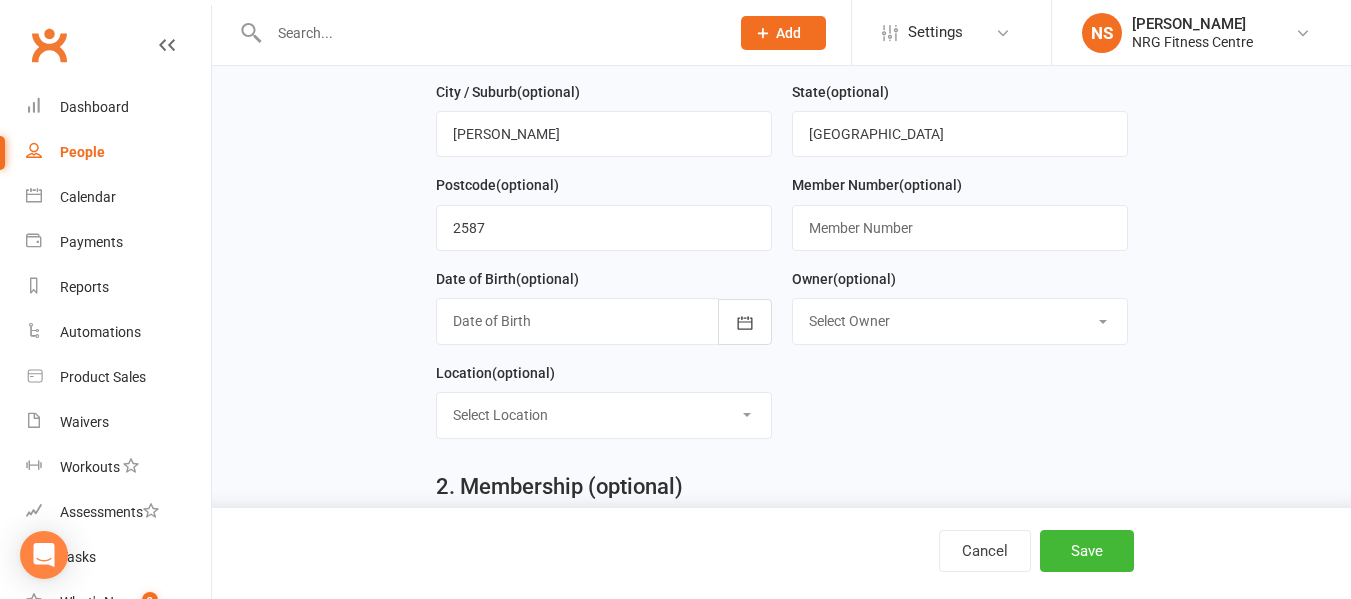 click on "Select Owner Noah Ryan Kim Holt Bobbie Sweeting Liv Wark Kim Corkery Vicki Close Chris Holt Bernie McGrath Mel Crutcher Naku Simona Lisa Butt" at bounding box center (960, 321) 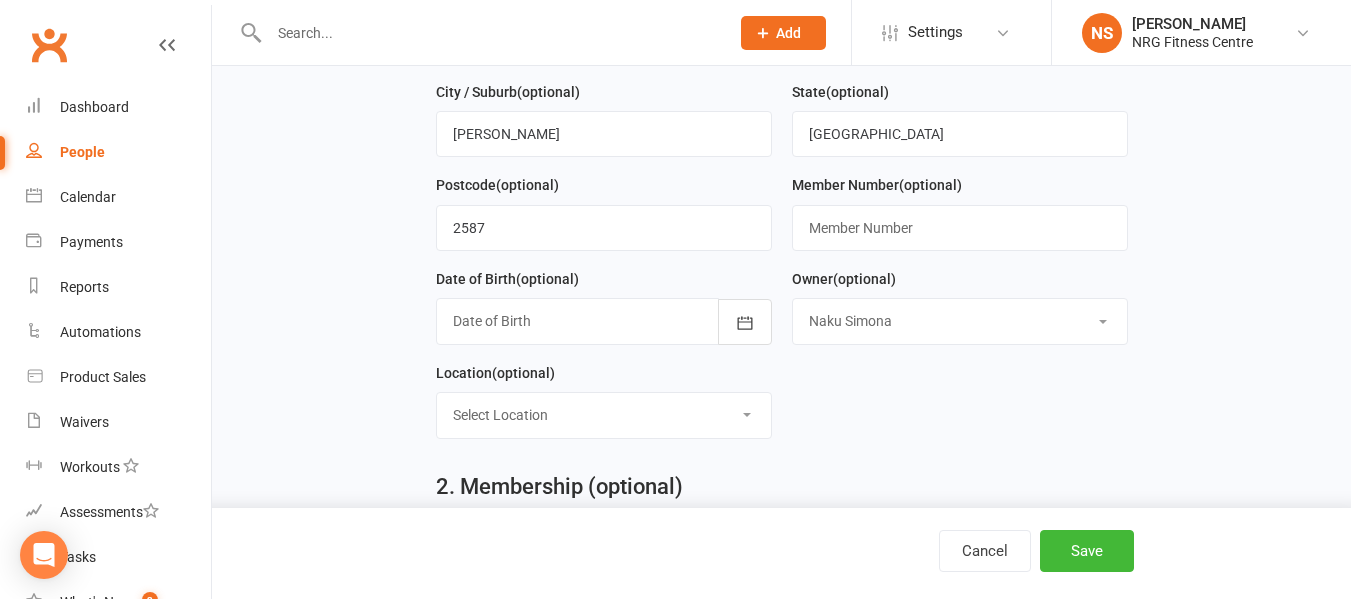 click on "Select Owner Noah Ryan Kim Holt Bobbie Sweeting Liv Wark Kim Corkery Vicki Close Chris Holt Bernie McGrath Mel Crutcher Naku Simona Lisa Butt" at bounding box center (960, 321) 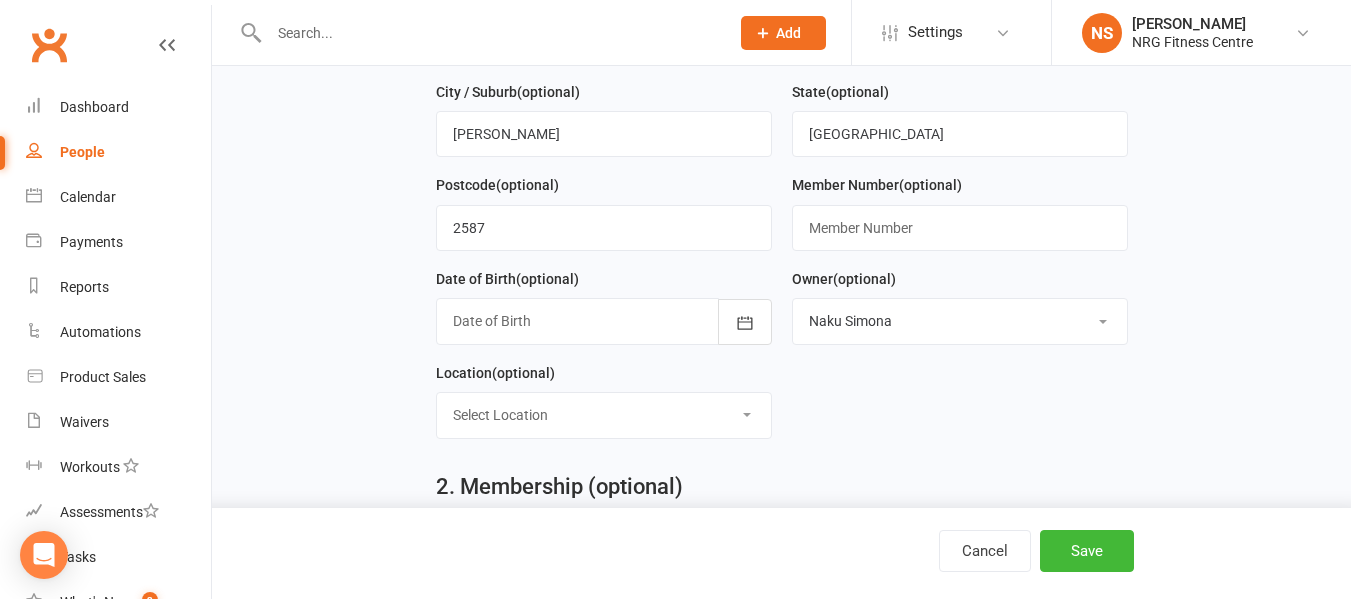 click at bounding box center [604, 321] 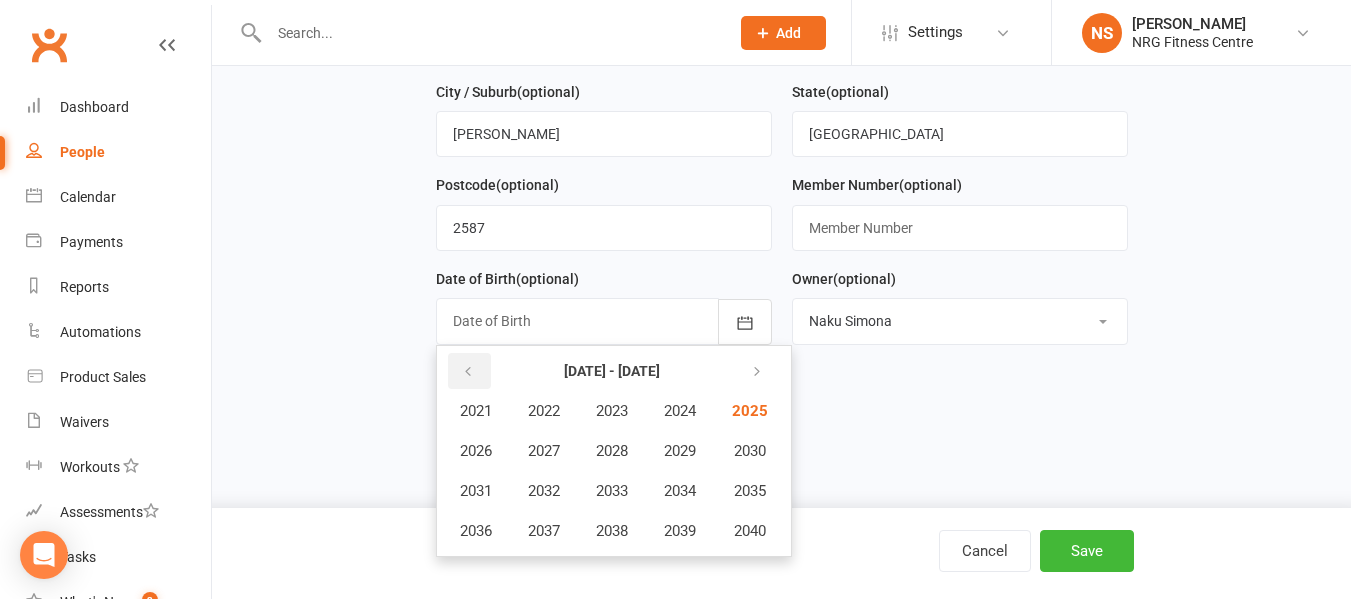 click at bounding box center [469, 371] 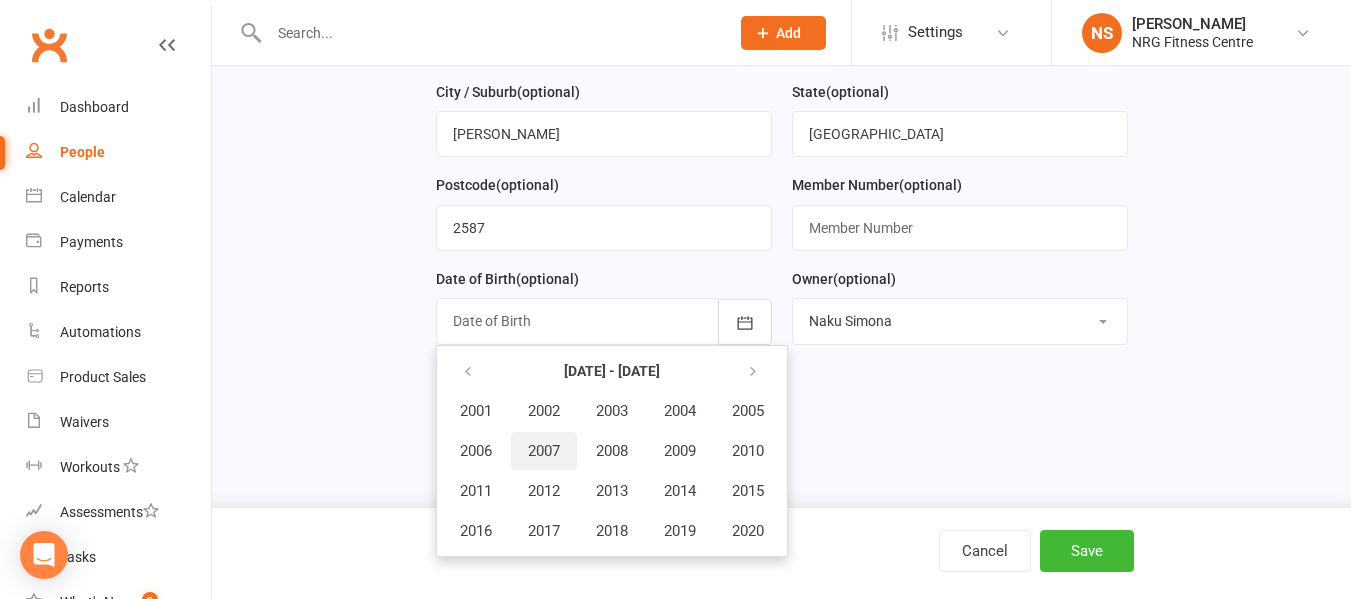 click on "2007" at bounding box center [544, 451] 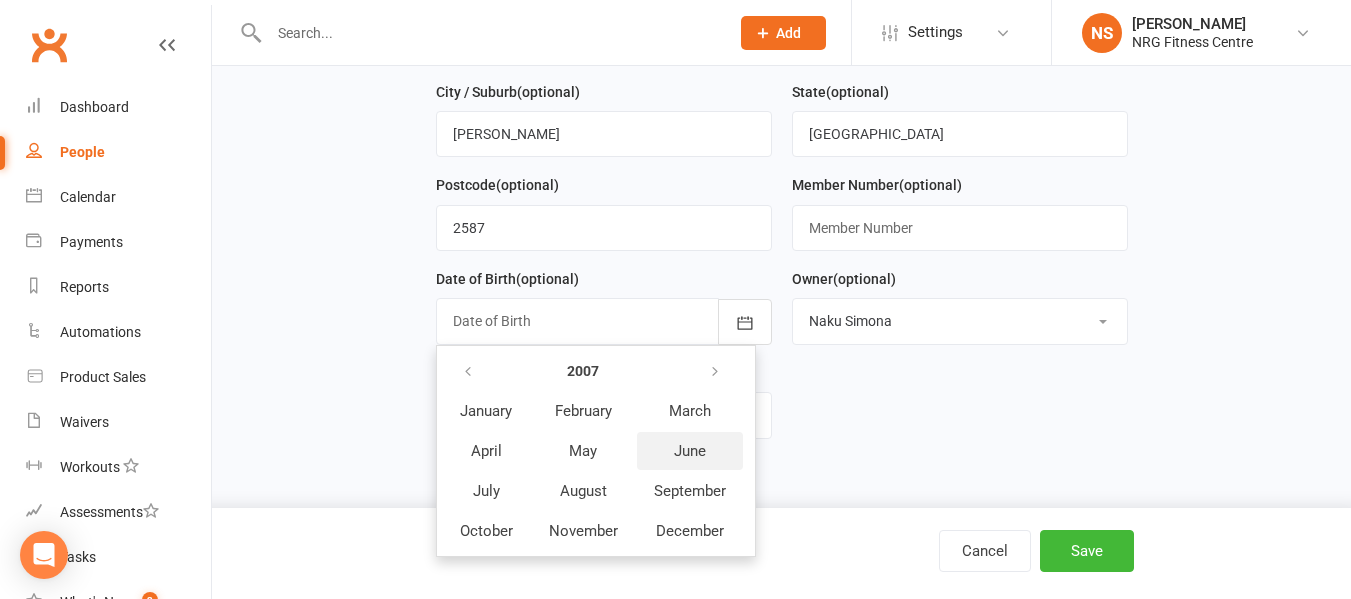 click on "June" at bounding box center [690, 451] 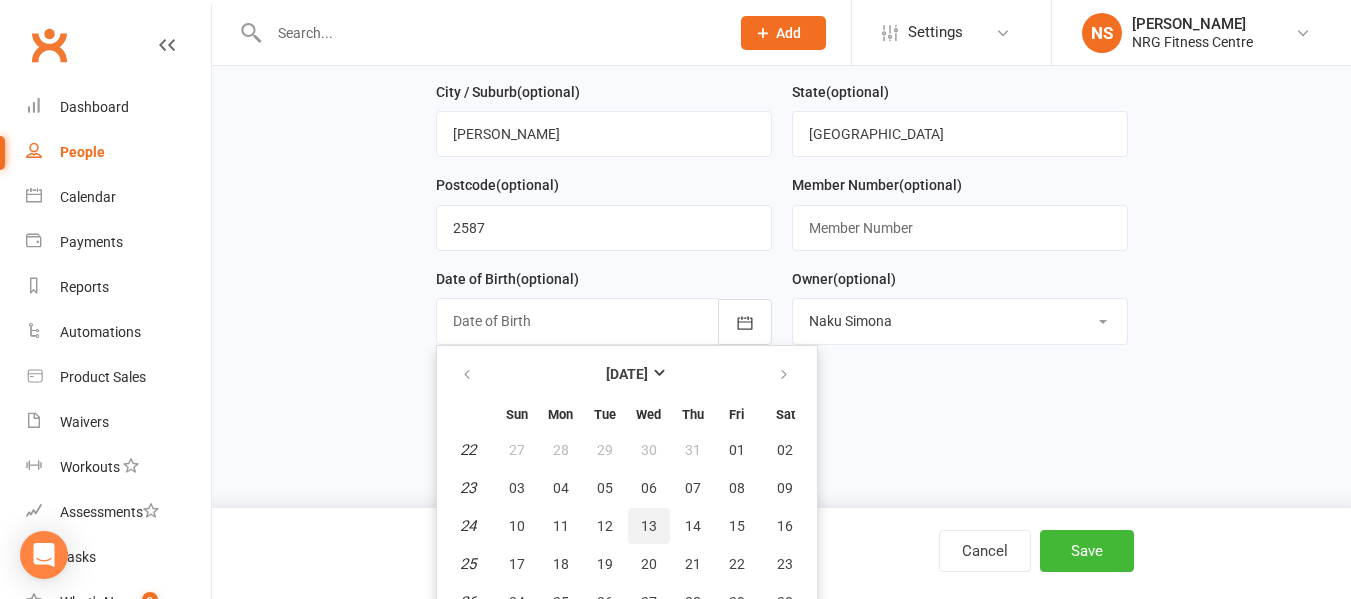click on "13" at bounding box center [649, 526] 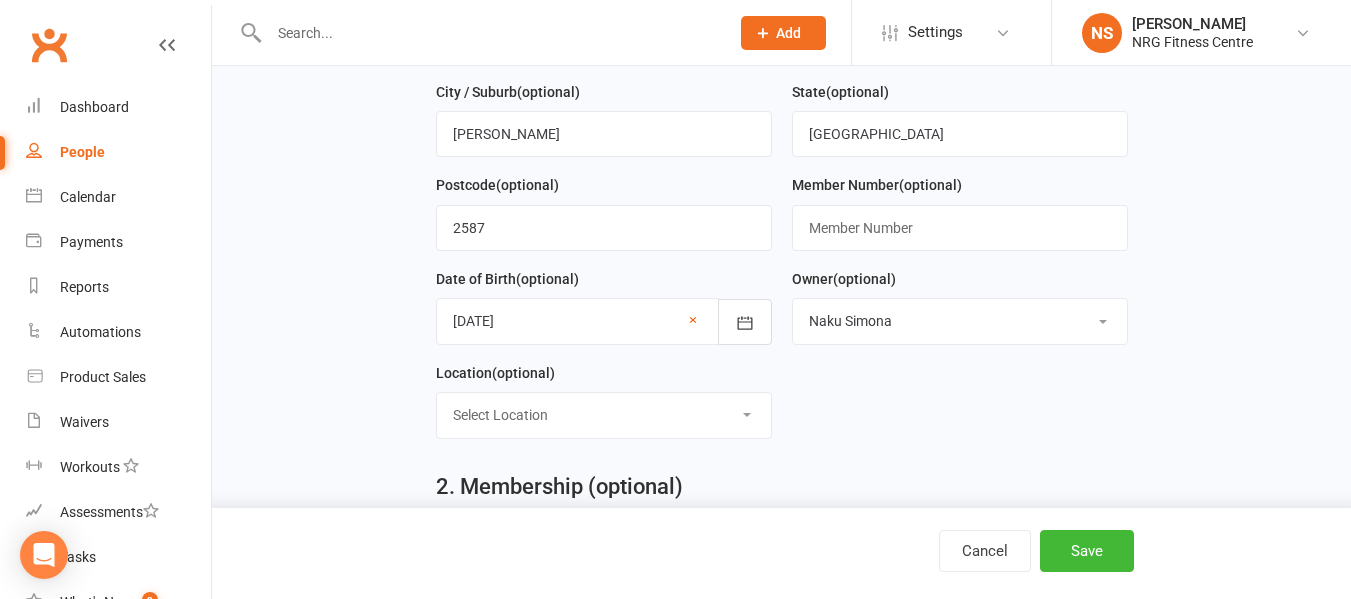 click on "Select Location Childminding Class Studio Cycle Studio Gym" at bounding box center (604, 415) 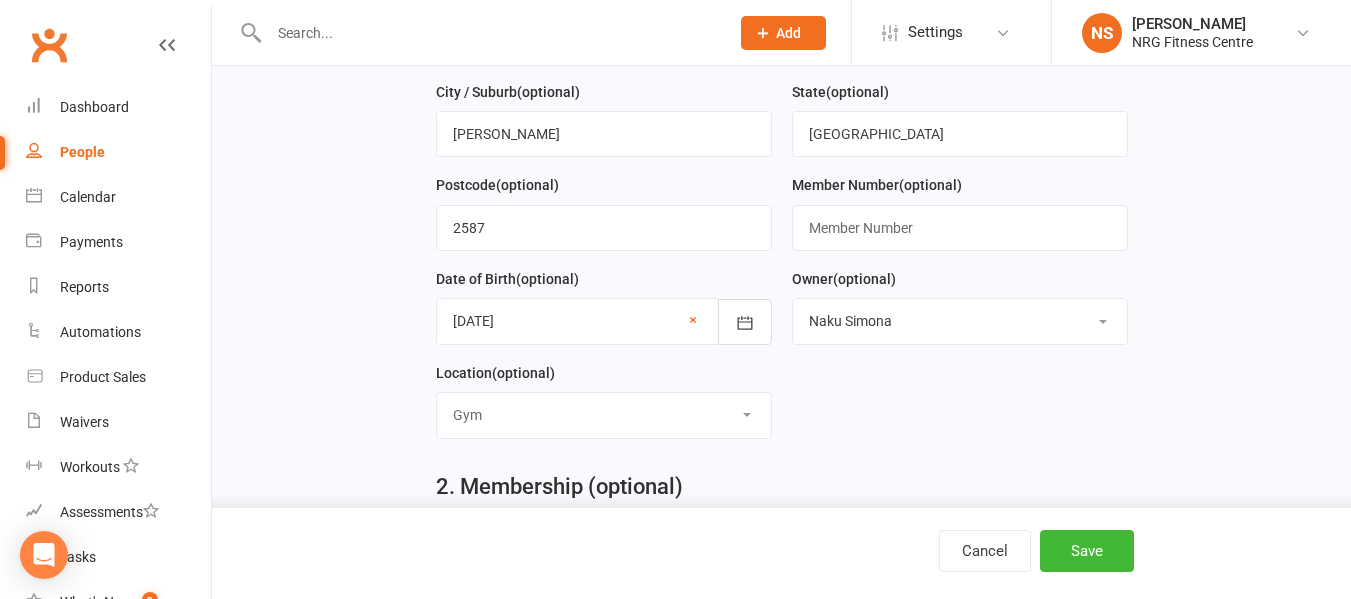 click on "Select Location Childminding Class Studio Cycle Studio Gym" at bounding box center [604, 415] 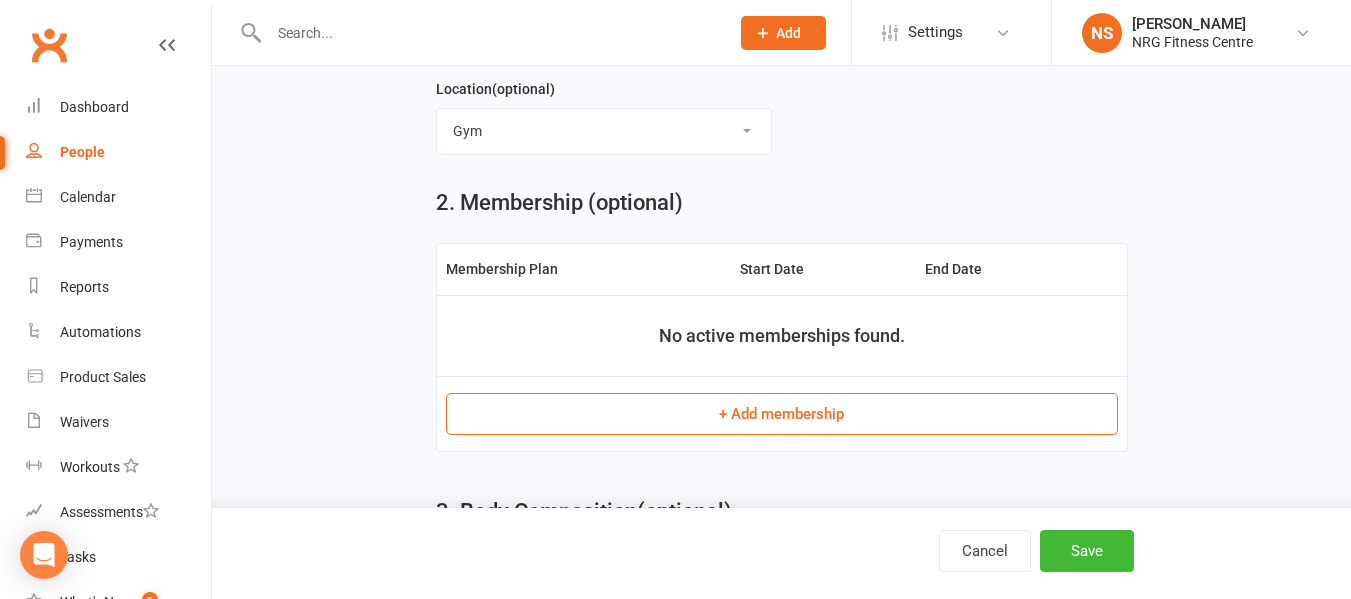 scroll, scrollTop: 700, scrollLeft: 0, axis: vertical 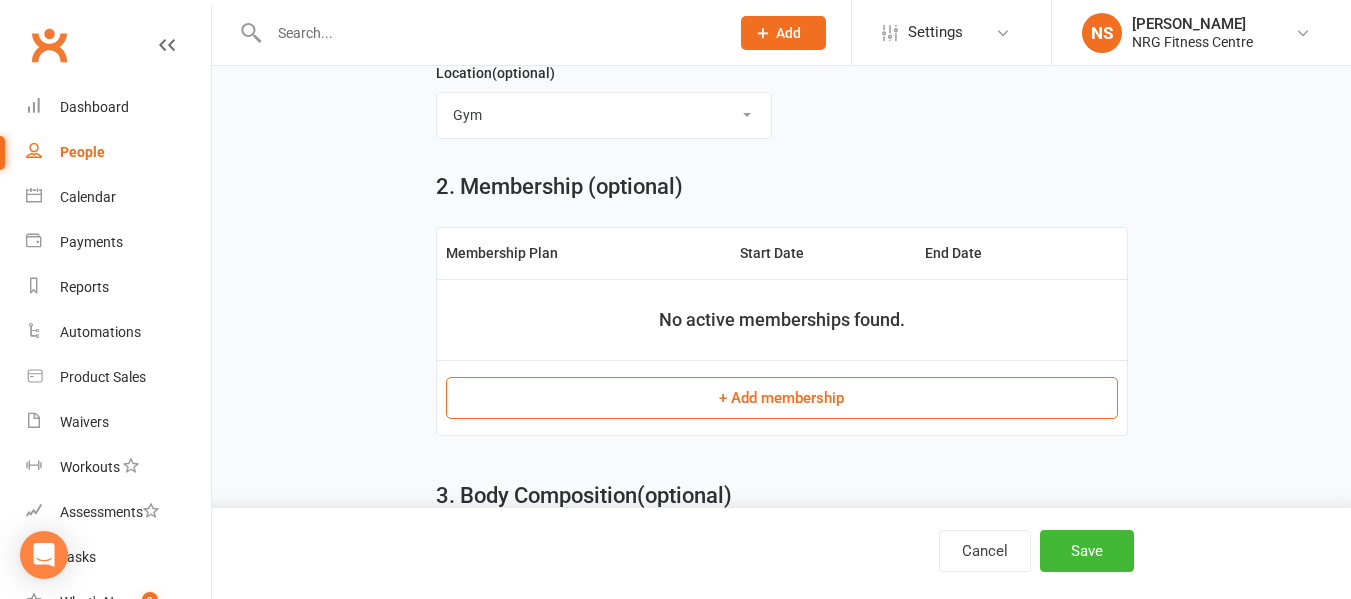 click on "+ Add membership" at bounding box center (782, 398) 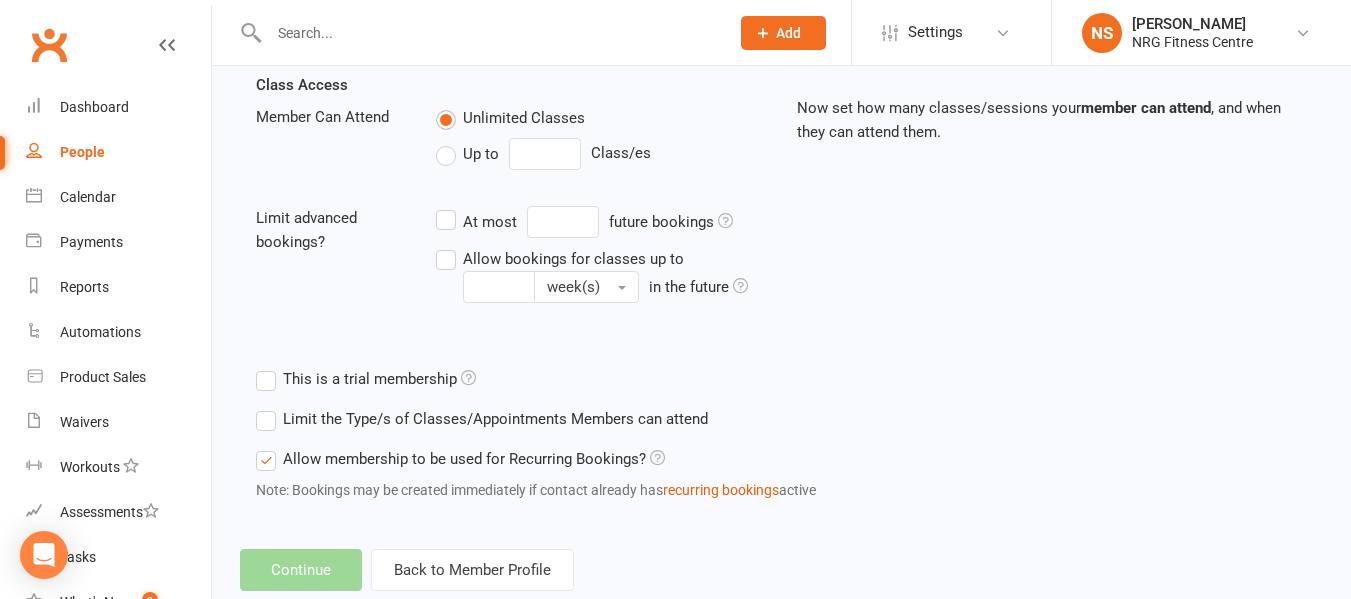 scroll, scrollTop: 0, scrollLeft: 0, axis: both 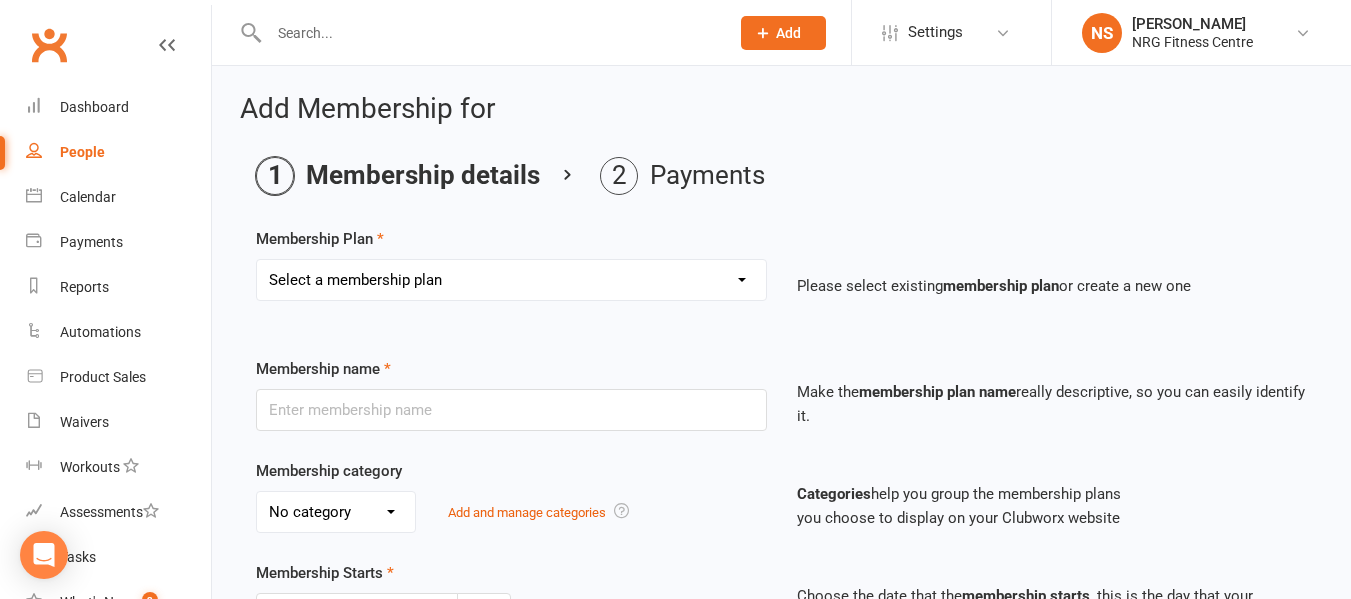 click on "Select a membership plan 1 Week Trial DD-12 Month UFN DD-12 Month UFN - JUNIOR DD-12 Month Fixed DD-12 Month Fixed - JUNIOR DD-No Fixed Term DD-No Fixed Term - JUNIOR 12 Month Upfront 12 Month Upfront - JUNIOR 6 Month 6 Month - JUNIOR 3 Month 3 Month - Student 2 Month 1 Month 2 Month - Student 1 Month - Student 2 Week 1 Week 10 Visit Pass 10 Visit Pass - Student Fitness Passport Fitness Passport - JUNIOR Family Member - No charge Family Member - No charge - JUNIOR PT 1 hour - 10 Pack PT 45 minute - 10 Pack PT60 - PAYG PT45 - PAYG PT30 - PAYG No Charge PT 30 minute - 10 Pack Childminding Book & Pay - Classes DD-12 Month - Winter Warmer DD-12 Month - Winter Warmer - JUNIOR PT 45 minute - 3 Pack PT 60 minute - 2 Pack PT 60 minute - 6 Pack" at bounding box center [511, 280] 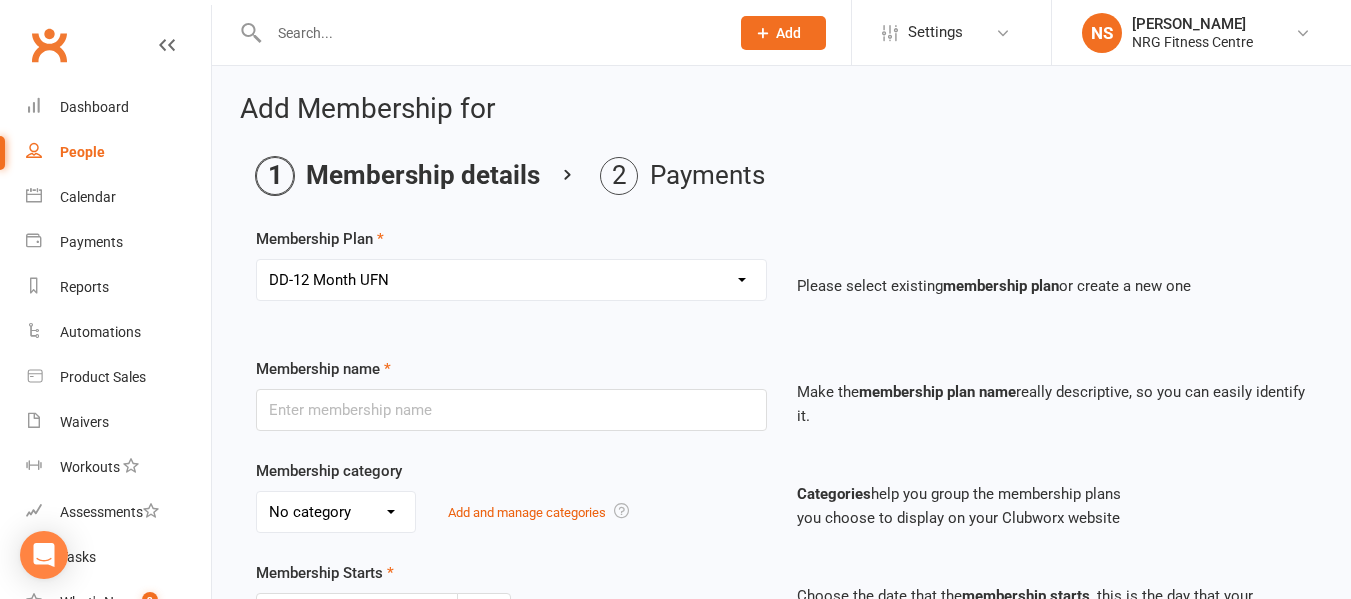 click on "Select a membership plan 1 Week Trial DD-12 Month UFN DD-12 Month UFN - JUNIOR DD-12 Month Fixed DD-12 Month Fixed - JUNIOR DD-No Fixed Term DD-No Fixed Term - JUNIOR 12 Month Upfront 12 Month Upfront - JUNIOR 6 Month 6 Month - JUNIOR 3 Month 3 Month - Student 2 Month 1 Month 2 Month - Student 1 Month - Student 2 Week 1 Week 10 Visit Pass 10 Visit Pass - Student Fitness Passport Fitness Passport - JUNIOR Family Member - No charge Family Member - No charge - JUNIOR PT 1 hour - 10 Pack PT 45 minute - 10 Pack PT60 - PAYG PT45 - PAYG PT30 - PAYG No Charge PT 30 minute - 10 Pack Childminding Book & Pay - Classes DD-12 Month - Winter Warmer DD-12 Month - Winter Warmer - JUNIOR PT 45 minute - 3 Pack PT 60 minute - 2 Pack PT 60 minute - 6 Pack" at bounding box center [511, 280] 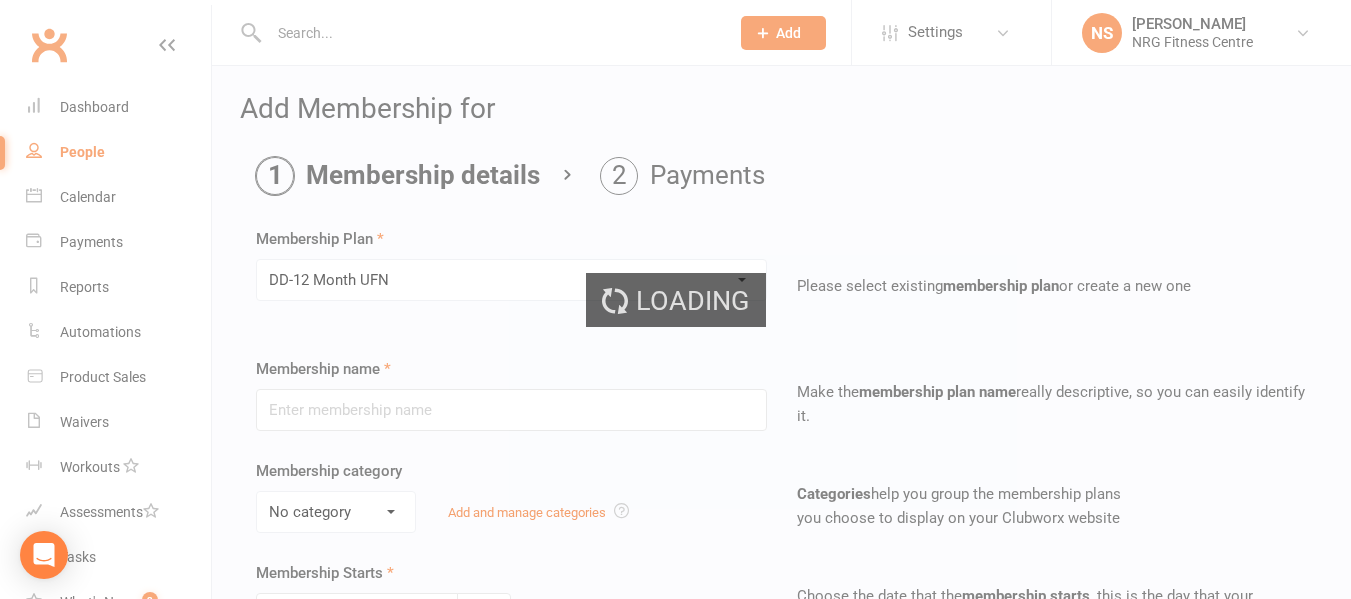 type on "DD-12 Month UFN" 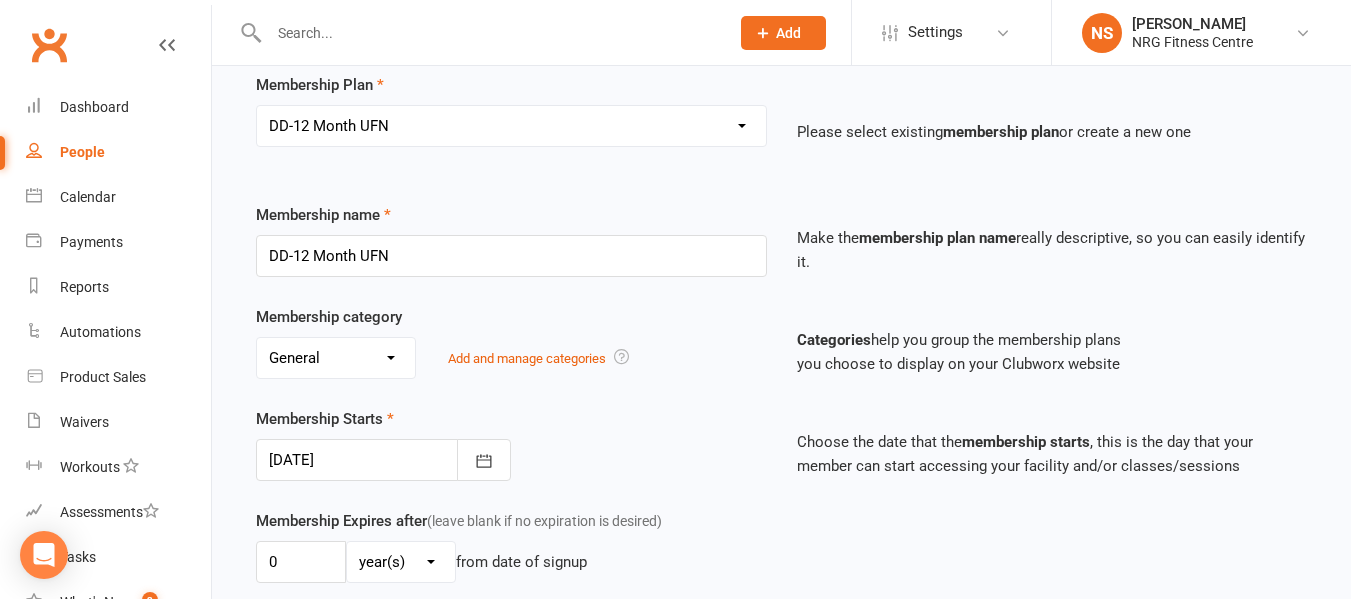 scroll, scrollTop: 200, scrollLeft: 0, axis: vertical 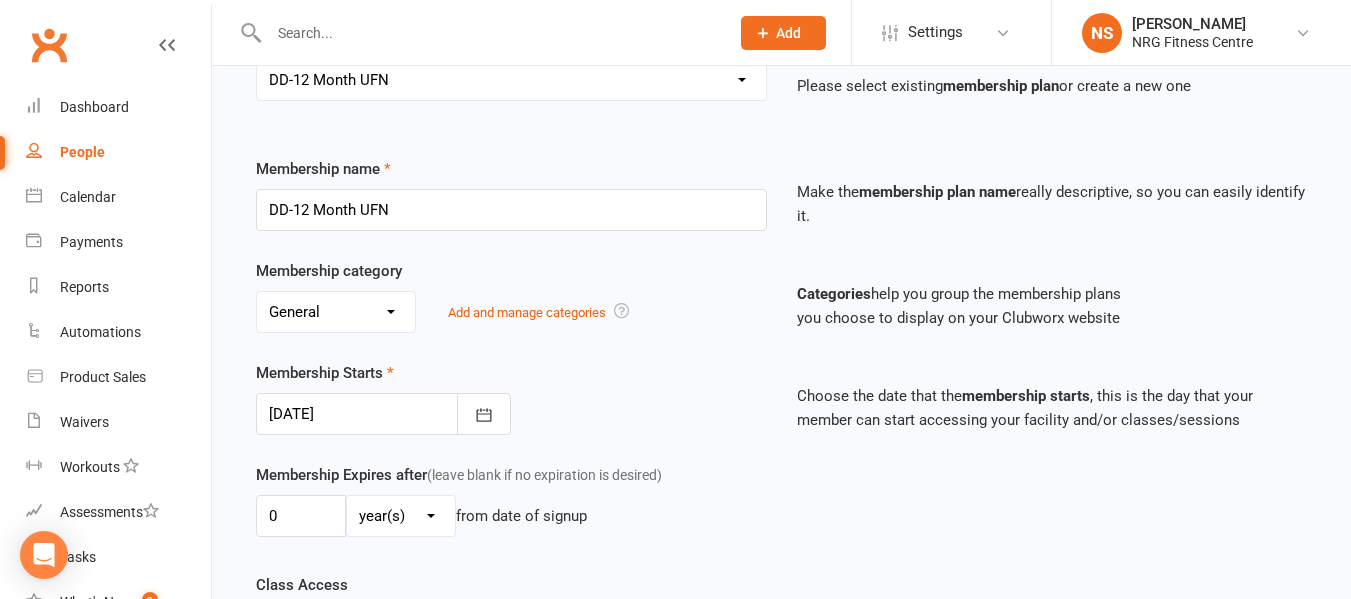 click at bounding box center (383, 414) 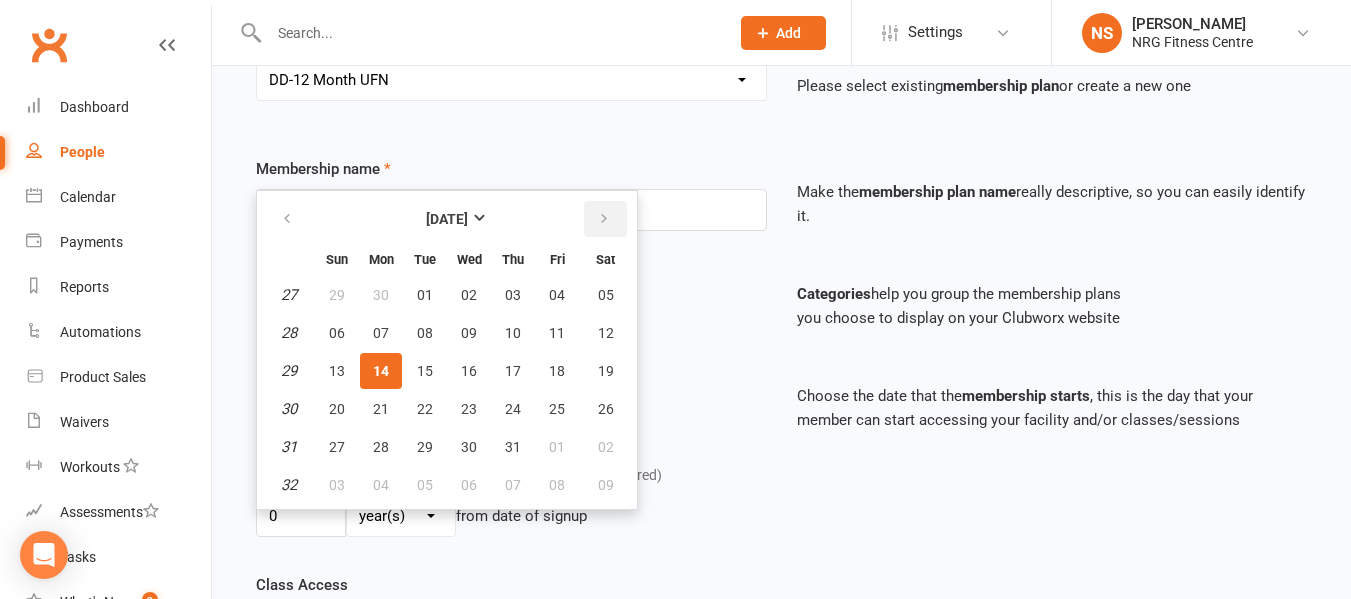 click at bounding box center (604, 219) 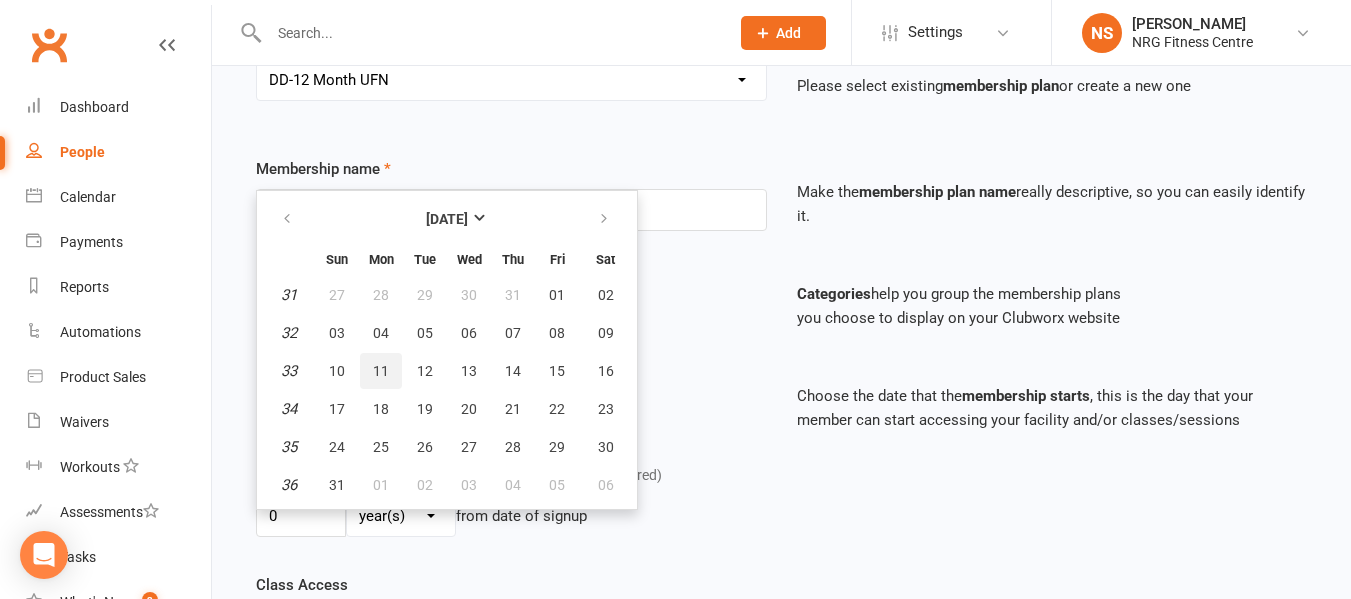 click on "11" at bounding box center (381, 371) 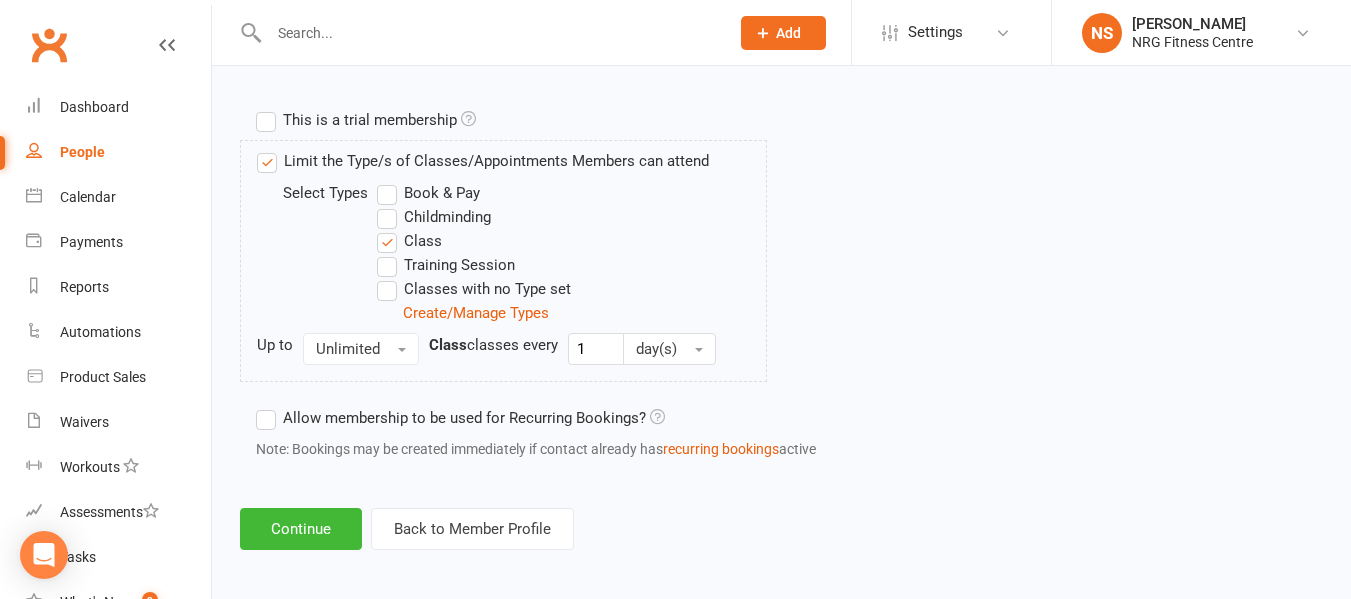 scroll, scrollTop: 968, scrollLeft: 0, axis: vertical 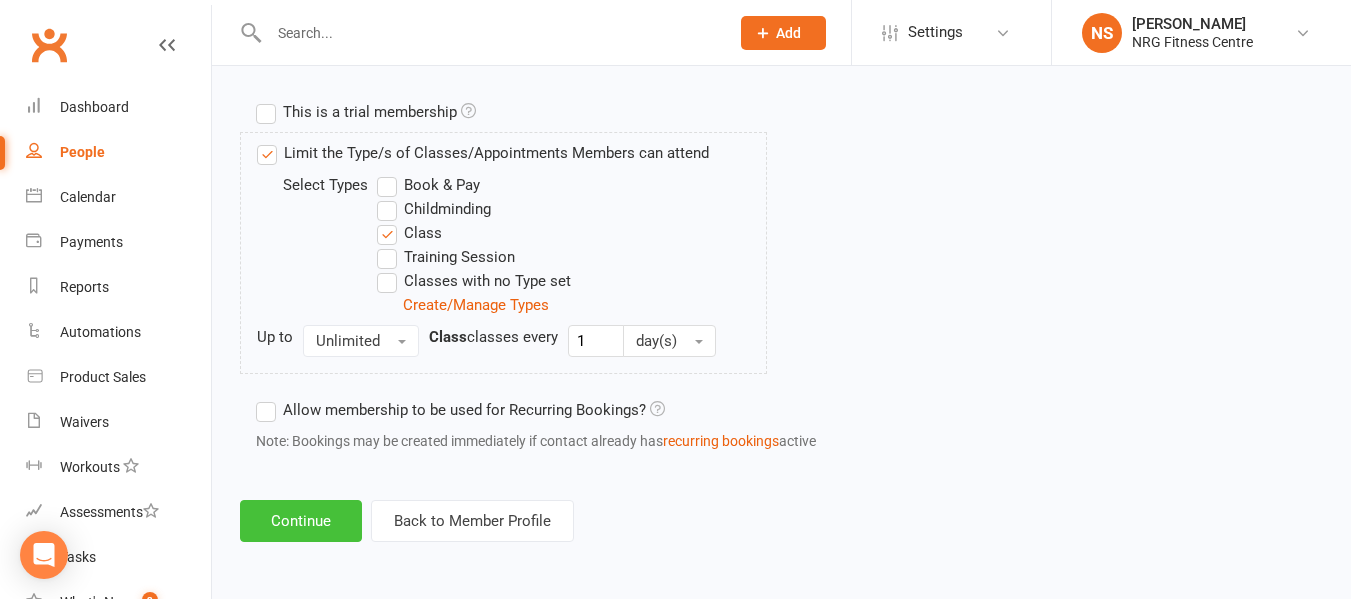click on "Continue" at bounding box center [301, 521] 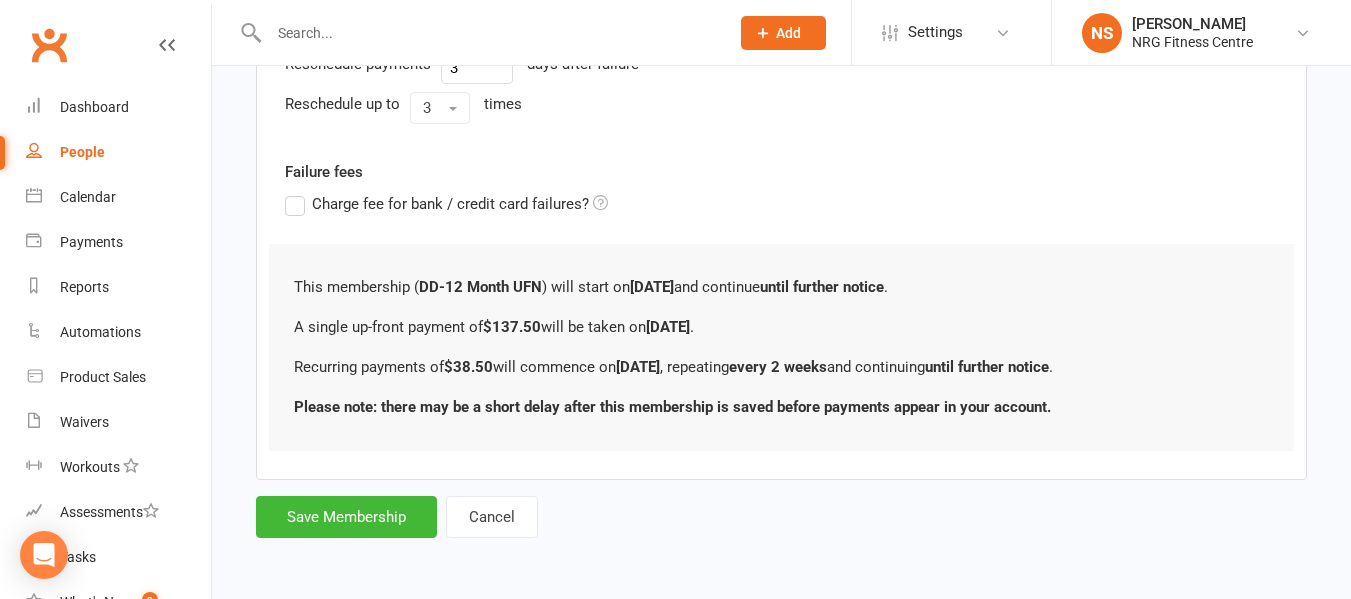 scroll, scrollTop: 0, scrollLeft: 0, axis: both 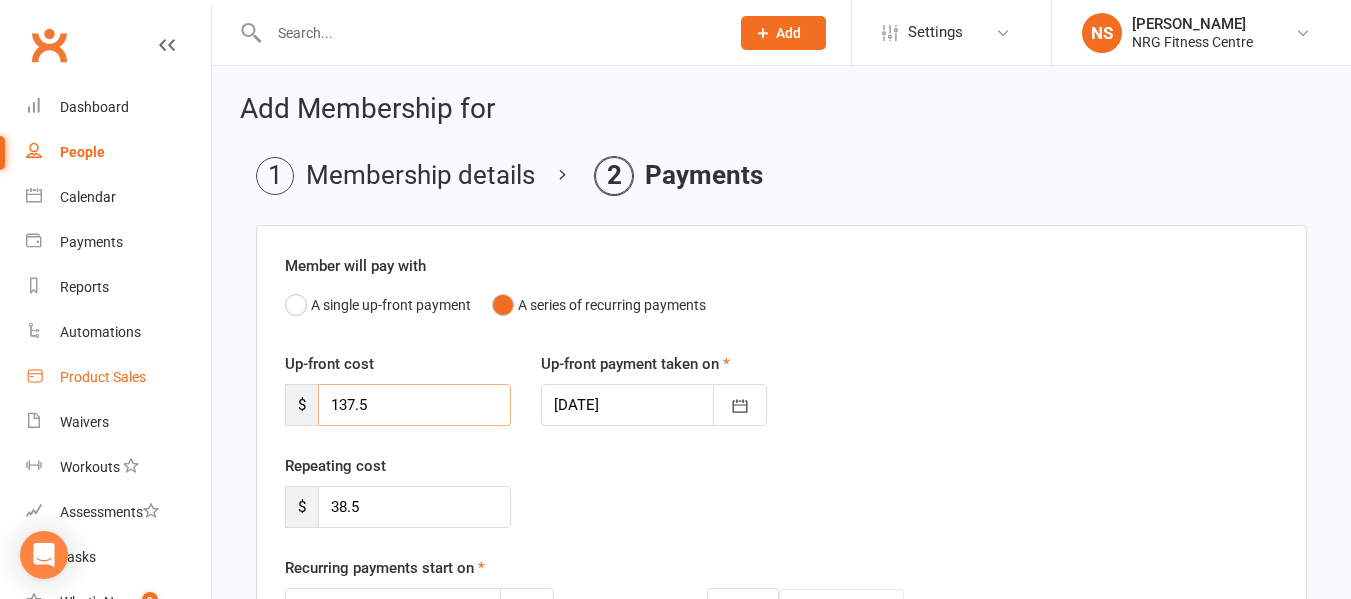 drag, startPoint x: 427, startPoint y: 414, endPoint x: 122, endPoint y: 382, distance: 306.6741 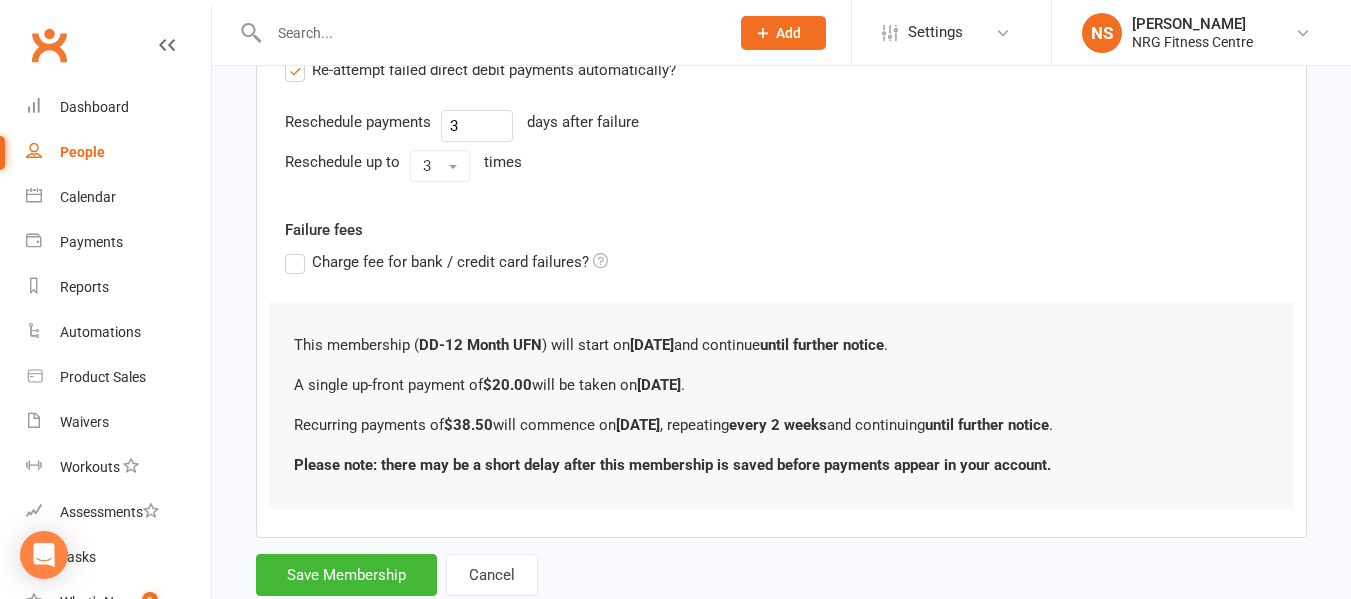 scroll, scrollTop: 815, scrollLeft: 0, axis: vertical 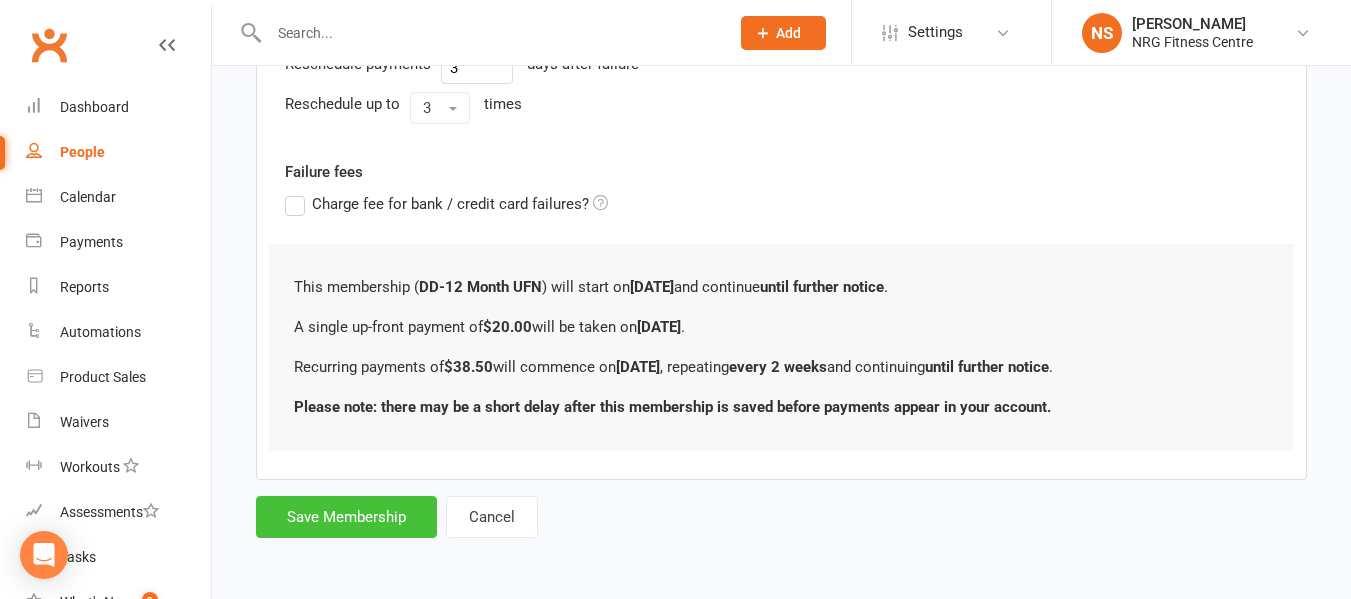 type on "20" 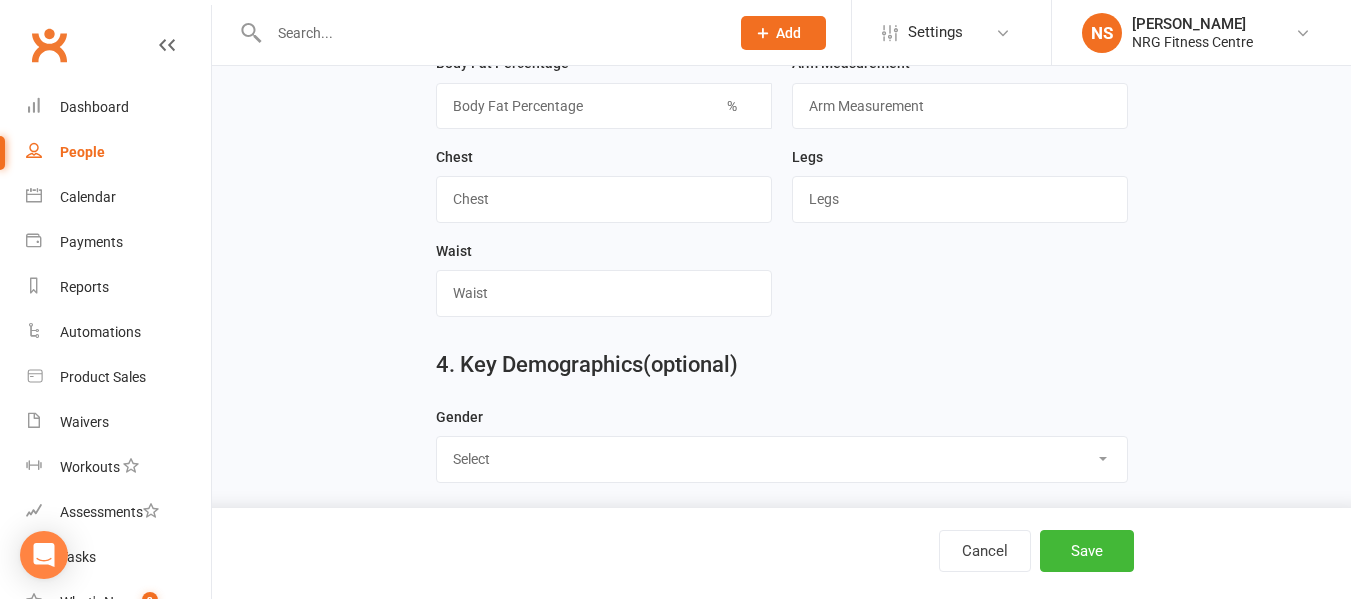 scroll, scrollTop: 1462, scrollLeft: 0, axis: vertical 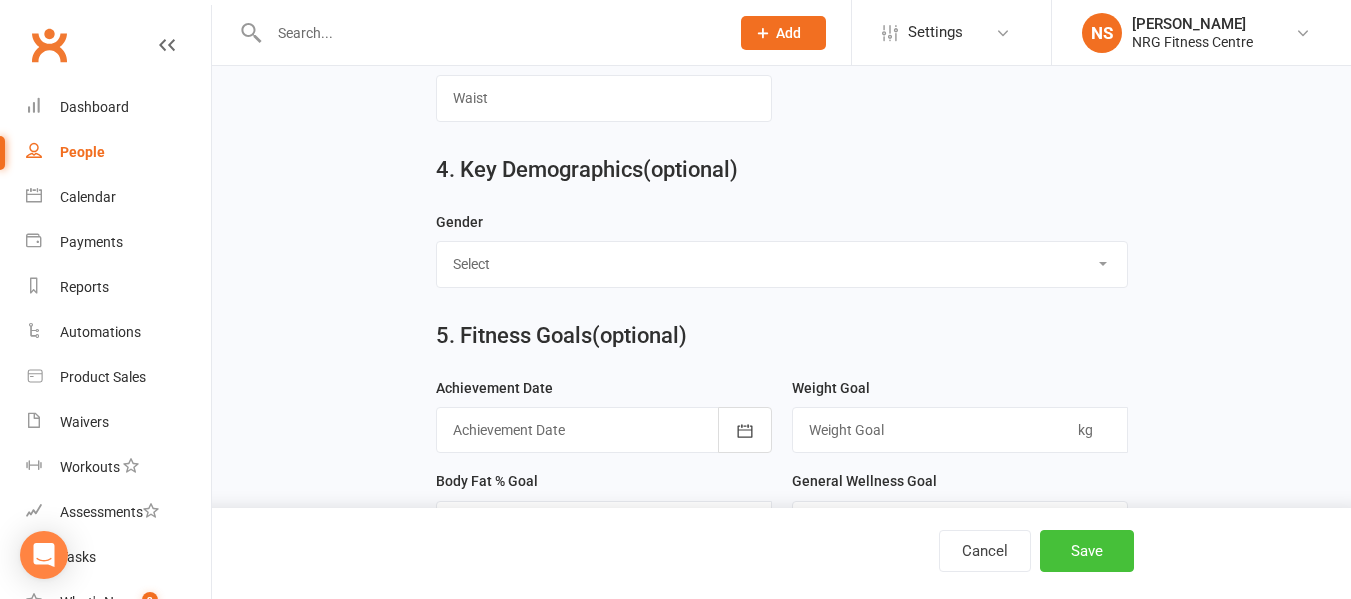 click on "Save" at bounding box center (1087, 551) 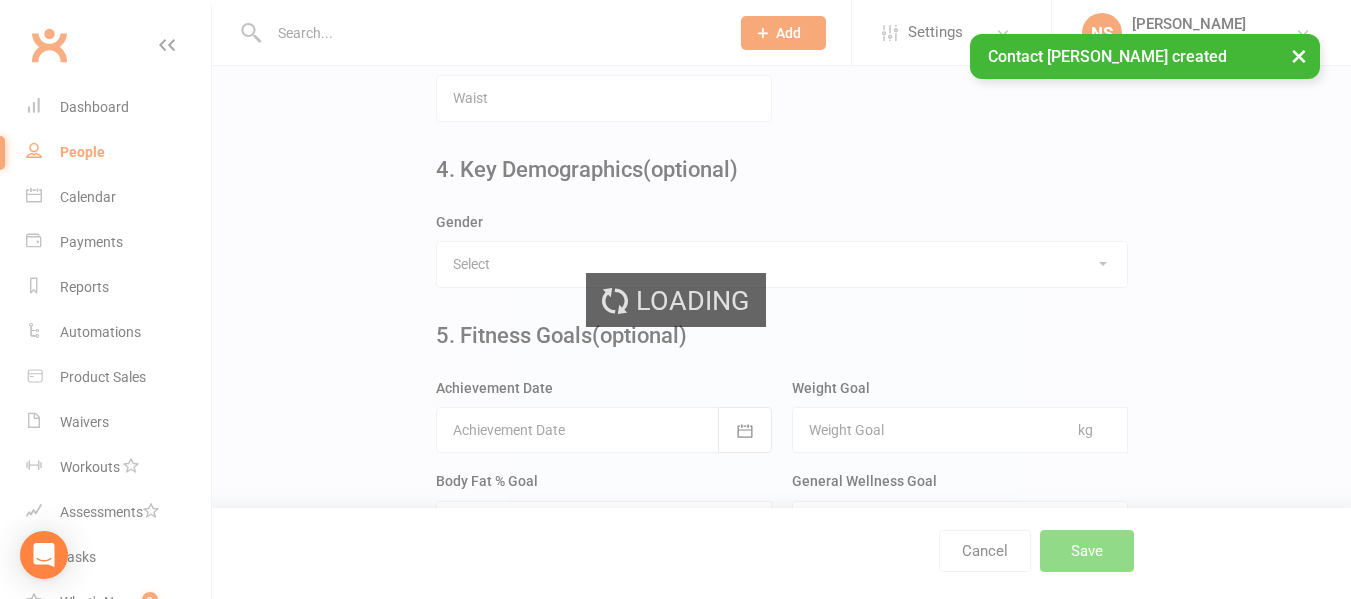 scroll, scrollTop: 0, scrollLeft: 0, axis: both 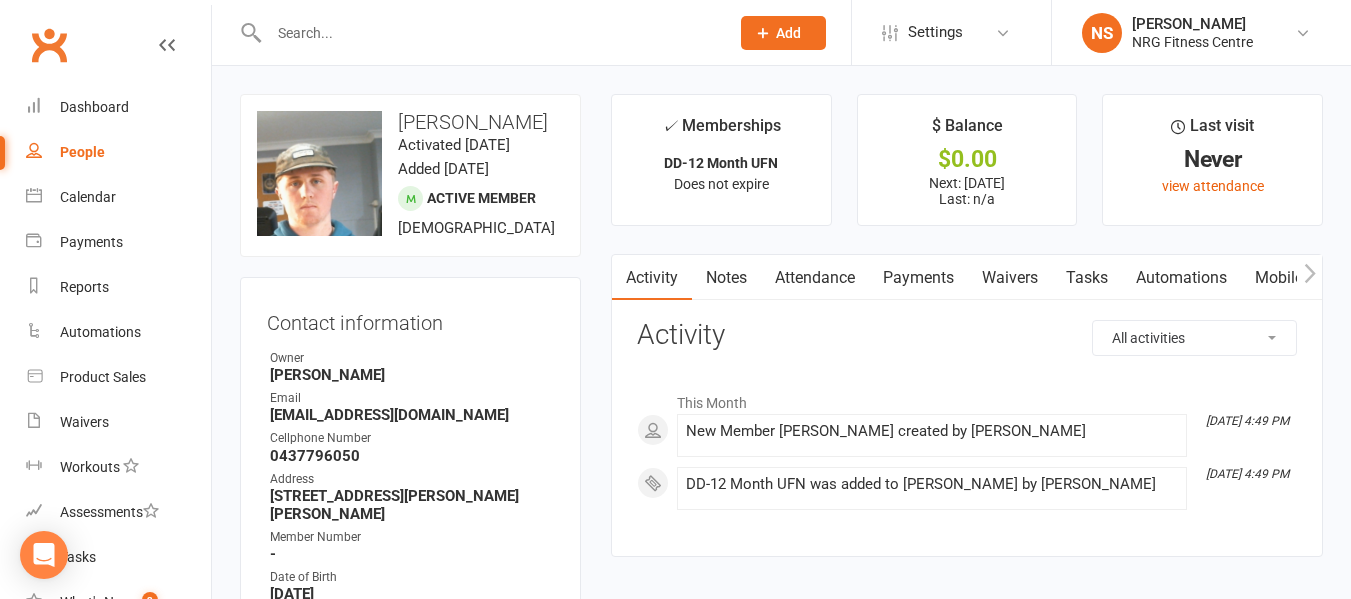 click on "Payments" at bounding box center (918, 278) 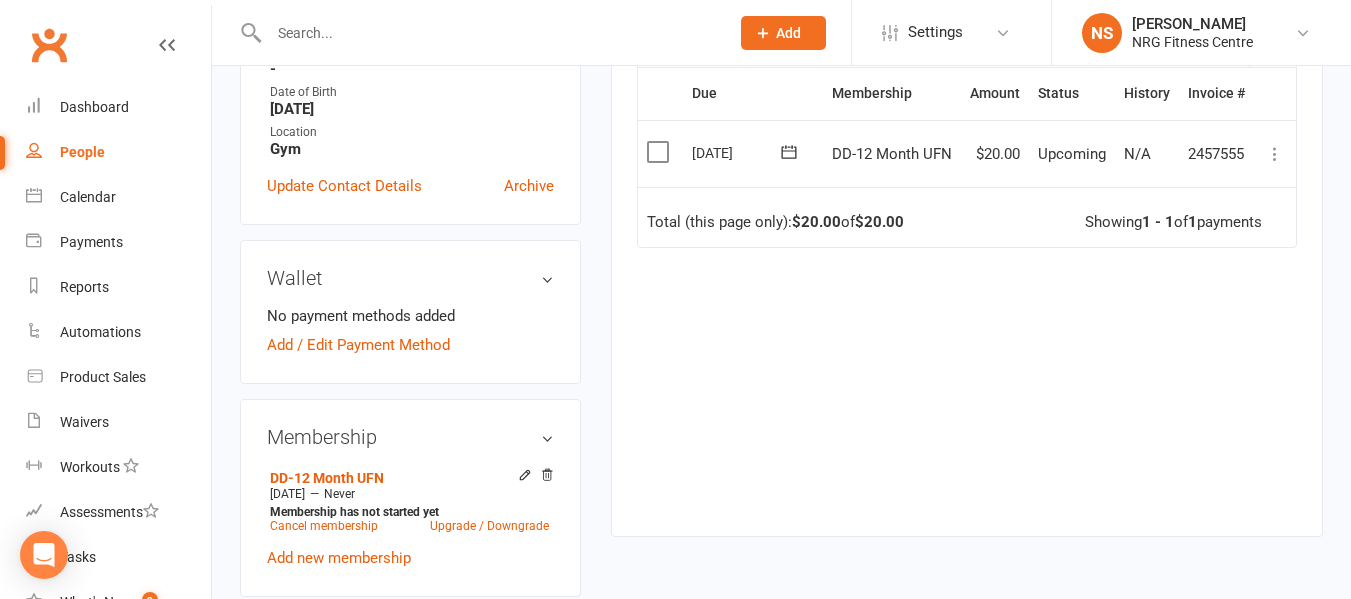 scroll, scrollTop: 700, scrollLeft: 0, axis: vertical 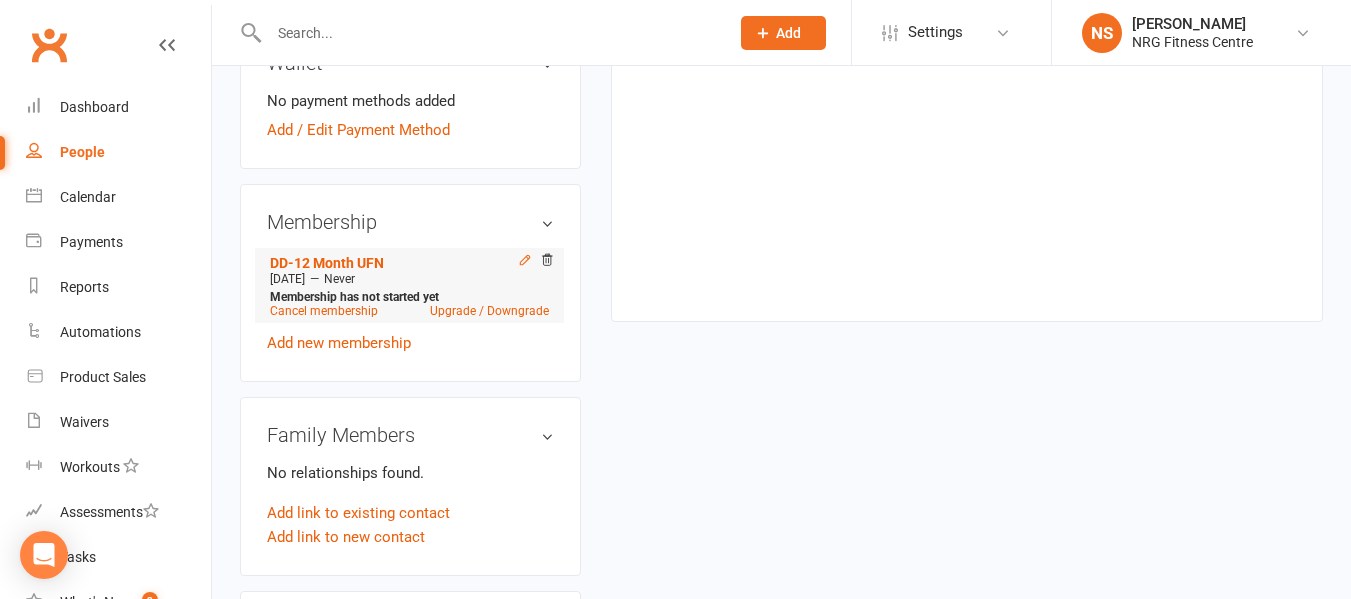 click 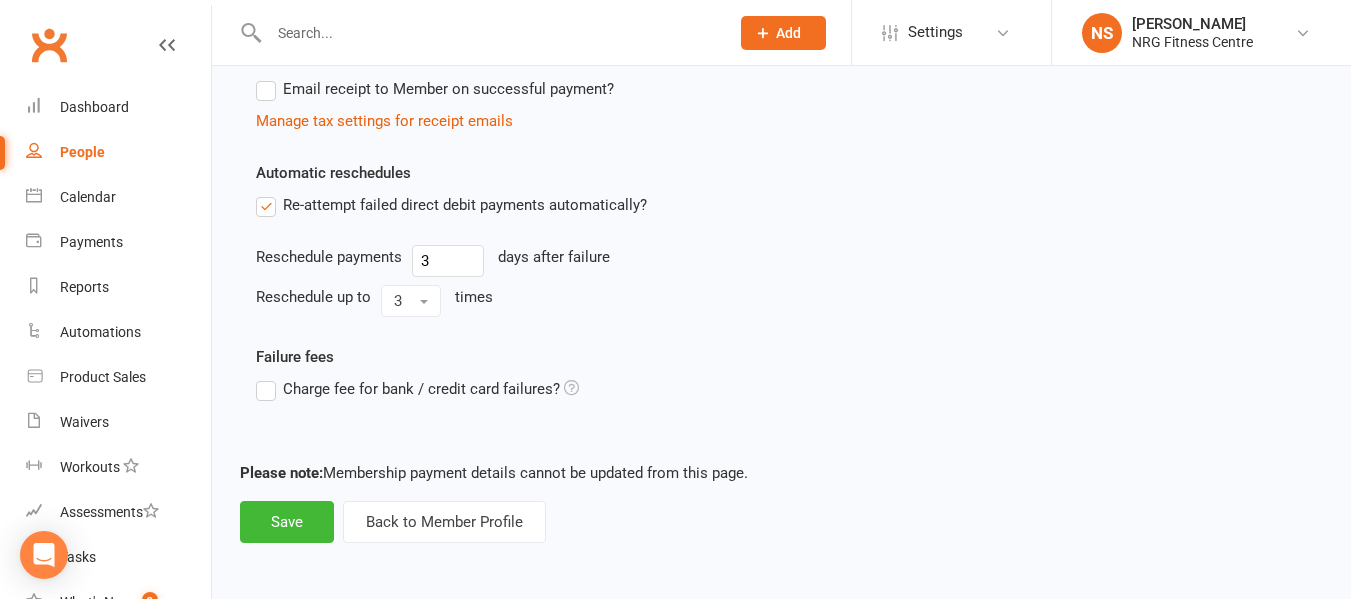 scroll, scrollTop: 1181, scrollLeft: 0, axis: vertical 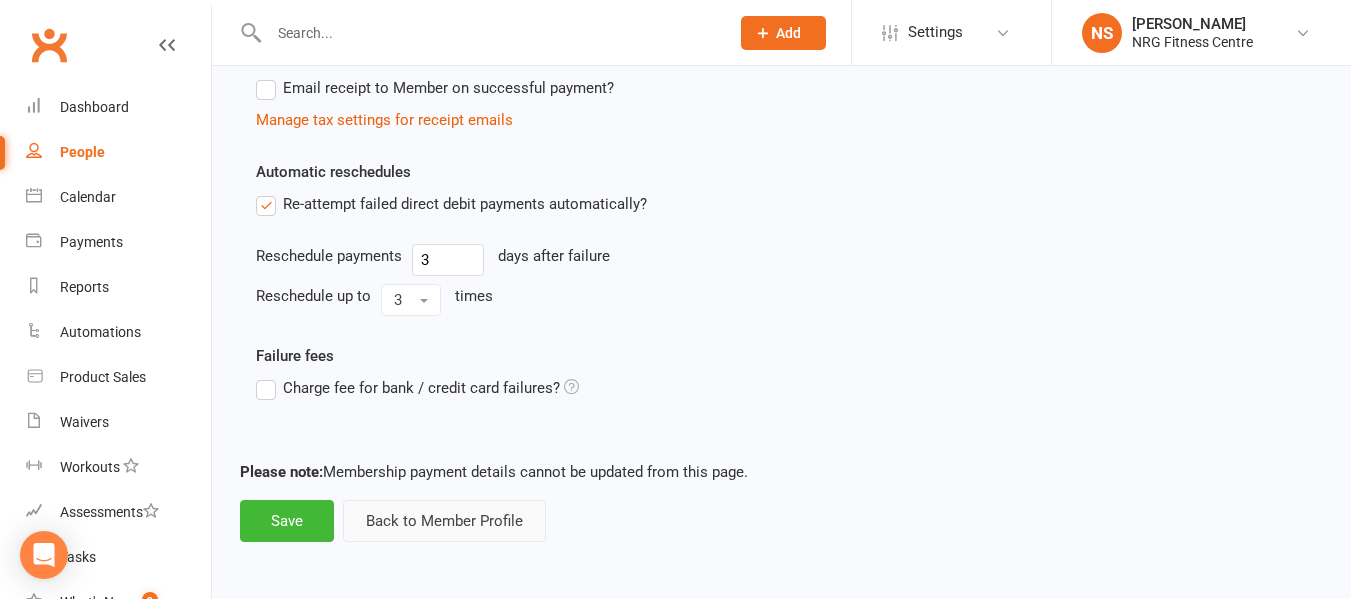 click on "Back to Member Profile" at bounding box center [444, 521] 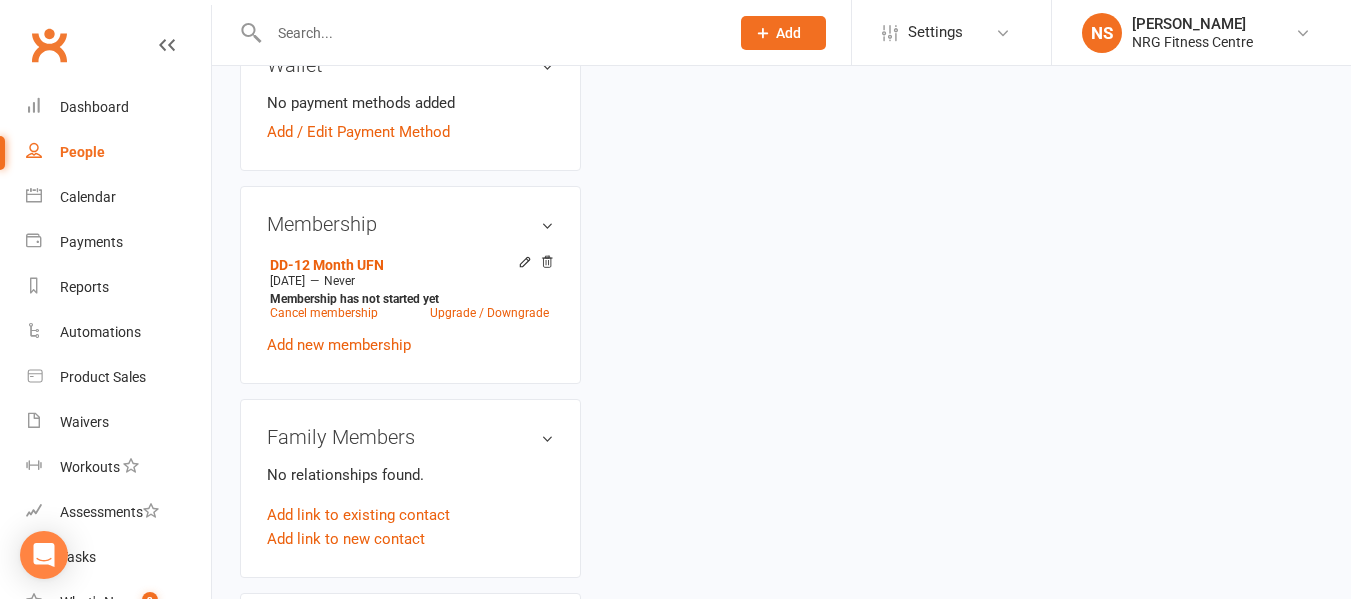 scroll, scrollTop: 700, scrollLeft: 0, axis: vertical 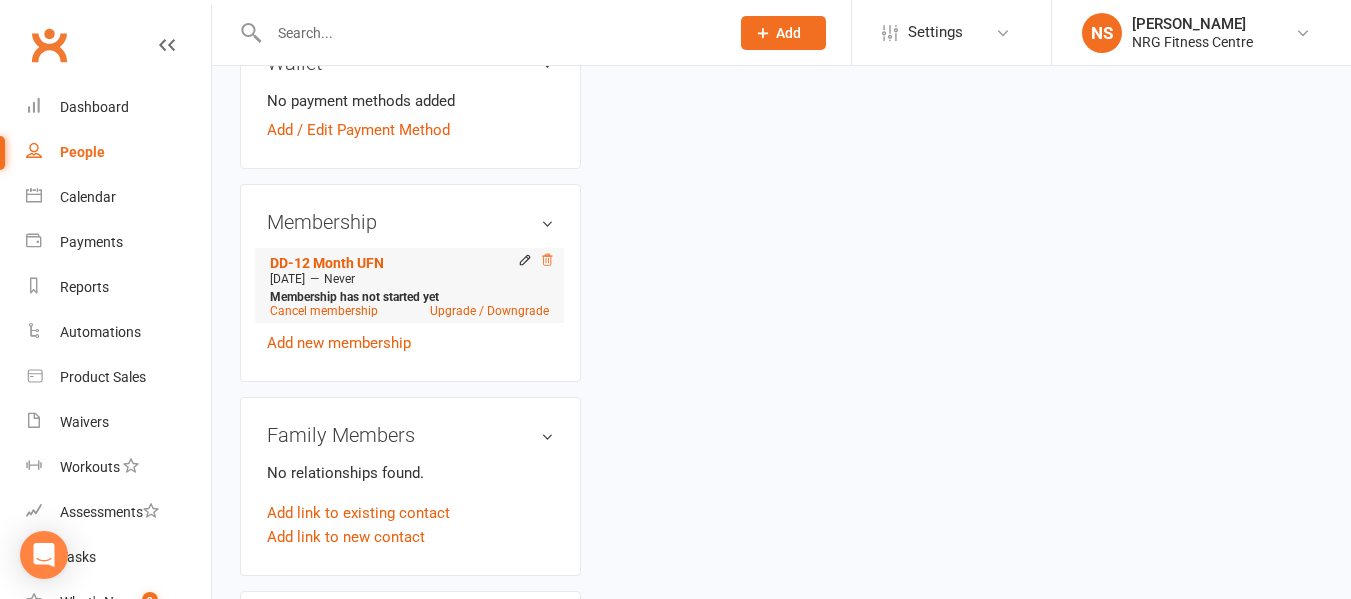click 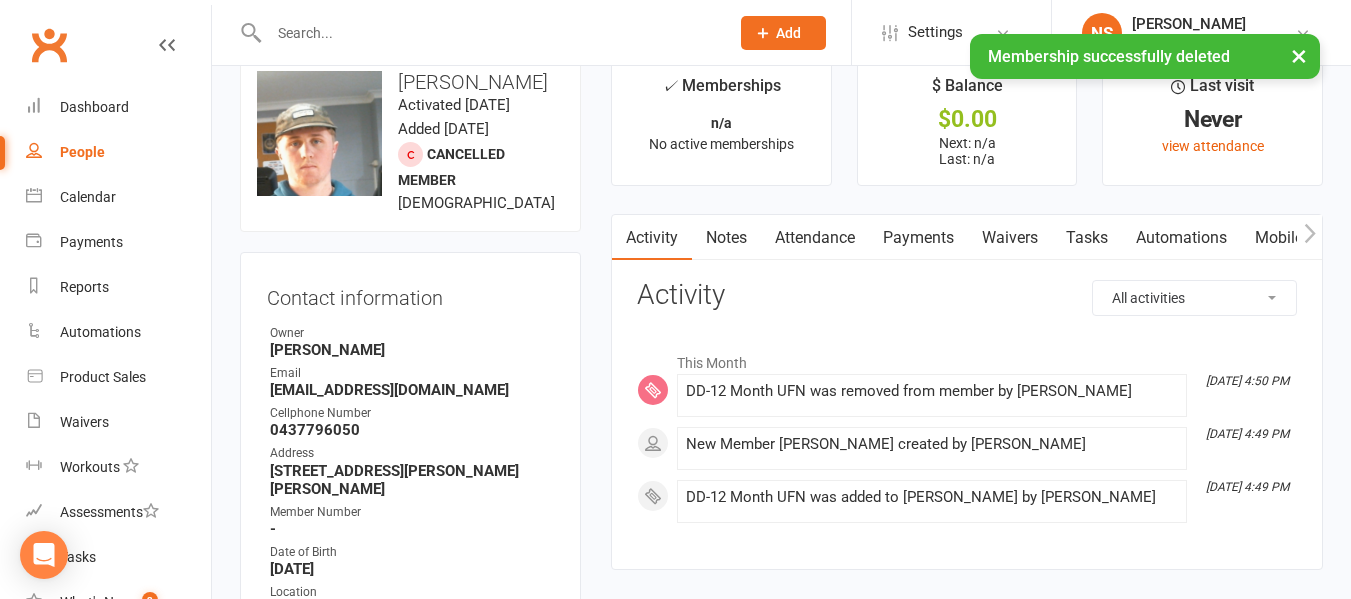 scroll, scrollTop: 15, scrollLeft: 0, axis: vertical 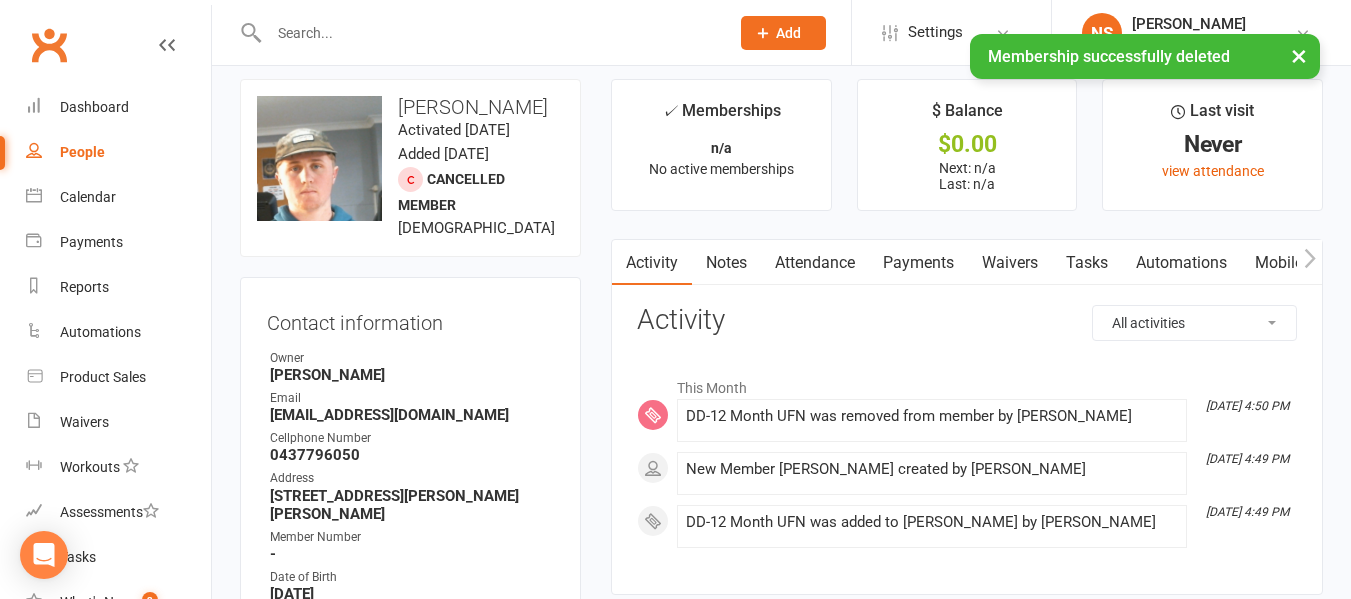click on "Payments" at bounding box center [918, 263] 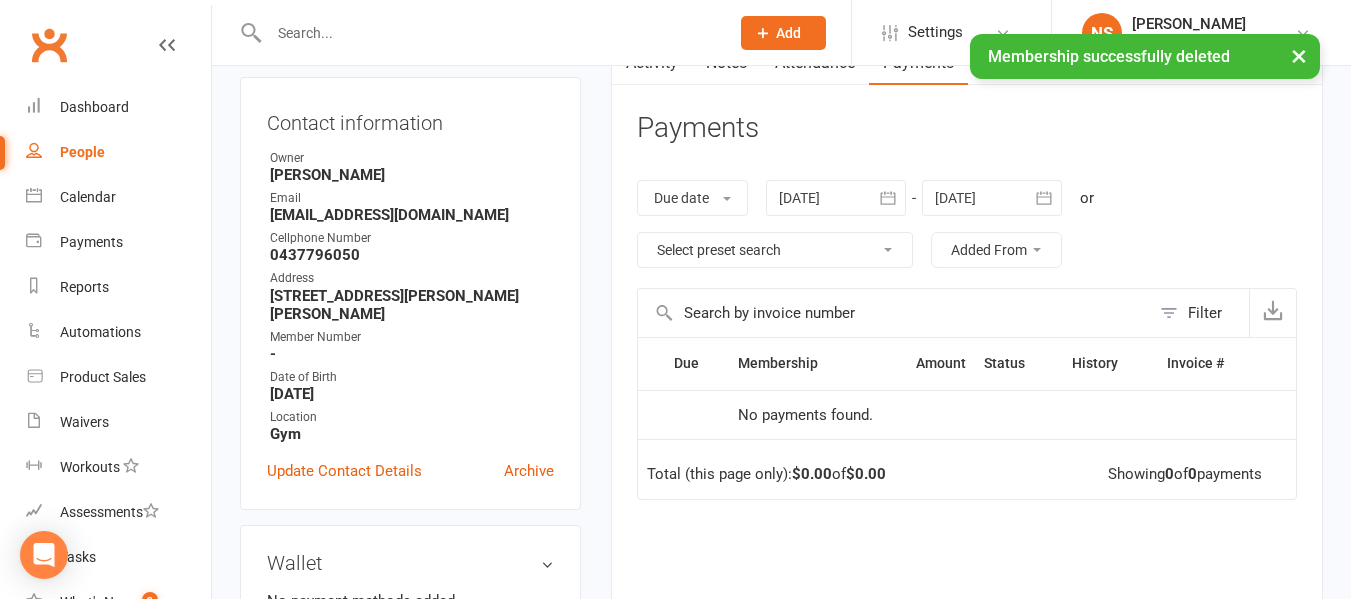 scroll, scrollTop: 515, scrollLeft: 0, axis: vertical 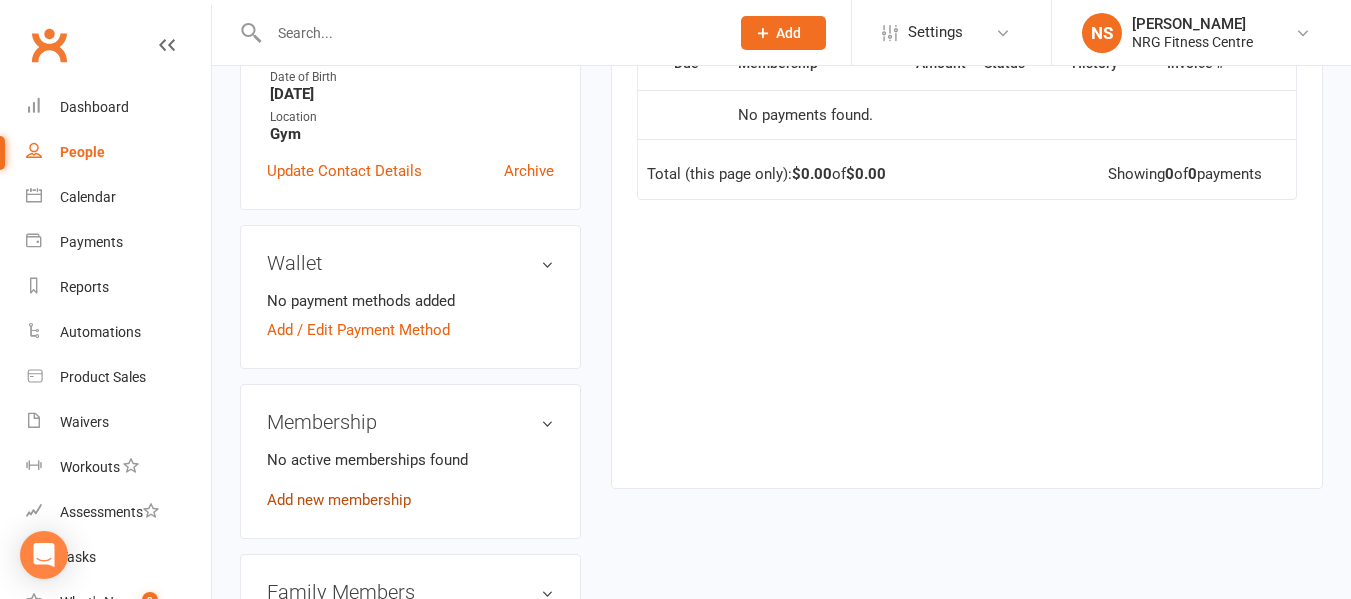 click on "Add new membership" at bounding box center [339, 500] 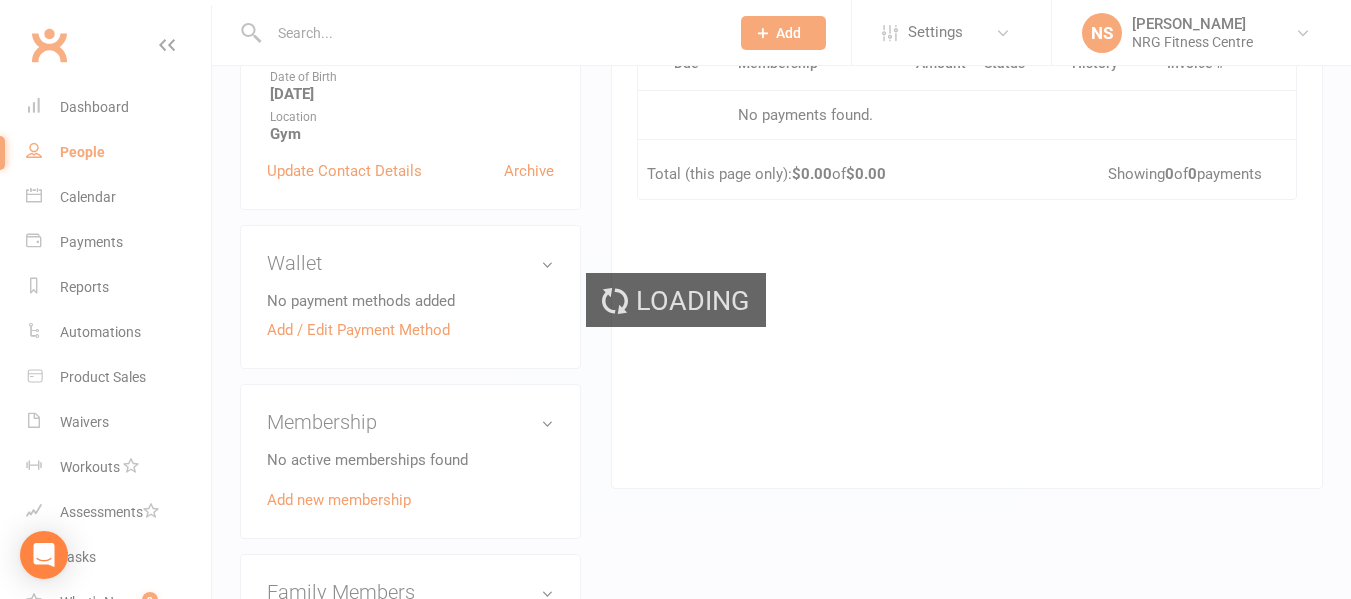scroll, scrollTop: 0, scrollLeft: 0, axis: both 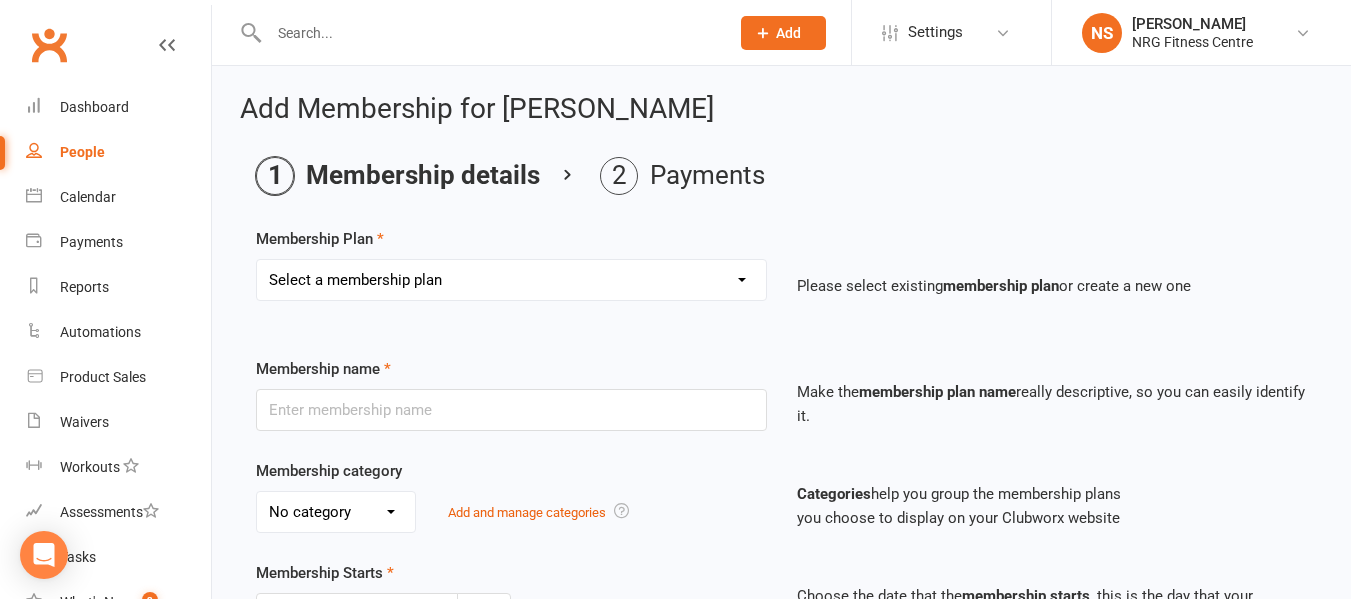 click on "Select a membership plan 1 Week Trial DD-12 Month UFN DD-12 Month UFN - JUNIOR DD-12 Month Fixed DD-12 Month Fixed - JUNIOR DD-No Fixed Term DD-No Fixed Term - JUNIOR 12 Month Upfront 12 Month Upfront - JUNIOR 6 Month 6 Month - JUNIOR 3 Month 3 Month - Student 2 Month 1 Month 2 Month - Student 1 Month - Student 2 Week 1 Week 10 Visit Pass 10 Visit Pass - Student Fitness Passport Fitness Passport - JUNIOR Family Member - No charge Family Member - No charge - JUNIOR PT 1 hour - 10 Pack PT 45 minute - 10 Pack PT60 - PAYG PT45 - PAYG PT30 - PAYG No Charge PT 30 minute - 10 Pack Childminding Book & Pay - Classes DD-12 Month - Winter Warmer DD-12 Month - Winter Warmer - JUNIOR PT 45 minute - 3 Pack PT 60 minute - 2 Pack PT 60 minute - 6 Pack" at bounding box center [511, 280] 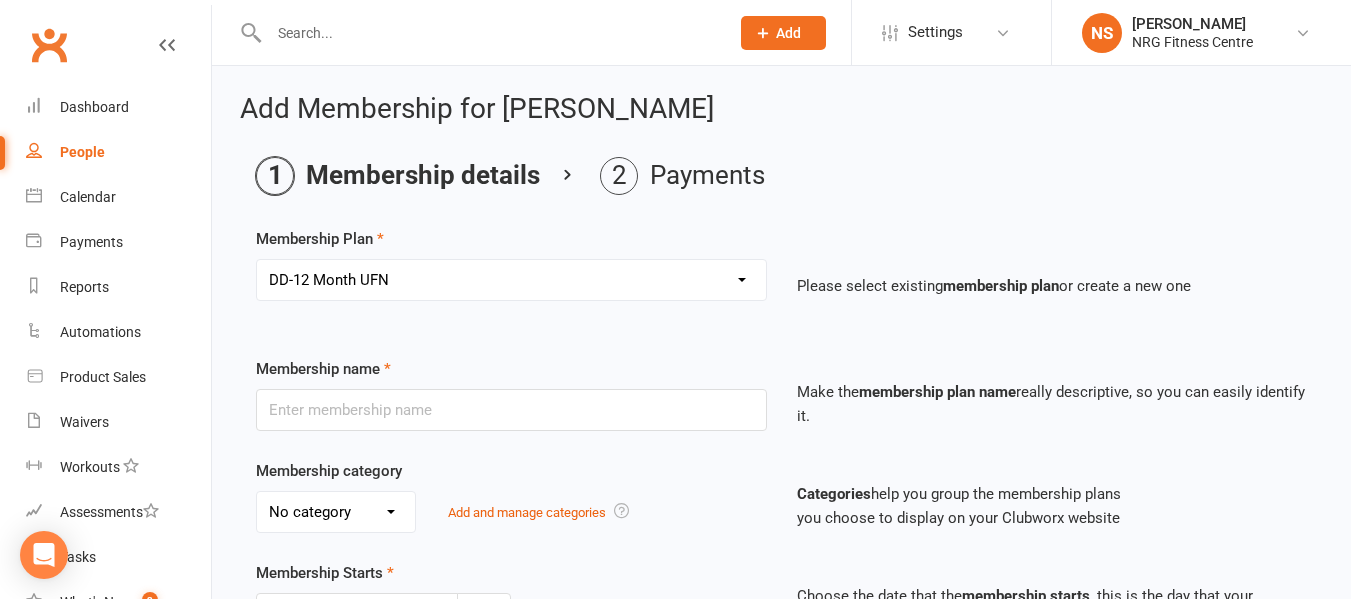 click on "Select a membership plan 1 Week Trial DD-12 Month UFN DD-12 Month UFN - JUNIOR DD-12 Month Fixed DD-12 Month Fixed - JUNIOR DD-No Fixed Term DD-No Fixed Term - JUNIOR 12 Month Upfront 12 Month Upfront - JUNIOR 6 Month 6 Month - JUNIOR 3 Month 3 Month - Student 2 Month 1 Month 2 Month - Student 1 Month - Student 2 Week 1 Week 10 Visit Pass 10 Visit Pass - Student Fitness Passport Fitness Passport - JUNIOR Family Member - No charge Family Member - No charge - JUNIOR PT 1 hour - 10 Pack PT 45 minute - 10 Pack PT60 - PAYG PT45 - PAYG PT30 - PAYG No Charge PT 30 minute - 10 Pack Childminding Book & Pay - Classes DD-12 Month - Winter Warmer DD-12 Month - Winter Warmer - JUNIOR PT 45 minute - 3 Pack PT 60 minute - 2 Pack PT 60 minute - 6 Pack" at bounding box center (511, 280) 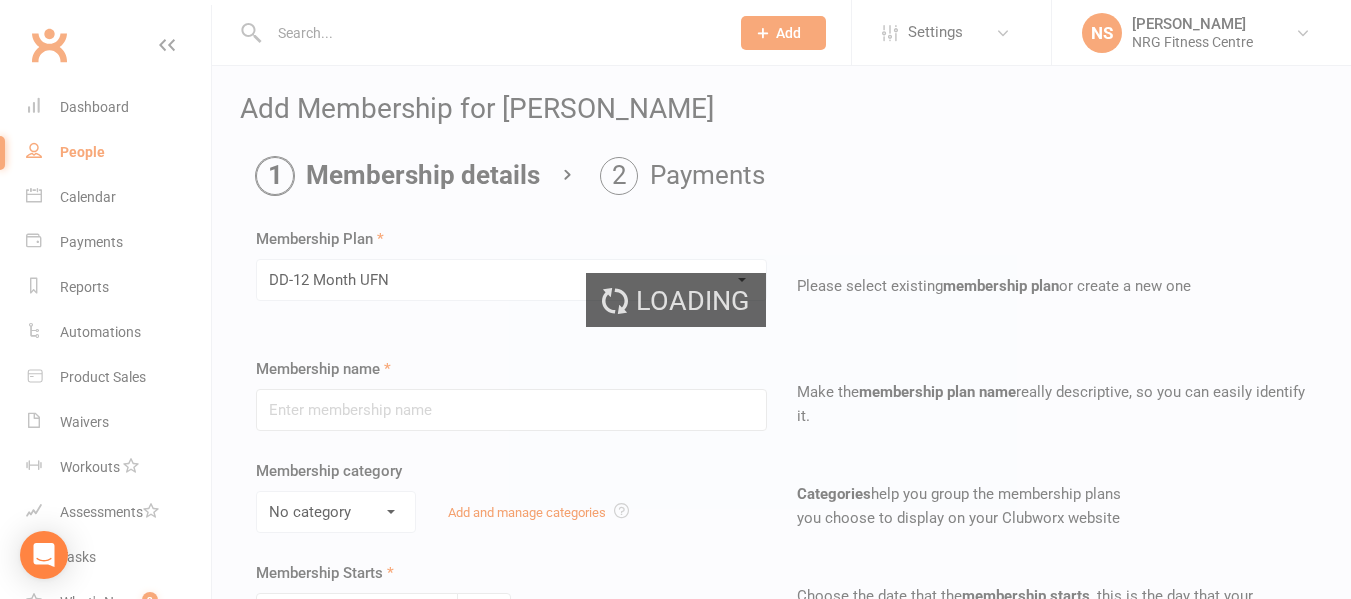 type on "DD-12 Month UFN" 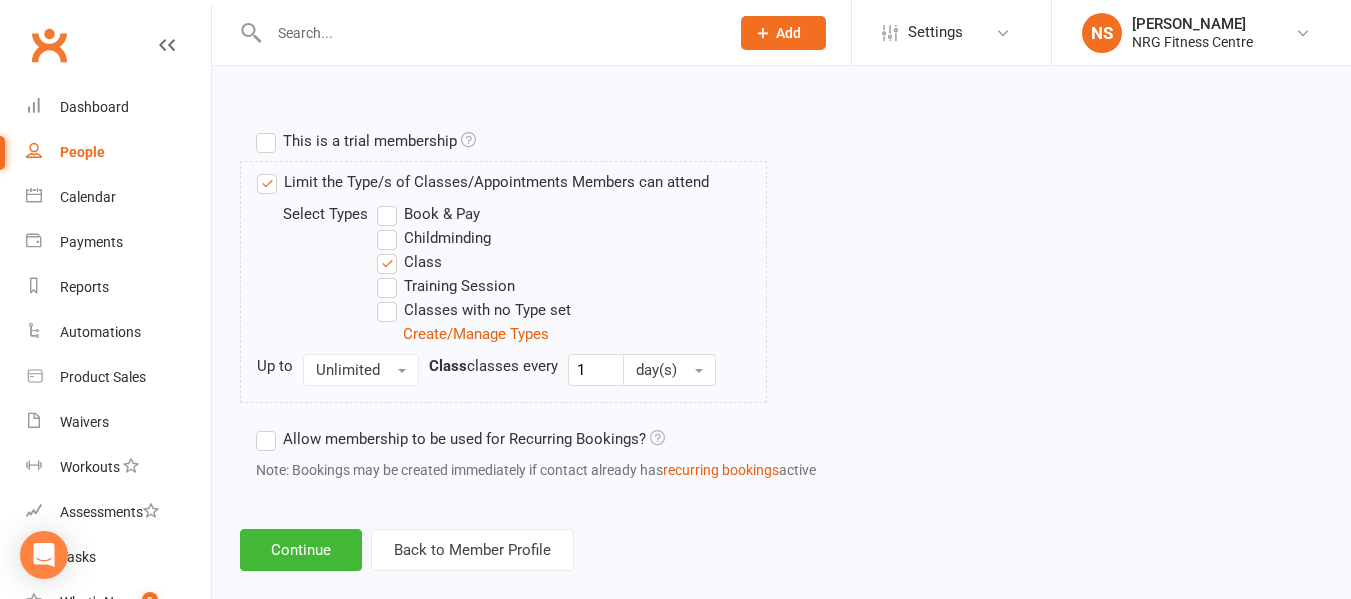 scroll, scrollTop: 968, scrollLeft: 0, axis: vertical 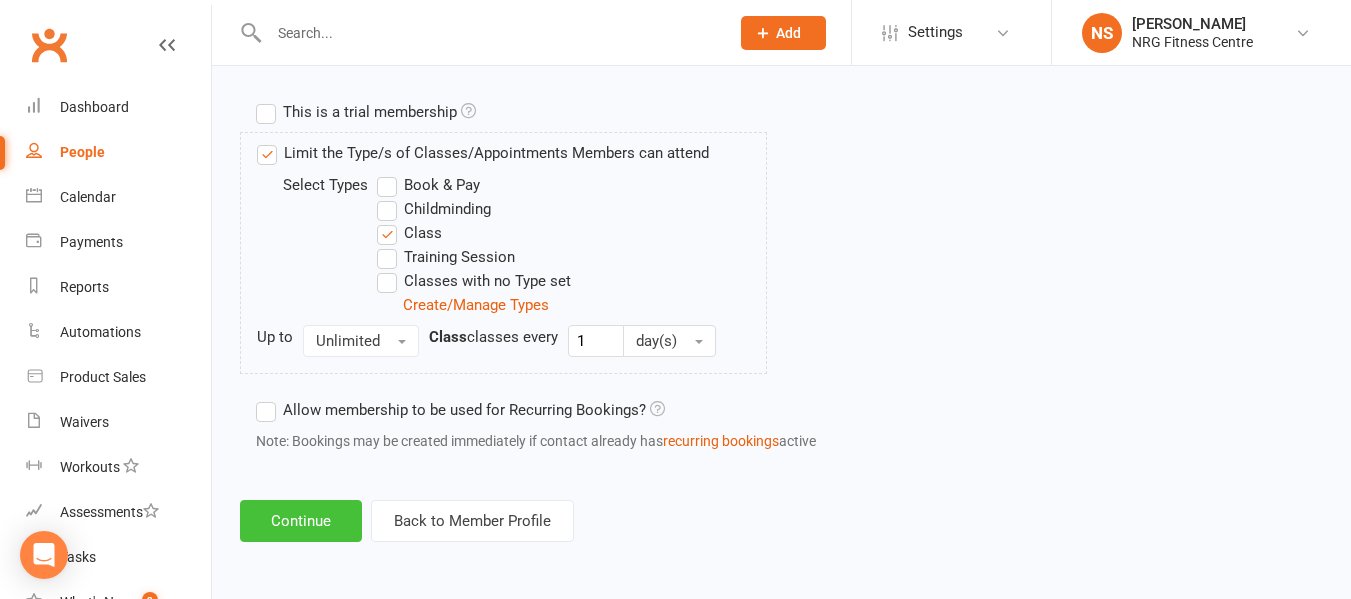 click on "Continue" at bounding box center (301, 521) 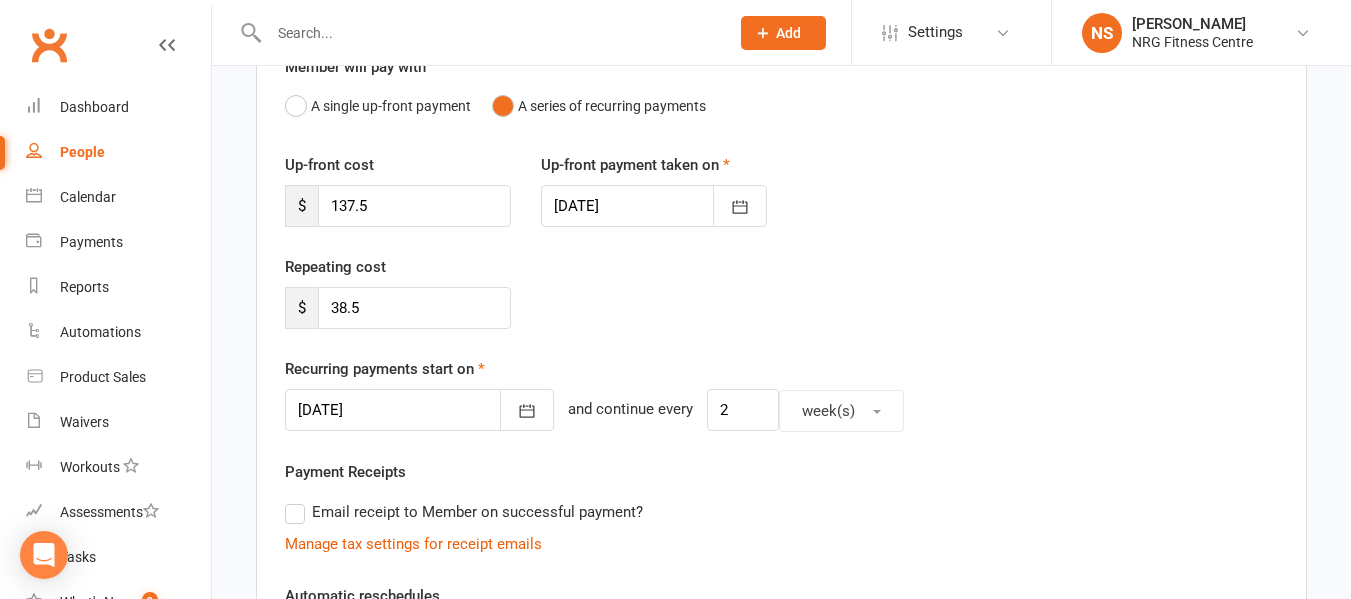 scroll, scrollTop: 200, scrollLeft: 0, axis: vertical 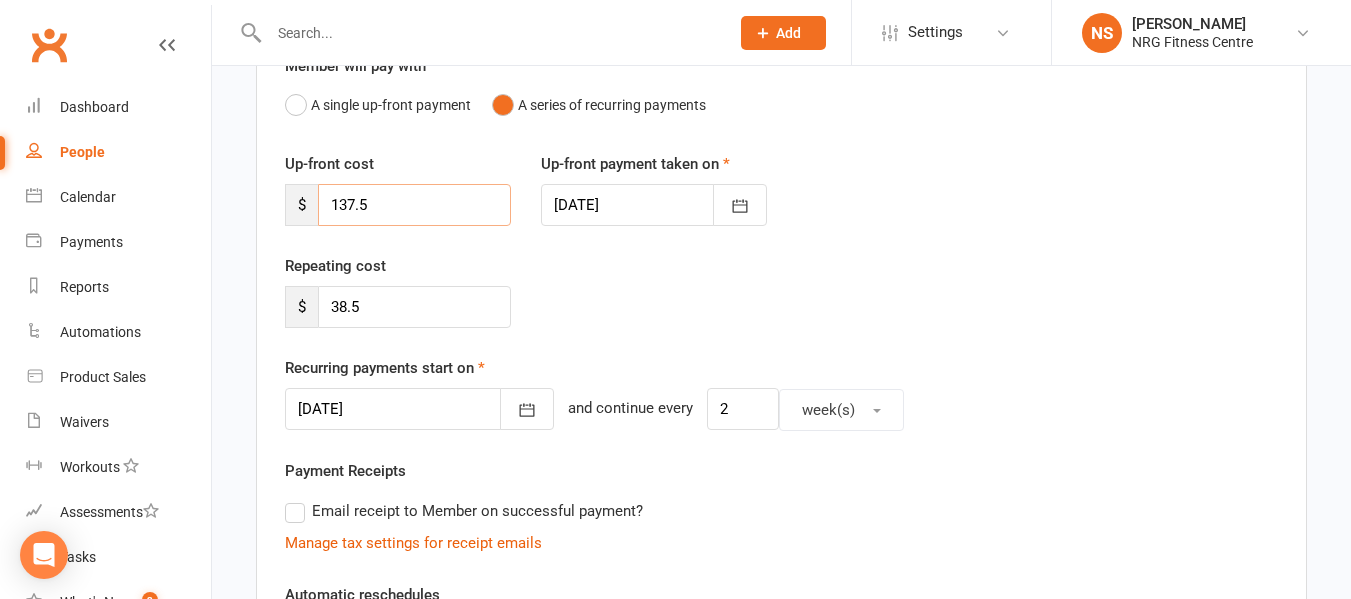 click on "137.5" at bounding box center [414, 205] 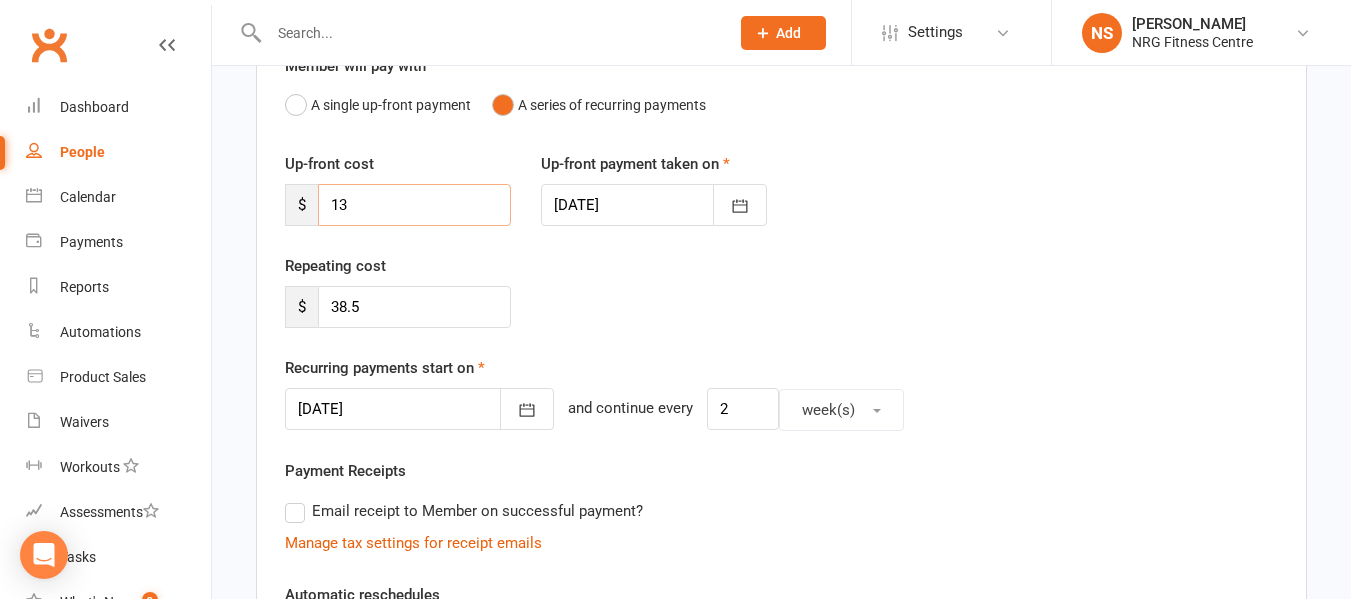 type on "1" 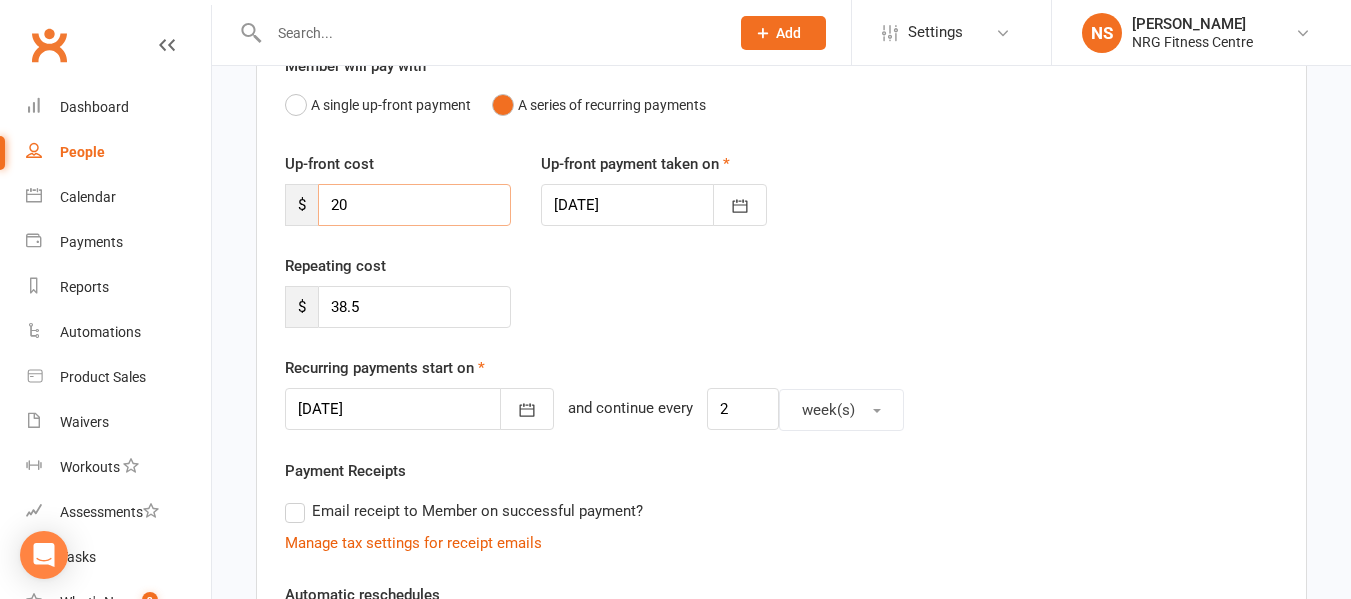 type on "20" 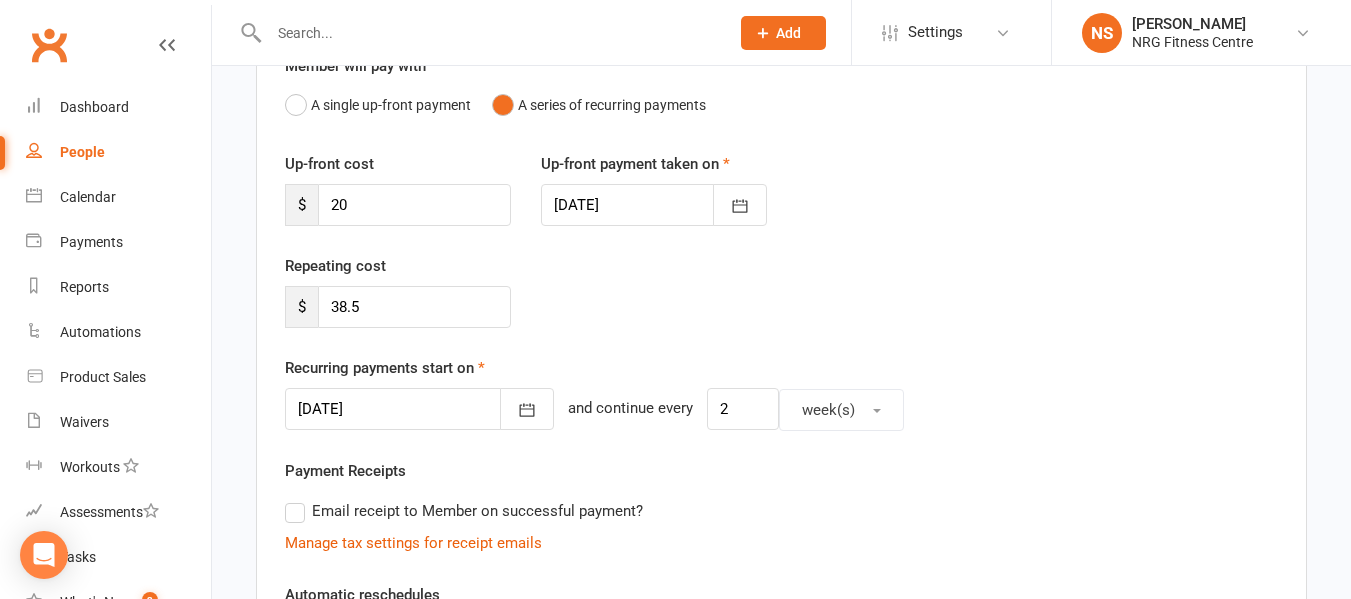click at bounding box center (419, 409) 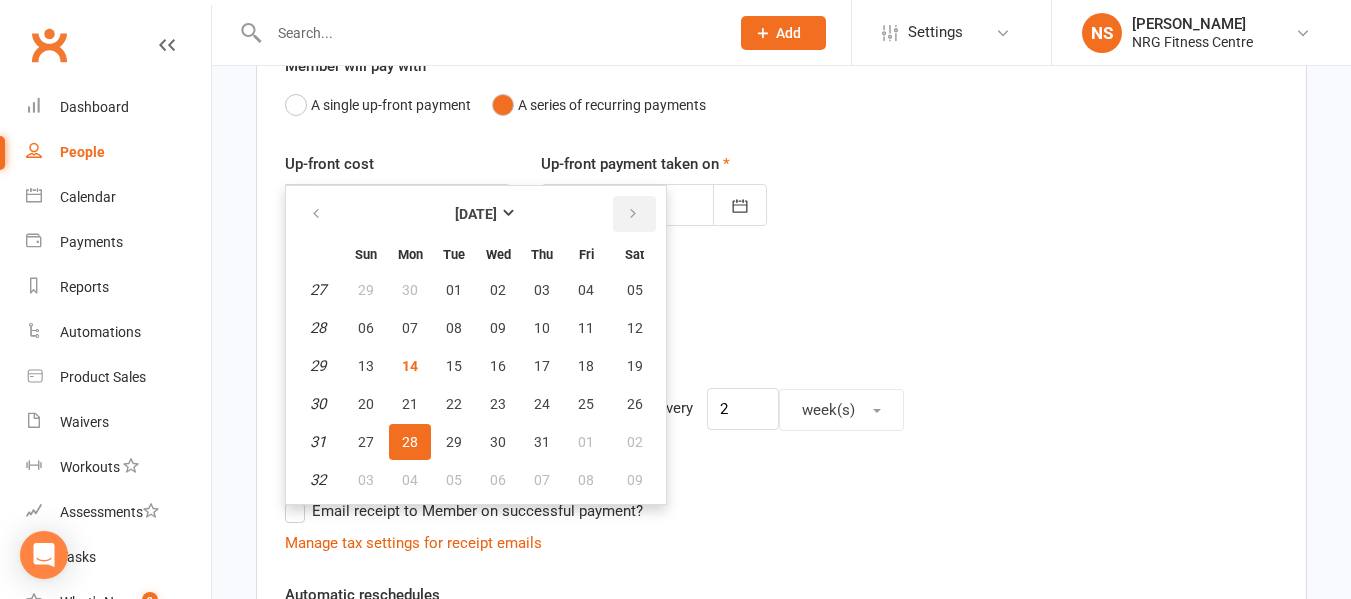 click at bounding box center (633, 214) 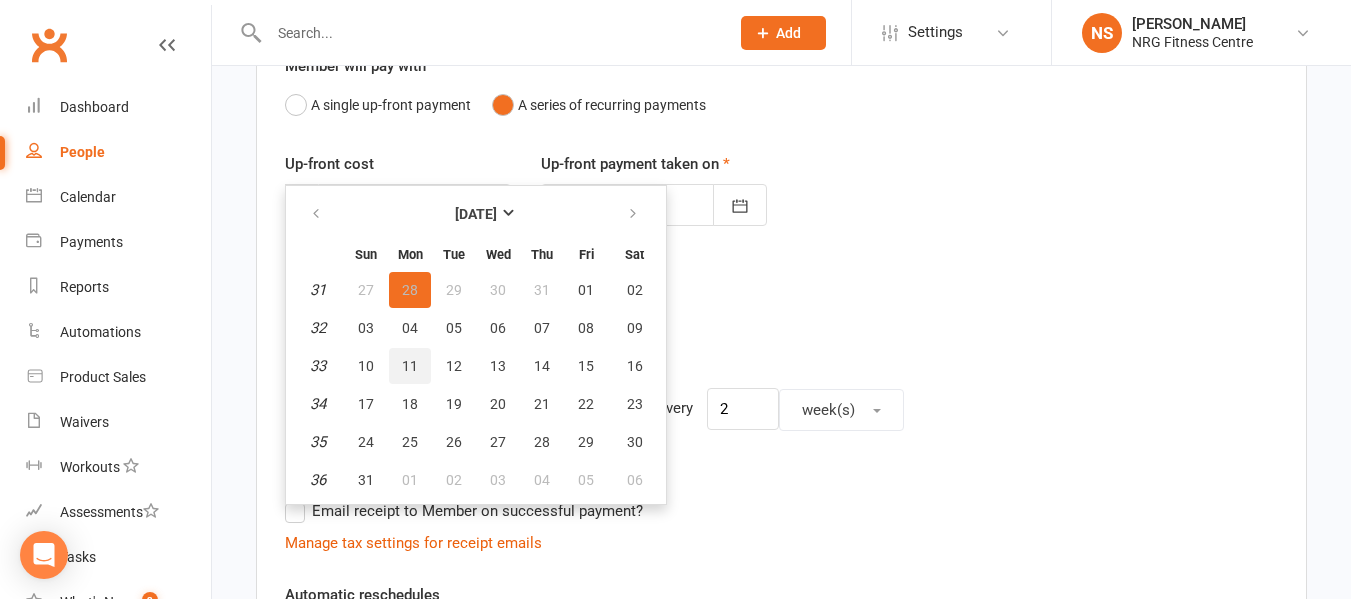 click on "11" at bounding box center [410, 366] 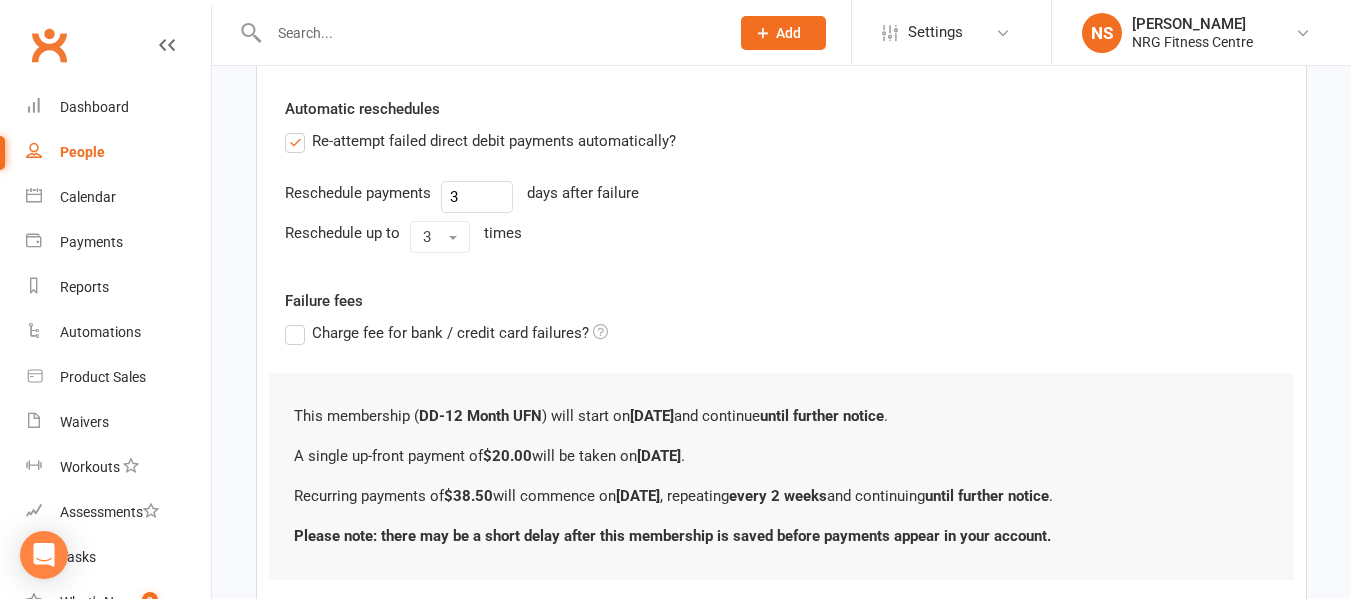 scroll, scrollTop: 800, scrollLeft: 0, axis: vertical 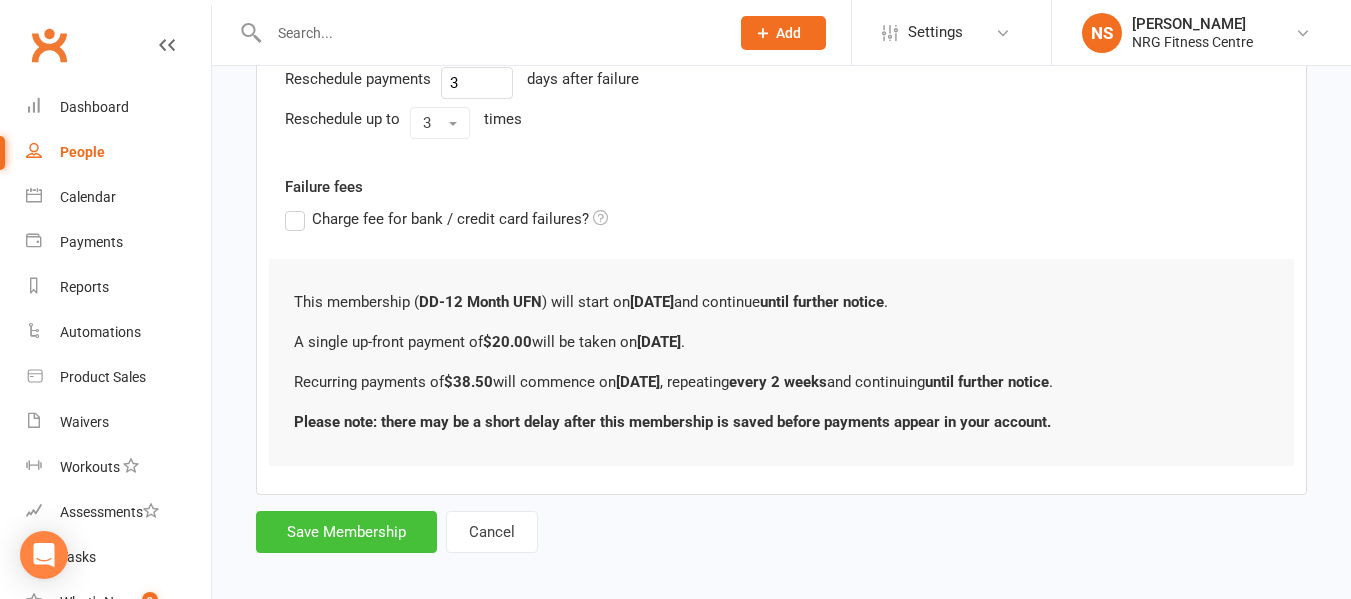 click on "Save Membership" at bounding box center [346, 532] 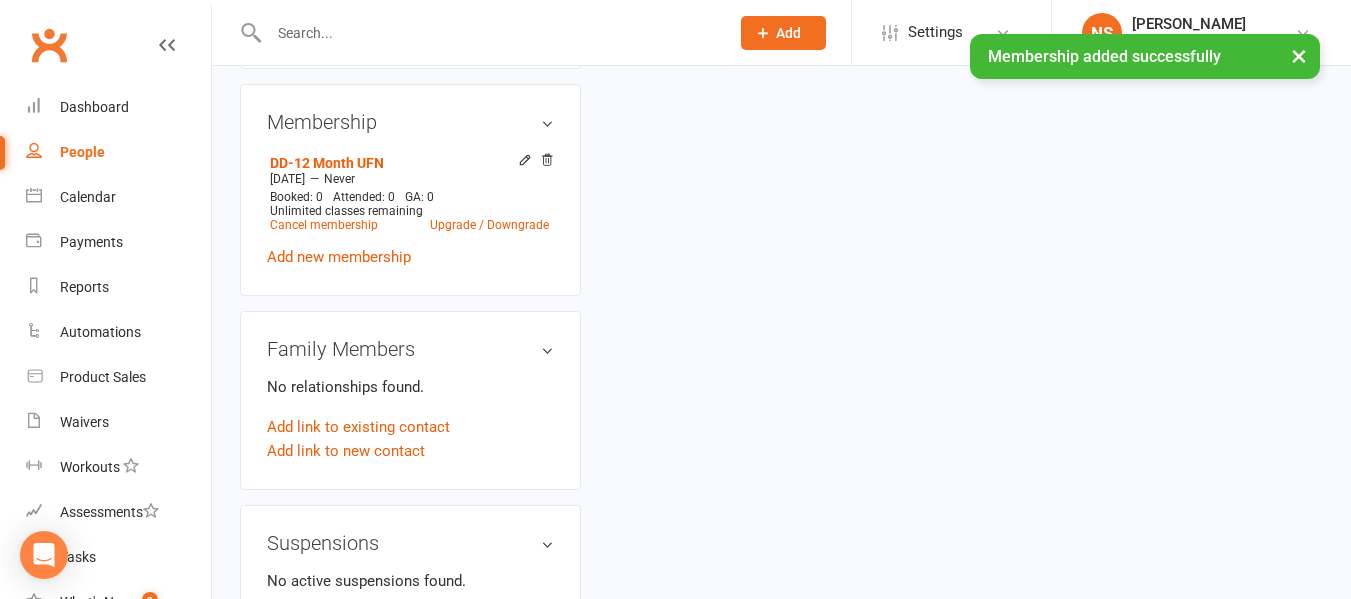scroll, scrollTop: 0, scrollLeft: 0, axis: both 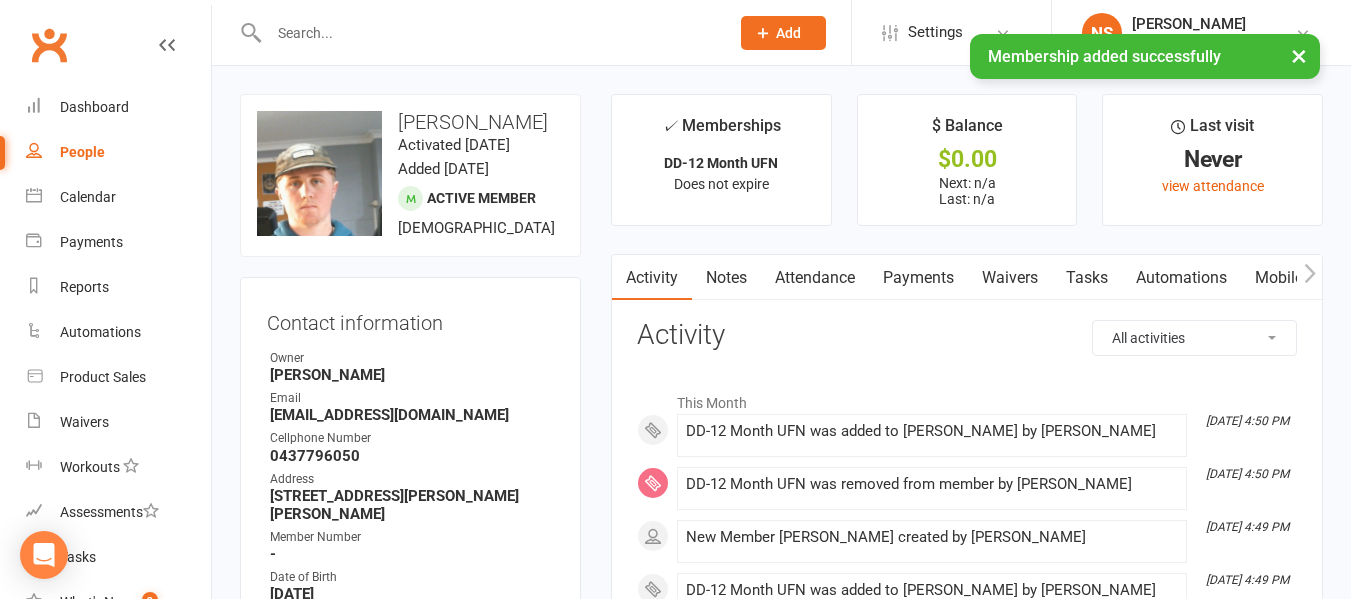 click on "Payments" at bounding box center (918, 278) 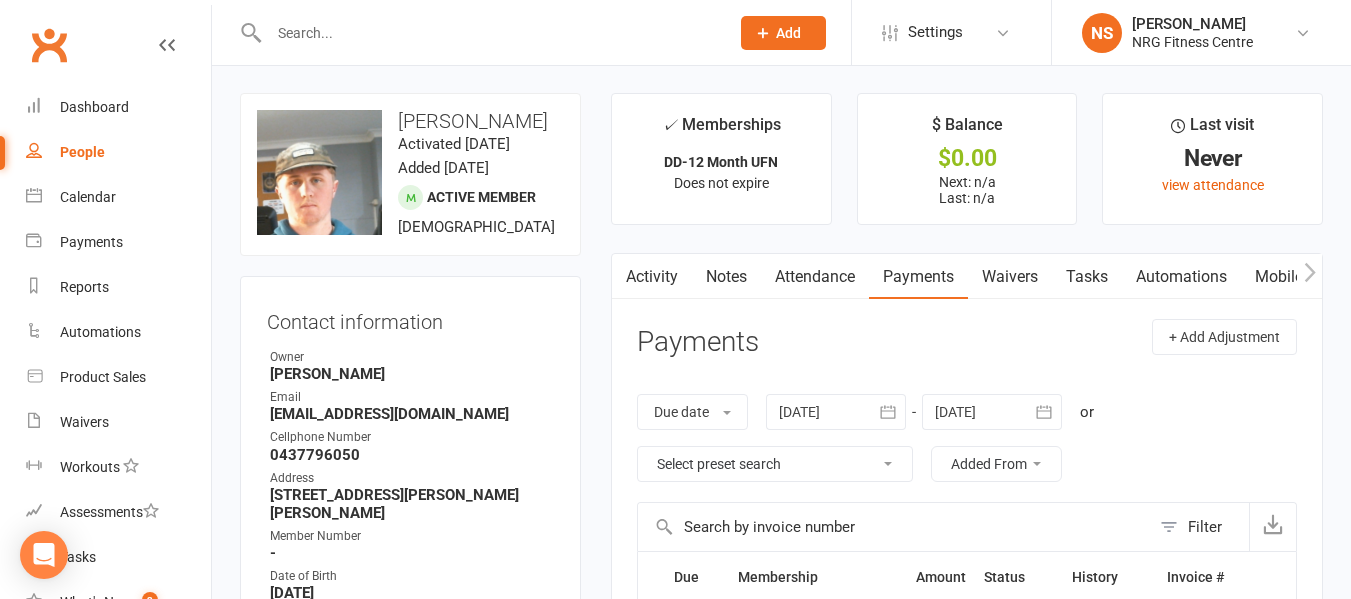 scroll, scrollTop: 0, scrollLeft: 0, axis: both 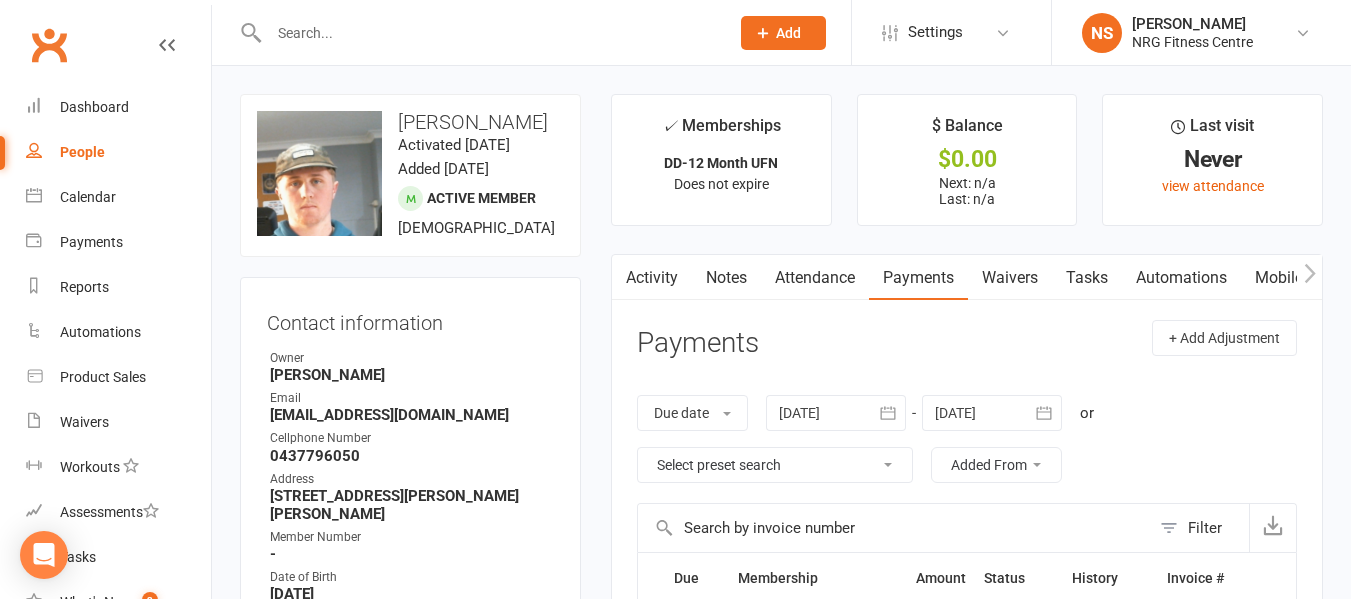 click 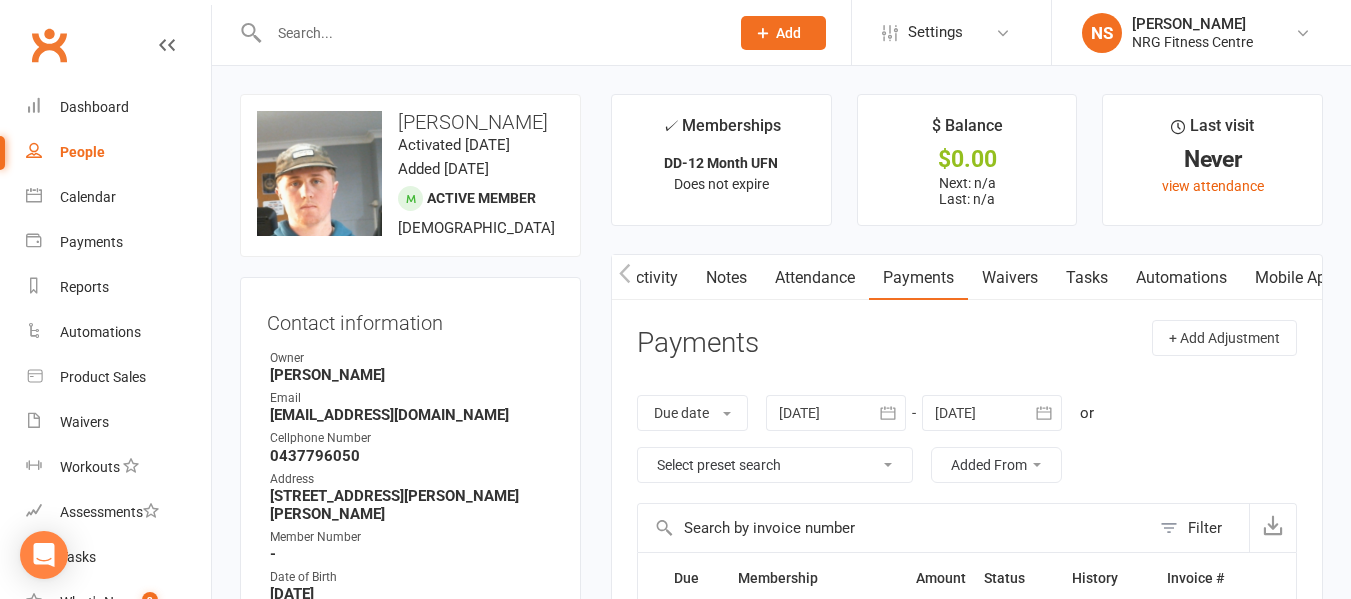 scroll, scrollTop: 0, scrollLeft: 298, axis: horizontal 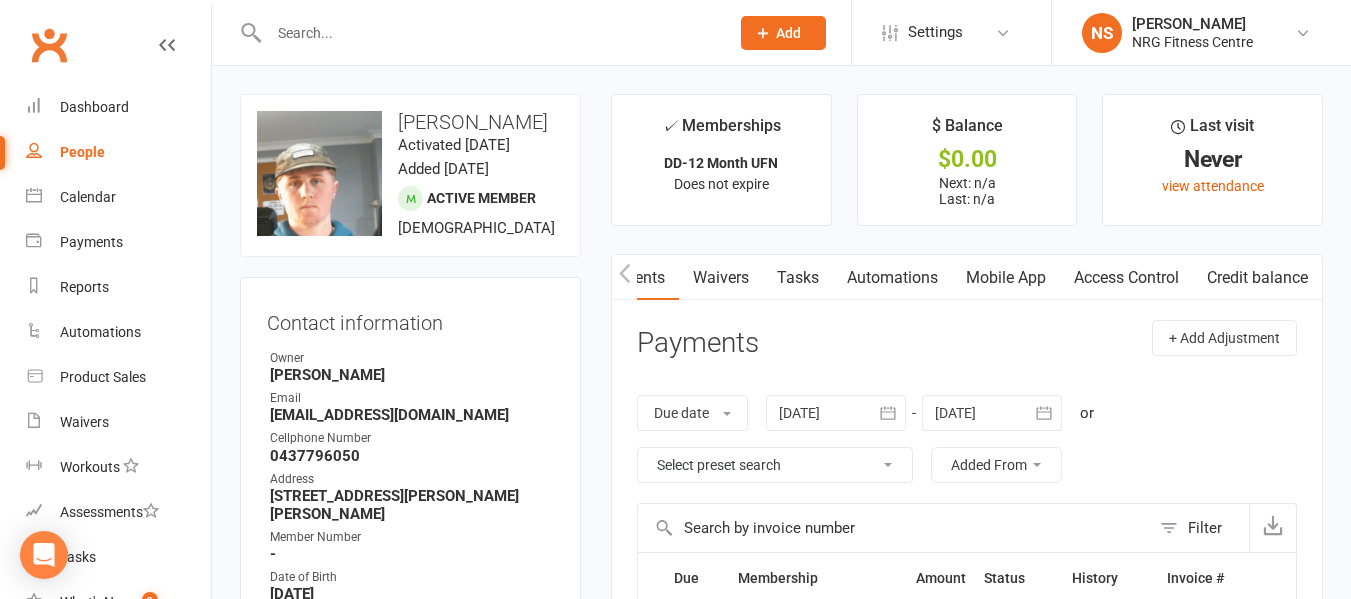 click on "Waivers" at bounding box center [721, 278] 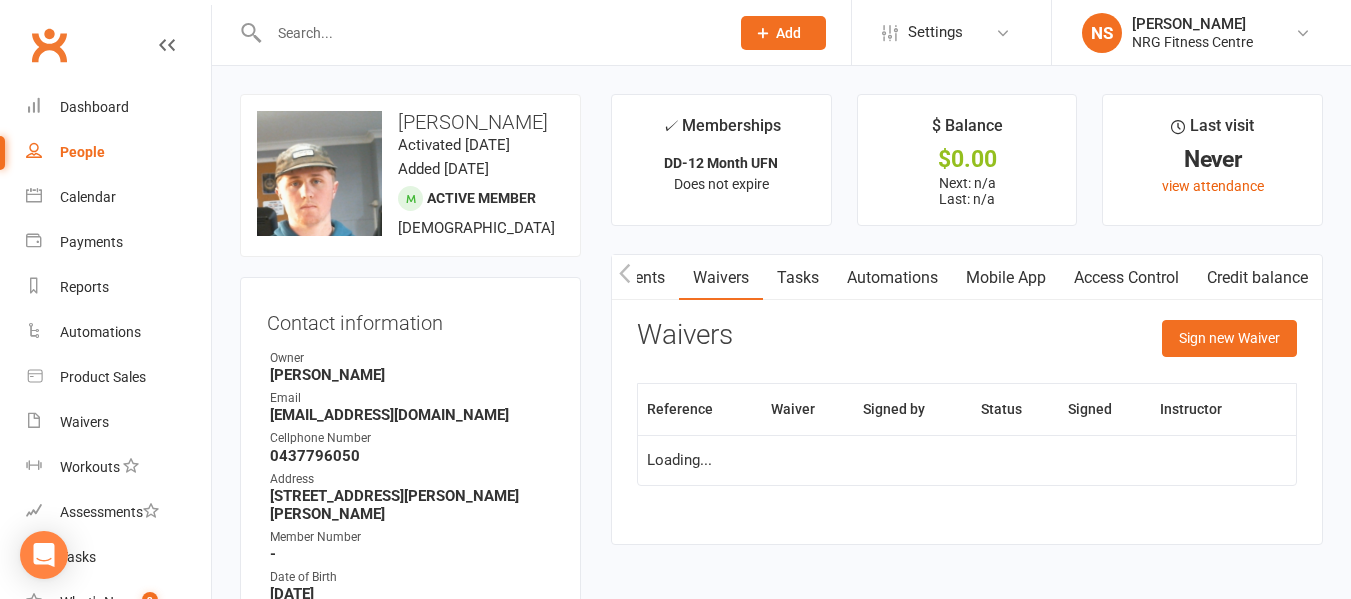 click on "Payments" at bounding box center [629, 278] 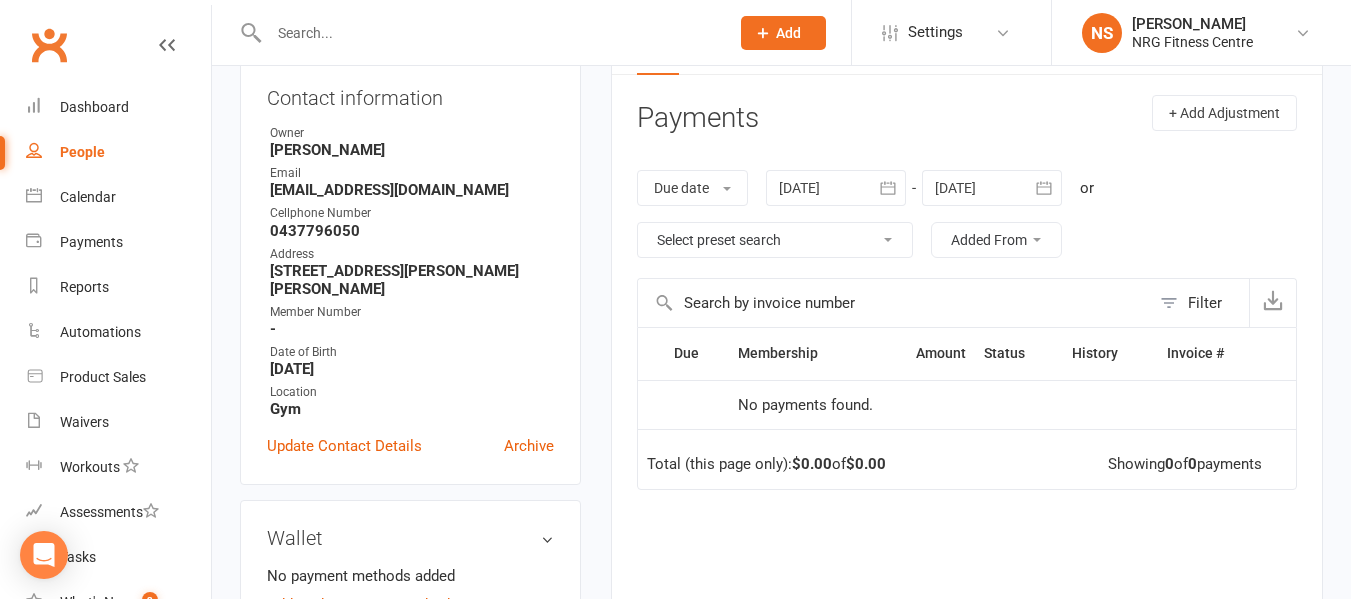 scroll, scrollTop: 100, scrollLeft: 0, axis: vertical 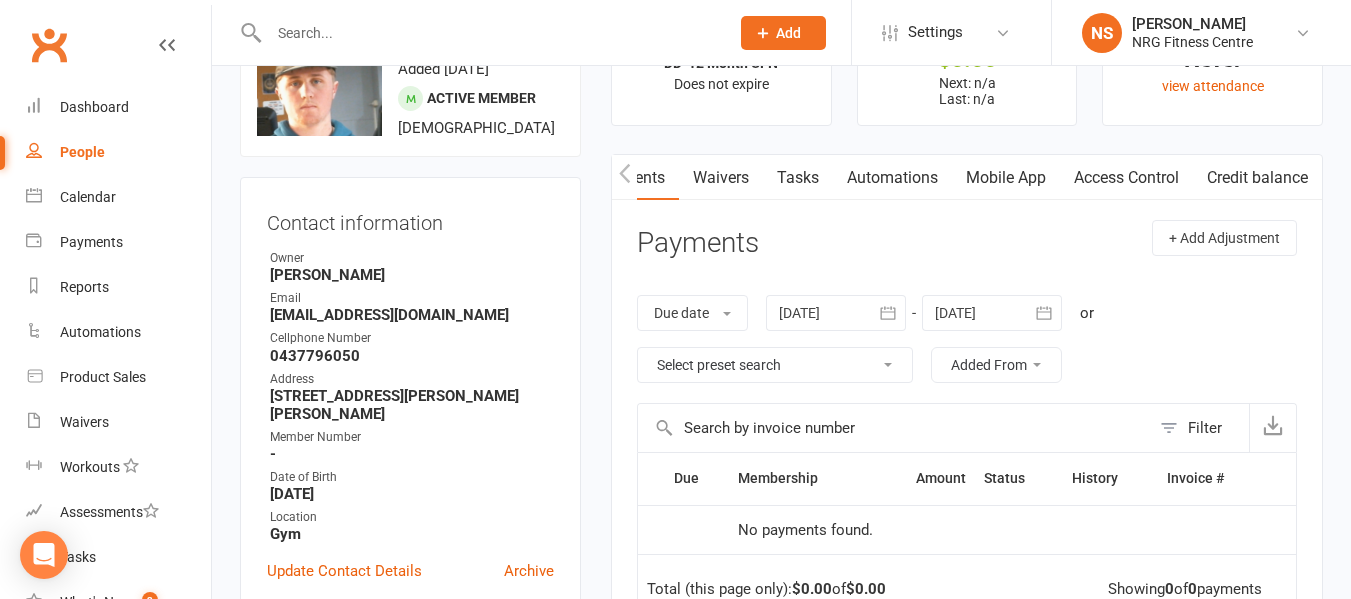 click on "Access Control" at bounding box center [1126, 178] 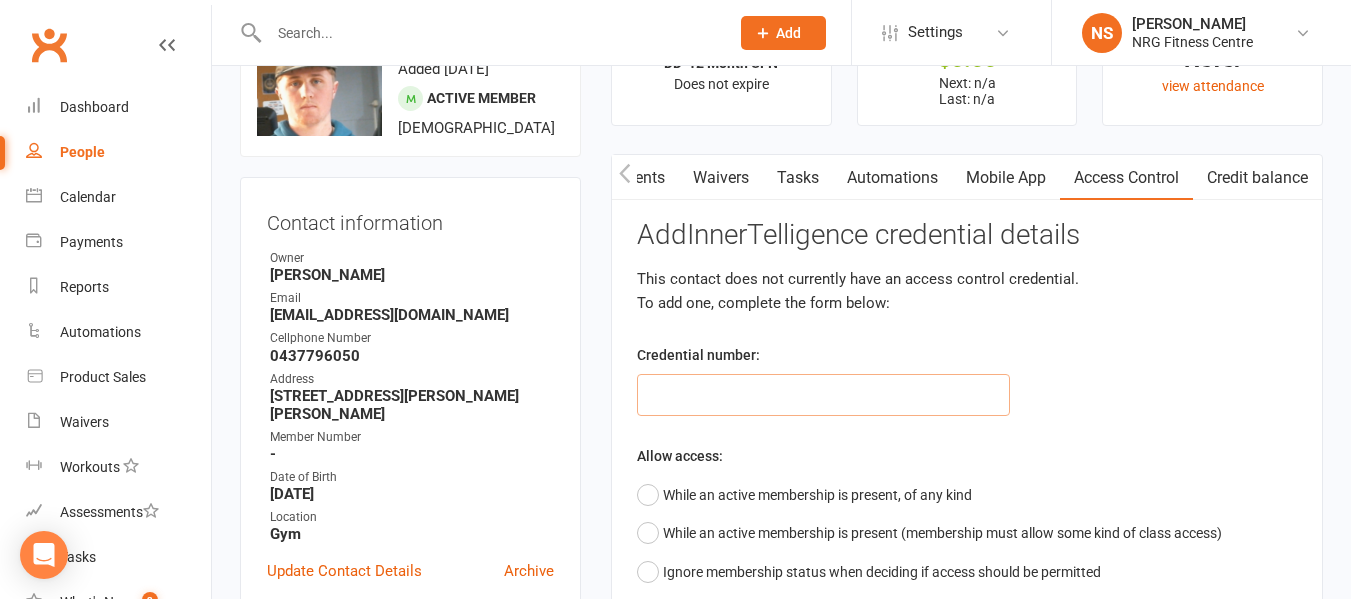 click 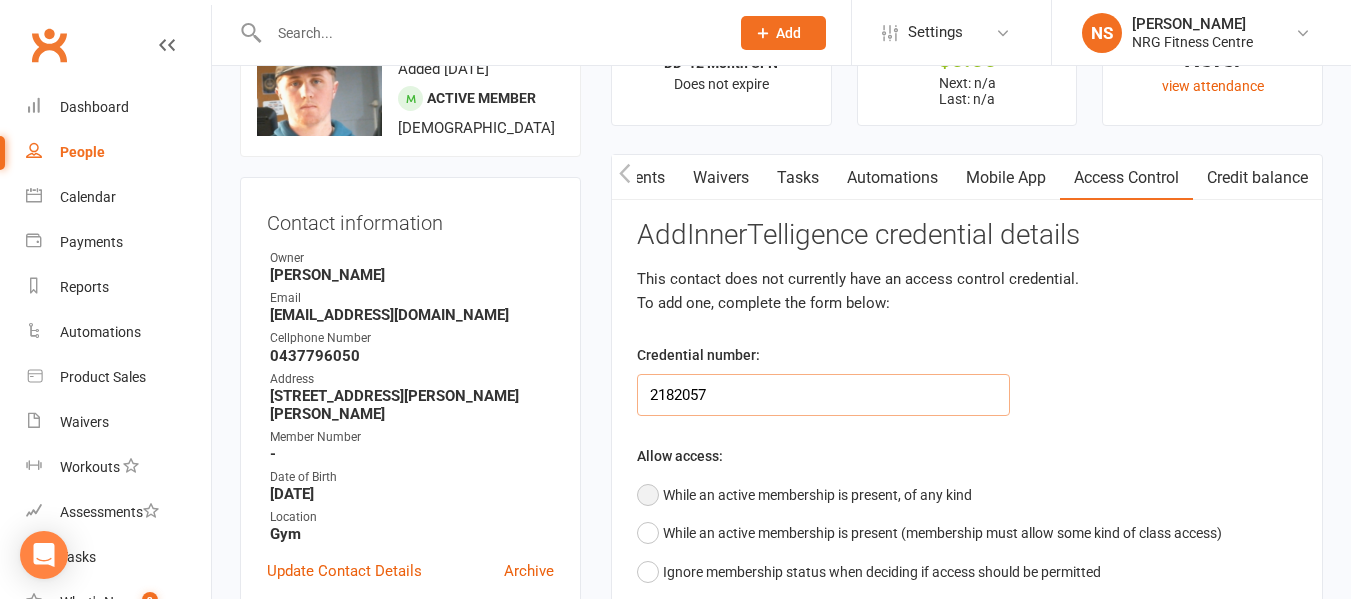 type on "2182057" 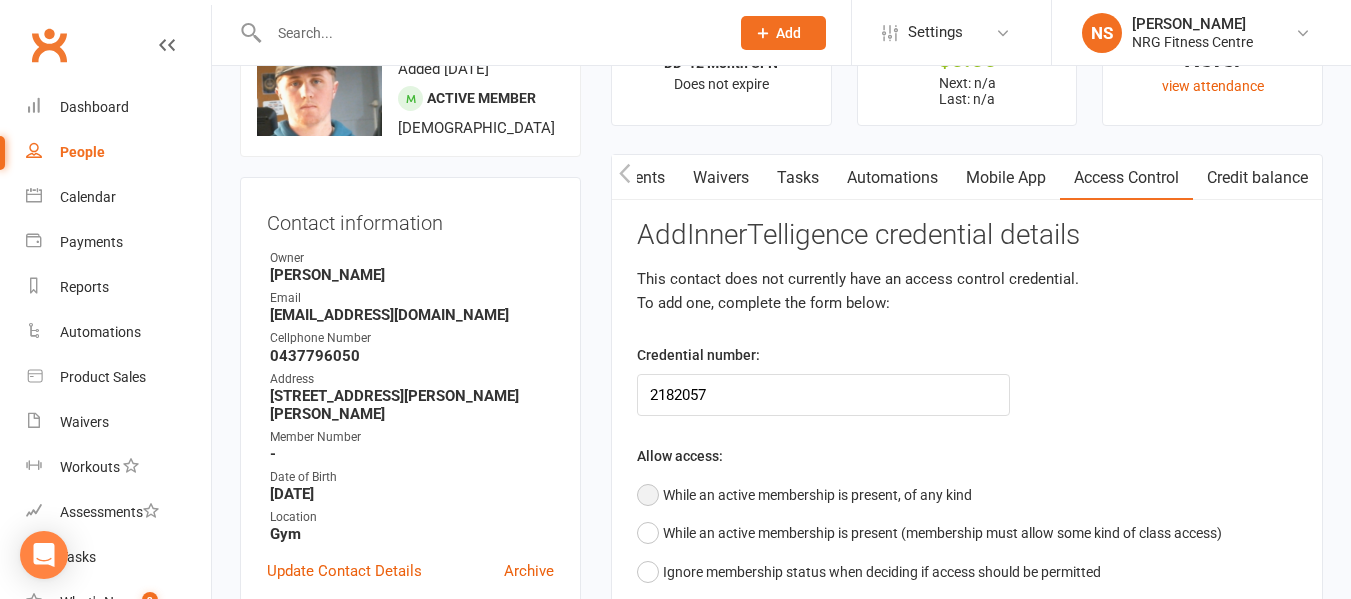 click on "While an active membership is present, of any kind" 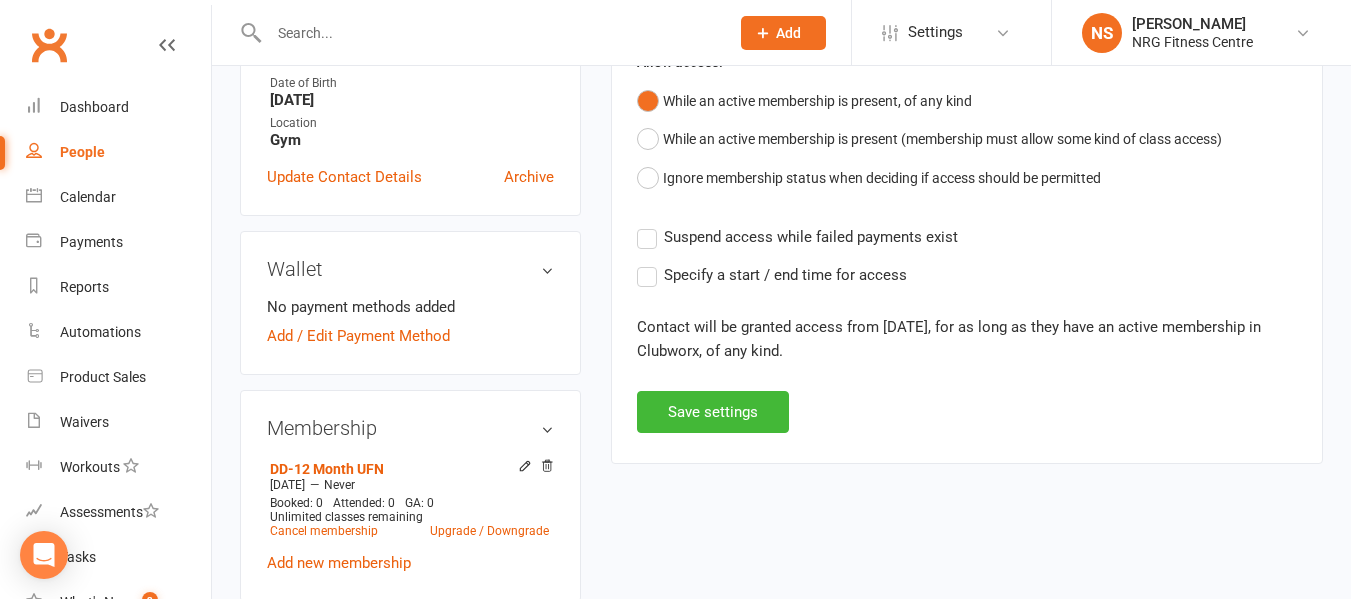 scroll, scrollTop: 500, scrollLeft: 0, axis: vertical 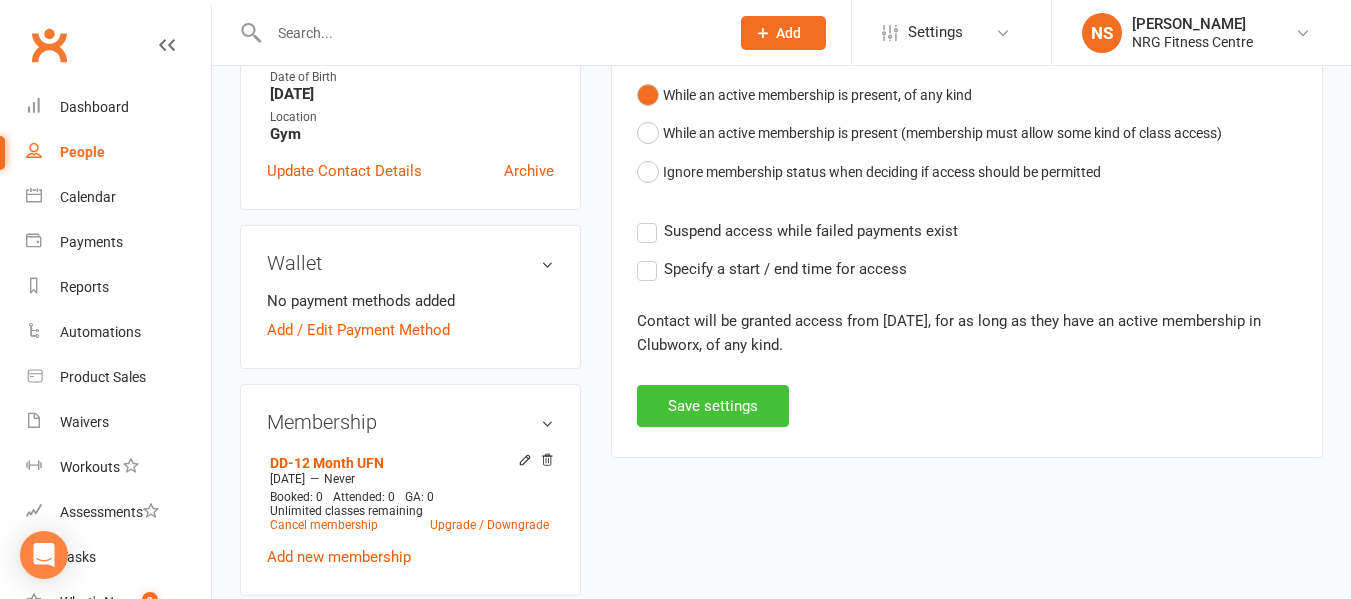 click on "Save settings" 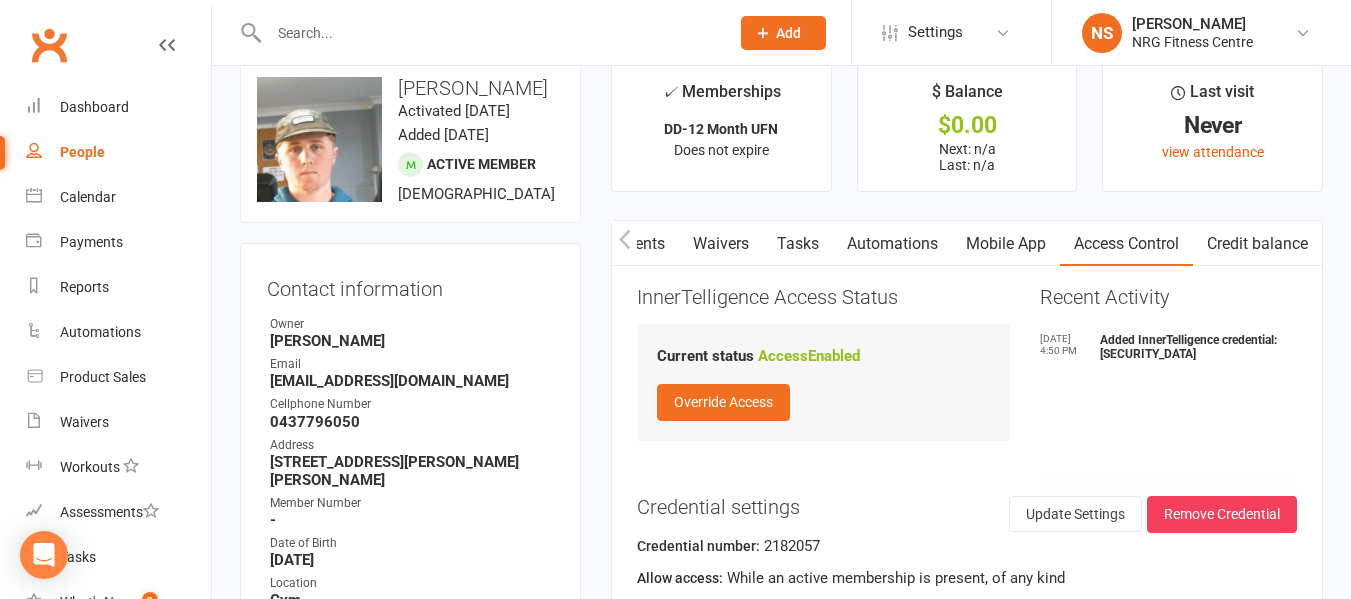 scroll, scrollTop: 0, scrollLeft: 0, axis: both 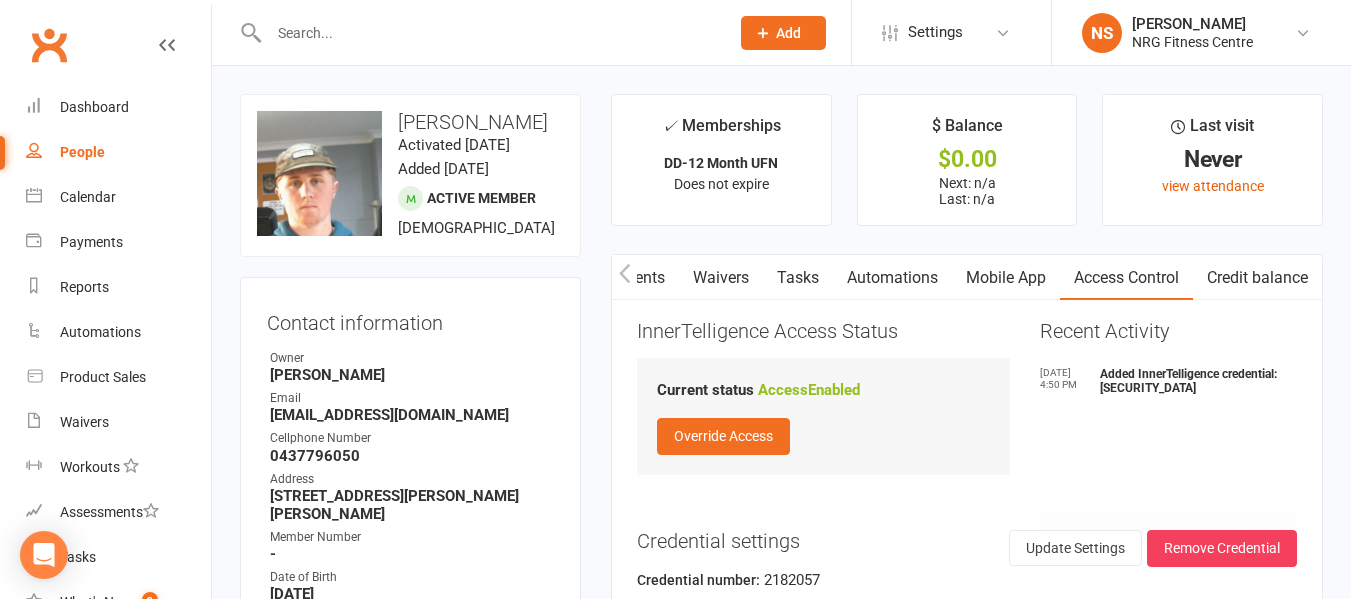 click on "Payments" at bounding box center [629, 278] 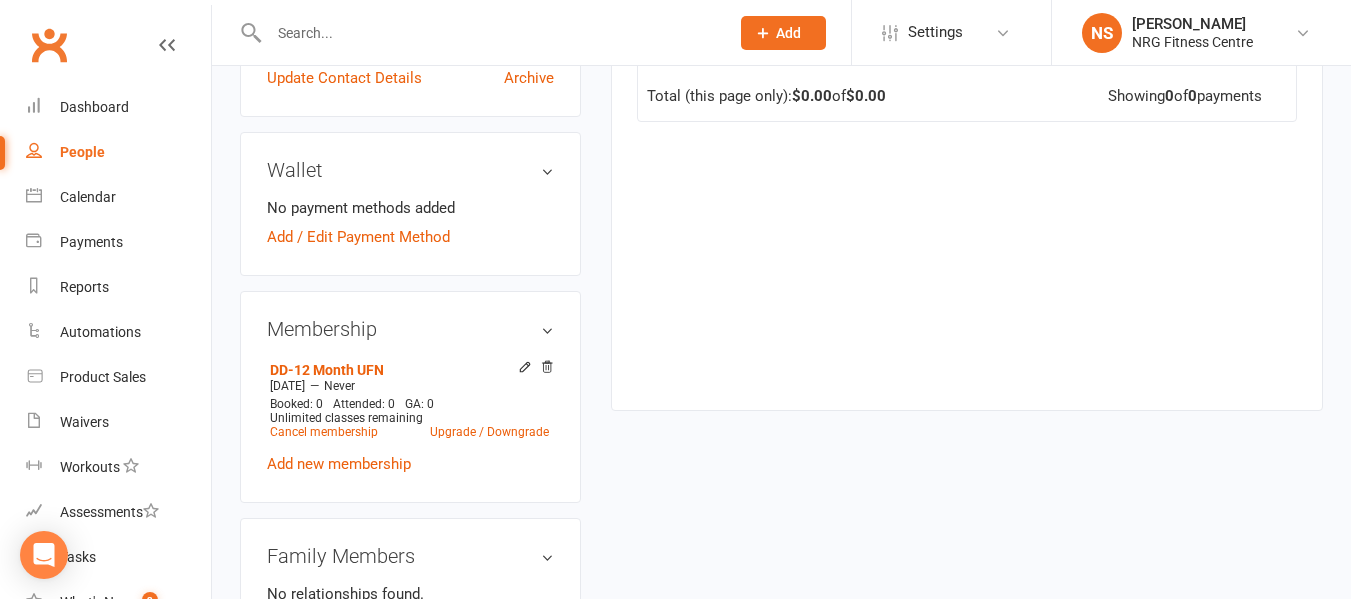 scroll, scrollTop: 600, scrollLeft: 0, axis: vertical 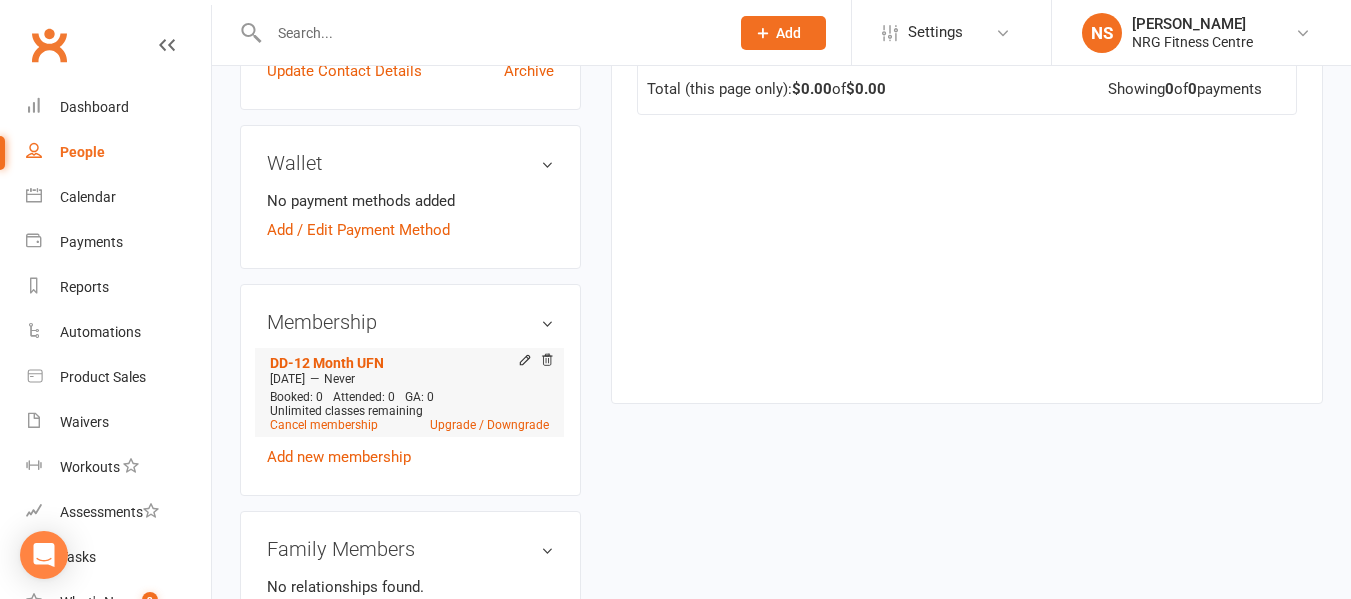click on "Jul 14 2025 — Never" at bounding box center (409, 379) 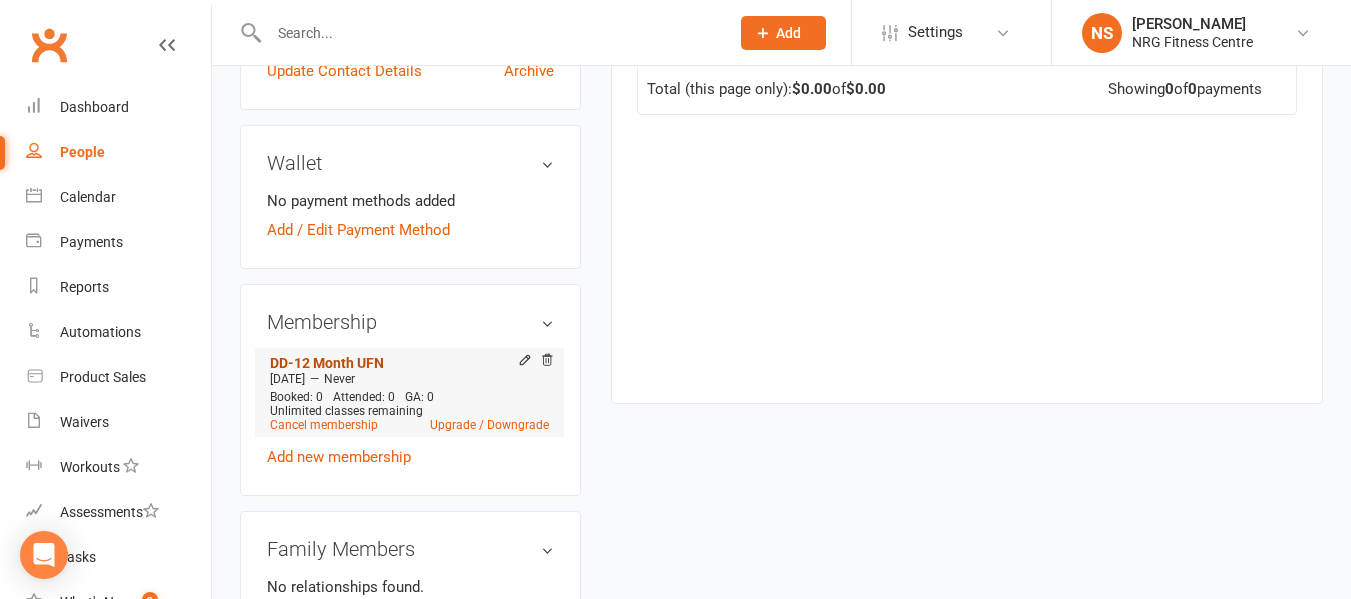 click on "DD-12 Month UFN" at bounding box center [327, 363] 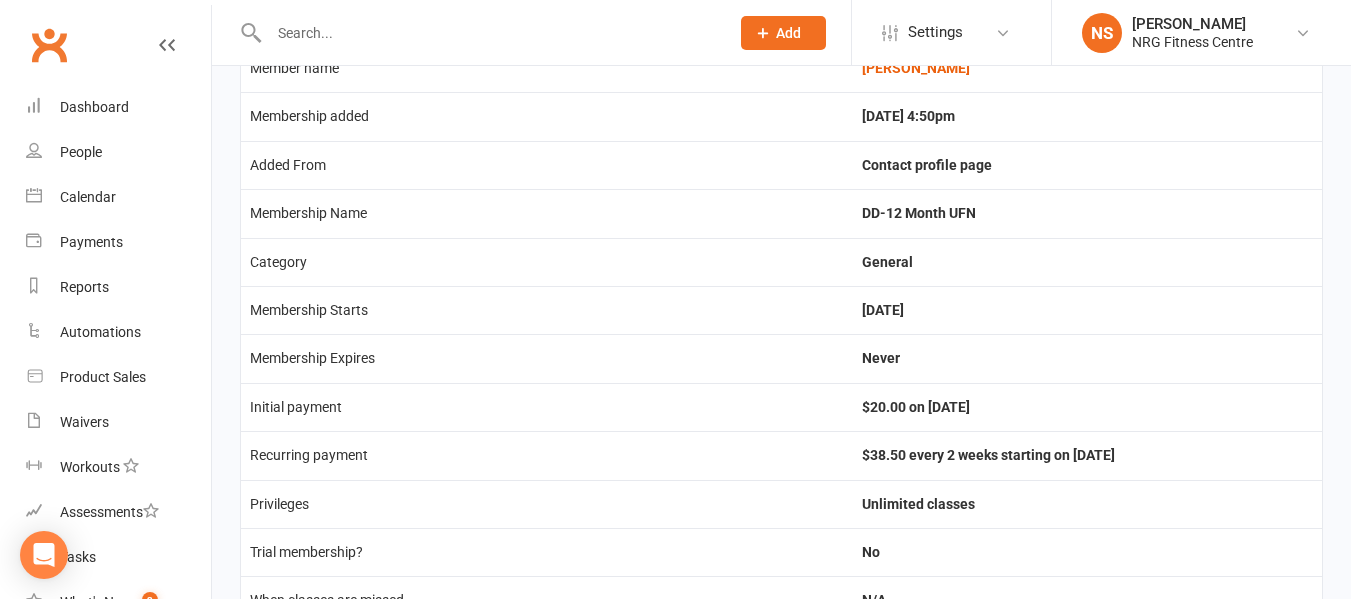 scroll, scrollTop: 0, scrollLeft: 0, axis: both 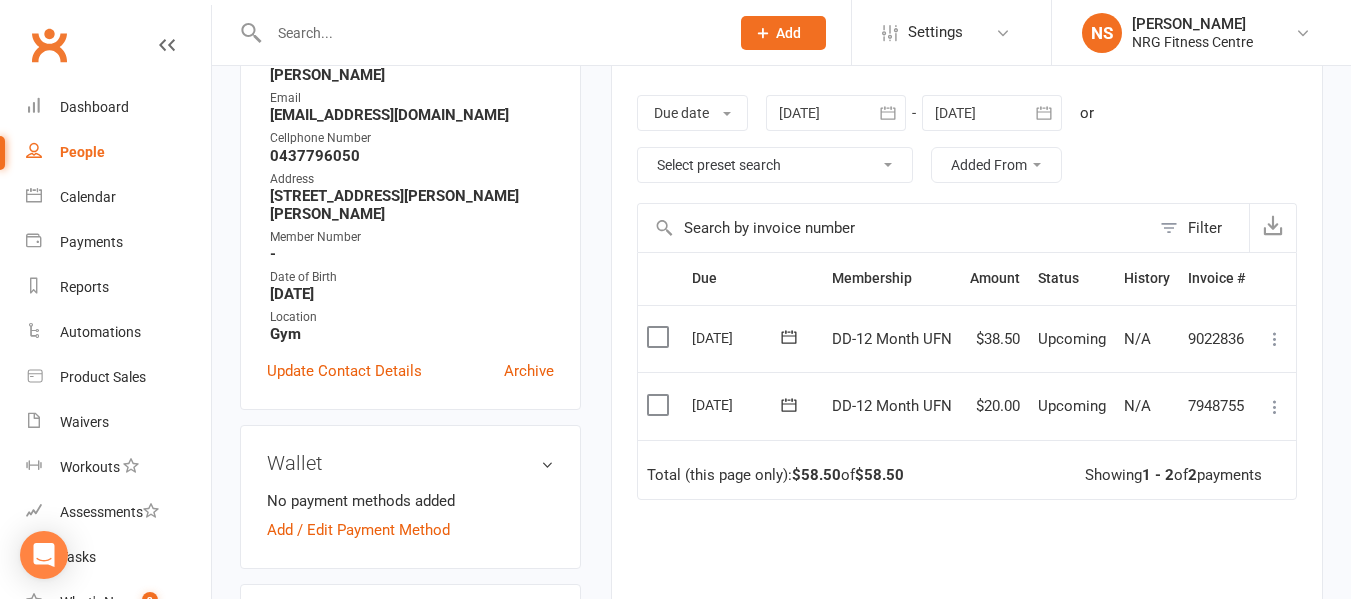 click at bounding box center [1275, 407] 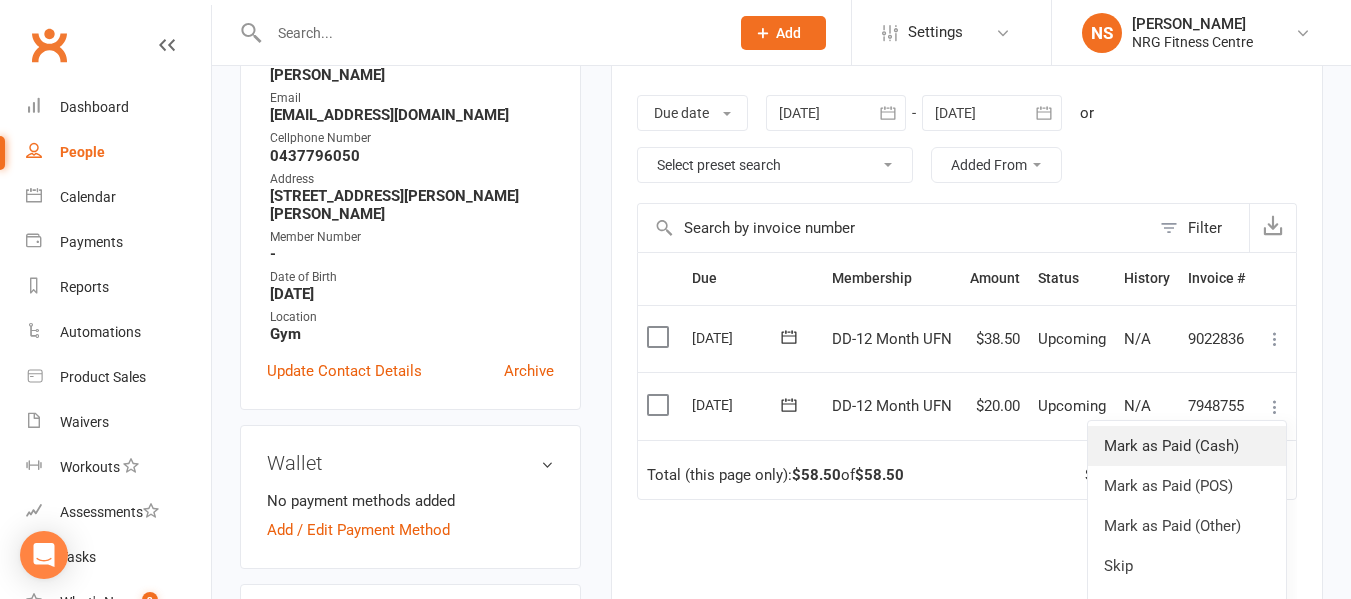 click on "Mark as Paid (Cash)" at bounding box center (1187, 446) 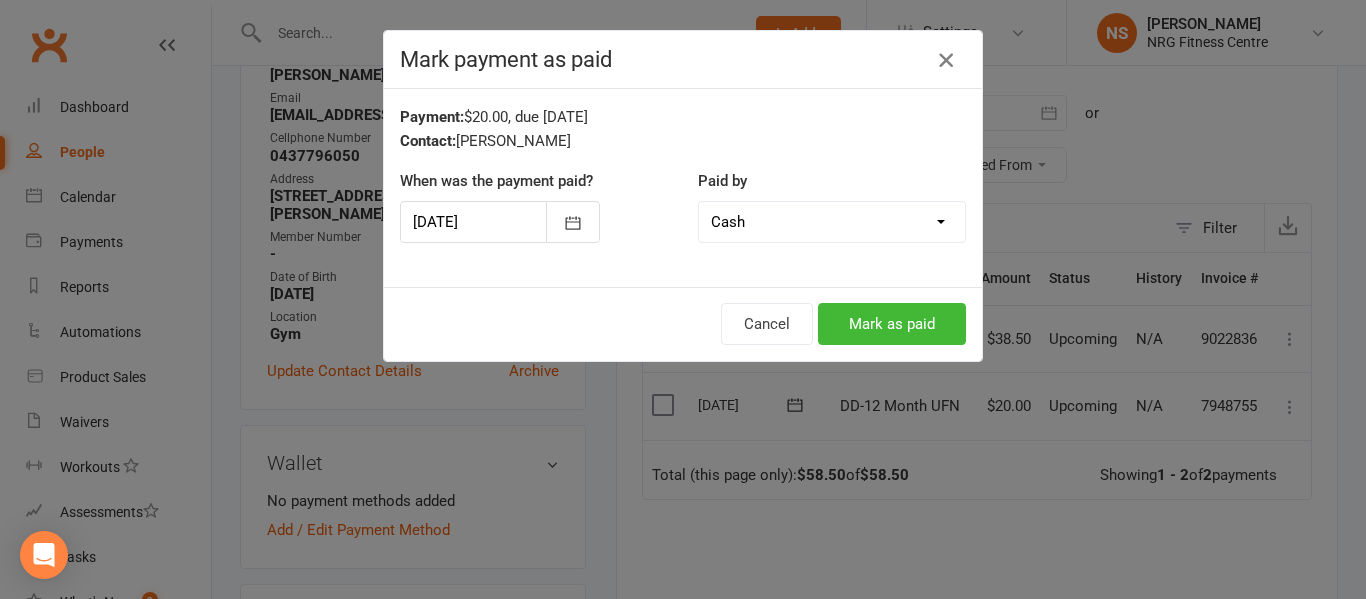 click at bounding box center [946, 60] 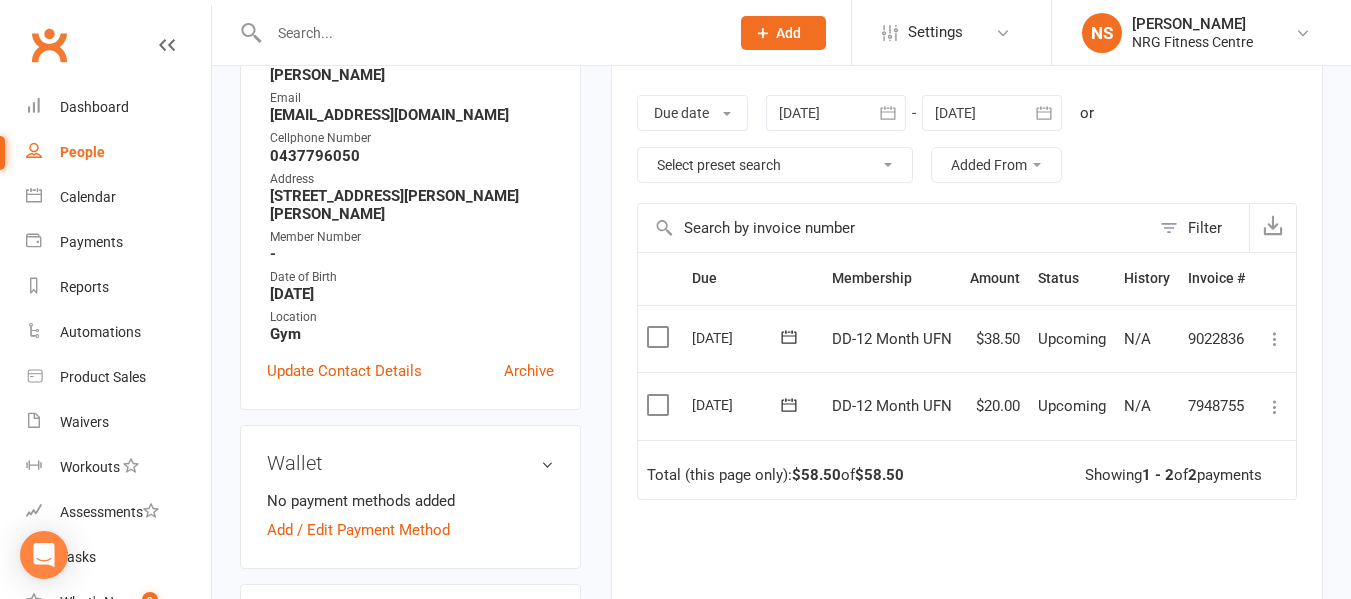 click on "Mark as Paid (Cash)  Mark as Paid (POS)  Mark as Paid (Other)  Skip  Apply credit  Process now More Info" at bounding box center (1275, 406) 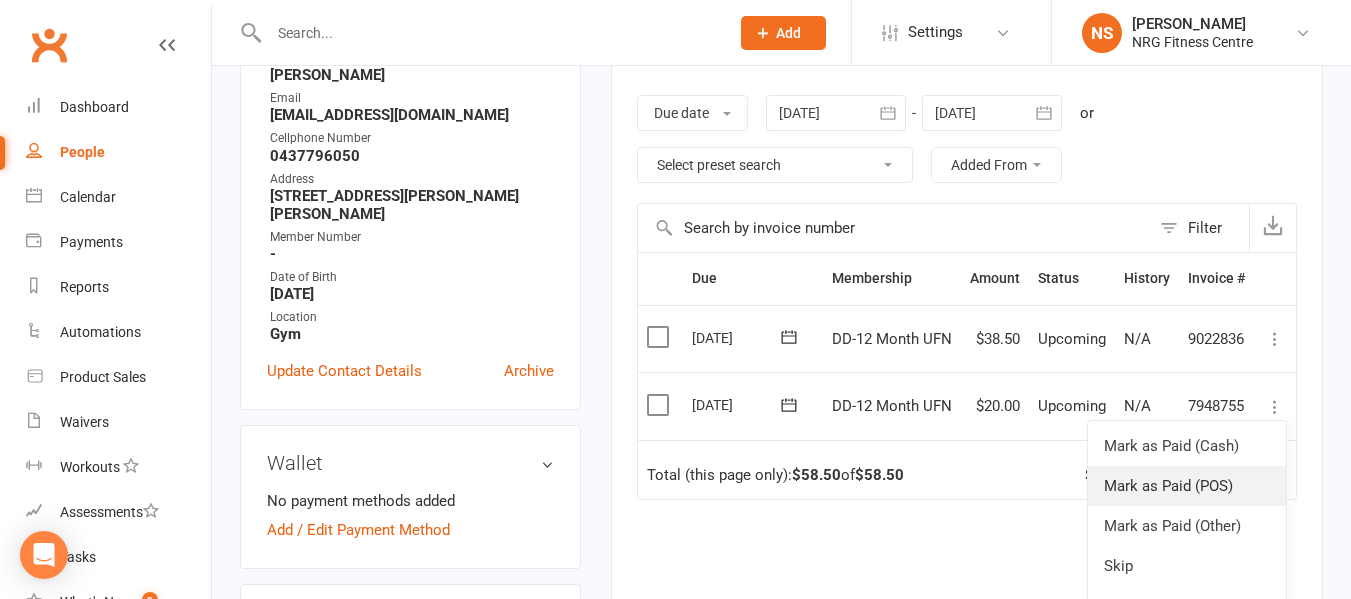 click on "Mark as Paid (POS)" at bounding box center [1187, 486] 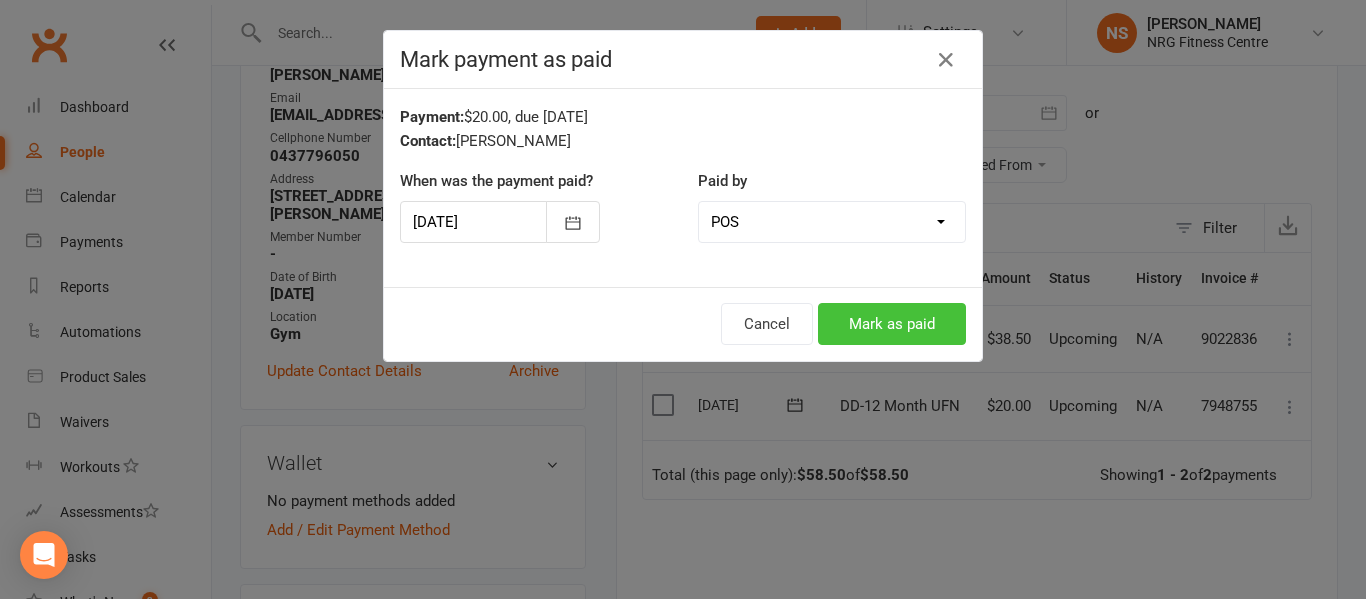 click on "Mark as paid" at bounding box center (892, 324) 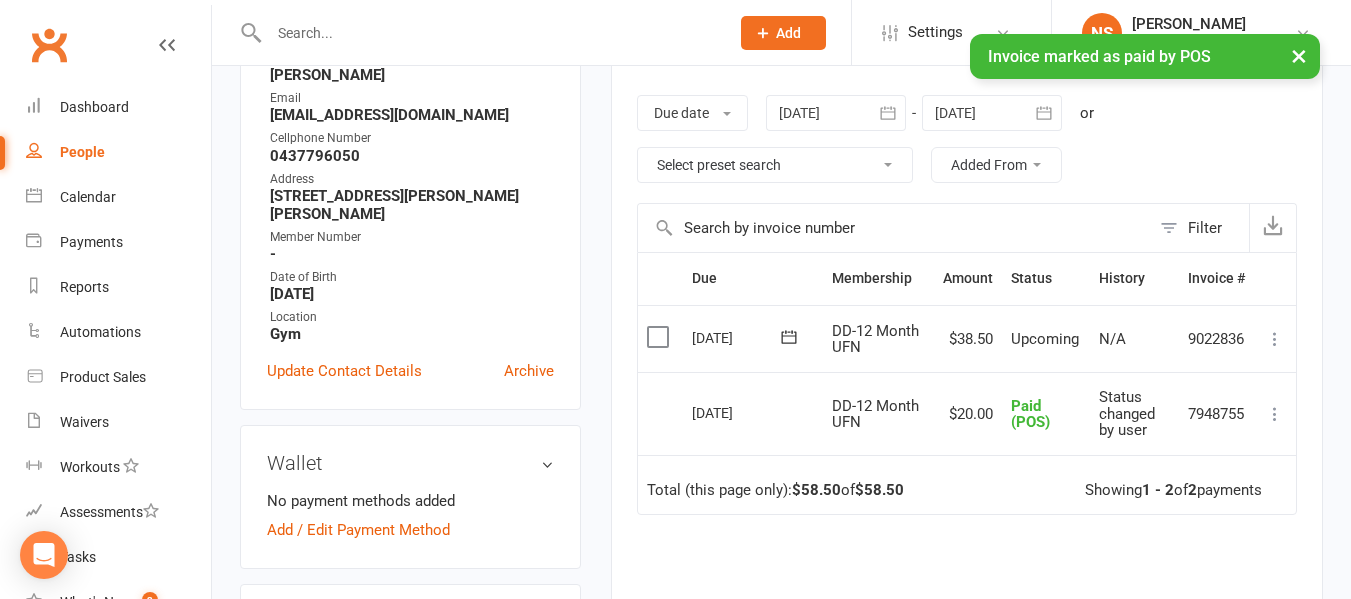 click on "Due  Contact  Membership Amount  Status History Invoice # Select this 11 Aug 2025
william glover
DD-12 Month UFN $38.50 Upcoming N/A 9022836 Mark as Paid (Cash)  Mark as Paid (POS)  Mark as Paid (Other)  Skip  Change amount  Apply credit  Bulk reschedule from this date  Process now More Info Select this 14 Jul 2025
william glover
DD-12 Month UFN $20.00 Paid (POS) Status changed by user 7948755 Change to upcoming  Refund  More Info Total (this page only):  $58.50  of  $58.50 Showing  1 - 2  of  2  payments" at bounding box center [967, 512] 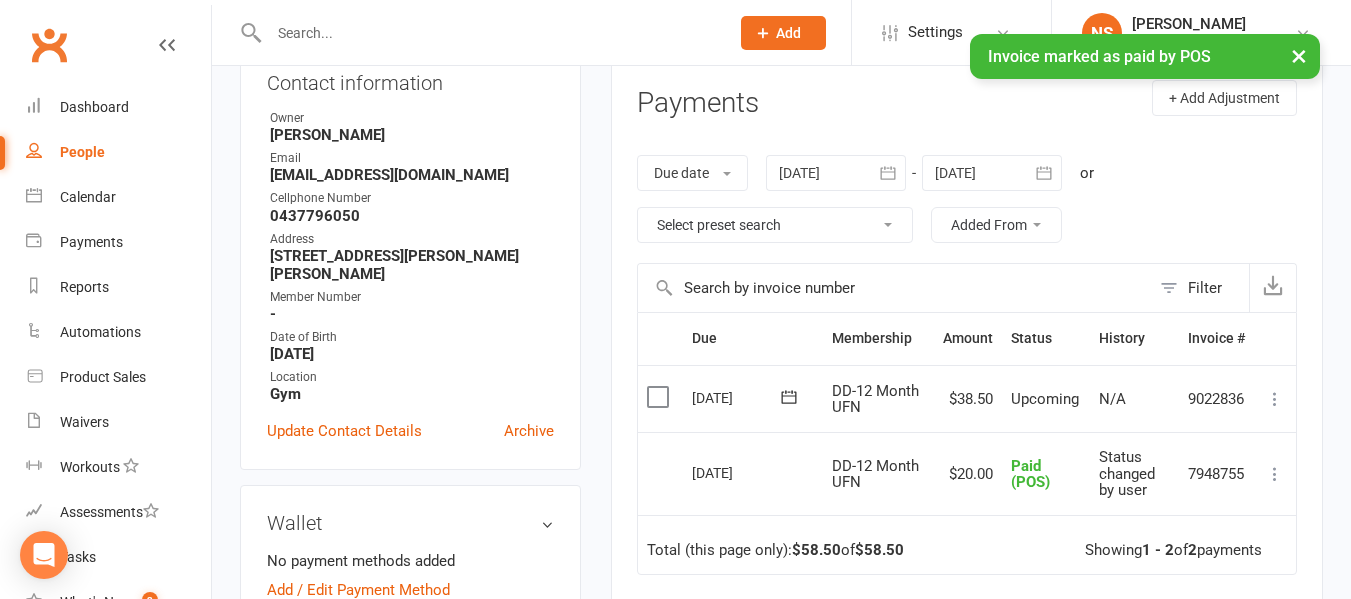 scroll, scrollTop: 0, scrollLeft: 0, axis: both 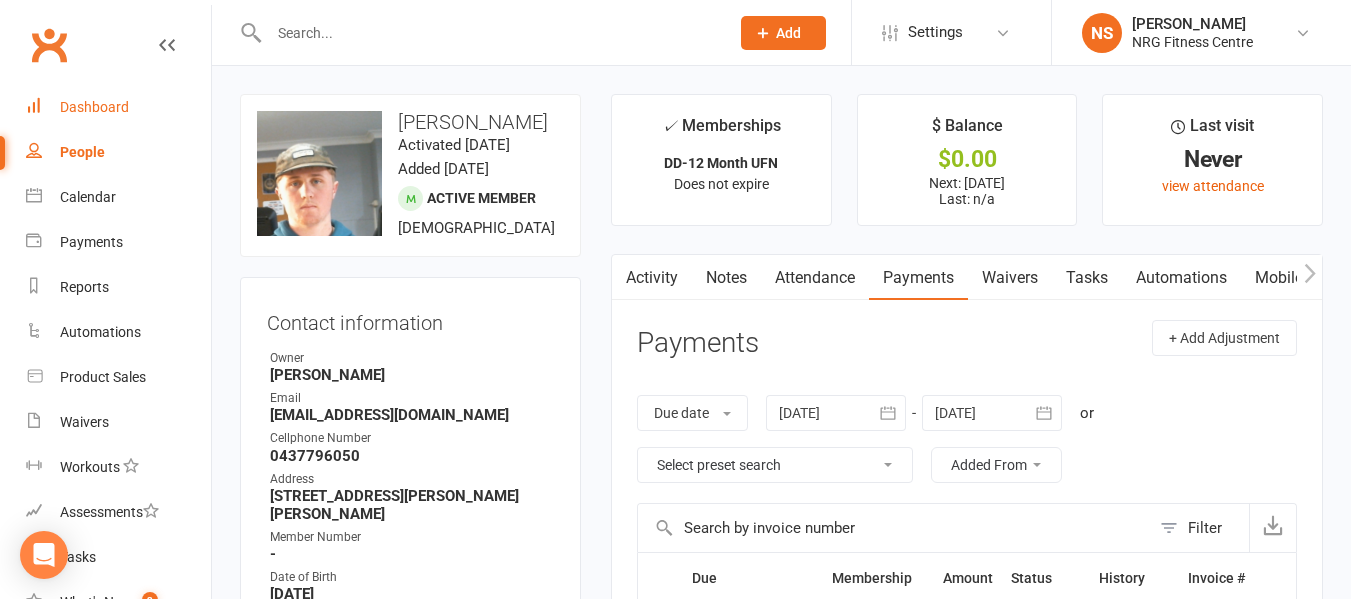 click on "Dashboard" at bounding box center (118, 107) 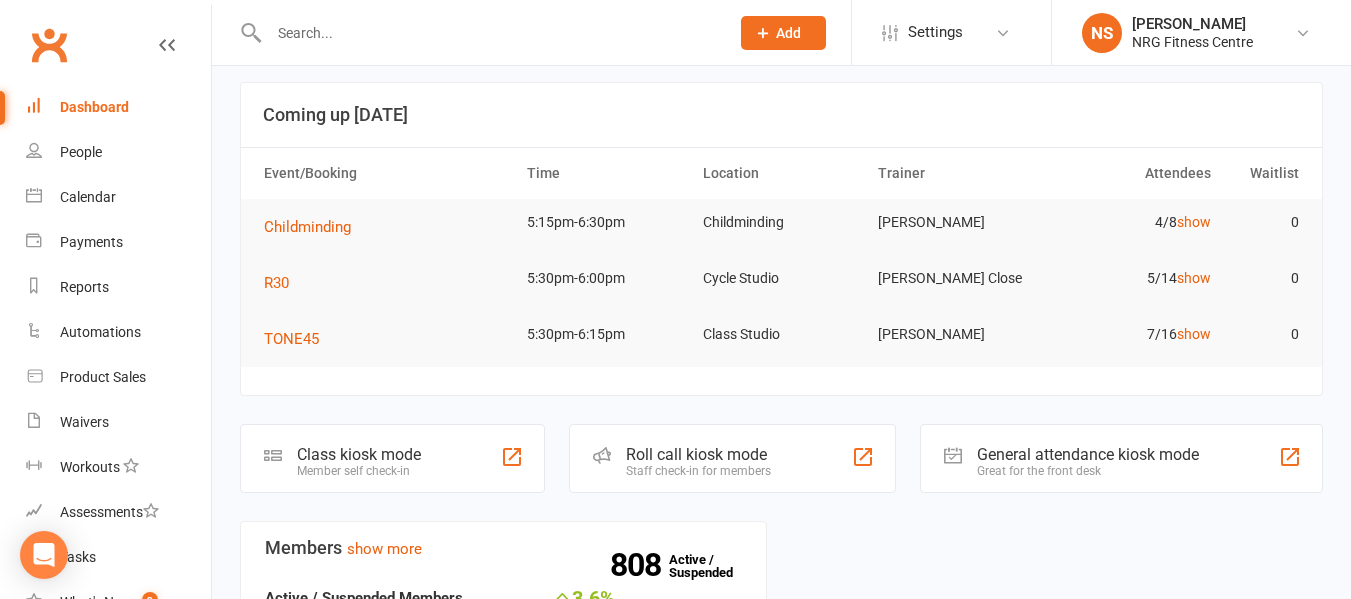 scroll, scrollTop: 0, scrollLeft: 0, axis: both 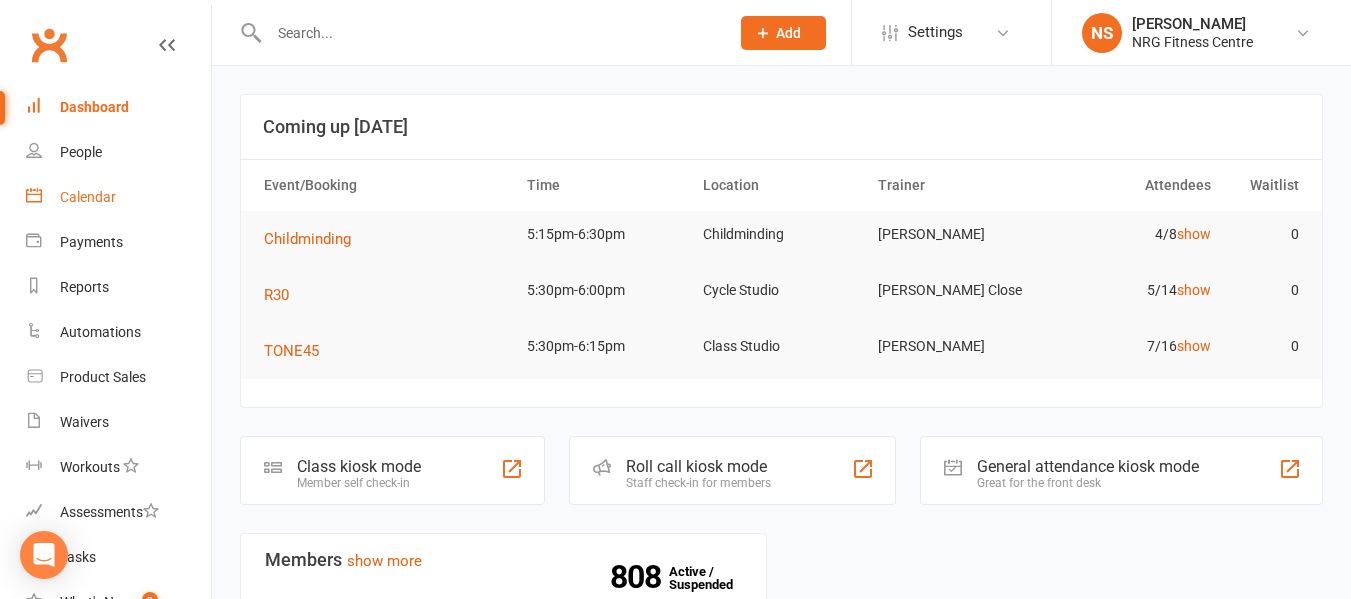 click on "Calendar" at bounding box center (88, 197) 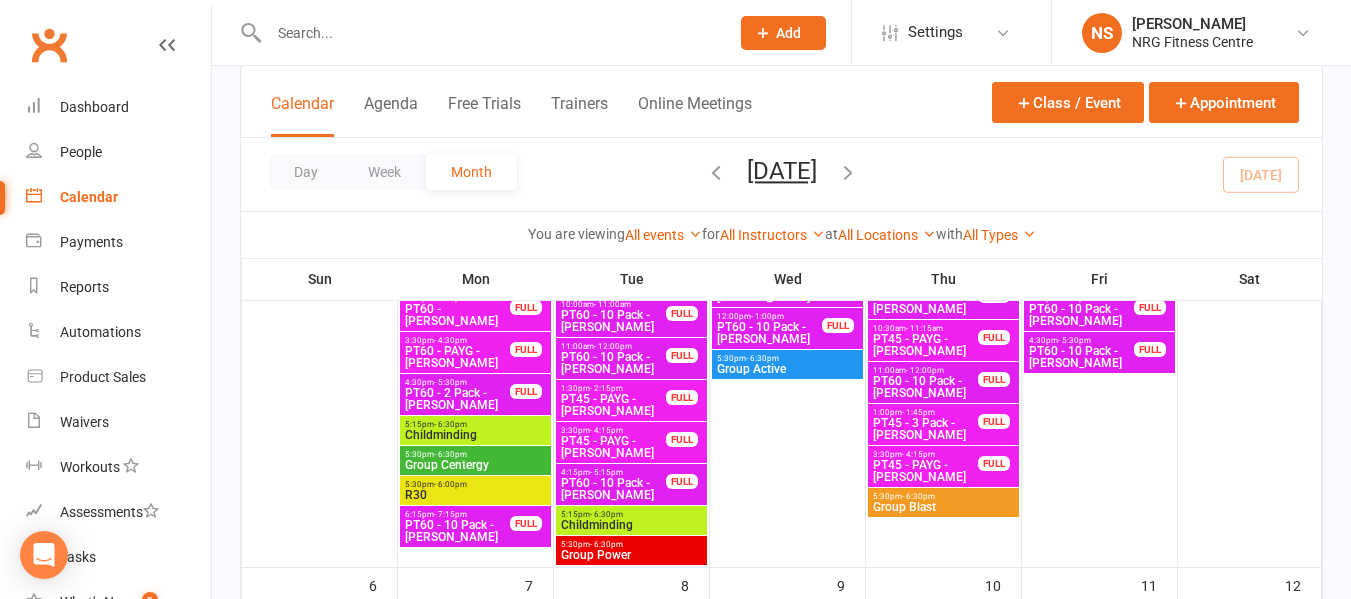 scroll, scrollTop: 400, scrollLeft: 0, axis: vertical 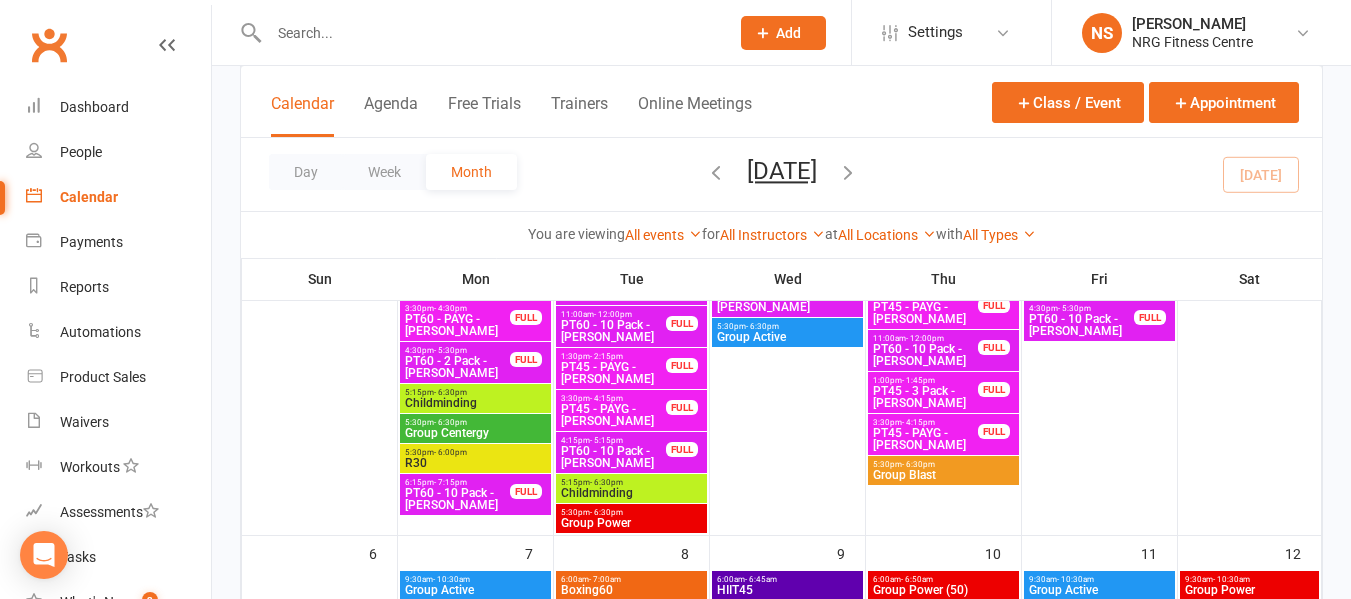 click on "Childminding" at bounding box center (475, 403) 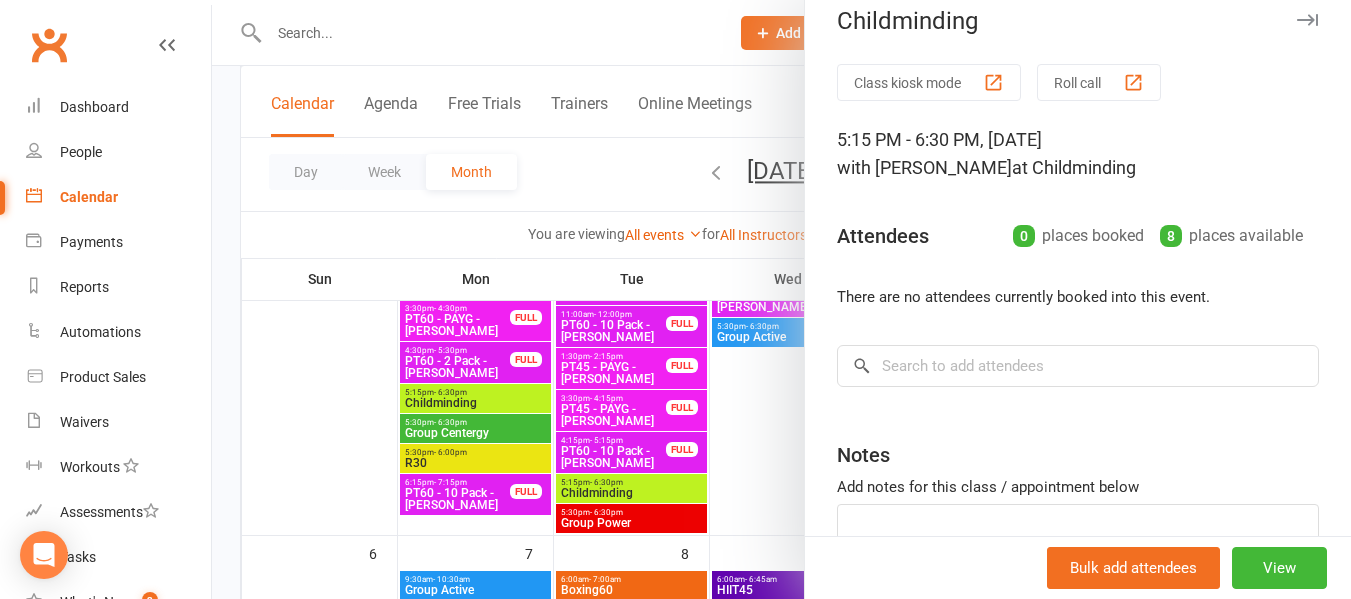 scroll, scrollTop: 0, scrollLeft: 0, axis: both 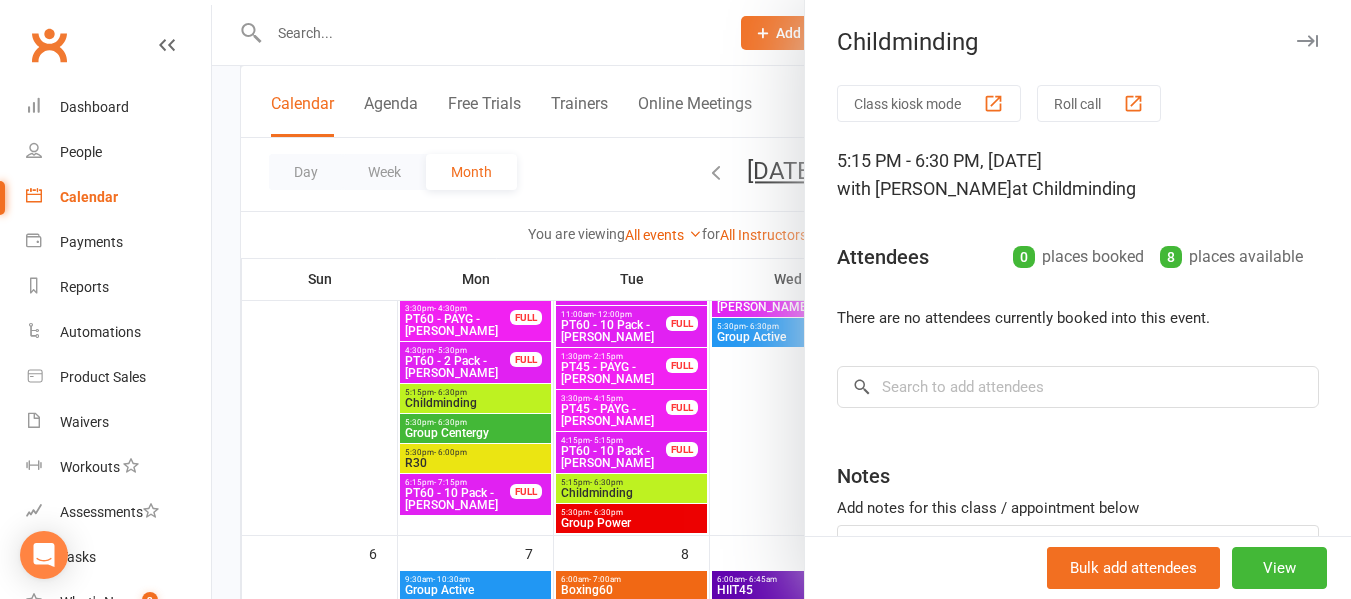 click at bounding box center (781, 299) 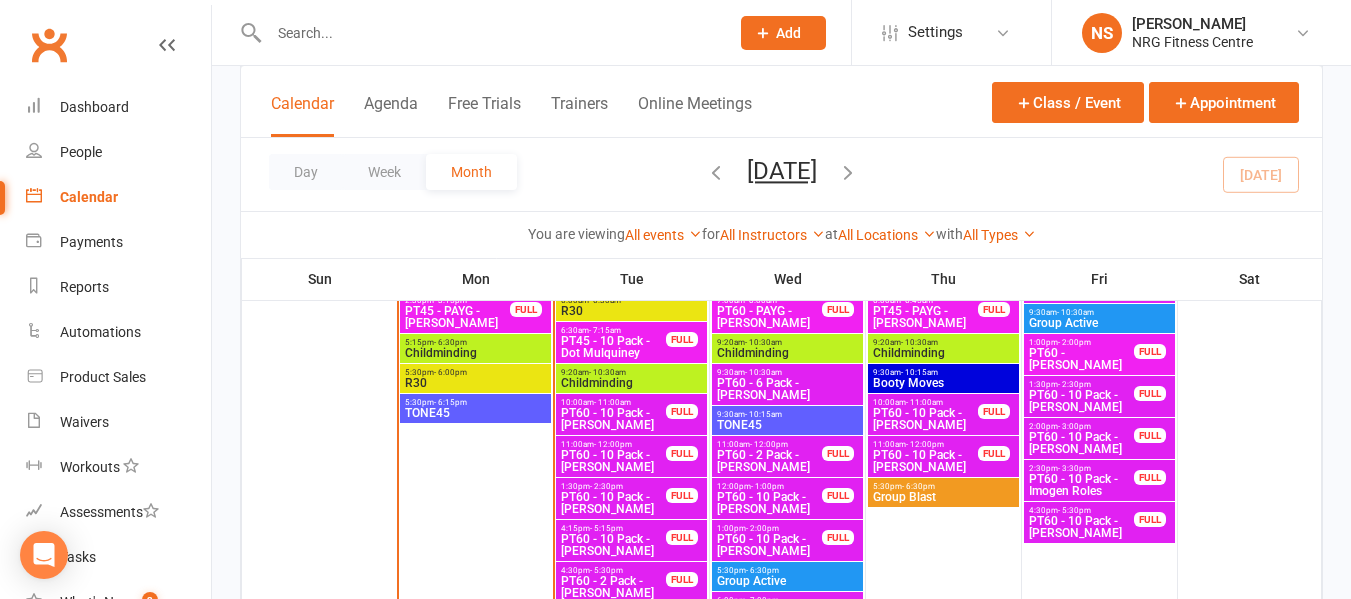 scroll, scrollTop: 1100, scrollLeft: 0, axis: vertical 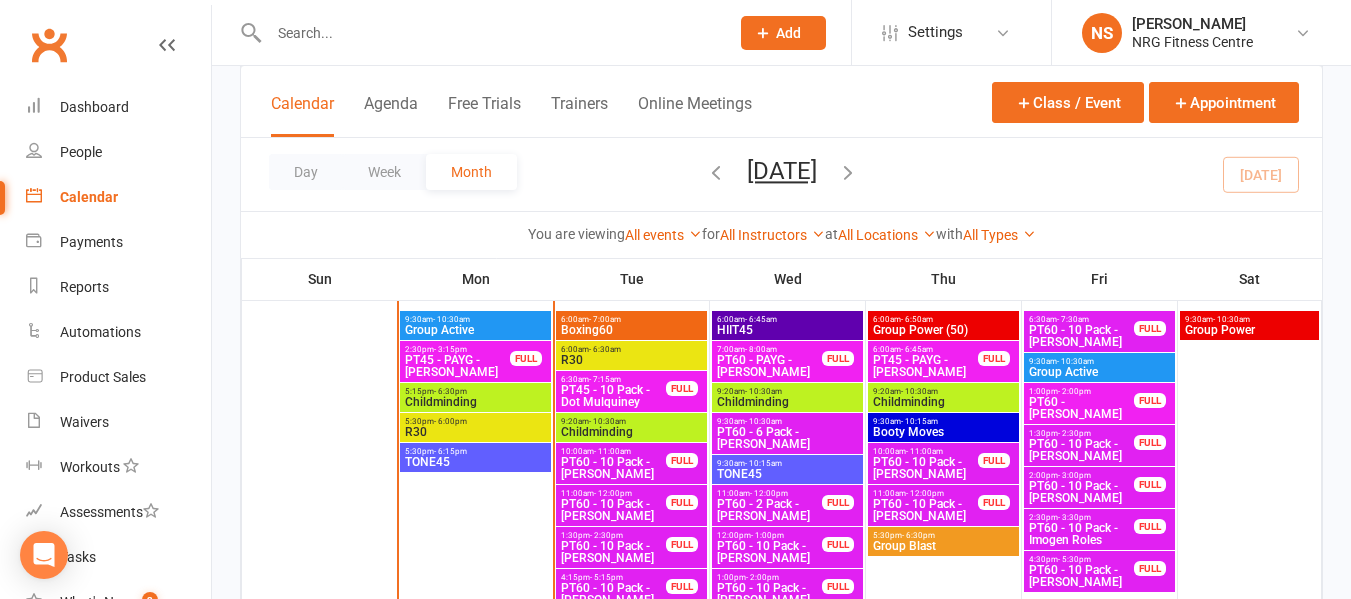 click on "Childminding" at bounding box center (475, 402) 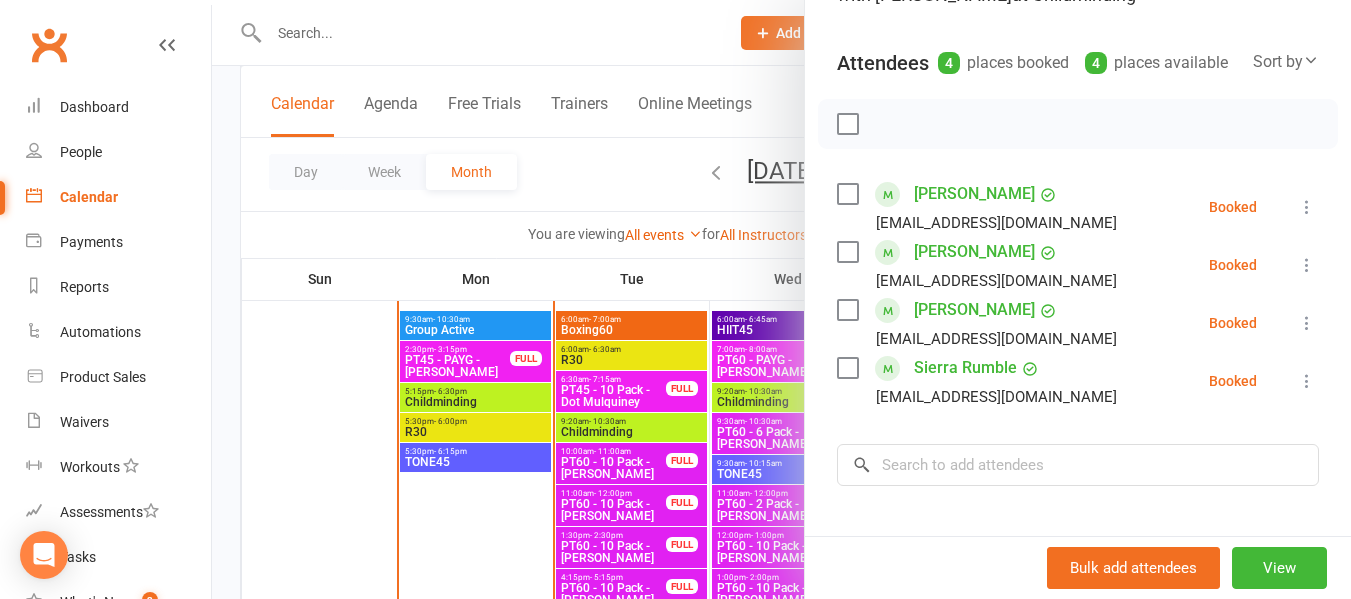scroll, scrollTop: 100, scrollLeft: 0, axis: vertical 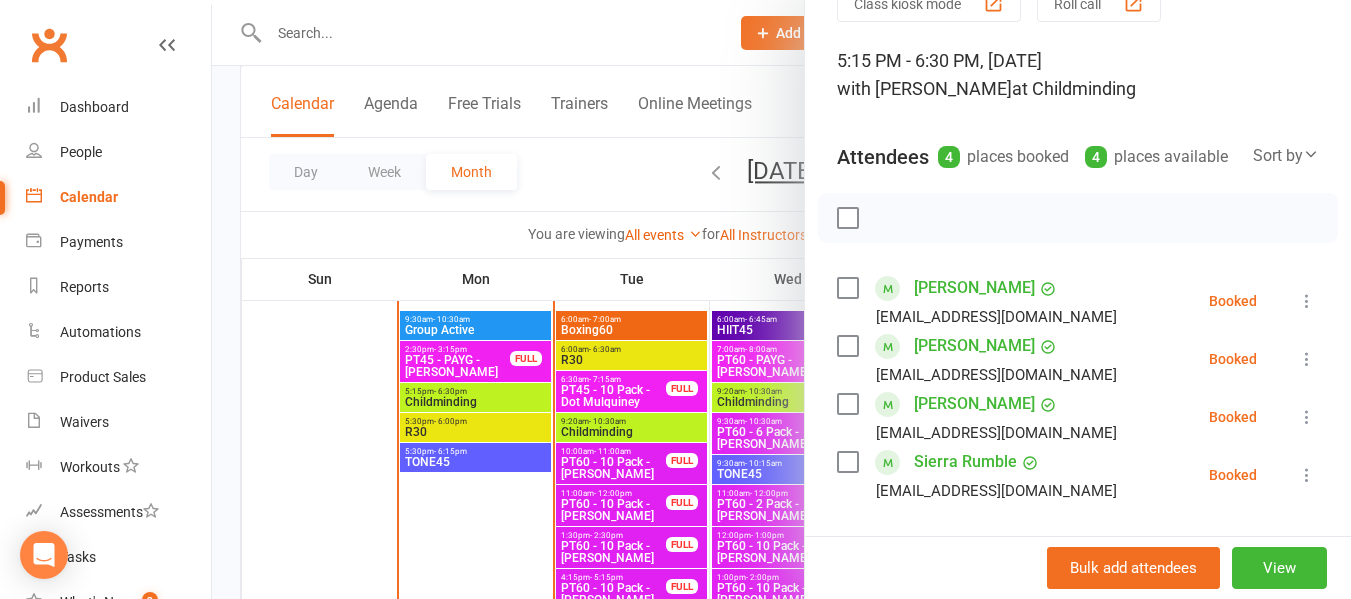 click on "[PERSON_NAME]" at bounding box center (974, 404) 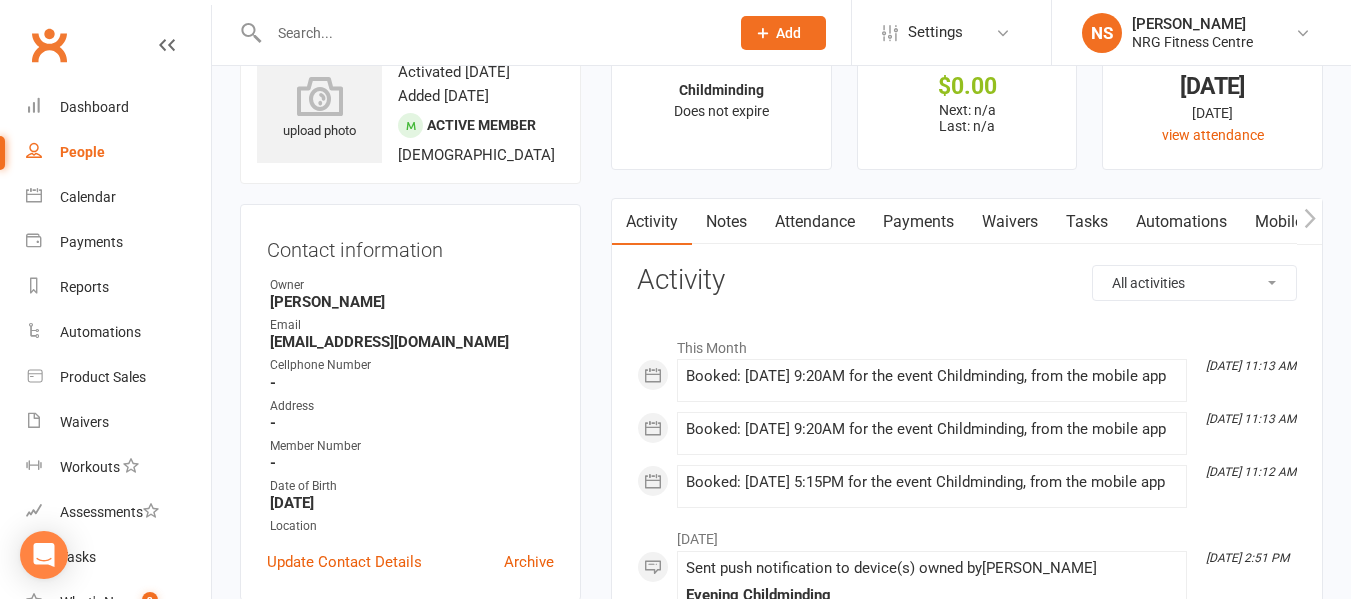 scroll, scrollTop: 0, scrollLeft: 0, axis: both 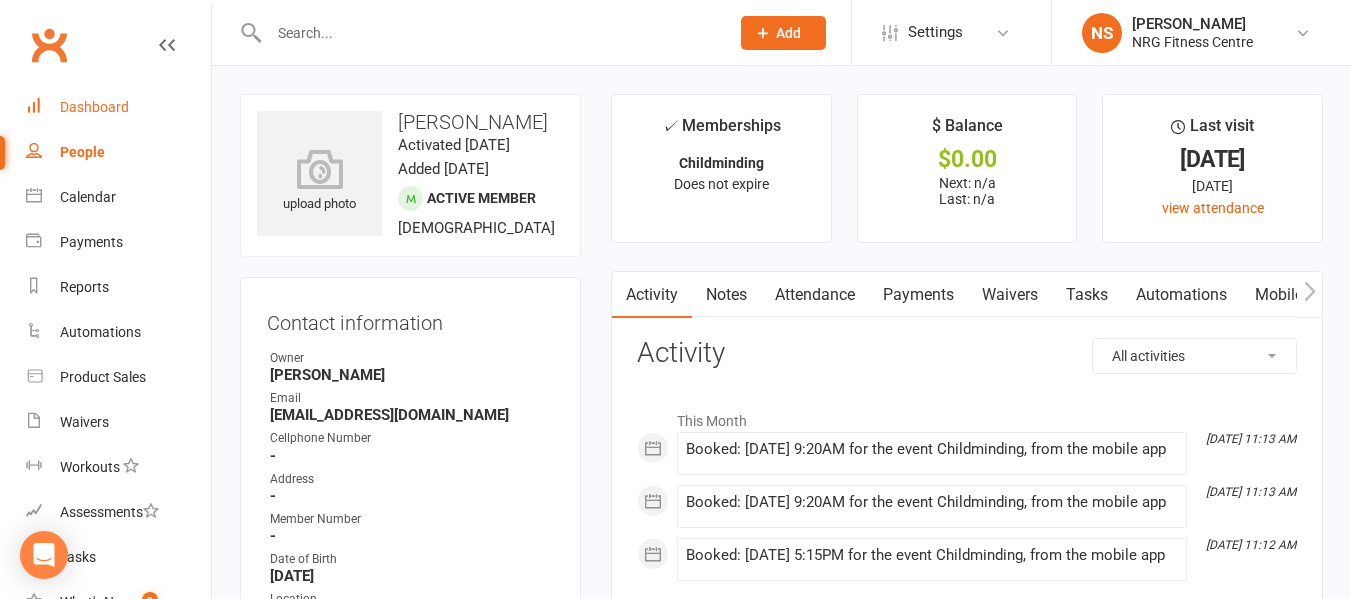 click on "Dashboard" at bounding box center [118, 107] 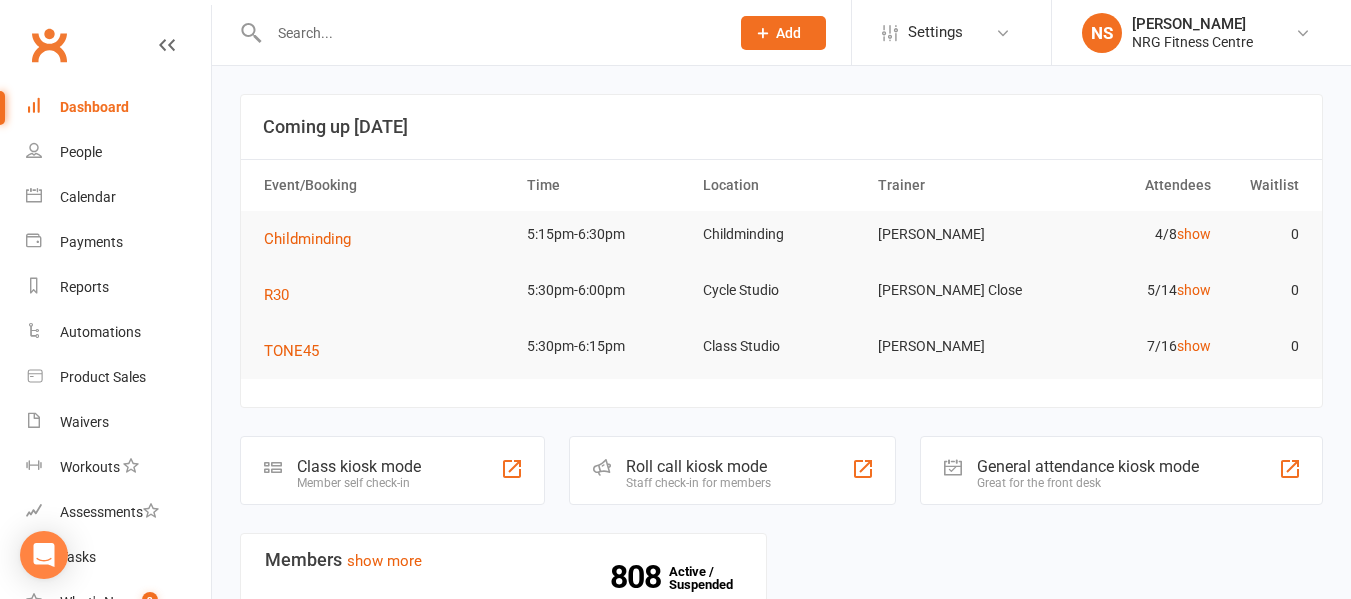 click at bounding box center (489, 33) 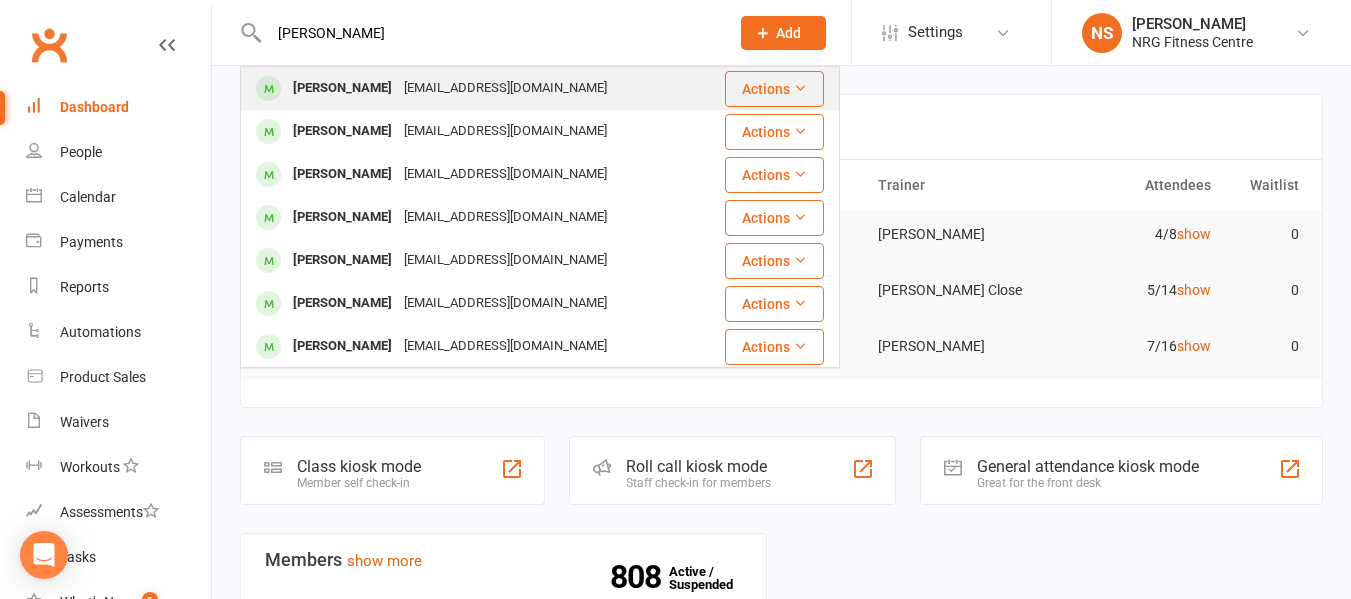 type on "kate" 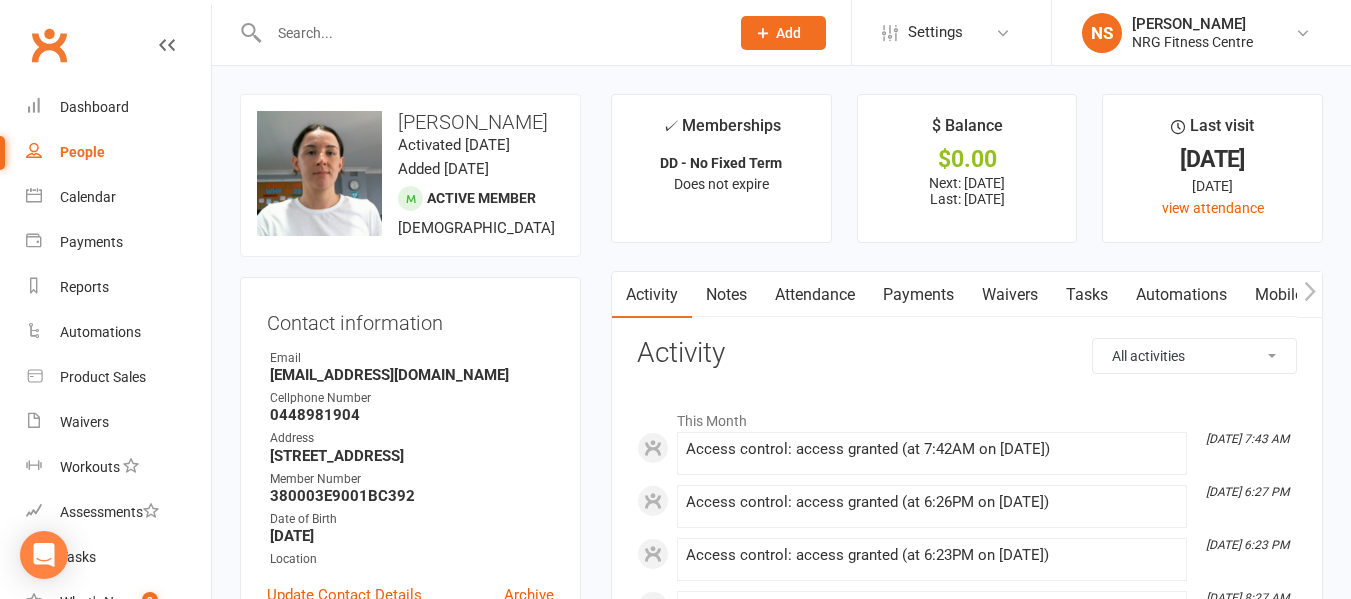 click at bounding box center (489, 33) 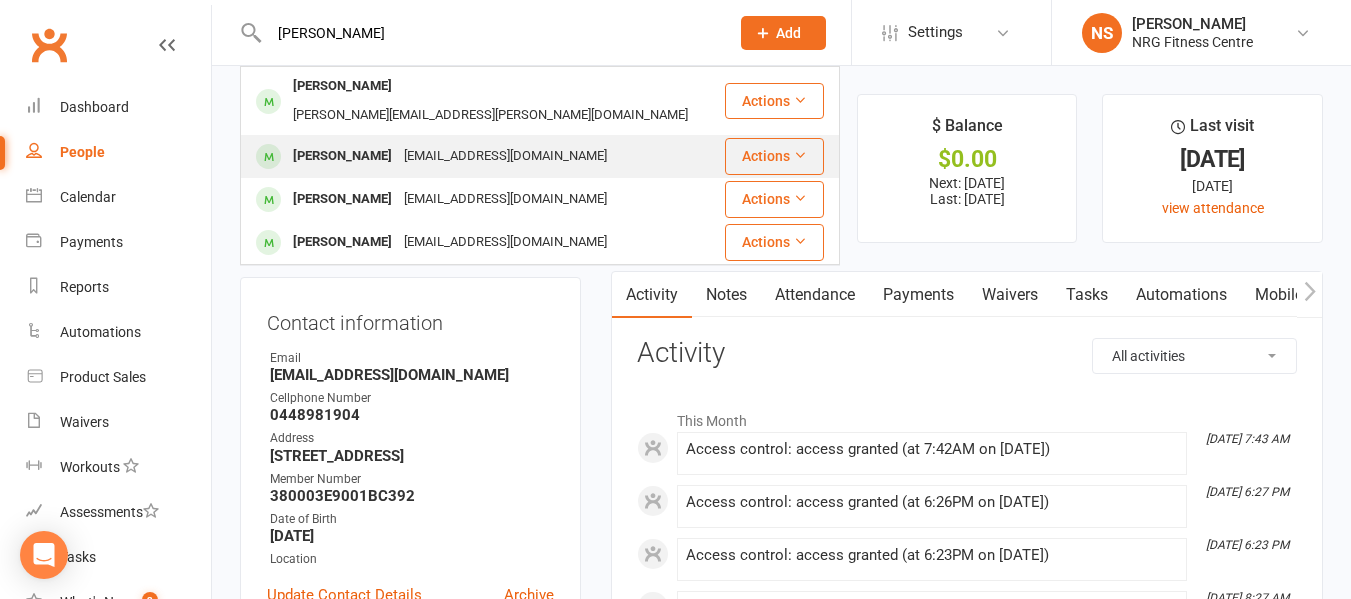 type on "sarah" 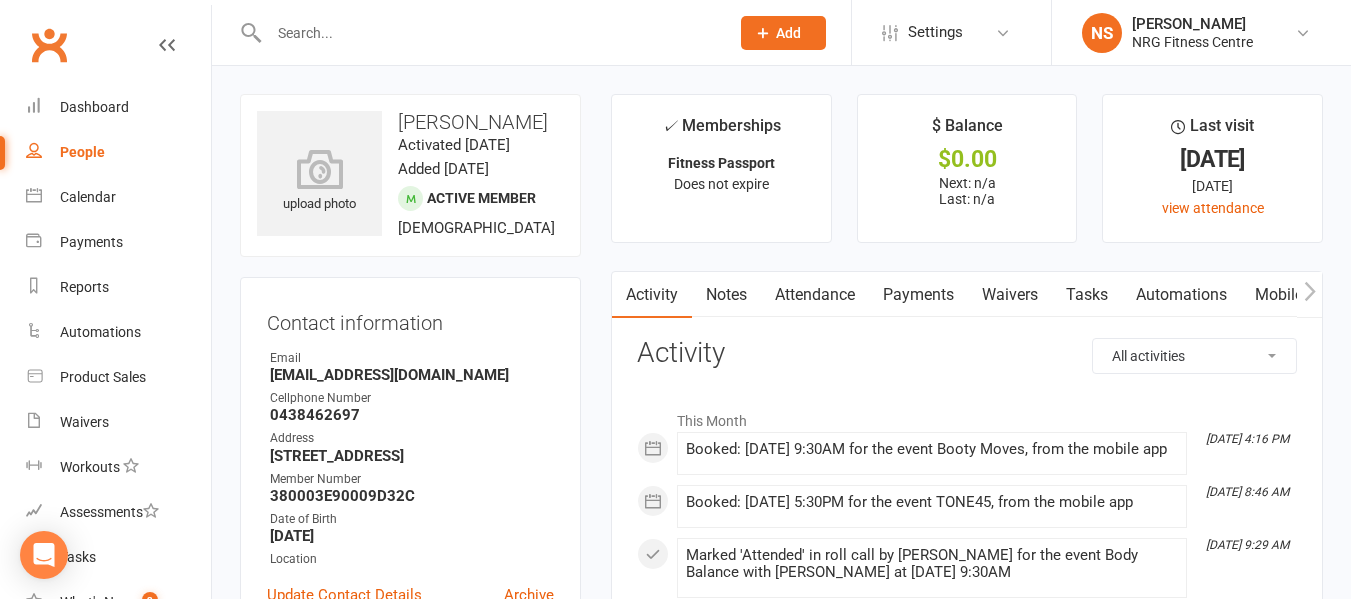 drag, startPoint x: 563, startPoint y: 115, endPoint x: 406, endPoint y: 126, distance: 157.38487 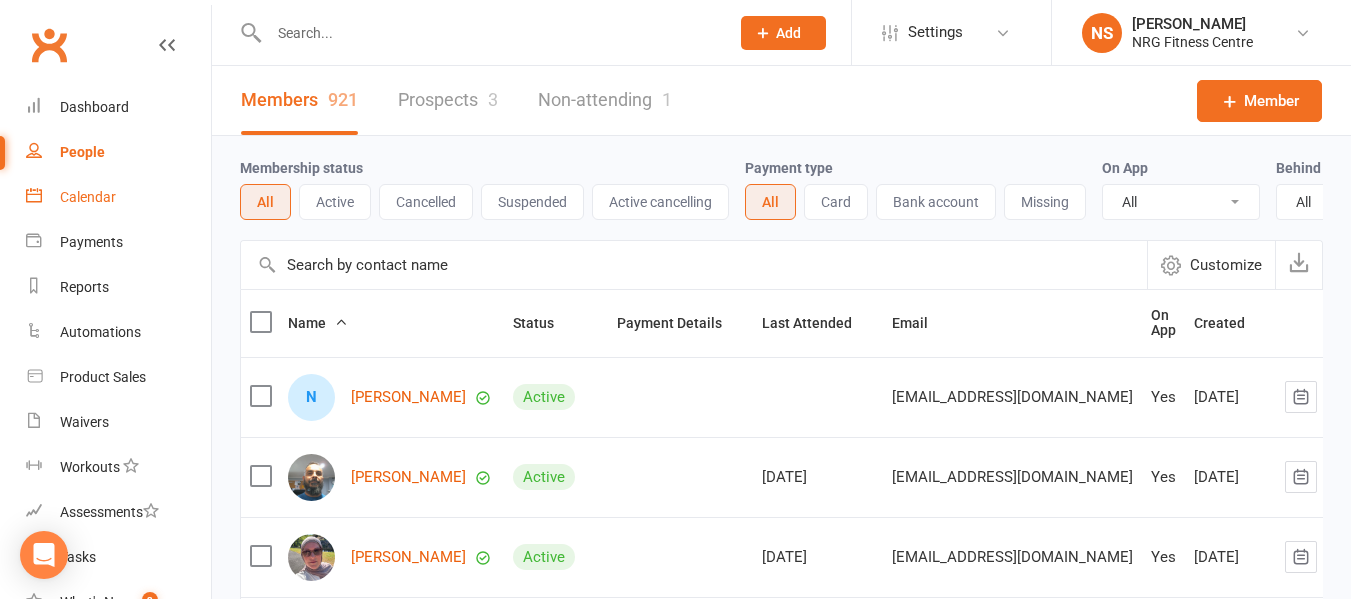 click on "Calendar" at bounding box center [118, 197] 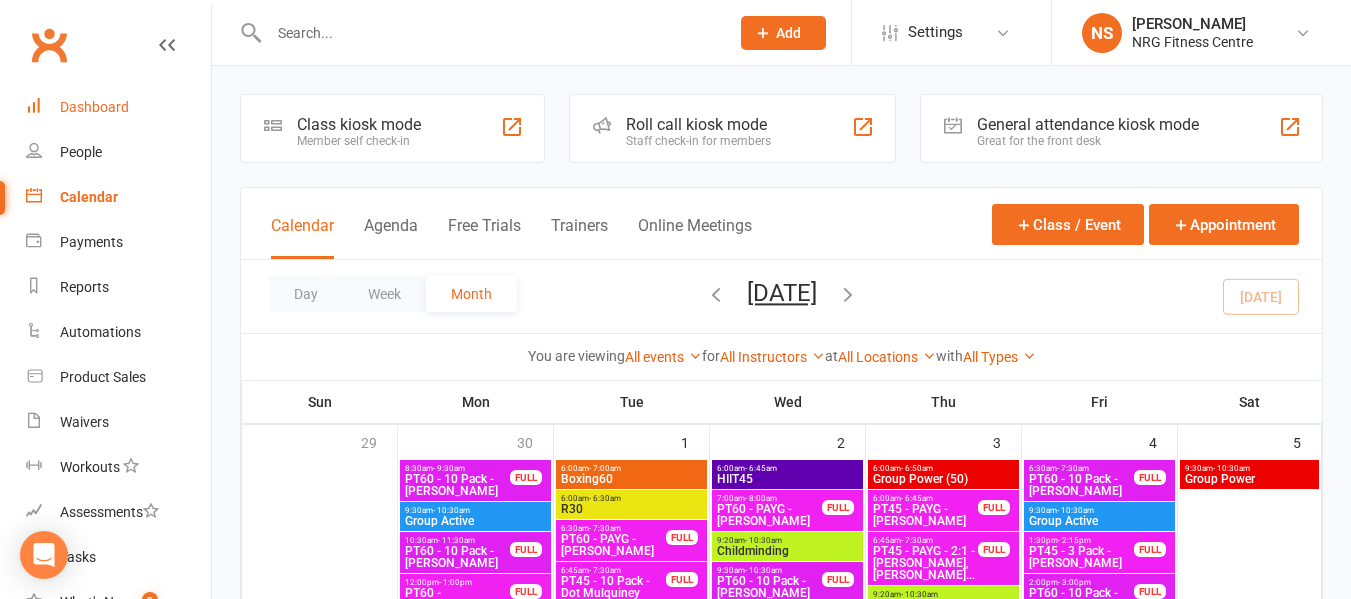 click on "Dashboard" at bounding box center [94, 107] 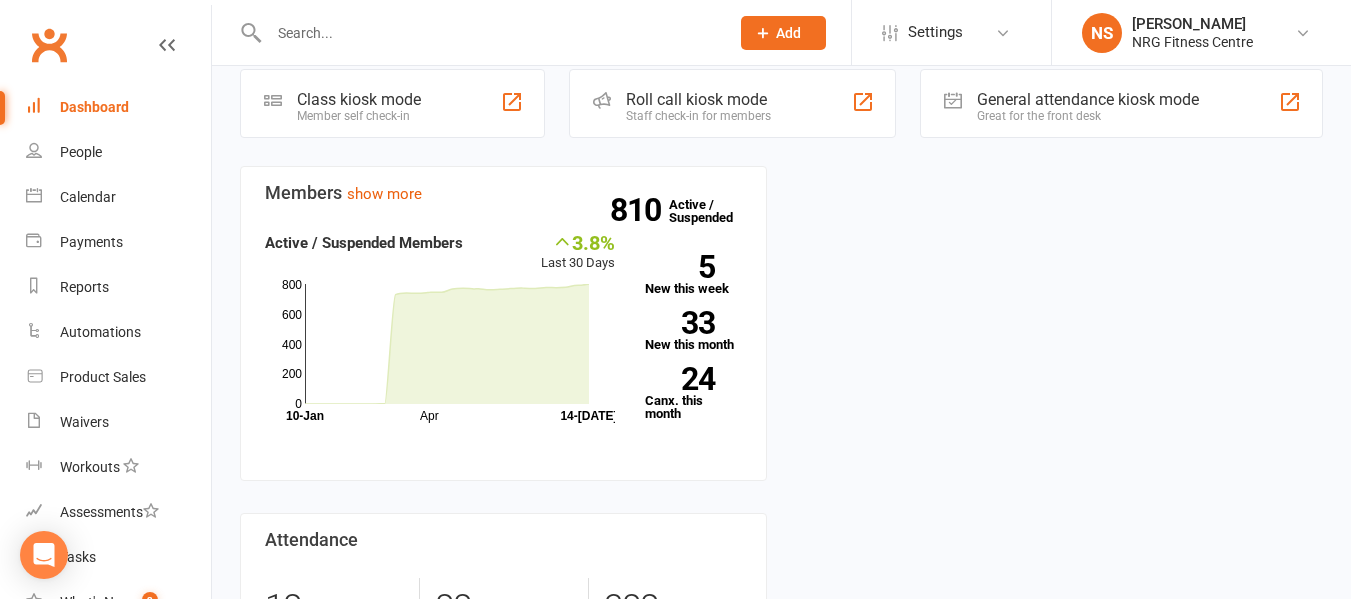 scroll, scrollTop: 400, scrollLeft: 0, axis: vertical 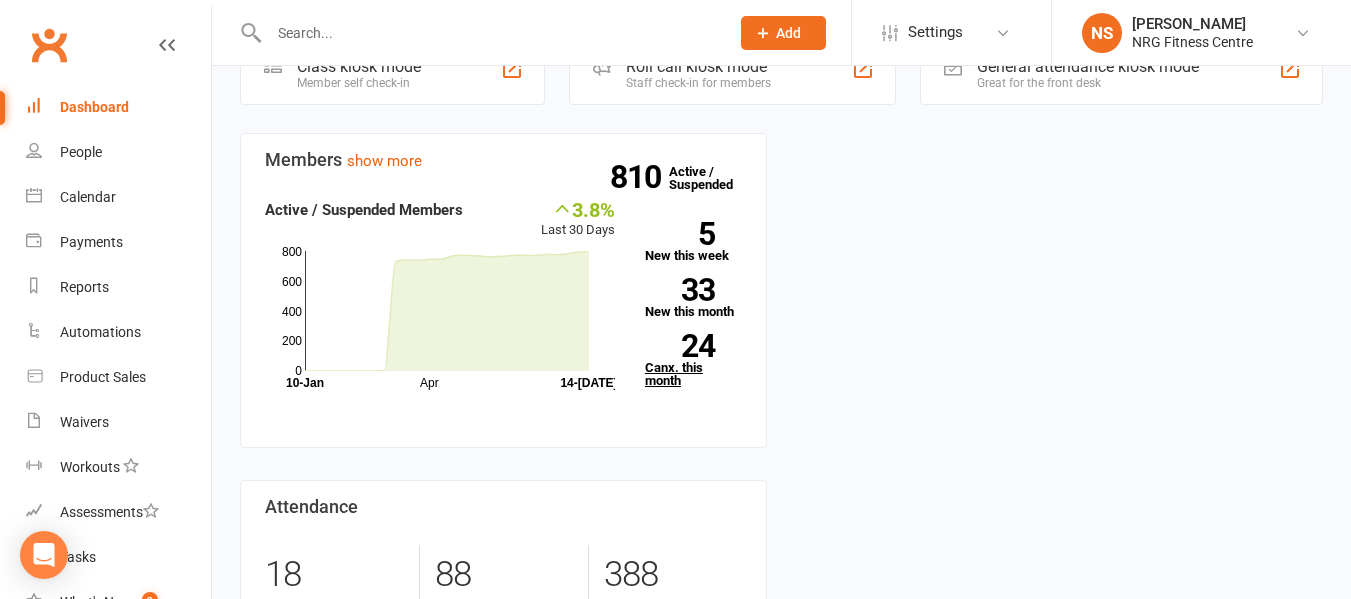 click on "24" at bounding box center (680, 346) 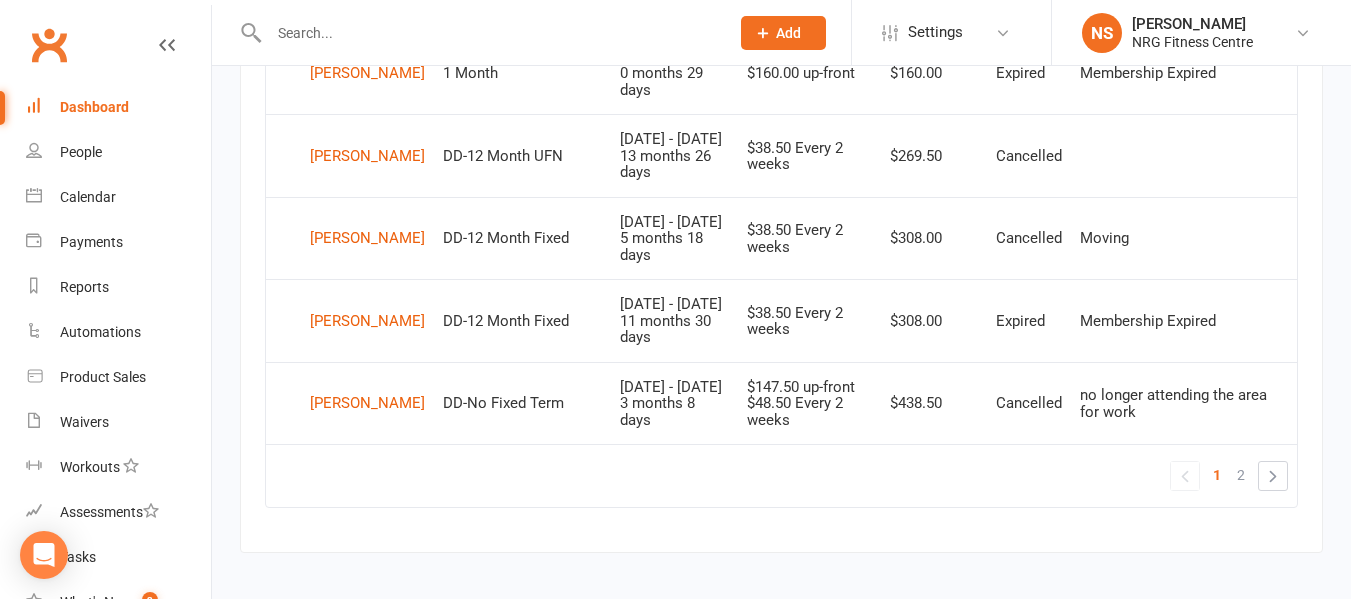 scroll, scrollTop: 1790, scrollLeft: 0, axis: vertical 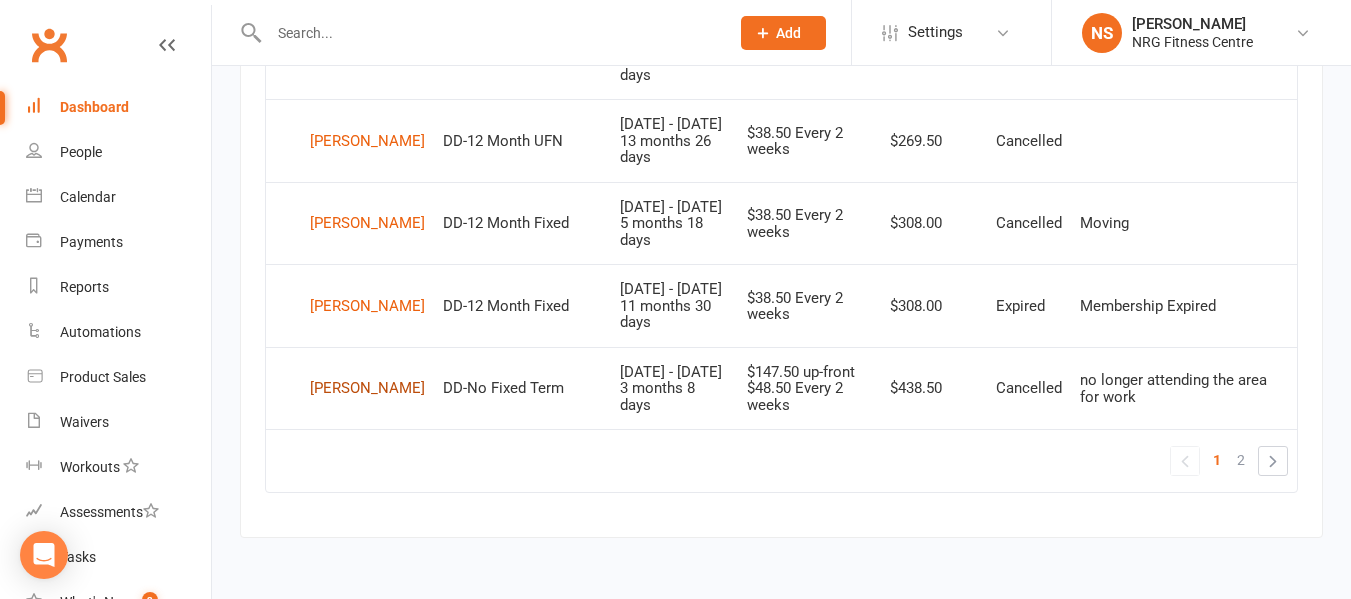 click on "[PERSON_NAME]" at bounding box center [367, 389] 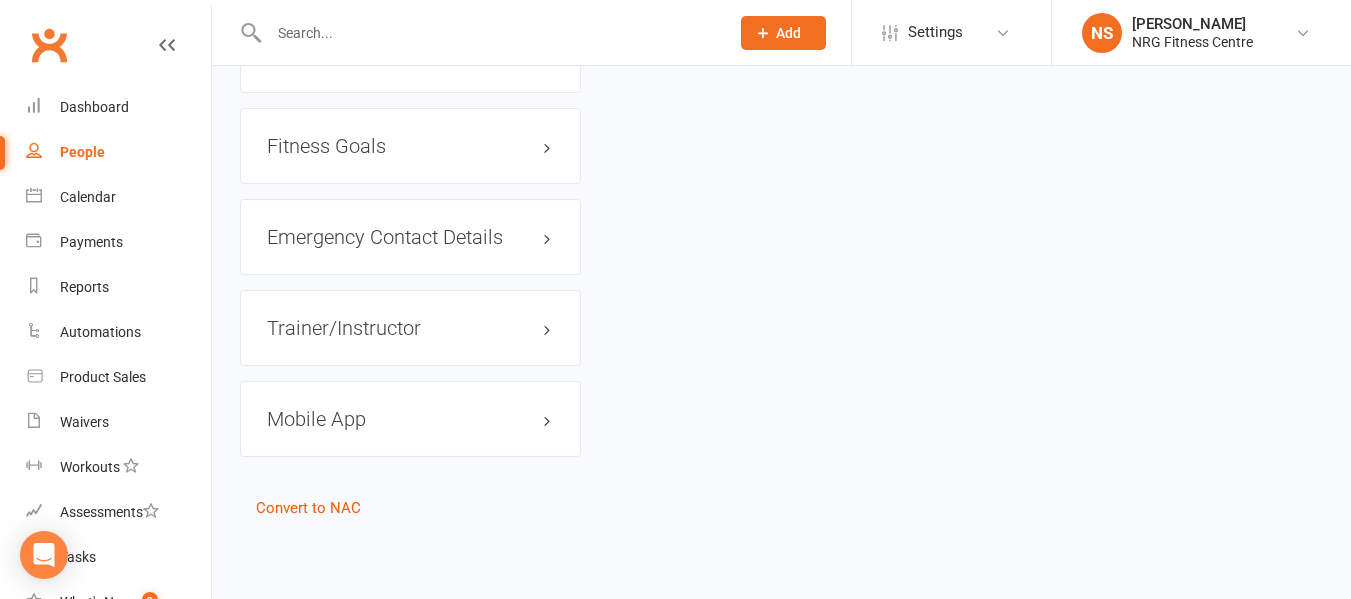 scroll, scrollTop: 0, scrollLeft: 0, axis: both 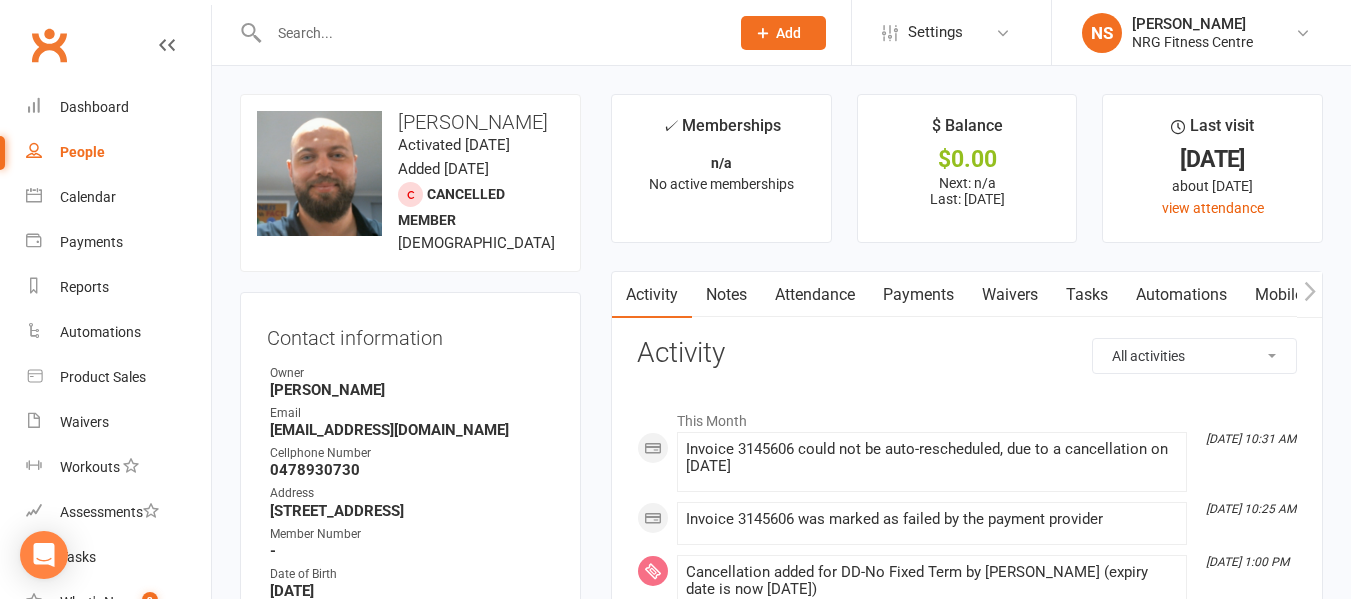click on "People" at bounding box center [82, 152] 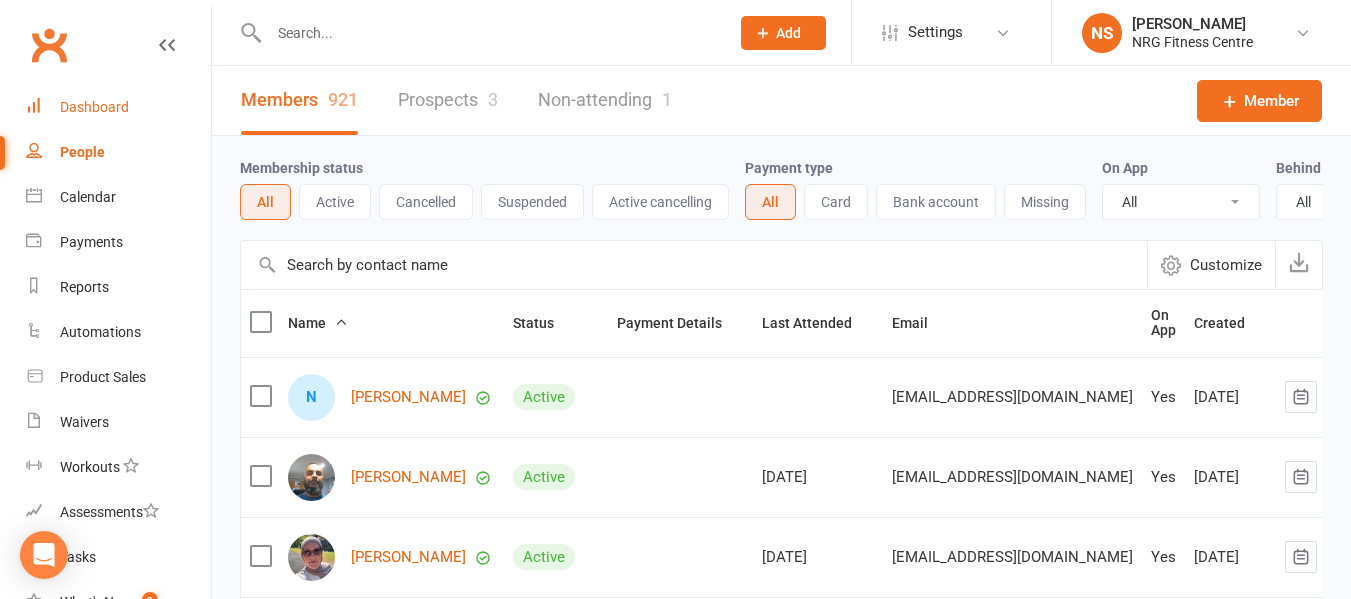 click on "Dashboard" at bounding box center [94, 107] 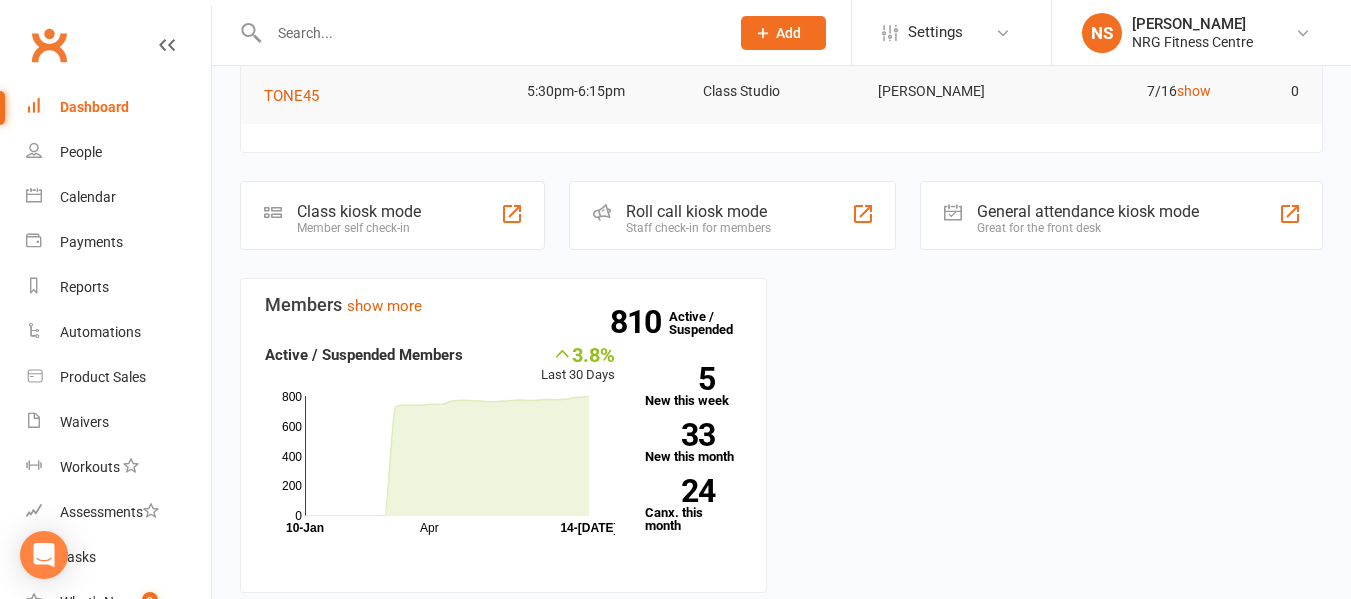 scroll, scrollTop: 200, scrollLeft: 0, axis: vertical 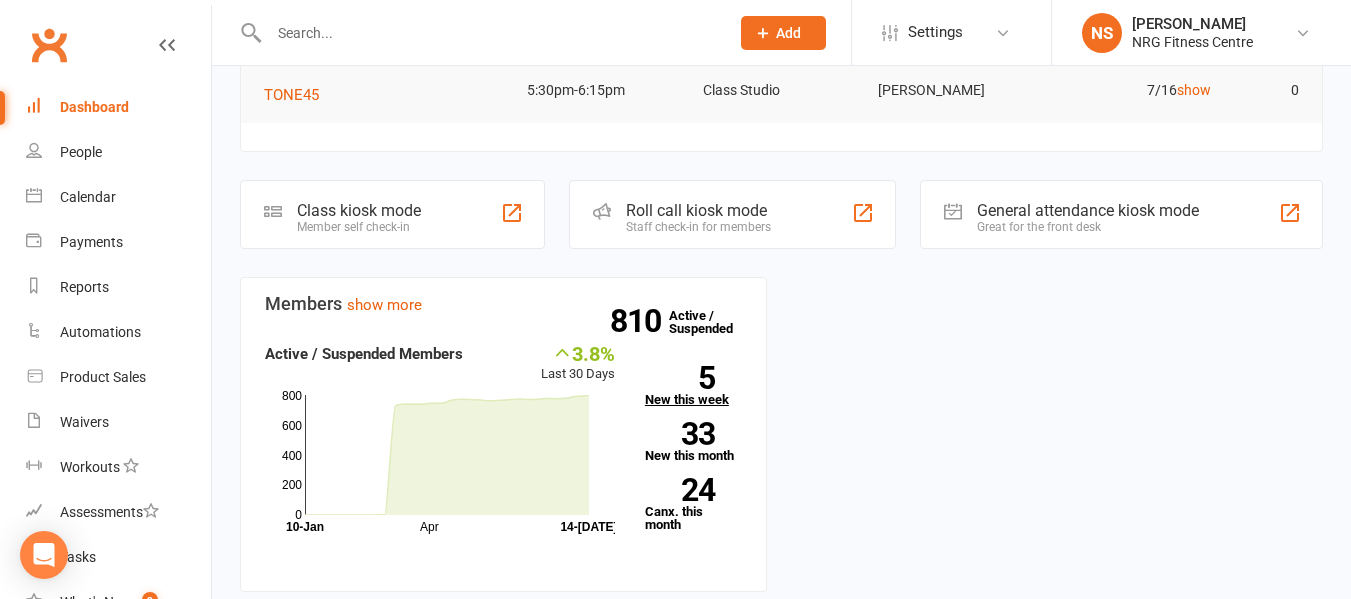 click on "5" at bounding box center [680, 378] 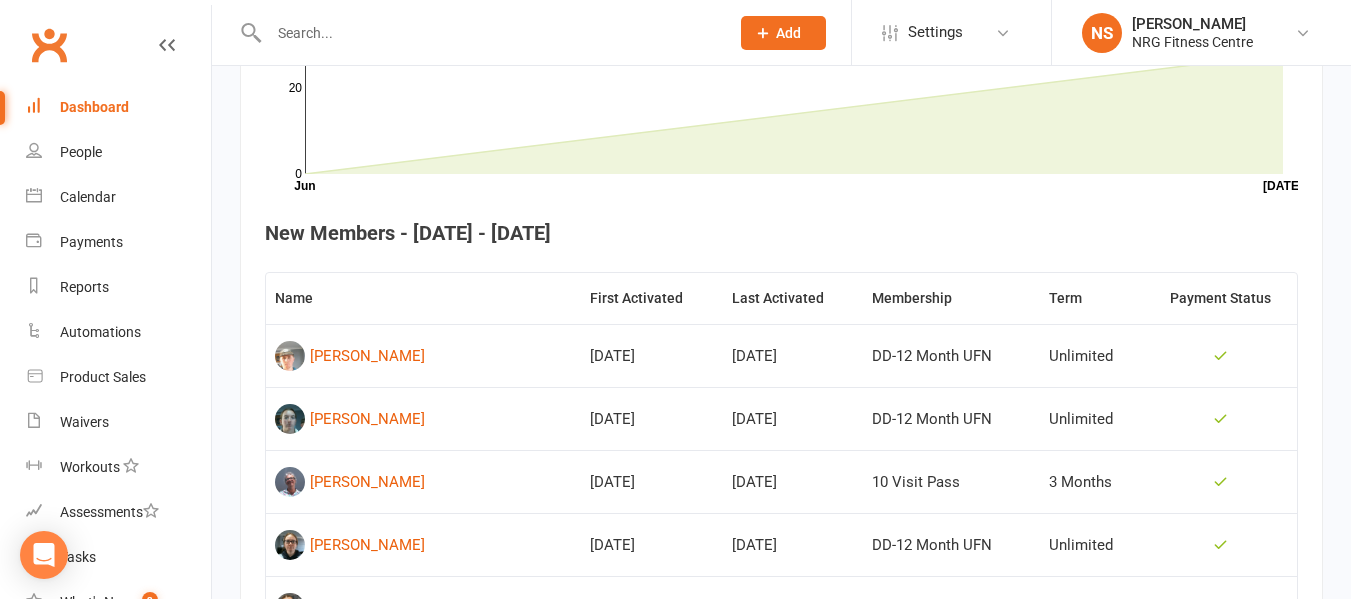 scroll, scrollTop: 546, scrollLeft: 0, axis: vertical 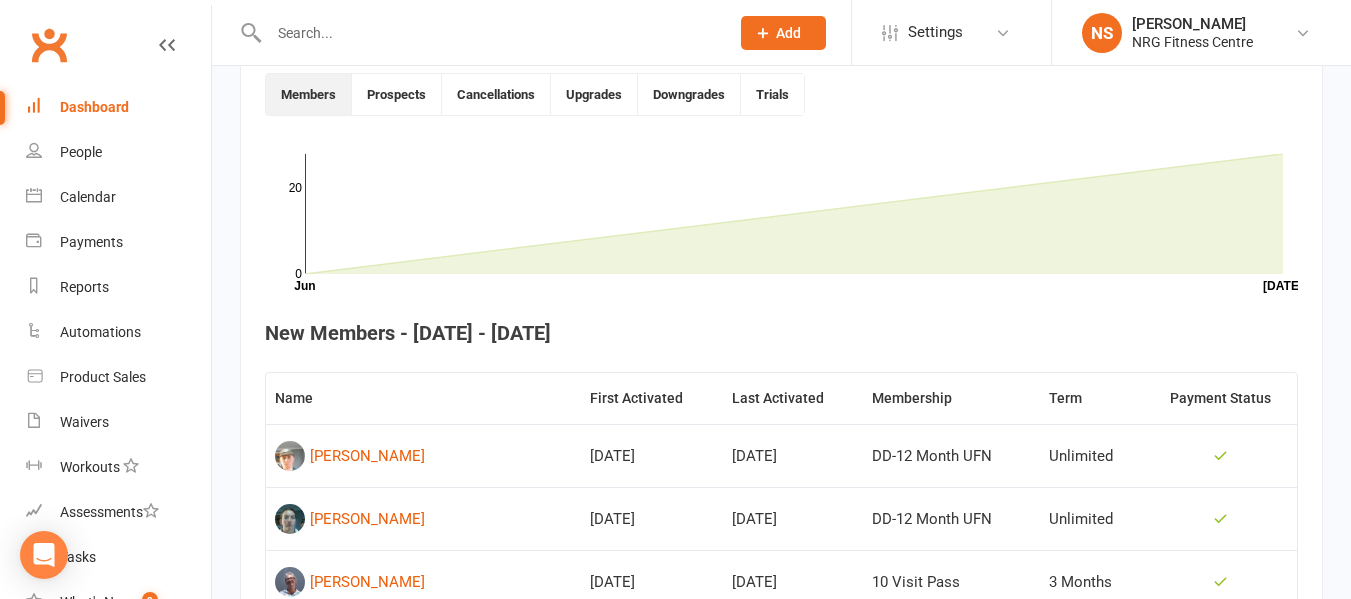 click on "Dashboard" at bounding box center [94, 107] 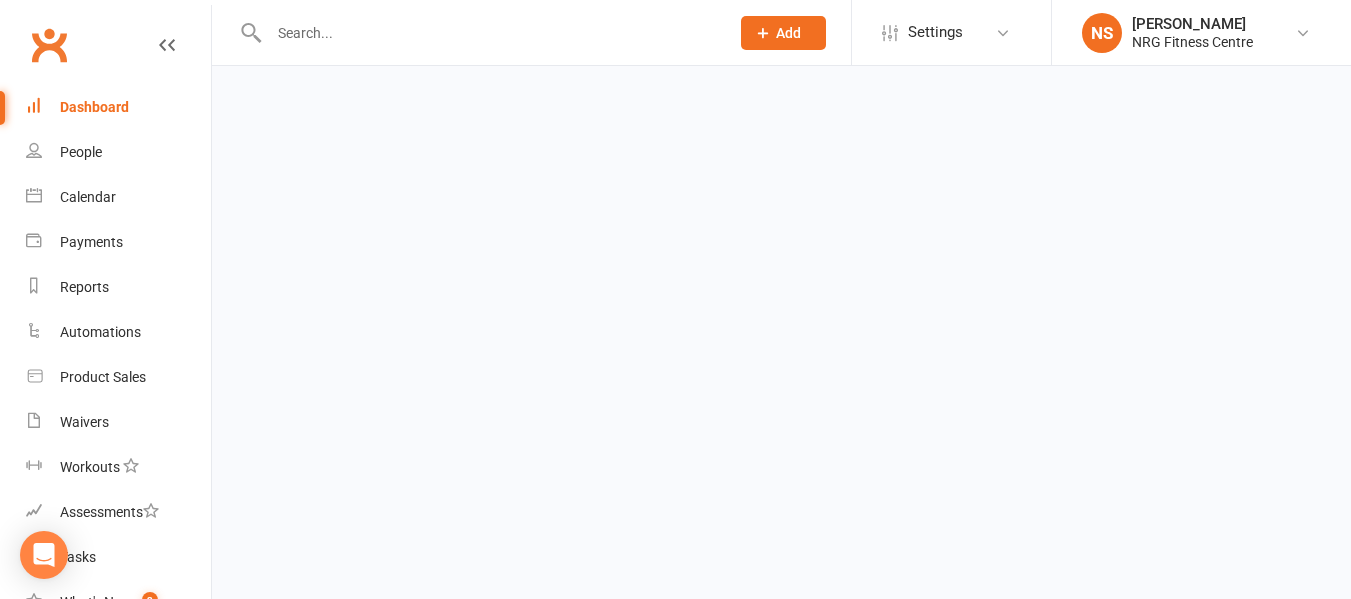 scroll, scrollTop: 0, scrollLeft: 0, axis: both 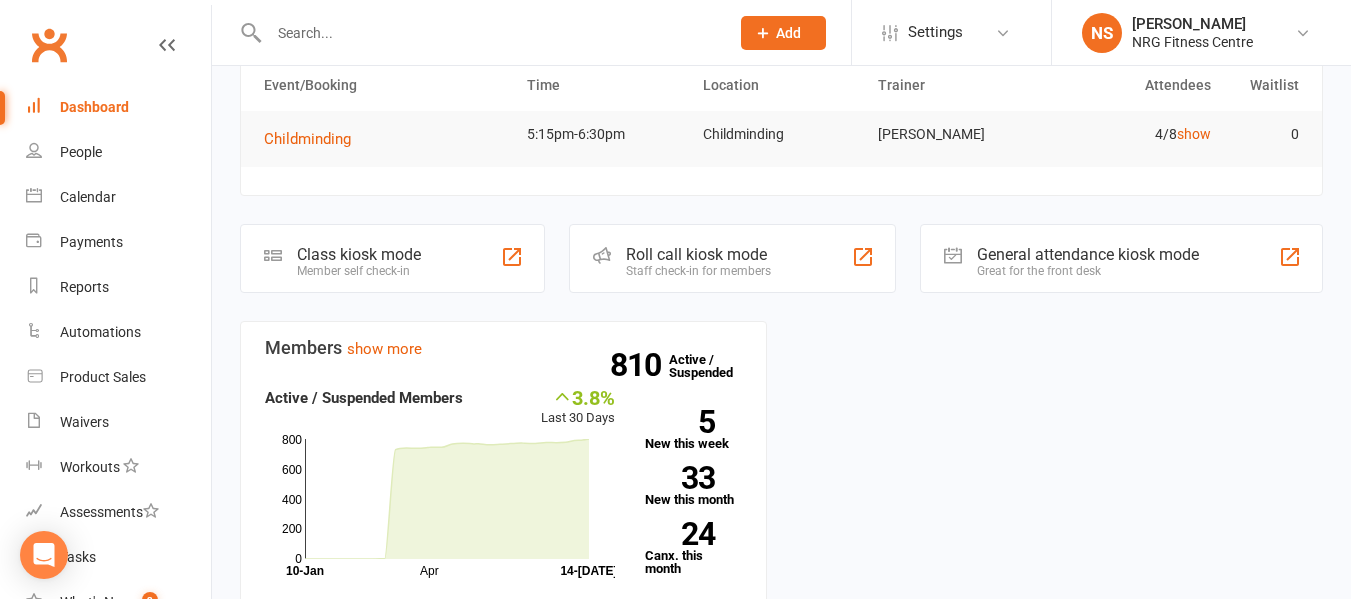 click on "3.8%" at bounding box center [578, 397] 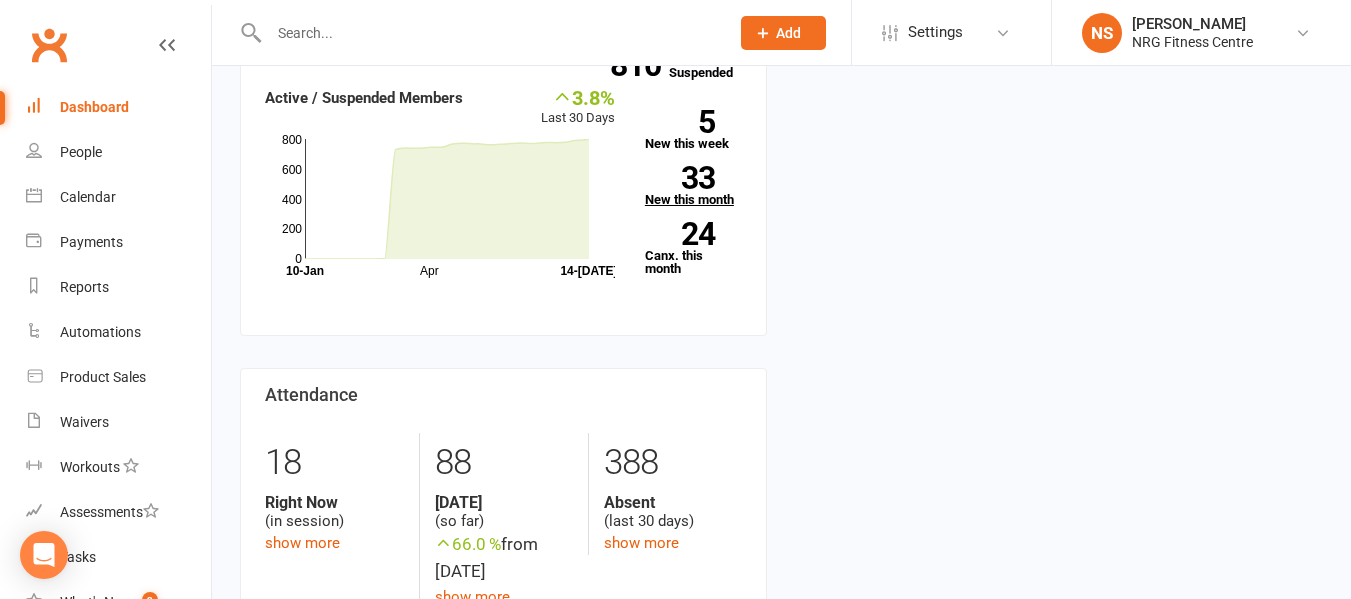 click on "33" at bounding box center (680, 178) 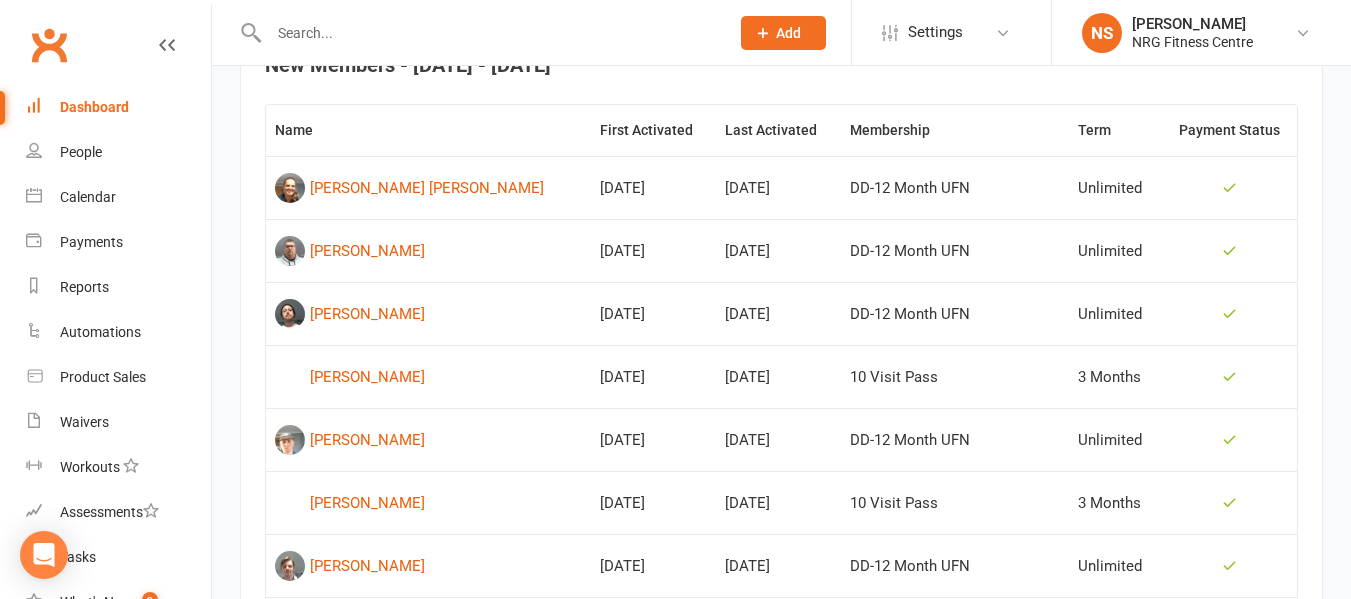 scroll, scrollTop: 846, scrollLeft: 0, axis: vertical 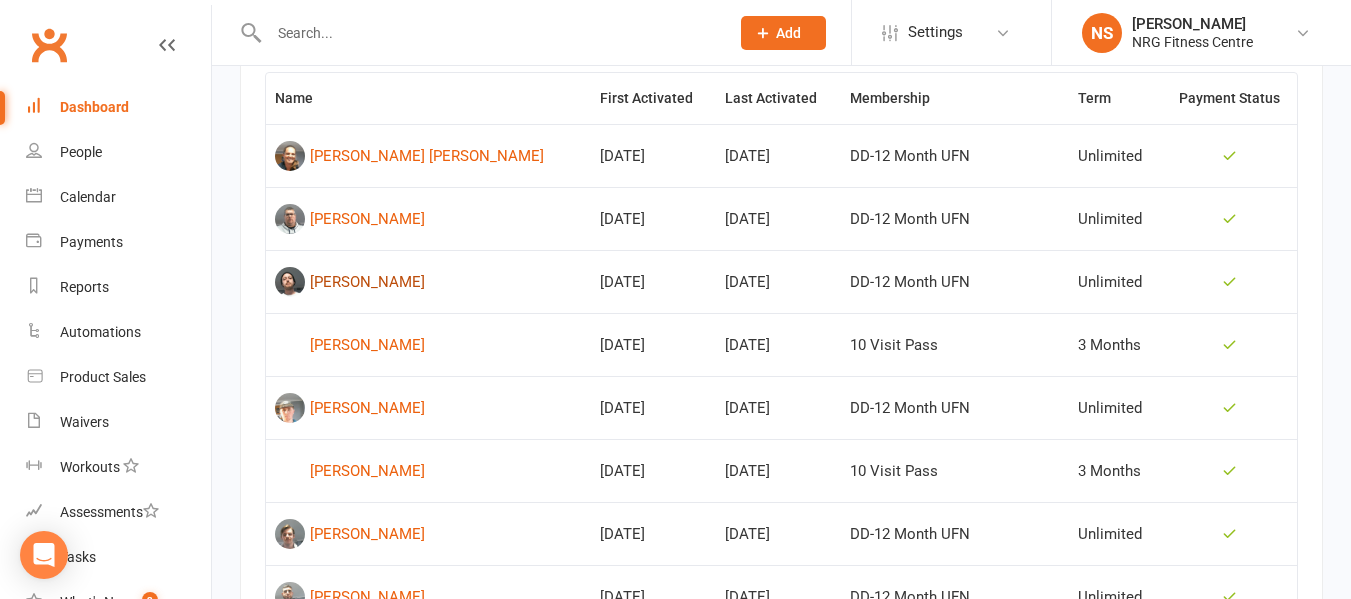 click on "Thomas Fisher" at bounding box center [367, 282] 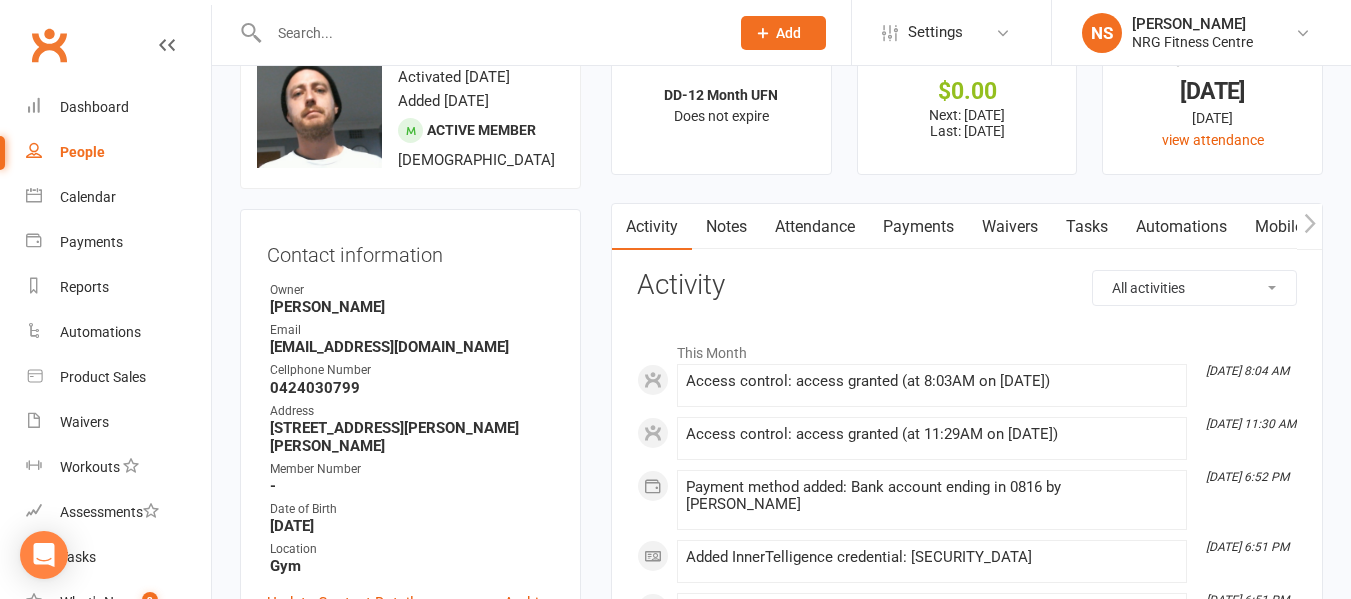 scroll, scrollTop: 100, scrollLeft: 0, axis: vertical 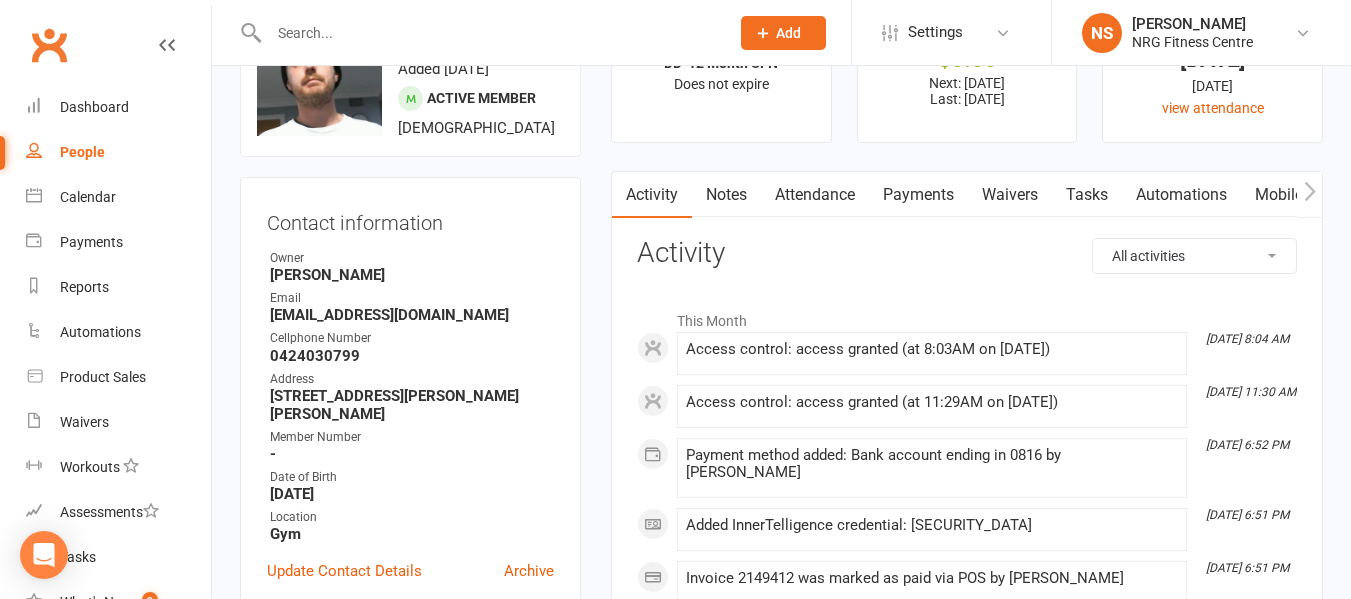 click on "People" at bounding box center [118, 152] 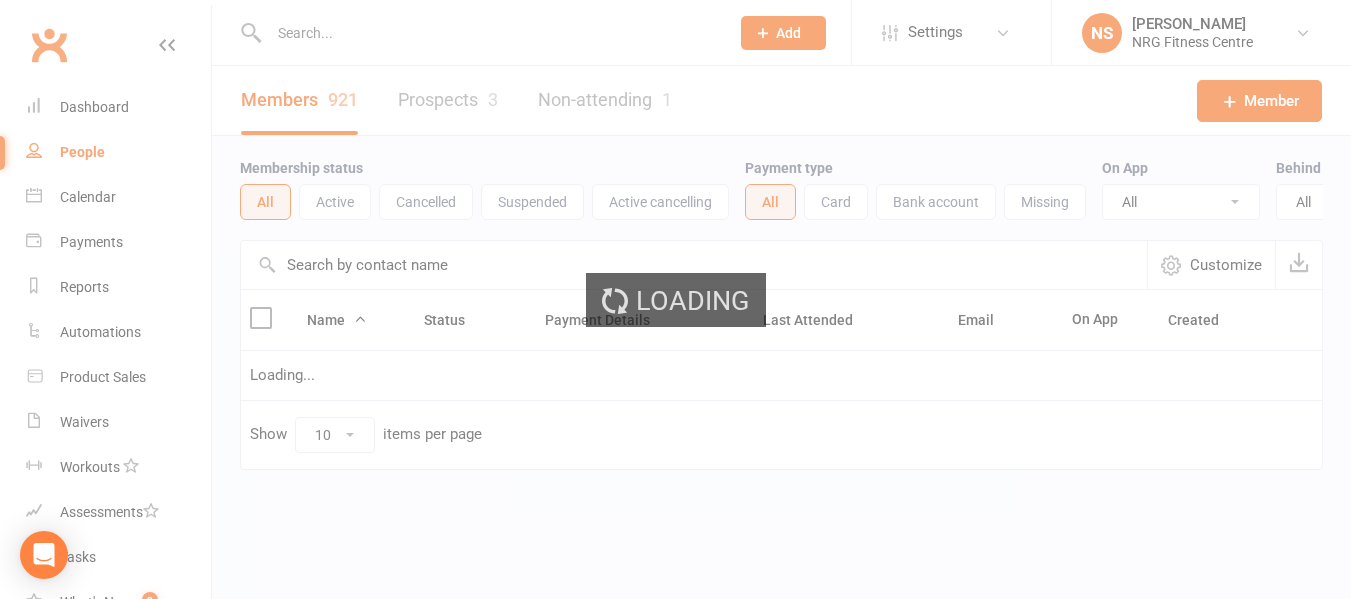 scroll, scrollTop: 0, scrollLeft: 0, axis: both 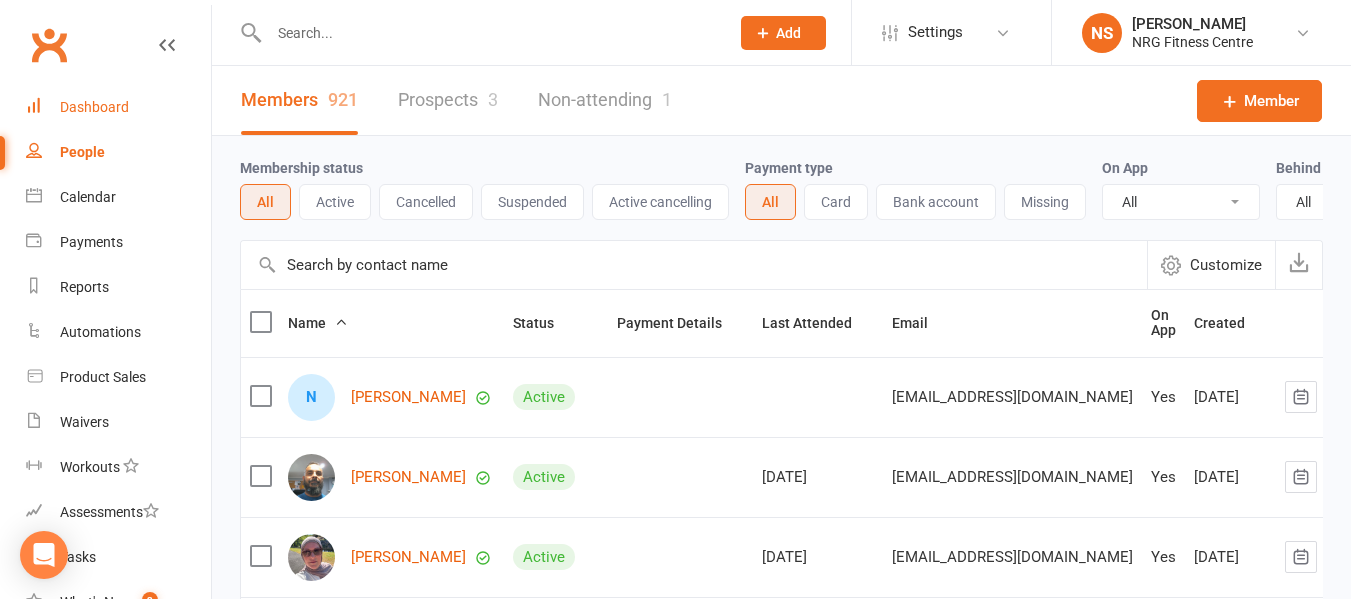 click on "Dashboard" at bounding box center (118, 107) 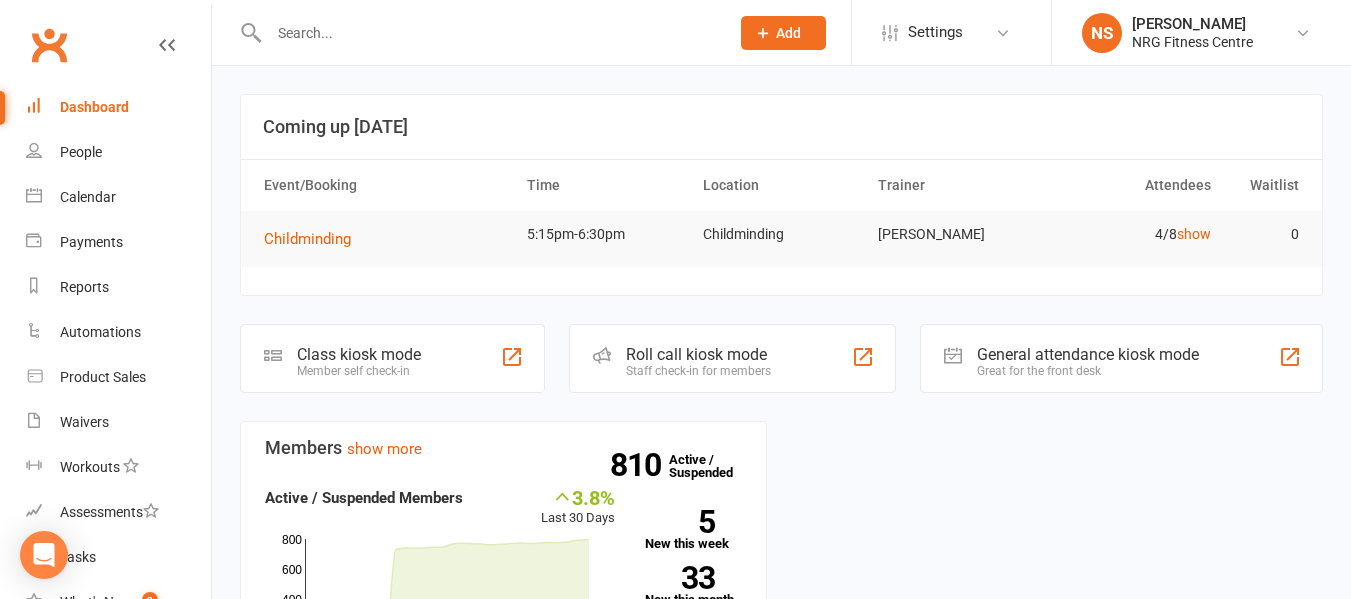 drag, startPoint x: 105, startPoint y: 82, endPoint x: 101, endPoint y: 48, distance: 34.234486 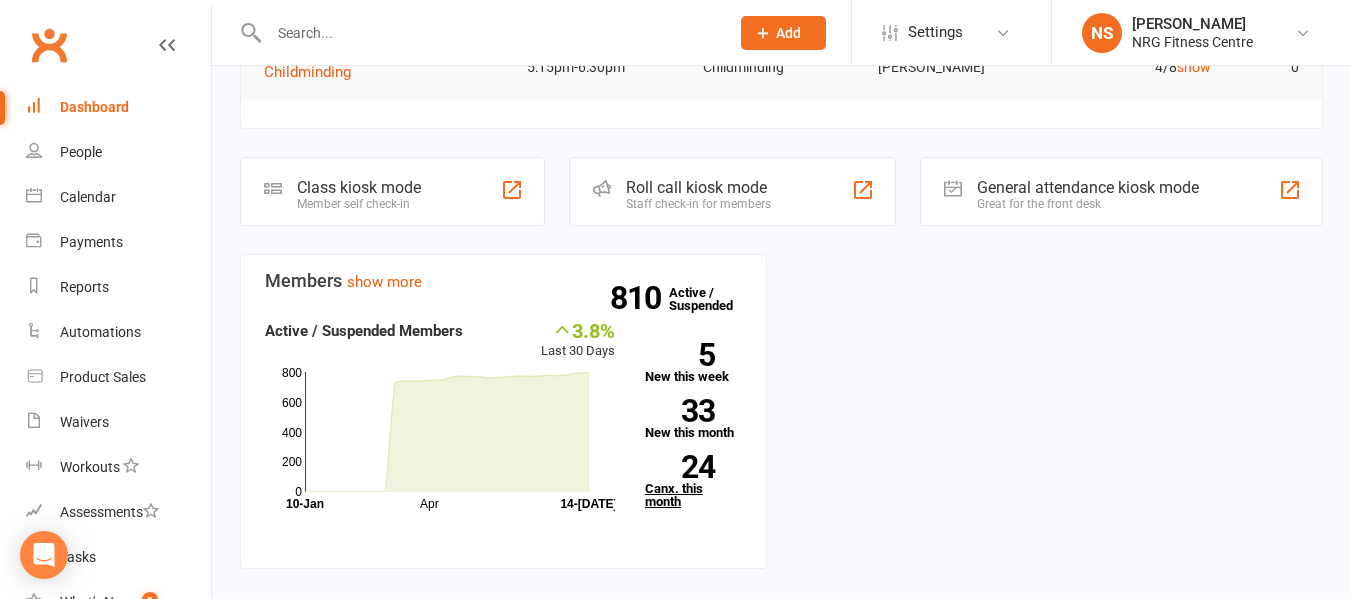 scroll, scrollTop: 200, scrollLeft: 0, axis: vertical 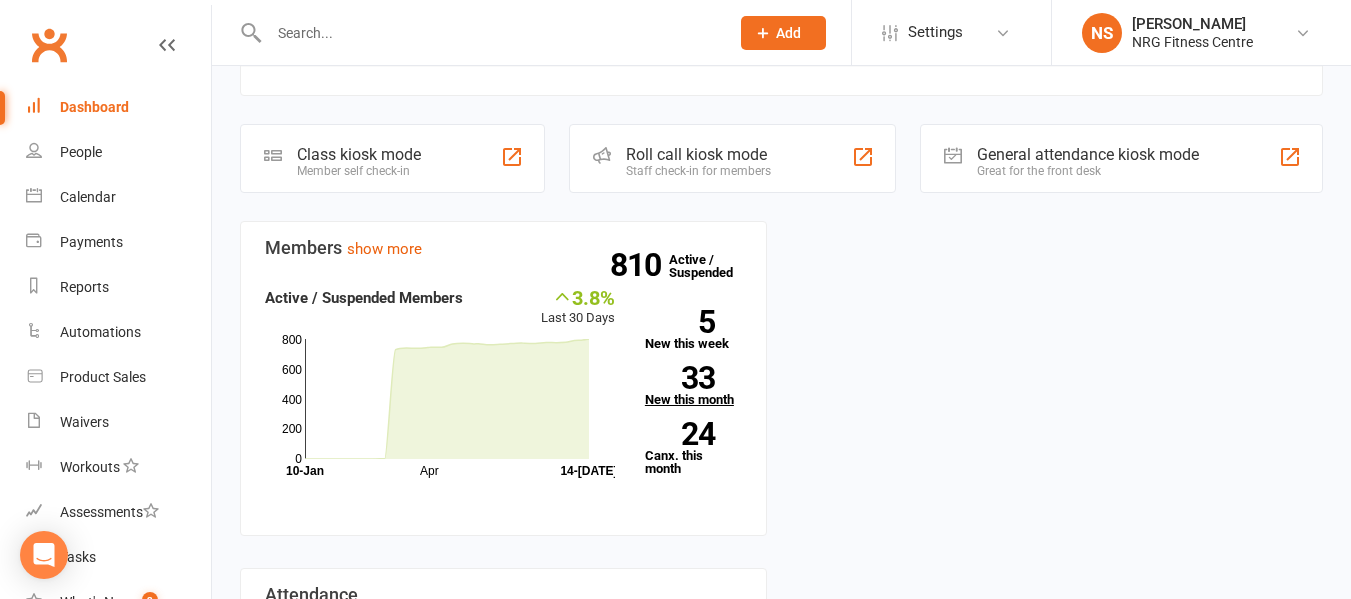 click on "33 New this month" at bounding box center [693, 386] 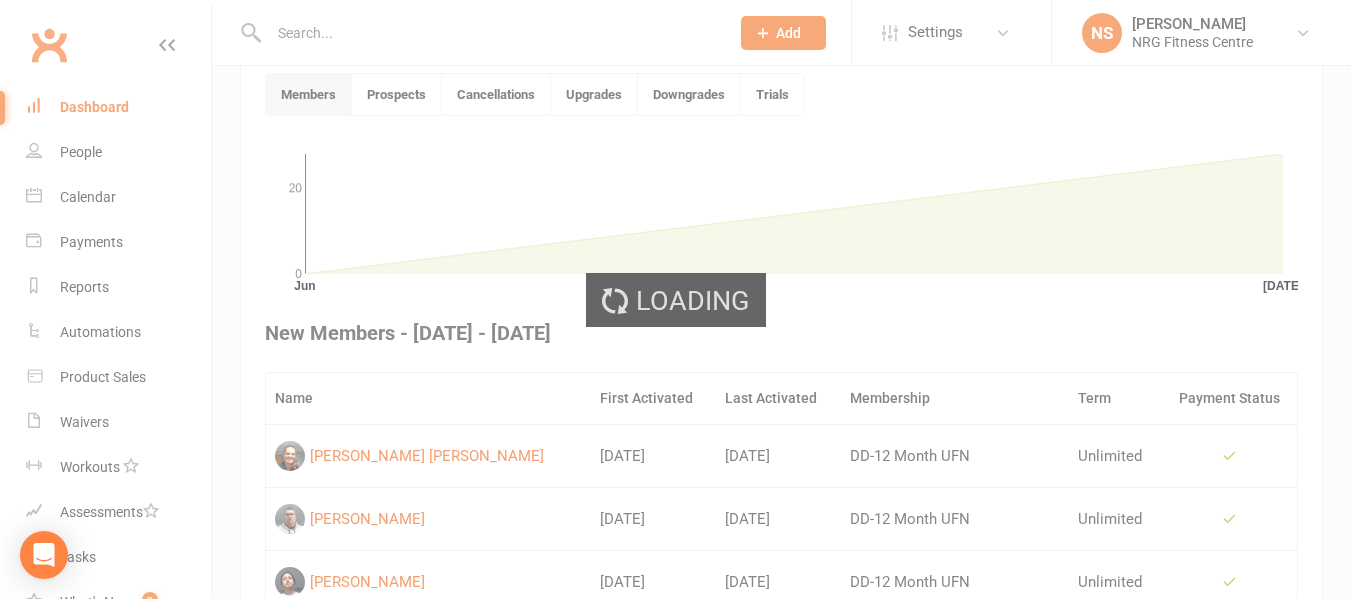 scroll, scrollTop: 546, scrollLeft: 0, axis: vertical 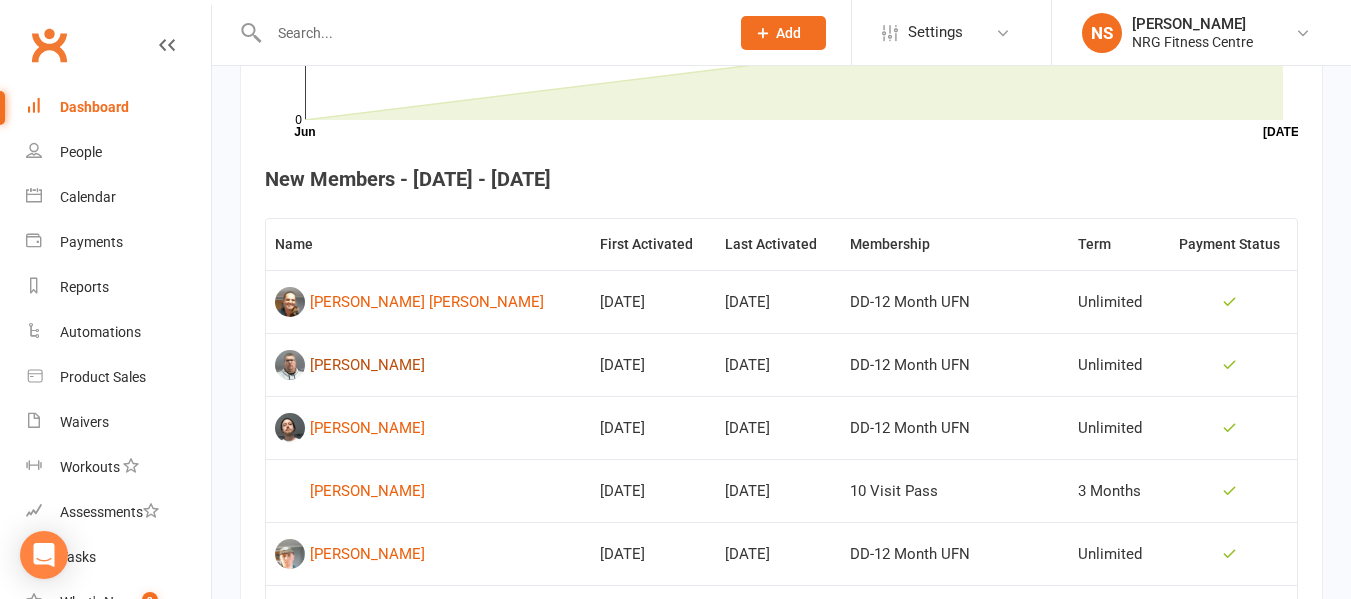 click on "Daniel Douglas" at bounding box center [367, 365] 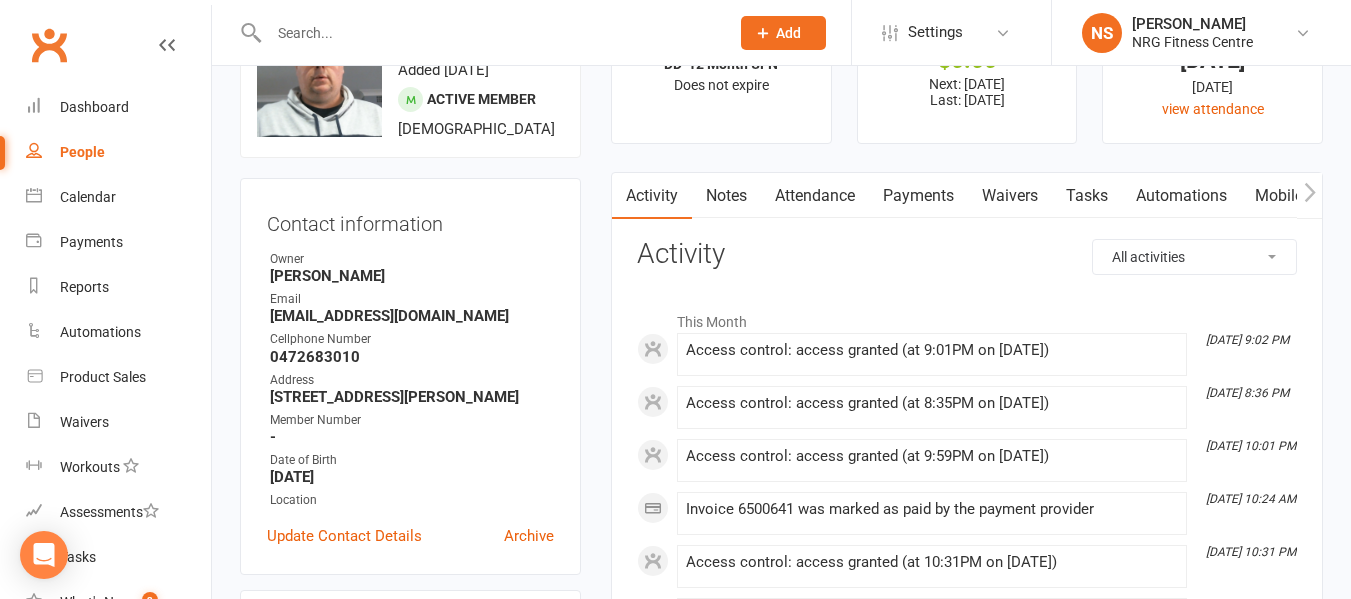 scroll, scrollTop: 100, scrollLeft: 0, axis: vertical 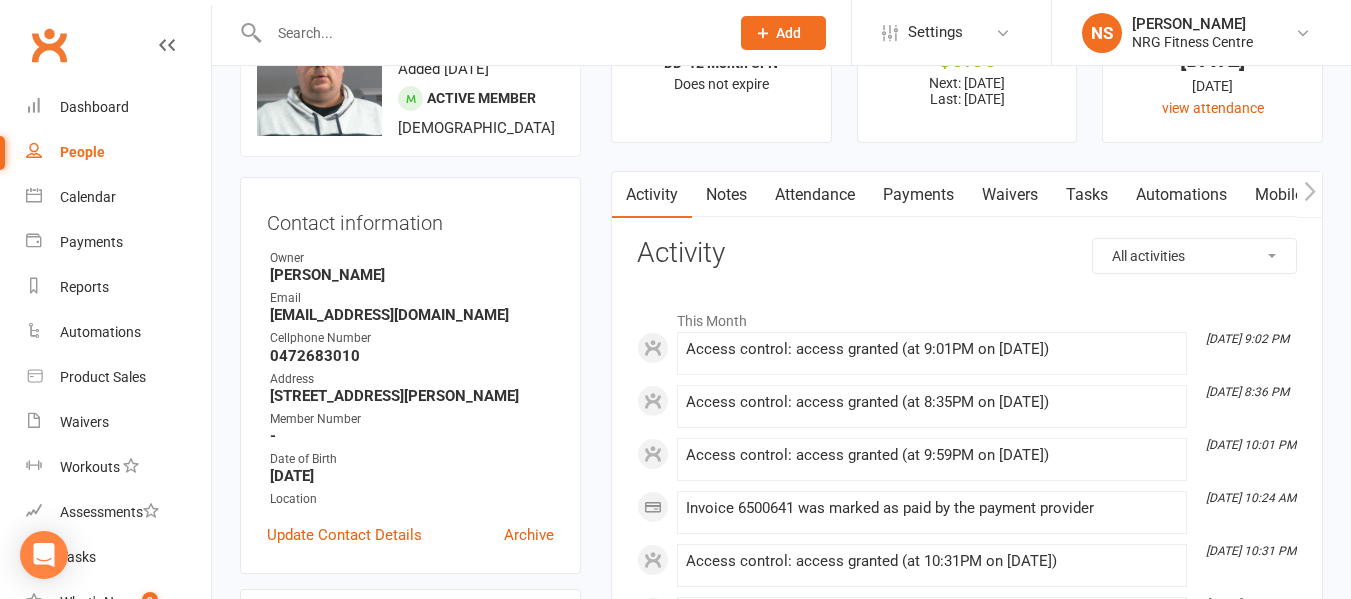 click on "Attendance" at bounding box center (815, 195) 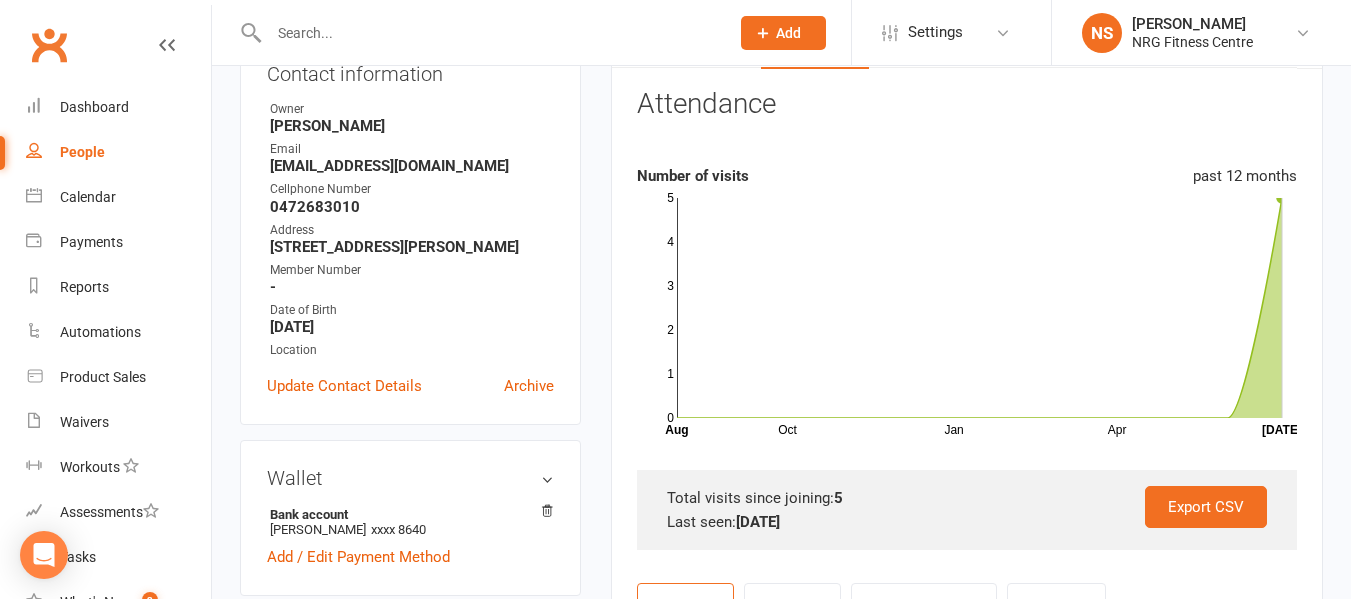 scroll, scrollTop: 300, scrollLeft: 0, axis: vertical 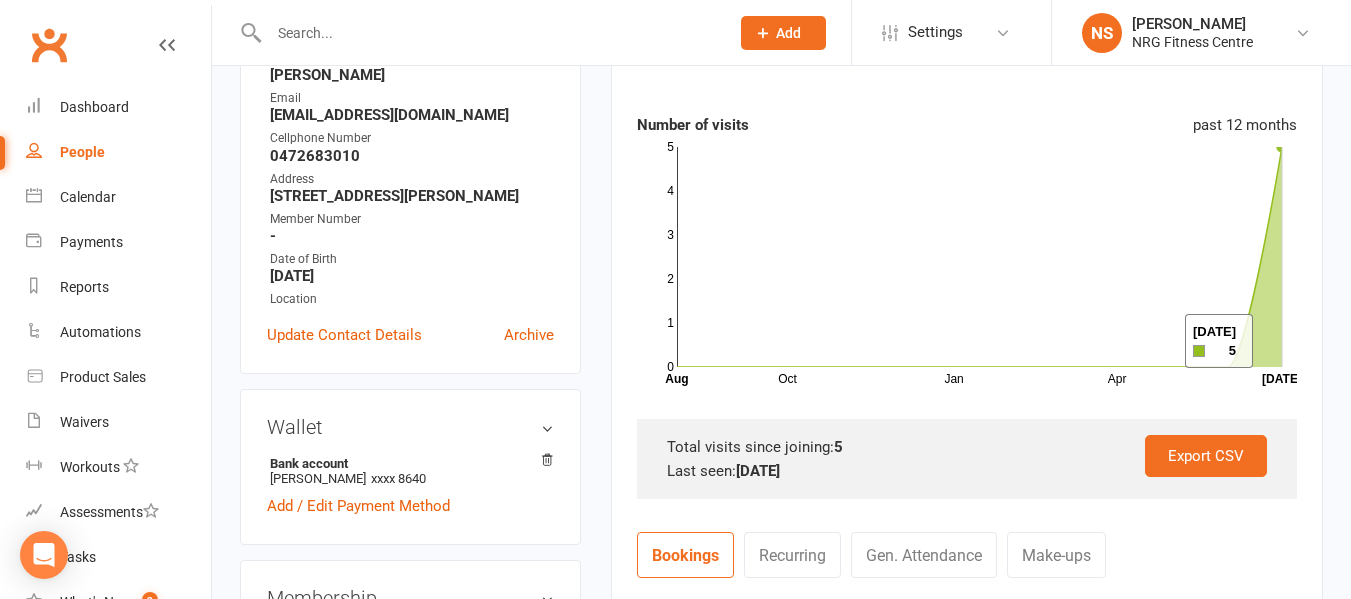 click 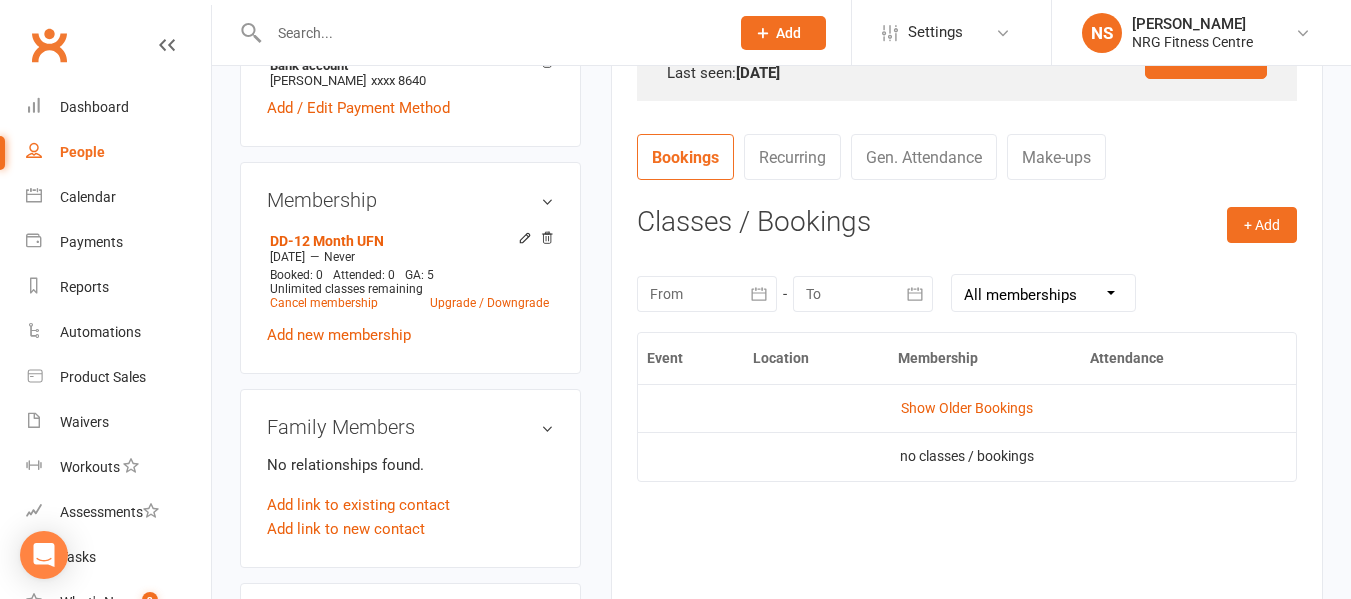 scroll, scrollTop: 700, scrollLeft: 0, axis: vertical 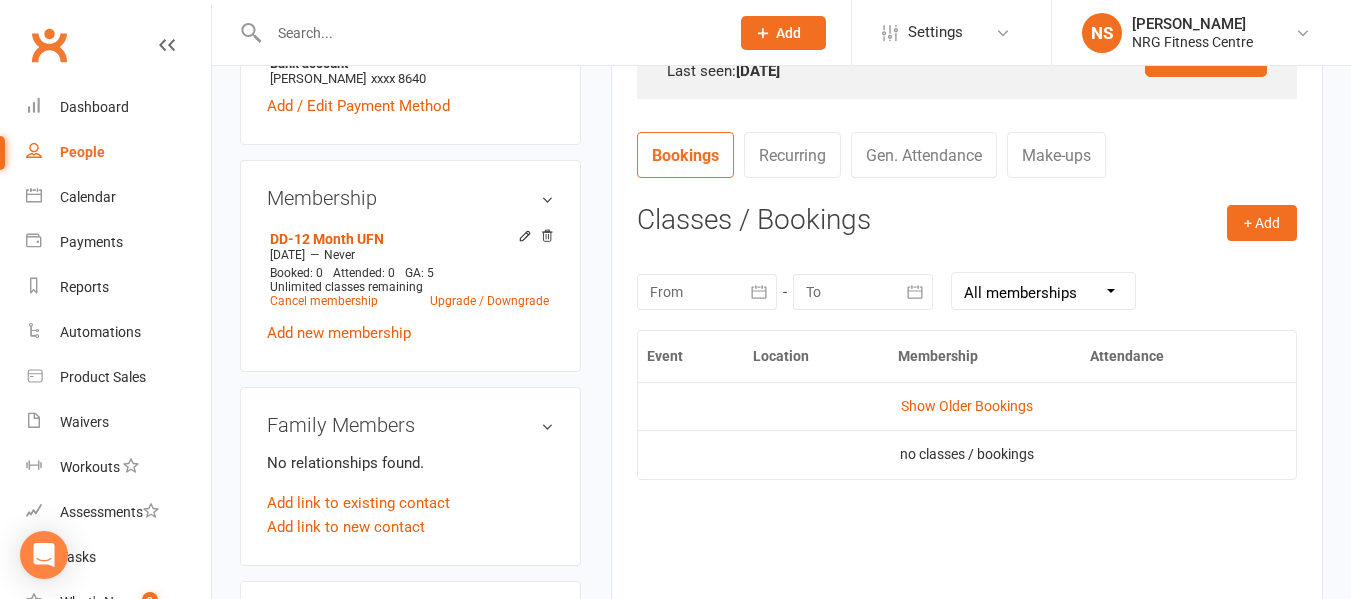 click on "Recurring" at bounding box center [792, 155] 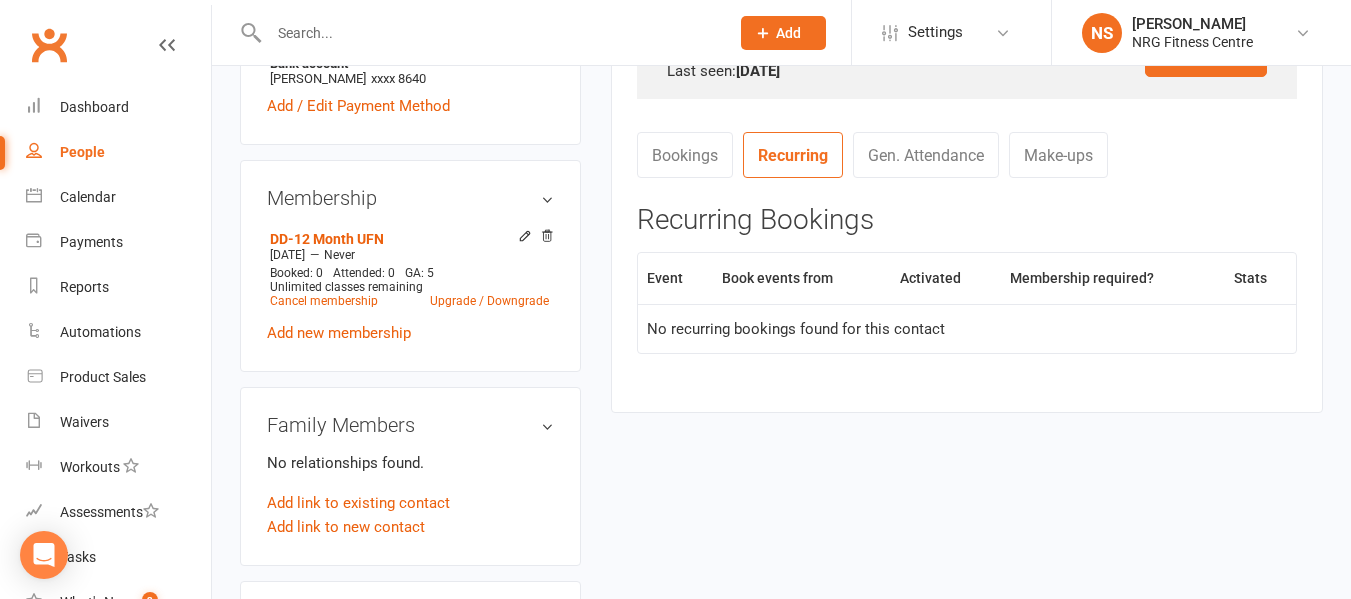 click on "Gen. Attendance" at bounding box center (926, 155) 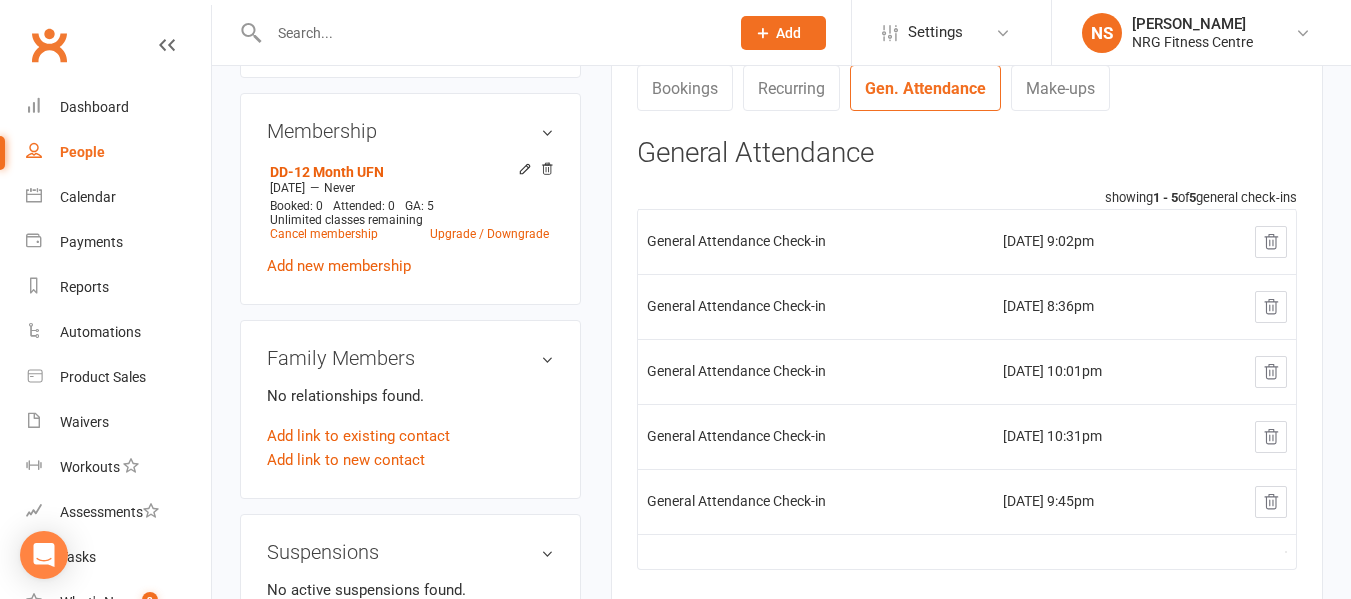 scroll, scrollTop: 800, scrollLeft: 0, axis: vertical 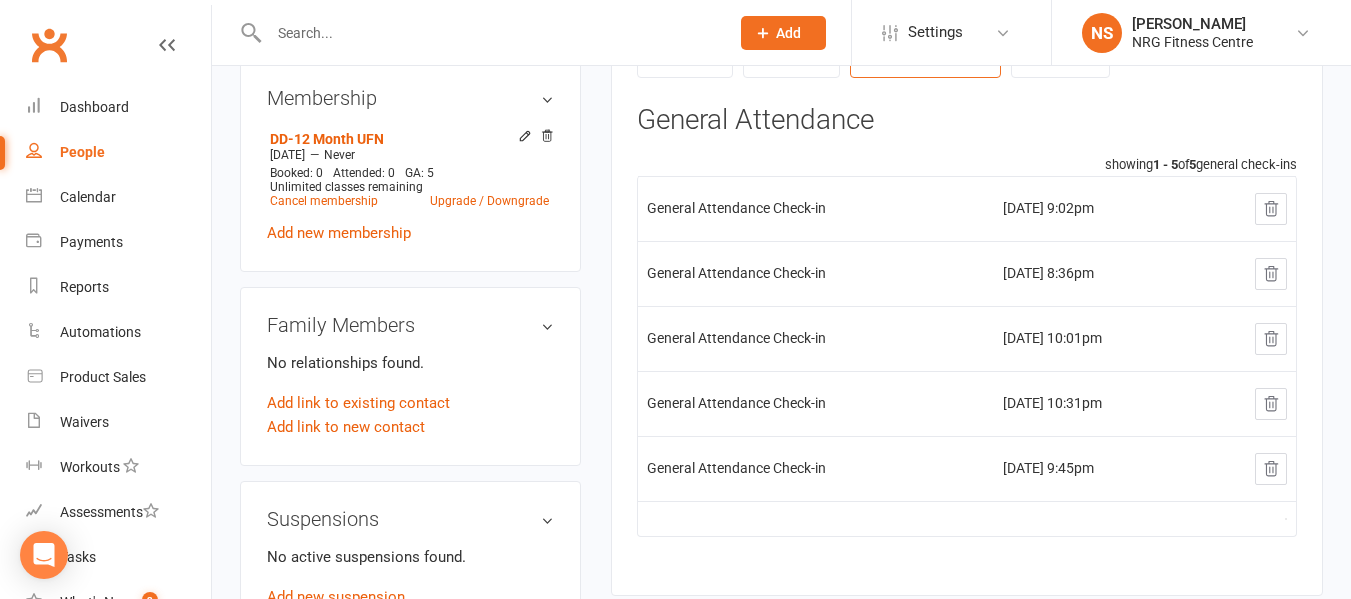 click on "Activity Notes Attendance Payments Waivers Tasks Automations Mobile App Access Control Credit balance
Attendance Number of visits past 12 months Oct Jan Apr Month Aug Jul  0  1  2  3  4  5 Export CSV Total visits since joining:  5 Last seen:  7 Jul 2025 Bookings Recurring Gen. Attendance Make-ups + Add Book Event Add Appointment Book a Friend Classes / Bookings
July 2025
Sun Mon Tue Wed Thu Fri Sat
27
29
30
01
02
03
04
05
28
06
07
08
09
10
11
12
29
13
14
15
16
17
18
19
30 20" at bounding box center [967, 33] 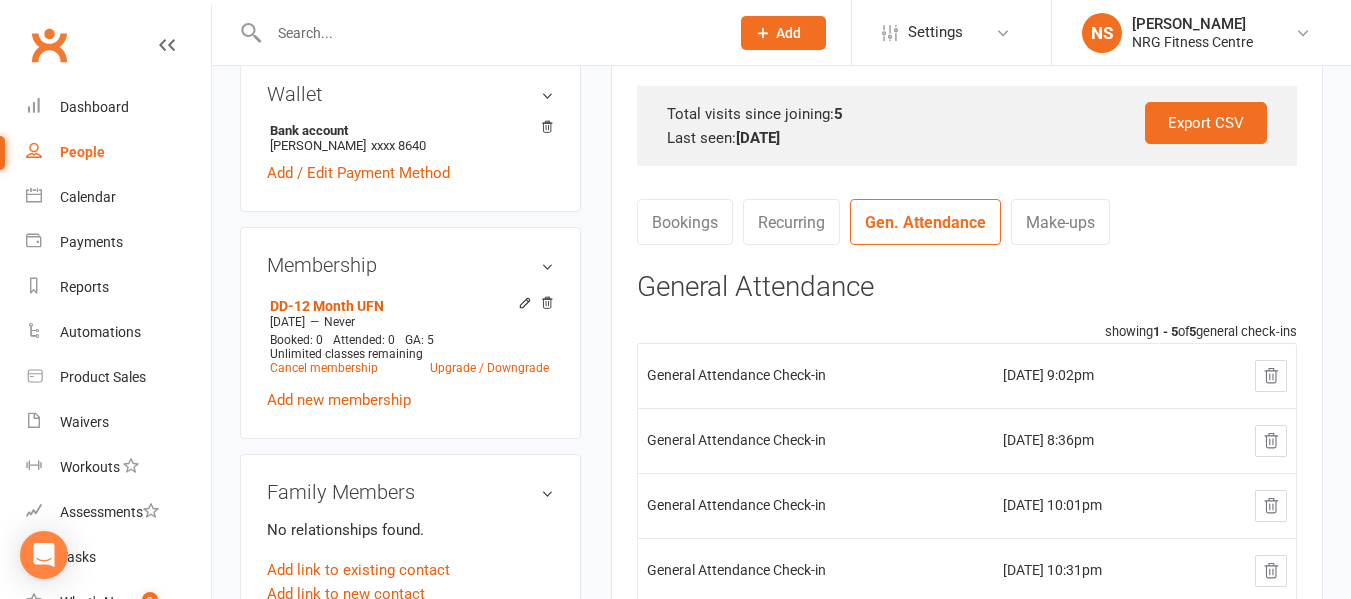 scroll, scrollTop: 600, scrollLeft: 0, axis: vertical 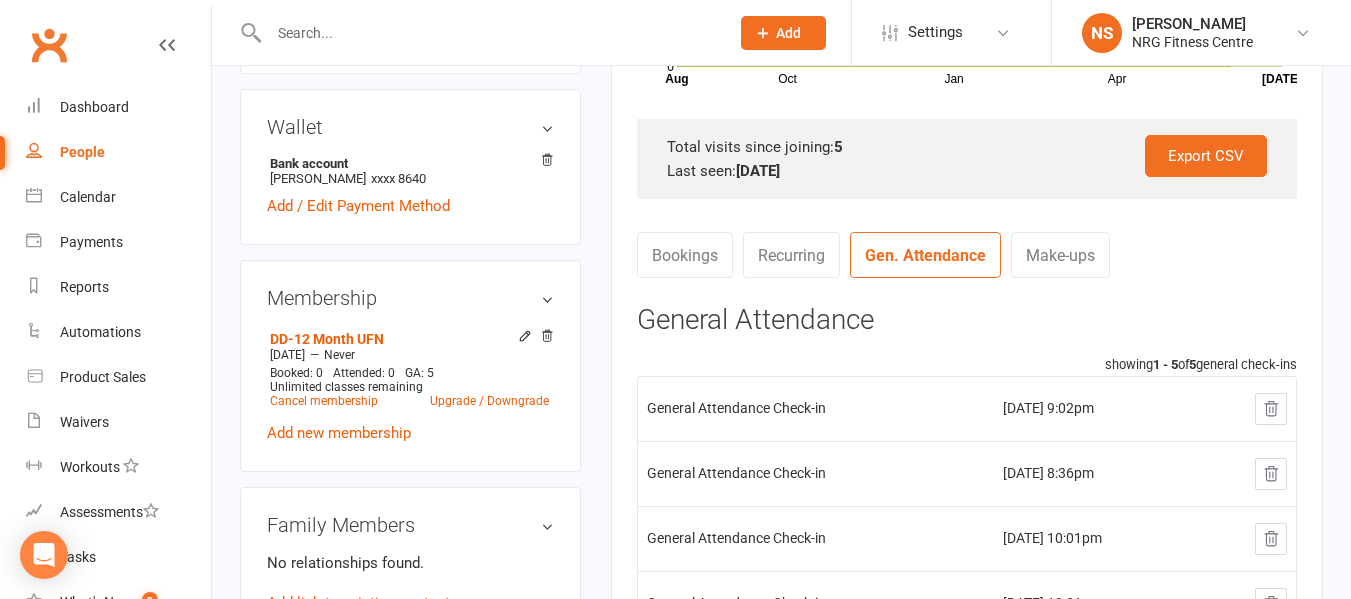 click on "People" at bounding box center [118, 152] 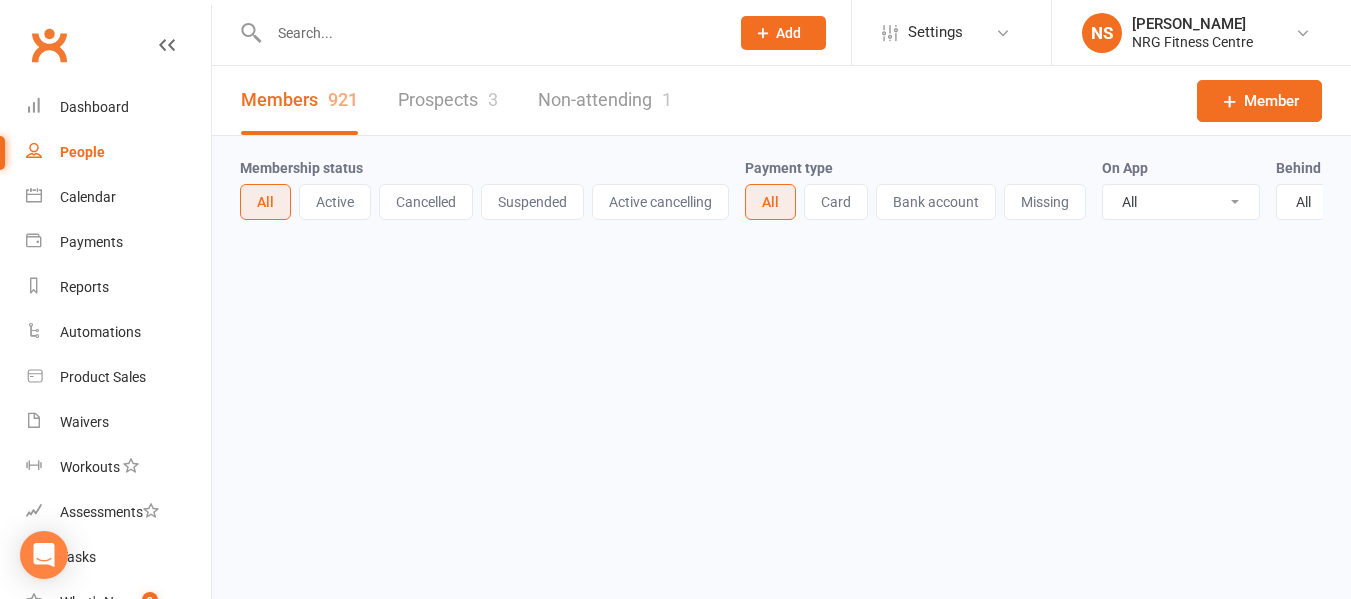 scroll, scrollTop: 0, scrollLeft: 0, axis: both 